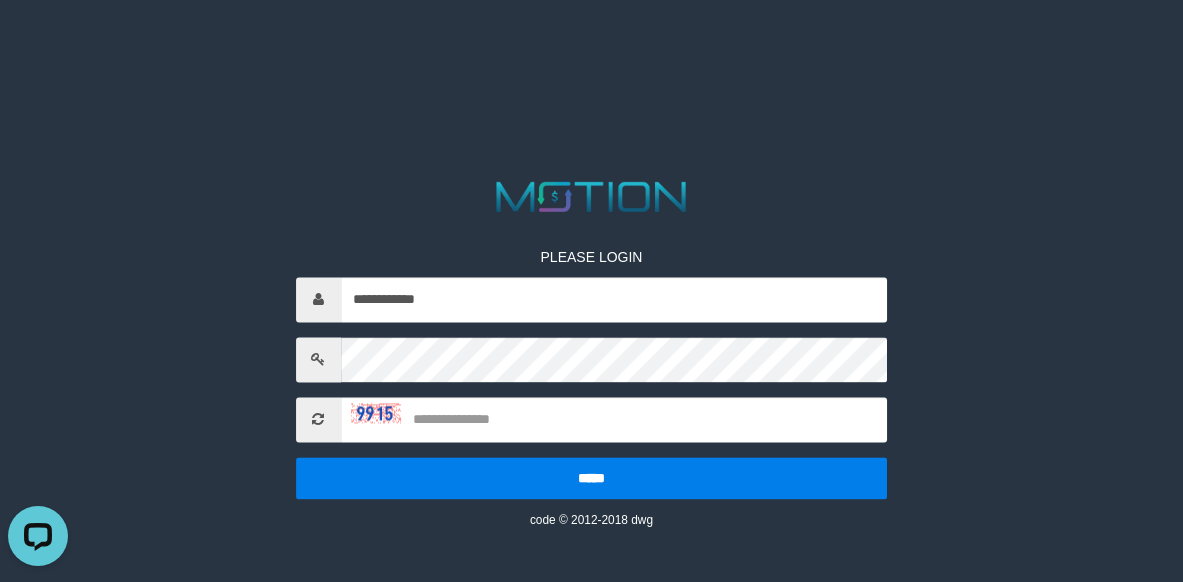 scroll, scrollTop: 0, scrollLeft: 0, axis: both 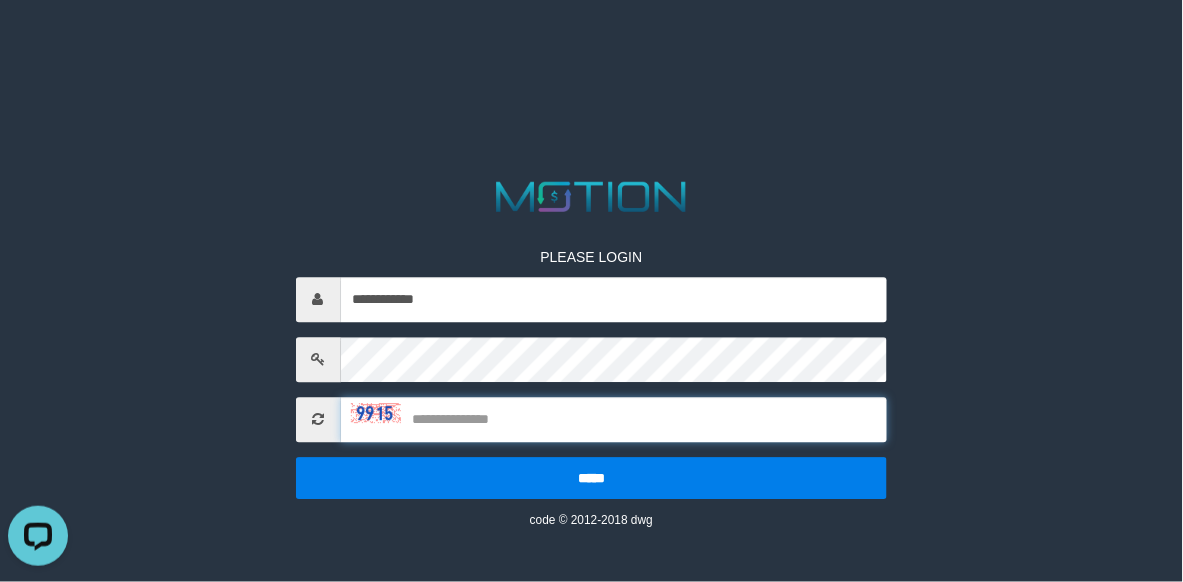 click at bounding box center [614, 419] 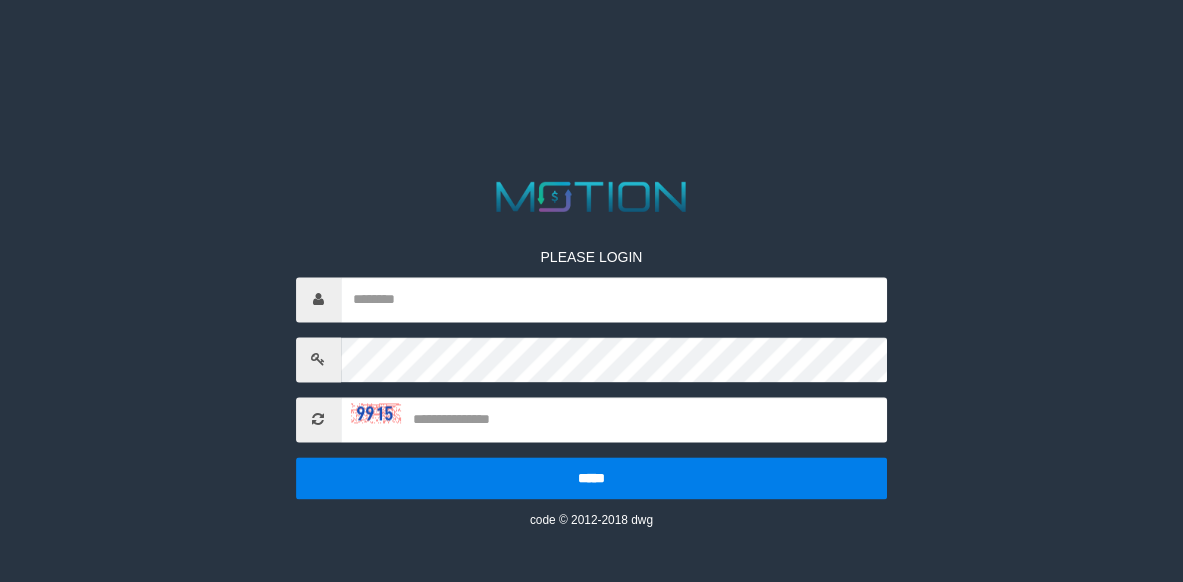 scroll, scrollTop: 0, scrollLeft: 0, axis: both 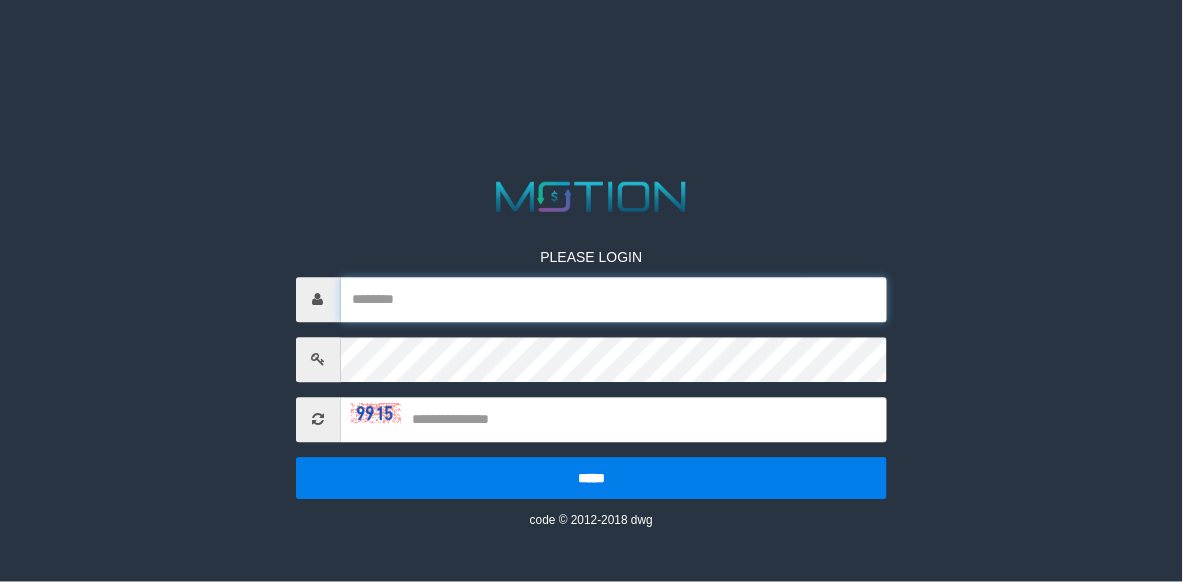 click at bounding box center (614, 299) 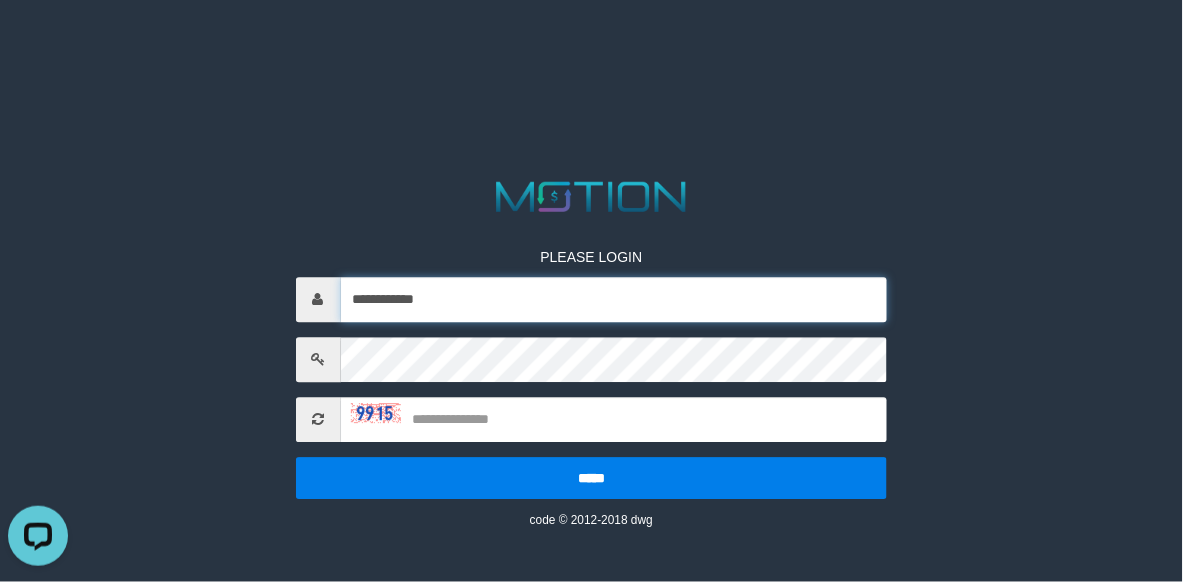 scroll, scrollTop: 0, scrollLeft: 0, axis: both 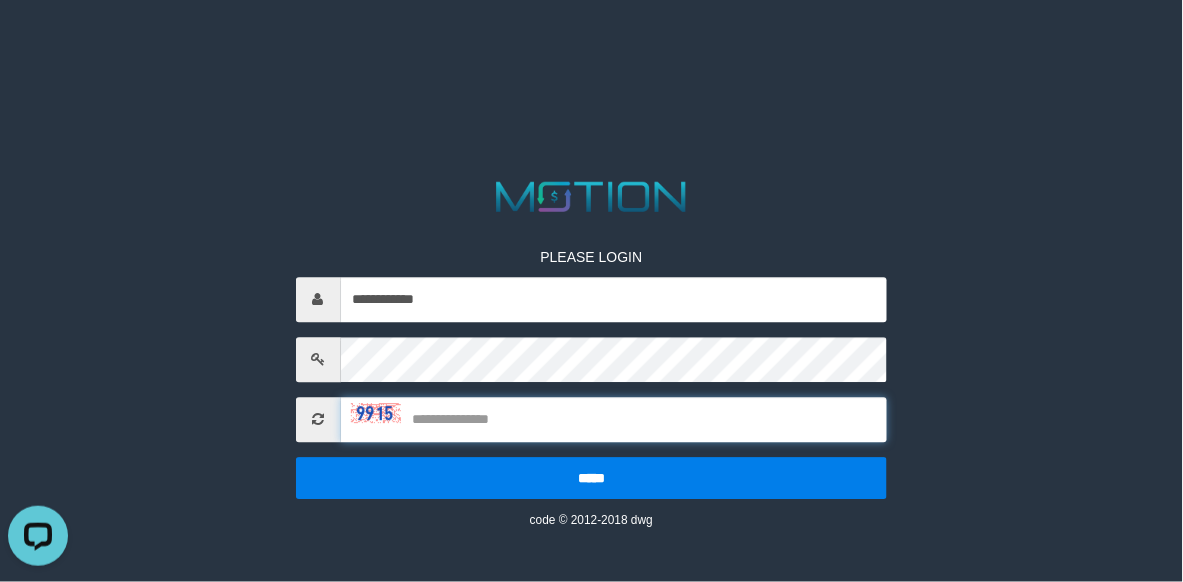 click at bounding box center [614, 419] 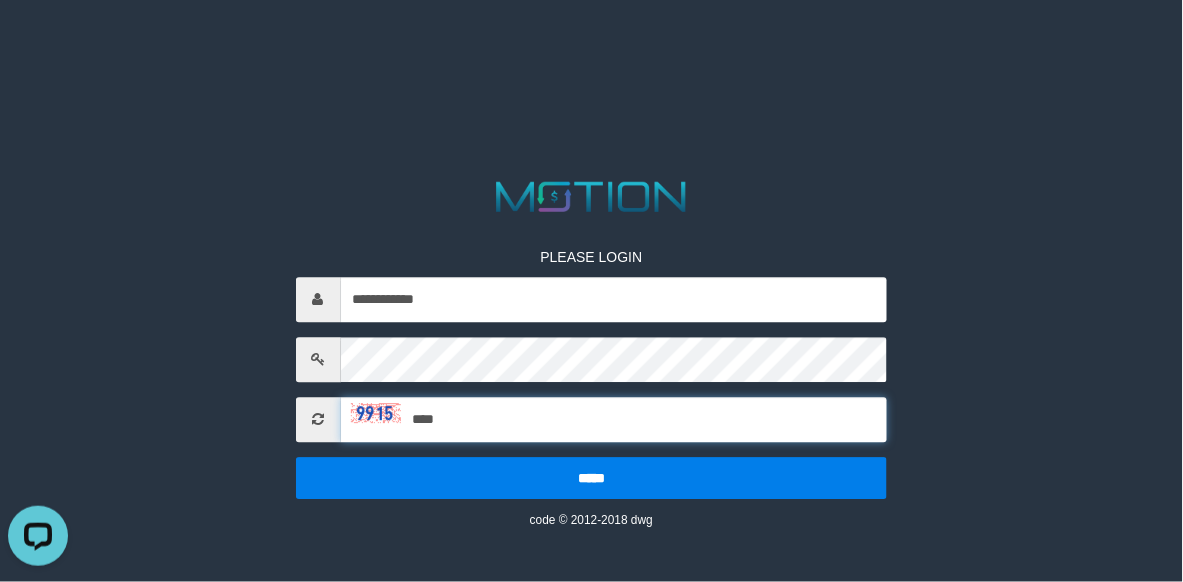 type on "****" 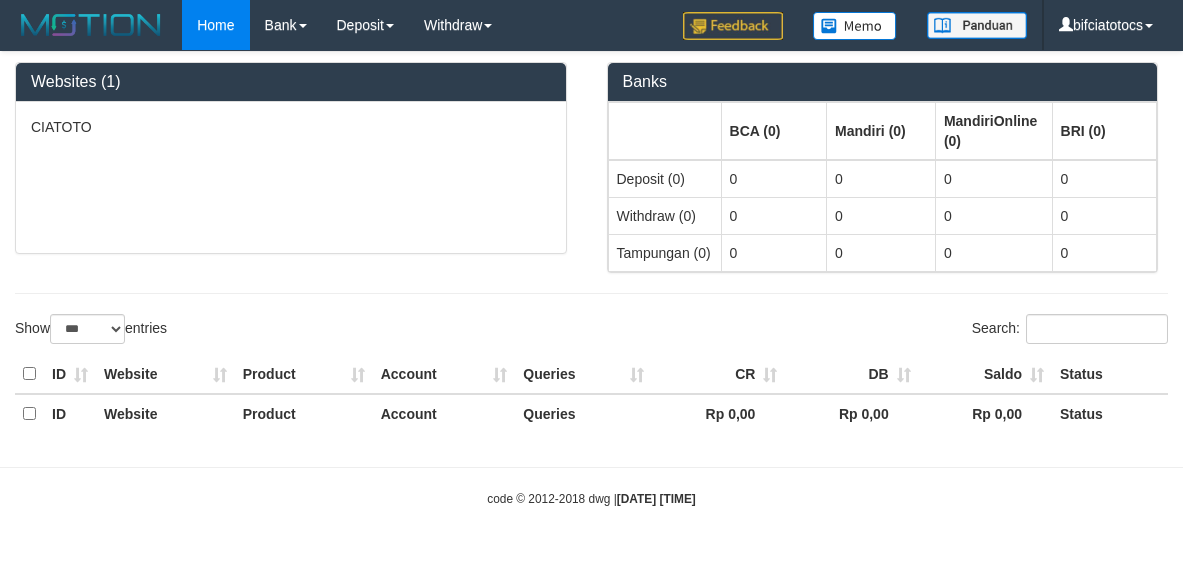 select on "***" 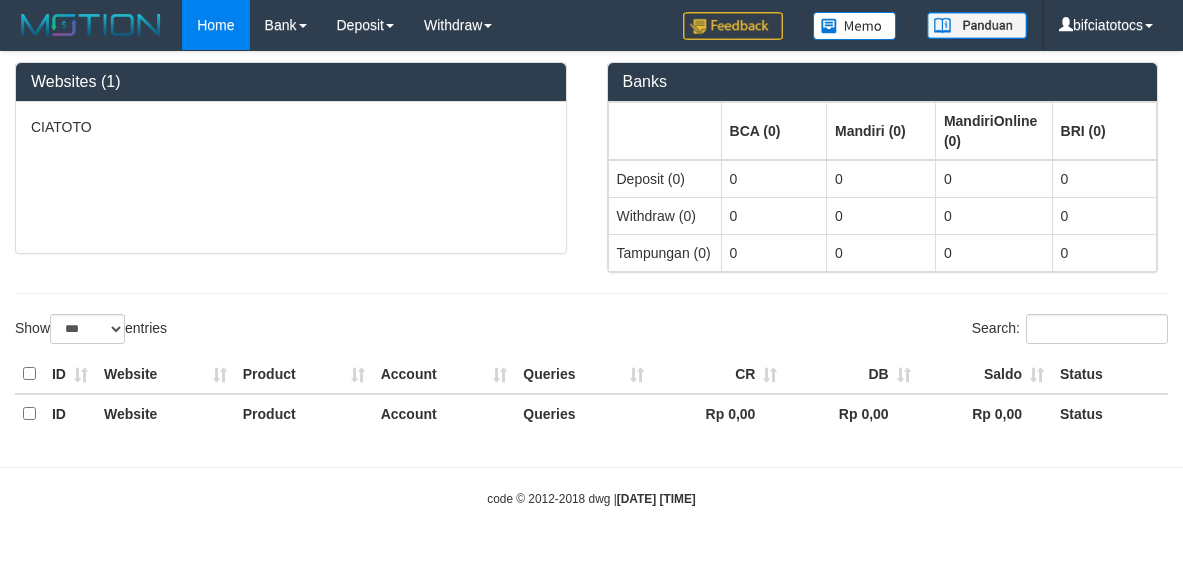 scroll, scrollTop: 0, scrollLeft: 0, axis: both 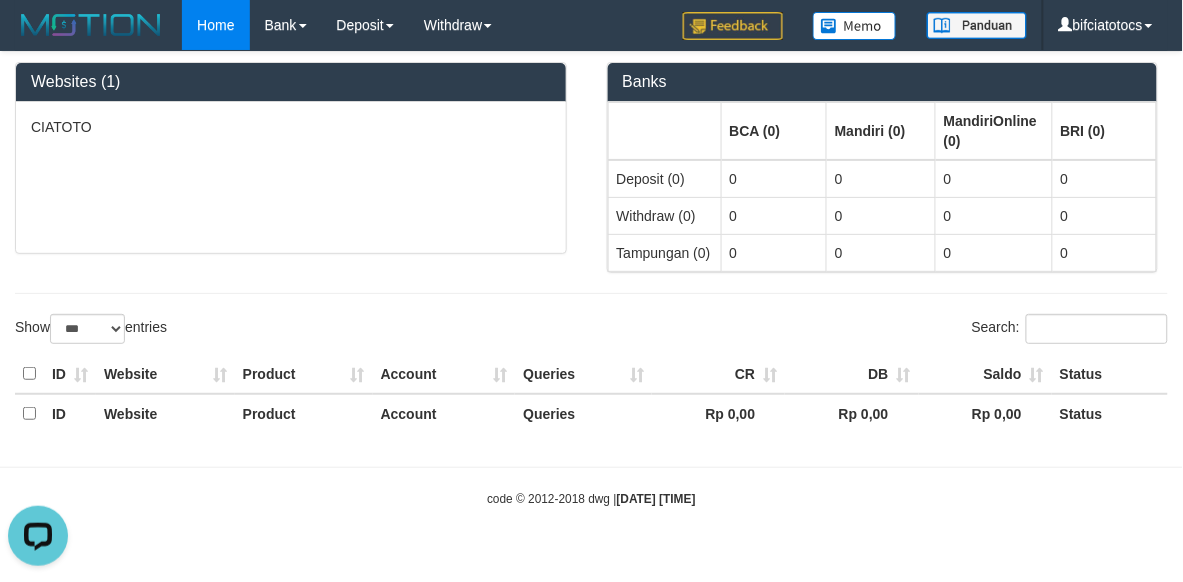 drag, startPoint x: 402, startPoint y: 190, endPoint x: 432, endPoint y: 185, distance: 30.413813 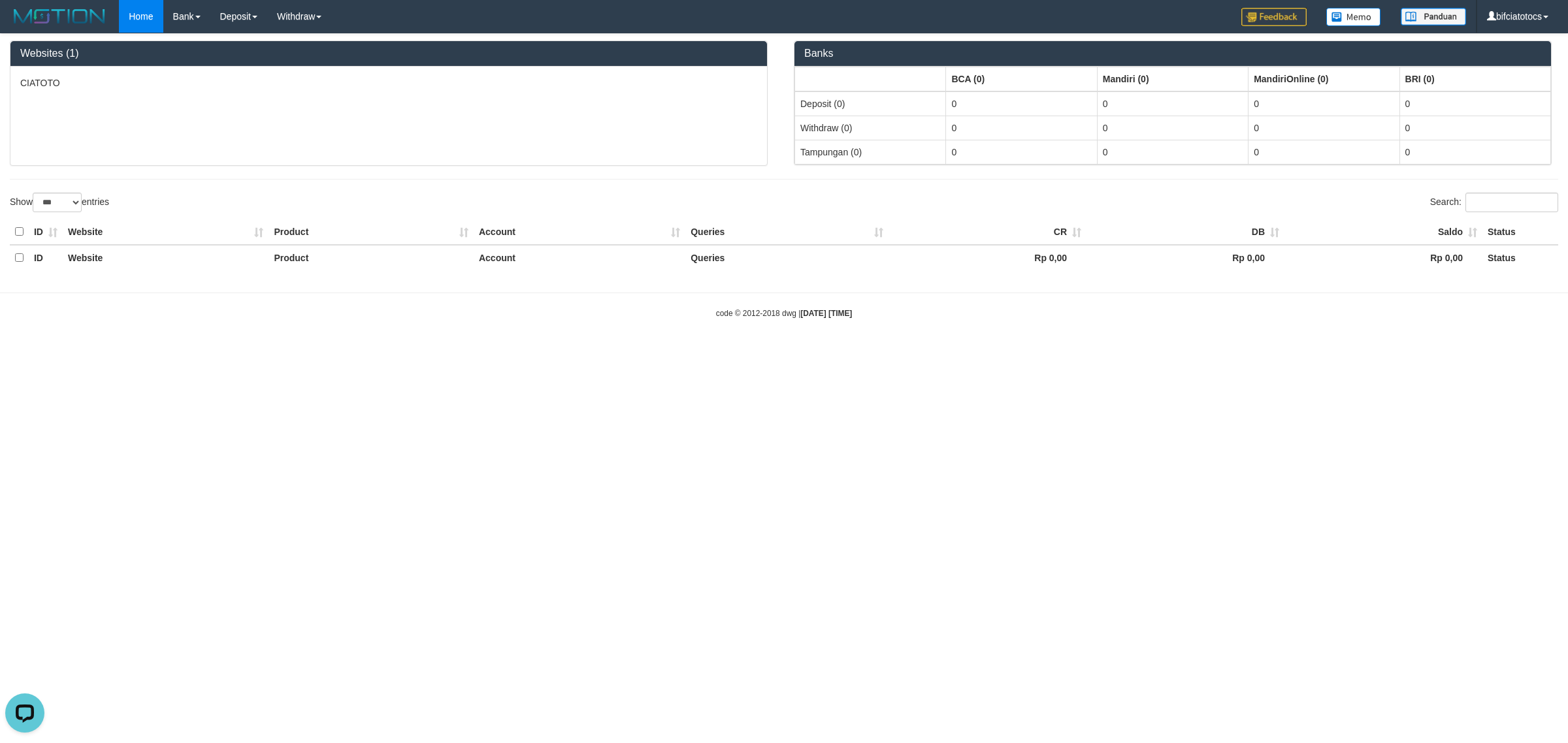 drag, startPoint x: 760, startPoint y: 501, endPoint x: 766, endPoint y: 507, distance: 8.485281 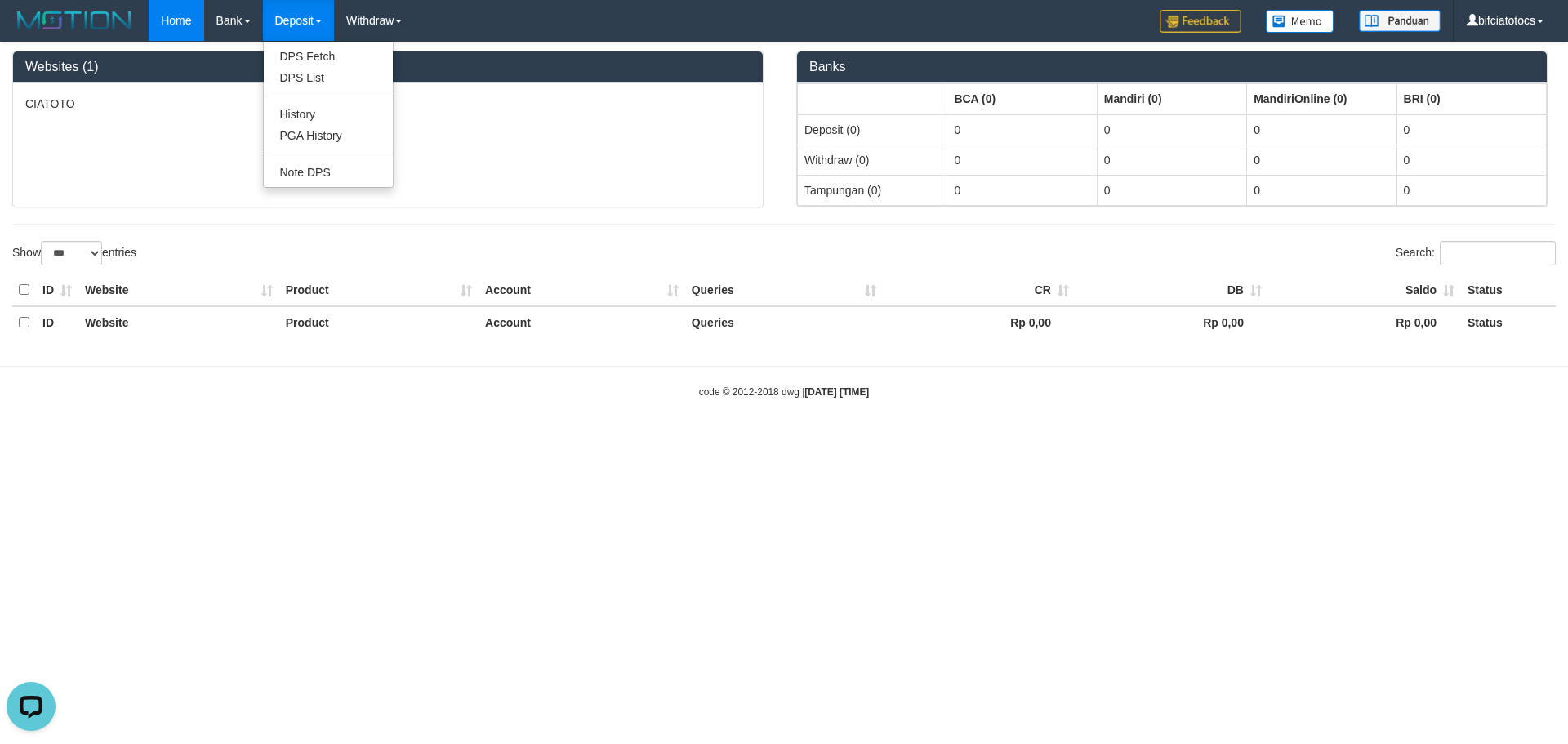 click on "Deposit" at bounding box center [298, 20] 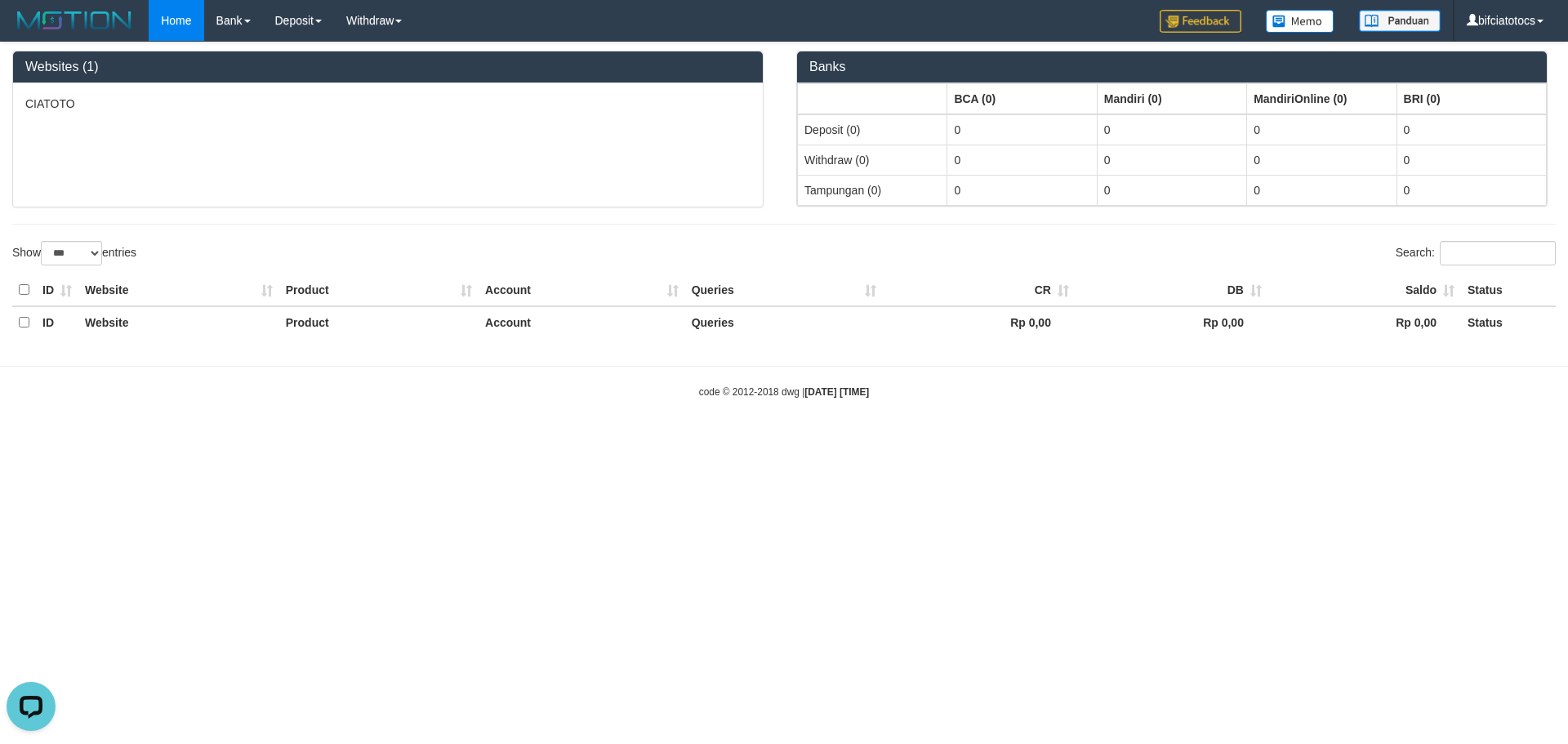 drag, startPoint x: 145, startPoint y: 114, endPoint x: 188, endPoint y: 114, distance: 43 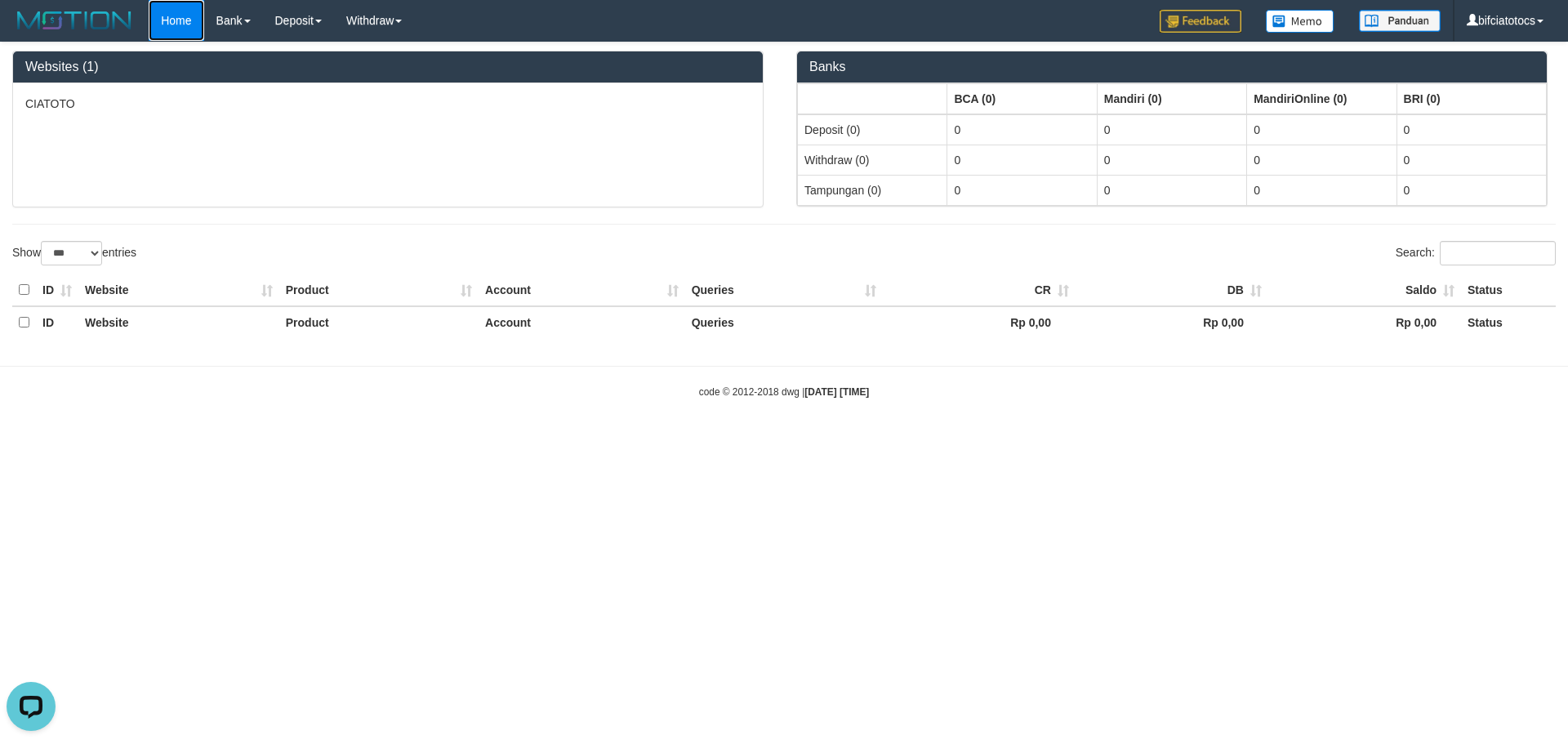 click on "Home" at bounding box center (176, 20) 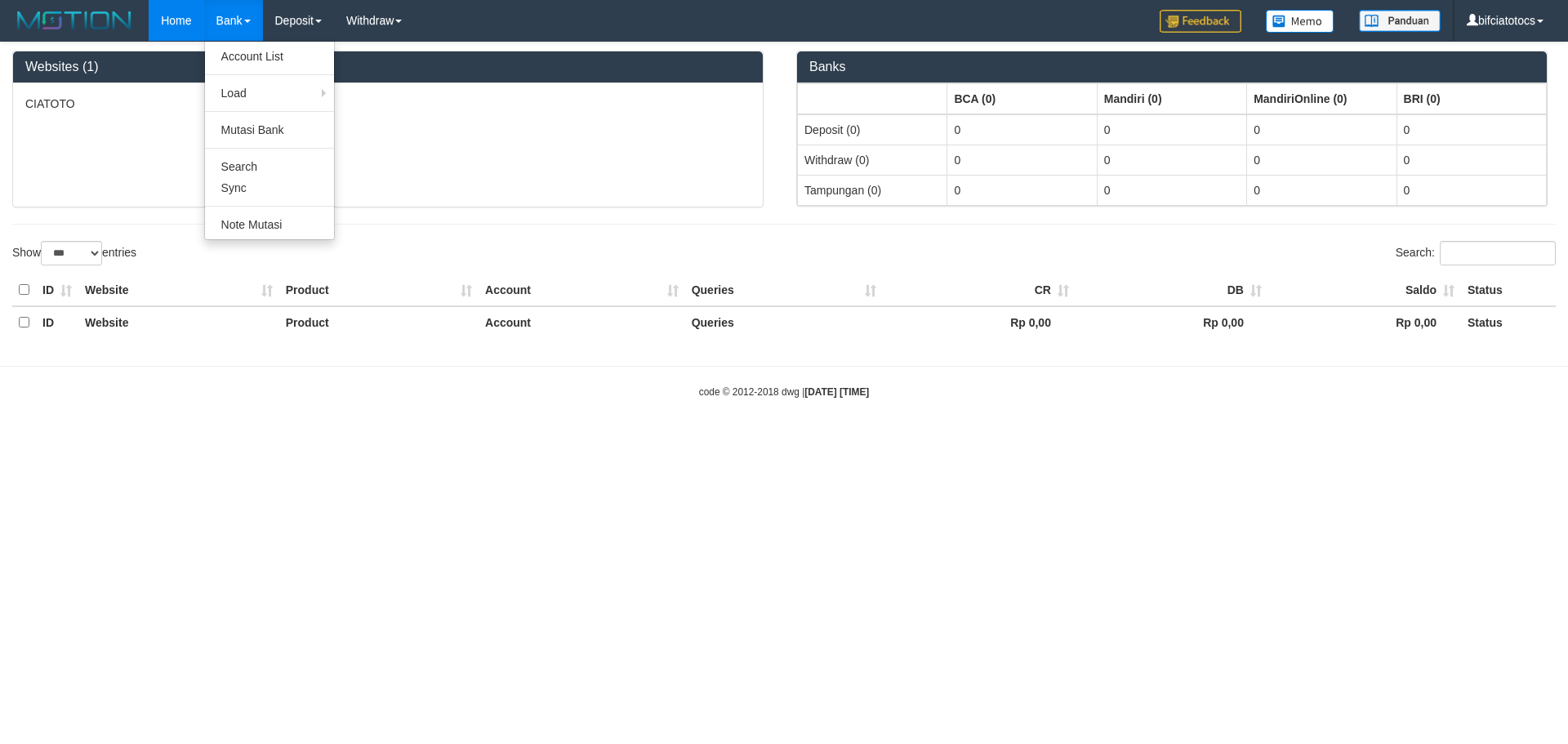 select on "***" 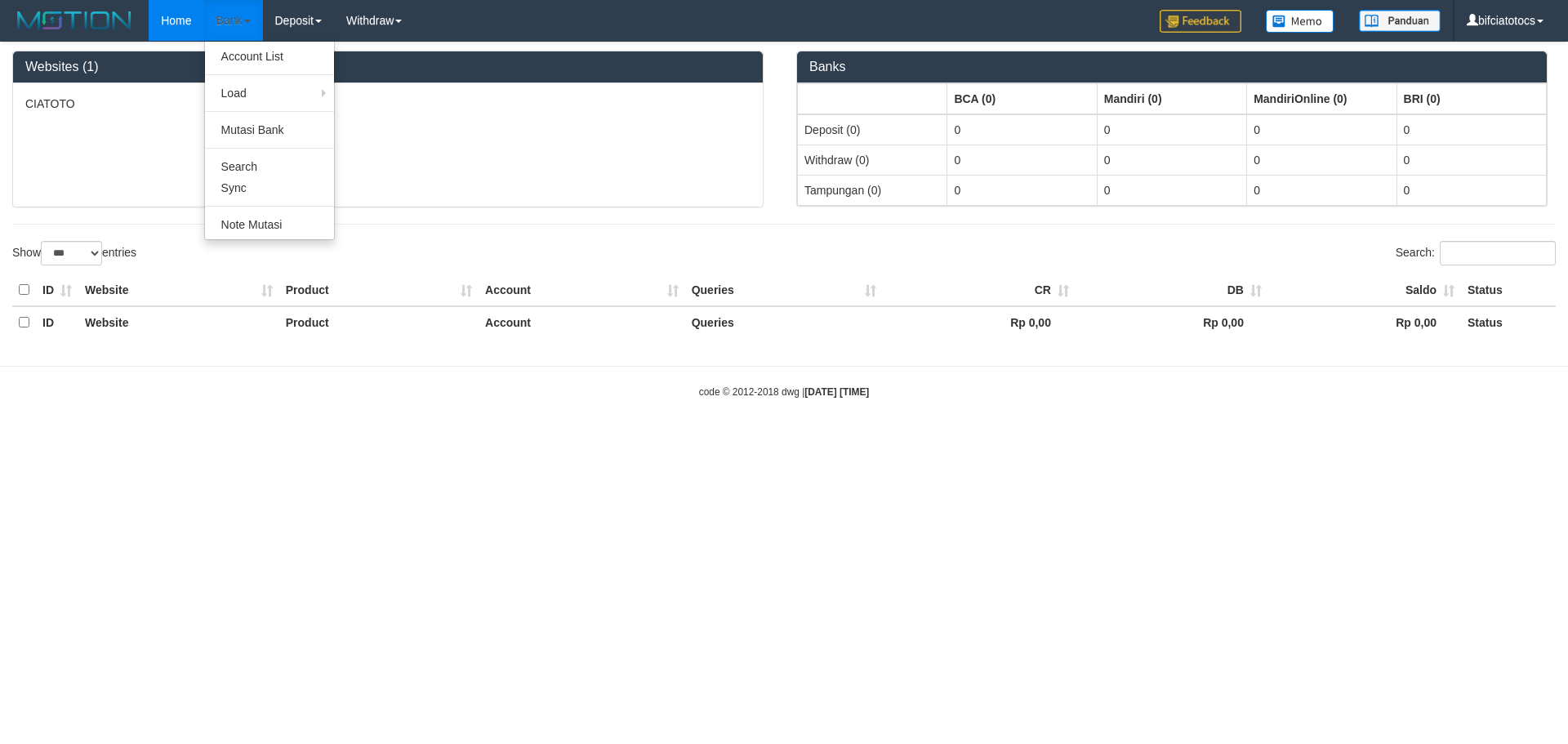 click on "Bank" at bounding box center [234, 20] 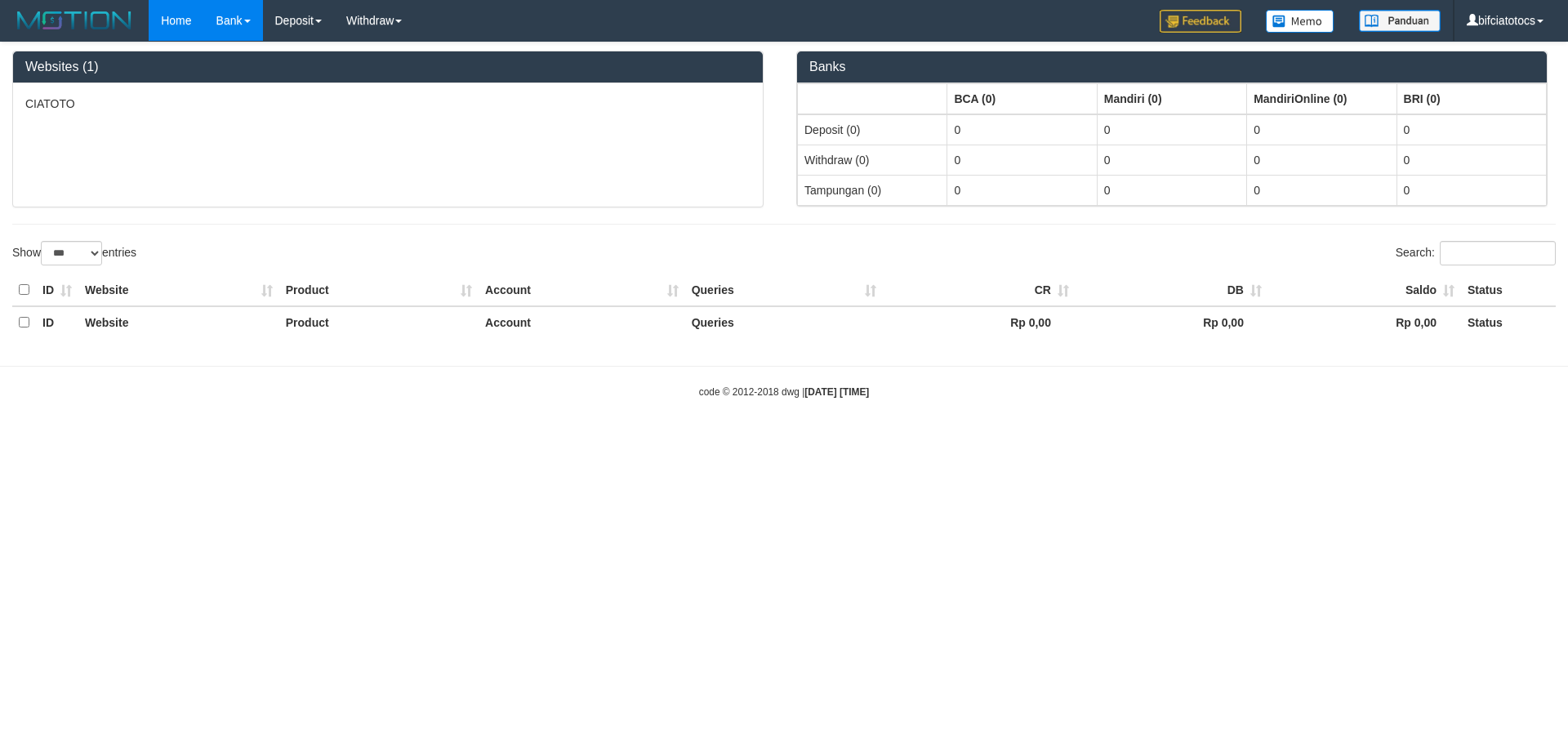 click on "Bank" at bounding box center [234, 20] 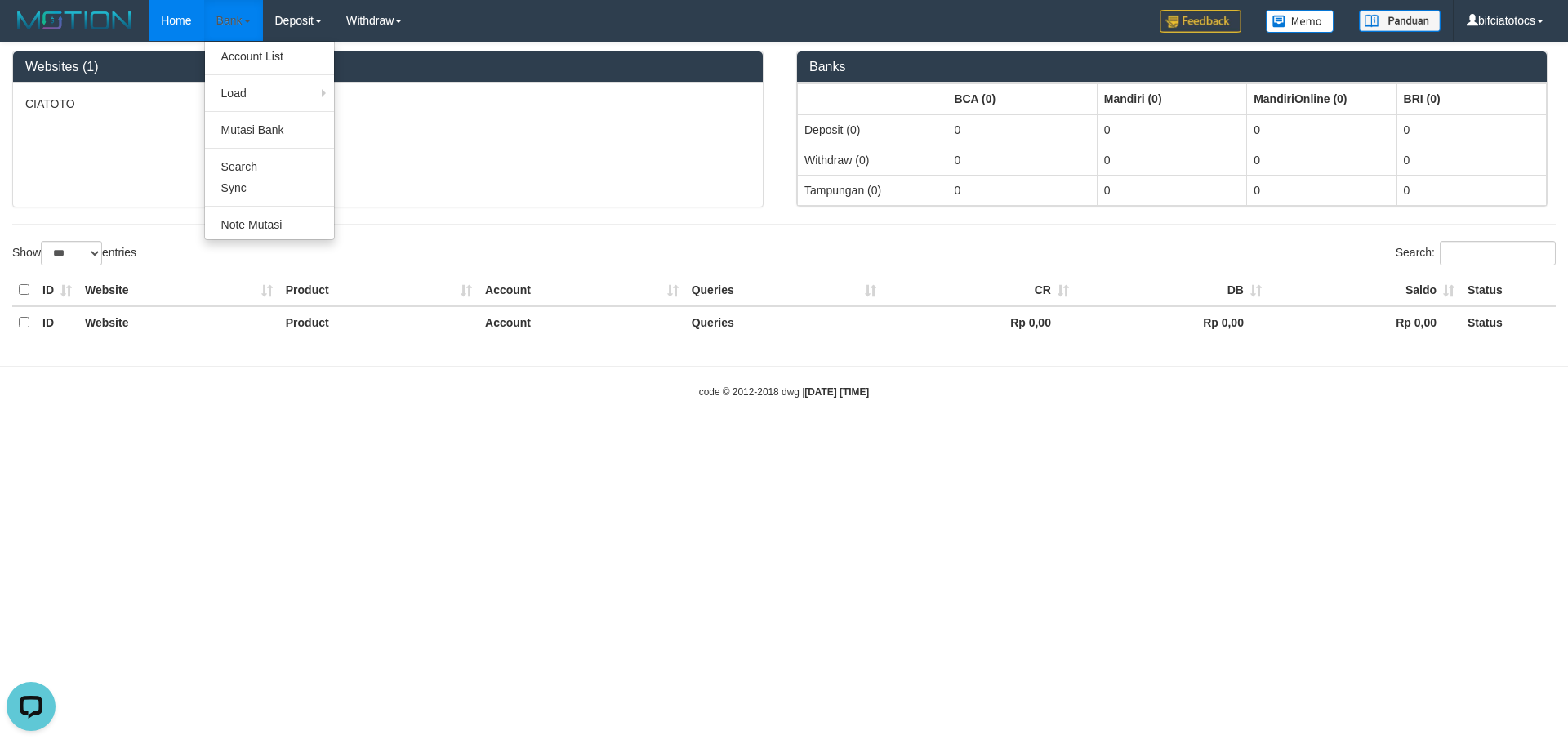 scroll, scrollTop: 0, scrollLeft: 0, axis: both 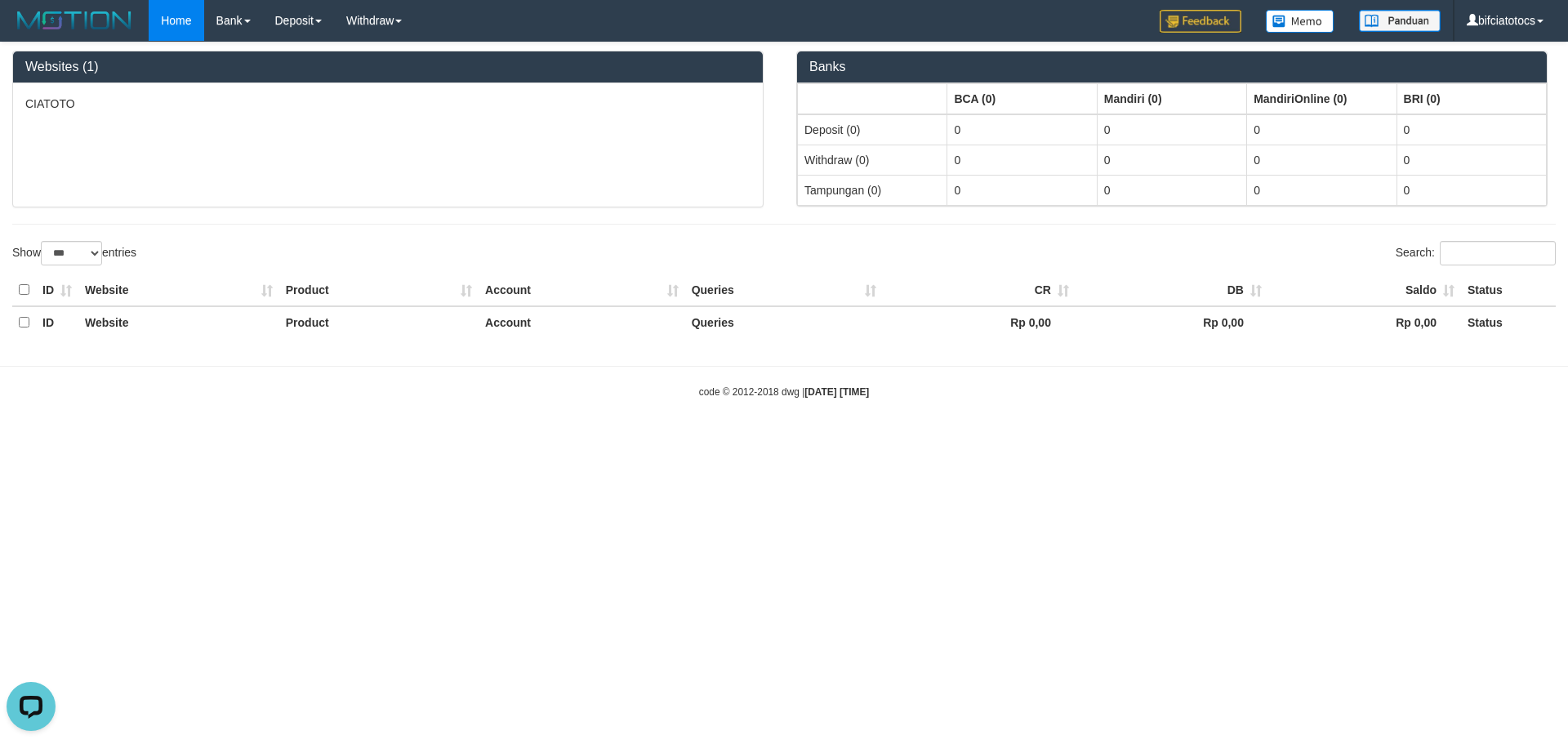 drag, startPoint x: 499, startPoint y: 145, endPoint x: 398, endPoint y: 132, distance: 101.8332 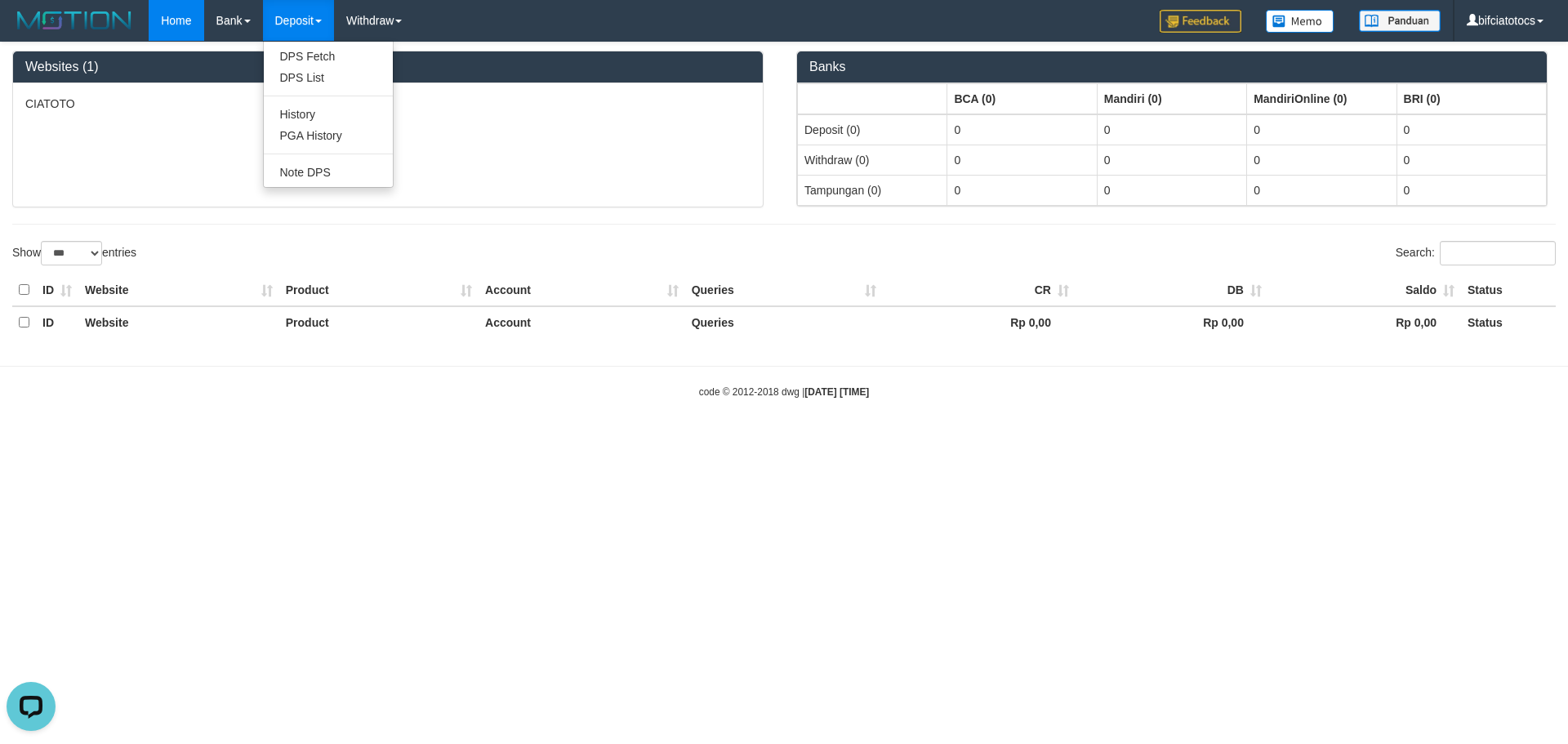 click on "Deposit" at bounding box center [298, 20] 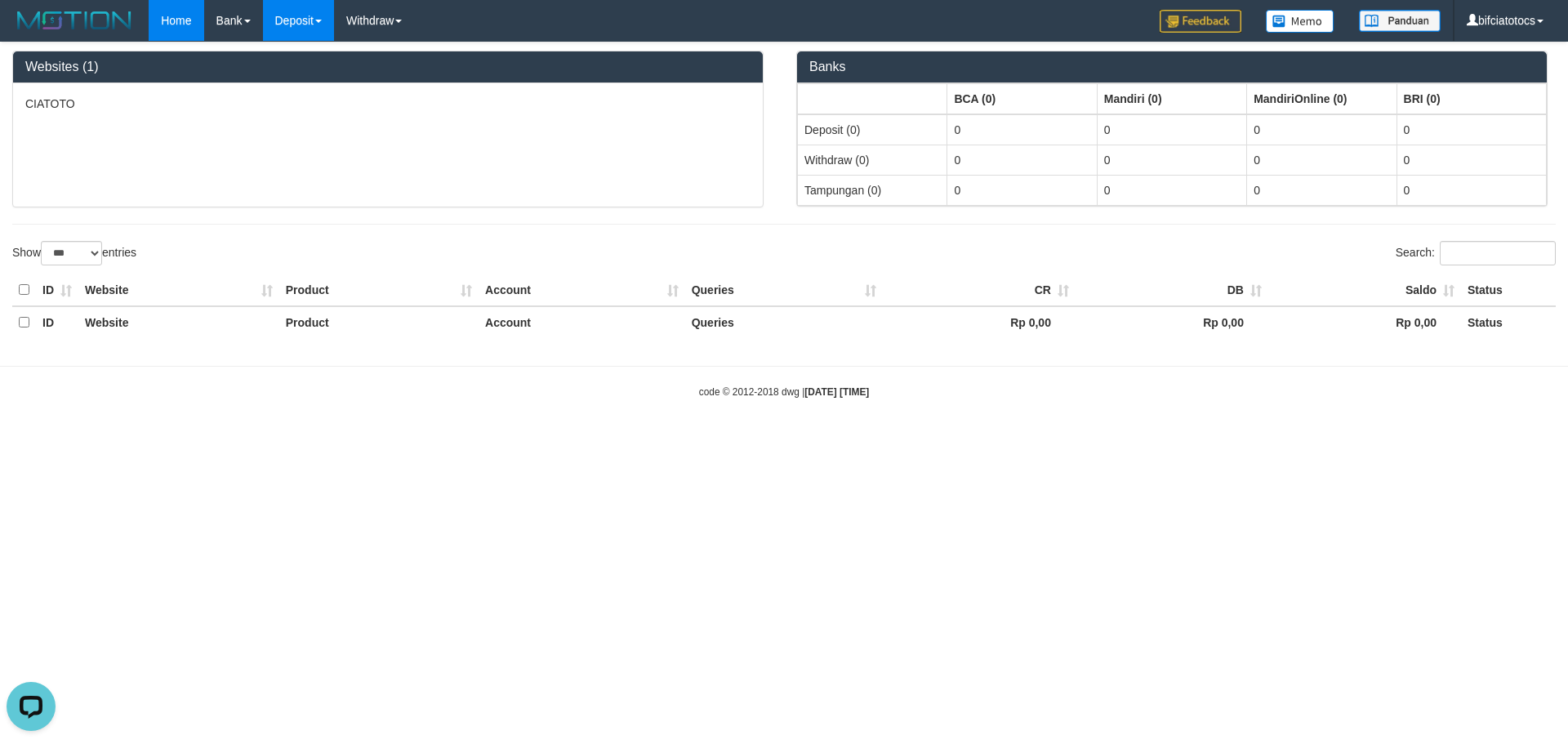 click on "Deposit" at bounding box center (298, 20) 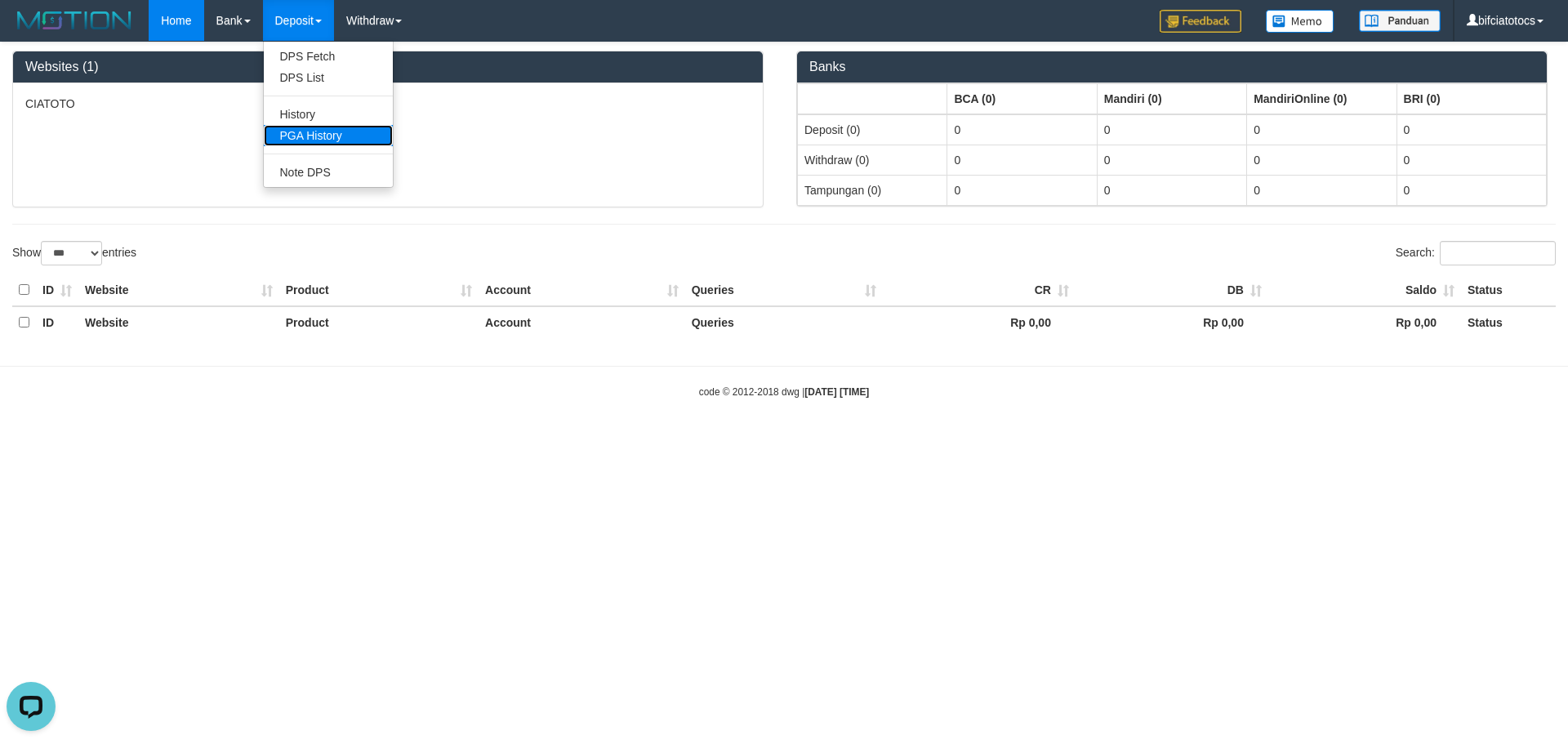 click on "PGA History" at bounding box center (328, 136) 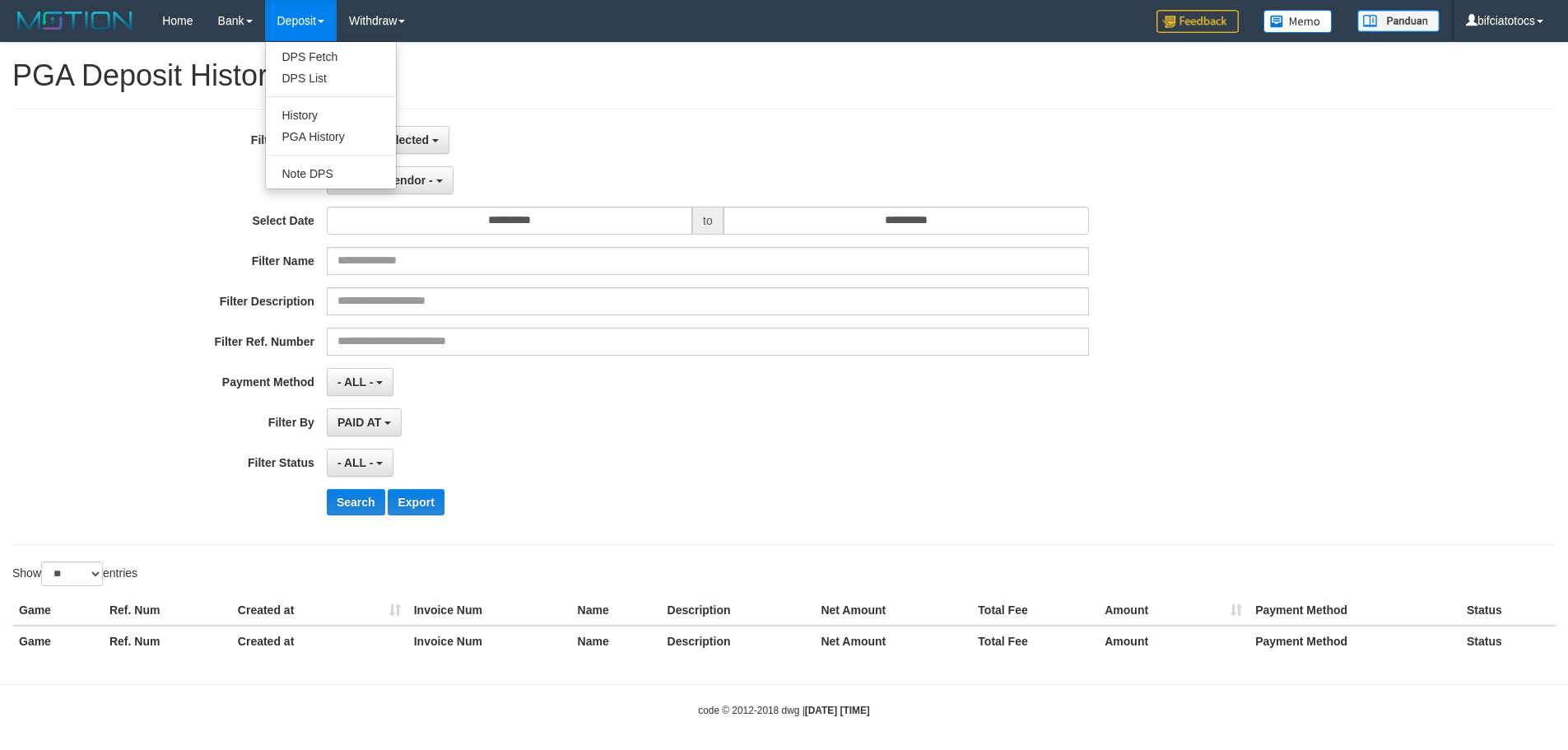 select 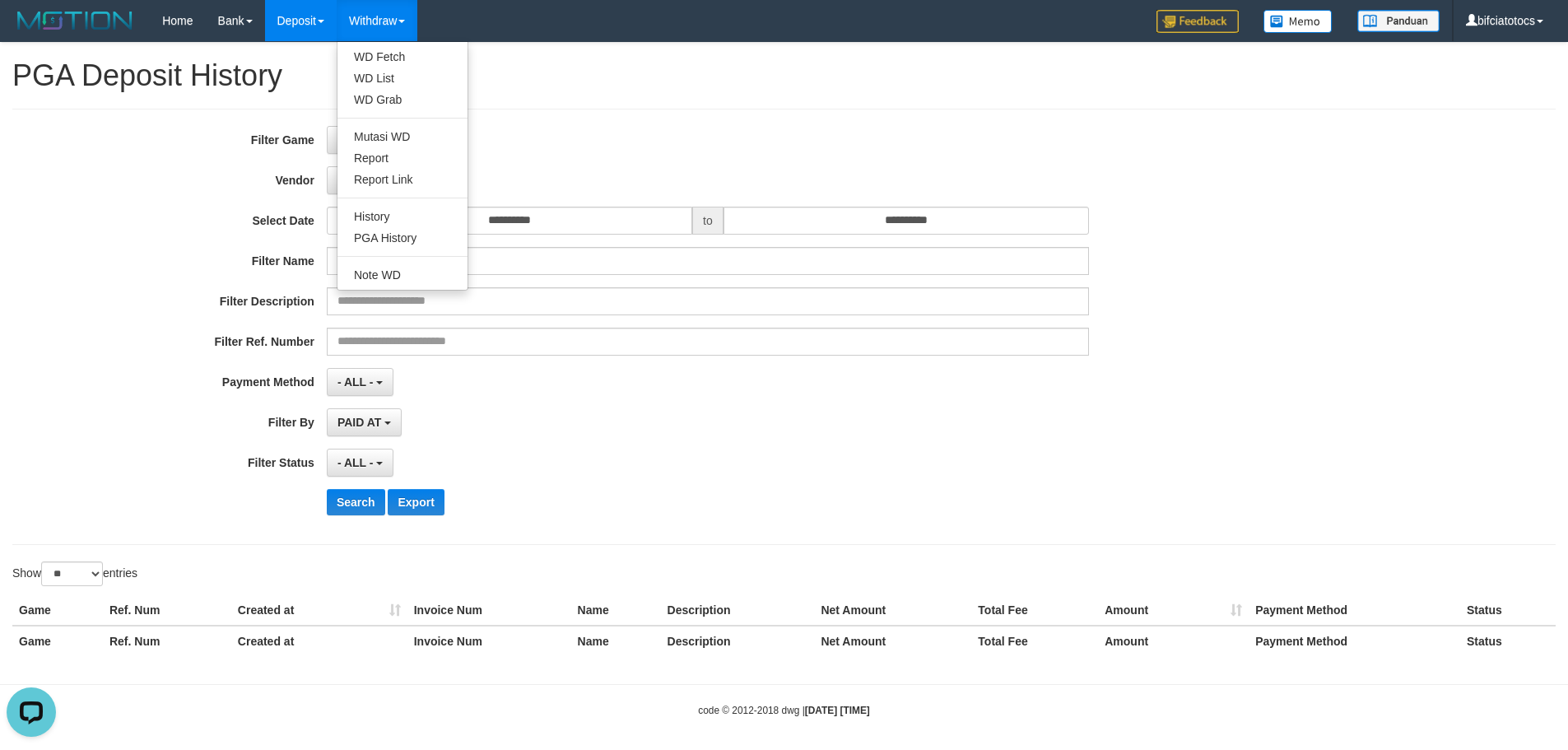 scroll, scrollTop: 0, scrollLeft: 0, axis: both 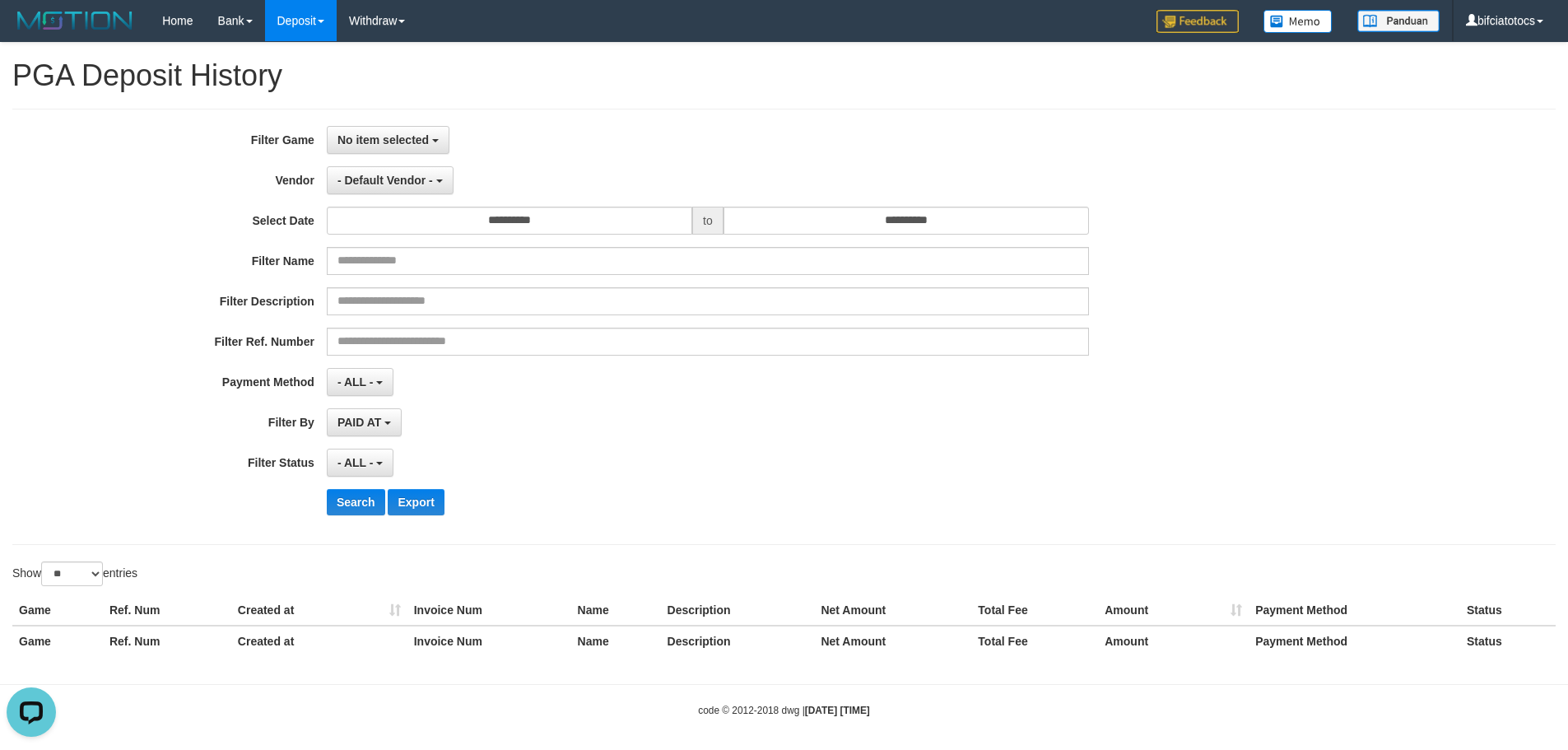 drag, startPoint x: 641, startPoint y: 92, endPoint x: 444, endPoint y: 160, distance: 208.40585 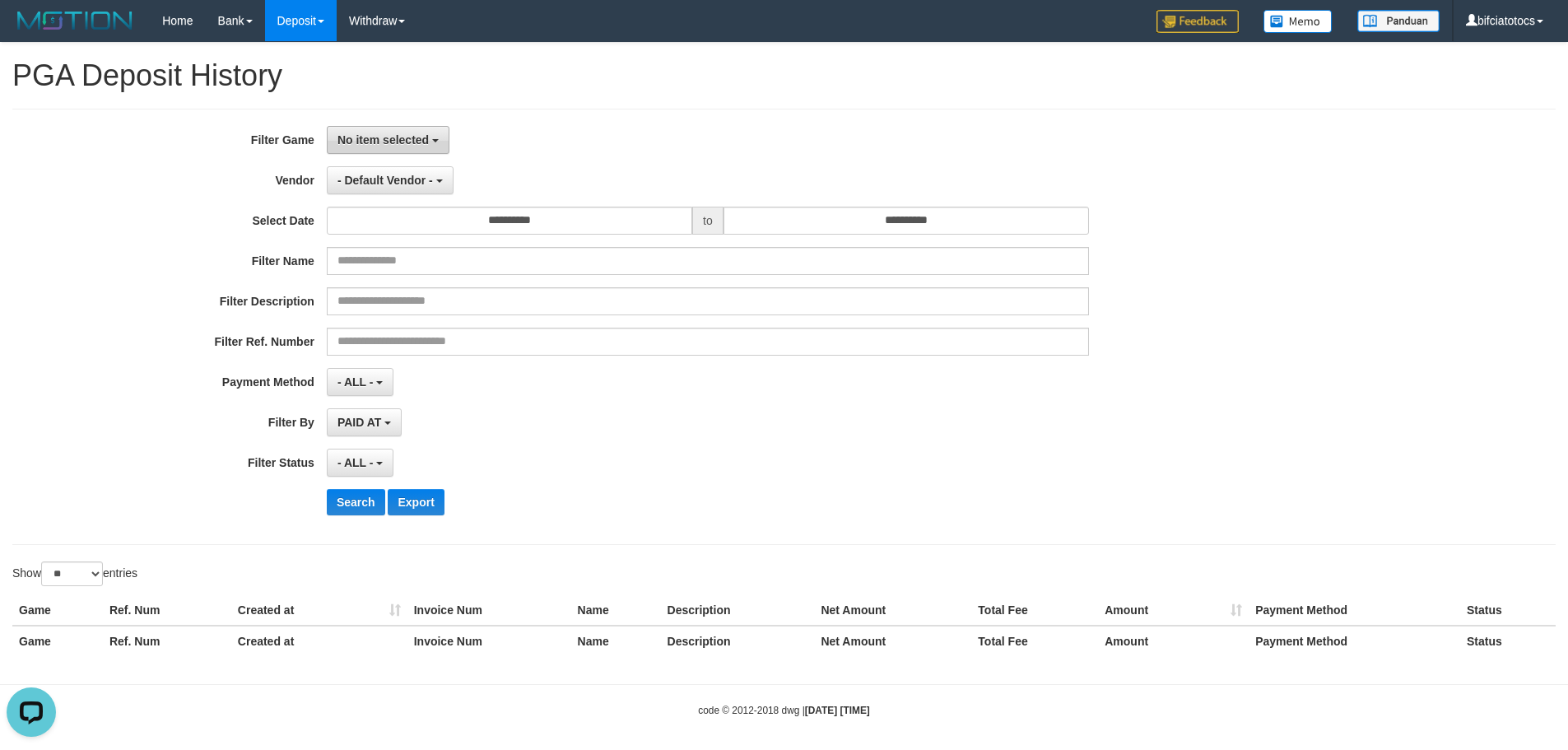 click on "No item selected" at bounding box center (383, 140) 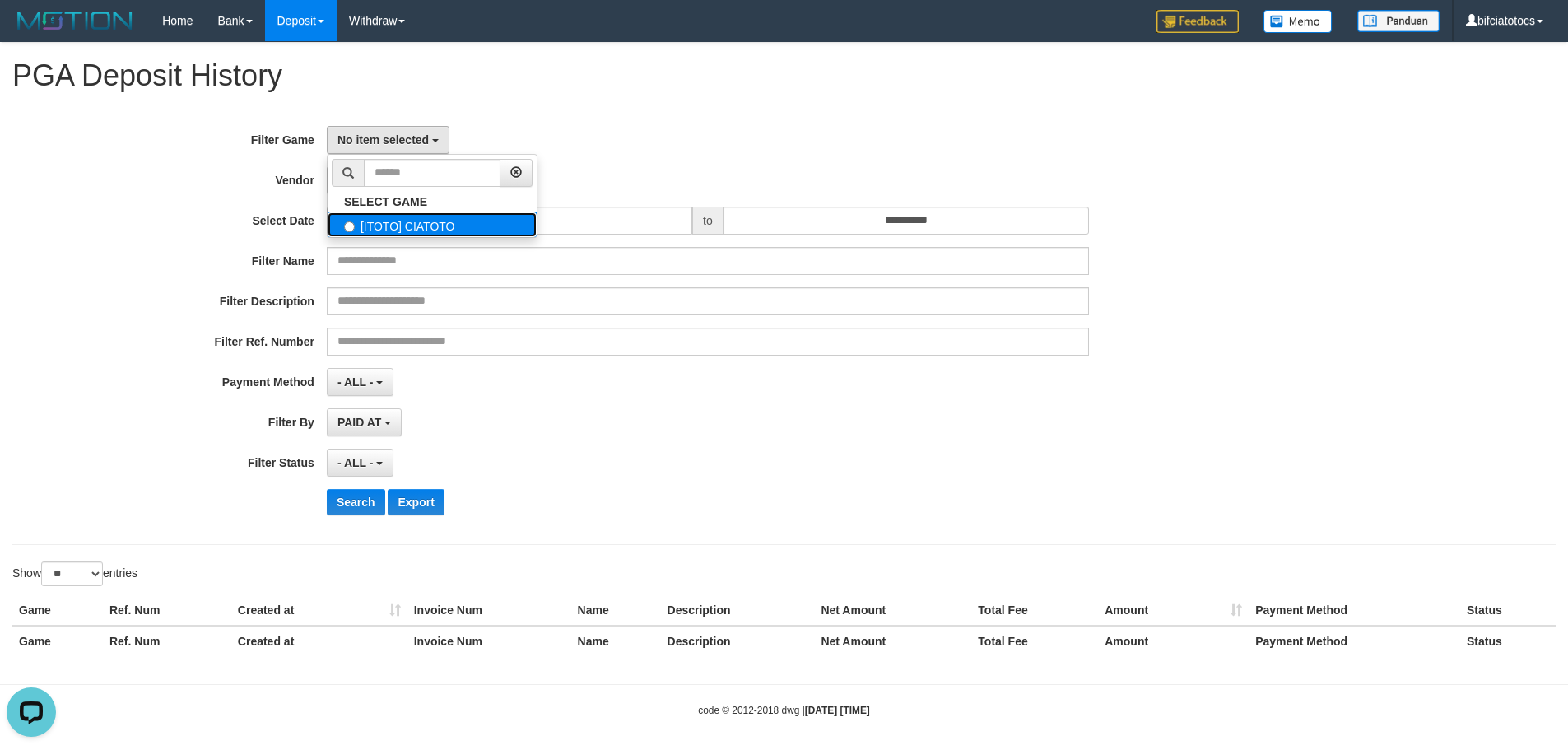 click on "[ITOTO] CIATOTO" at bounding box center (432, 225) 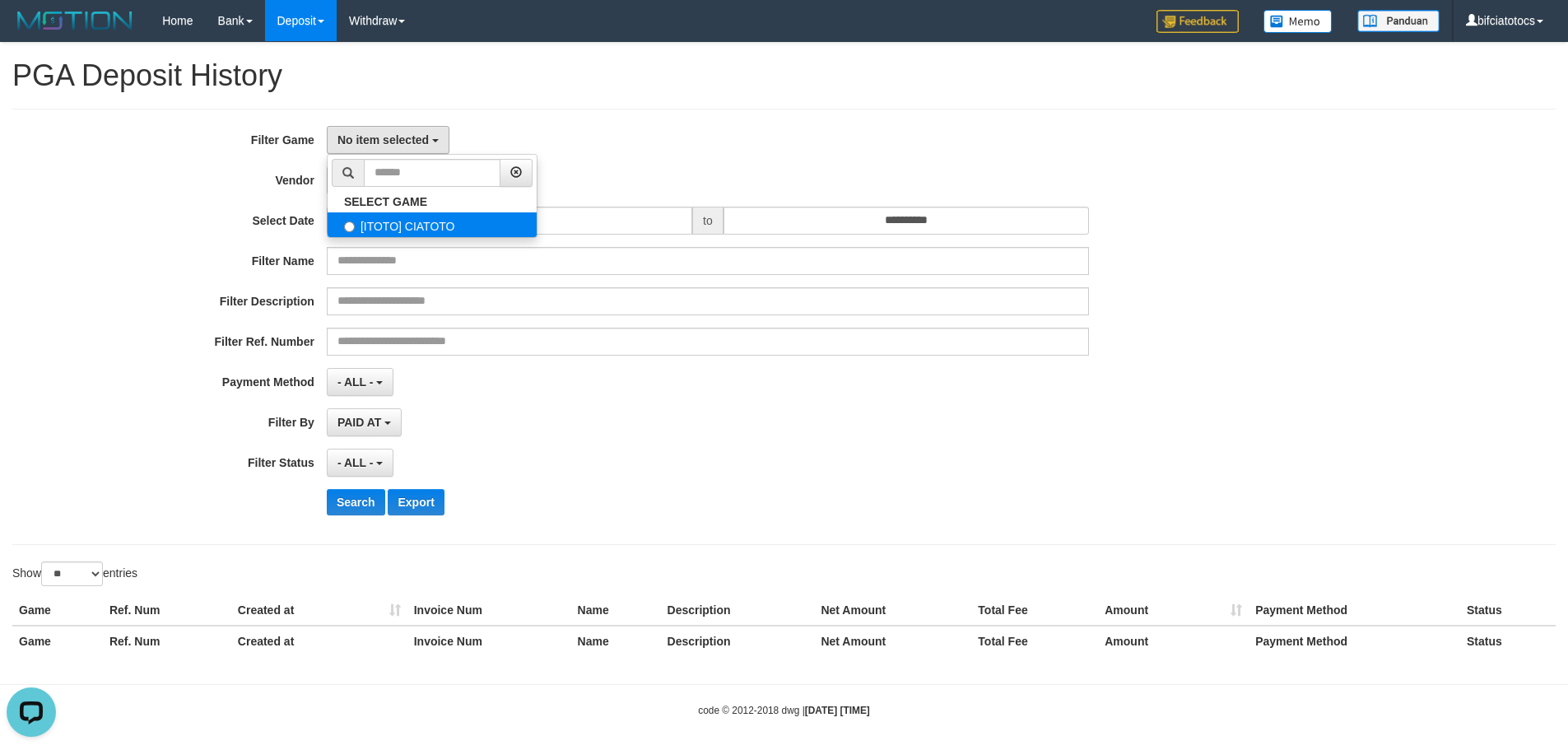 select on "****" 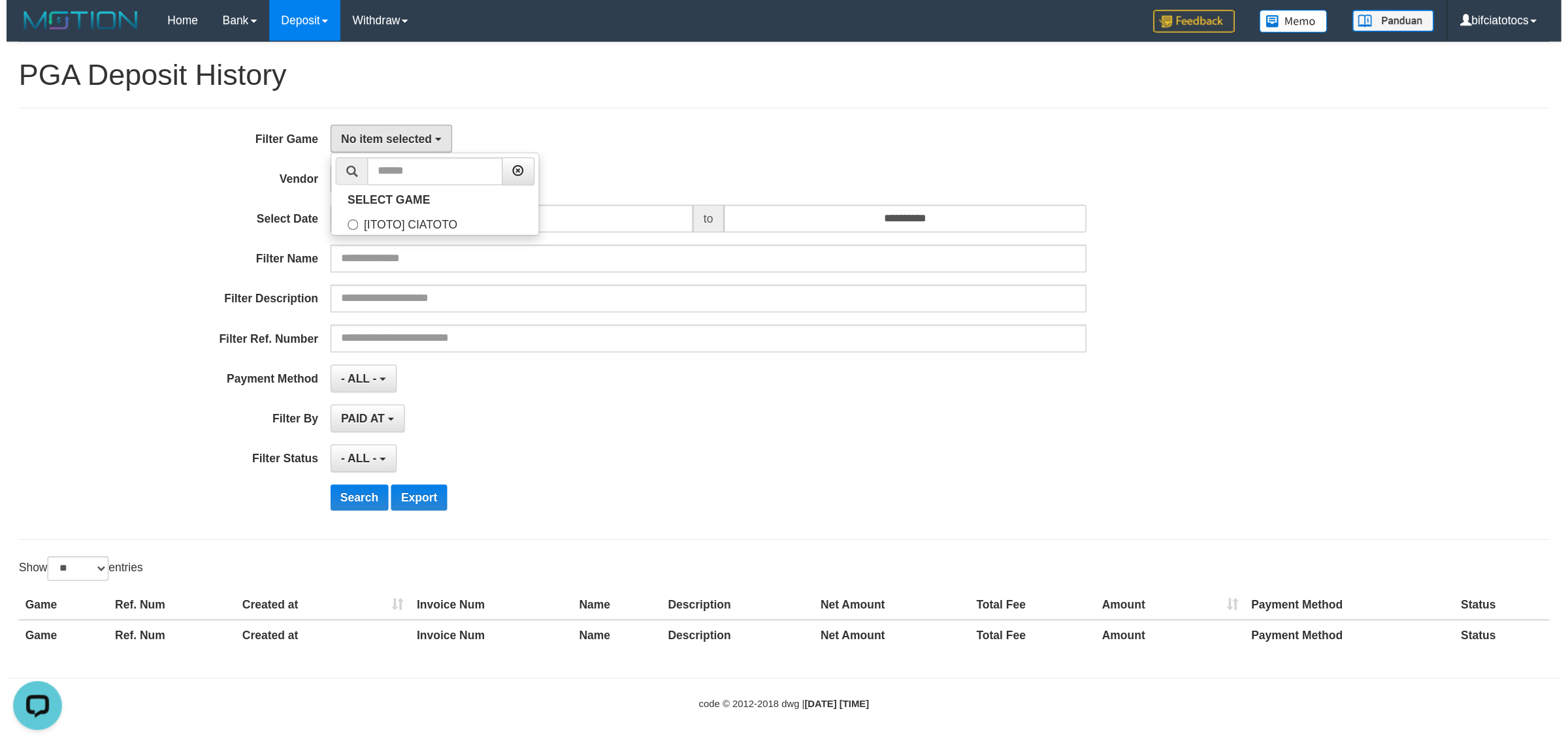 scroll, scrollTop: 12, scrollLeft: 0, axis: vertical 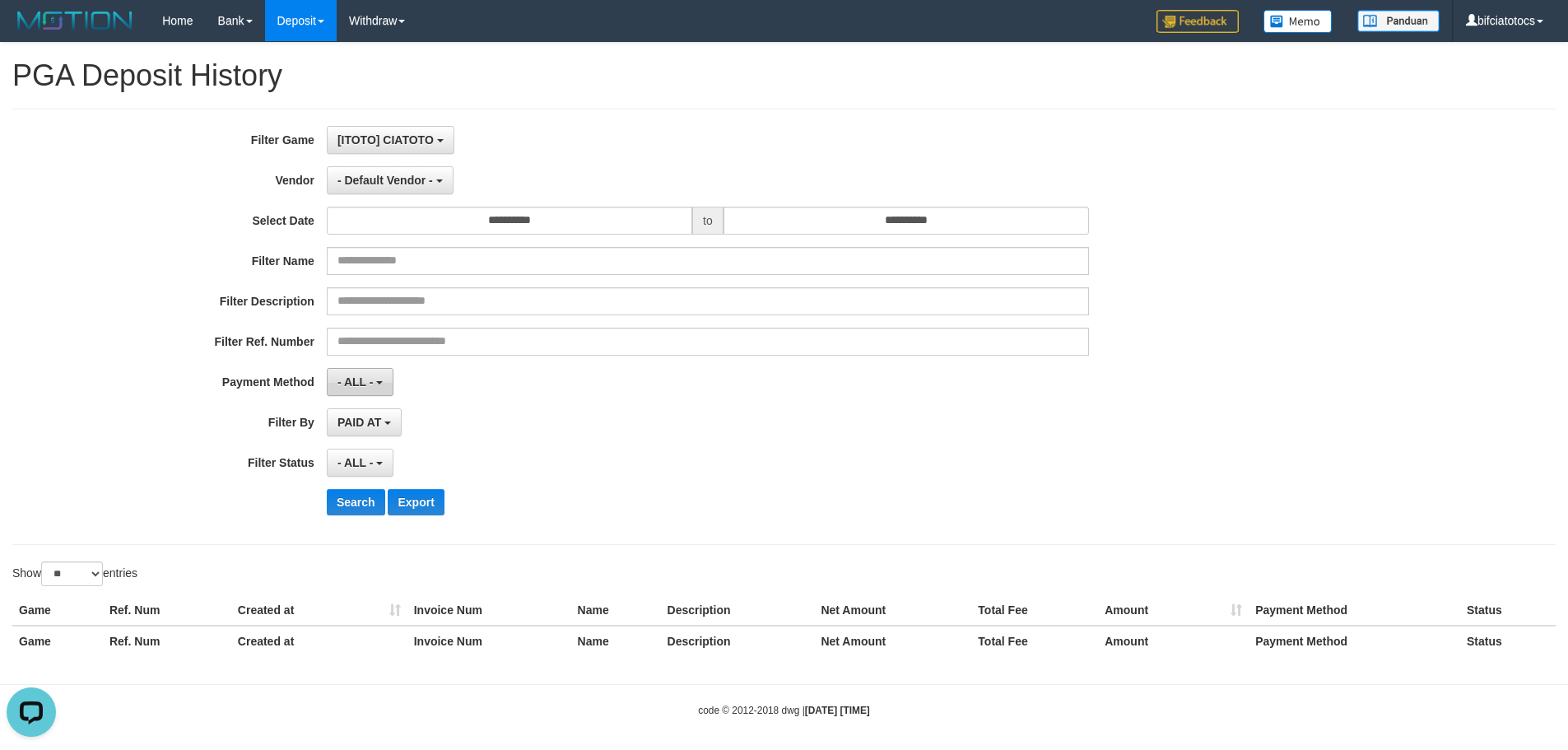 click at bounding box center [379, 383] 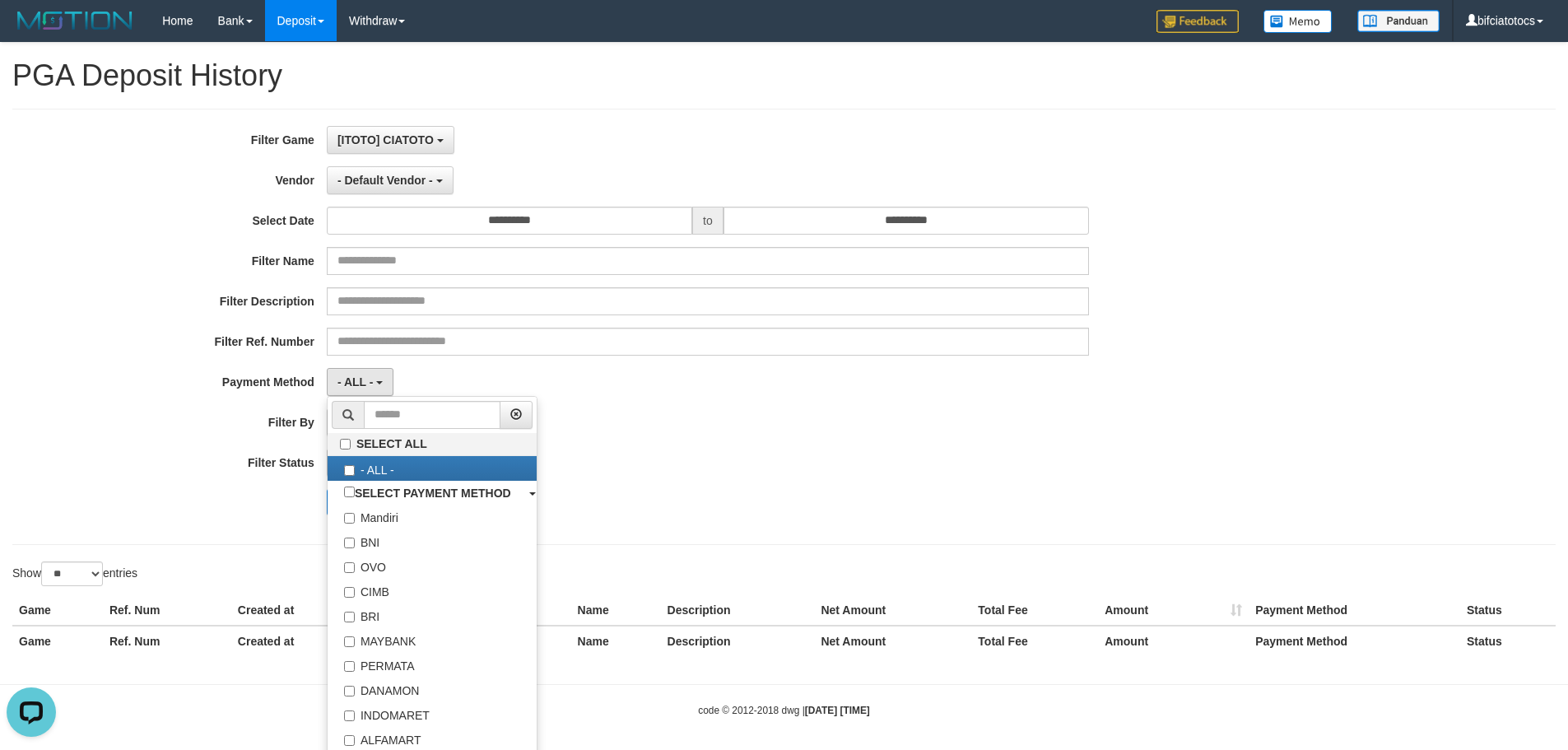 drag, startPoint x: 778, startPoint y: 417, endPoint x: 431, endPoint y: 408, distance: 347.1167 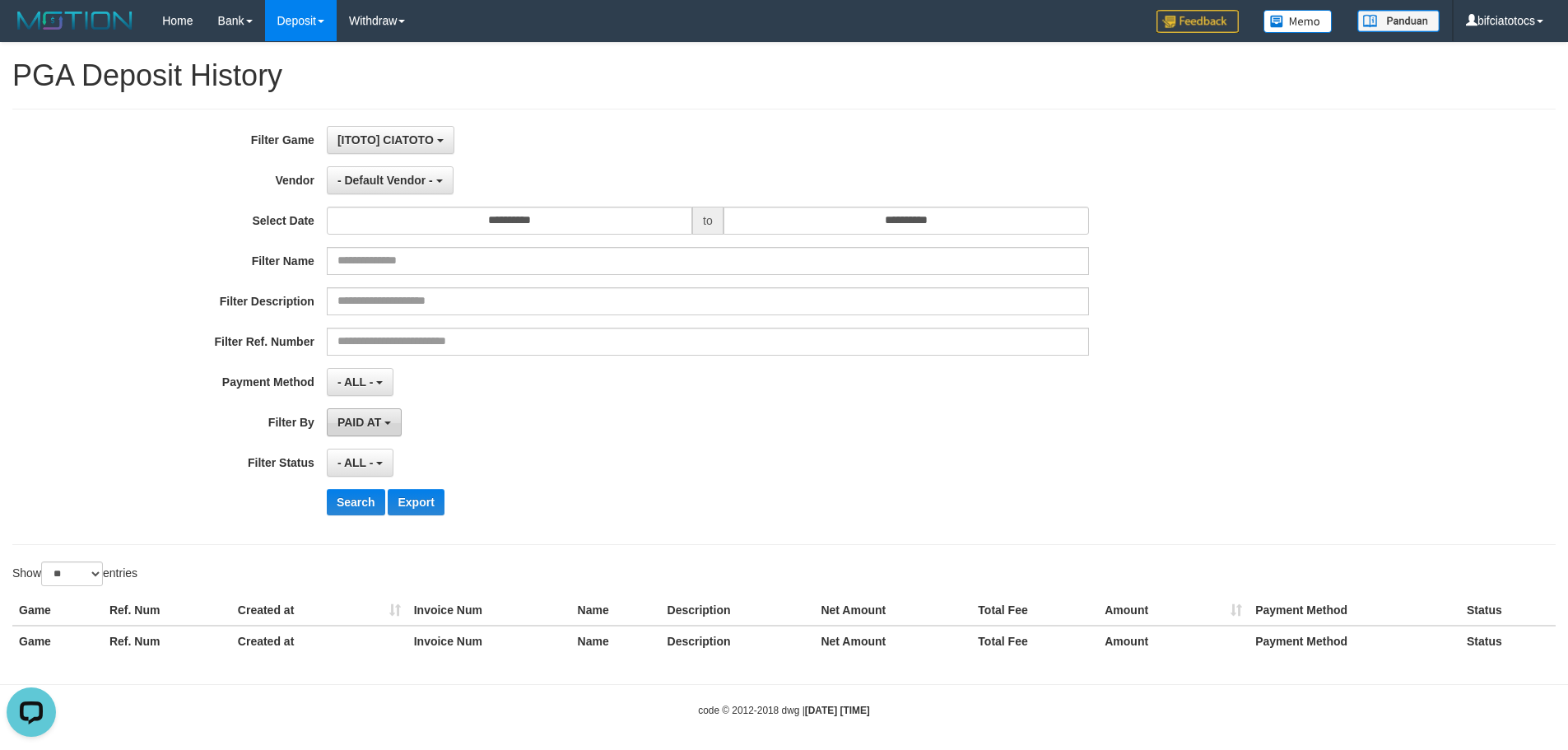 click on "PAID AT" at bounding box center (359, 422) 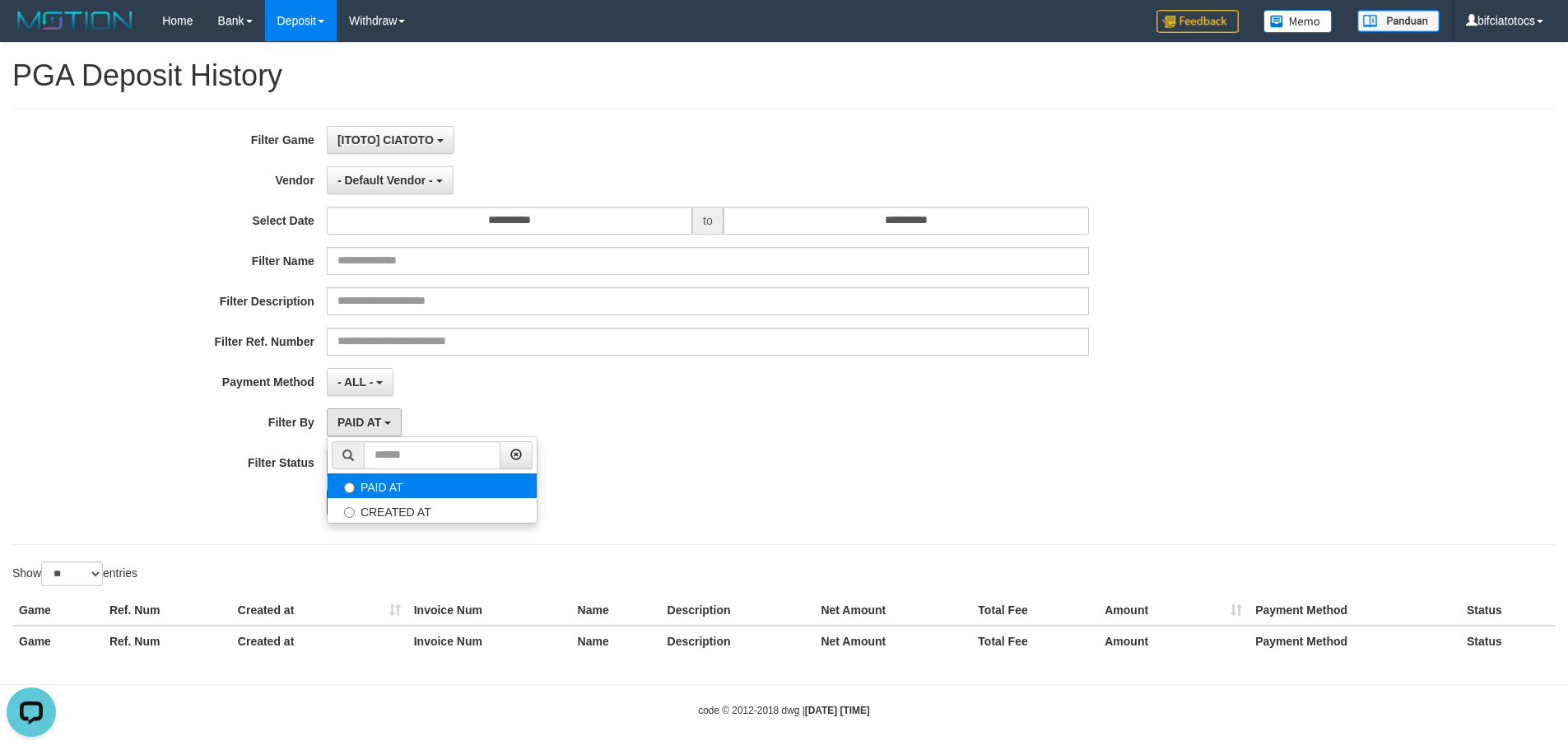 click on "PAID AT" at bounding box center [432, 486] 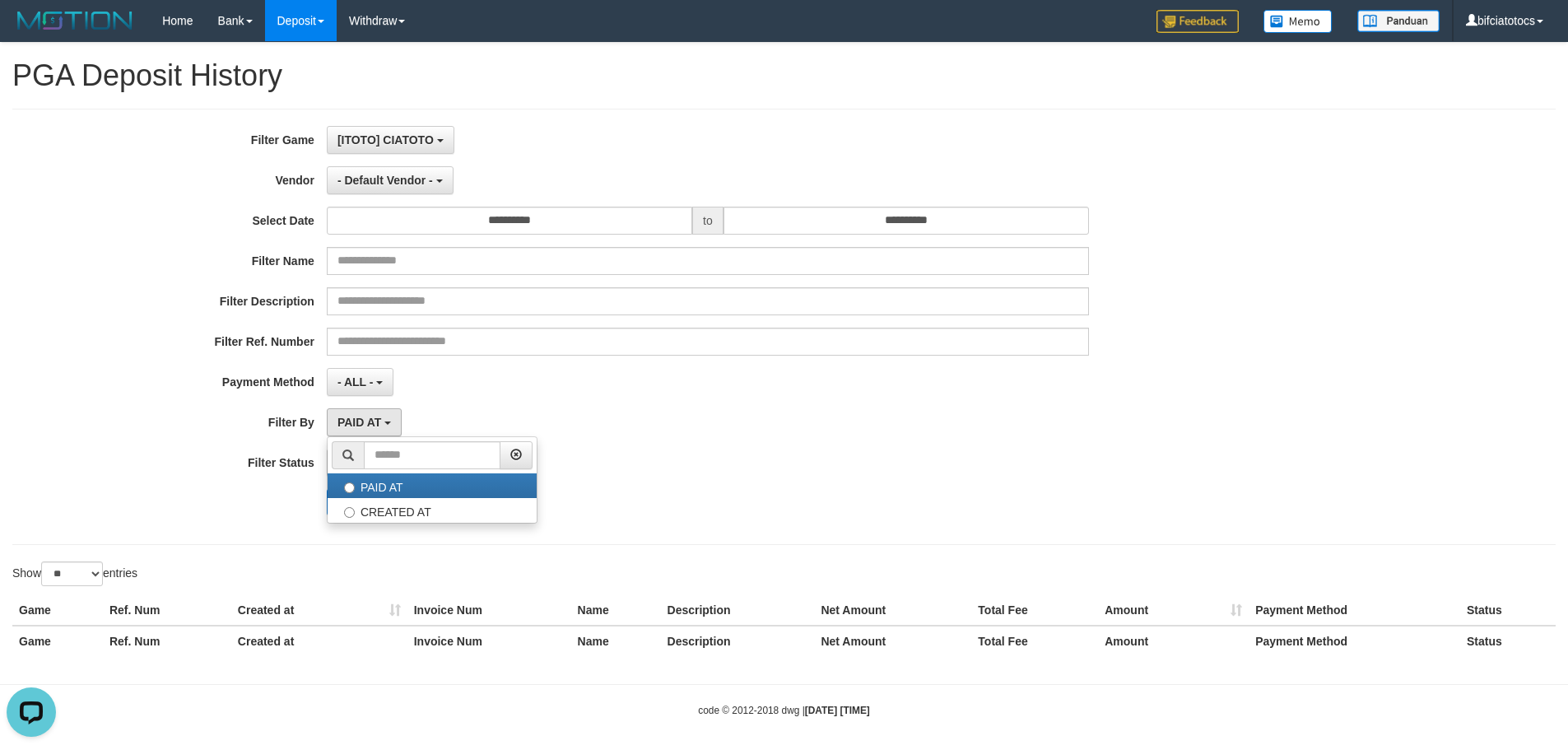 drag, startPoint x: 756, startPoint y: 372, endPoint x: 758, endPoint y: 386, distance: 14.142136 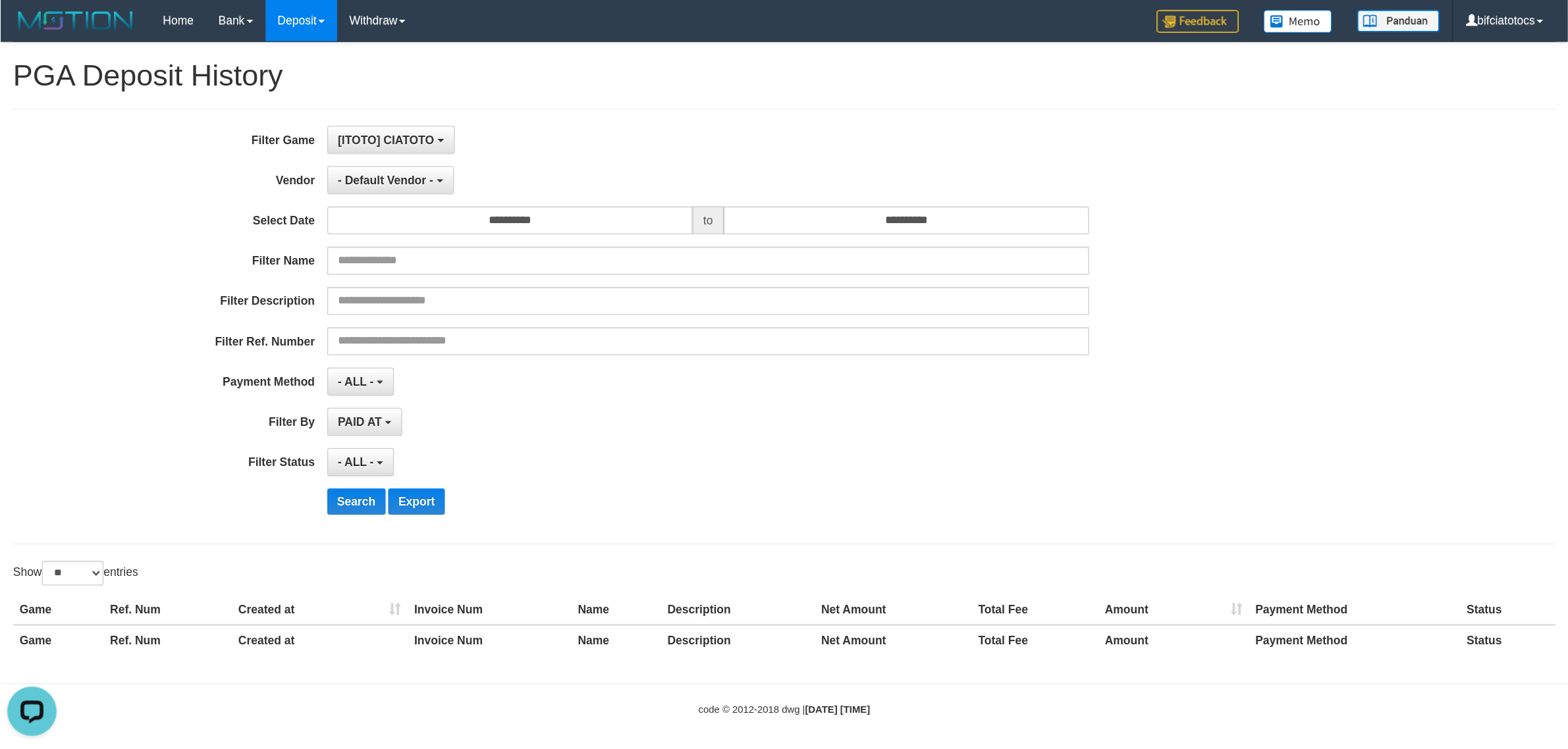 scroll, scrollTop: 11, scrollLeft: 0, axis: vertical 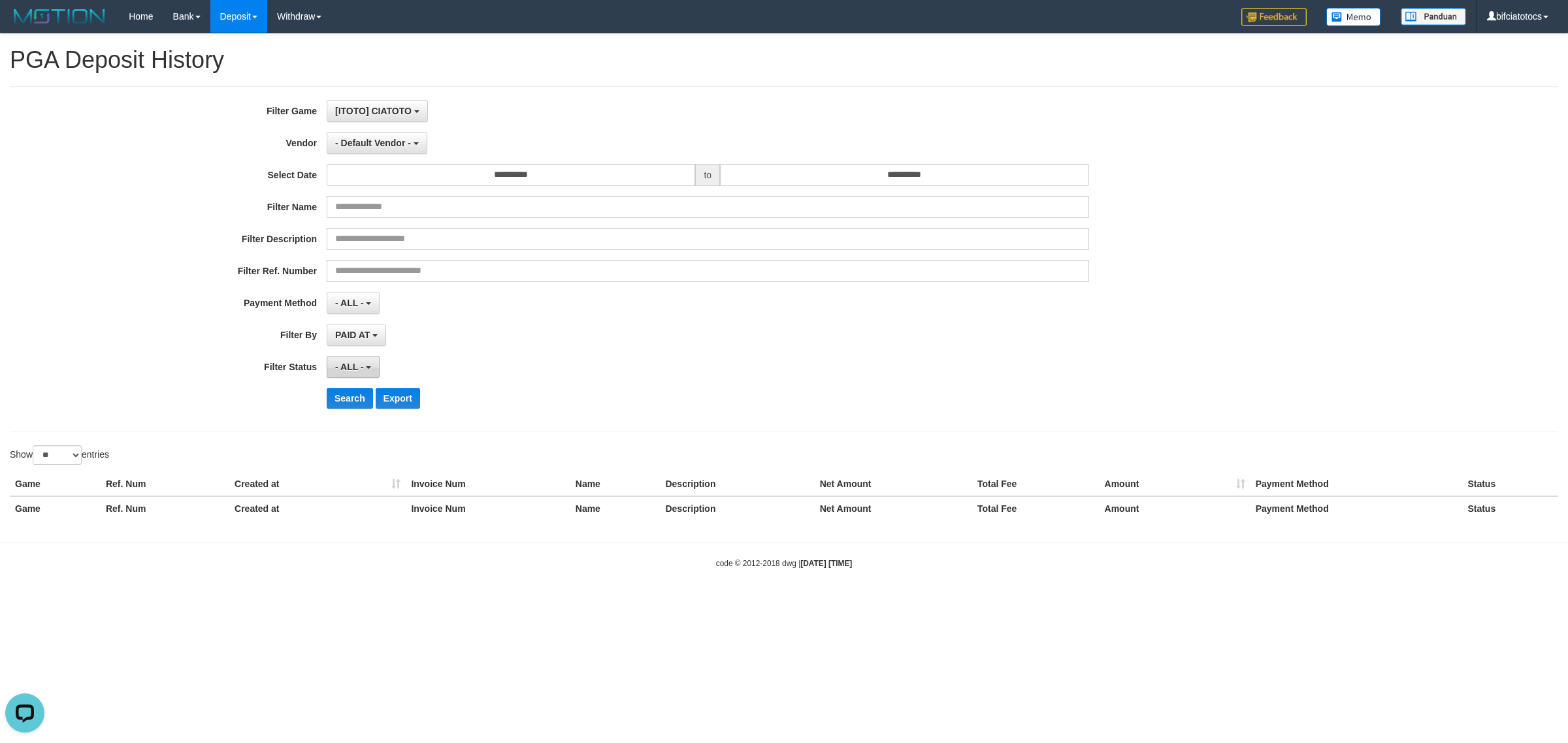 click on "- ALL -" at bounding box center (350, 367) 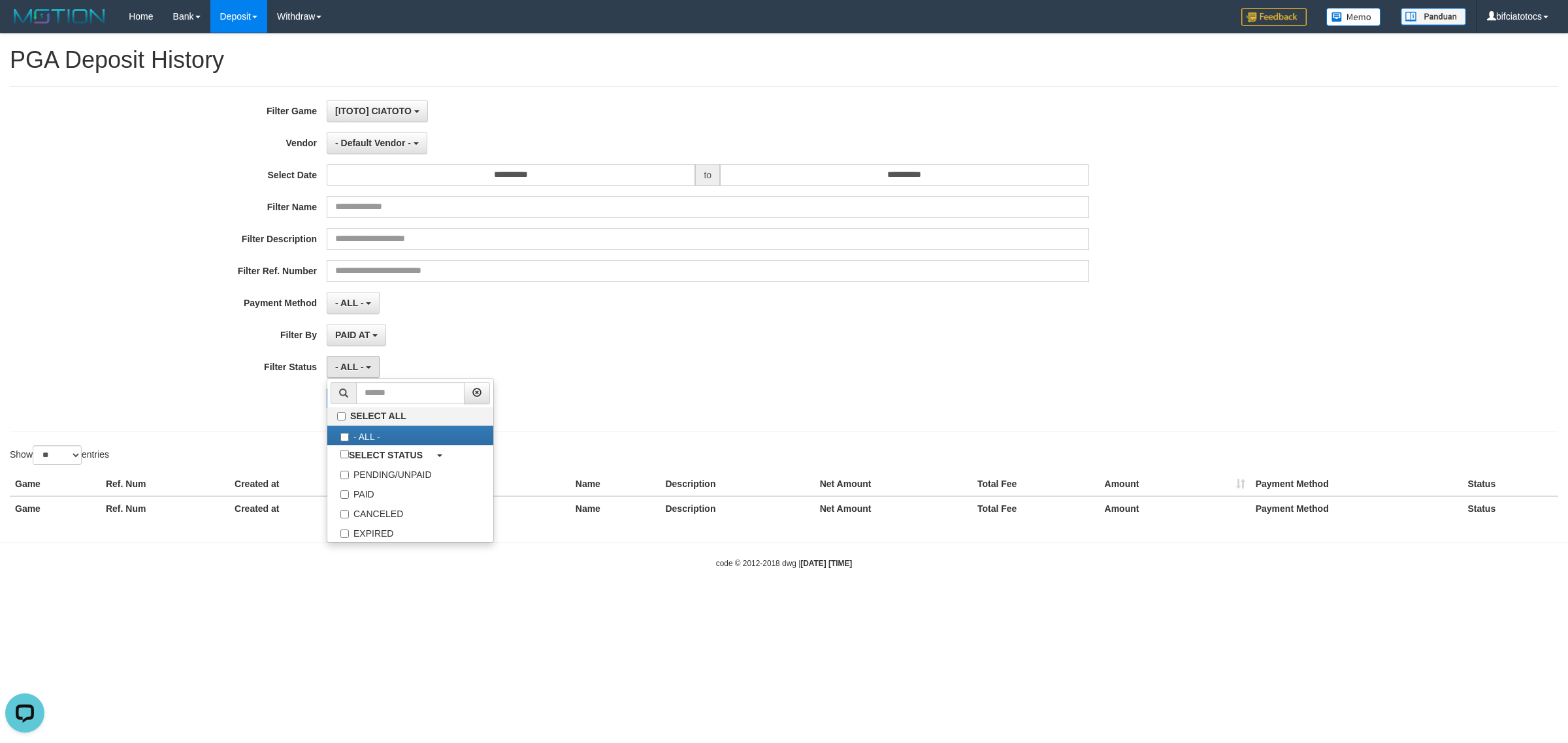 click on "PAID AT
PAID AT
CREATED AT" at bounding box center (708, 335) 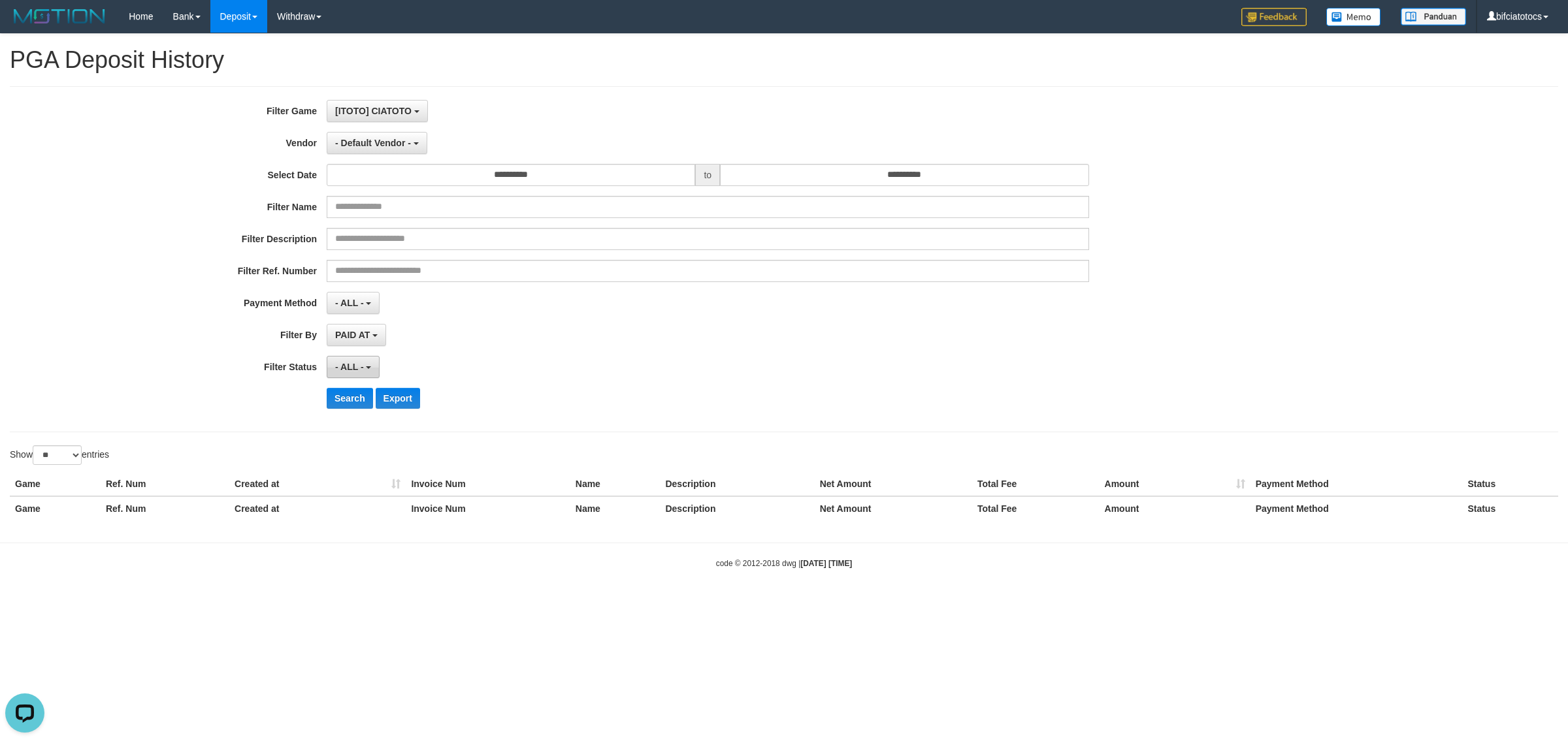 click on "- ALL -" at bounding box center [353, 367] 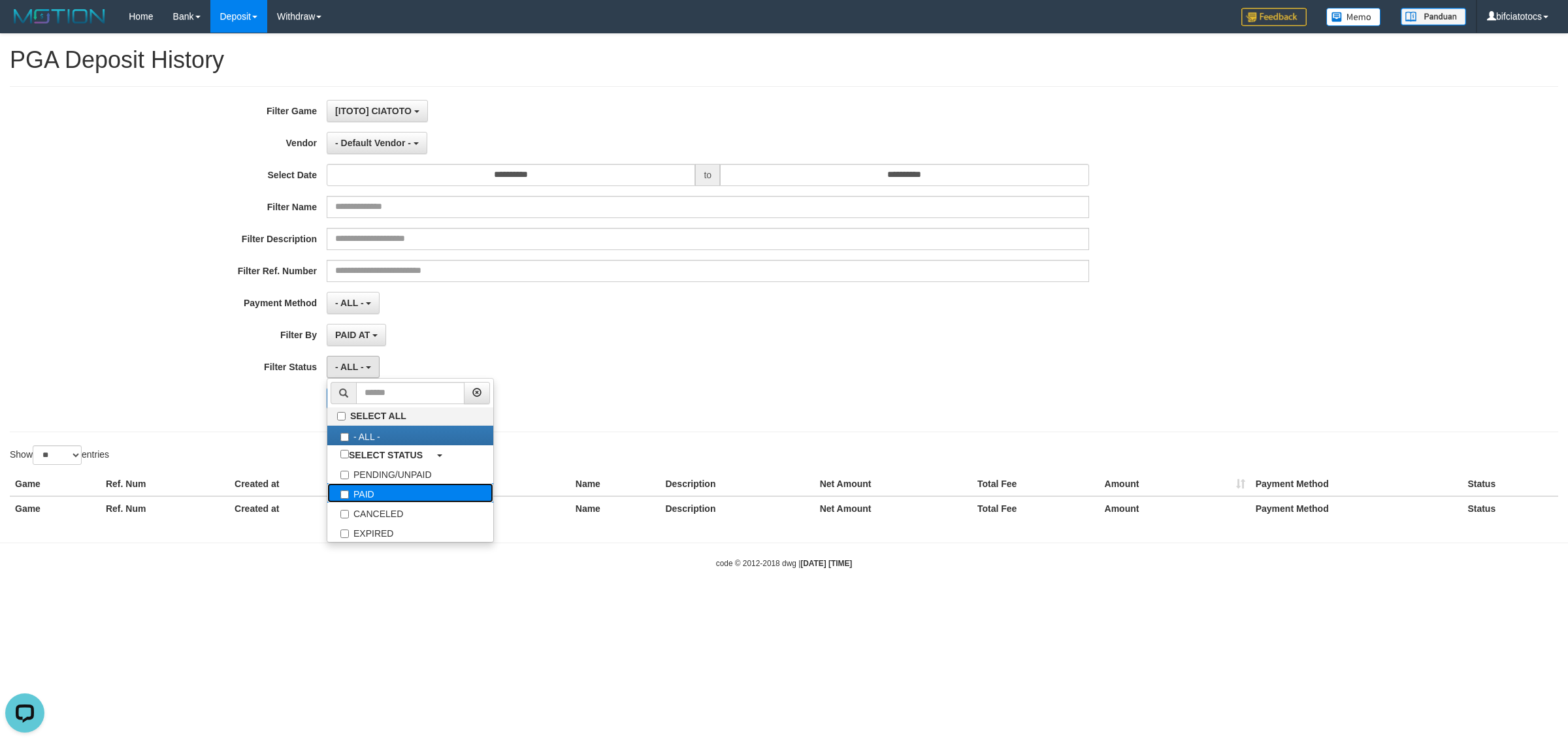 click on "PAID" at bounding box center [410, 493] 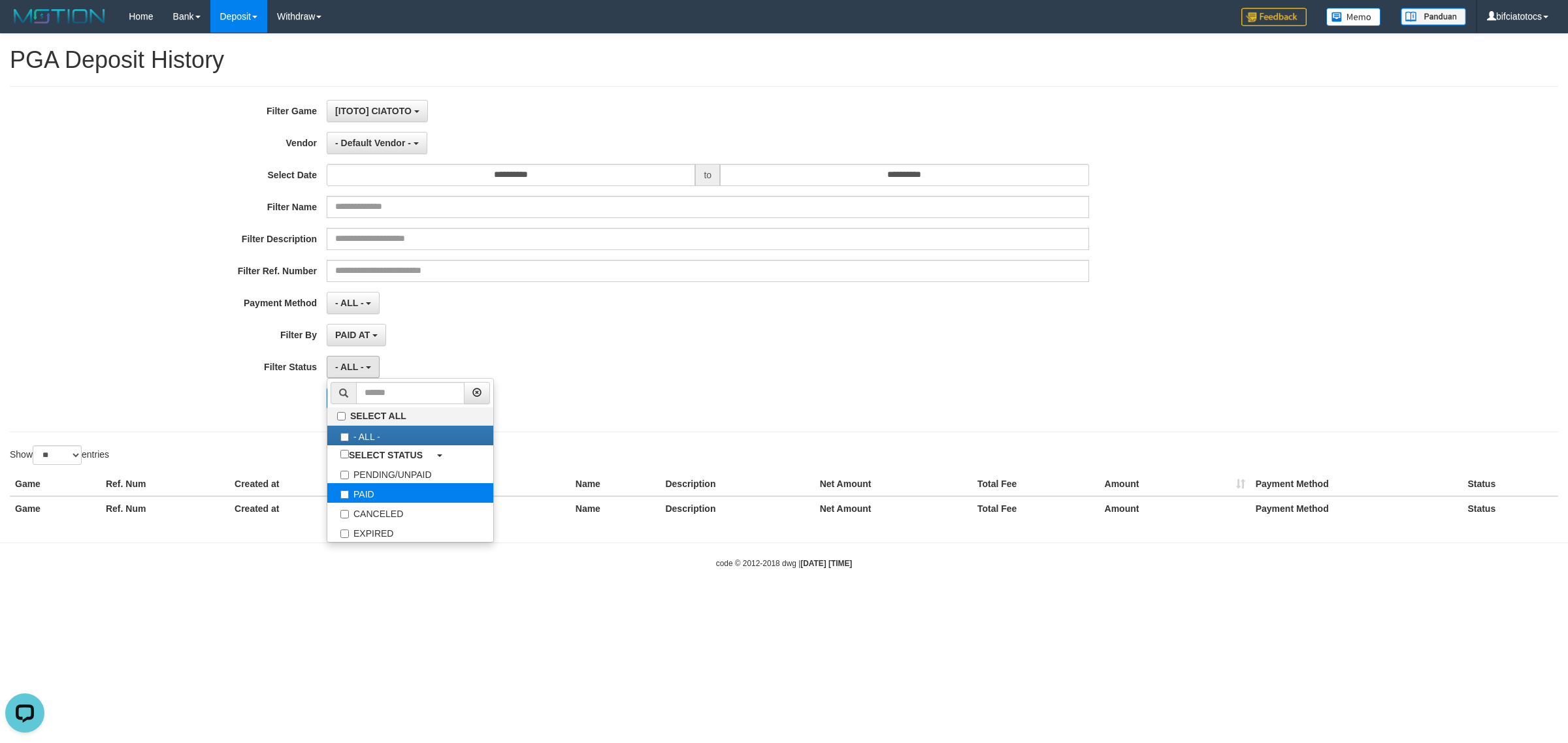 select on "*" 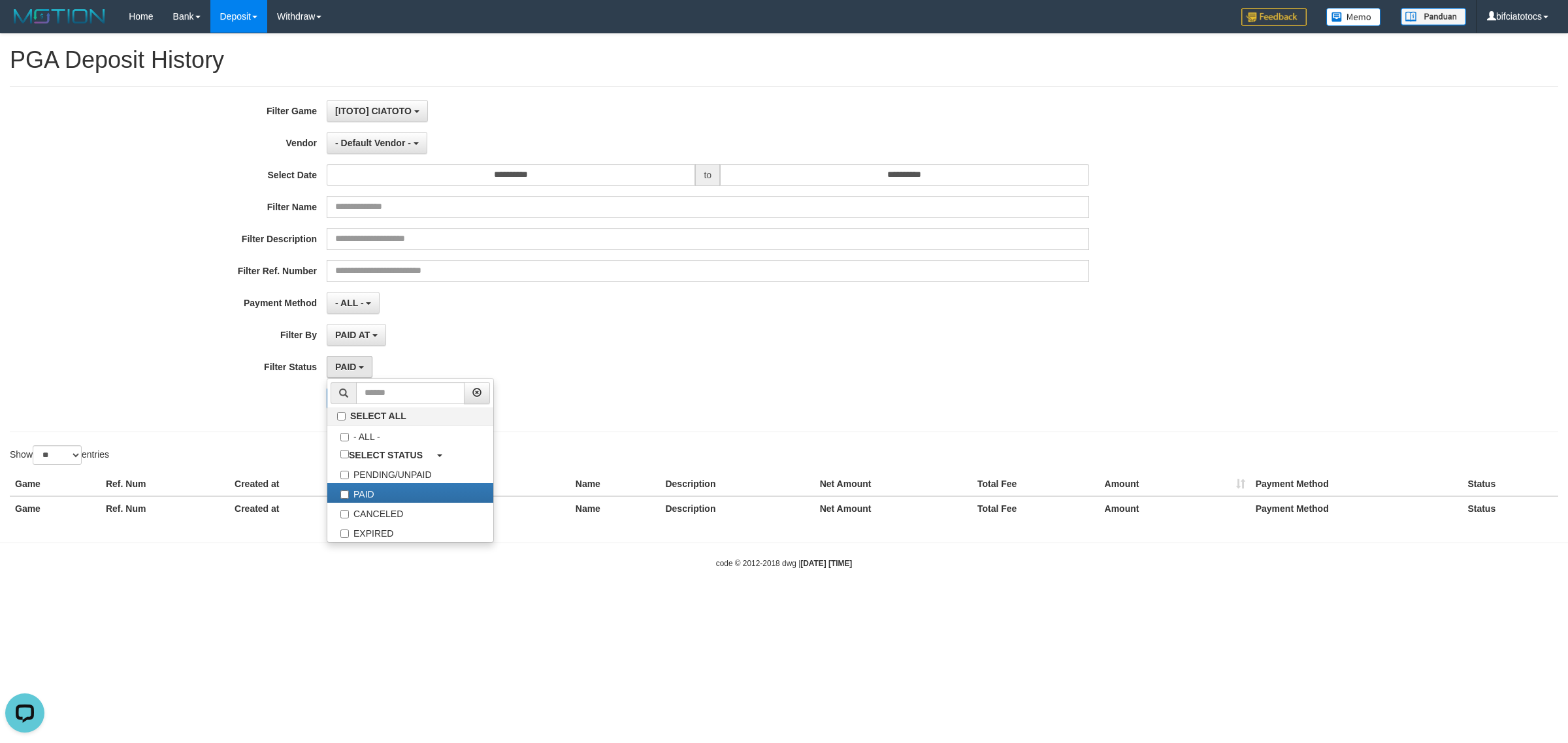 click on "**********" at bounding box center (653, 259) 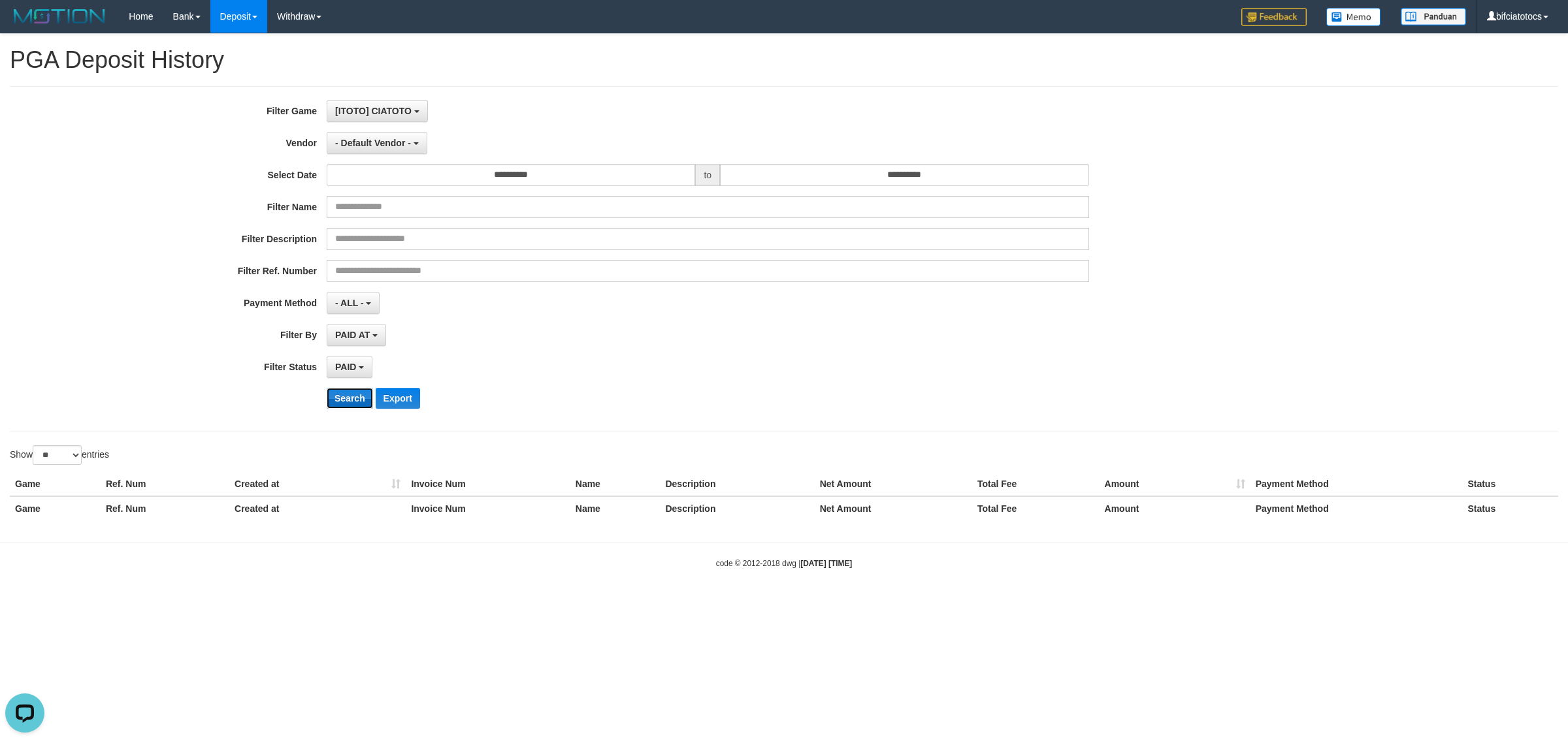 click on "Search" at bounding box center (350, 398) 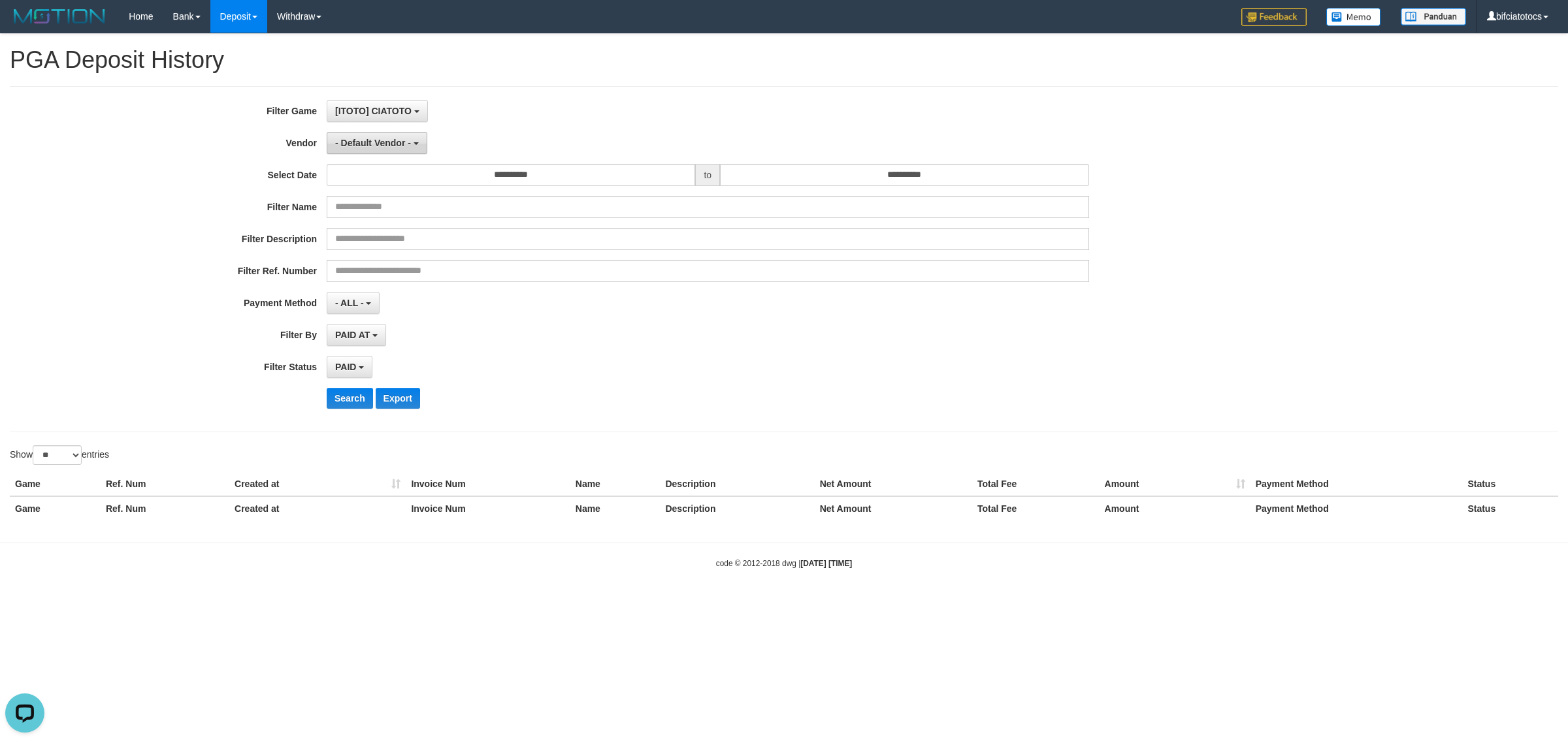 click on "- Default Vendor -" at bounding box center (373, 143) 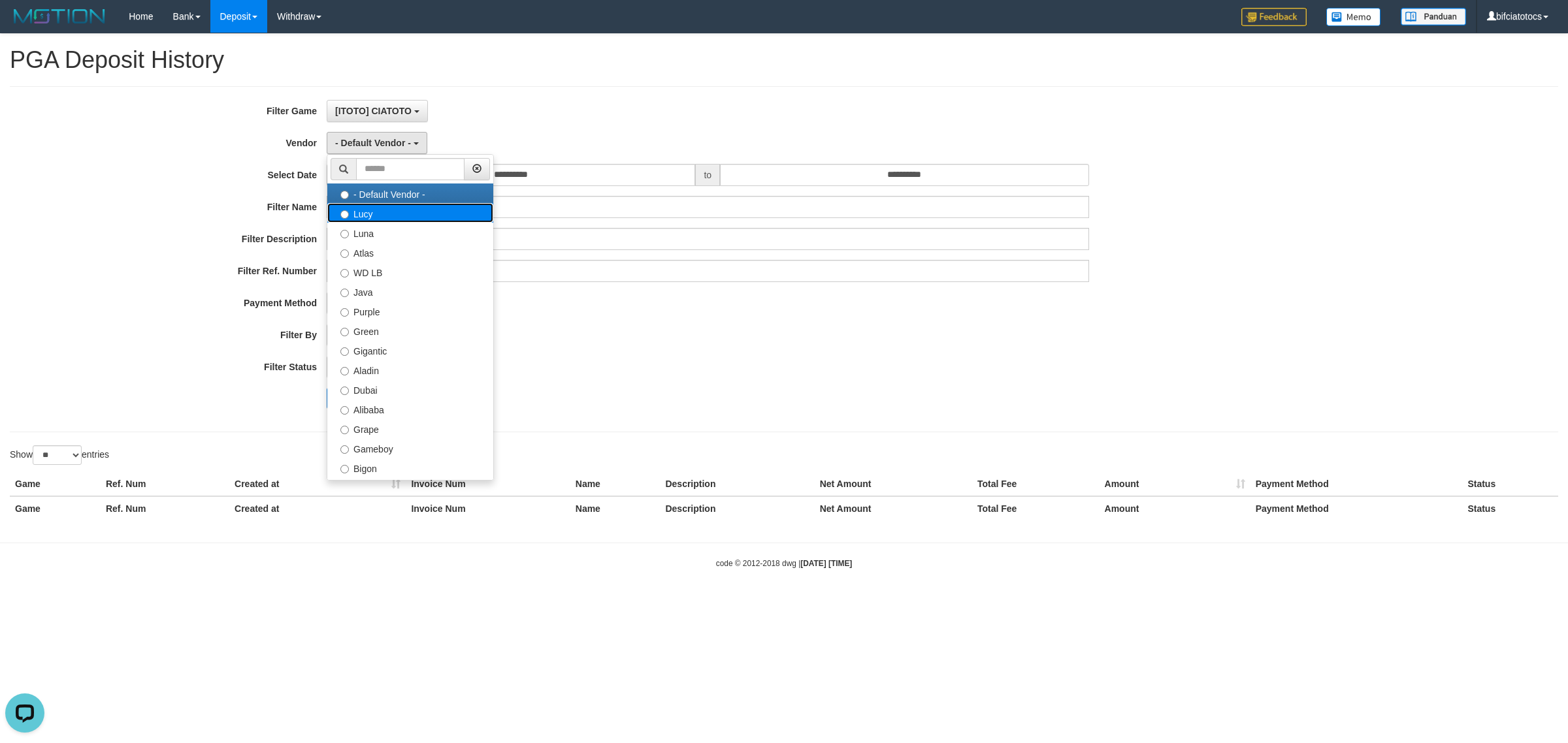 click on "Lucy" at bounding box center [410, 213] 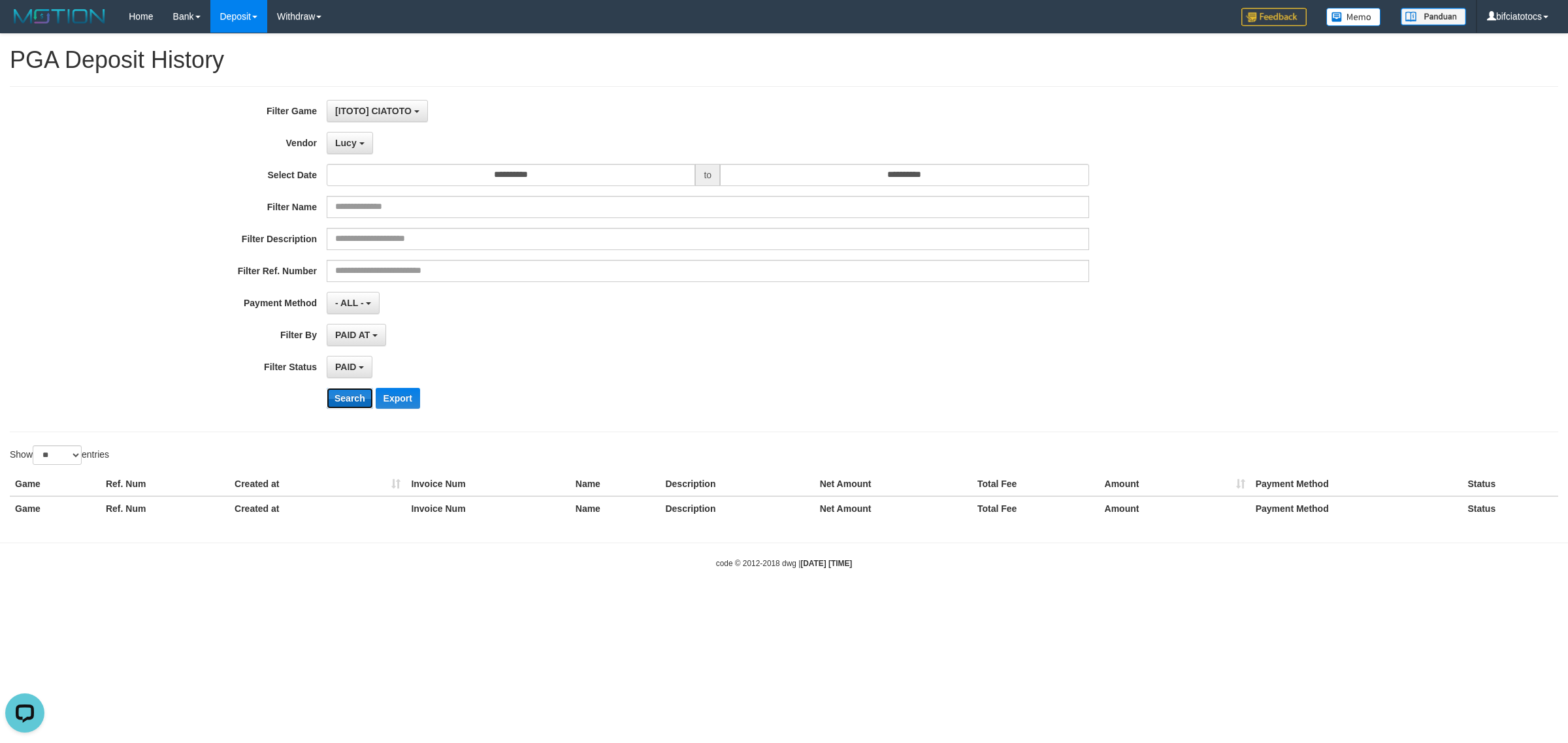 click on "Search" at bounding box center [350, 398] 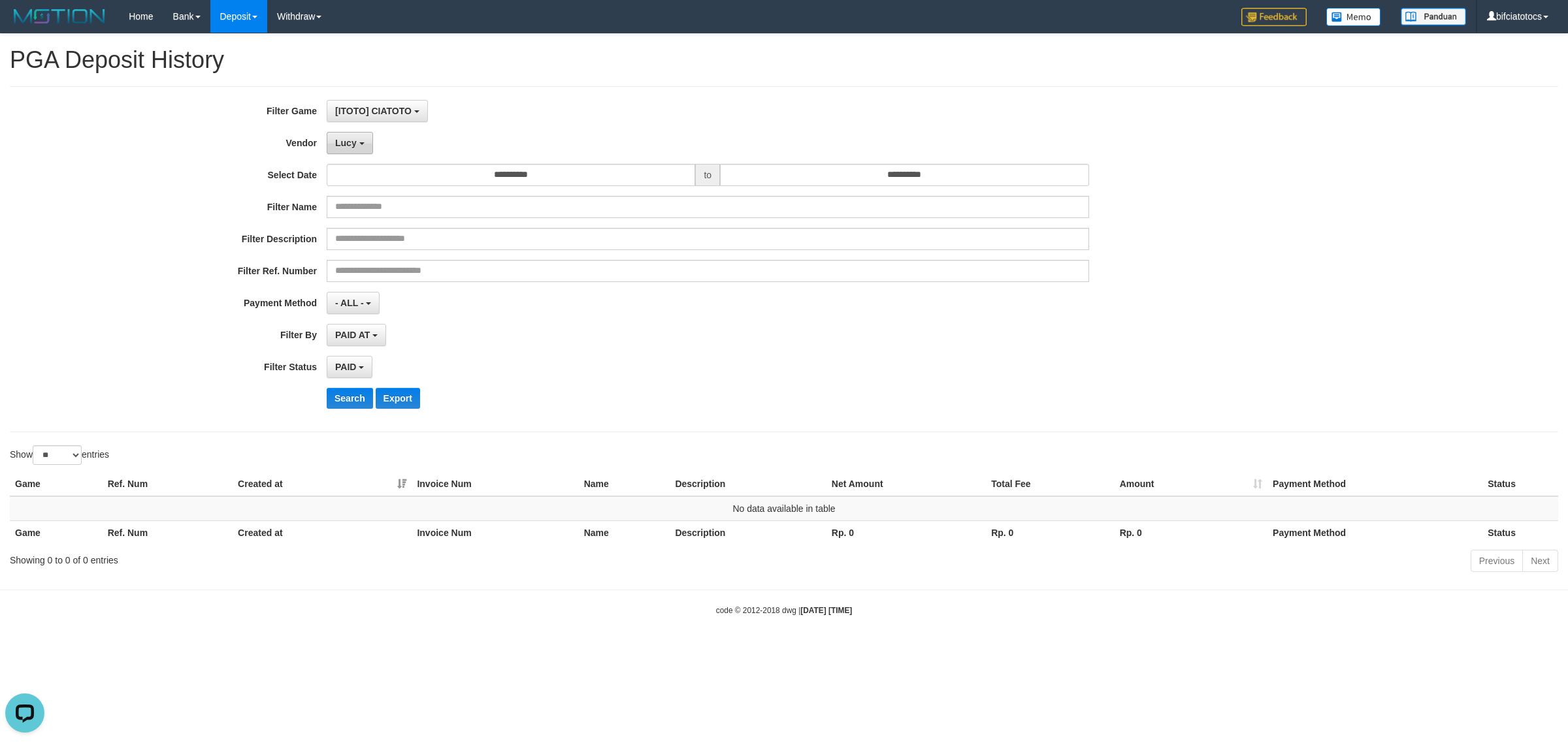 click on "Lucy" at bounding box center (346, 143) 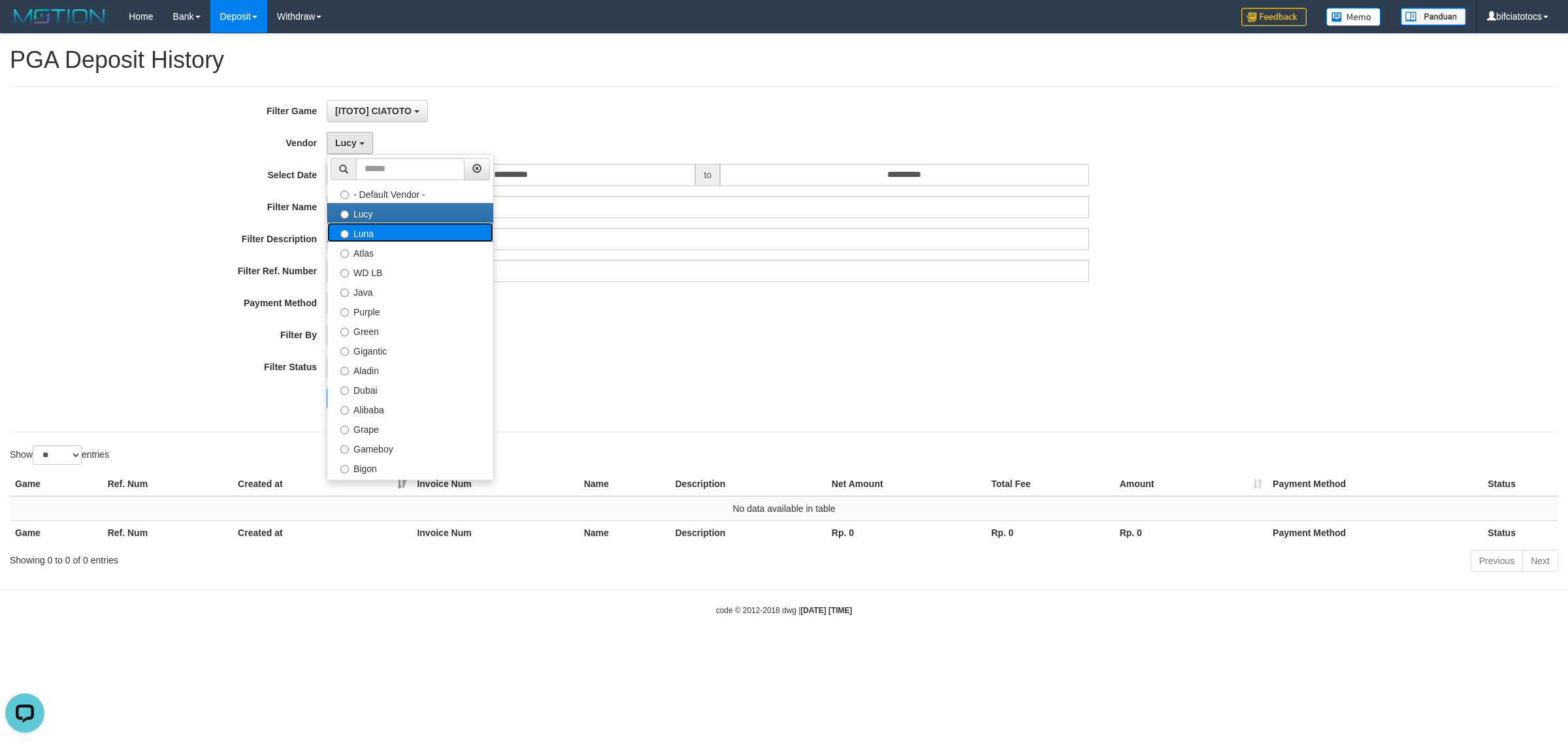 click on "Luna" at bounding box center [410, 232] 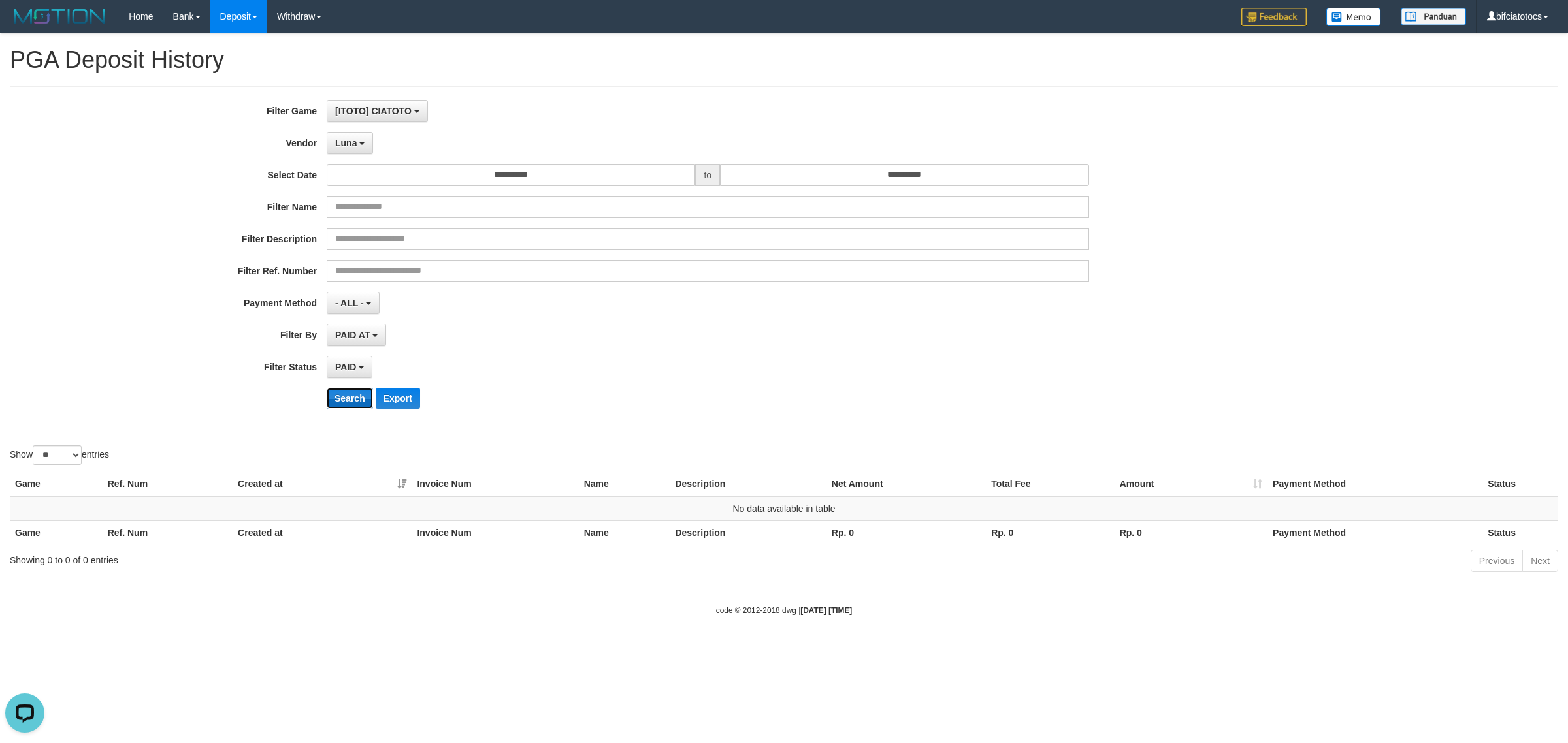 click on "Search" at bounding box center [350, 398] 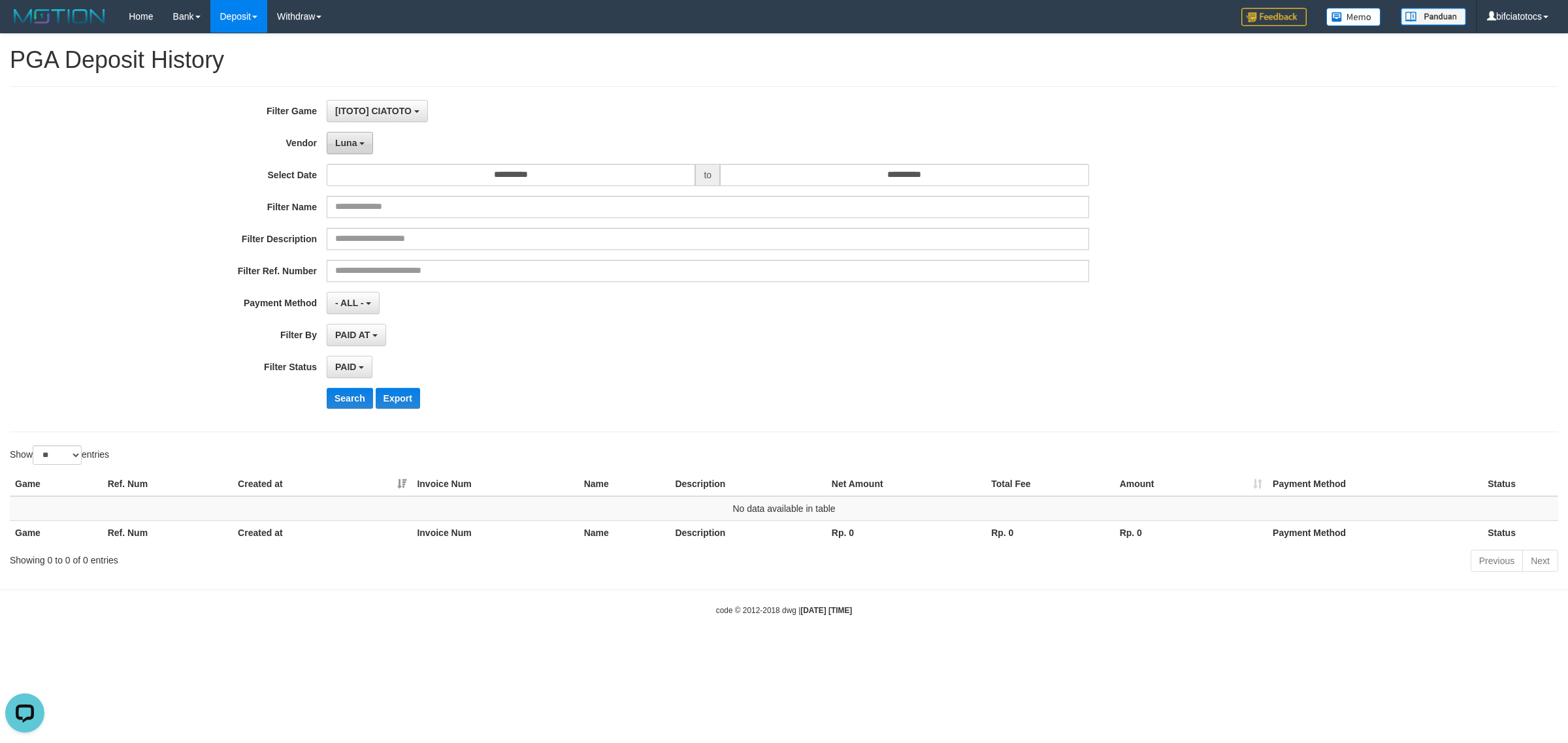 click on "Luna" at bounding box center (346, 143) 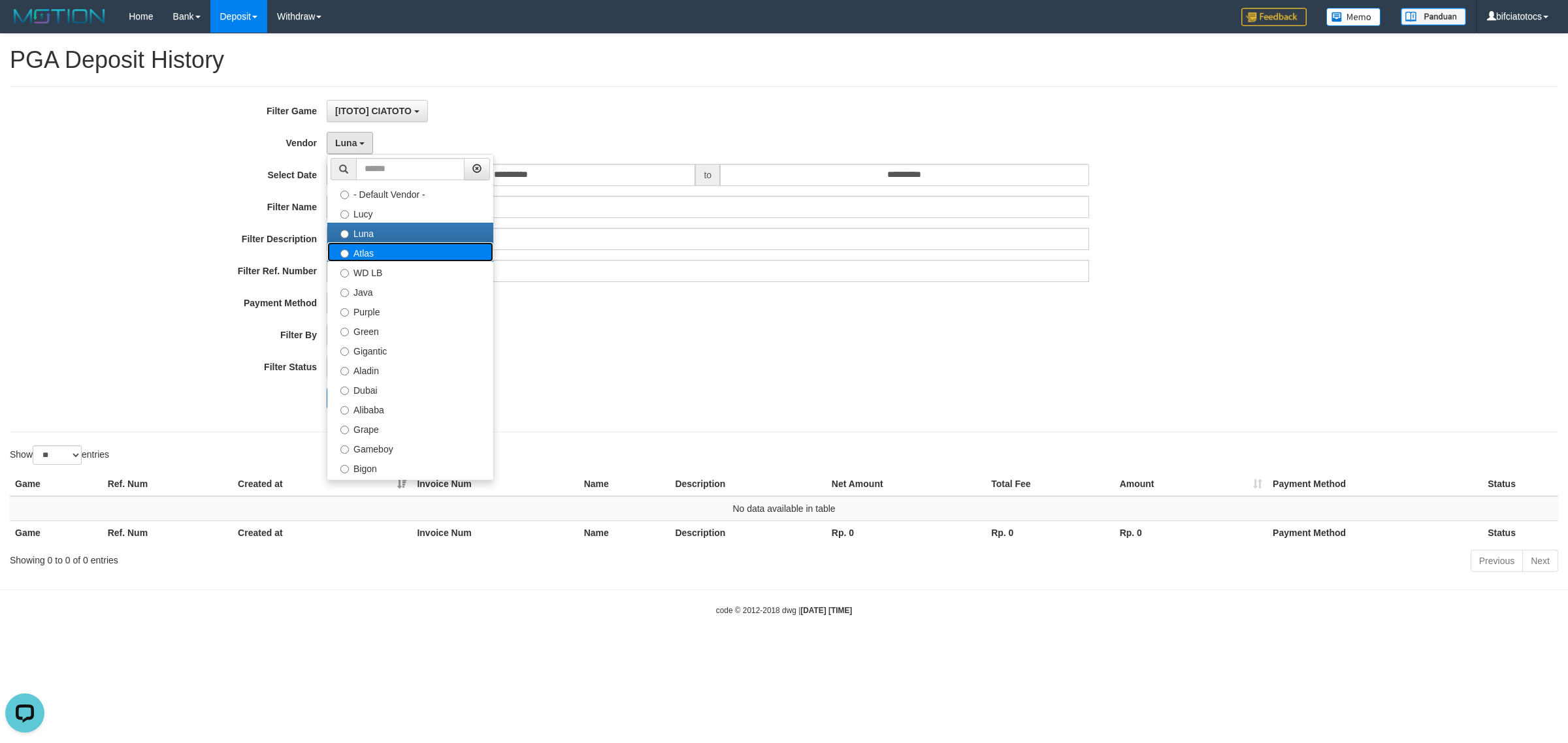 click on "Atlas" at bounding box center (410, 252) 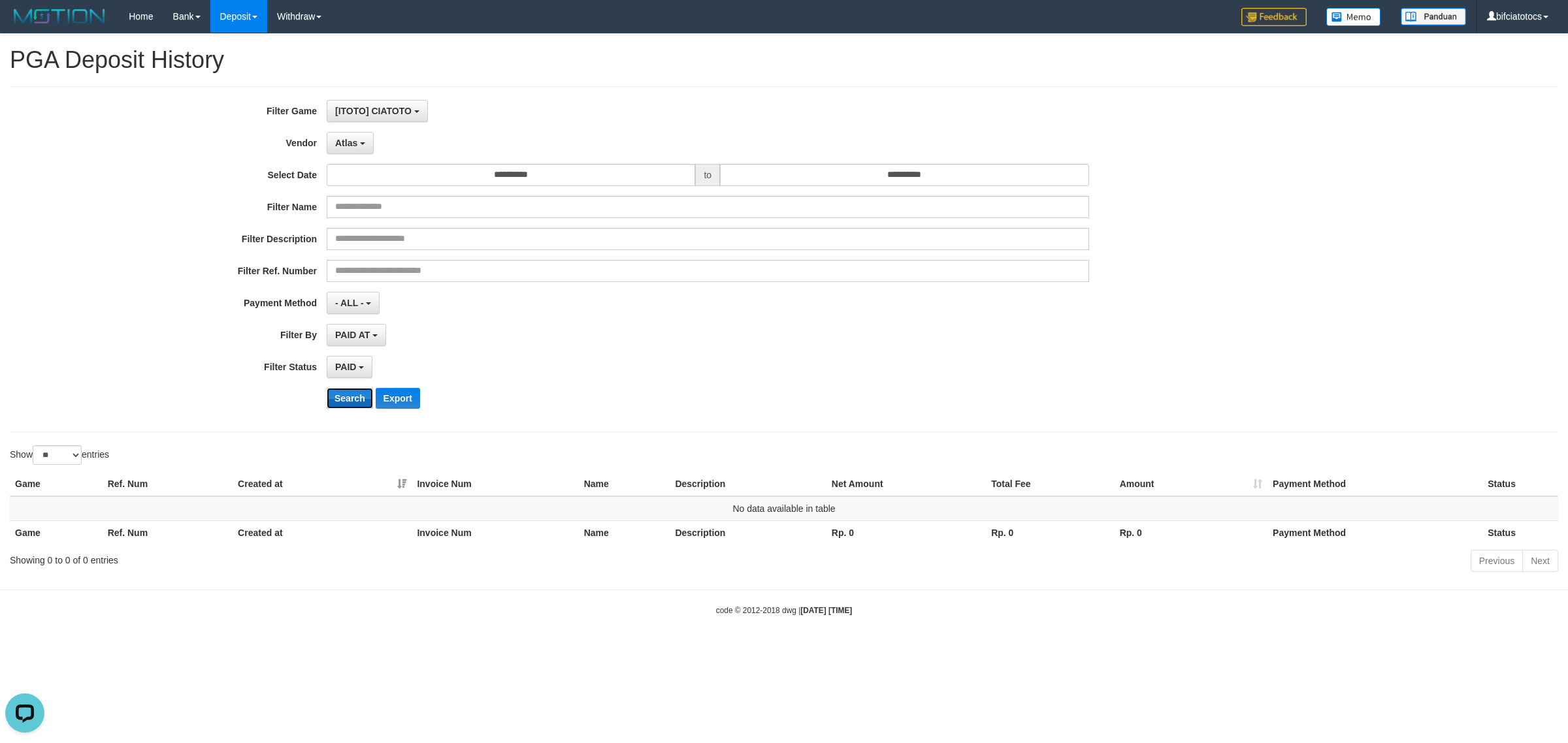 click on "Search" at bounding box center (350, 398) 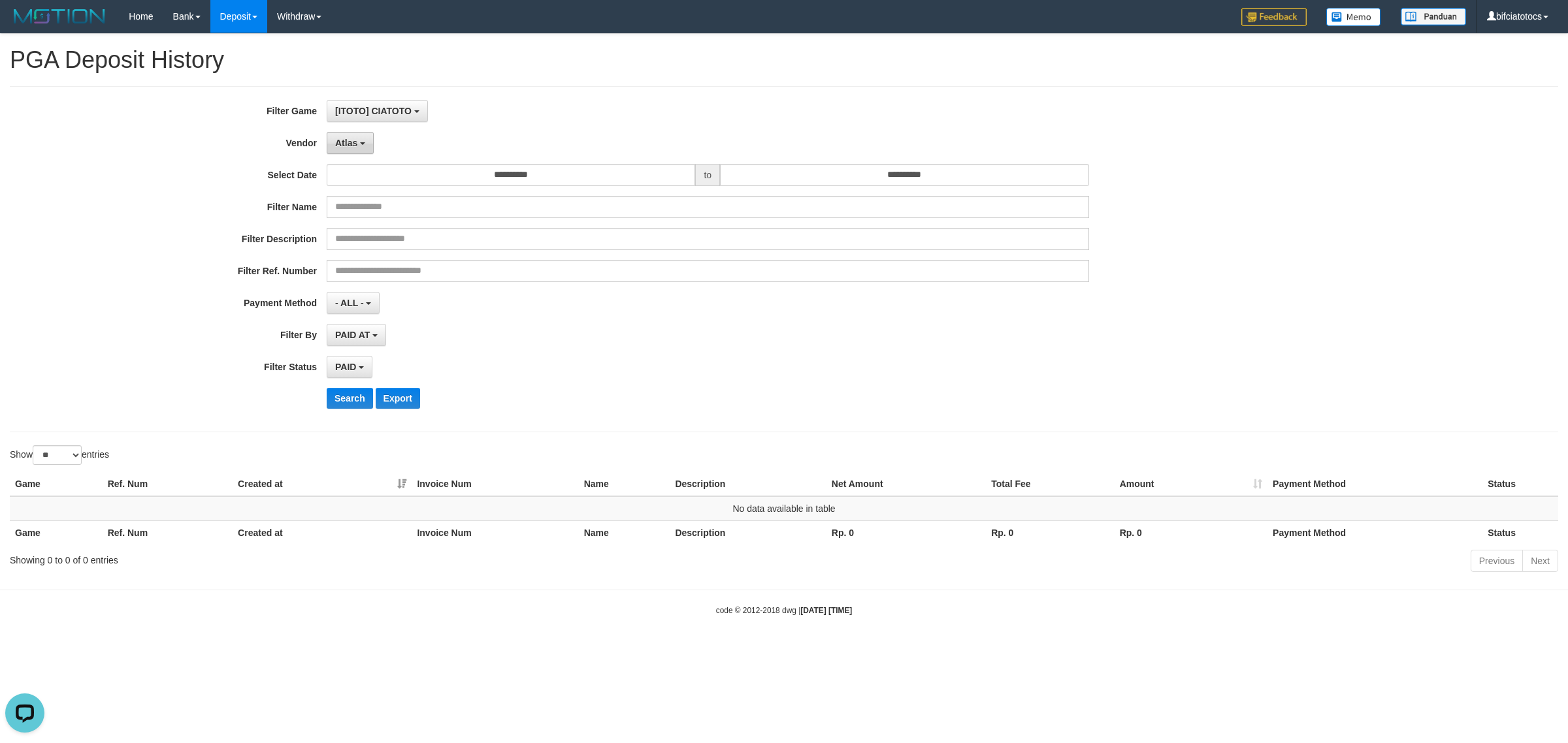click on "Atlas" at bounding box center (346, 143) 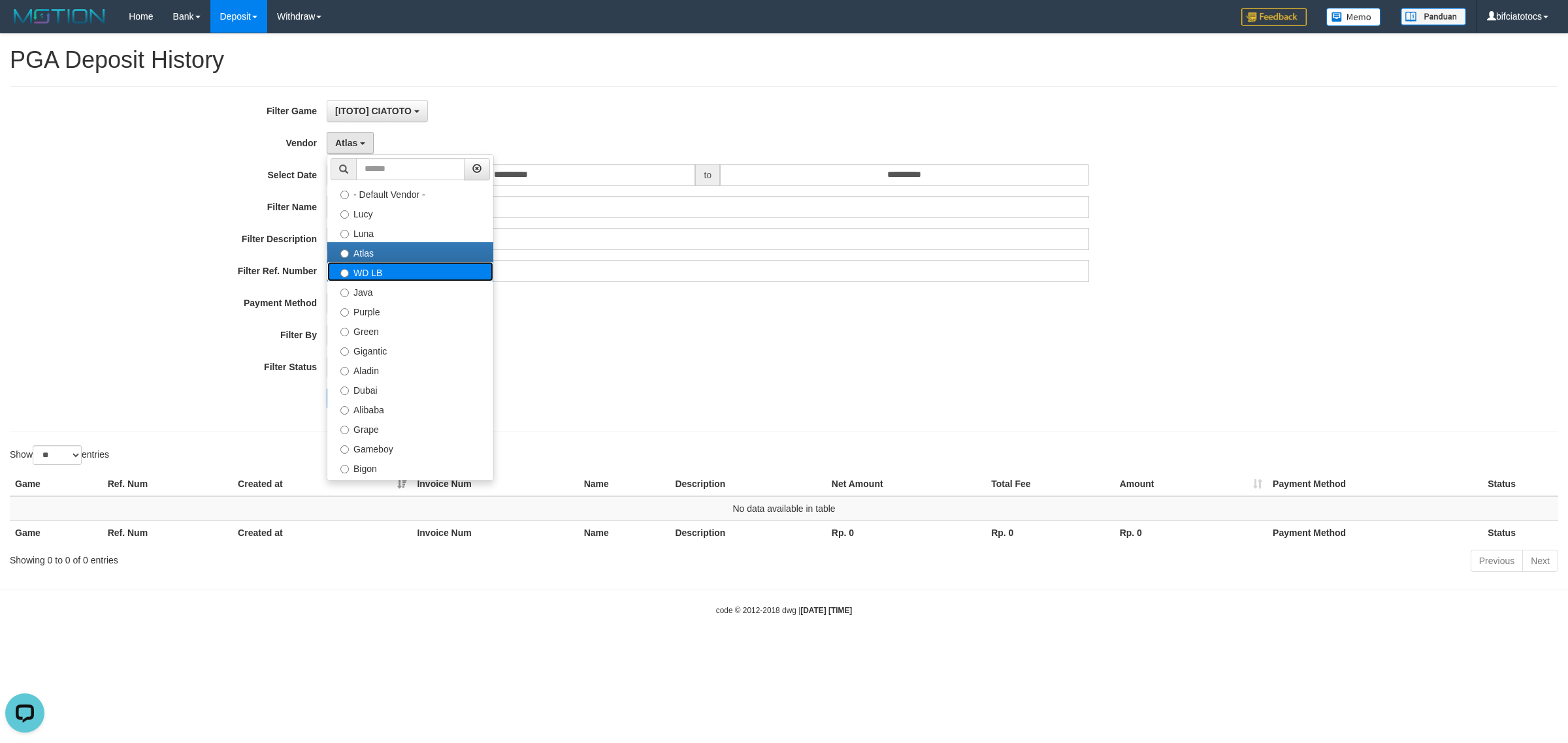 click on "WD LB" at bounding box center [410, 272] 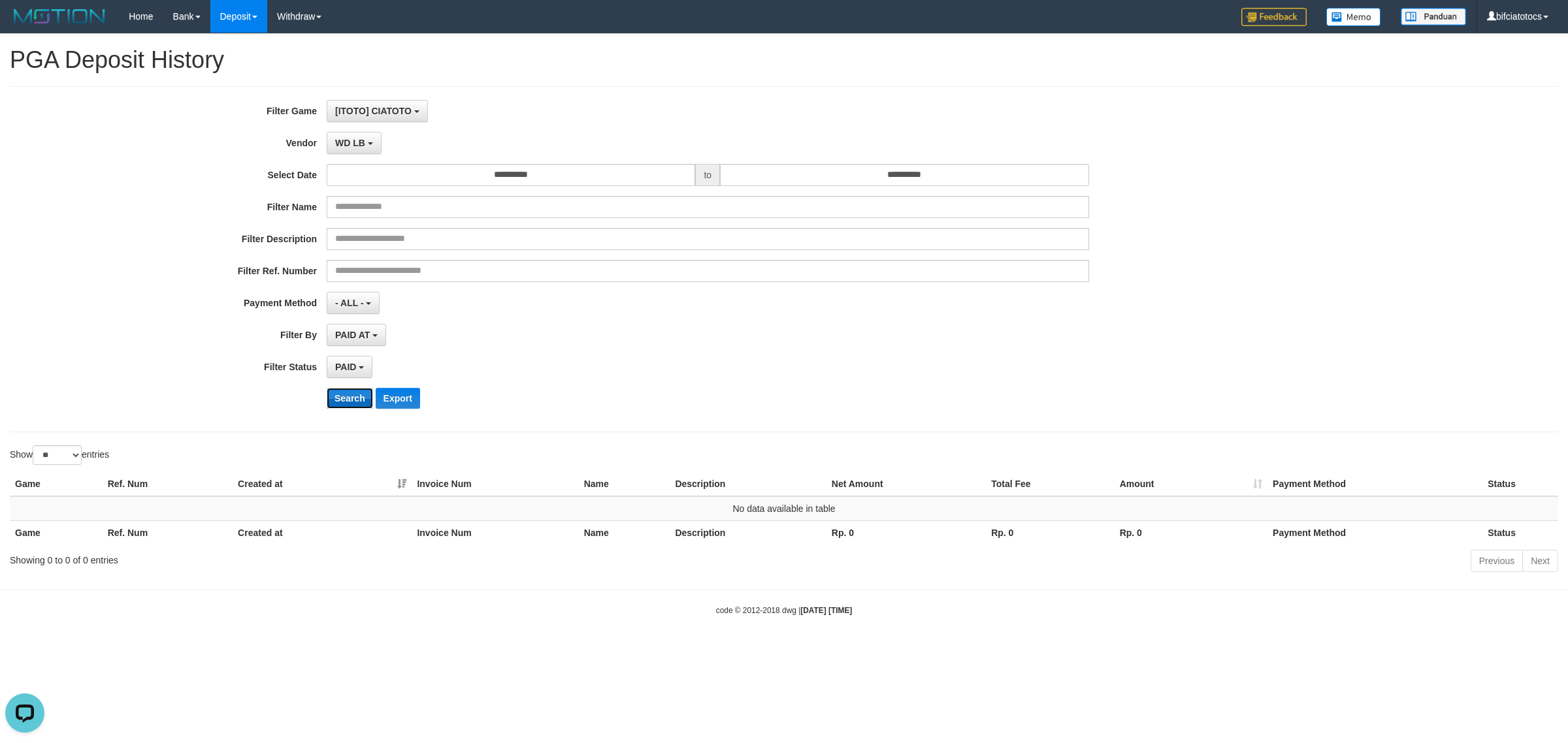 click on "Search" at bounding box center [350, 398] 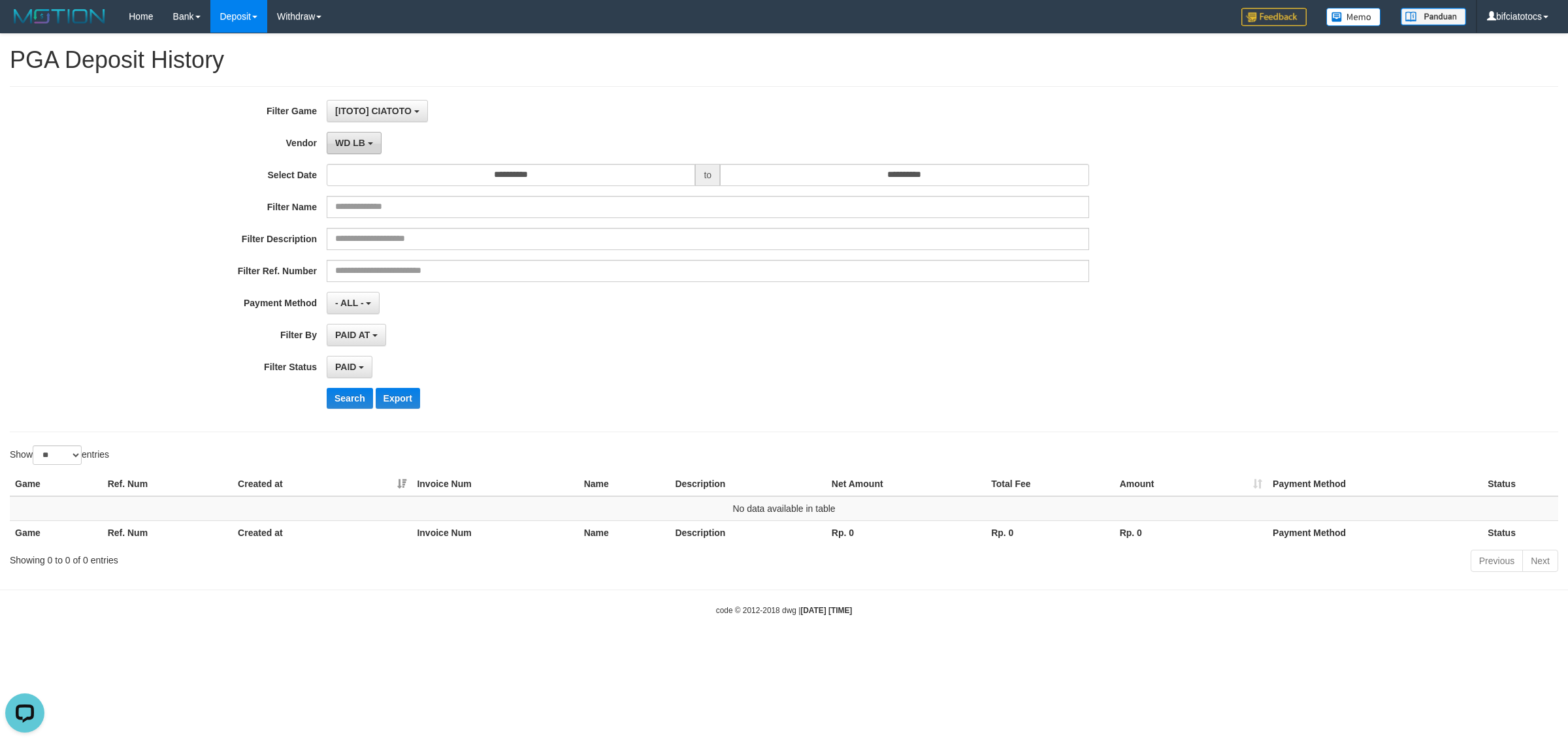 drag, startPoint x: 351, startPoint y: 141, endPoint x: 374, endPoint y: 253, distance: 114.33722 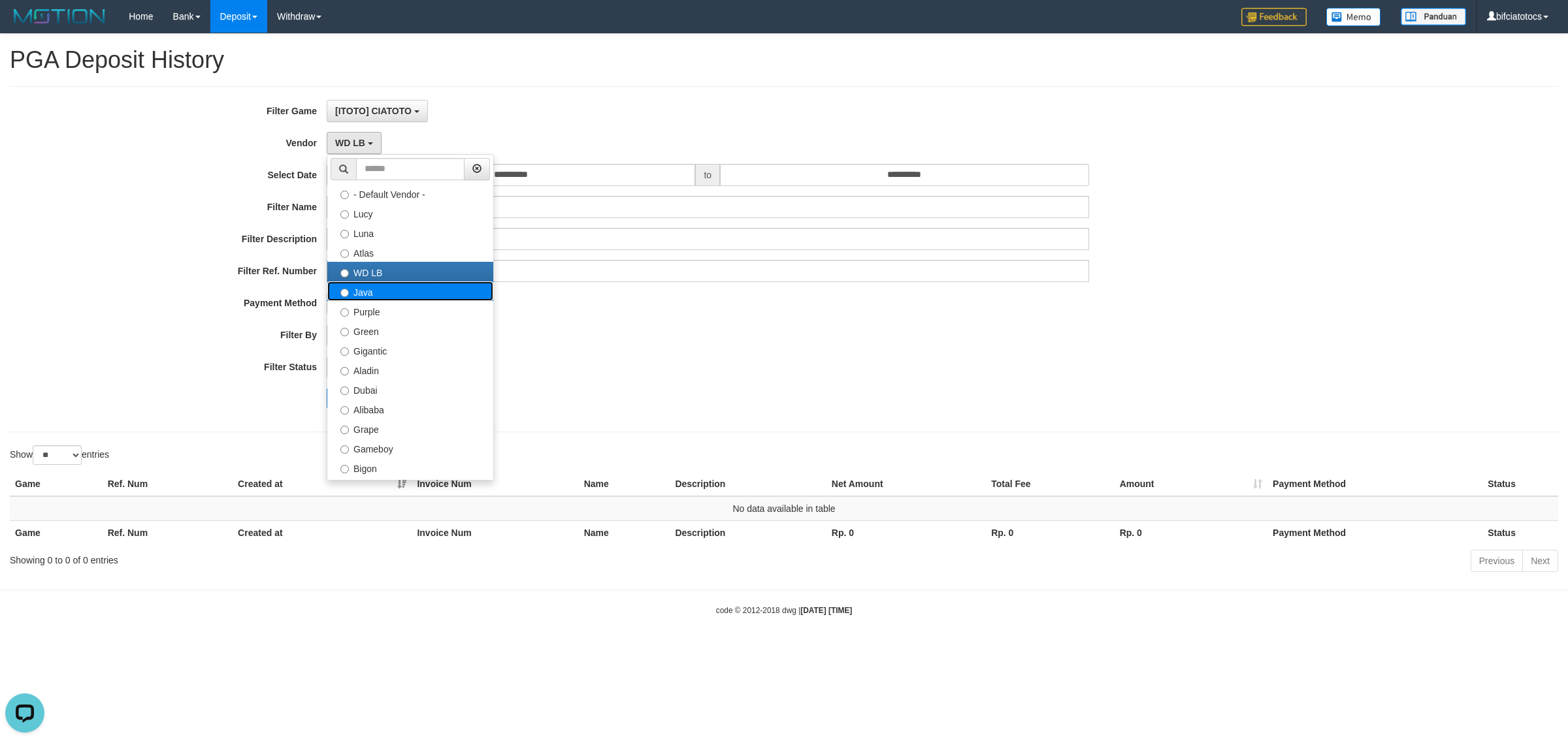 click on "Java" at bounding box center (410, 291) 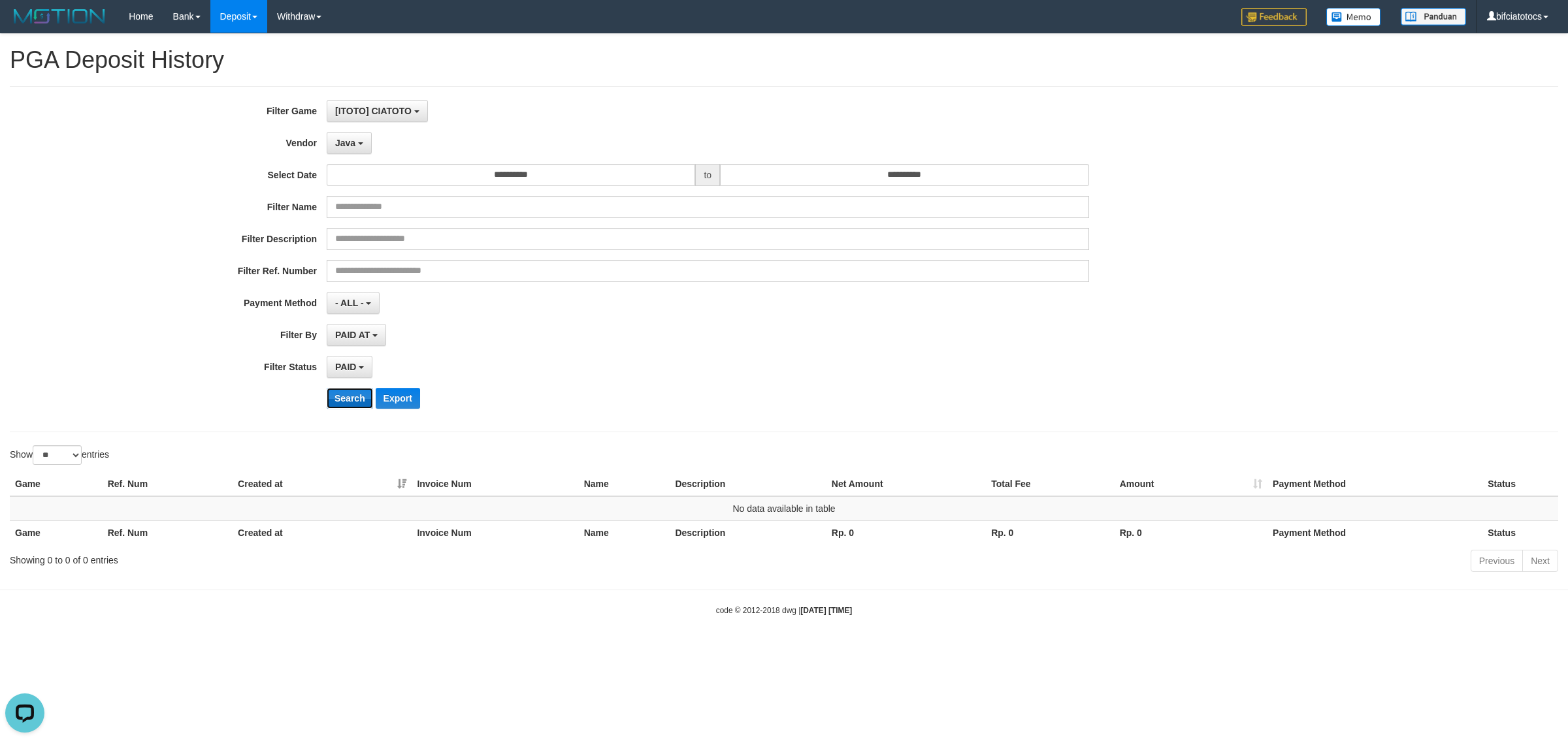 click on "Search" at bounding box center [350, 398] 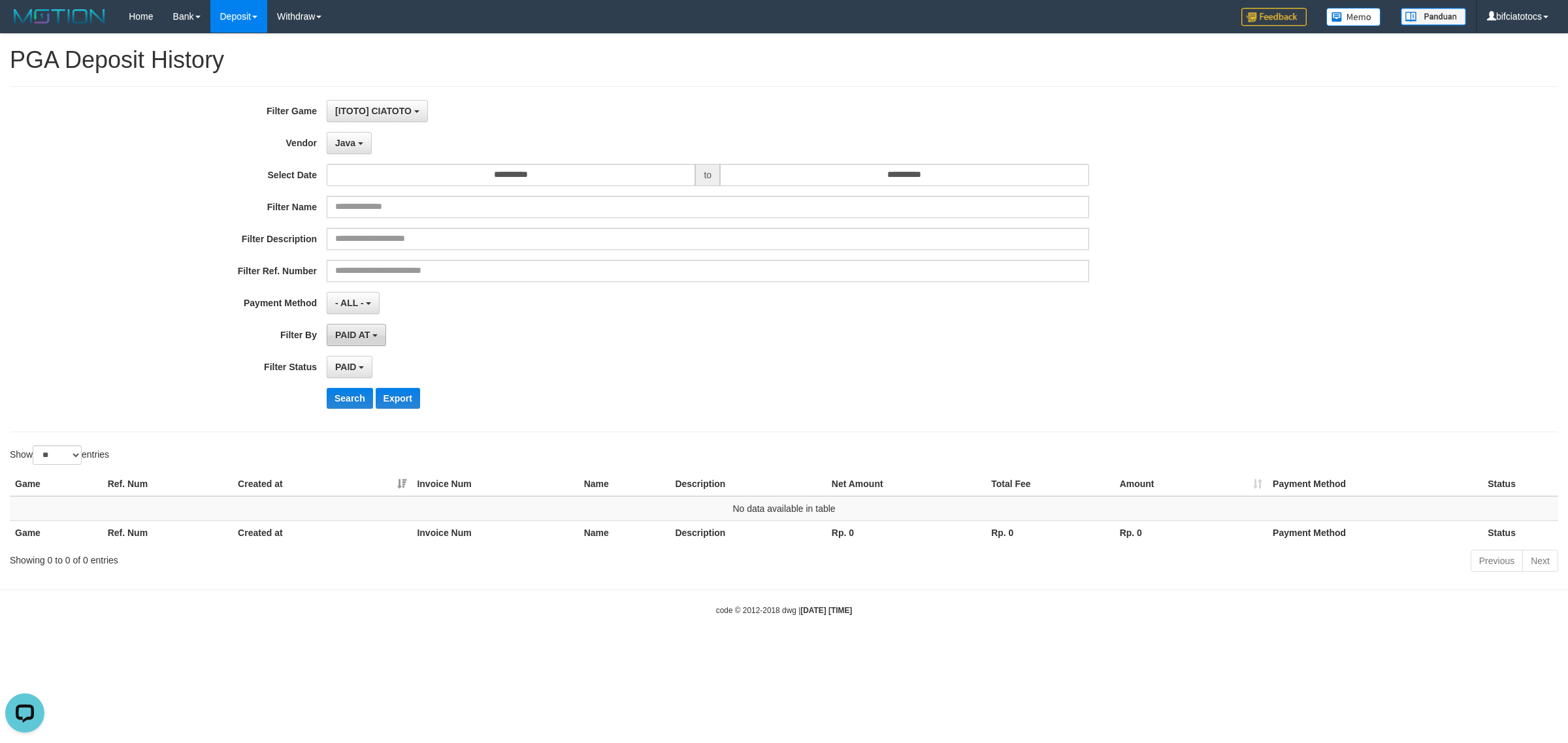 click on "PAID AT" at bounding box center [352, 335] 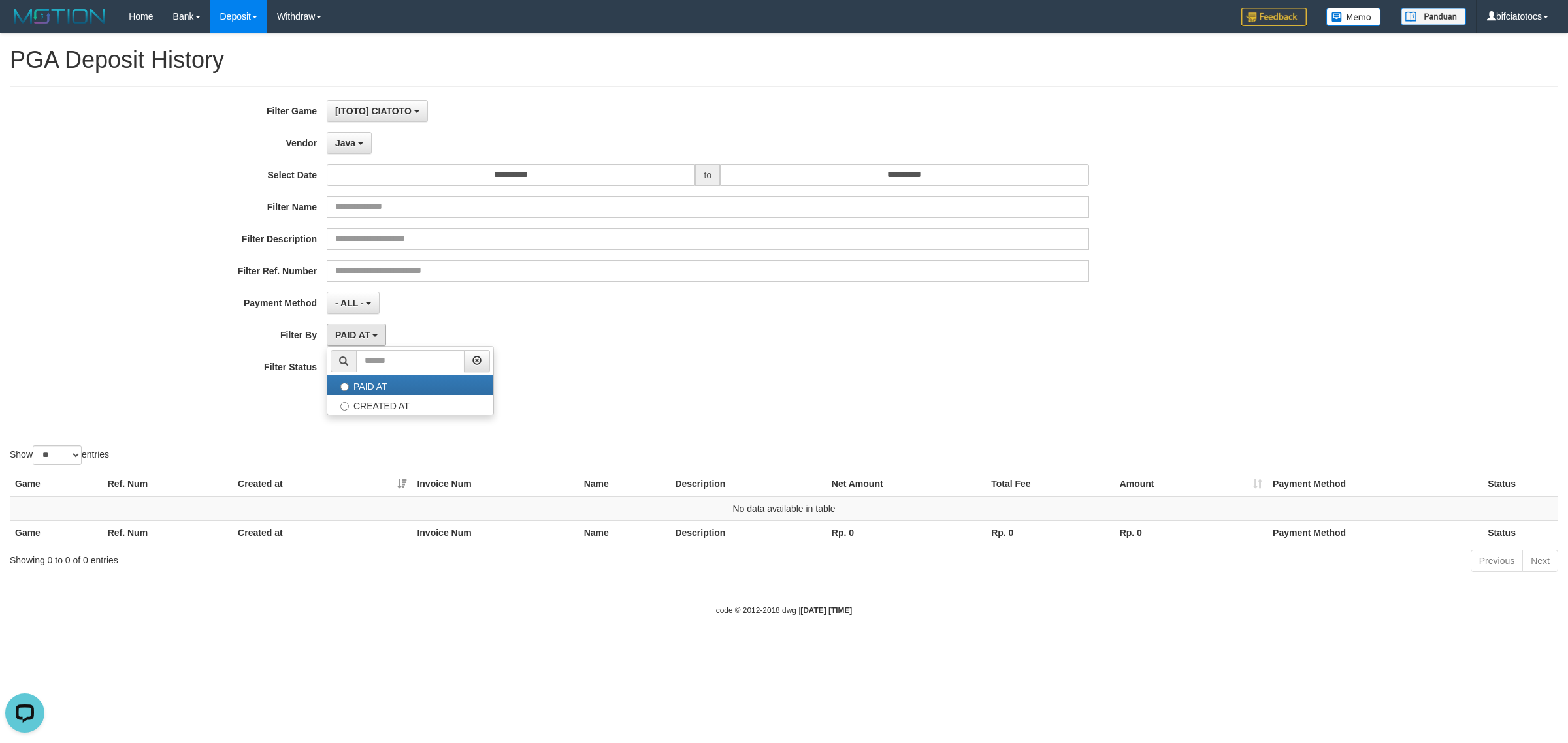 click on "PAID								    SELECT ALL  - ALL -  SELECT STATUS
PENDING/UNPAID
PAID
CANCELED
EXPIRED" at bounding box center [708, 367] 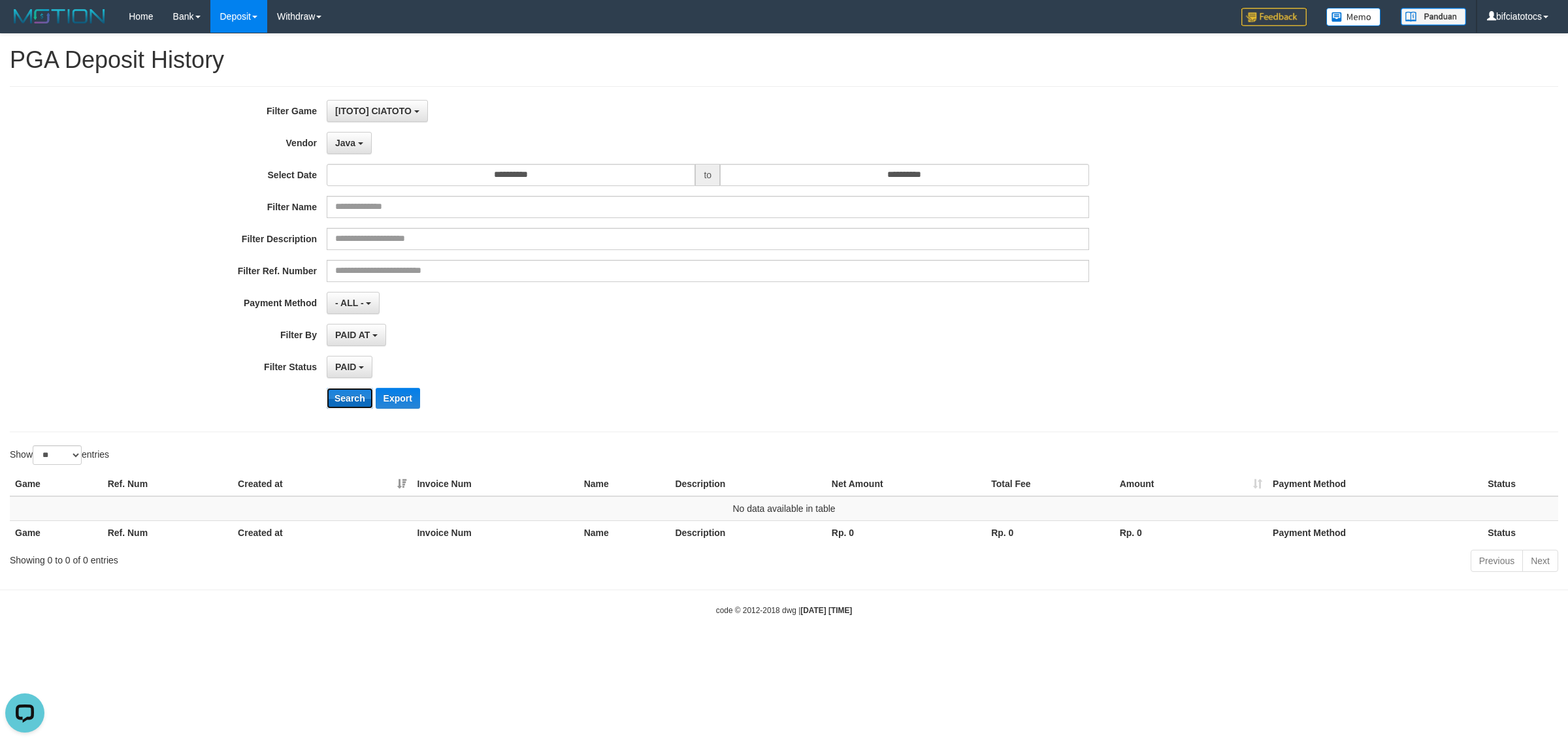 click on "Search" at bounding box center (350, 398) 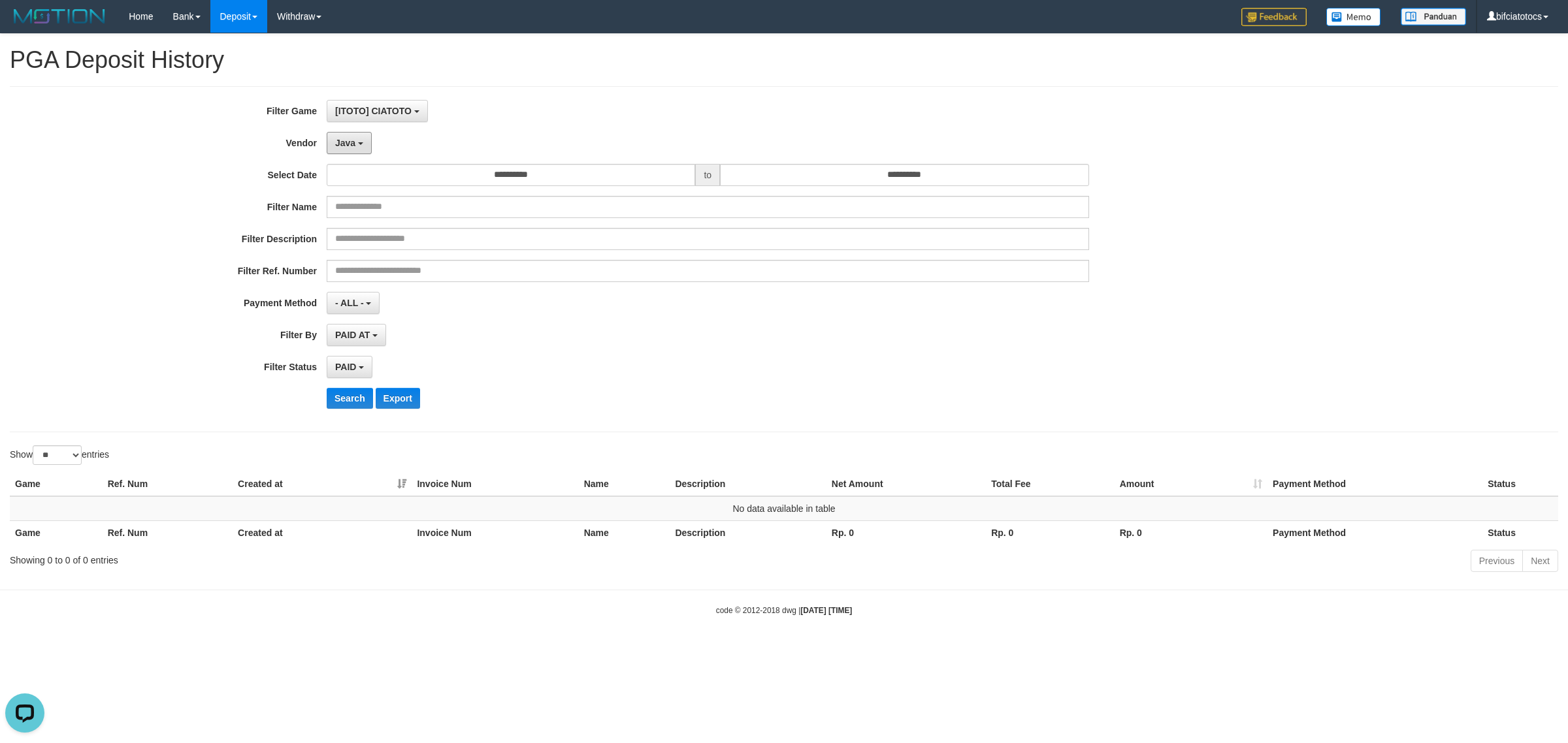 drag, startPoint x: 340, startPoint y: 141, endPoint x: 357, endPoint y: 227, distance: 87.66413 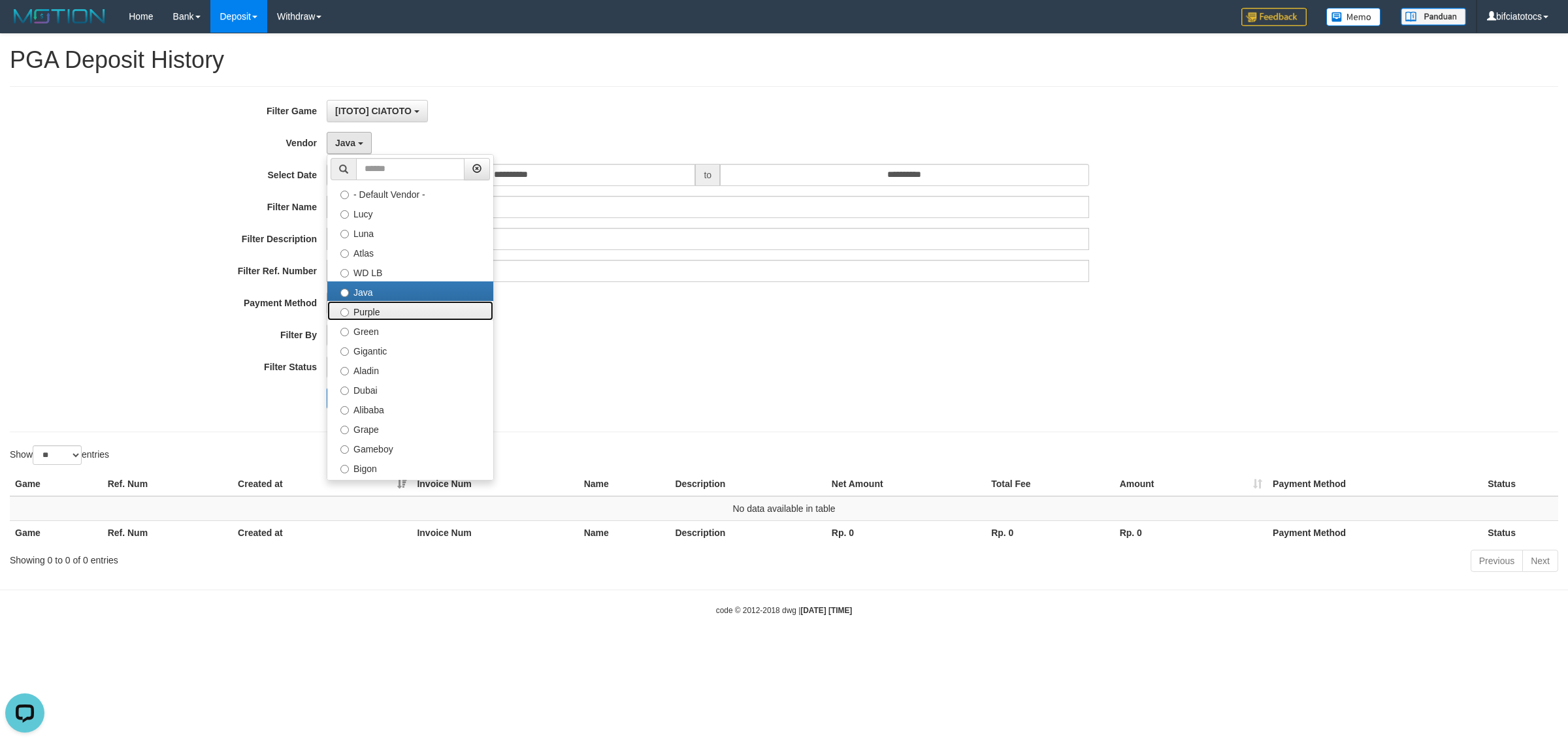 click on "Purple" at bounding box center [410, 311] 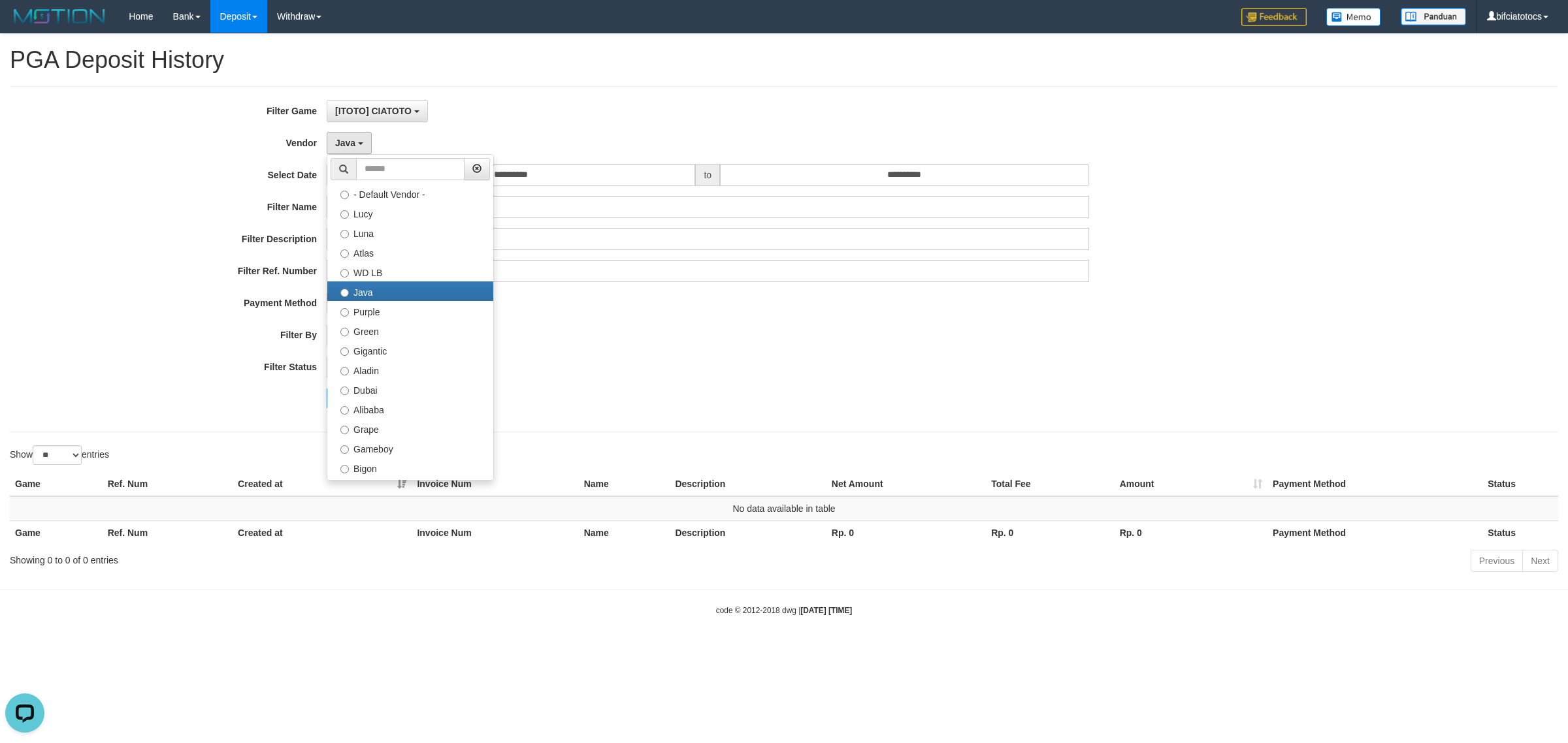 select on "**********" 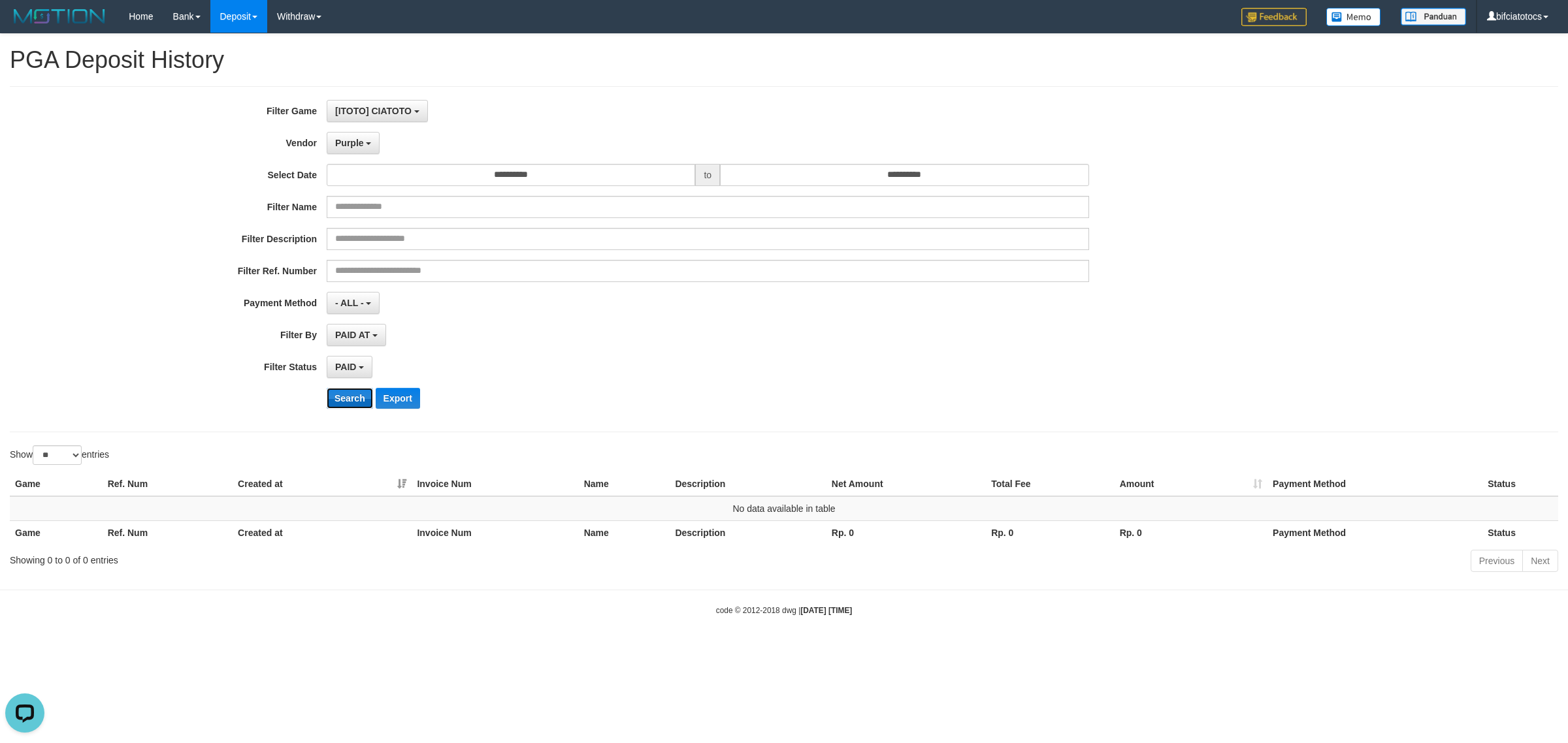 click on "Search" at bounding box center [350, 398] 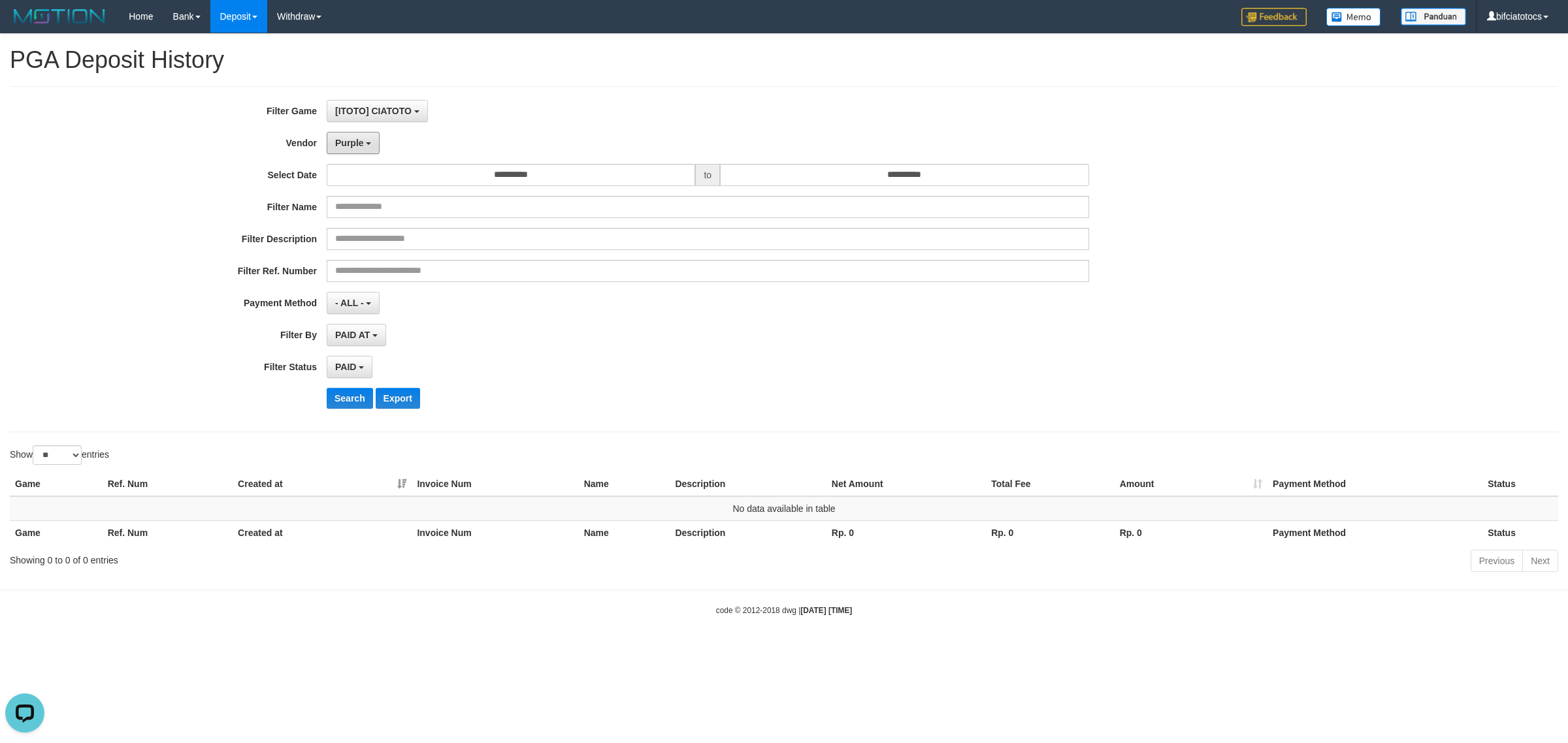 drag, startPoint x: 353, startPoint y: 142, endPoint x: 356, endPoint y: 166, distance: 24.186773 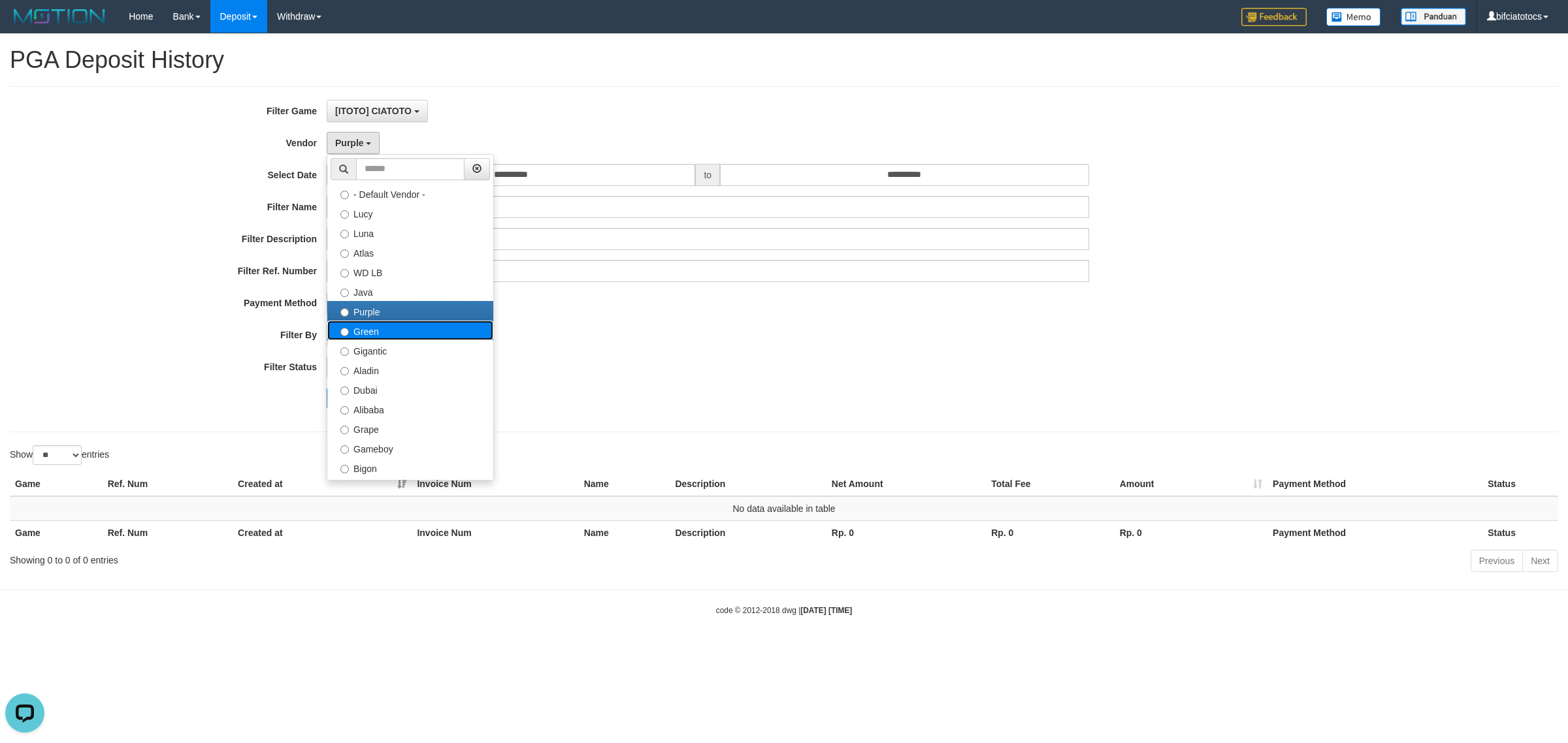click on "Green" at bounding box center (410, 330) 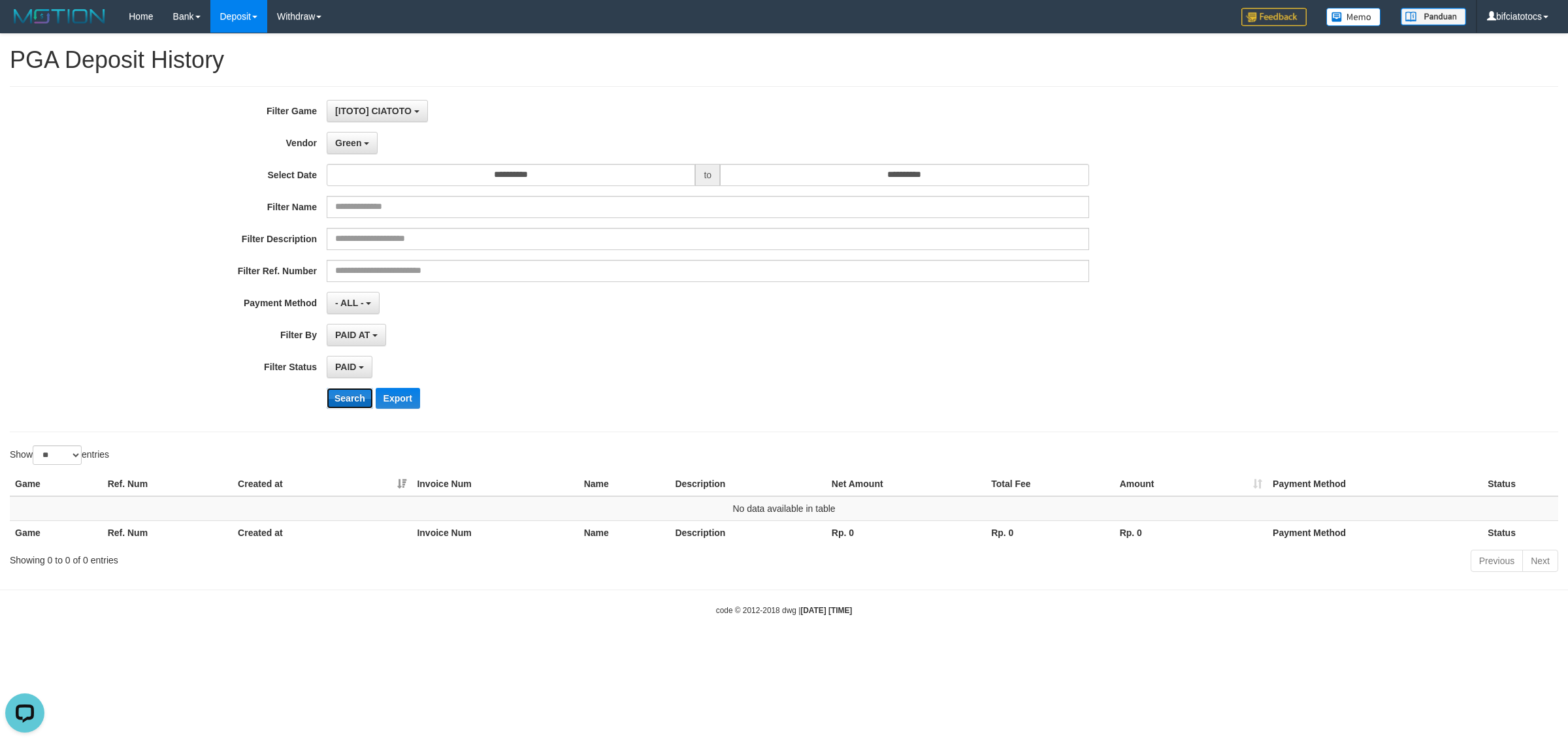 drag, startPoint x: 343, startPoint y: 405, endPoint x: 341, endPoint y: 397, distance: 8.246211 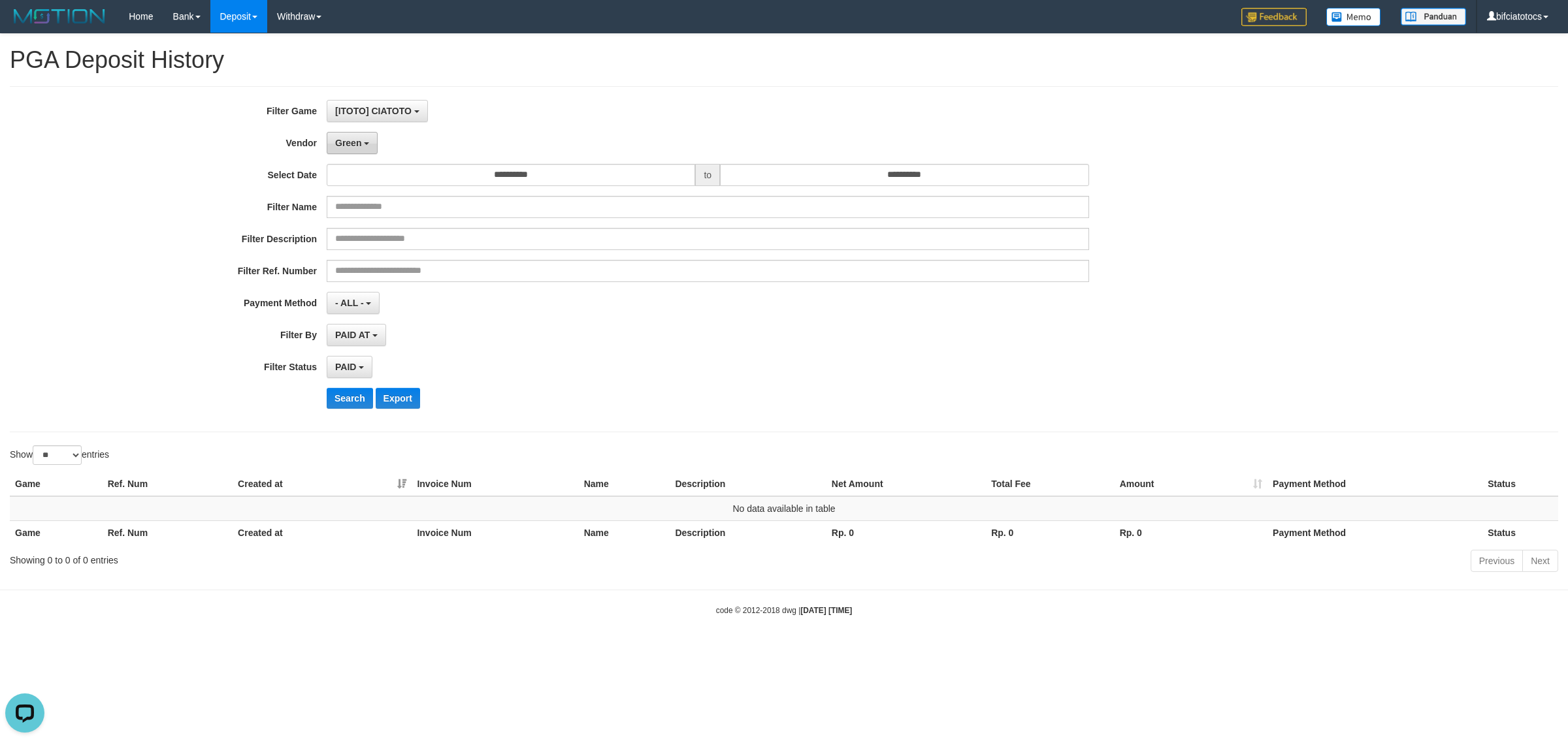 click on "Green" at bounding box center [348, 143] 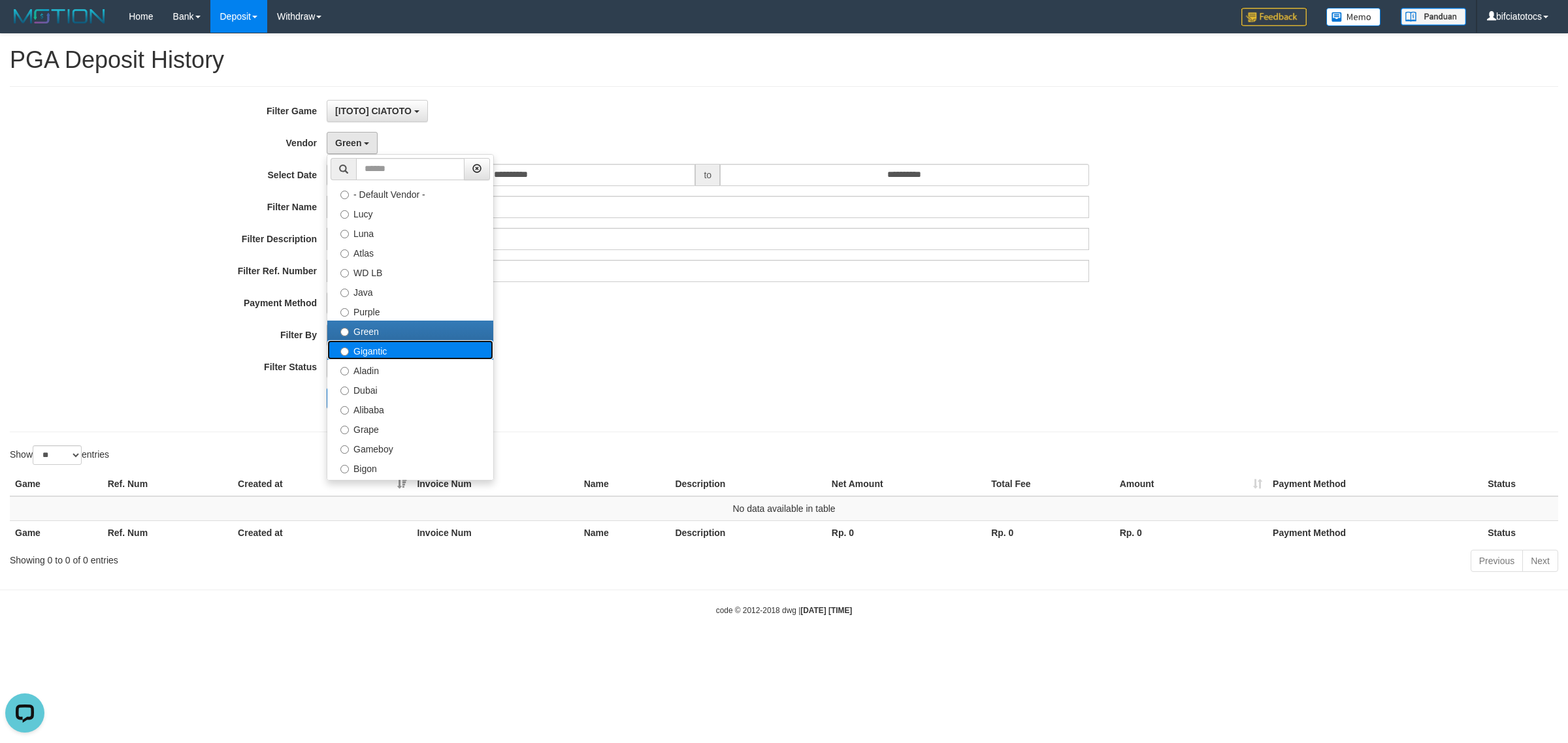 click on "Gigantic" at bounding box center [410, 350] 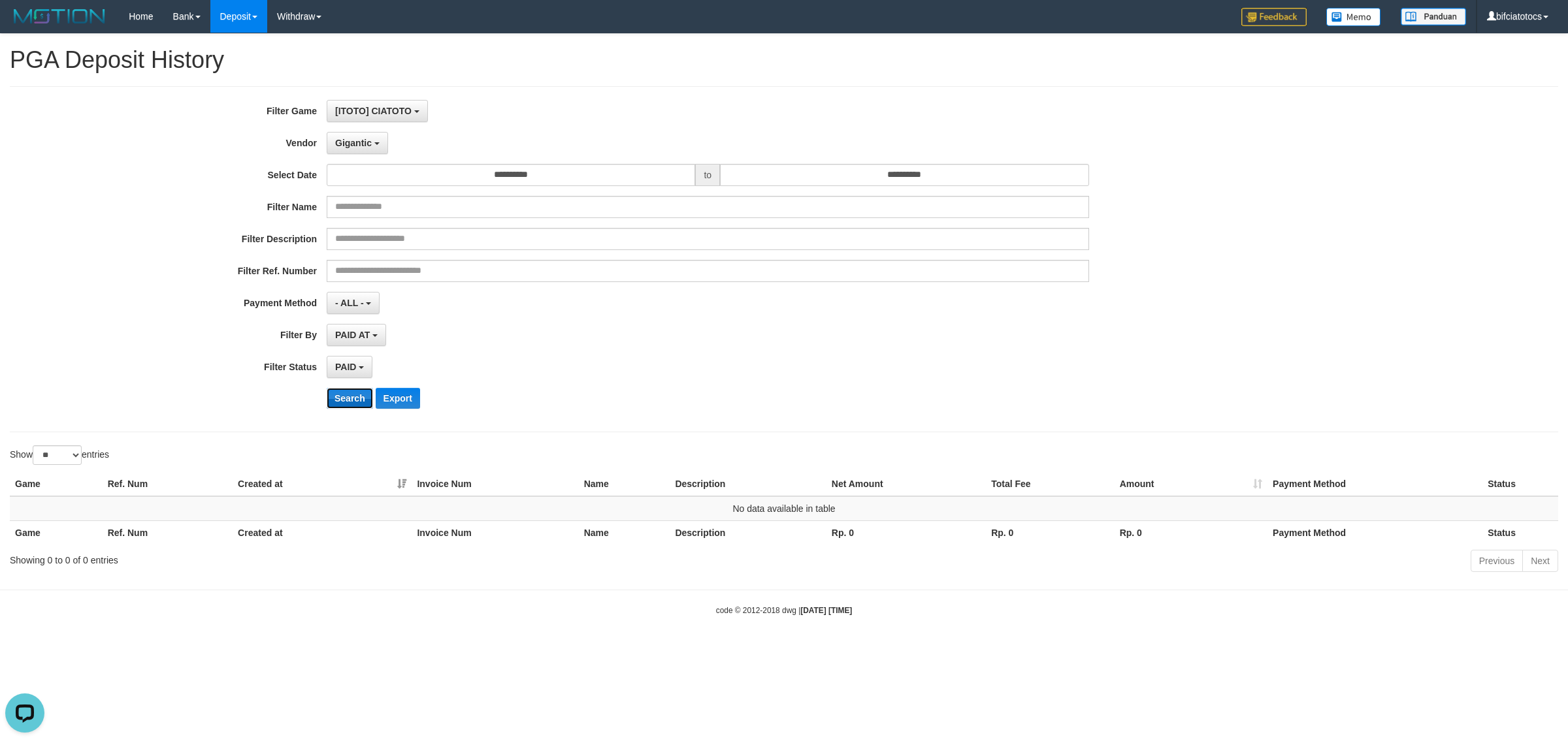 click on "Search" at bounding box center [350, 398] 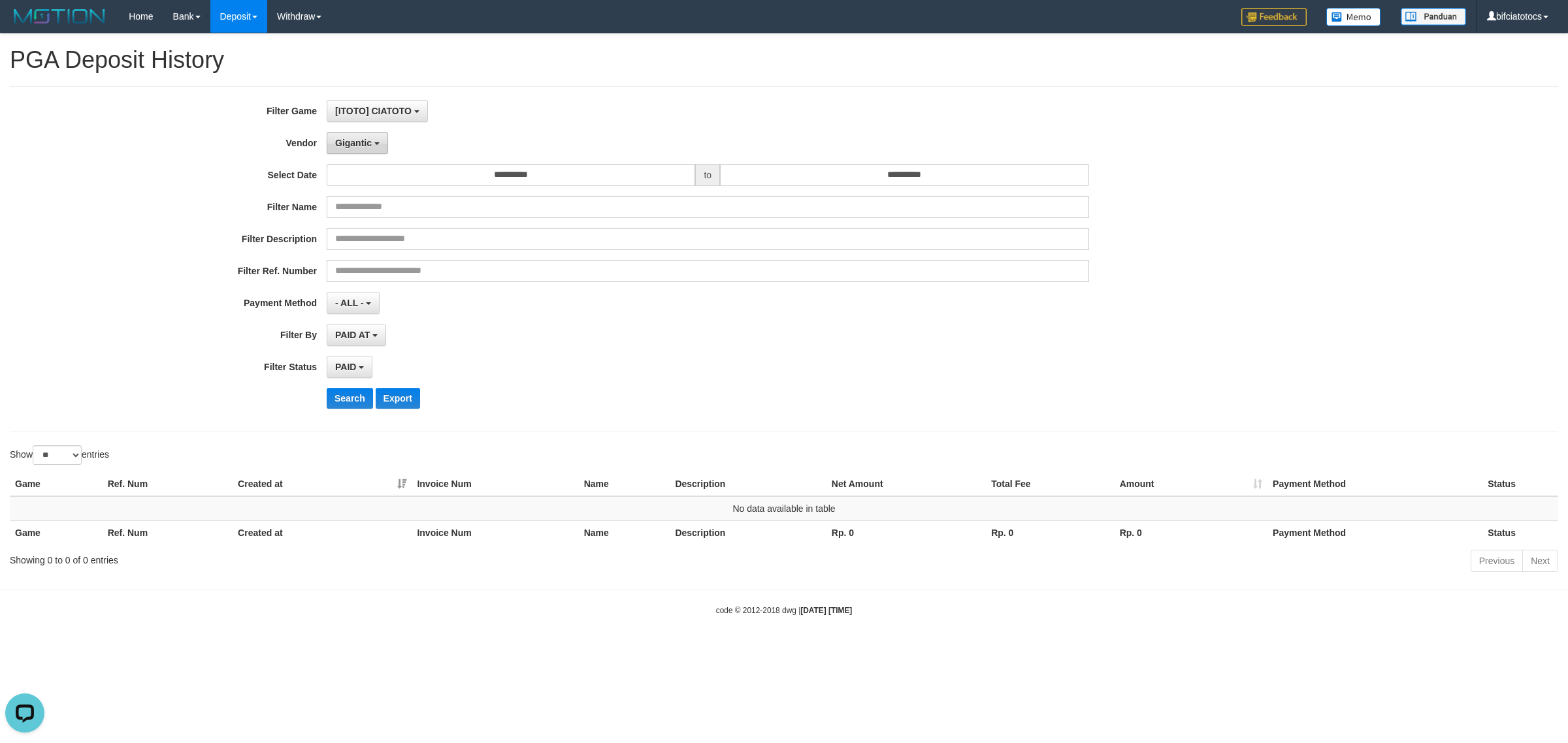 click on "Gigantic" at bounding box center [353, 143] 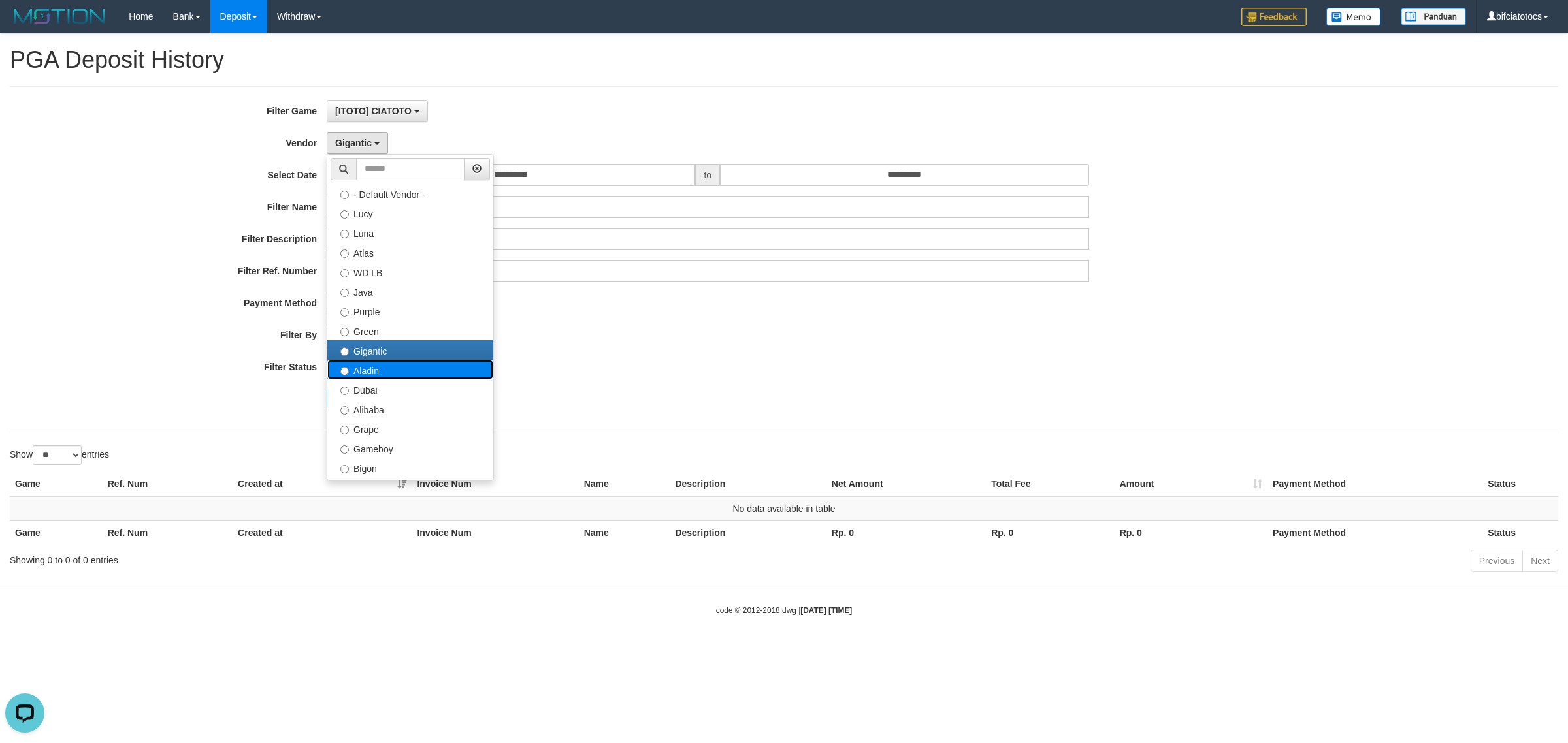 click on "Aladin" at bounding box center [410, 370] 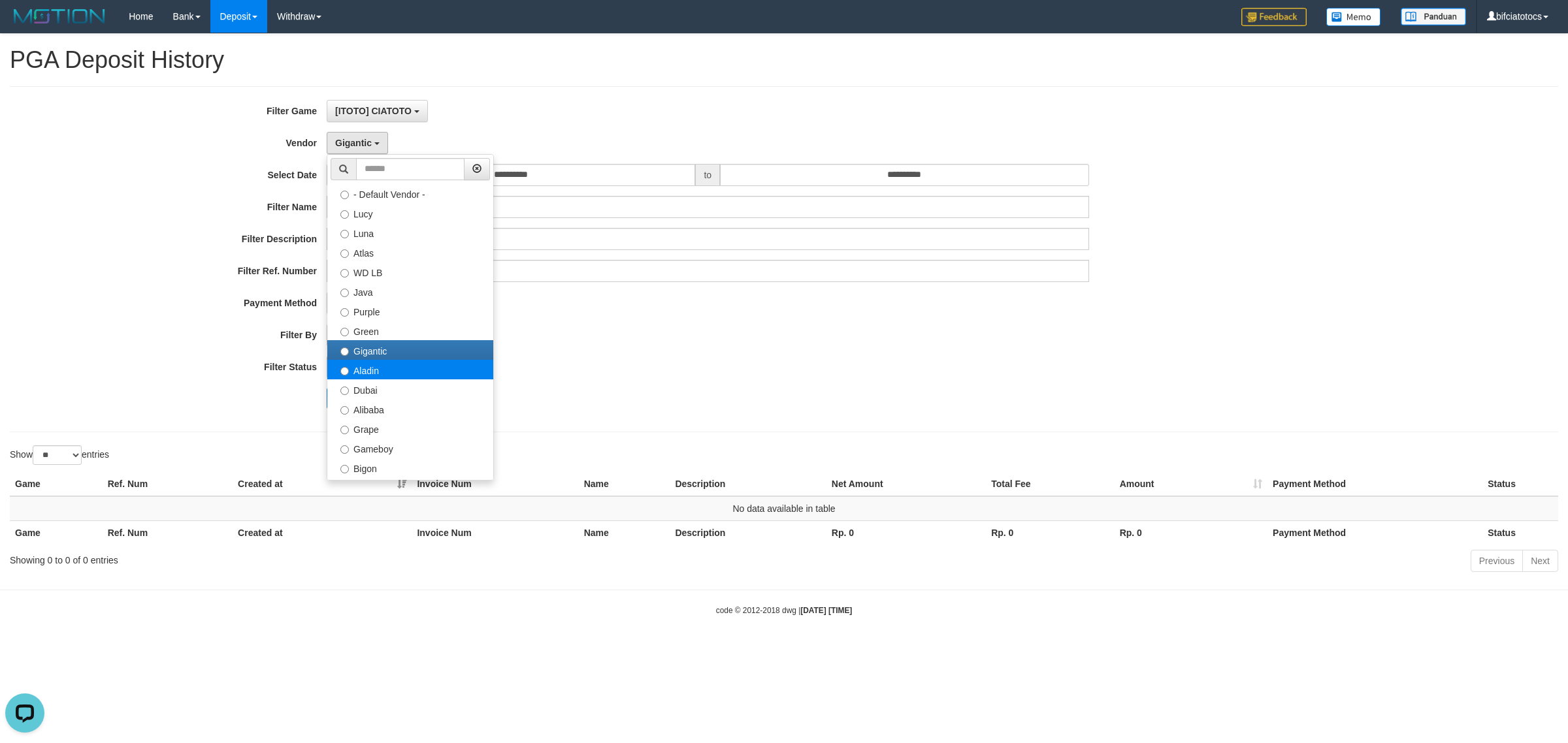 select on "**********" 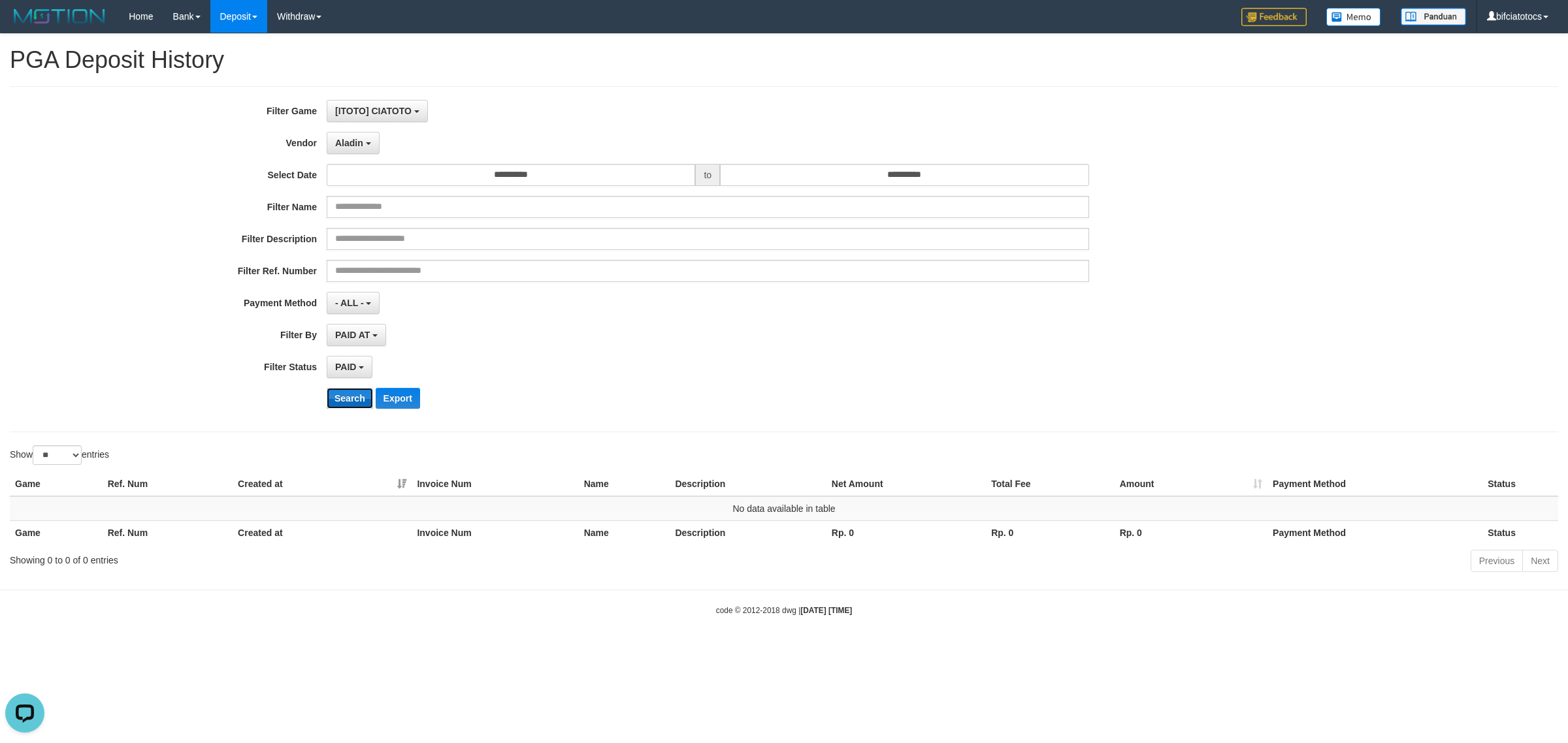 click on "Search" at bounding box center [350, 398] 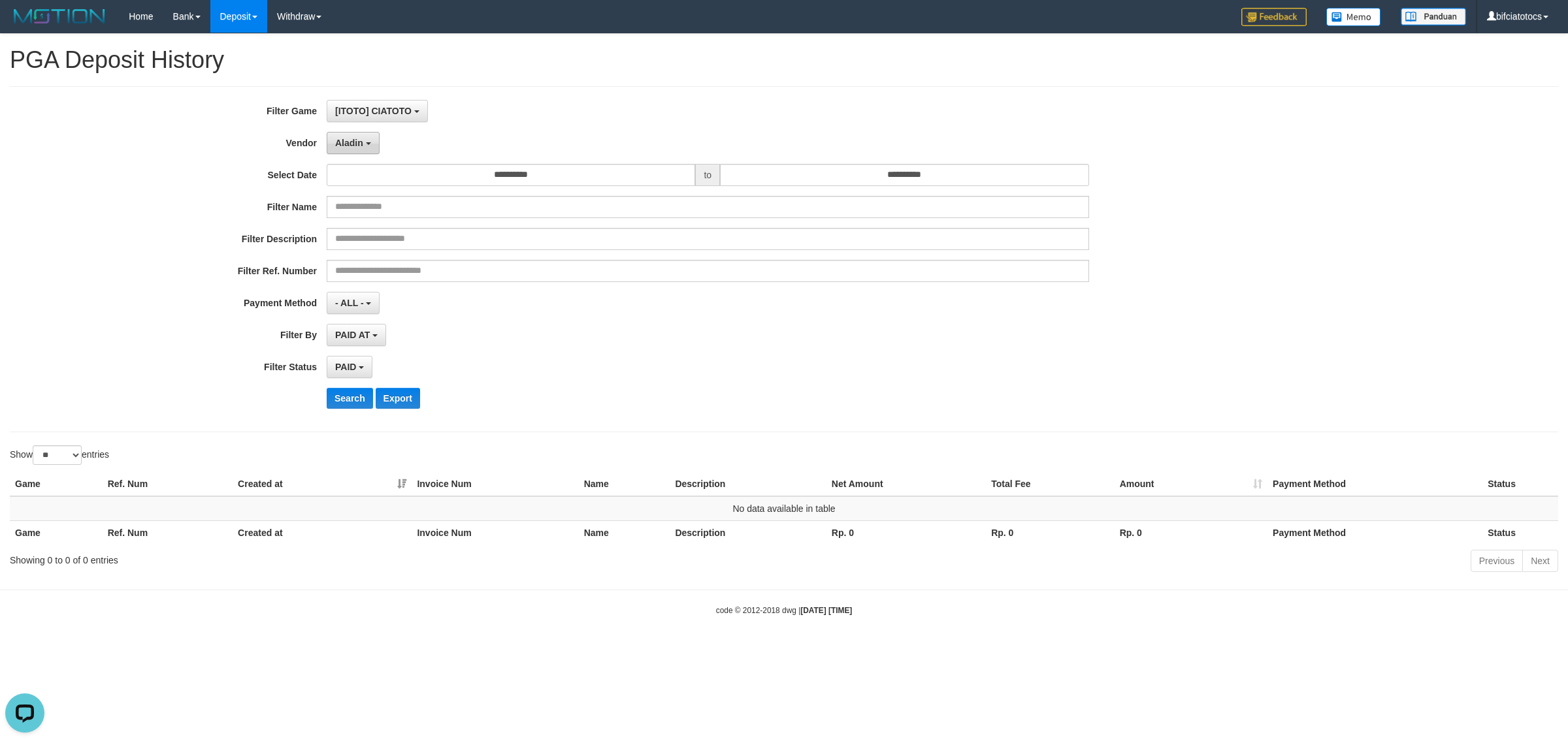 click on "Aladin" at bounding box center [349, 143] 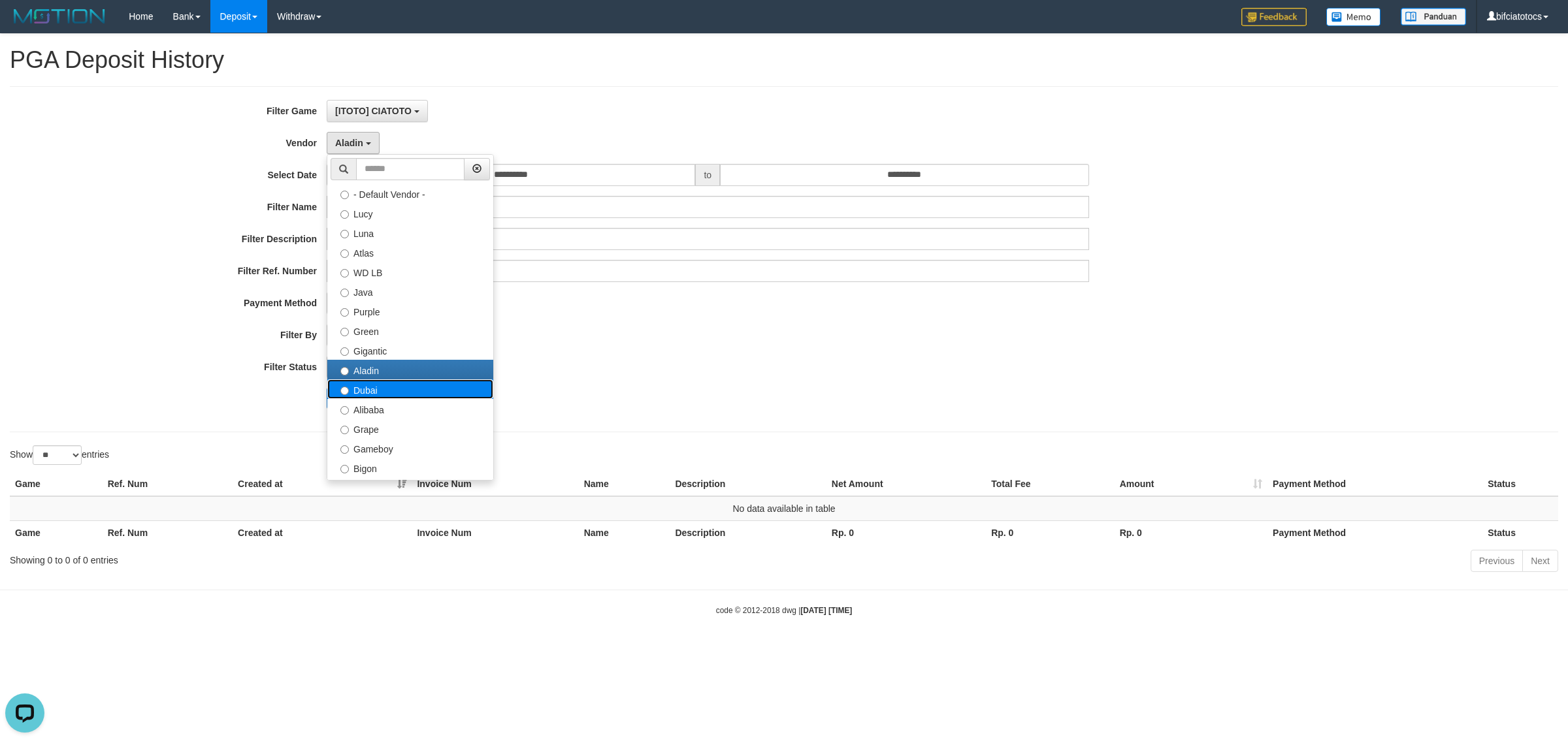 click on "Dubai" at bounding box center (410, 389) 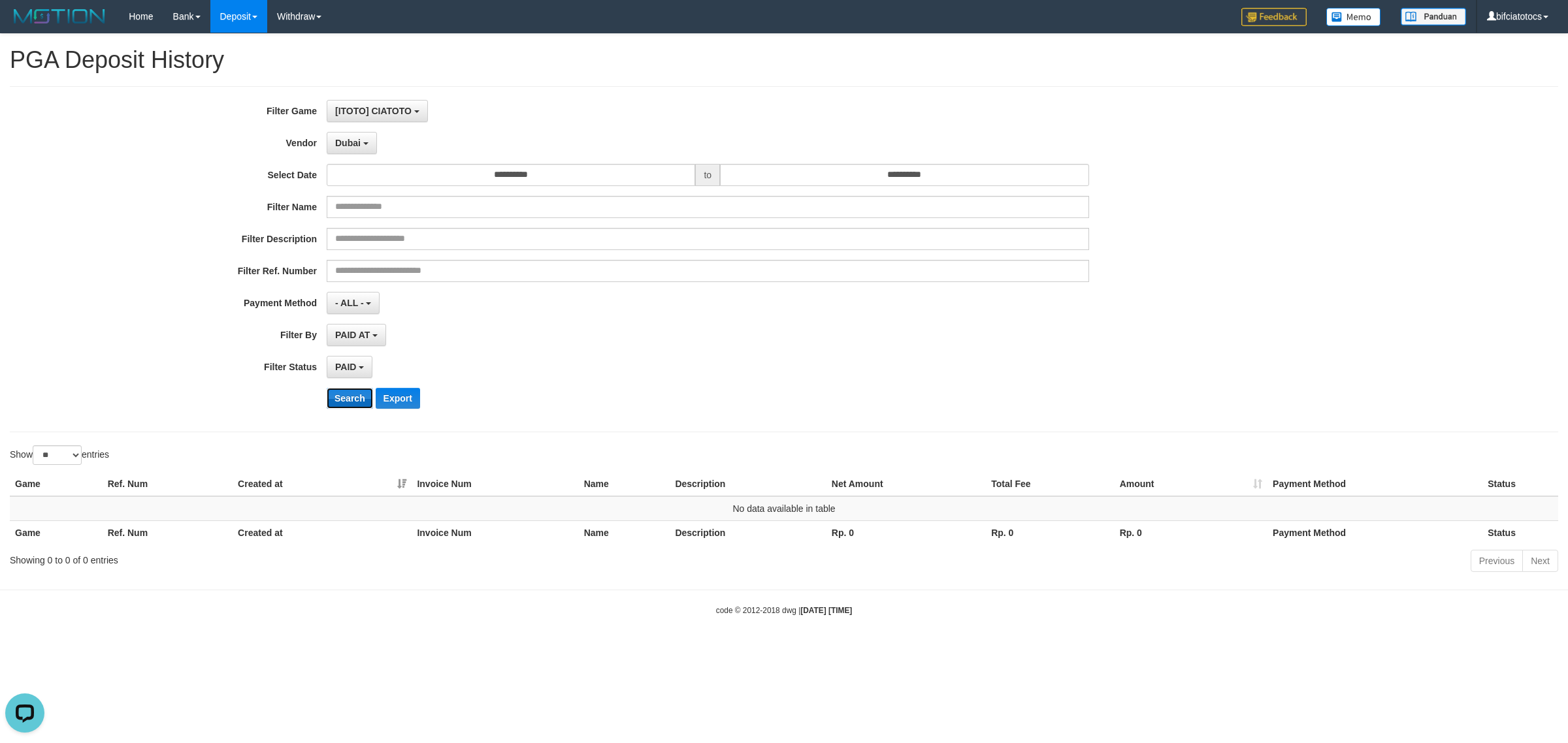 click on "Search" at bounding box center (350, 398) 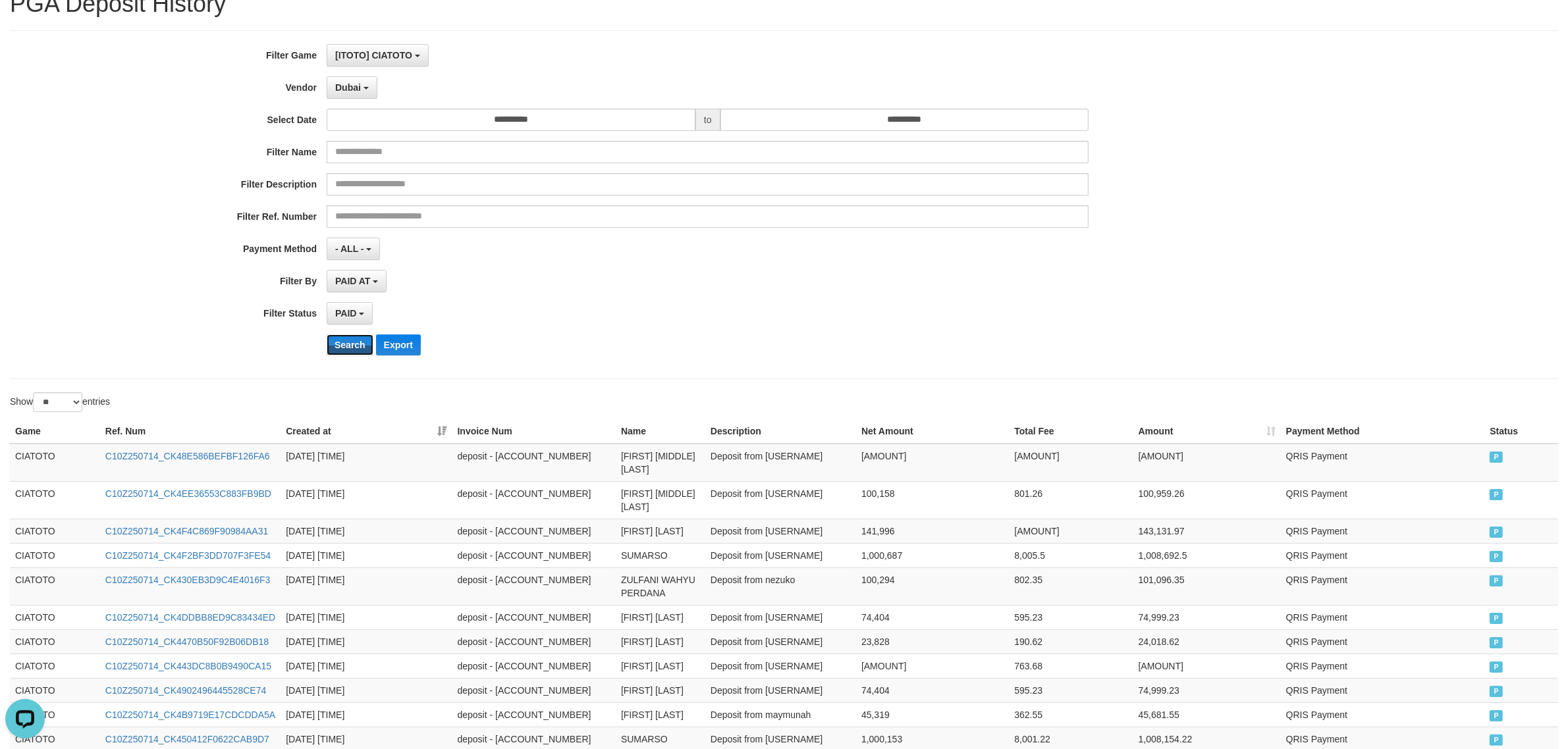scroll, scrollTop: 109, scrollLeft: 0, axis: vertical 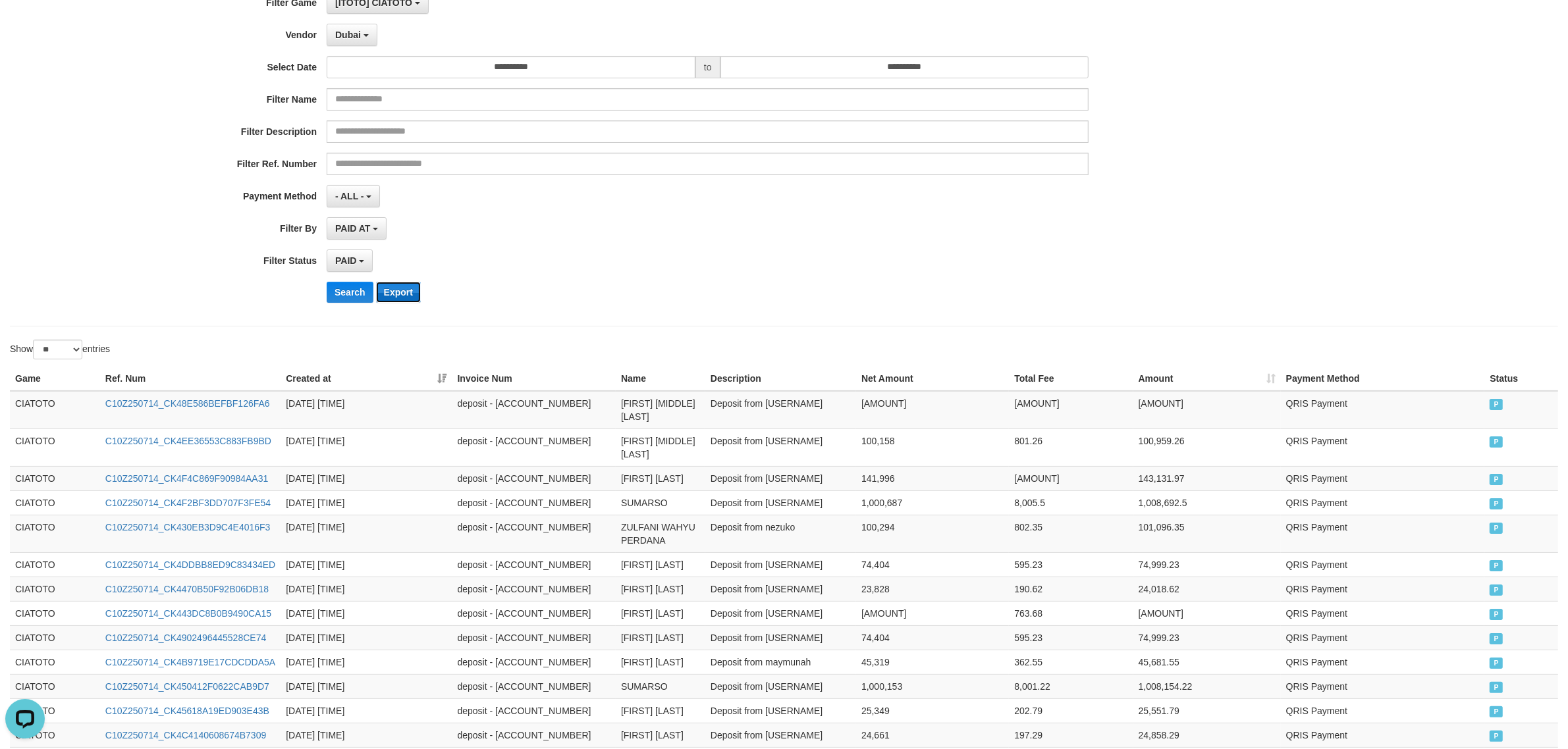 click on "Export" at bounding box center [398, 292] 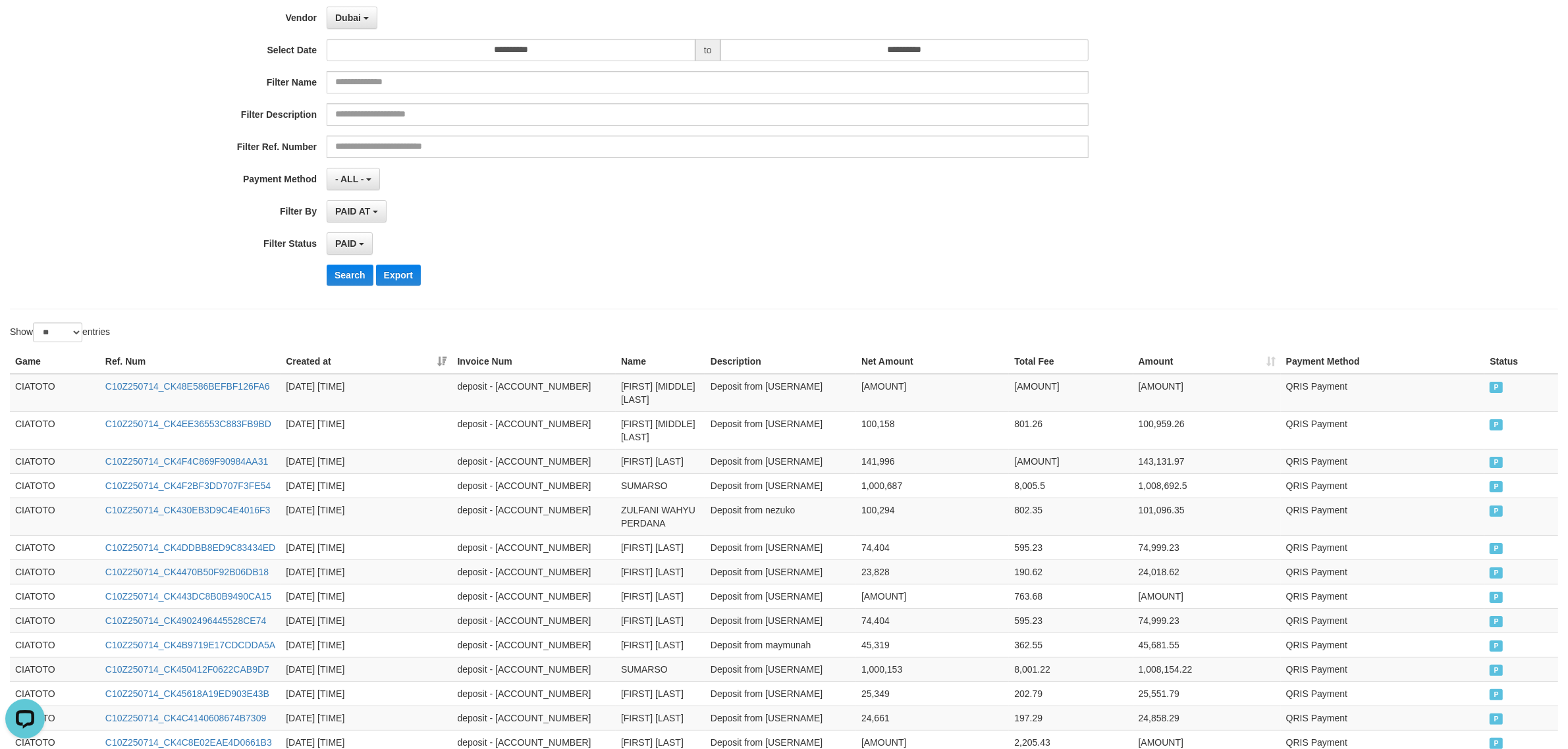 scroll, scrollTop: 109, scrollLeft: 0, axis: vertical 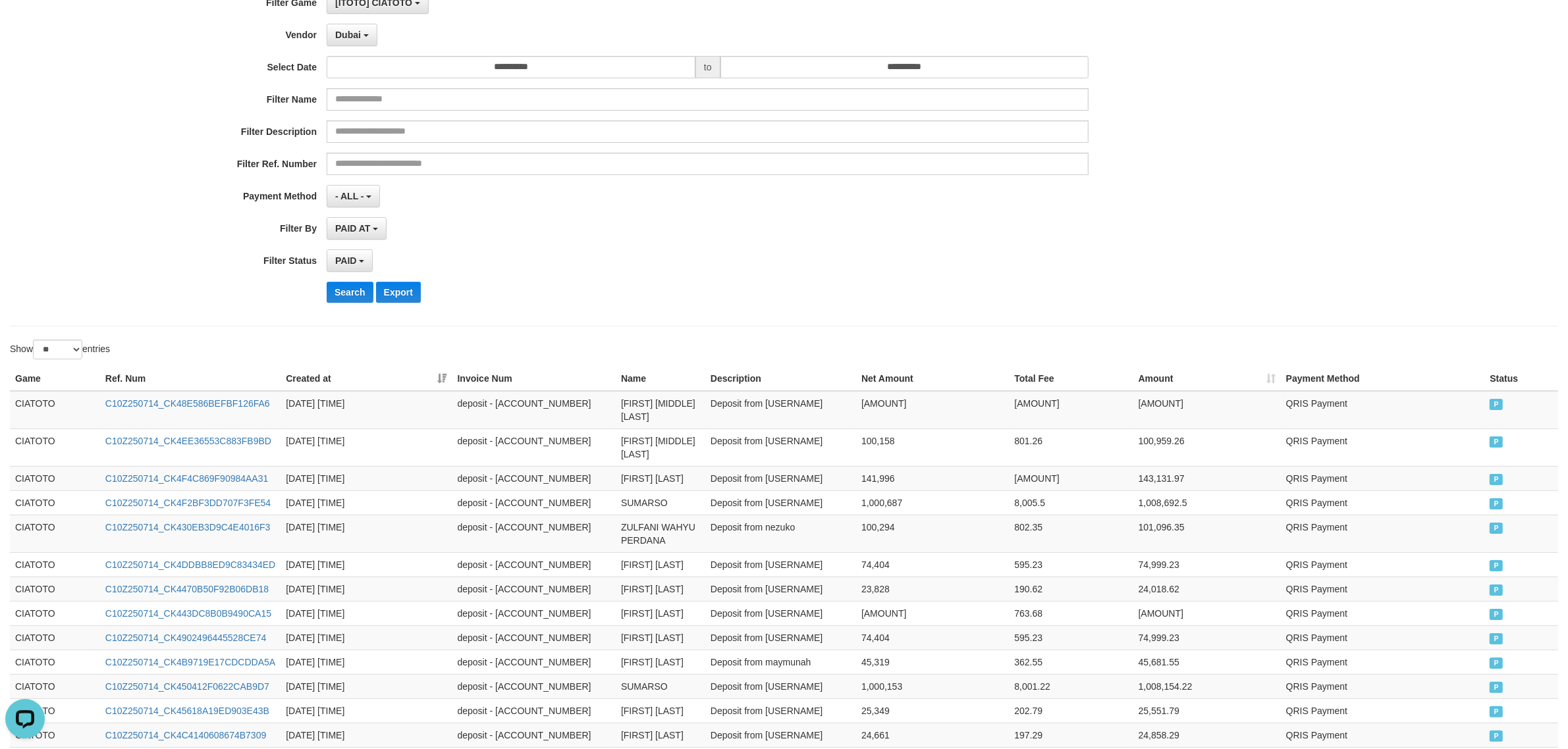 click on "PAID								    SELECT ALL  - ALL -  SELECT STATUS
PENDING/UNPAID
PAID
CANCELED
EXPIRED" at bounding box center (707, 261) 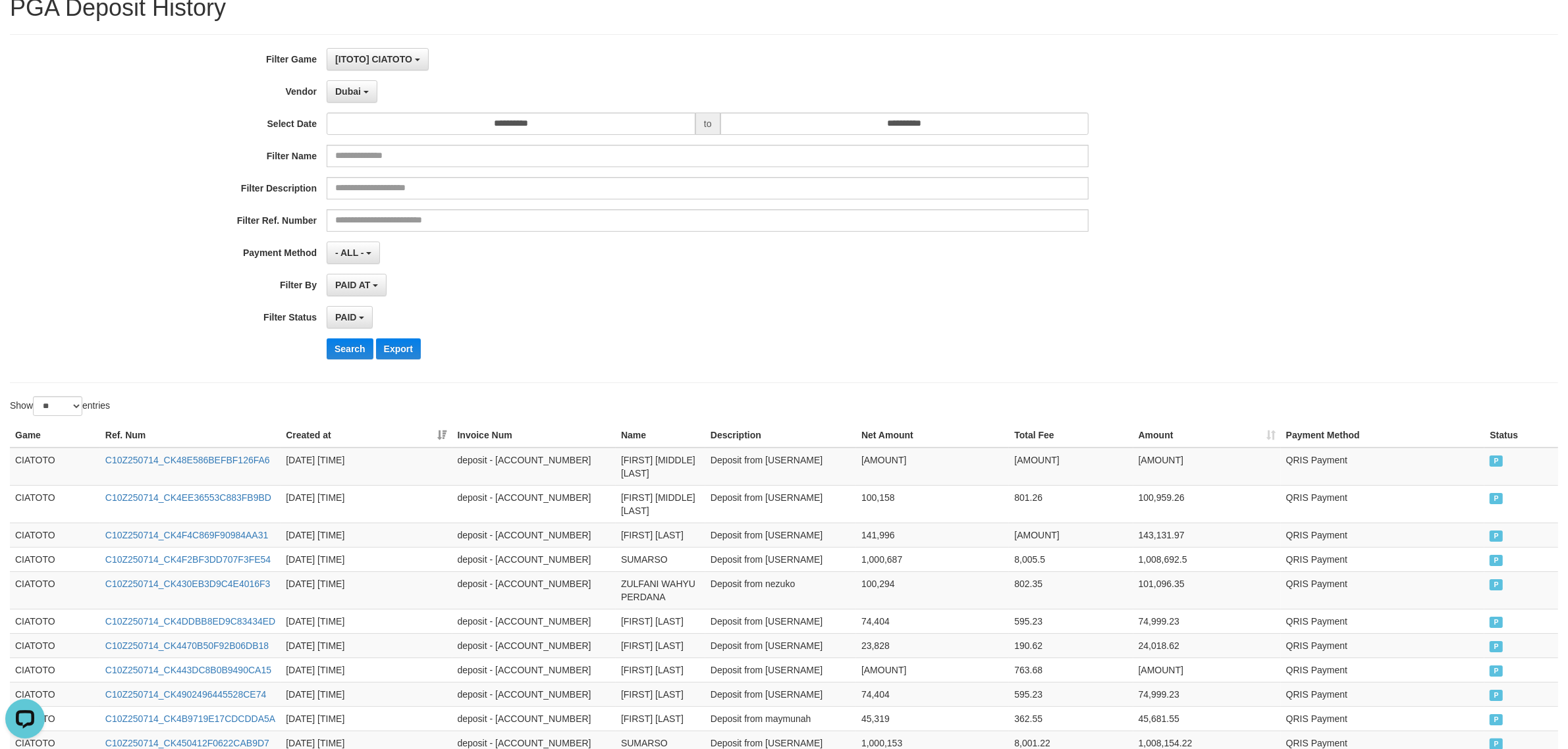 scroll, scrollTop: 0, scrollLeft: 0, axis: both 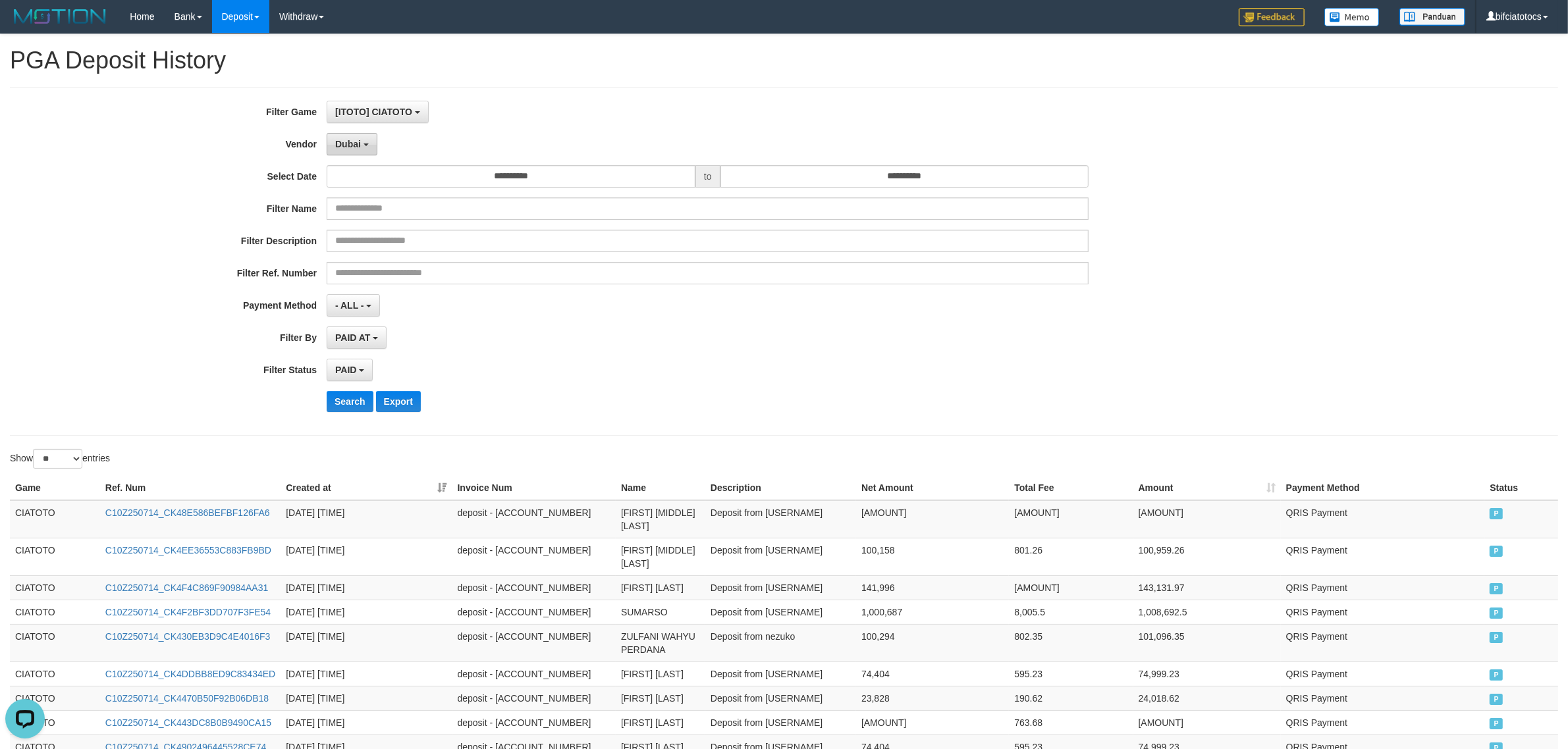 click on "Dubai" at bounding box center [348, 144] 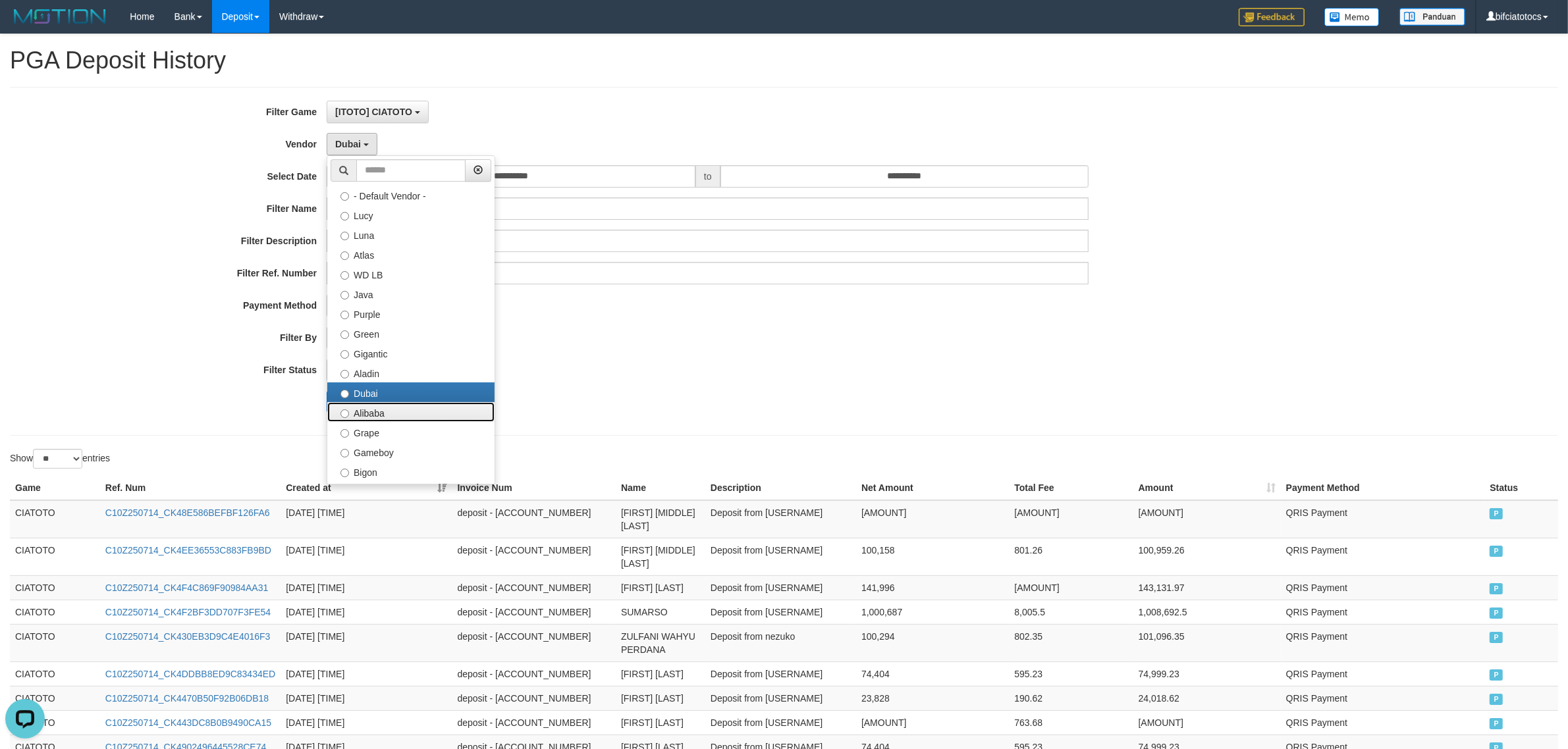 click on "Alibaba" at bounding box center (411, 412) 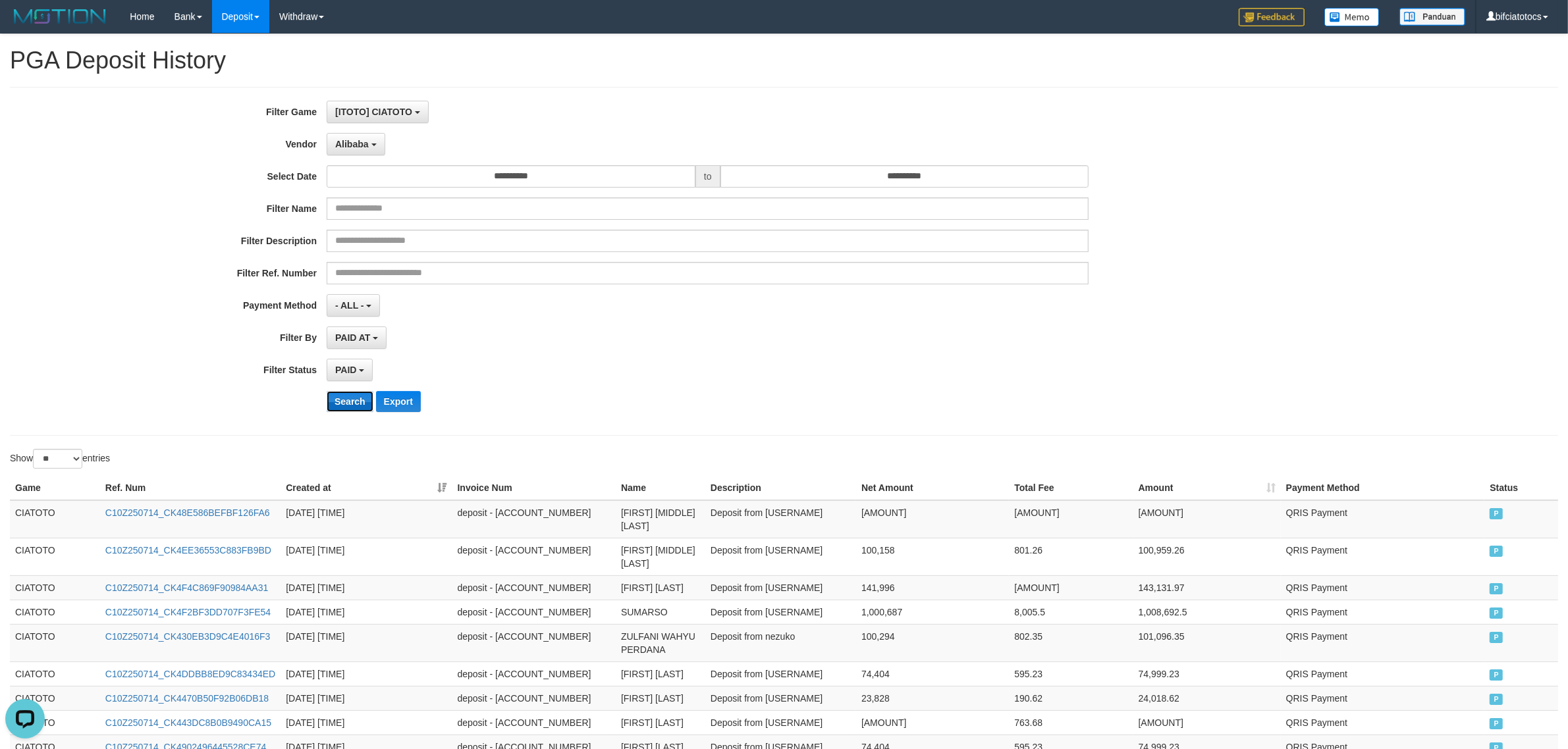 click on "Search" at bounding box center (350, 401) 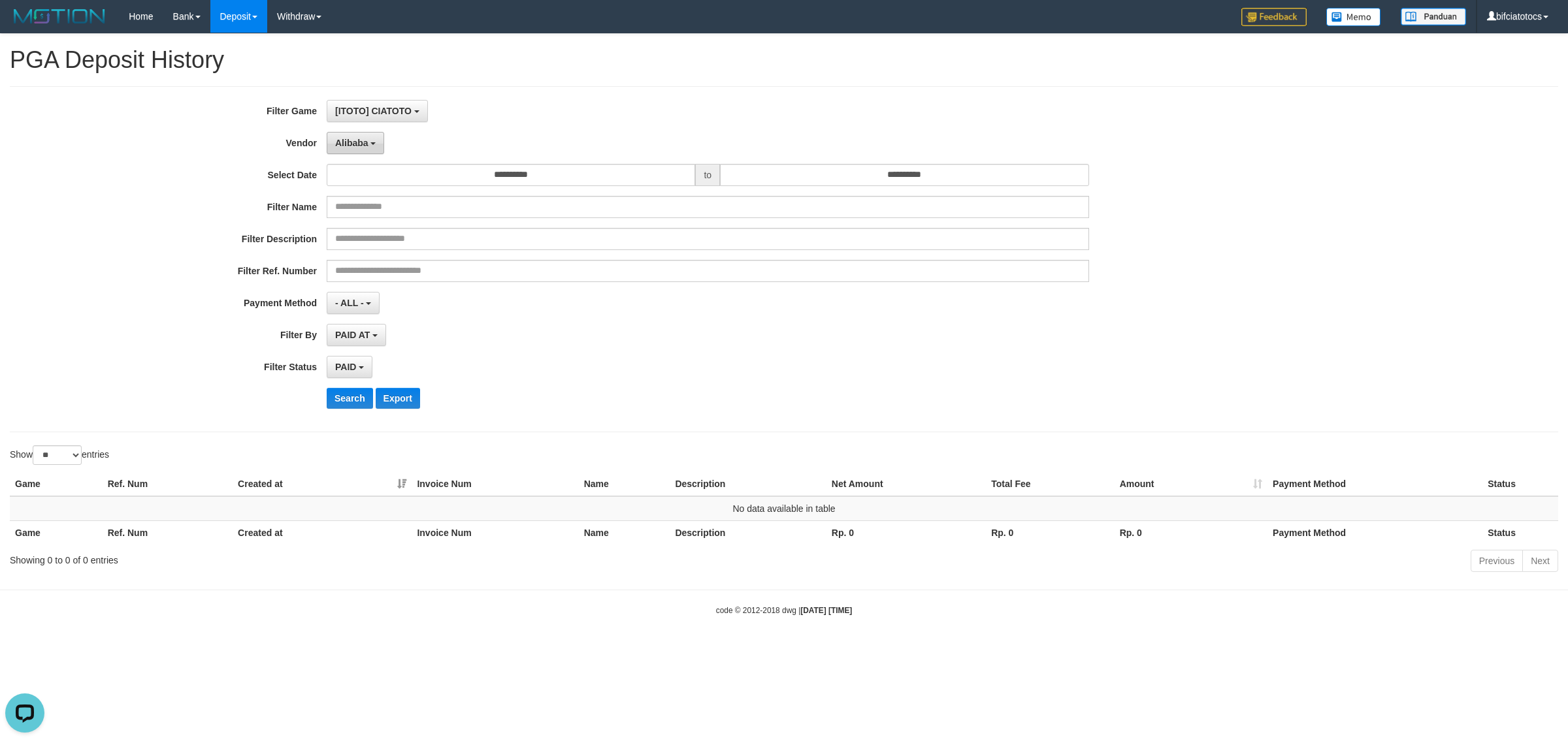 click on "Alibaba" at bounding box center [351, 143] 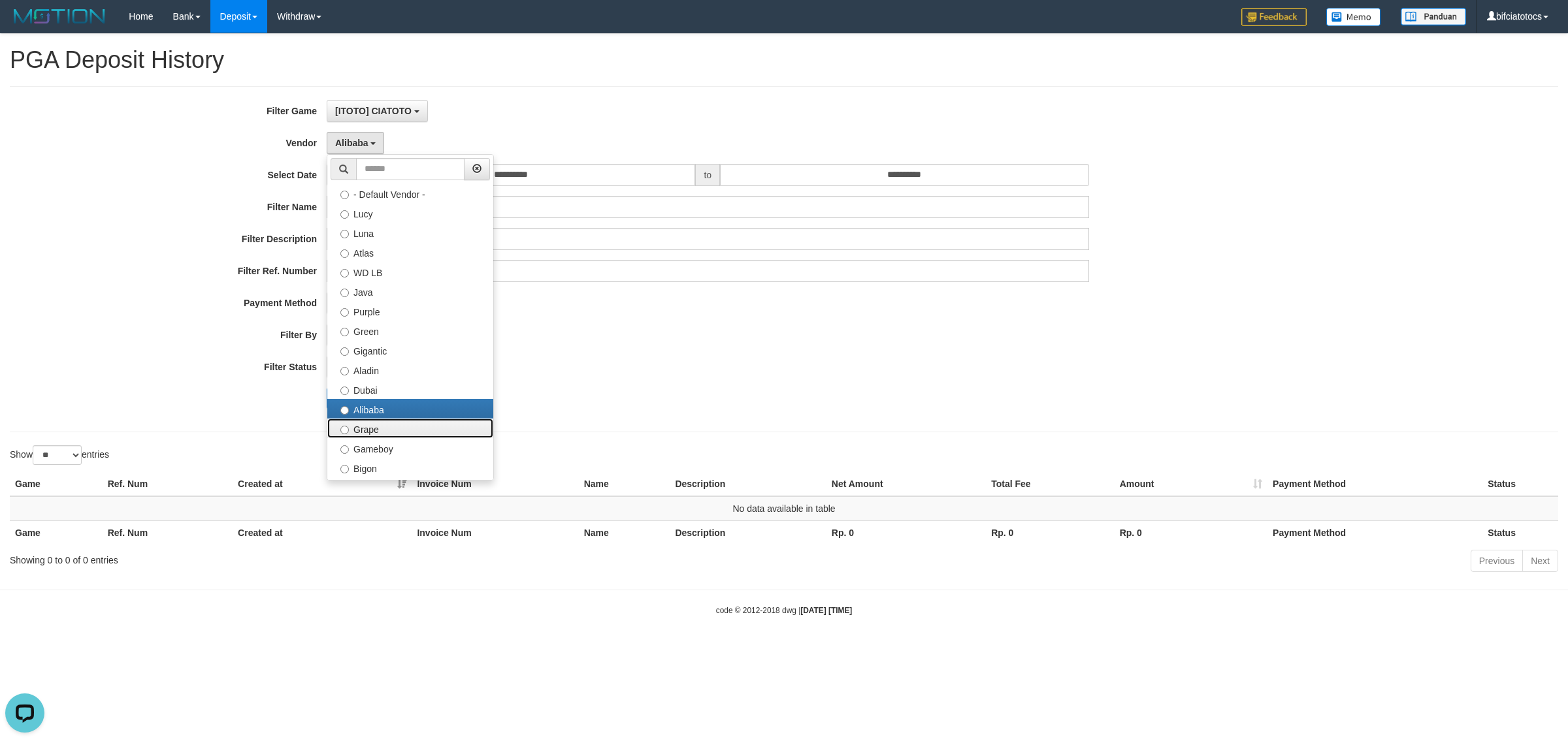 click on "Grape" at bounding box center (410, 428) 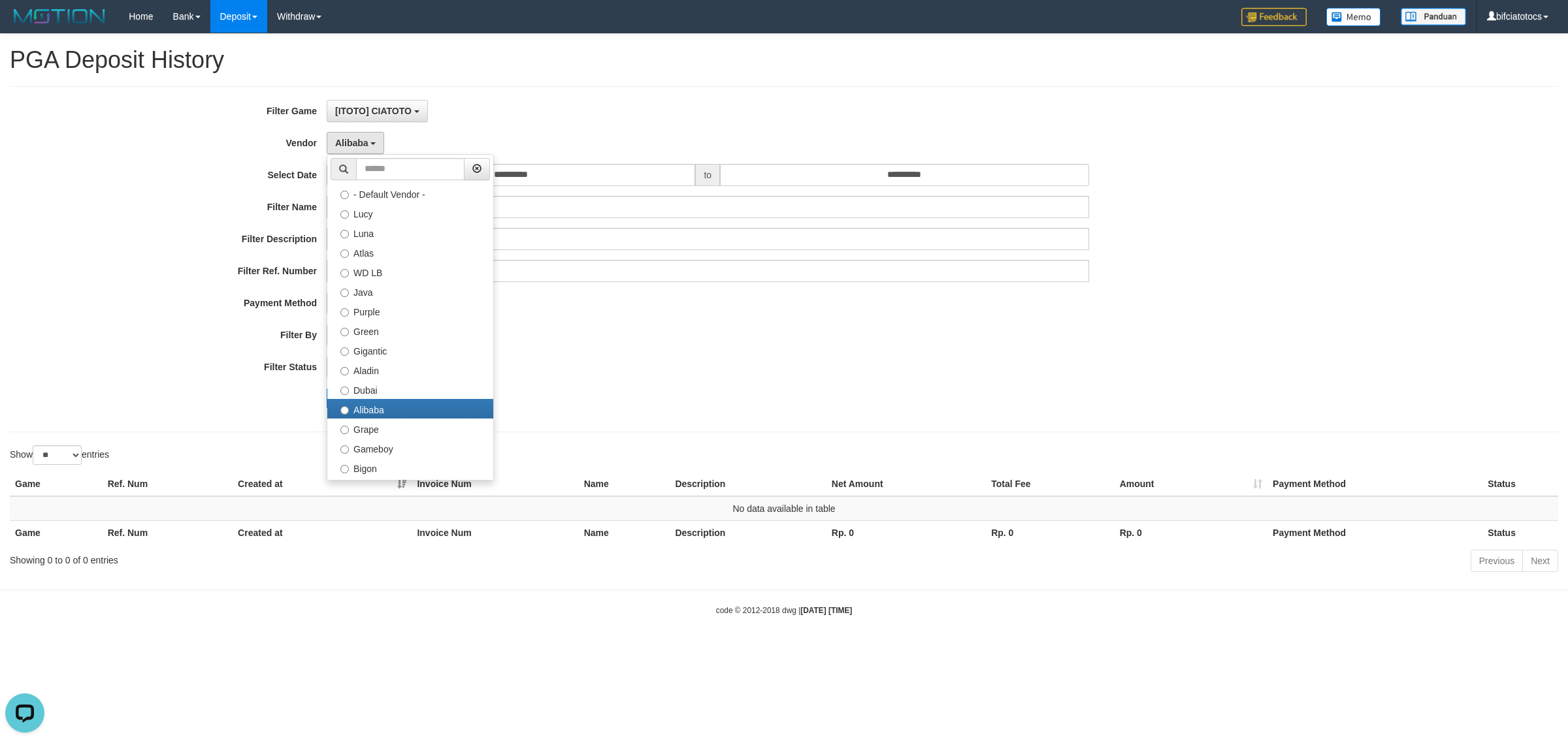 select on "**********" 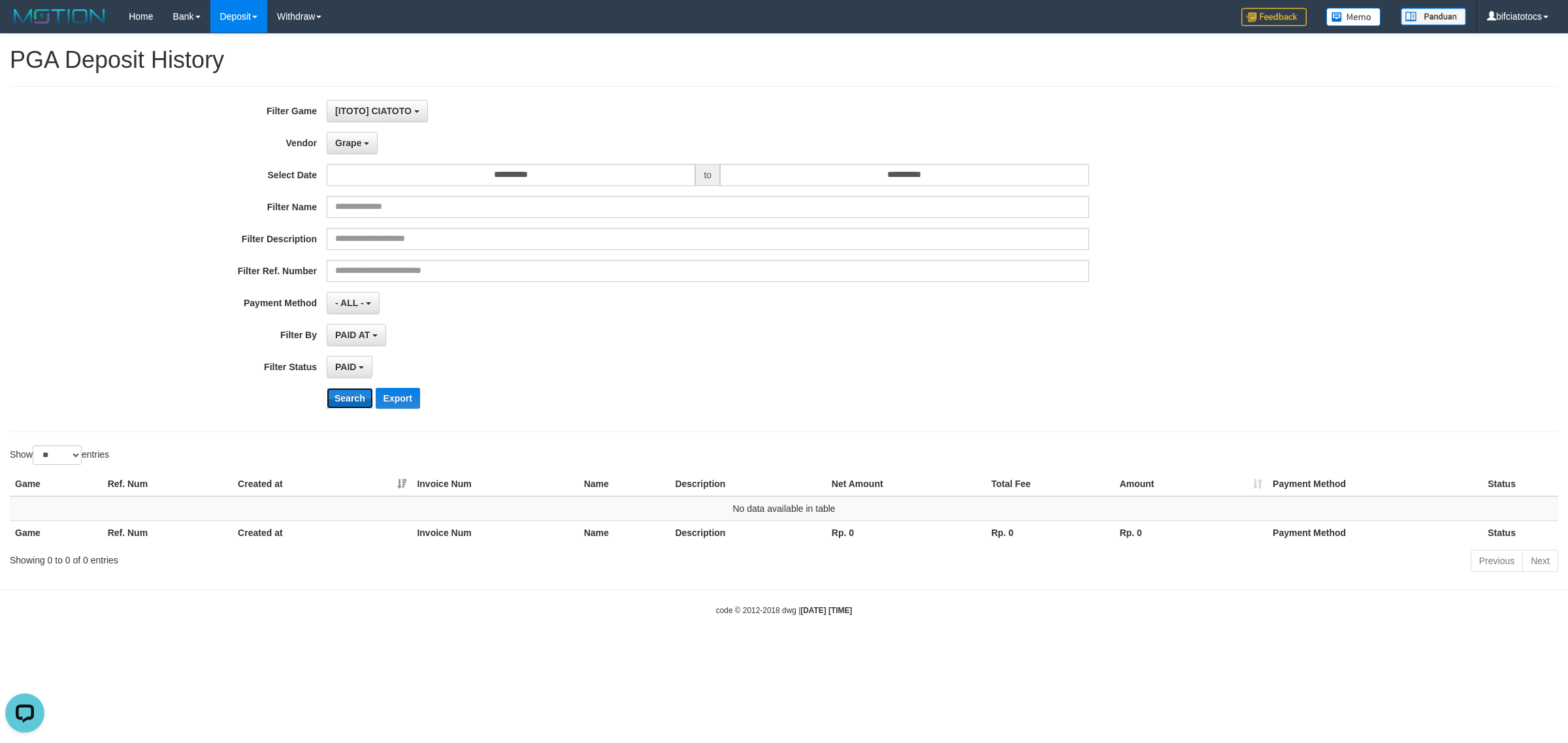 click on "Search" at bounding box center (350, 398) 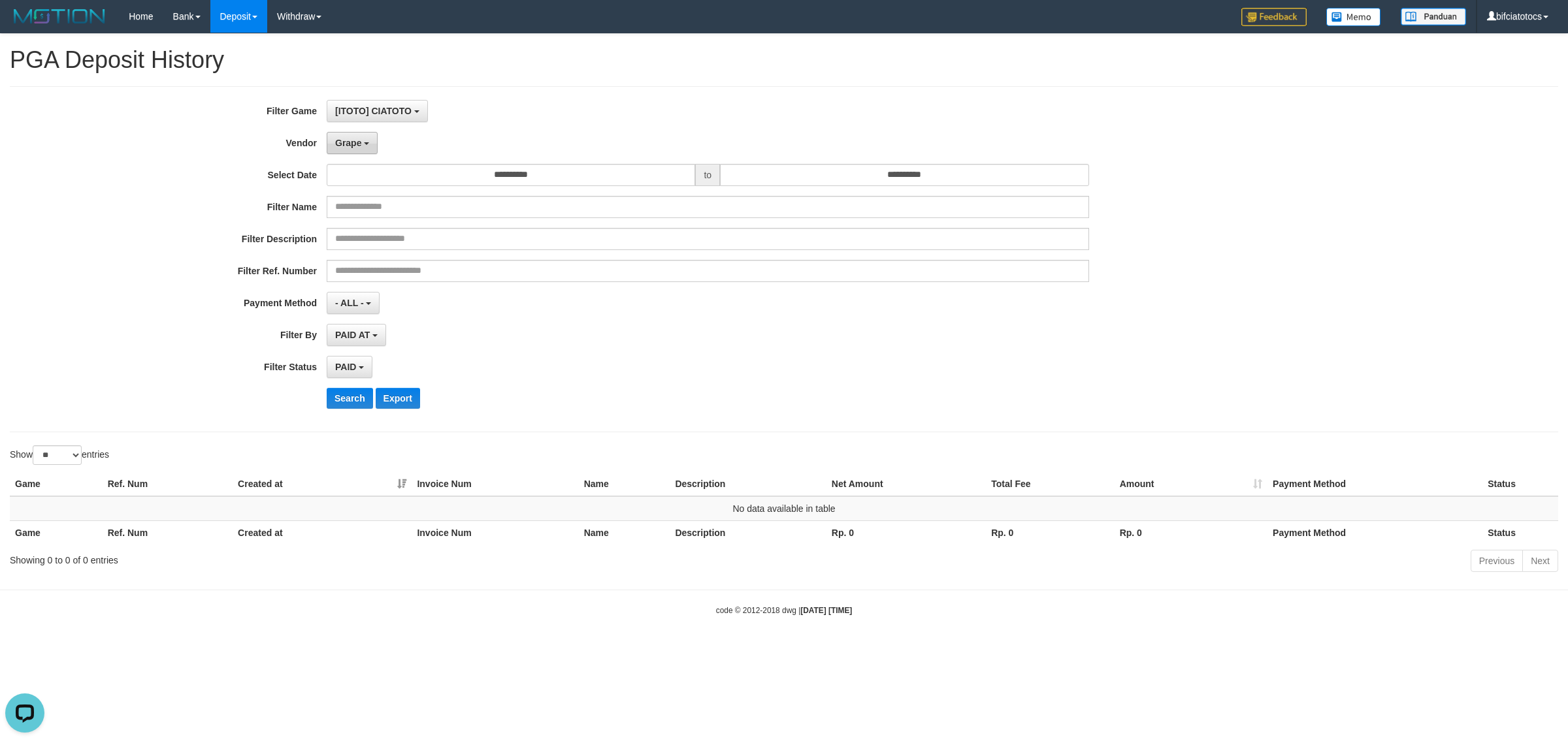 drag, startPoint x: 345, startPoint y: 148, endPoint x: 350, endPoint y: 152, distance: 6.403124 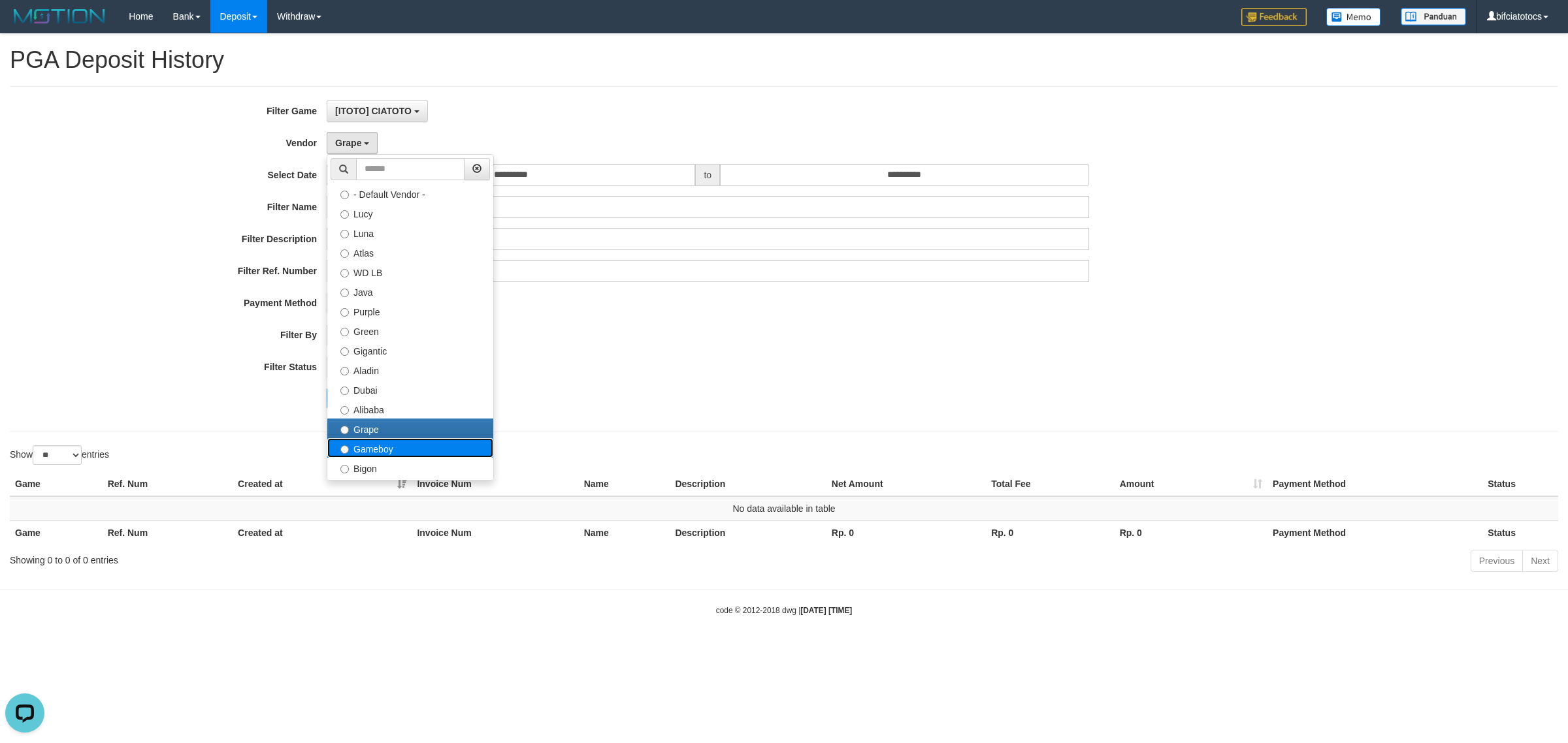 click on "Gameboy" at bounding box center (410, 448) 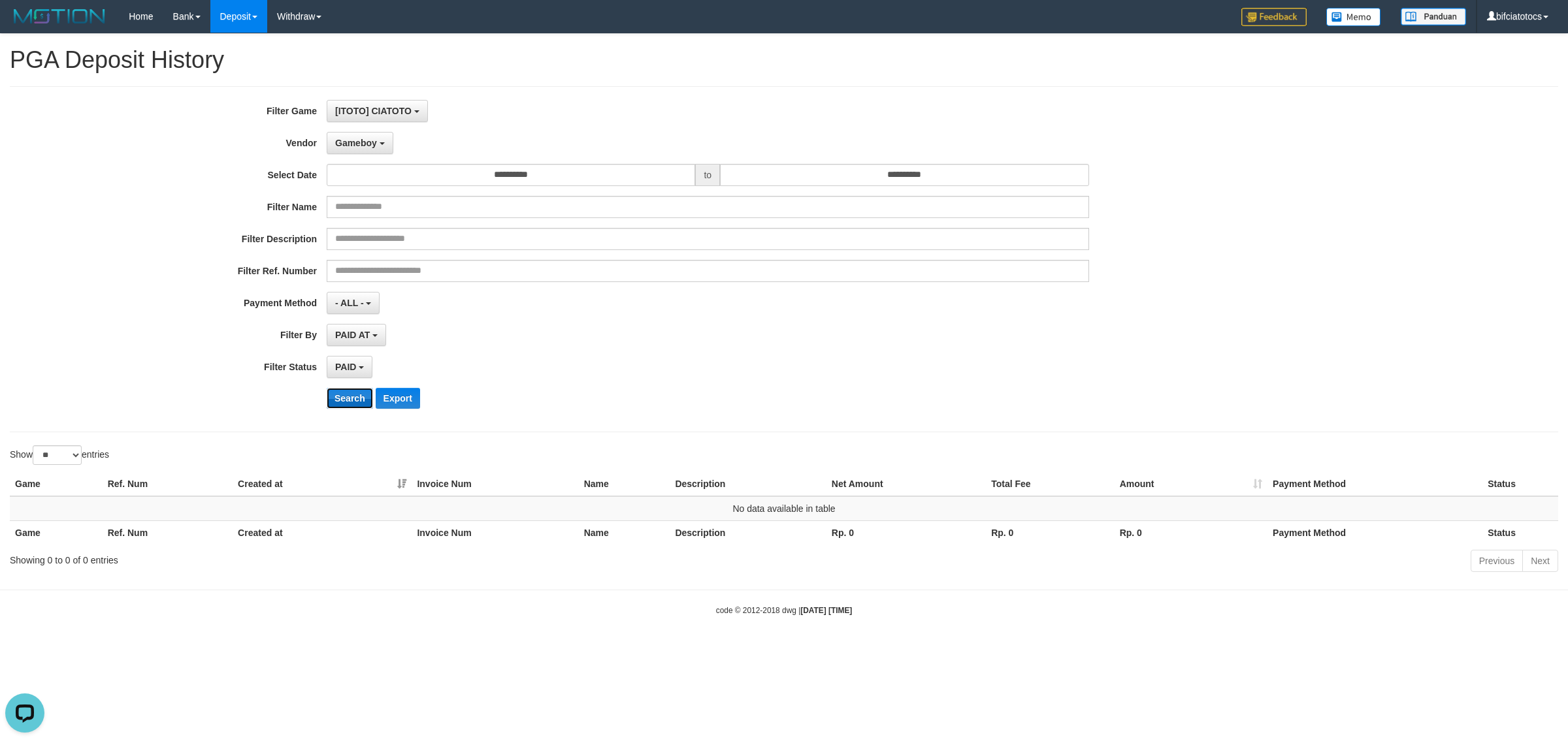 click on "Search" at bounding box center (350, 398) 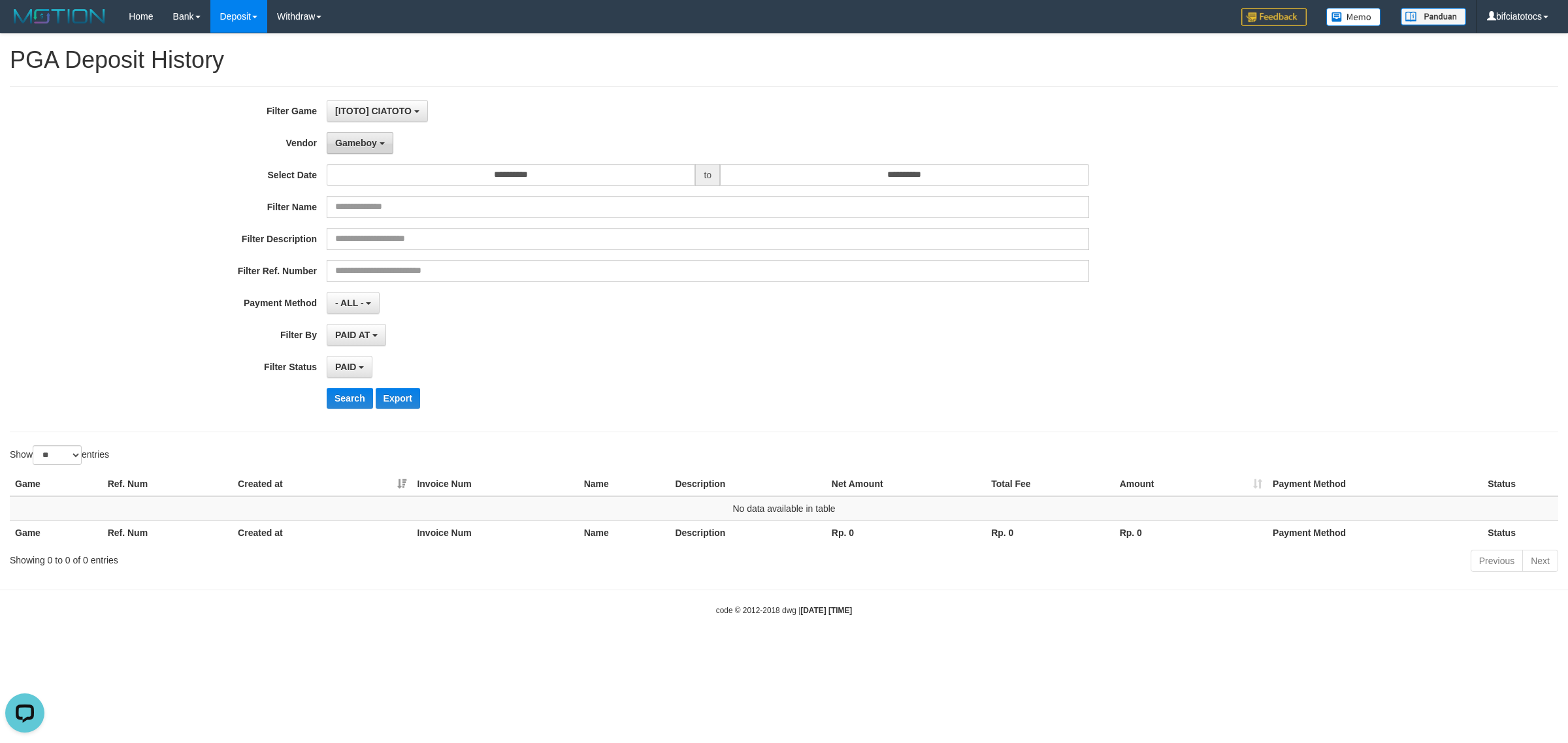 drag, startPoint x: 350, startPoint y: 139, endPoint x: 355, endPoint y: 255, distance: 116.10771 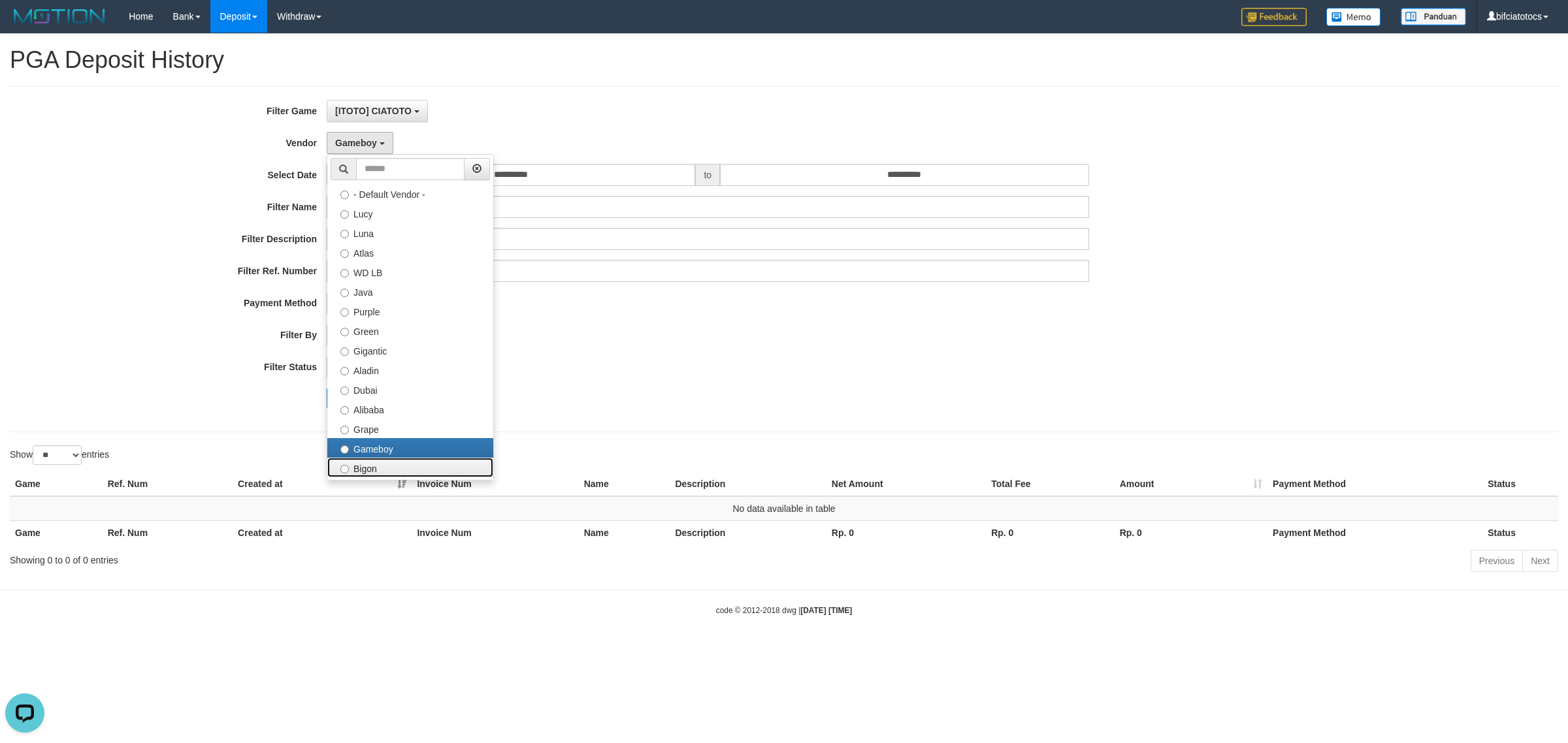 click on "Bigon" at bounding box center (410, 467) 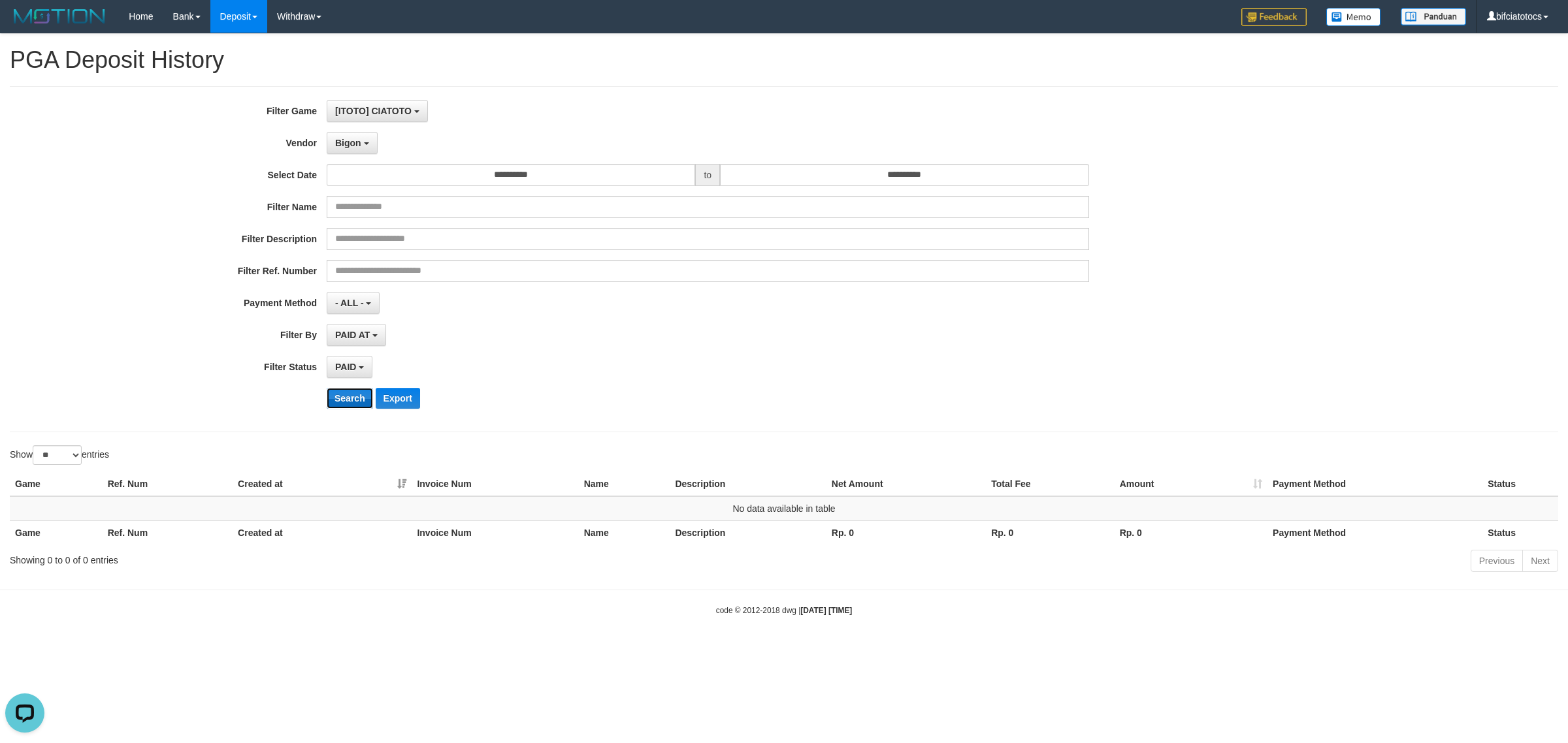 click on "Search" at bounding box center [350, 398] 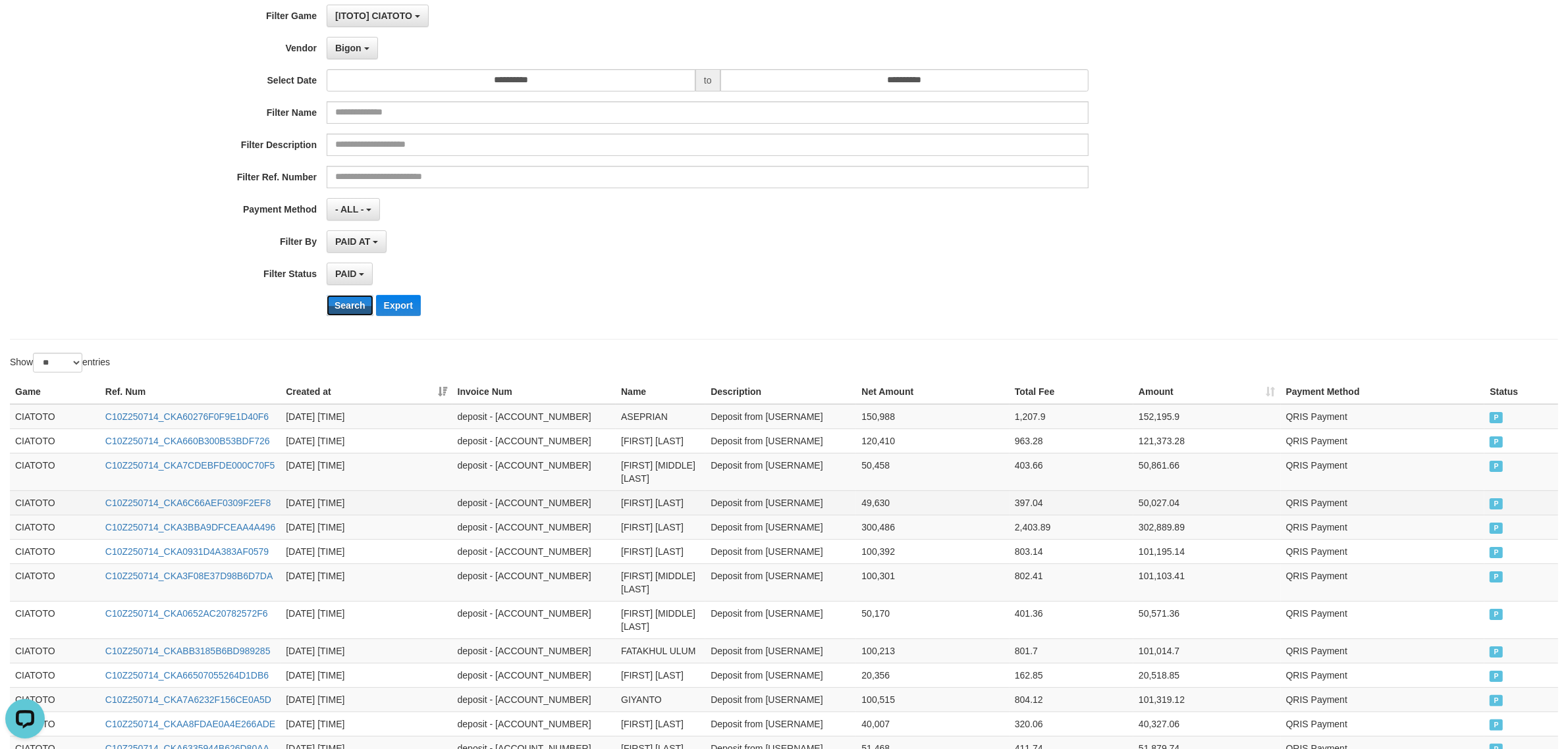 scroll, scrollTop: 329, scrollLeft: 0, axis: vertical 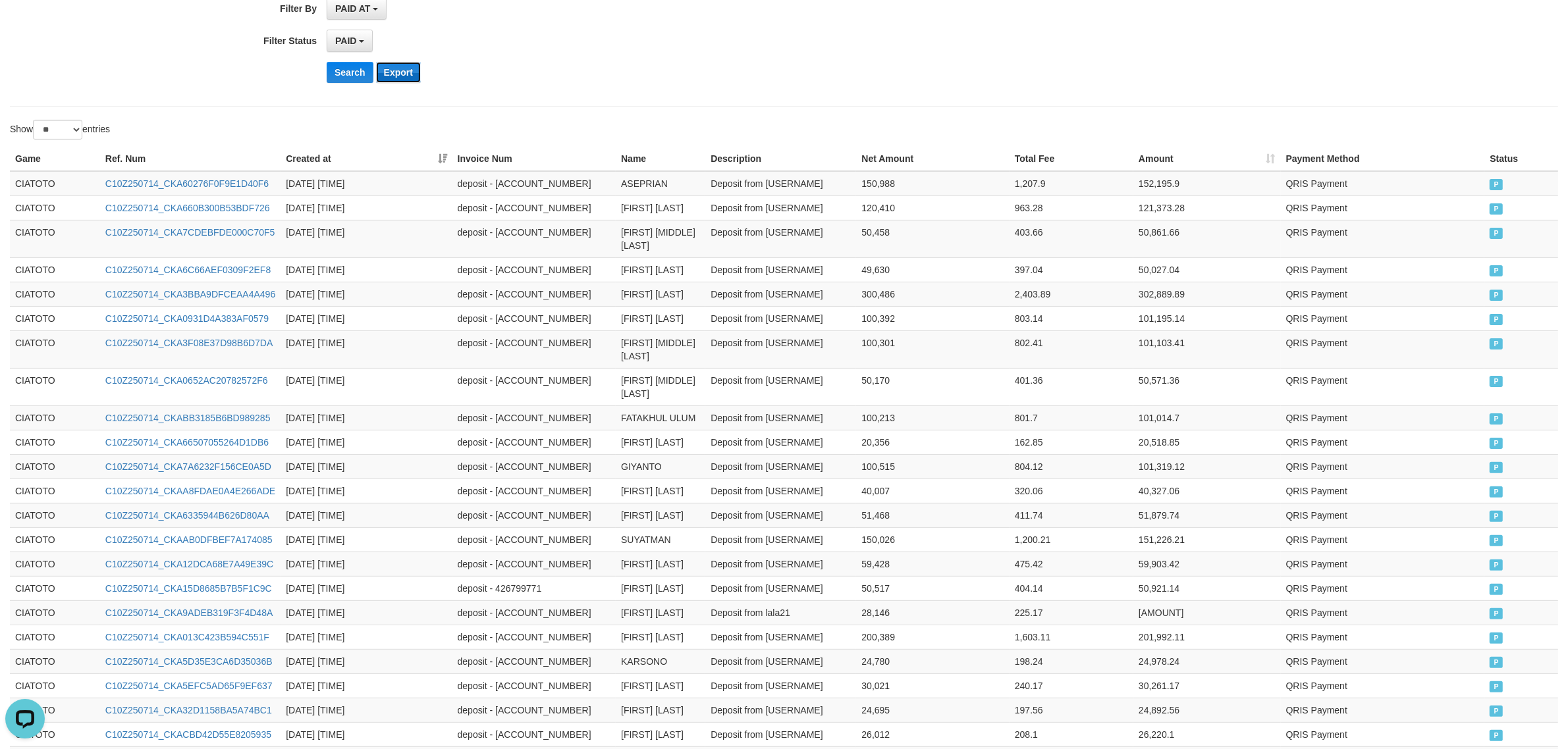 click on "Export" at bounding box center [398, 72] 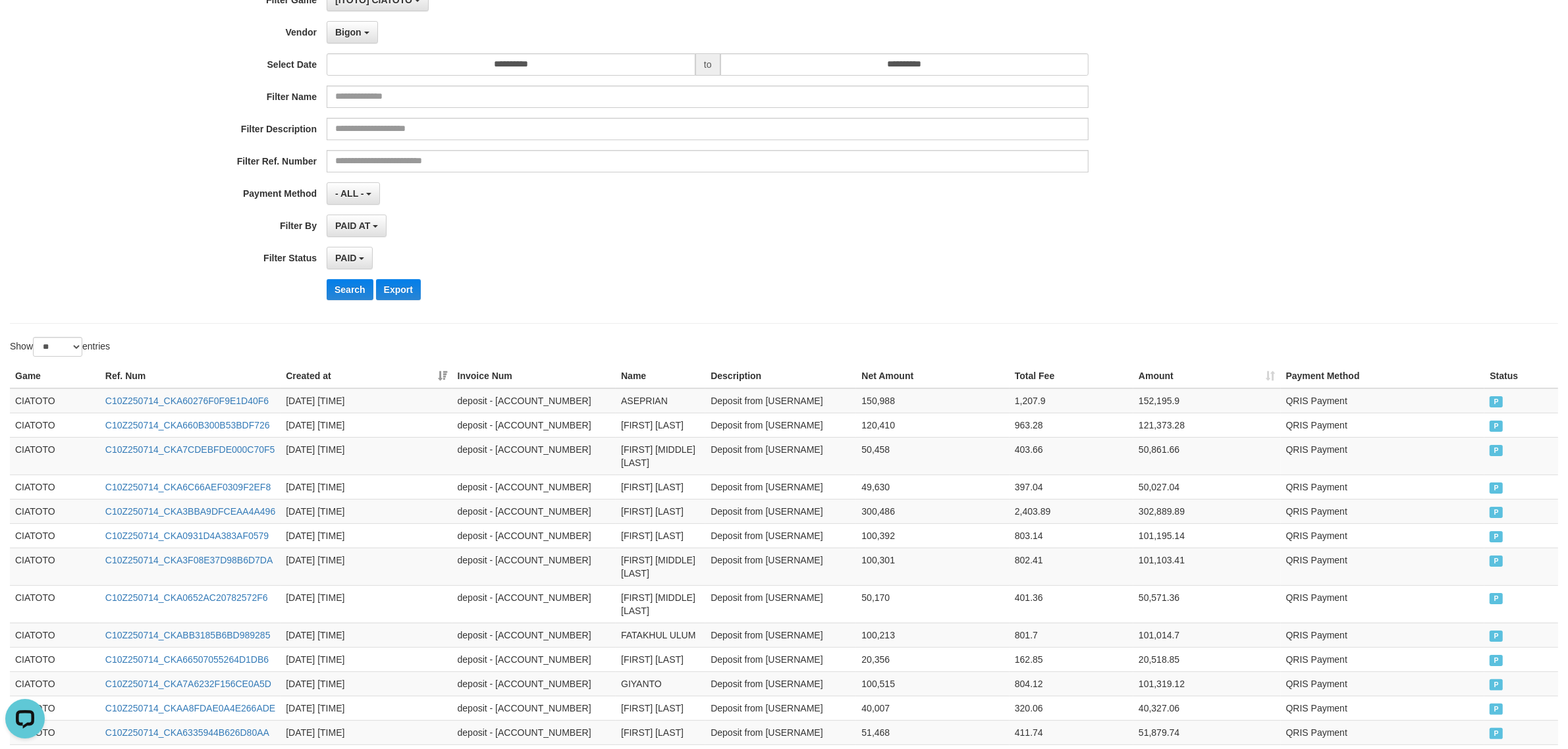 scroll, scrollTop: 109, scrollLeft: 0, axis: vertical 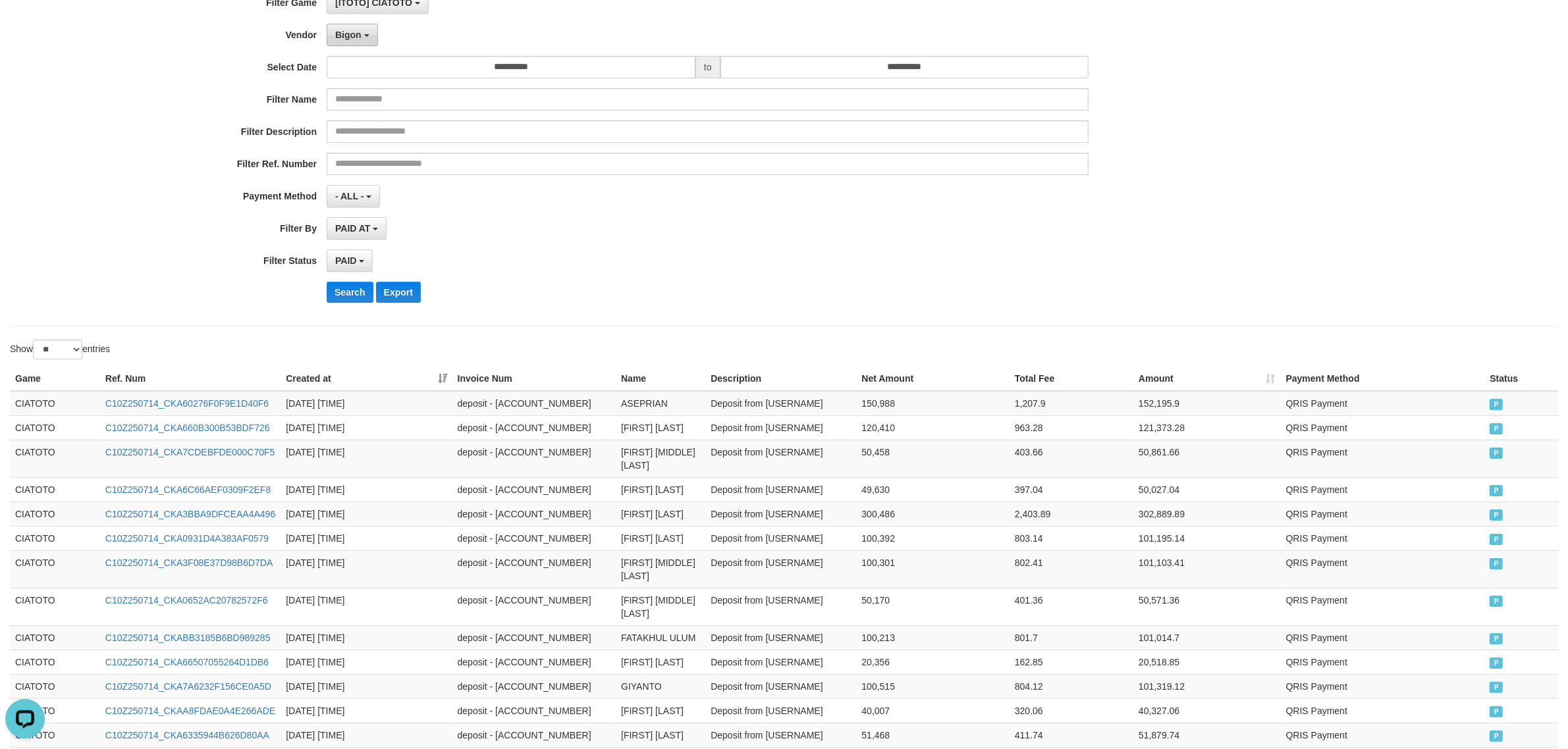 click on "Bigon" at bounding box center [348, 35] 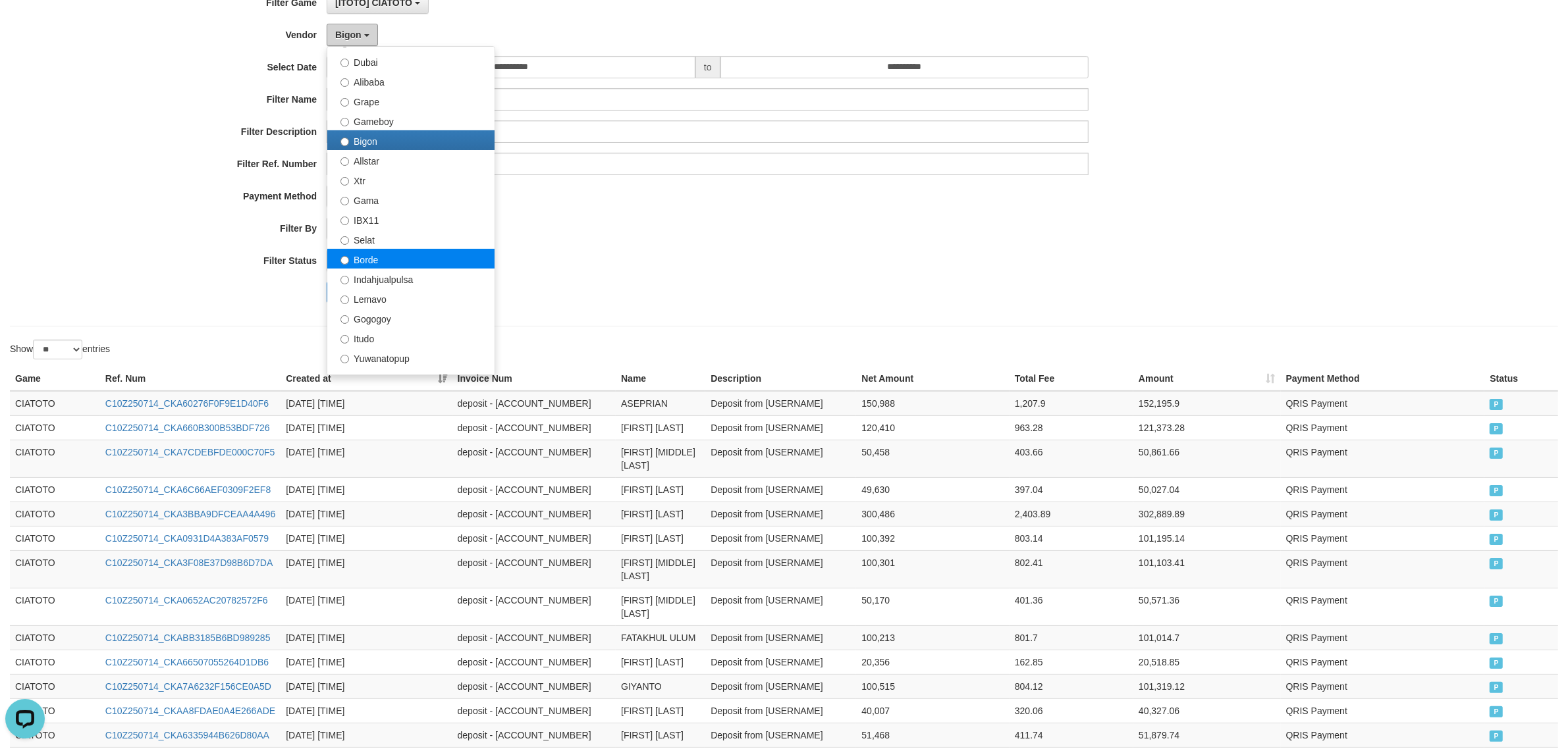 scroll, scrollTop: 219, scrollLeft: 0, axis: vertical 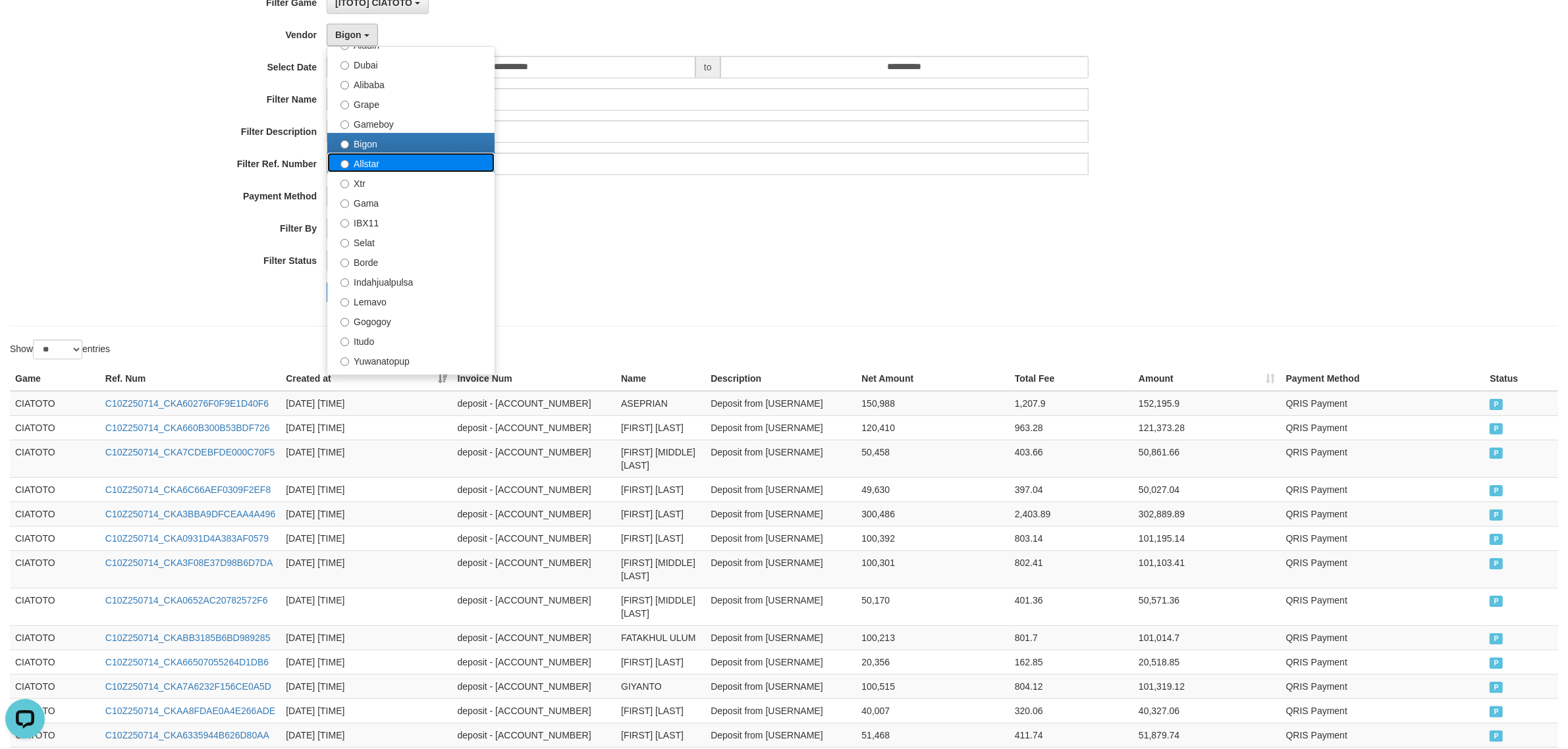 click on "Allstar" at bounding box center [411, 163] 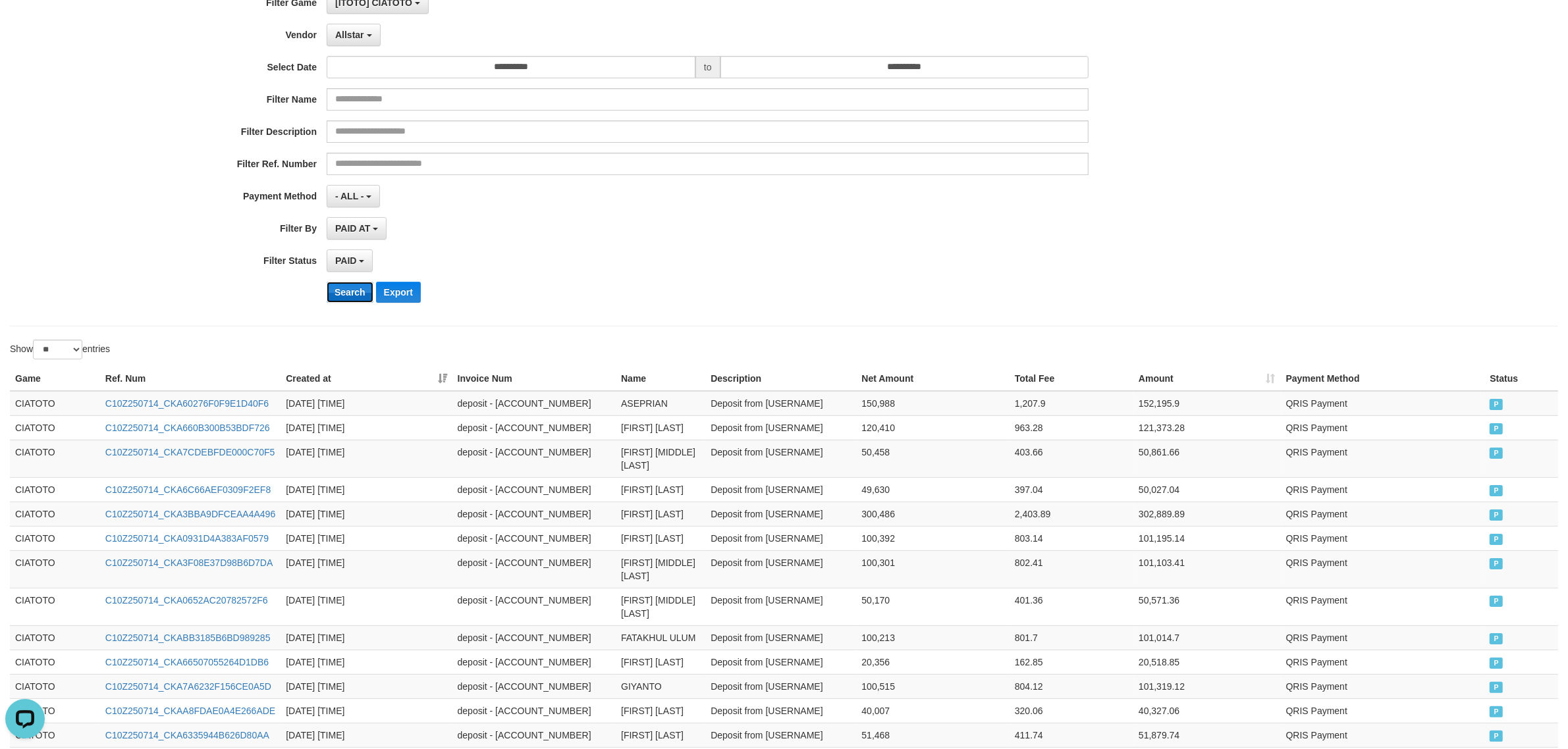 click on "Search" at bounding box center (350, 292) 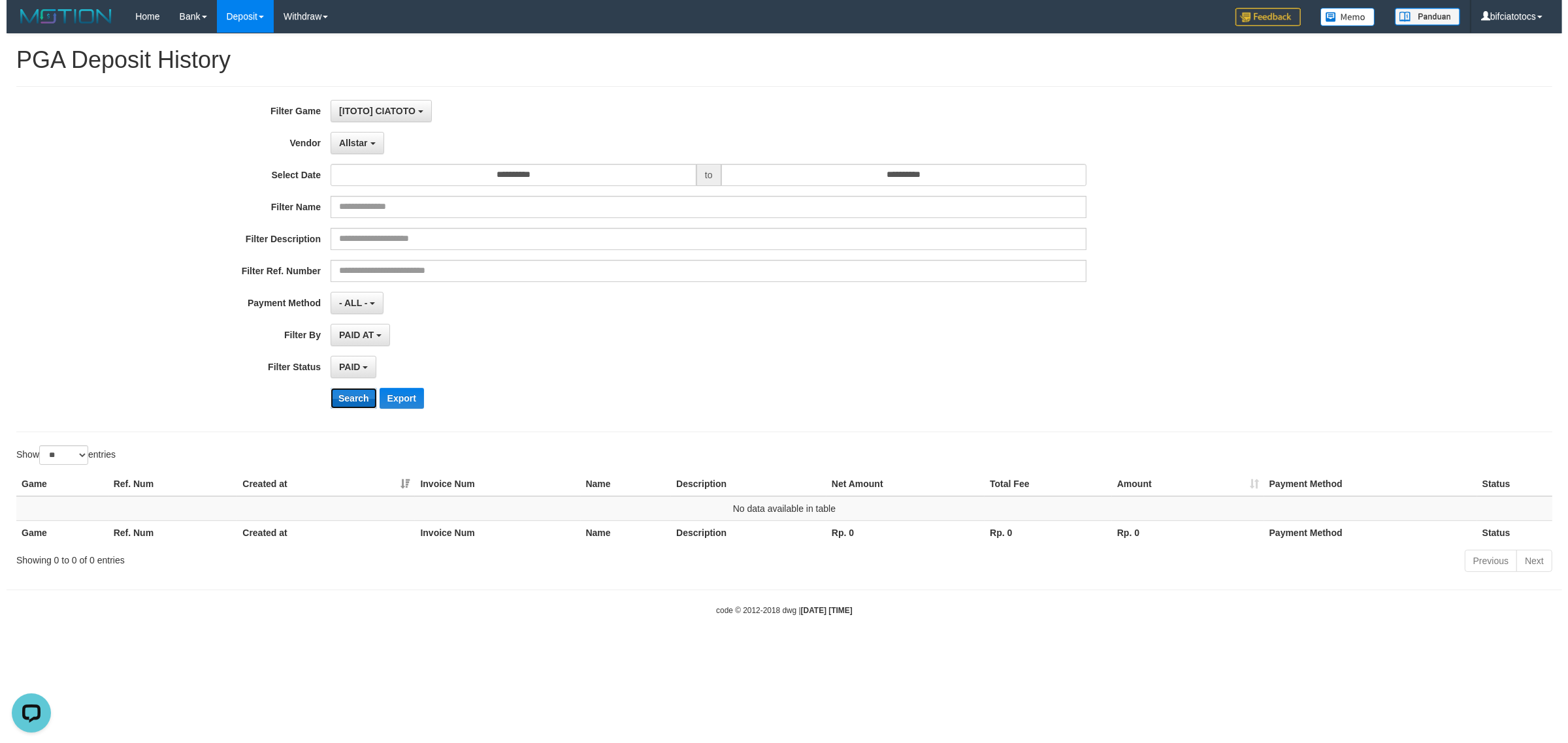 scroll, scrollTop: 0, scrollLeft: 0, axis: both 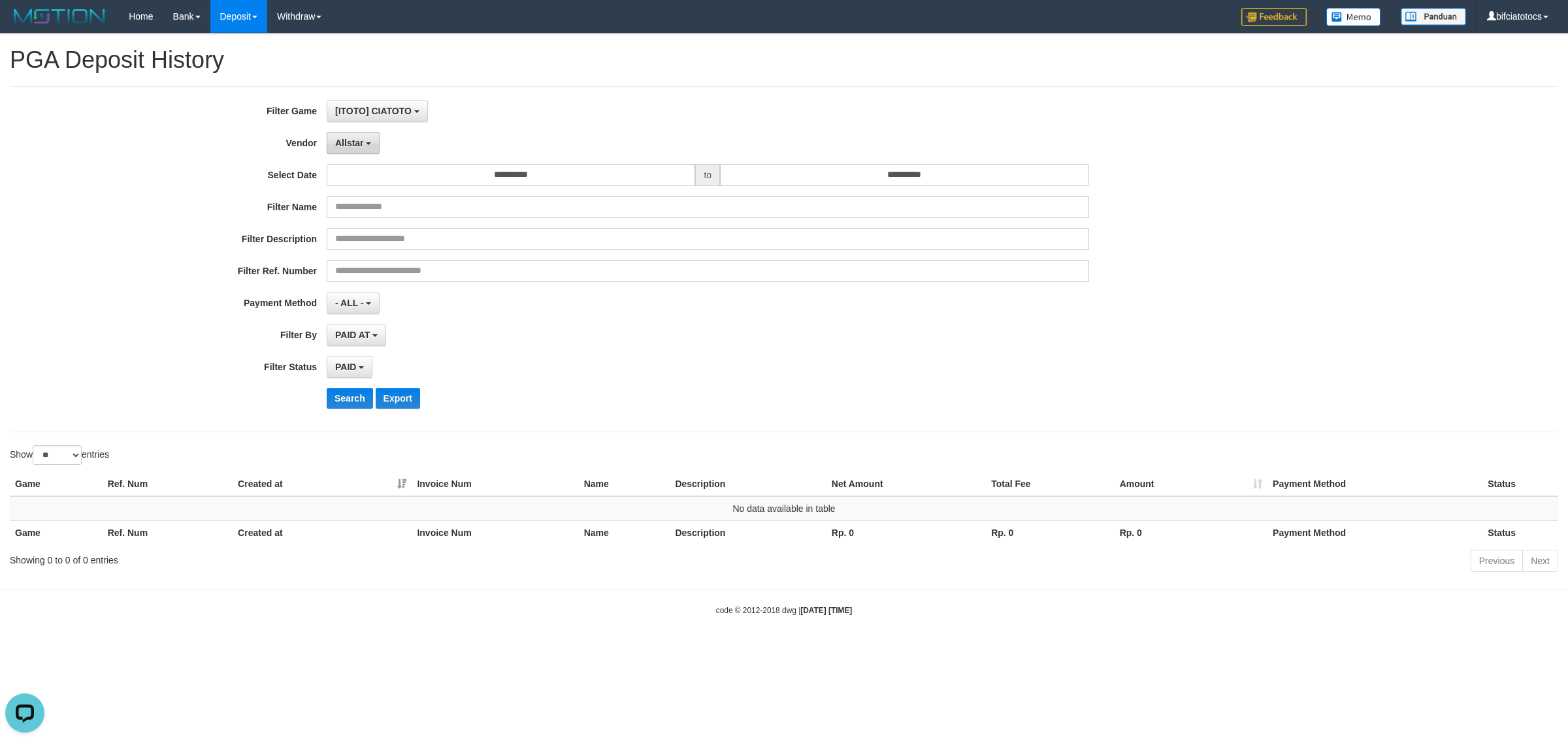 click on "Allstar" at bounding box center (350, 143) 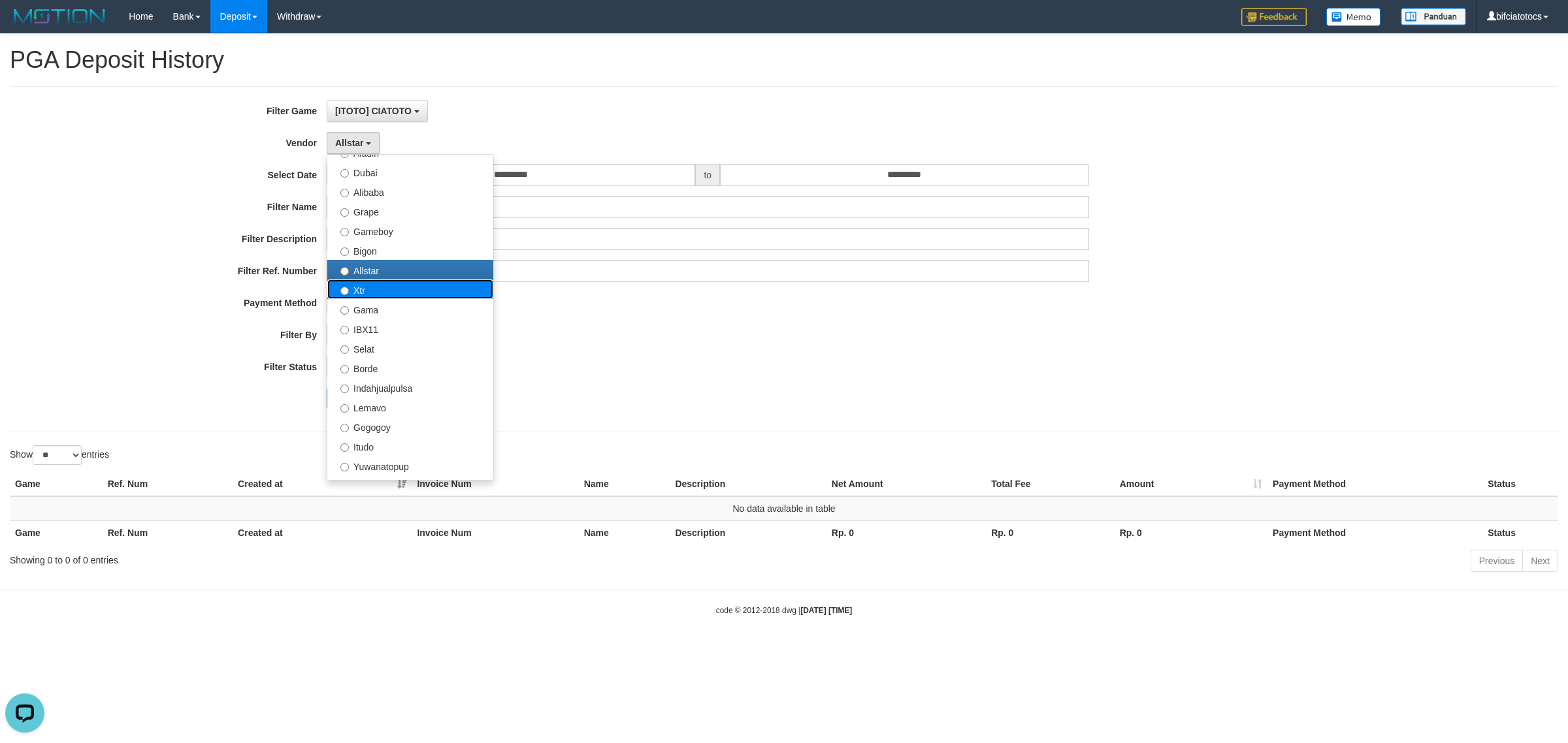 click on "Xtr" at bounding box center [410, 289] 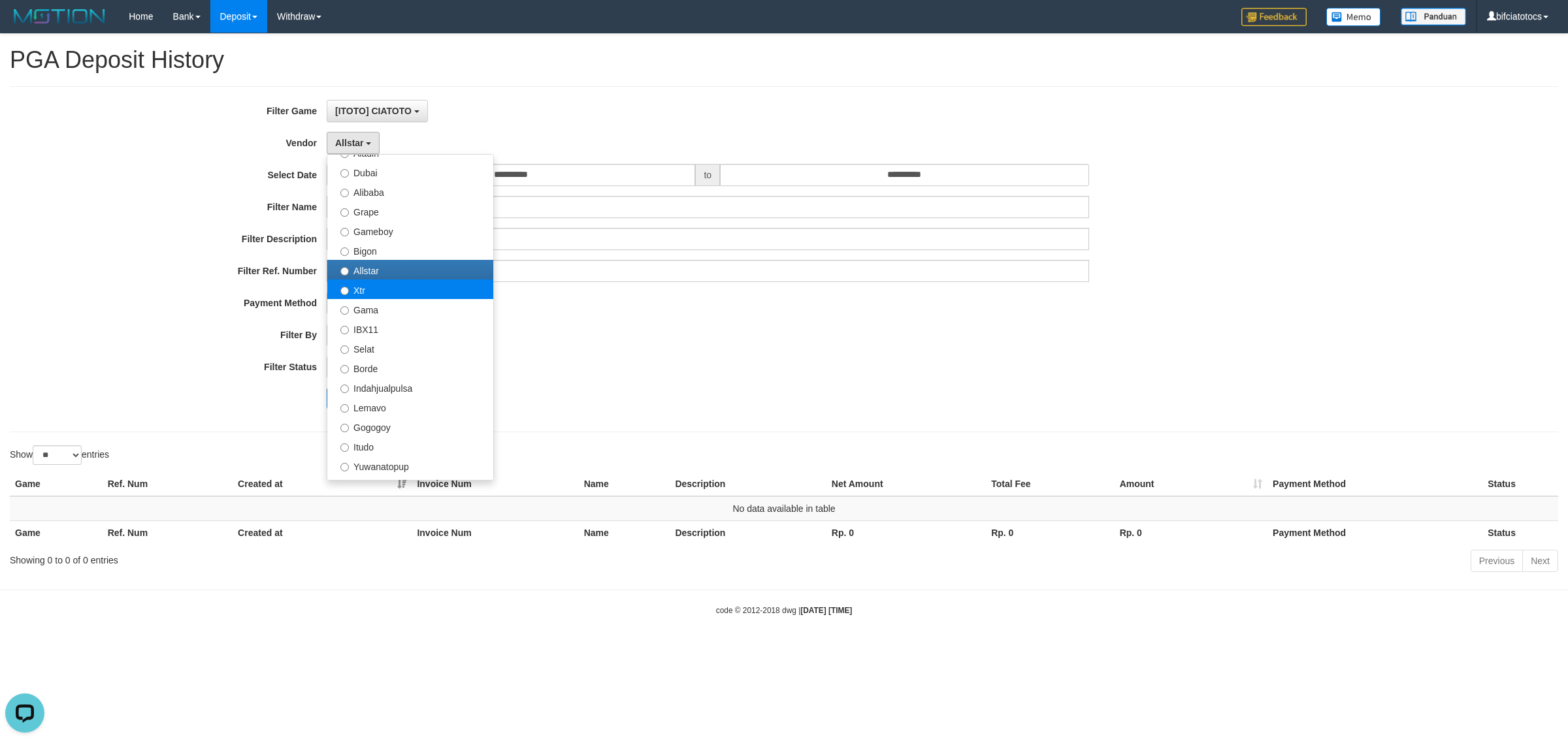 select on "**********" 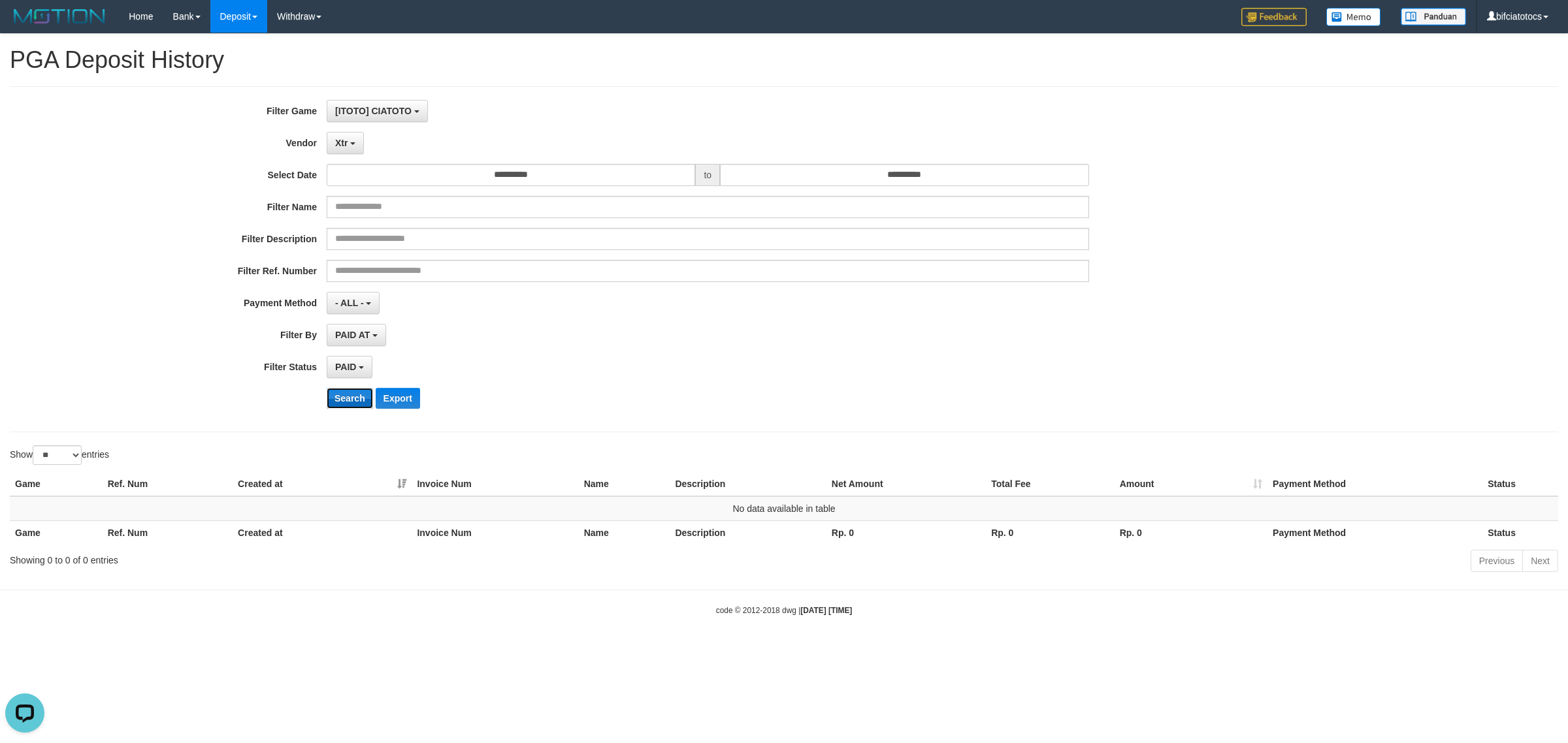 click on "Search" at bounding box center [350, 398] 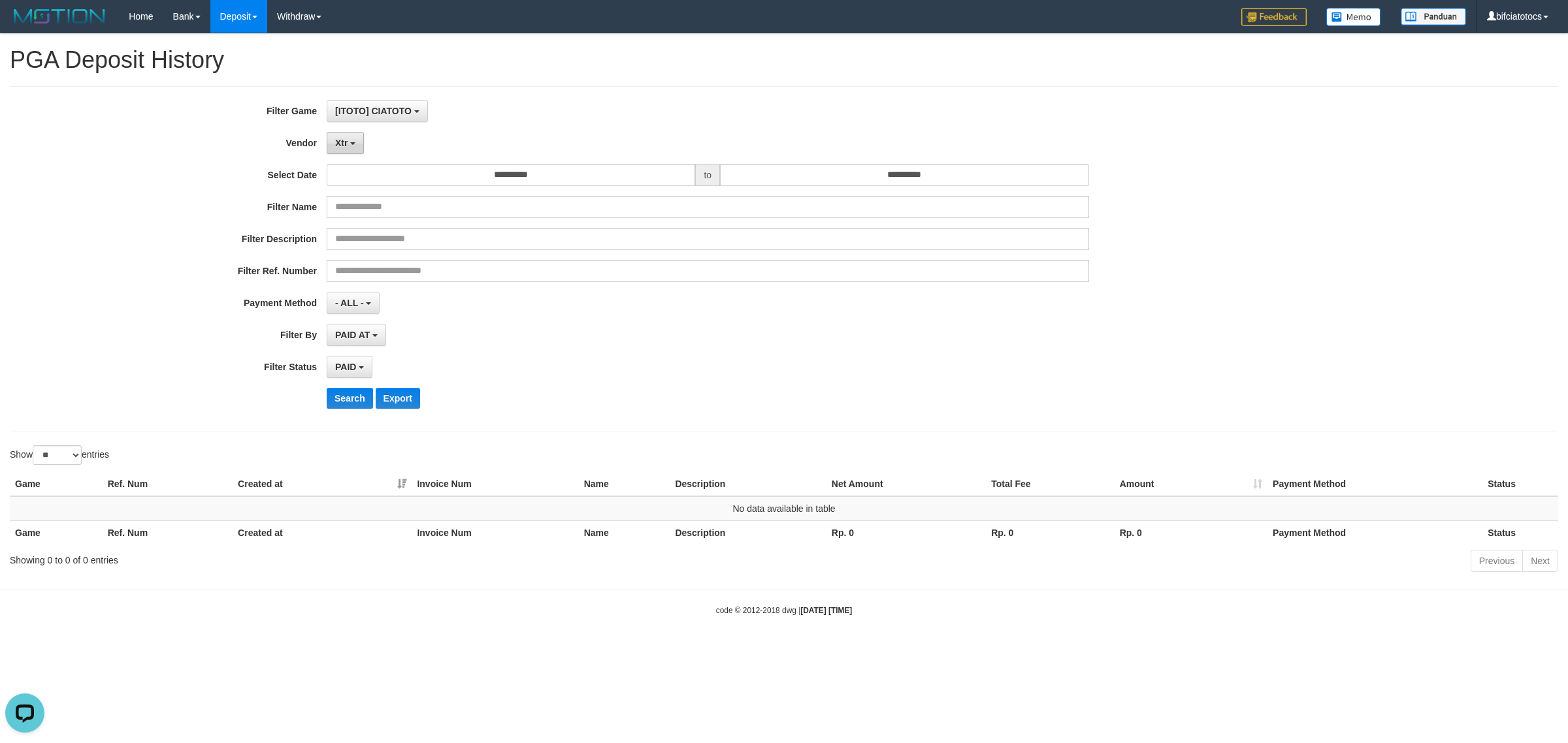 click on "Xtr" at bounding box center [345, 143] 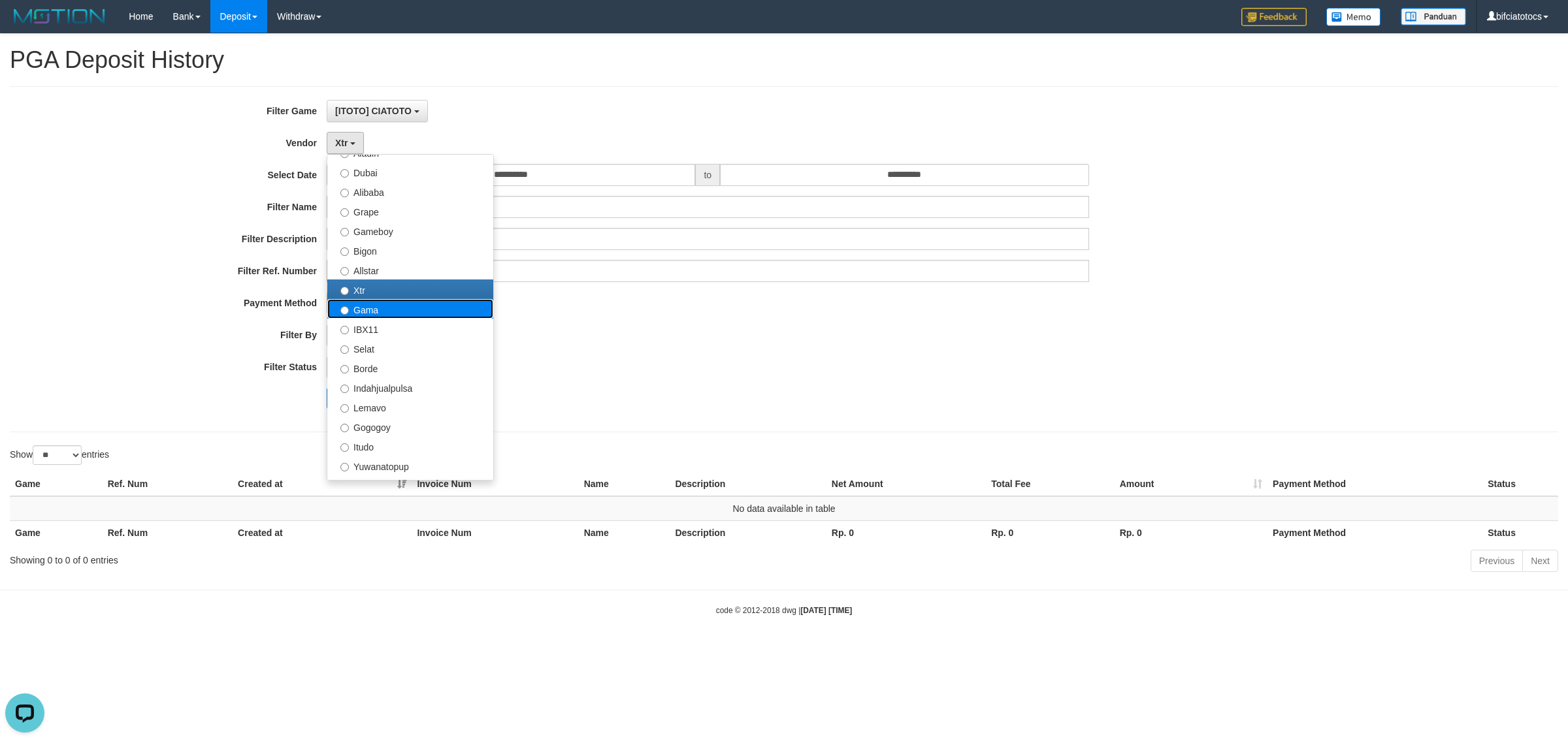 click on "Gama" at bounding box center (410, 309) 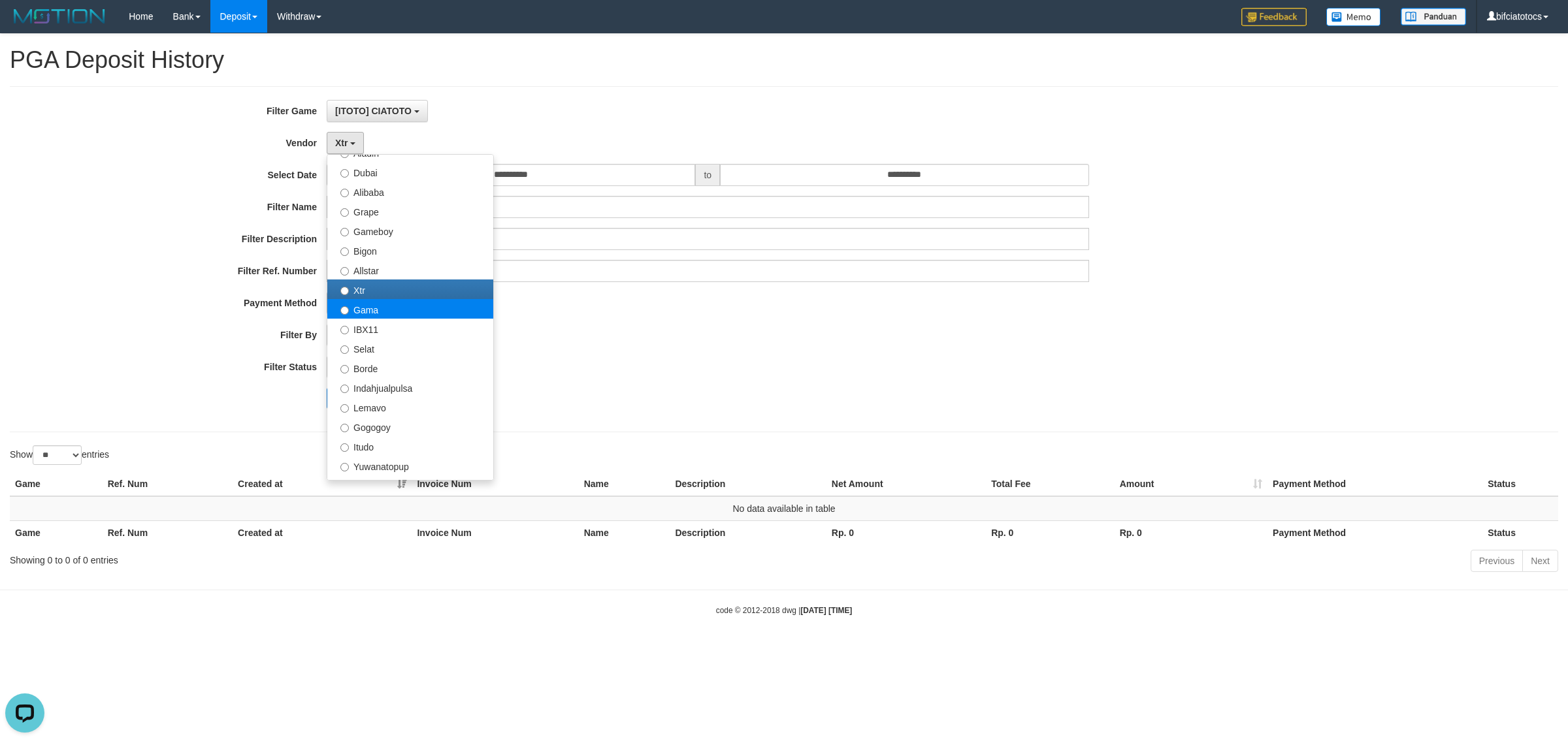 select on "**********" 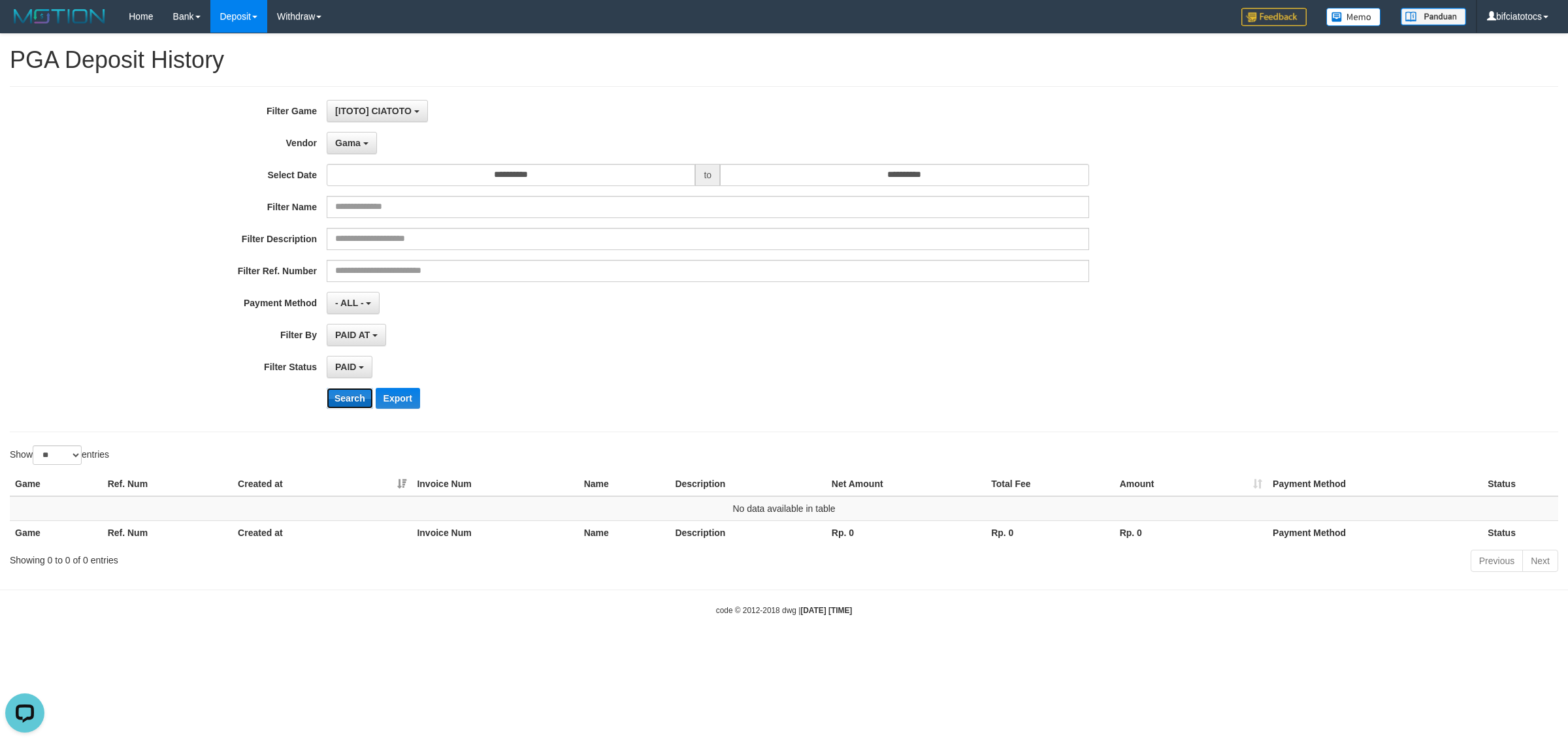 click on "Search" at bounding box center (350, 398) 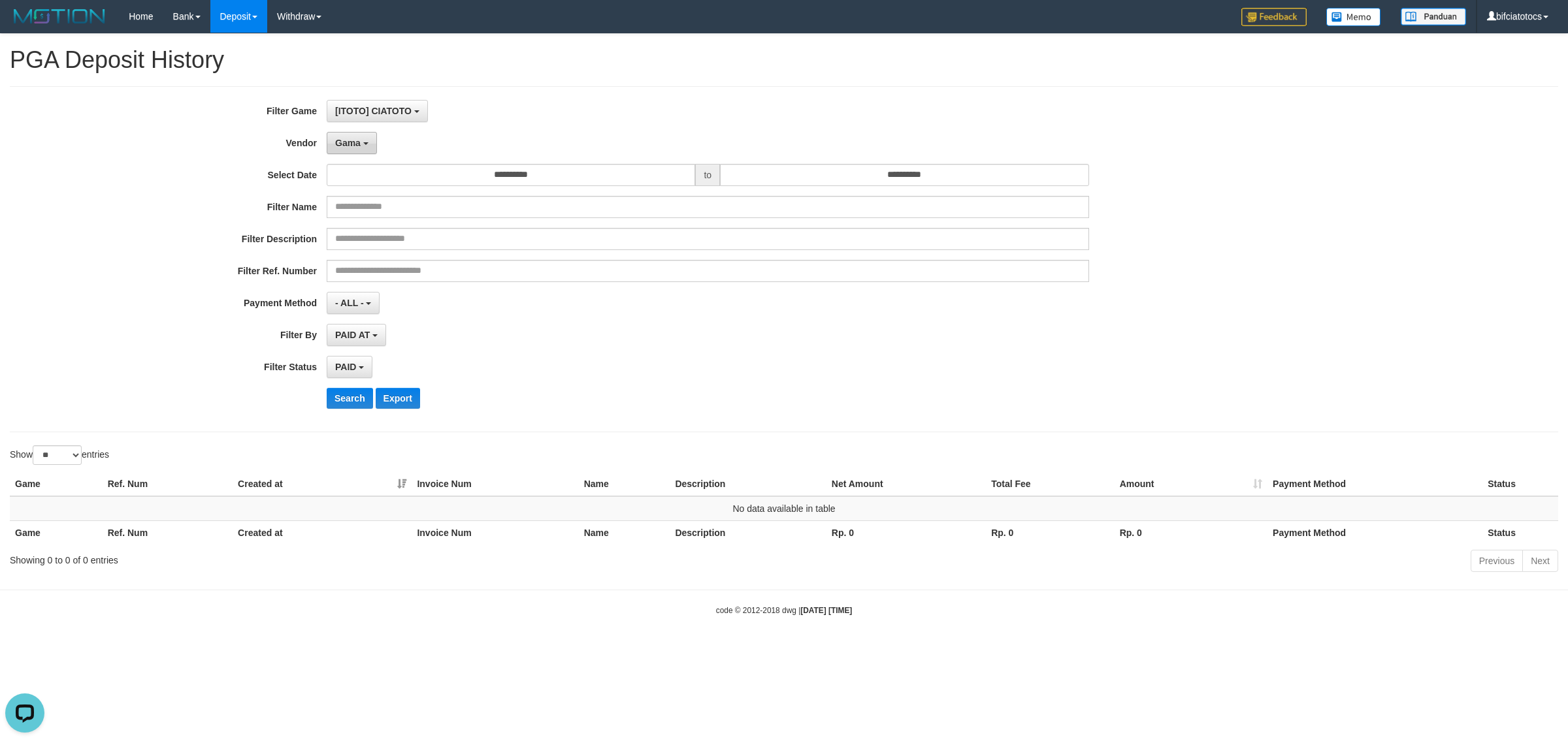 click on "Gama" at bounding box center [348, 143] 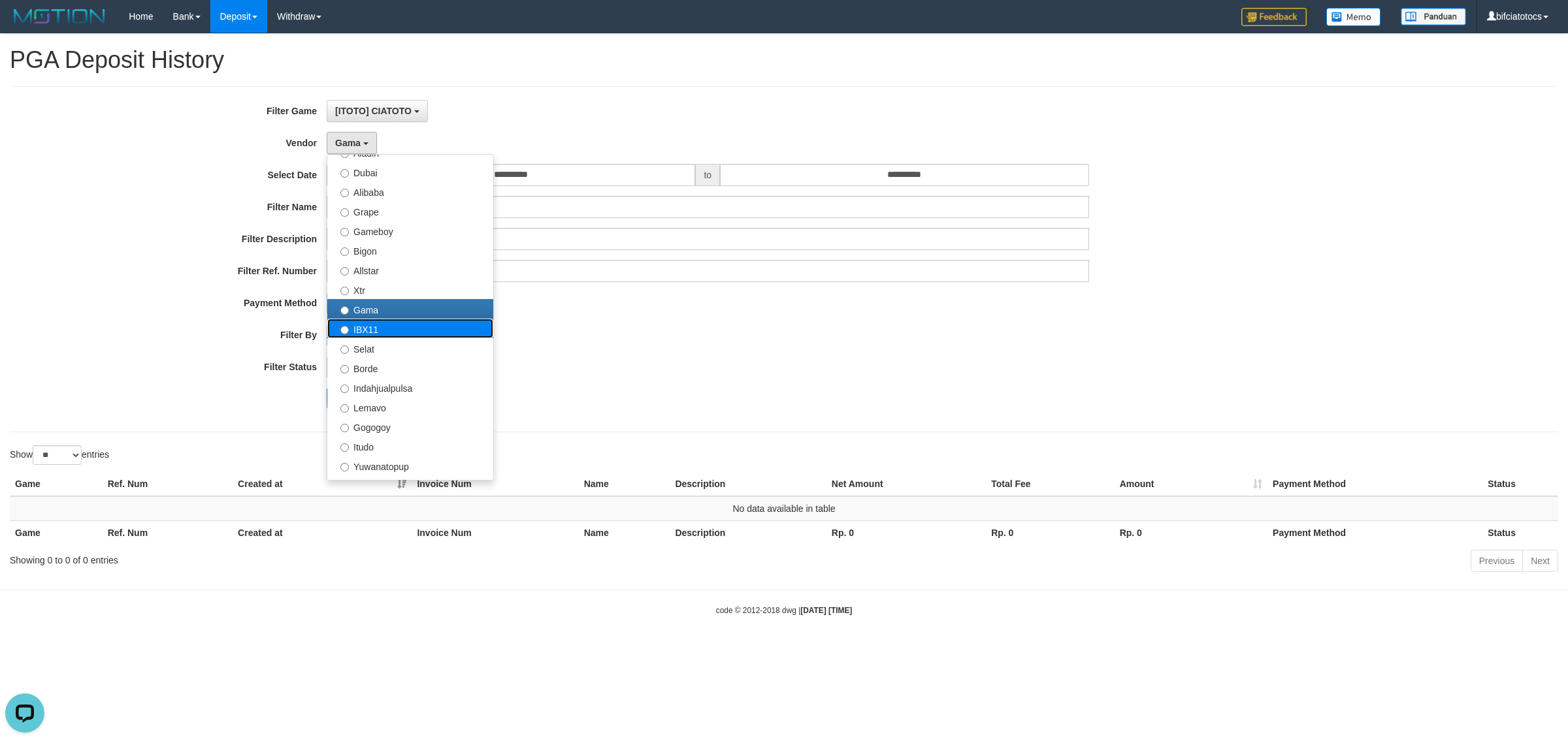 click on "IBX11" at bounding box center (410, 328) 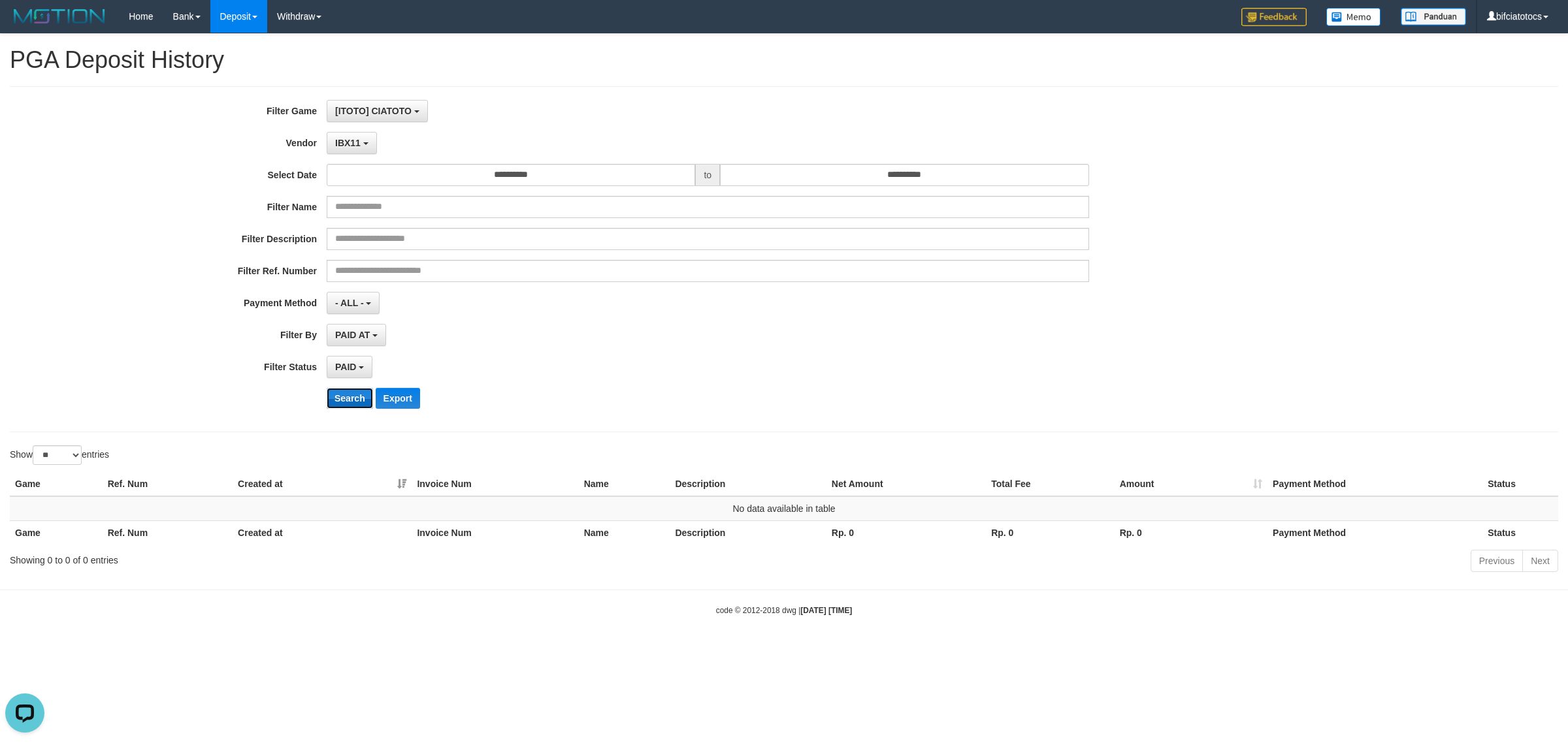 click on "Search" at bounding box center [350, 398] 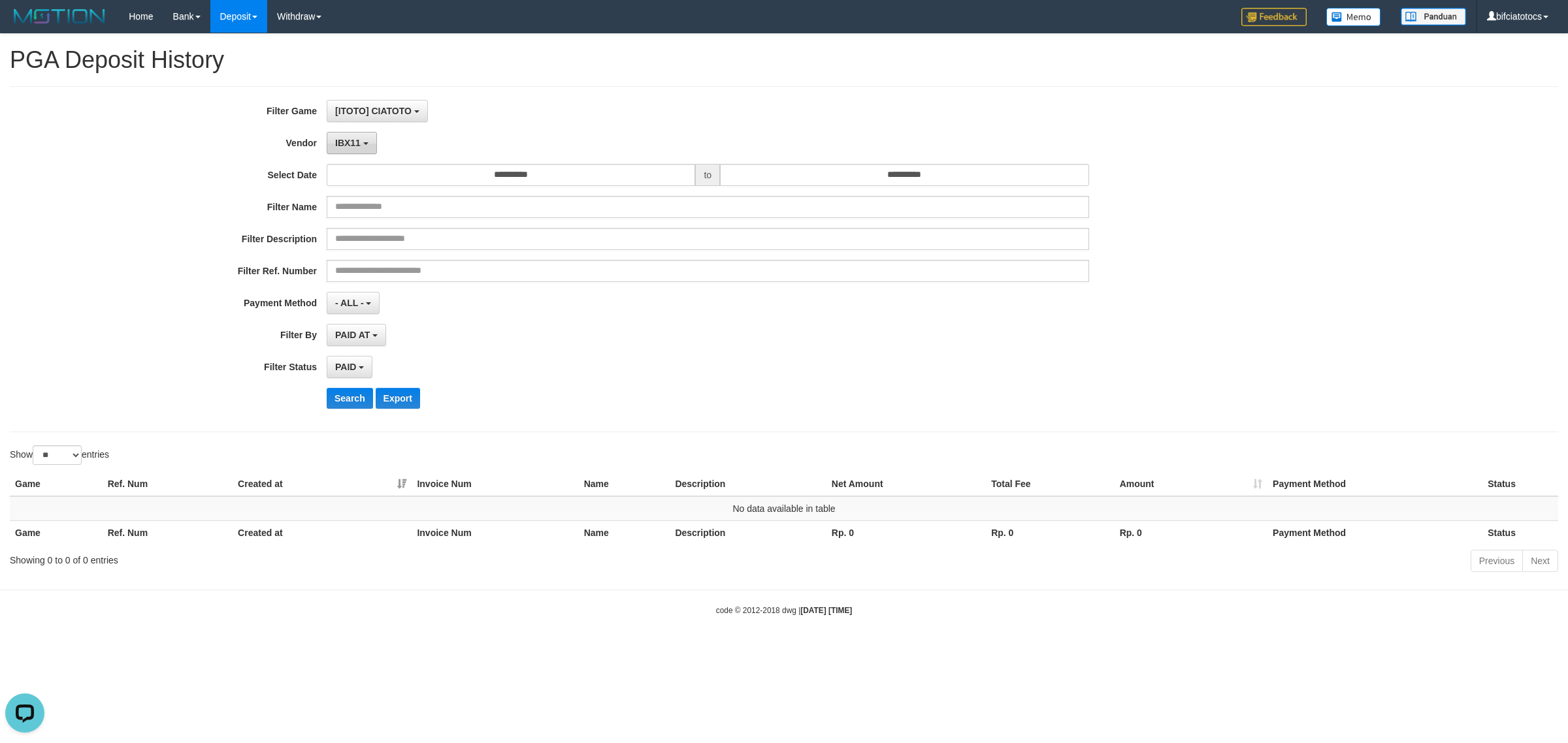 click on "IBX11" at bounding box center (351, 143) 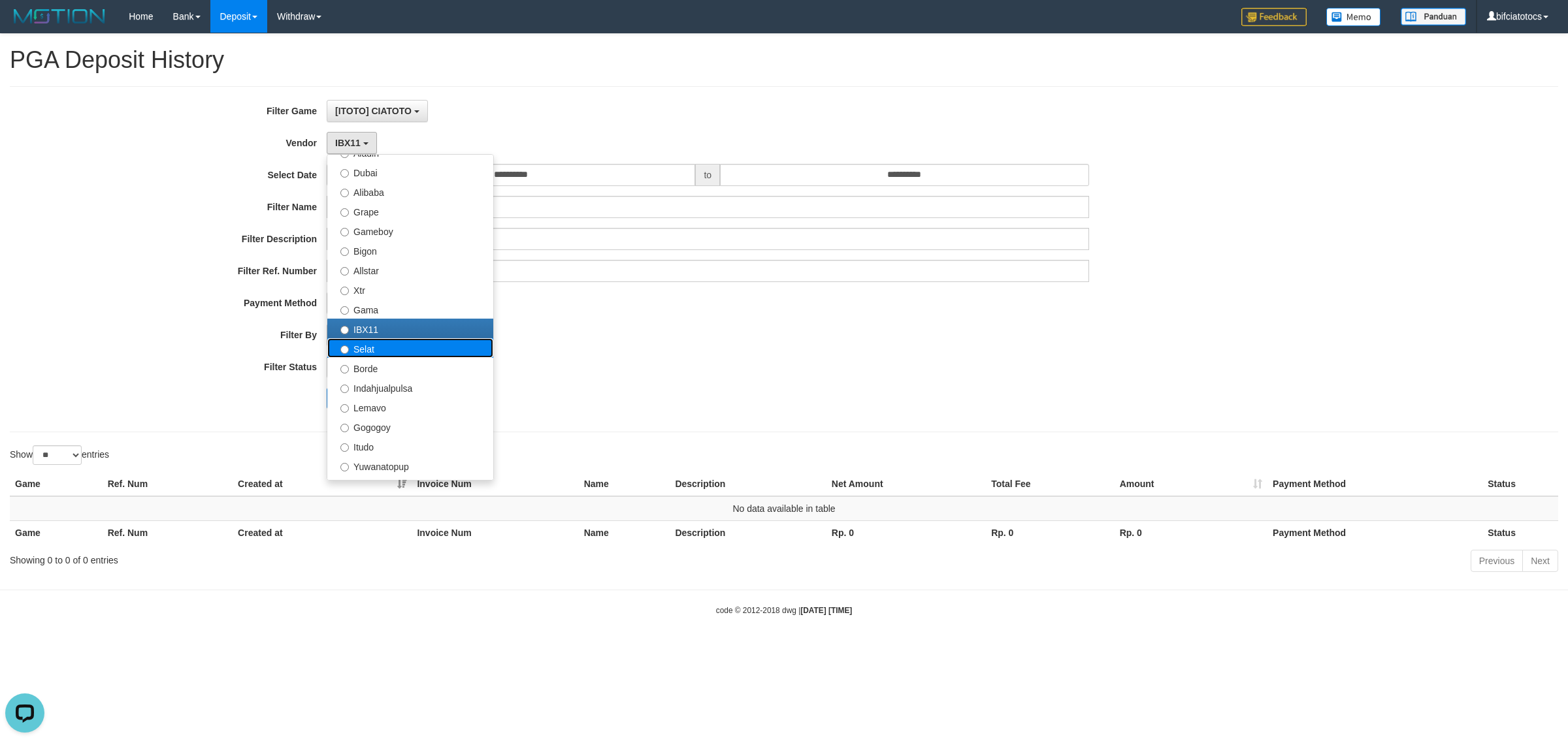 click on "Selat" at bounding box center (410, 348) 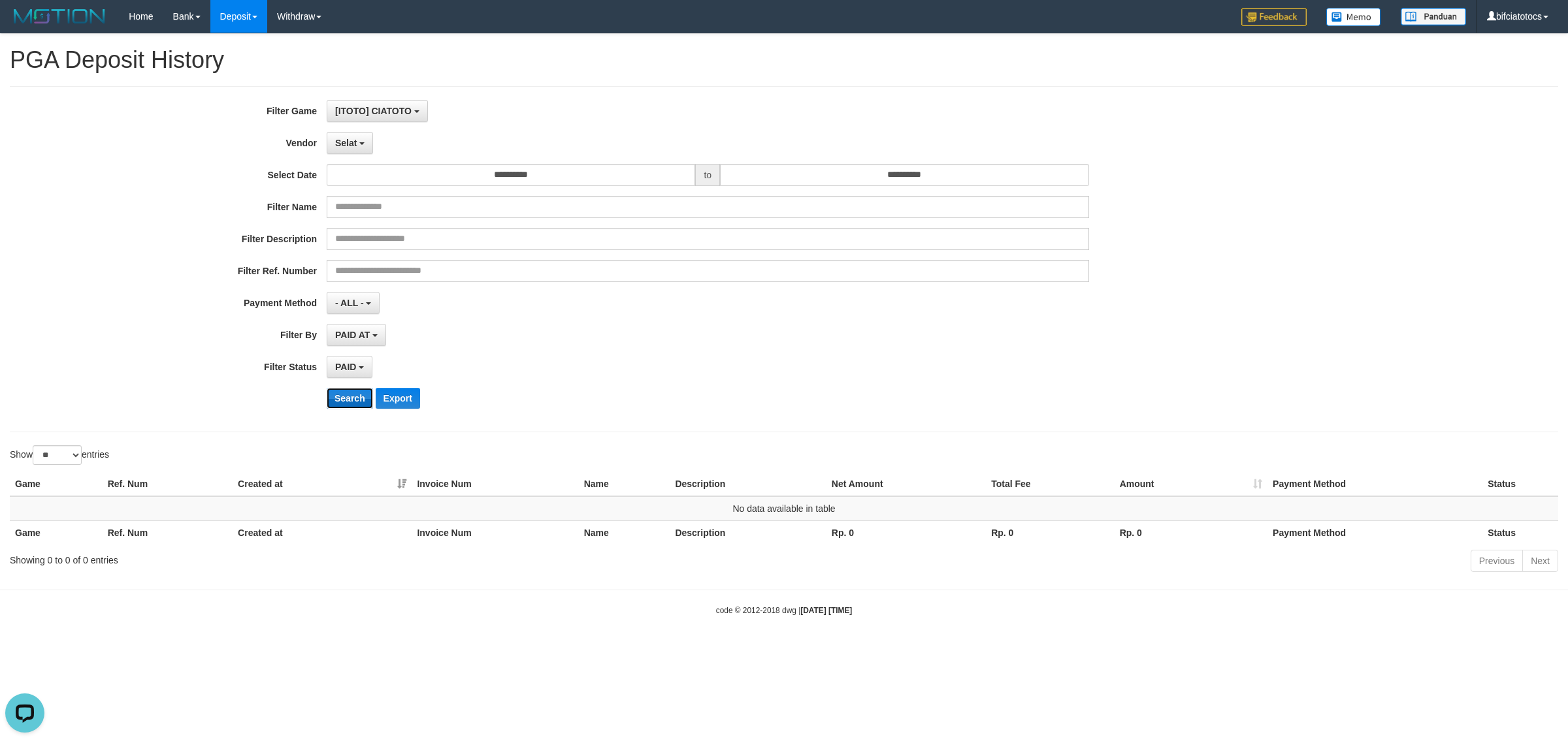click on "Search" at bounding box center [350, 398] 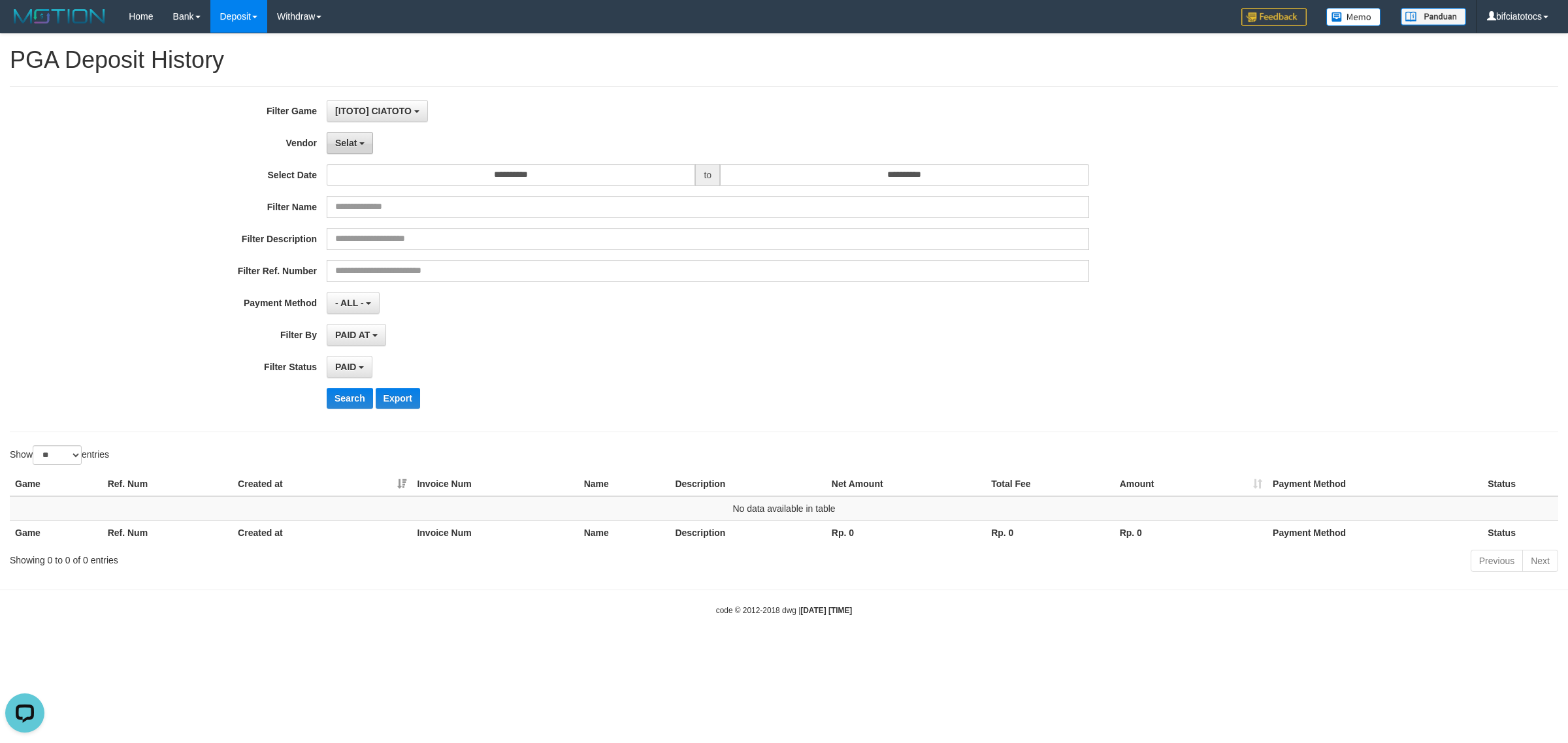 click at bounding box center [362, 144] 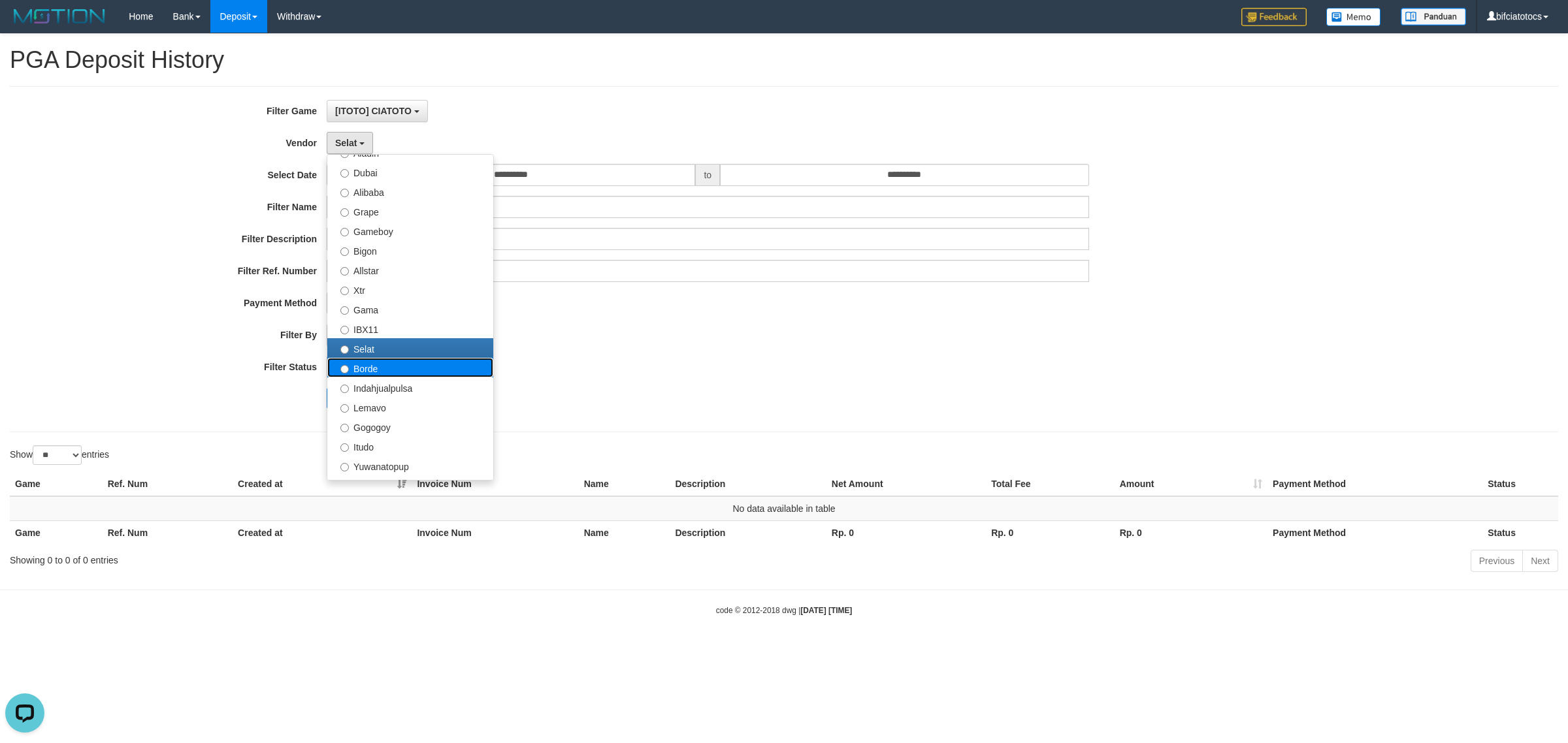 click on "Borde" at bounding box center [410, 368] 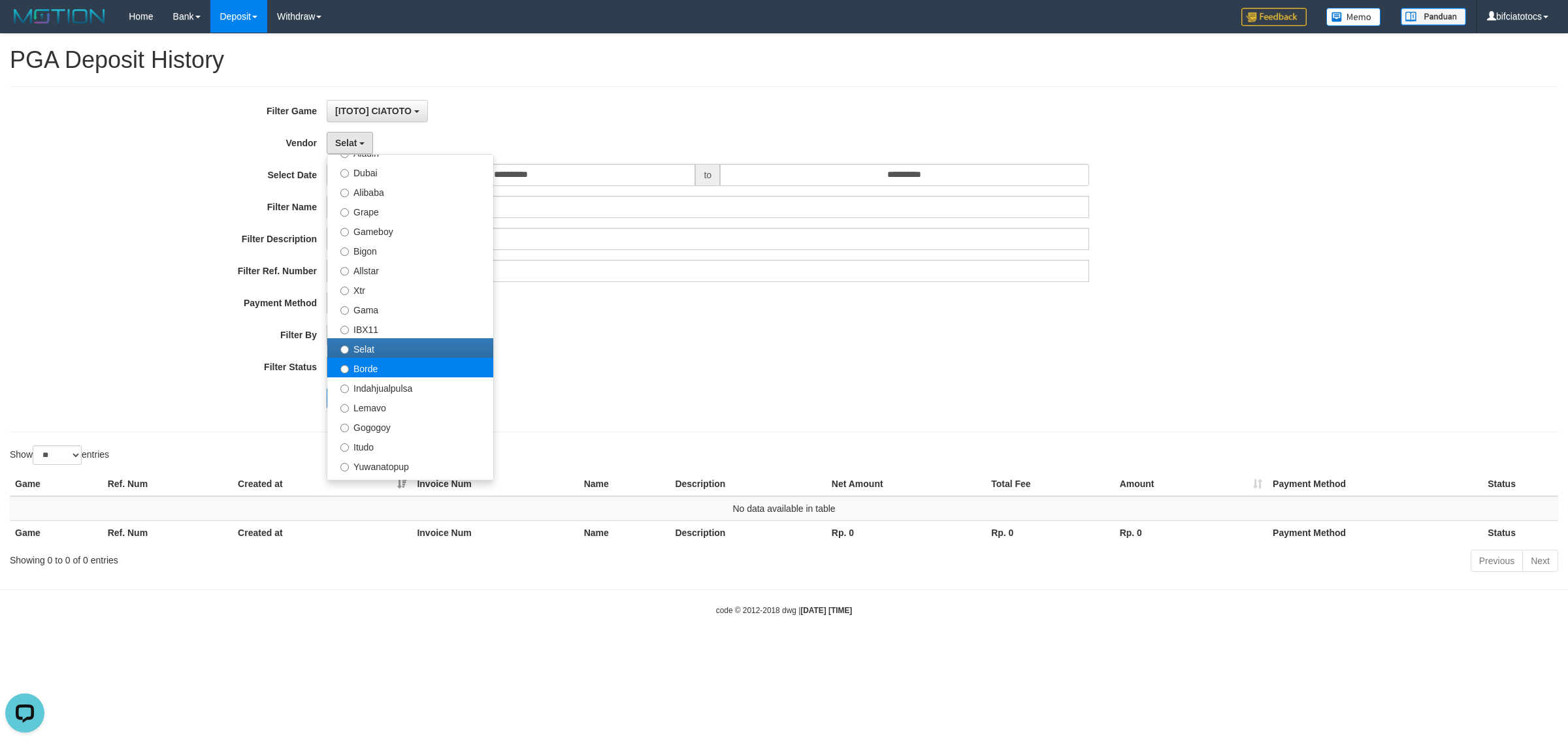 select on "**********" 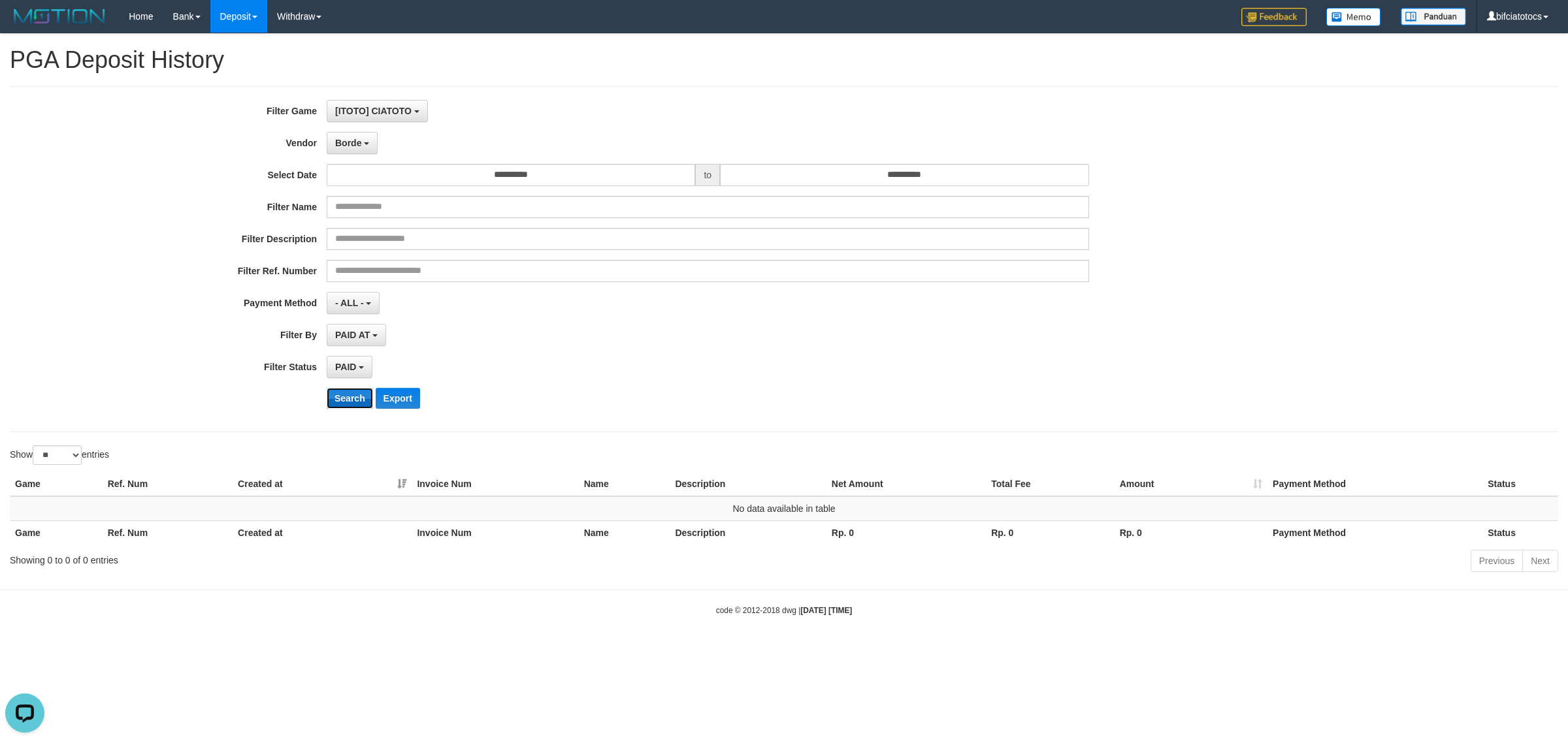 click on "Search" at bounding box center [350, 398] 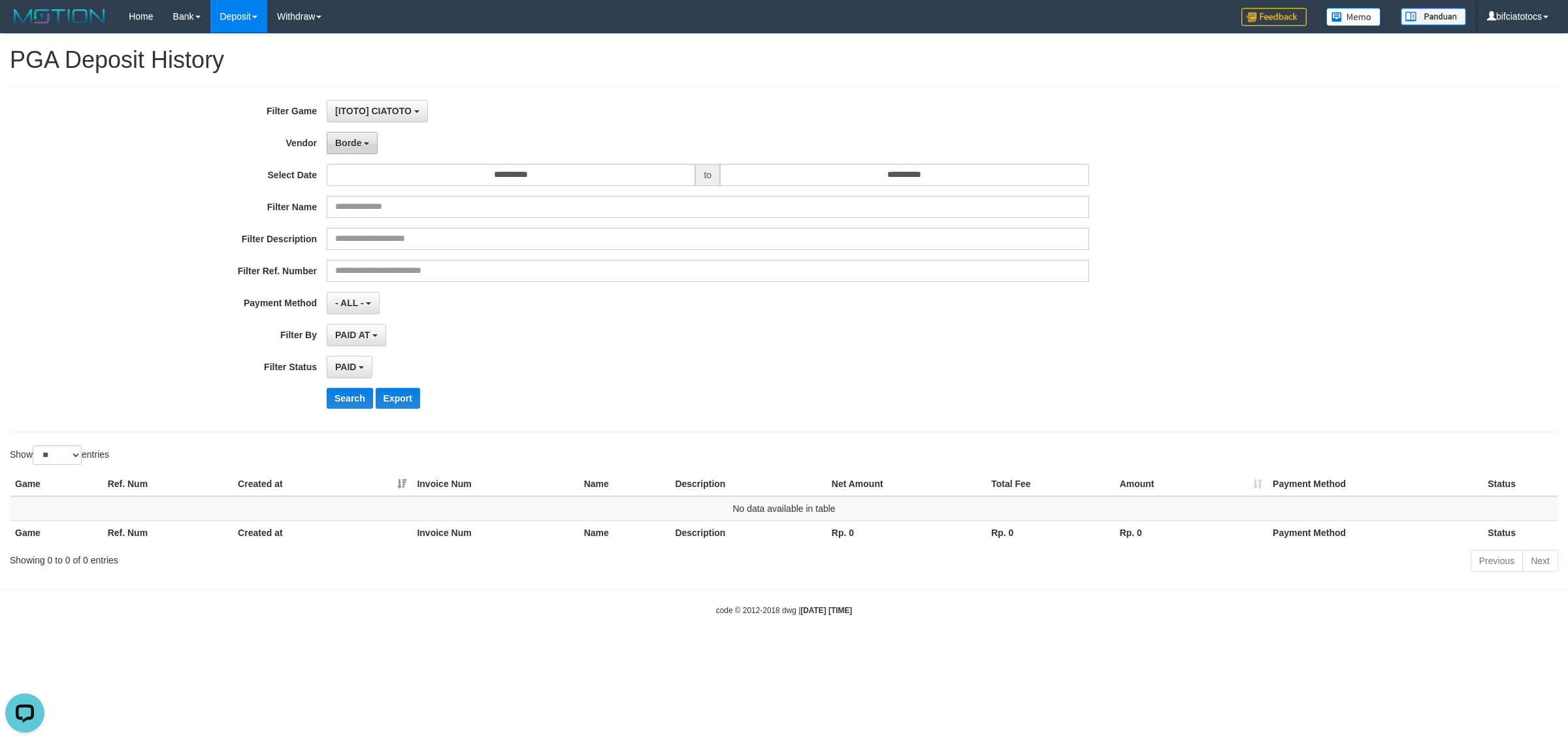 click on "Borde" at bounding box center (352, 143) 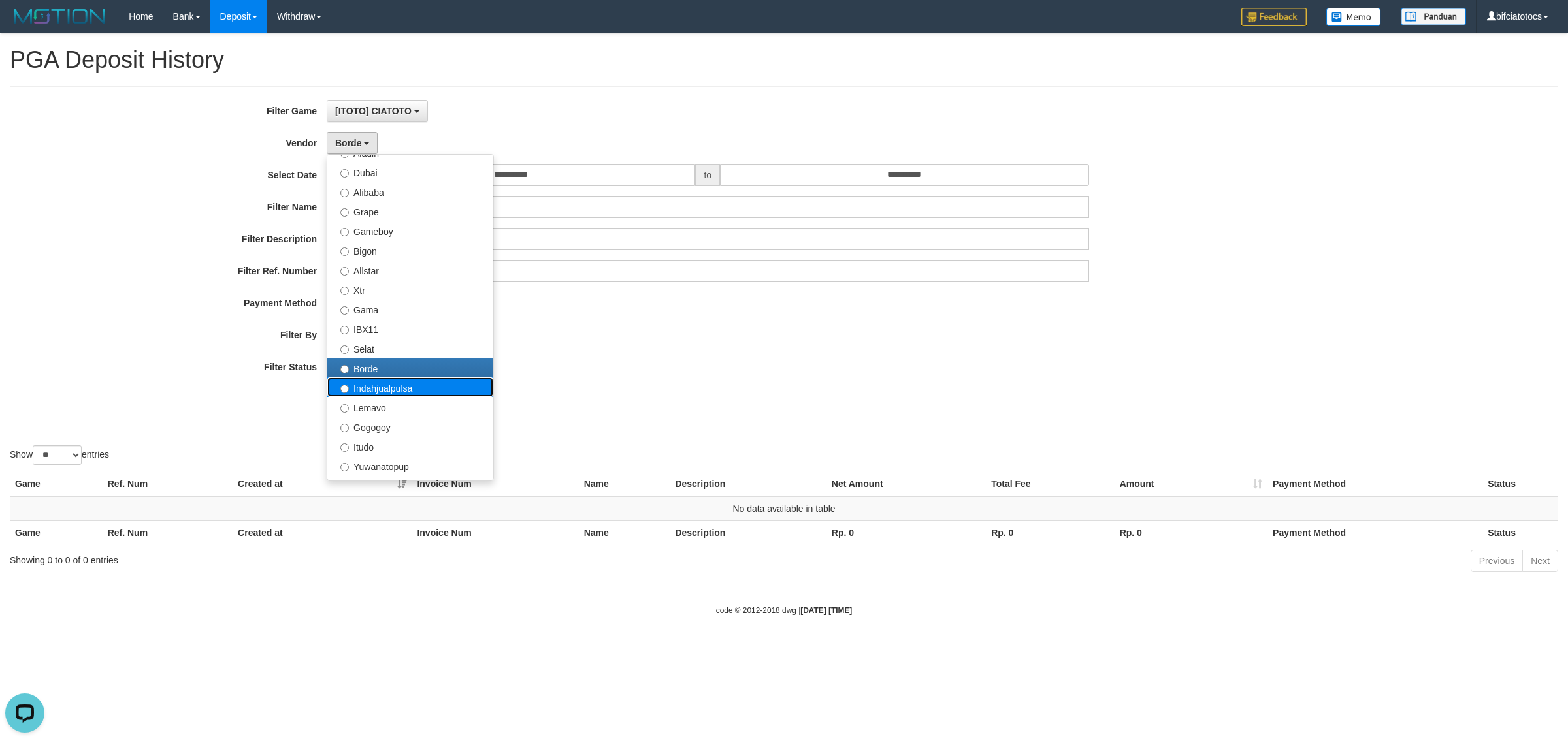 click on "Indahjualpulsa" at bounding box center [410, 387] 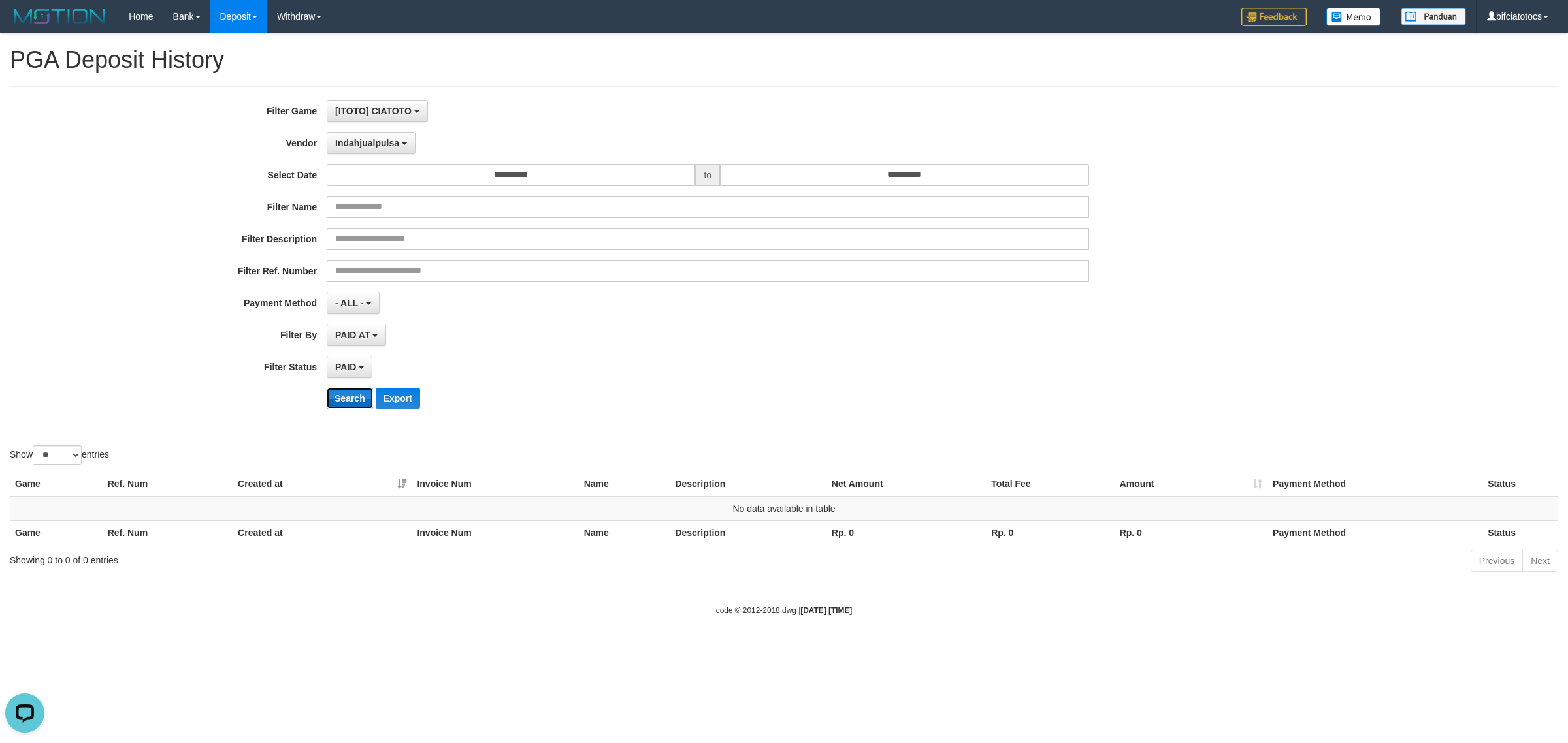 click on "Search" at bounding box center [350, 398] 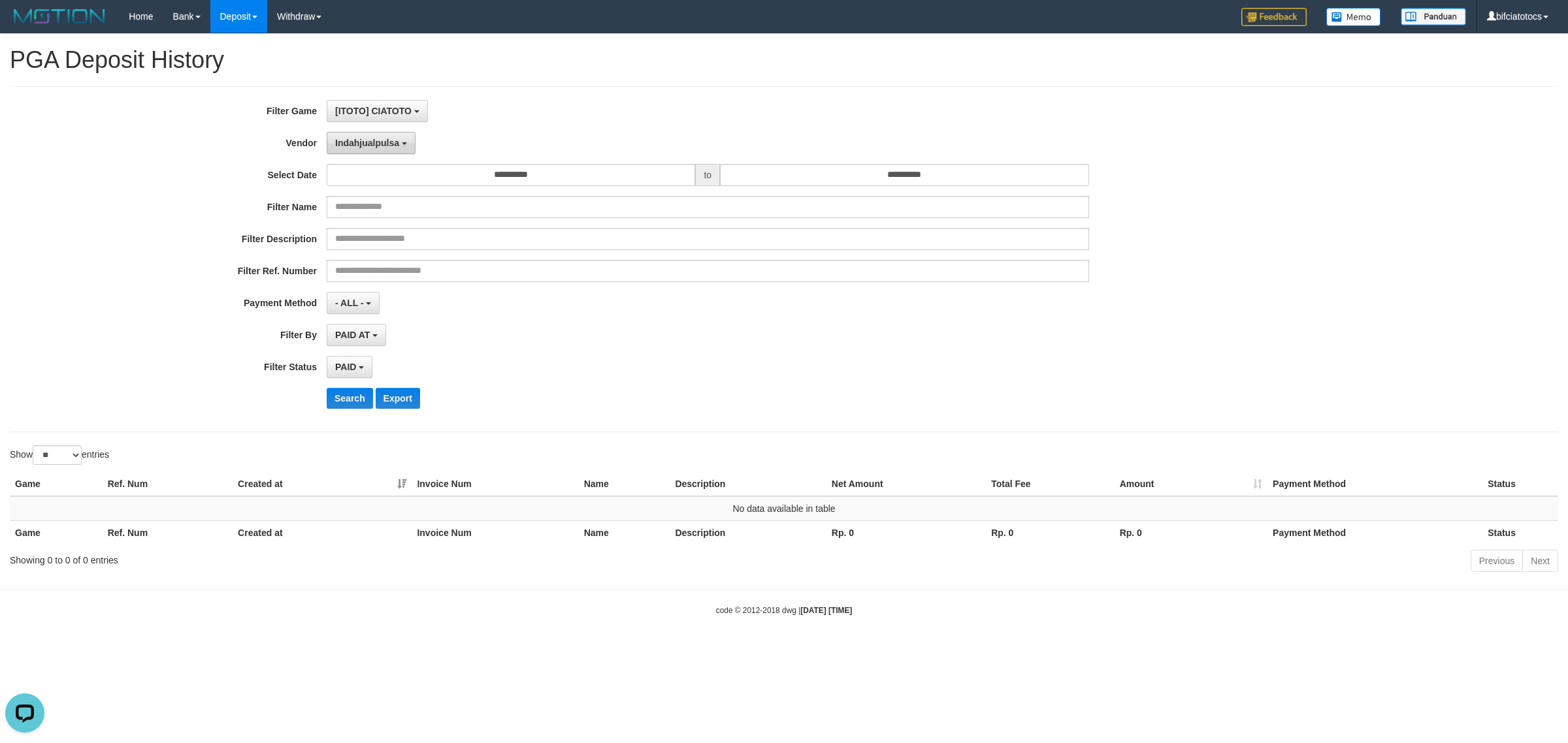 click on "Indahjualpulsa" at bounding box center (367, 143) 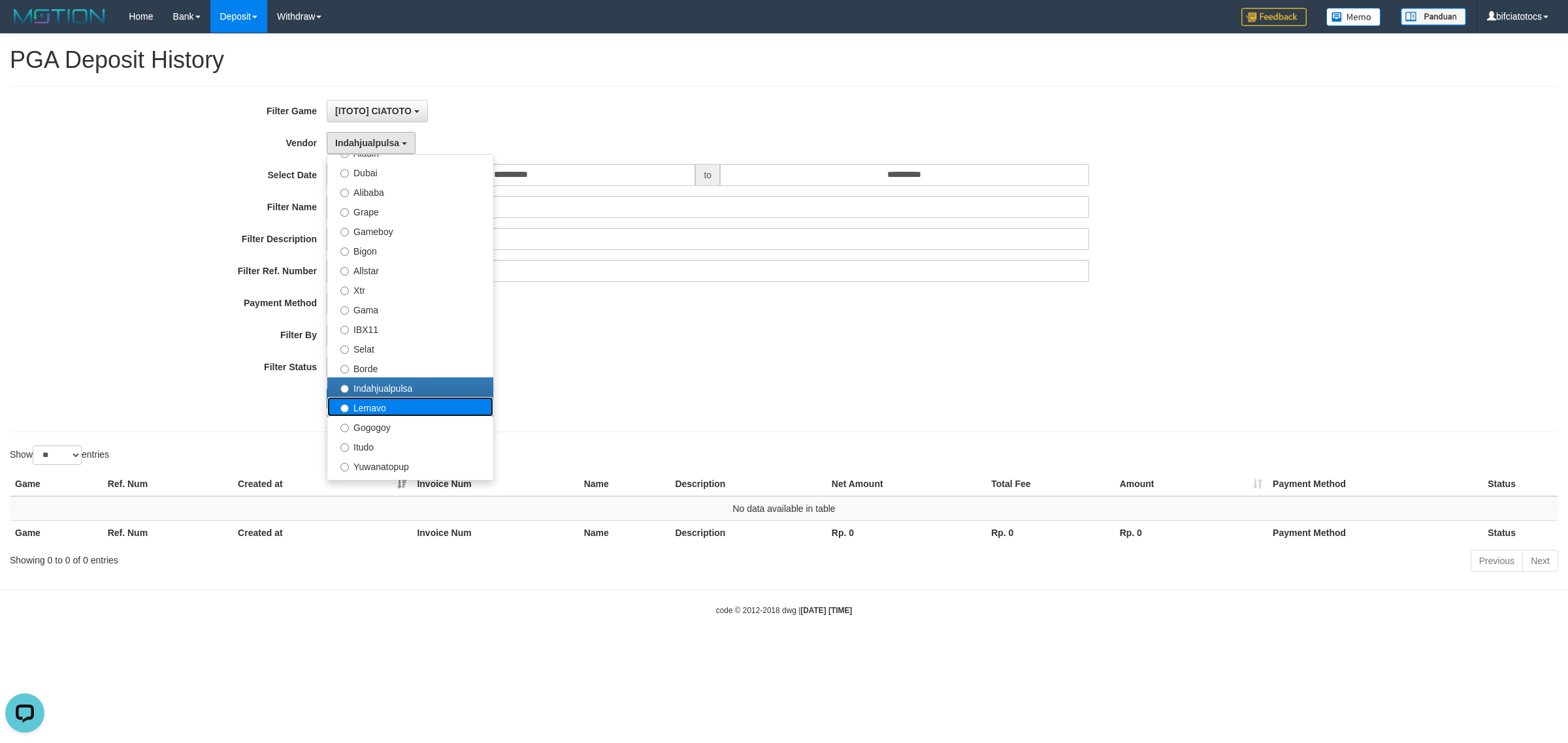 click on "Lemavo" at bounding box center (410, 407) 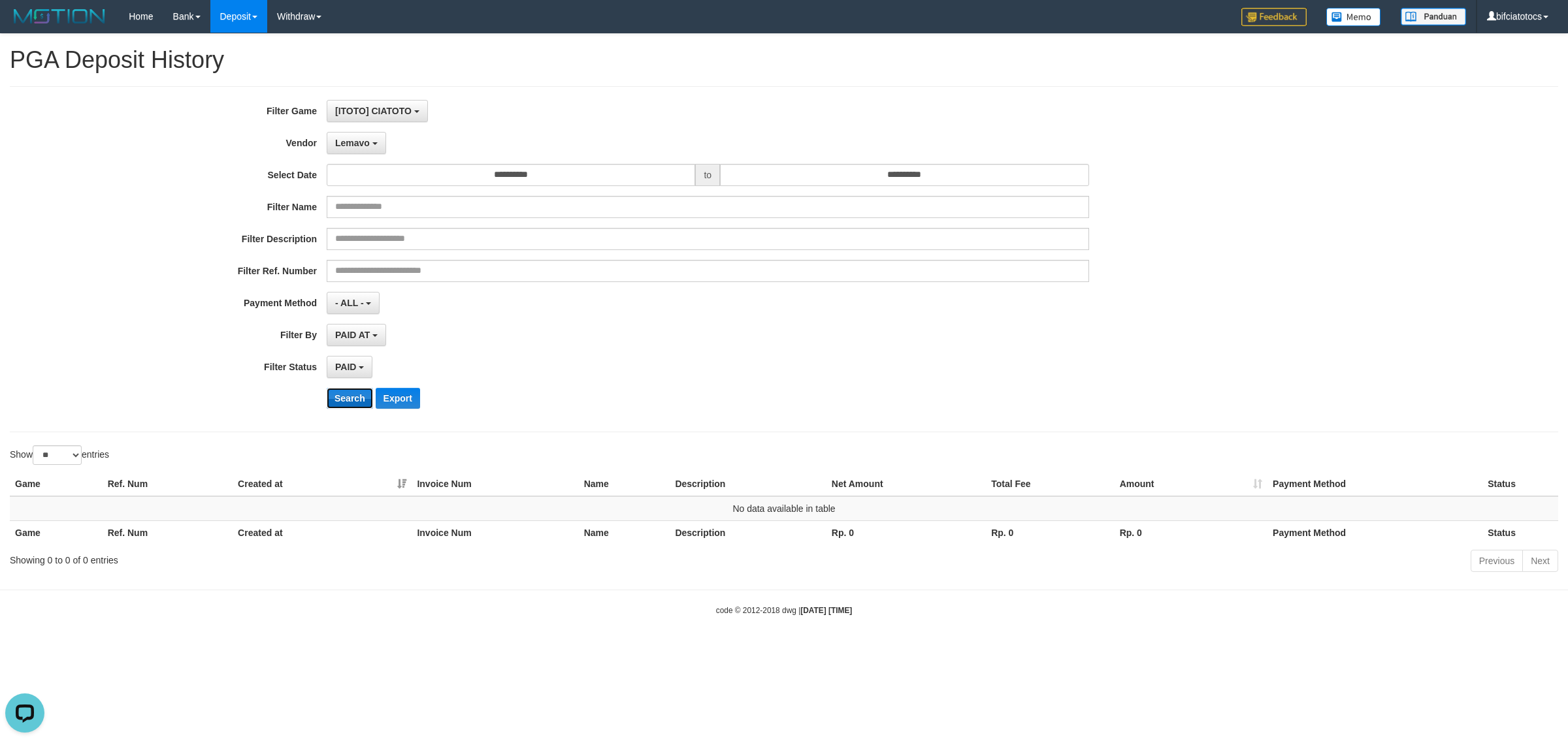 click on "Search" at bounding box center (350, 398) 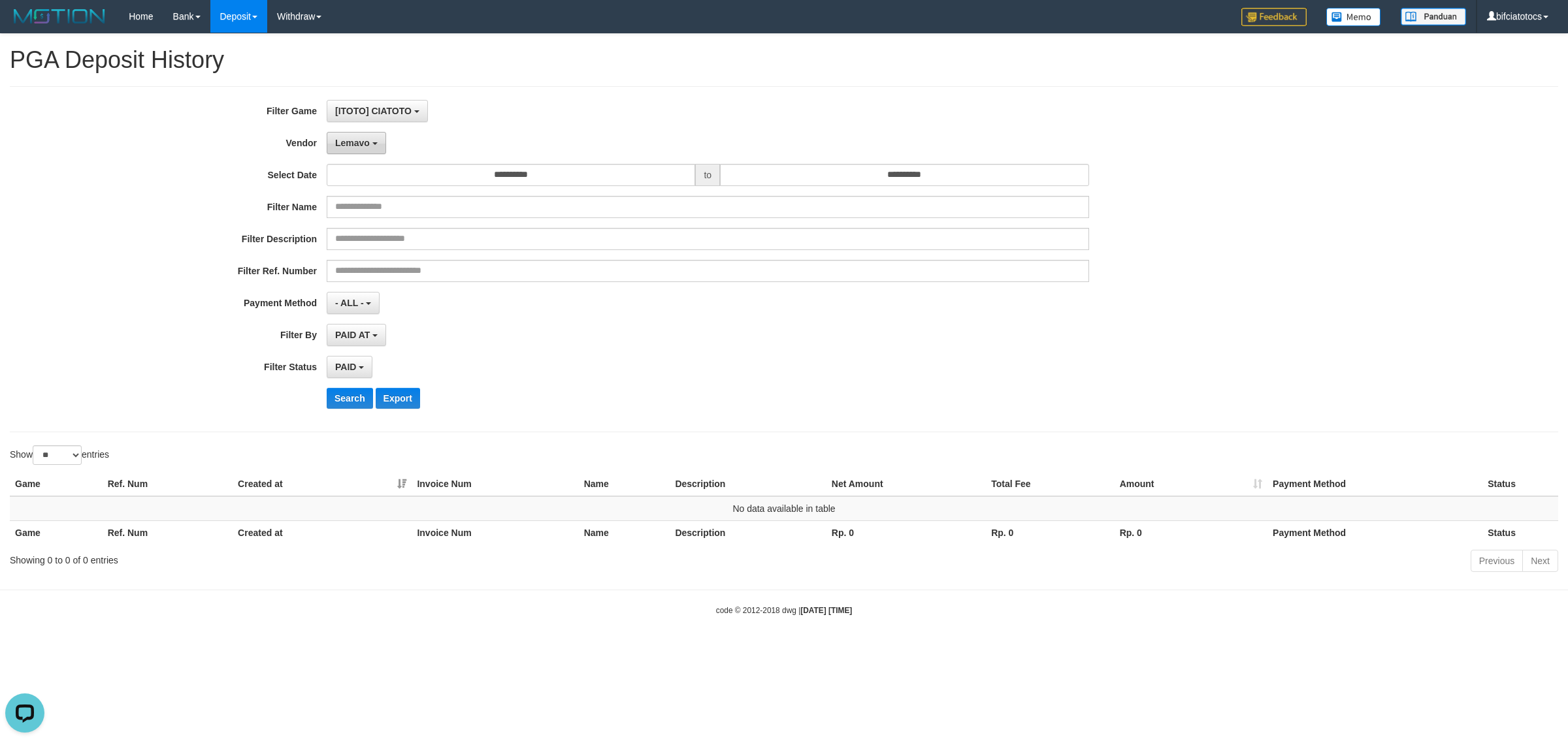 click on "Lemavo" at bounding box center [356, 143] 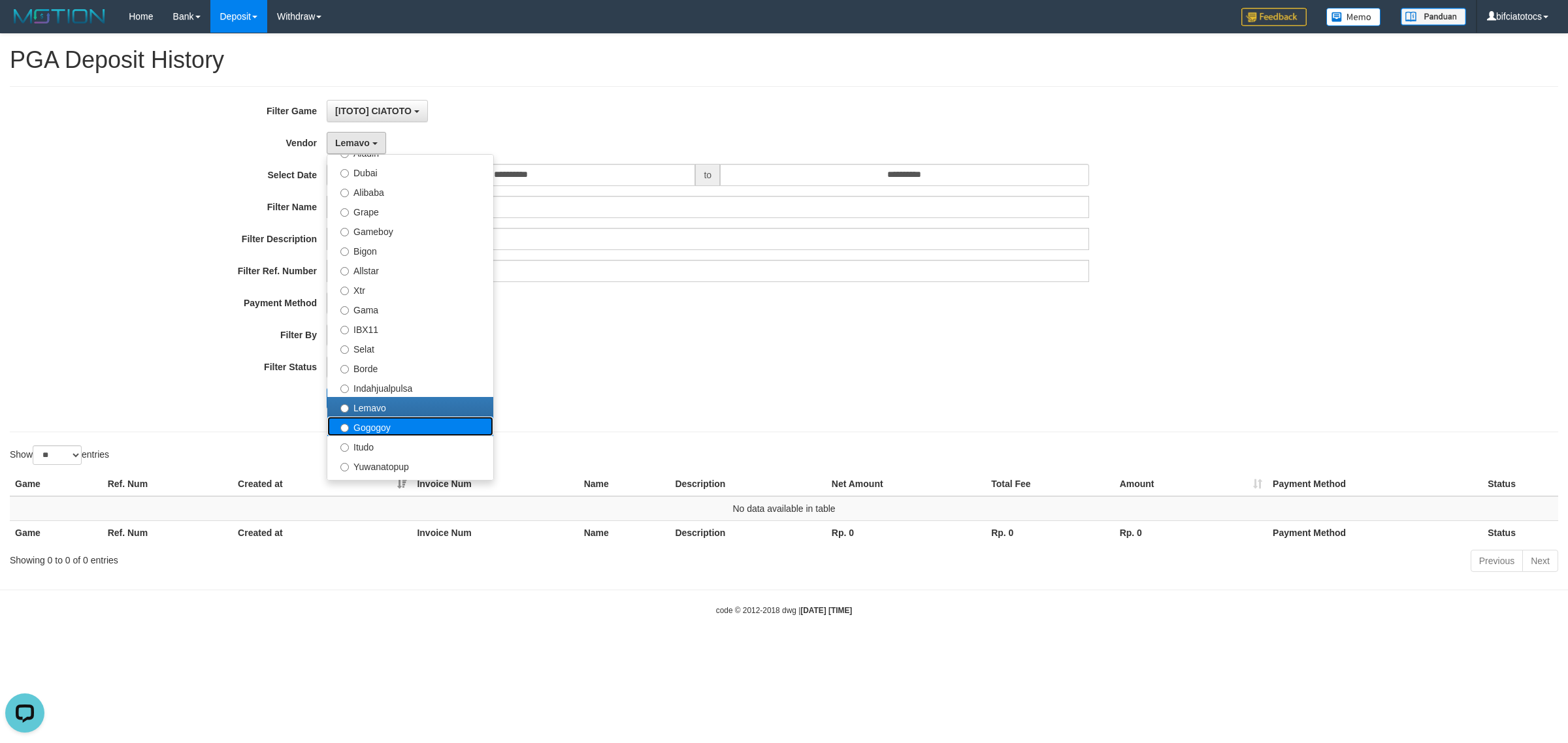 click on "Gogogoy" at bounding box center (410, 426) 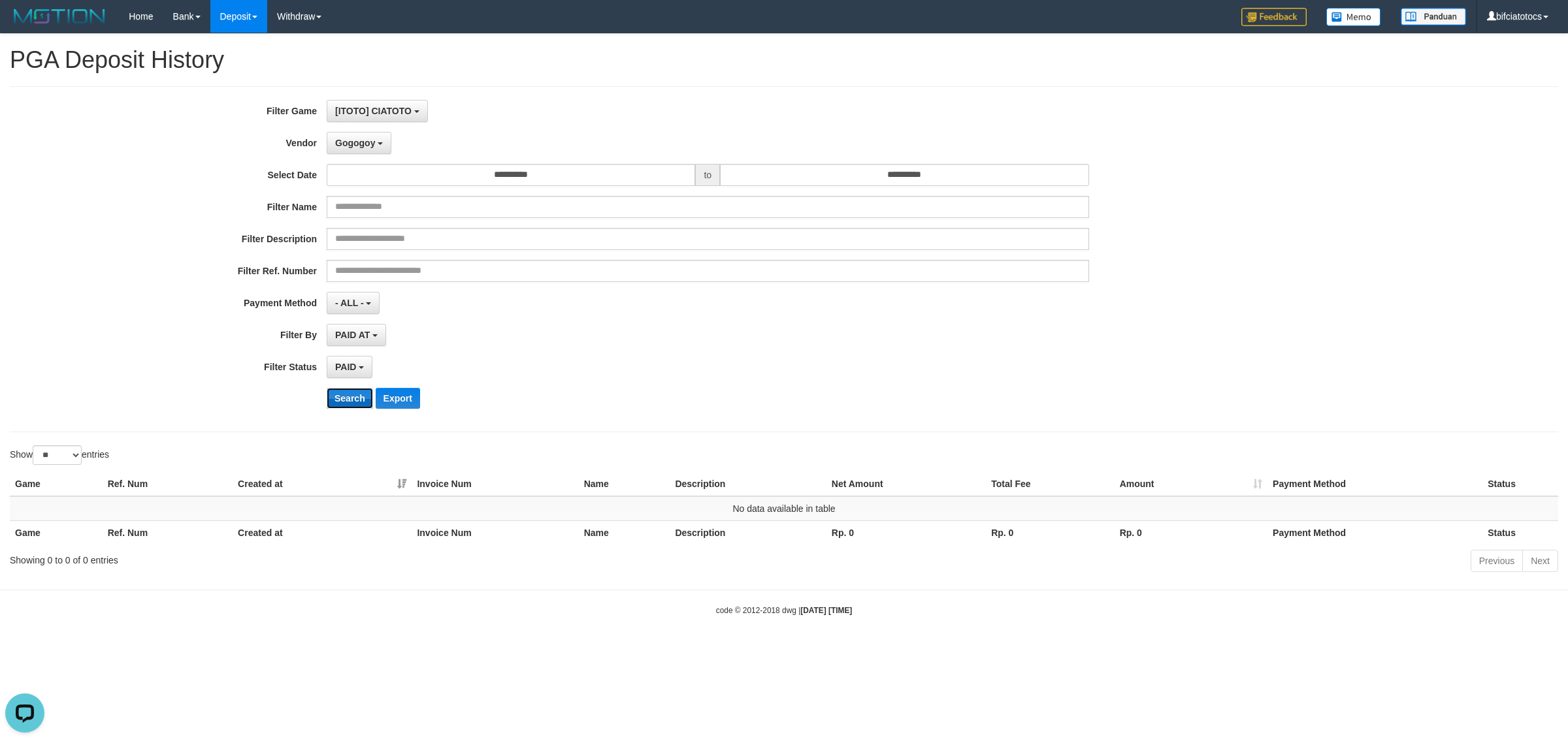 click on "Search" at bounding box center [350, 398] 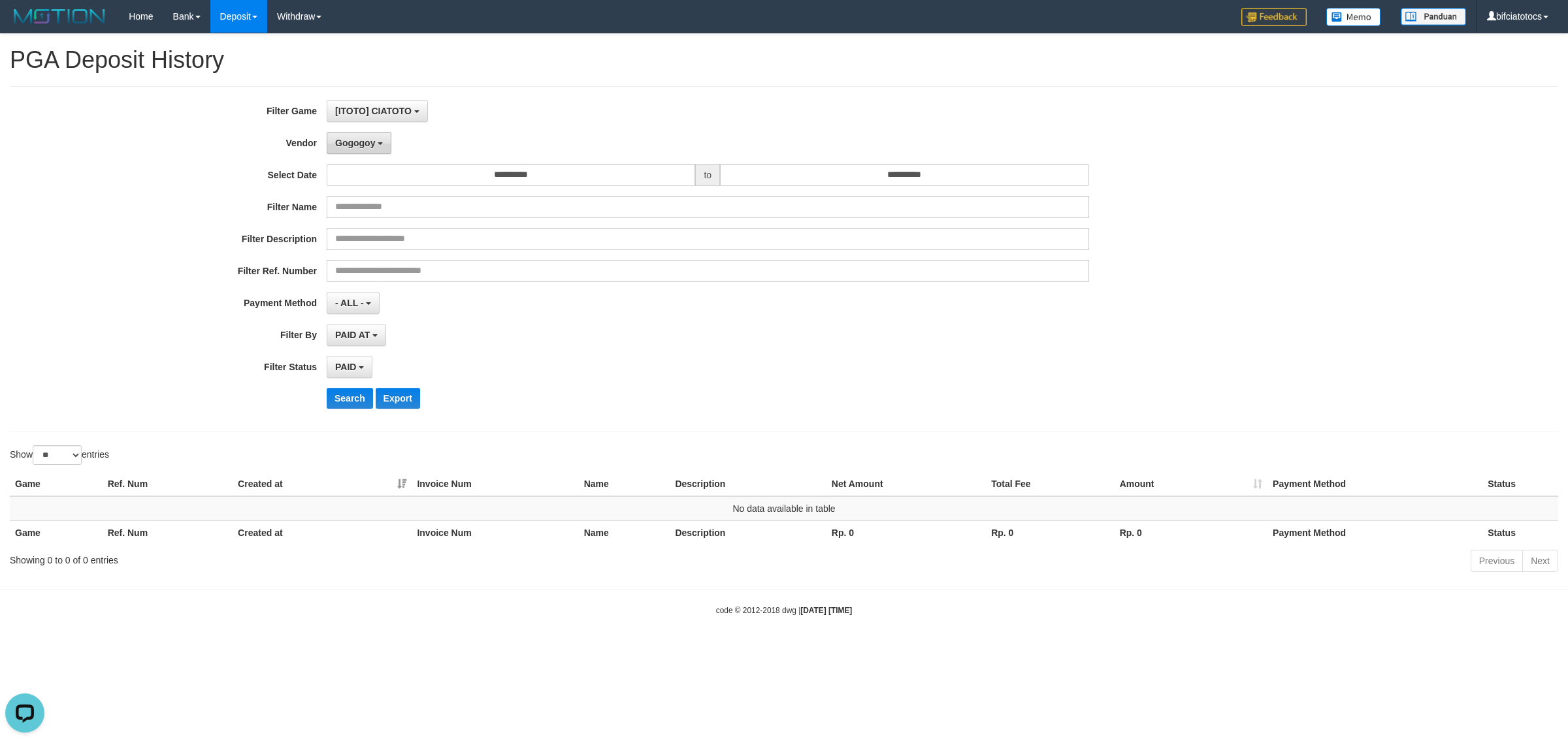 click on "Gogogoy" at bounding box center [355, 143] 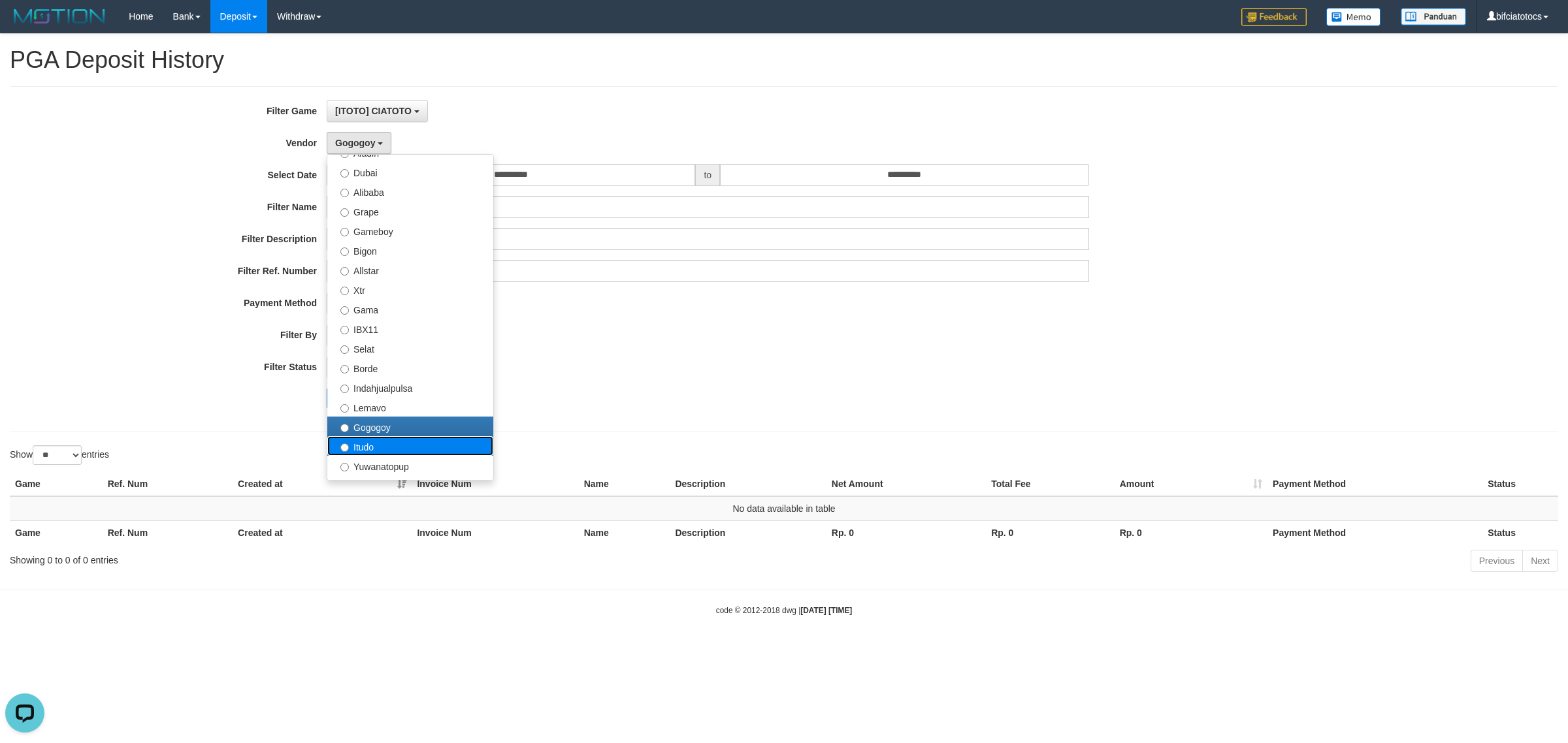 click on "Itudo" at bounding box center (410, 446) 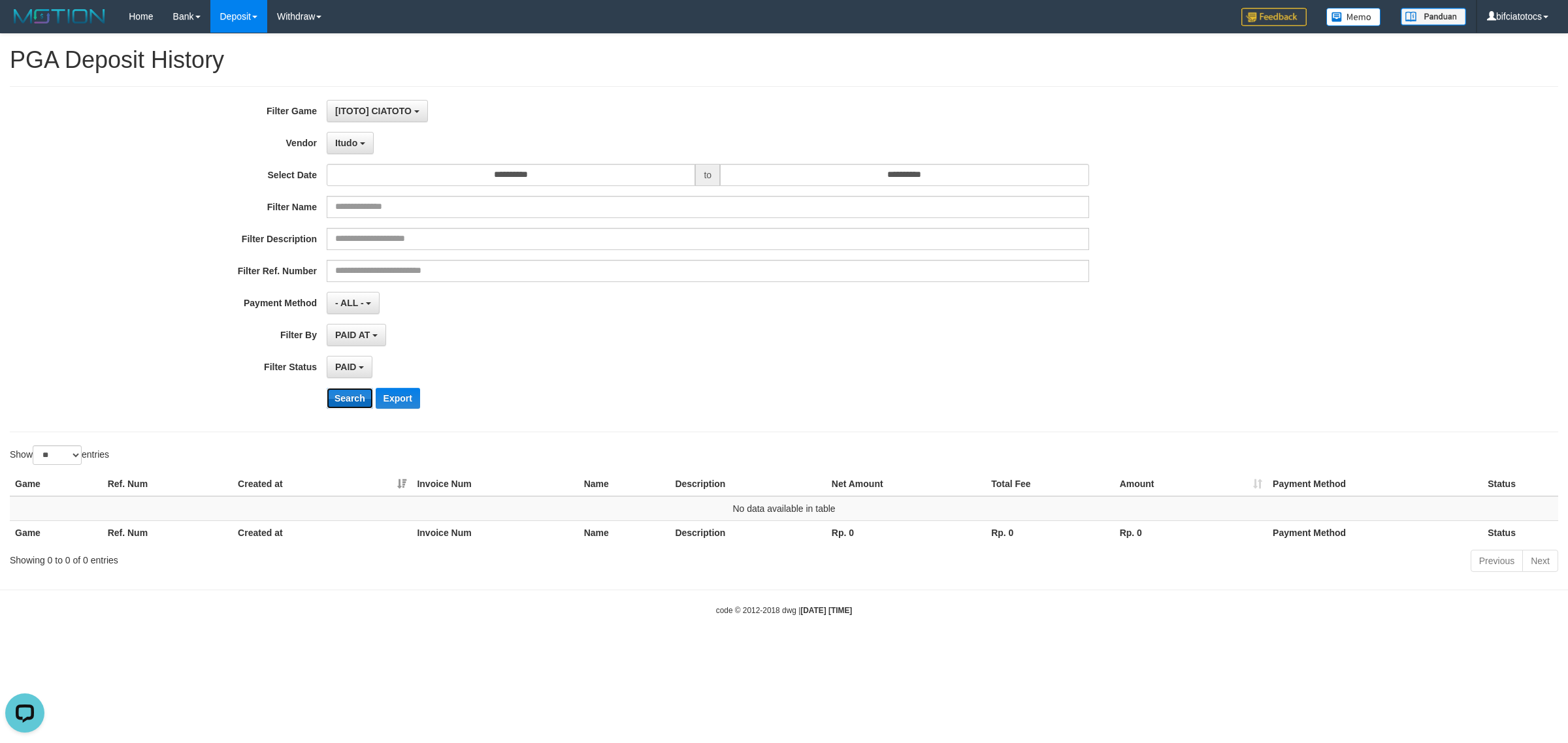 click on "Search" at bounding box center [350, 398] 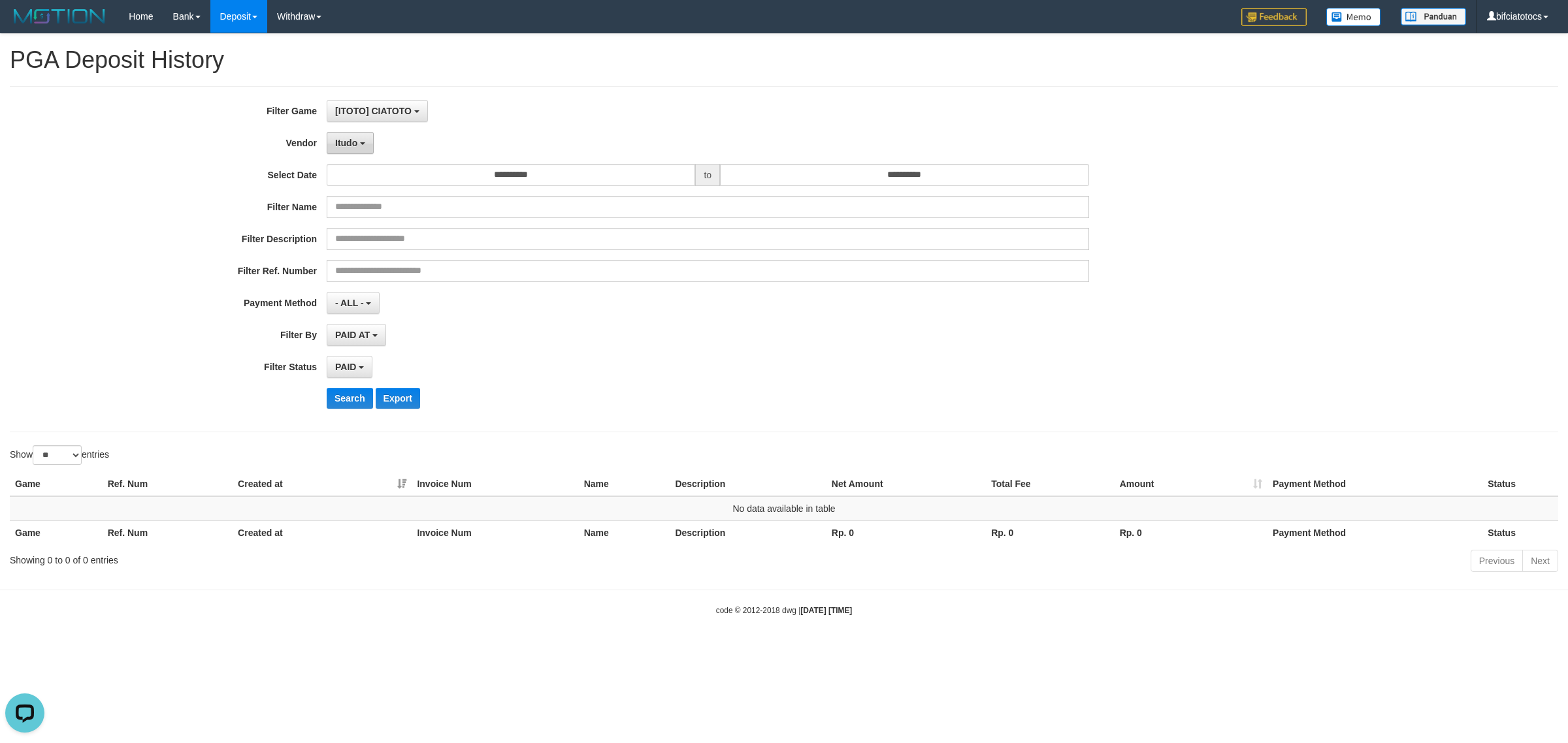 drag, startPoint x: 340, startPoint y: 134, endPoint x: 370, endPoint y: 265, distance: 134.39122 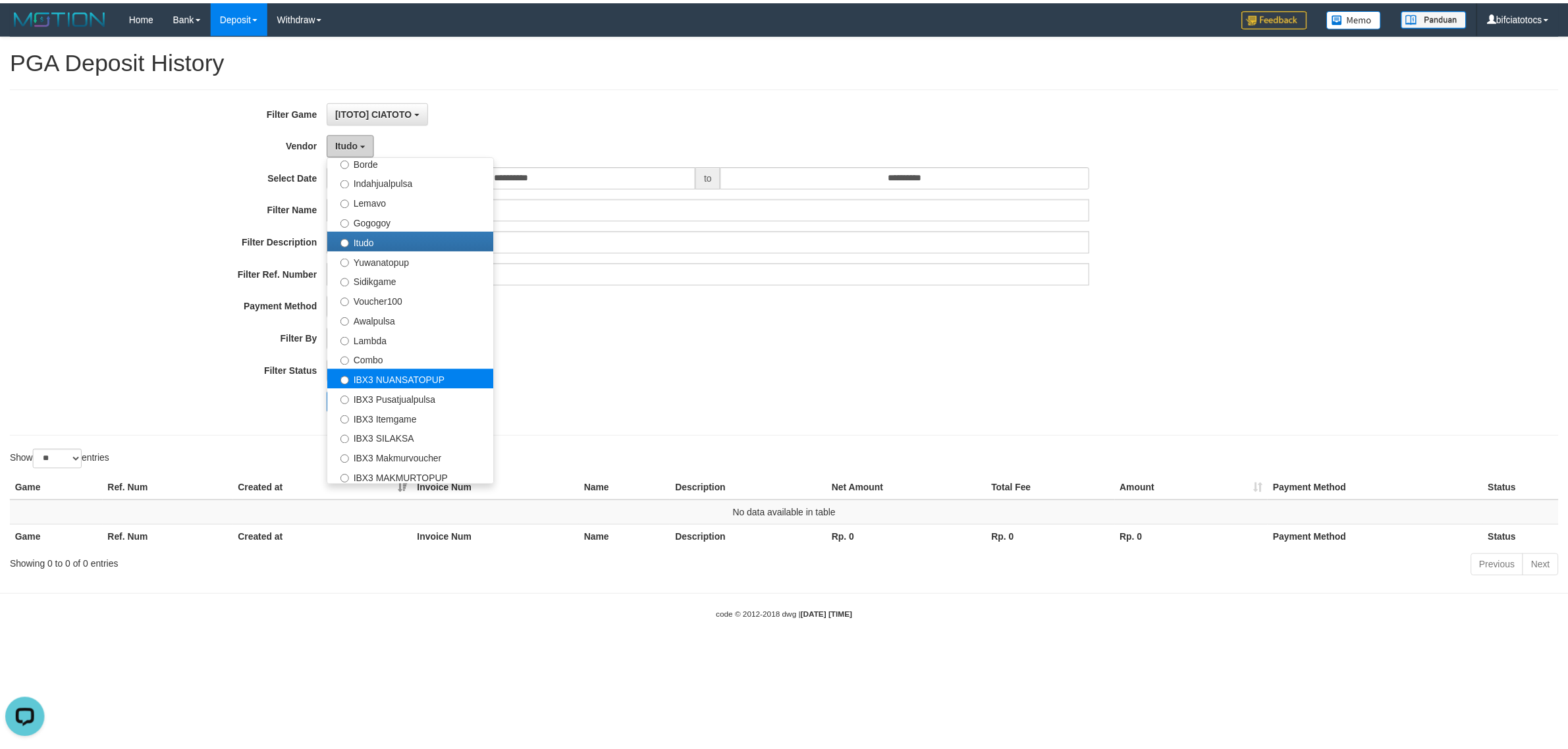 scroll, scrollTop: 452, scrollLeft: 0, axis: vertical 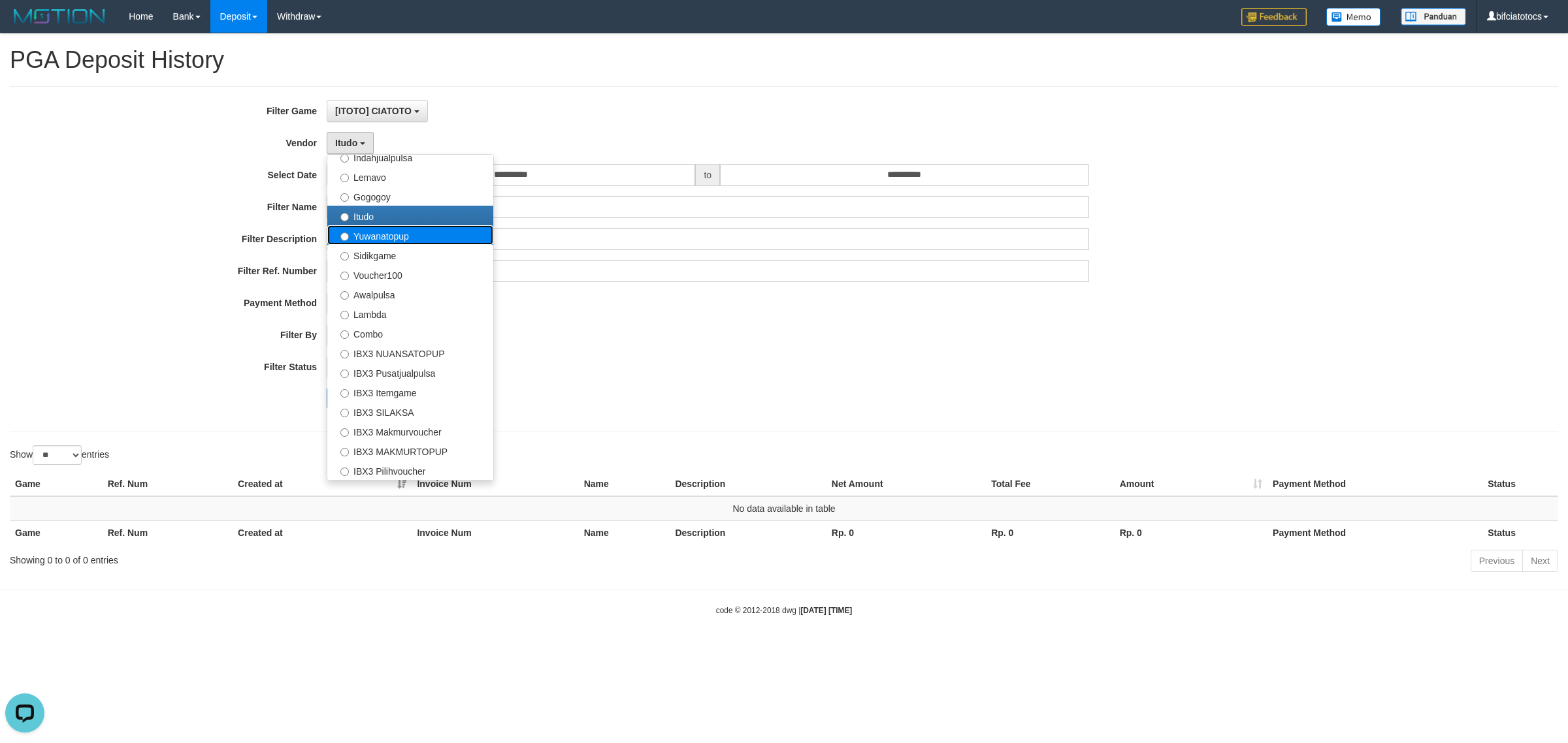 click on "Yuwanatopup" at bounding box center [410, 235] 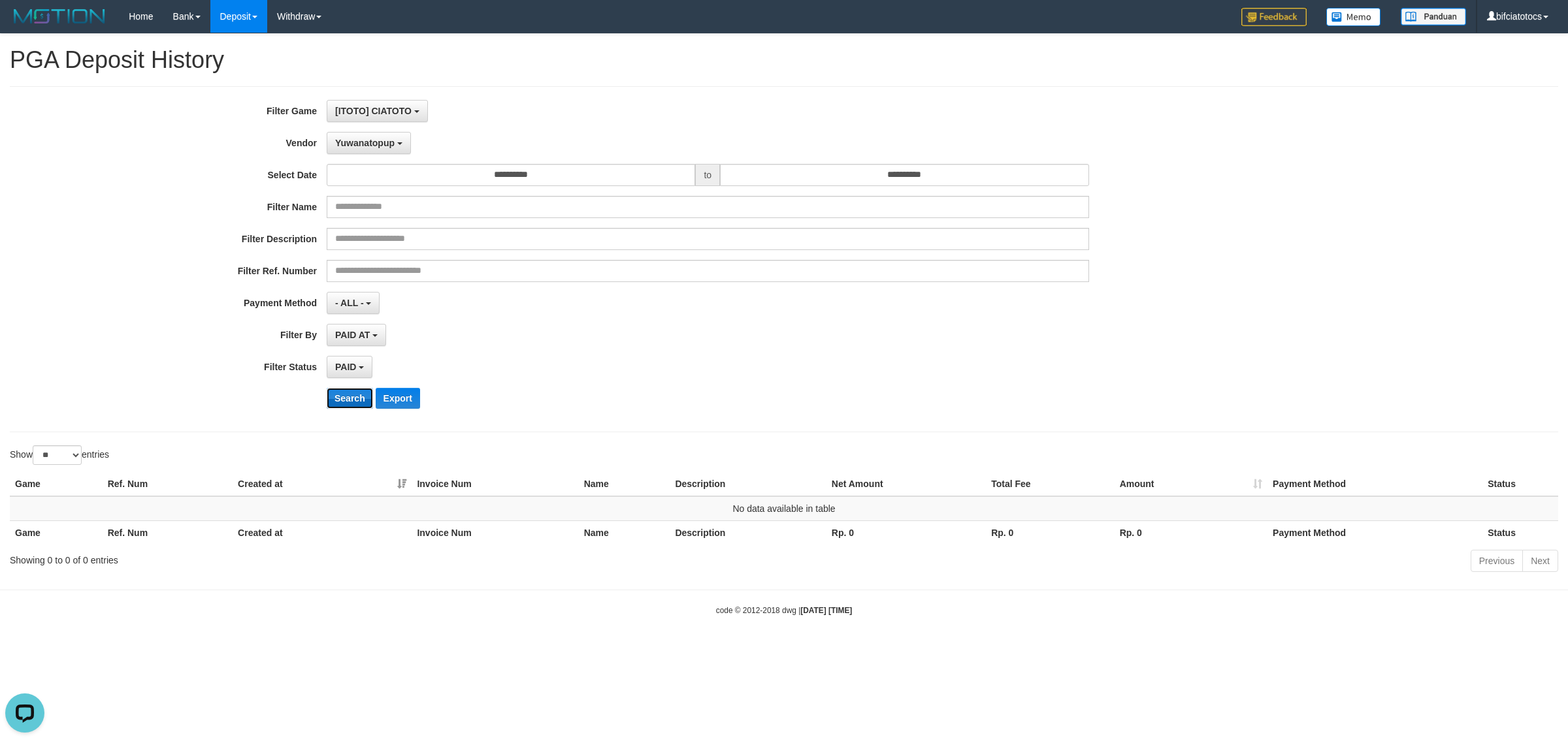 click on "Search" at bounding box center (350, 398) 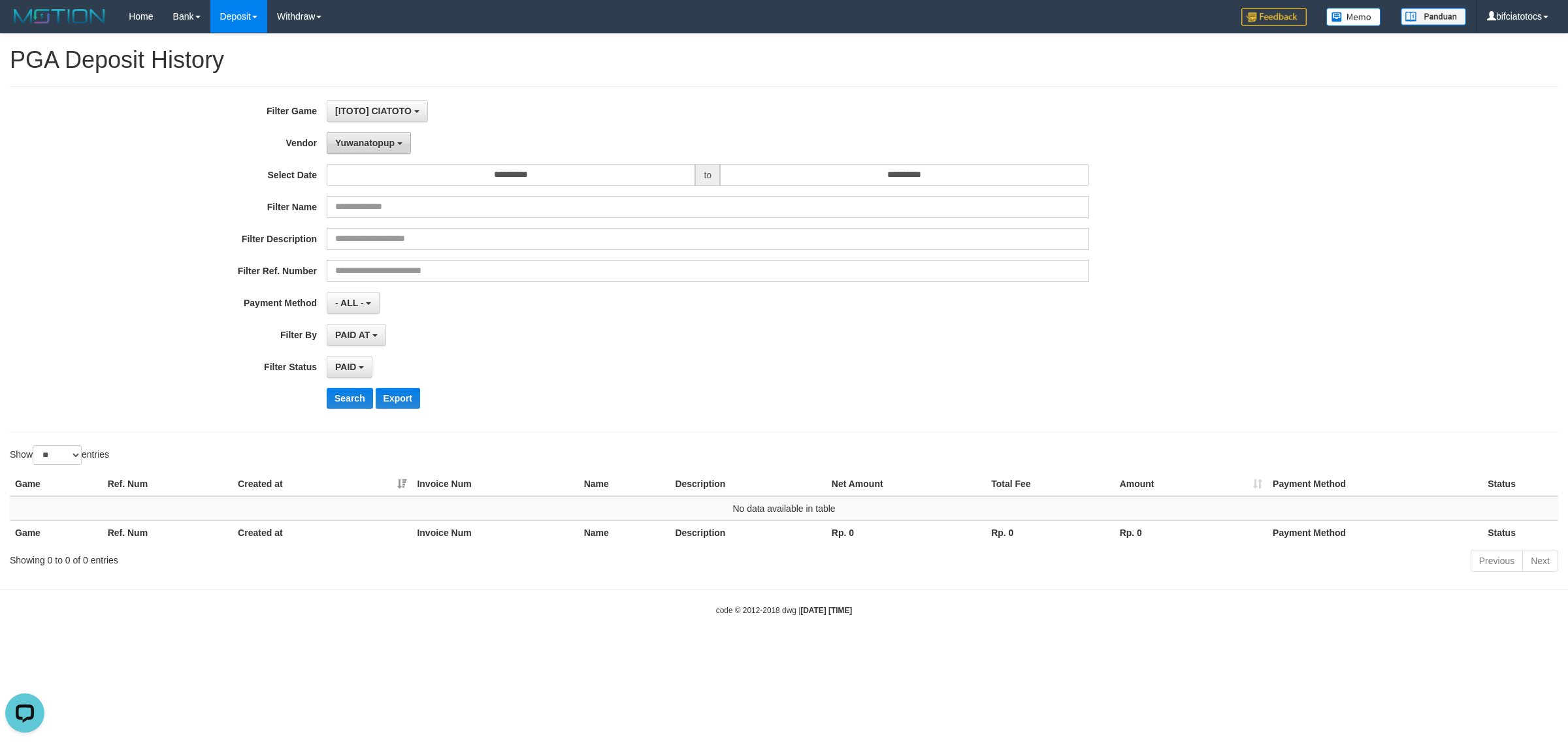 click on "Yuwanatopup" at bounding box center [365, 143] 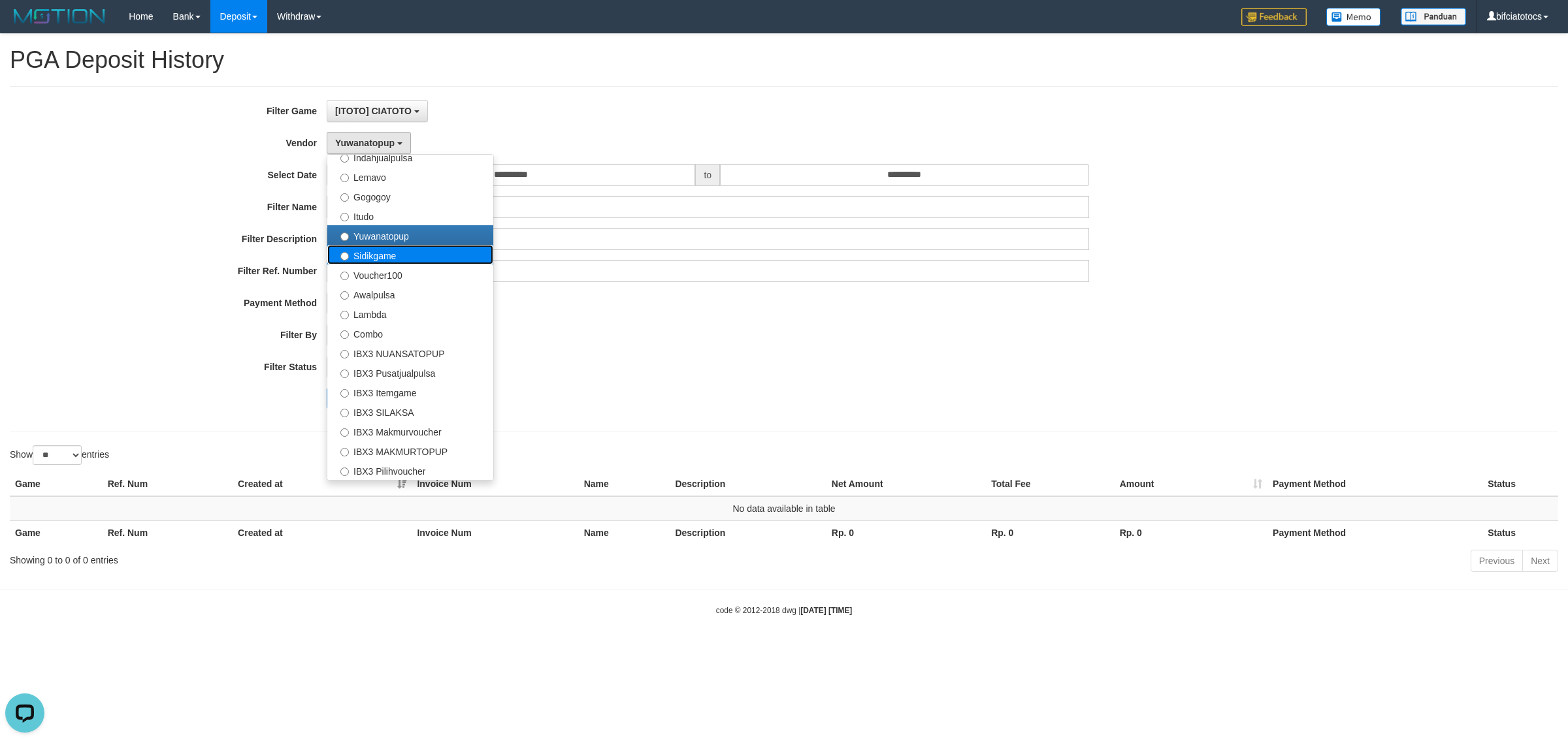click on "Sidikgame" at bounding box center (410, 255) 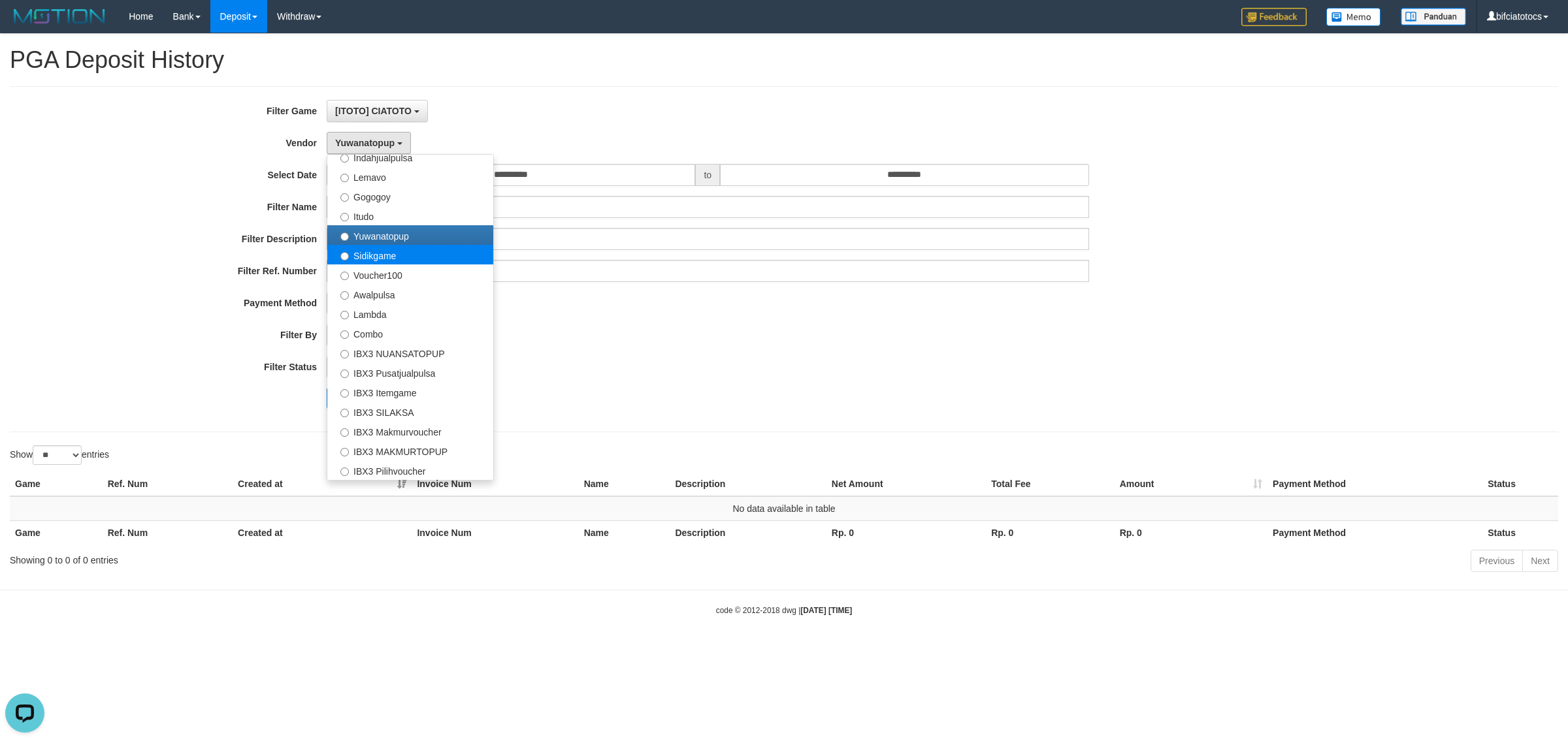 select on "**********" 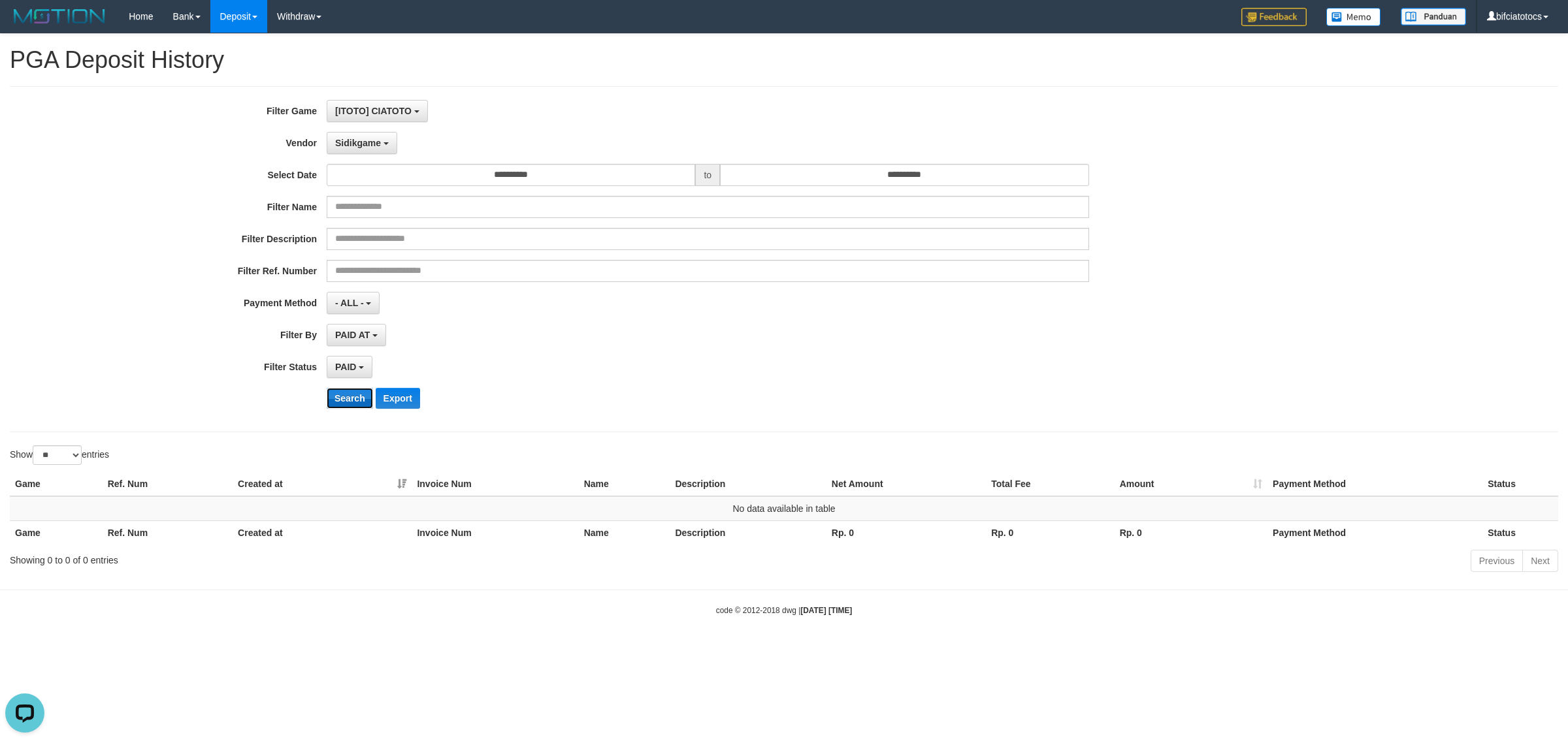 click on "Search" at bounding box center [350, 398] 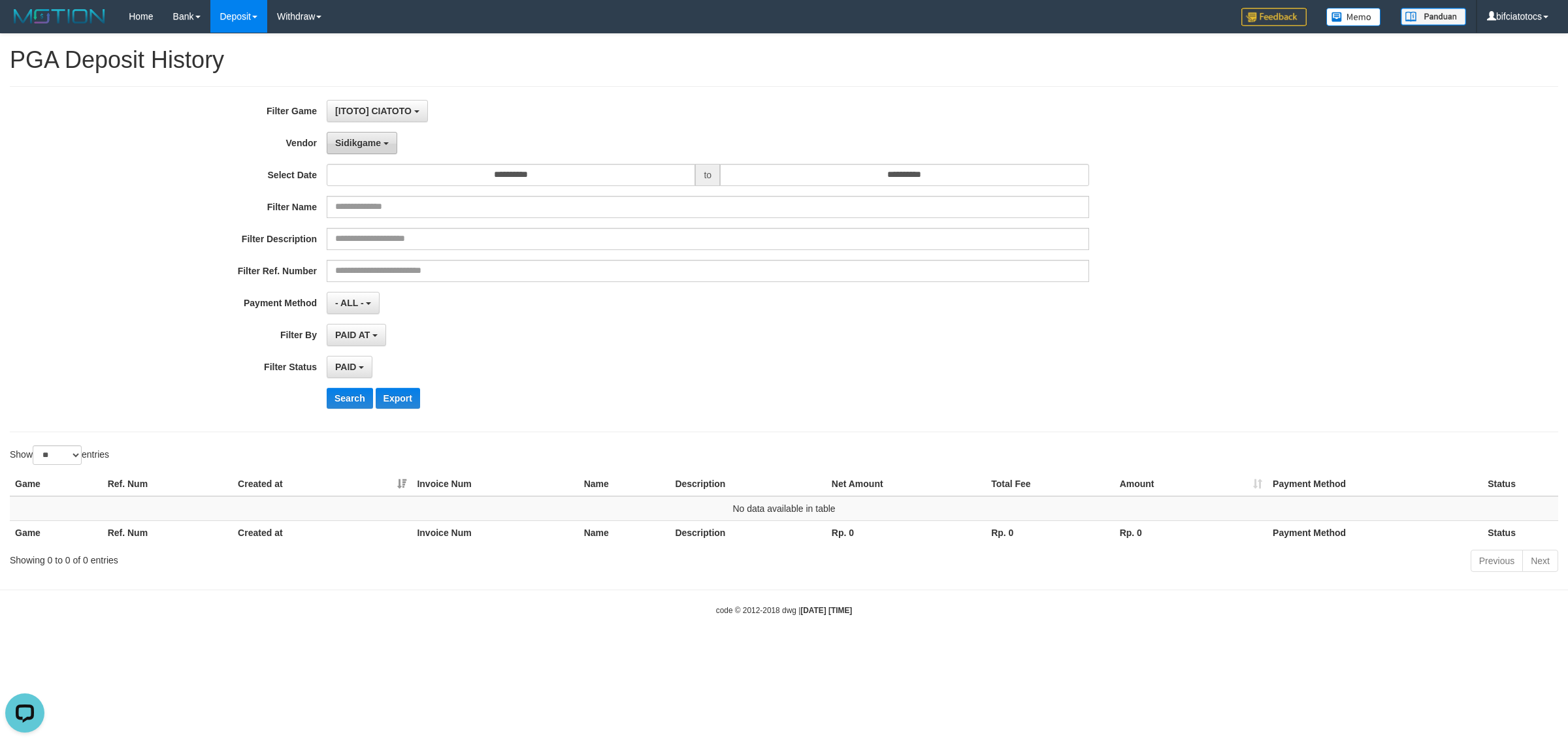click on "Sidikgame" at bounding box center (358, 143) 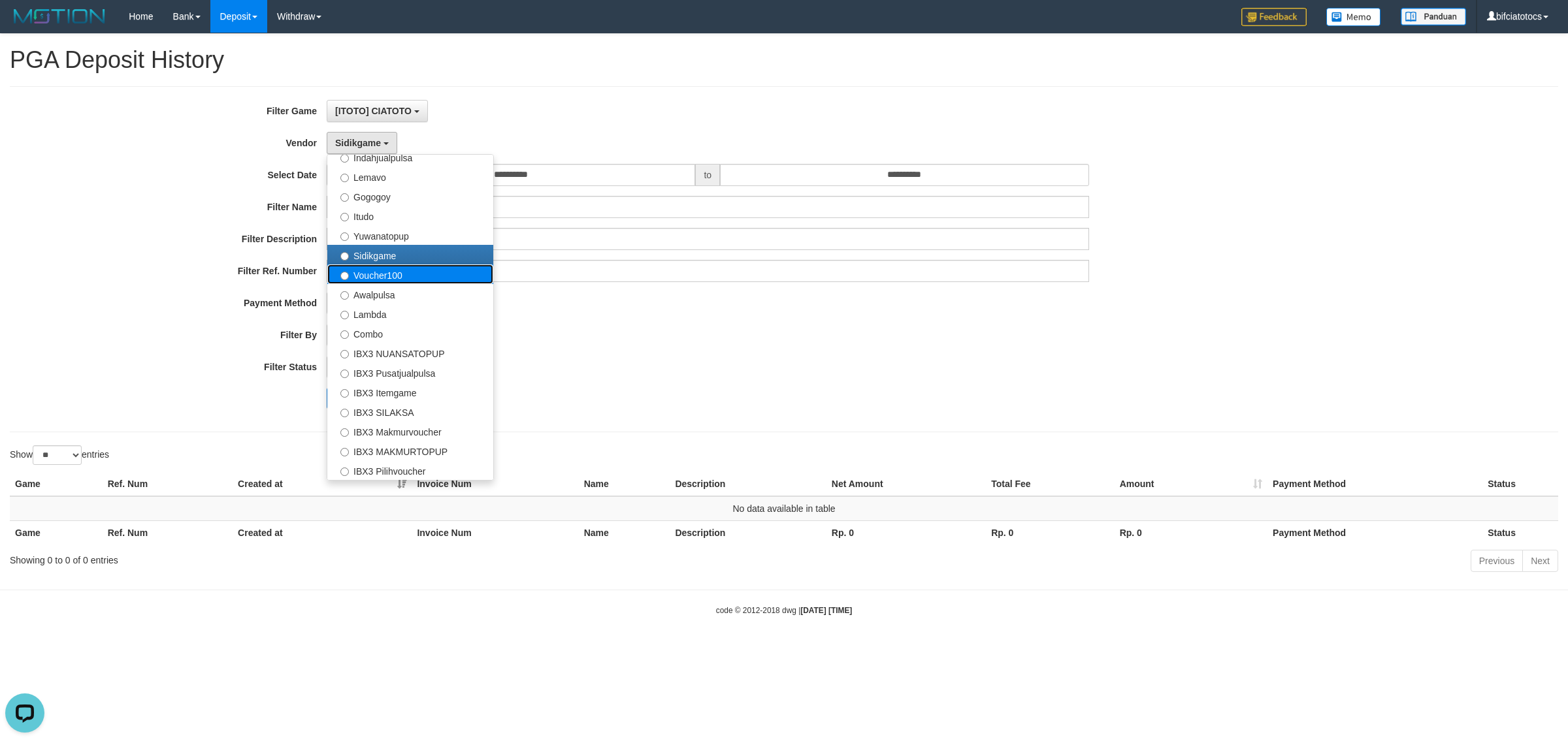 click on "Voucher100" at bounding box center (410, 274) 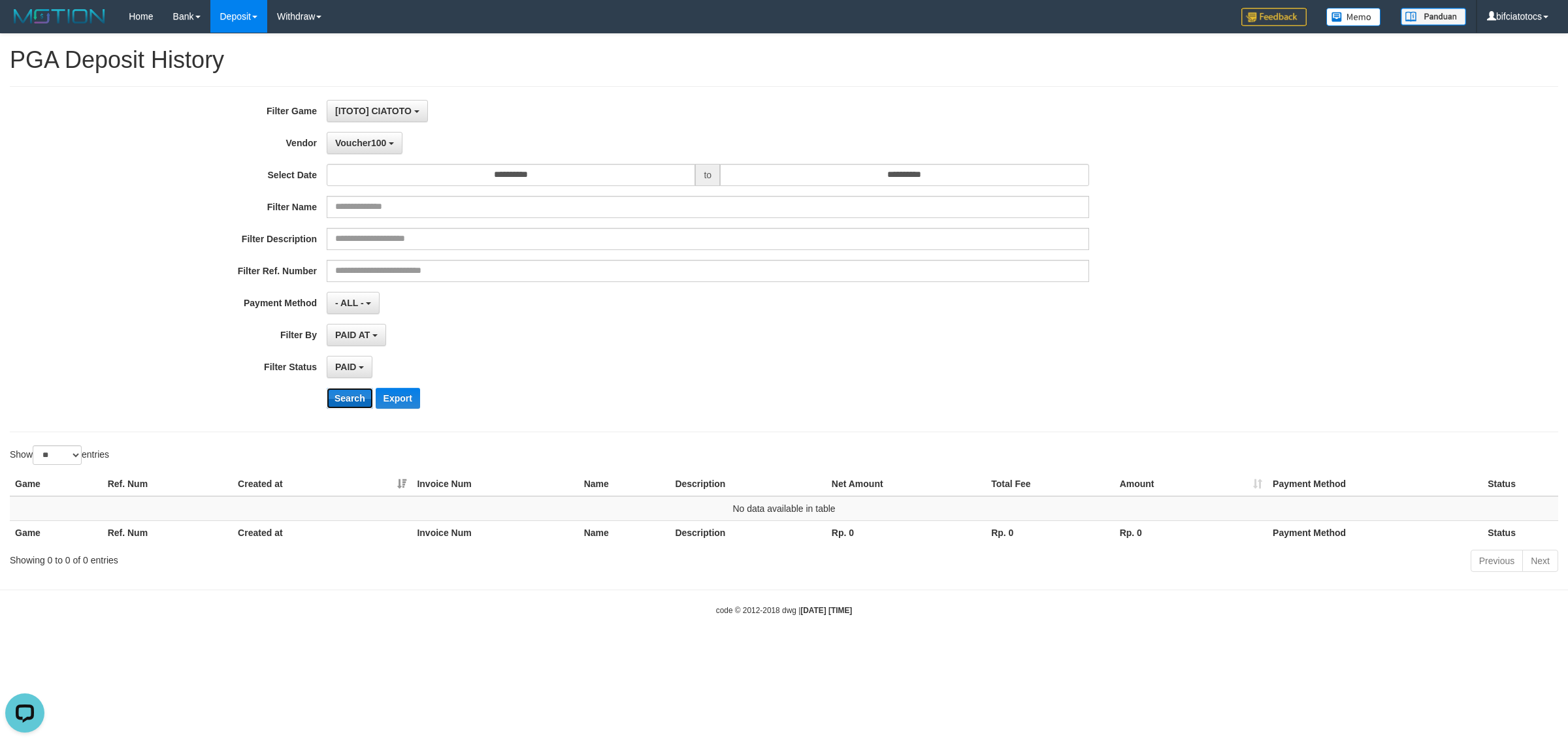 click on "Search" at bounding box center [350, 398] 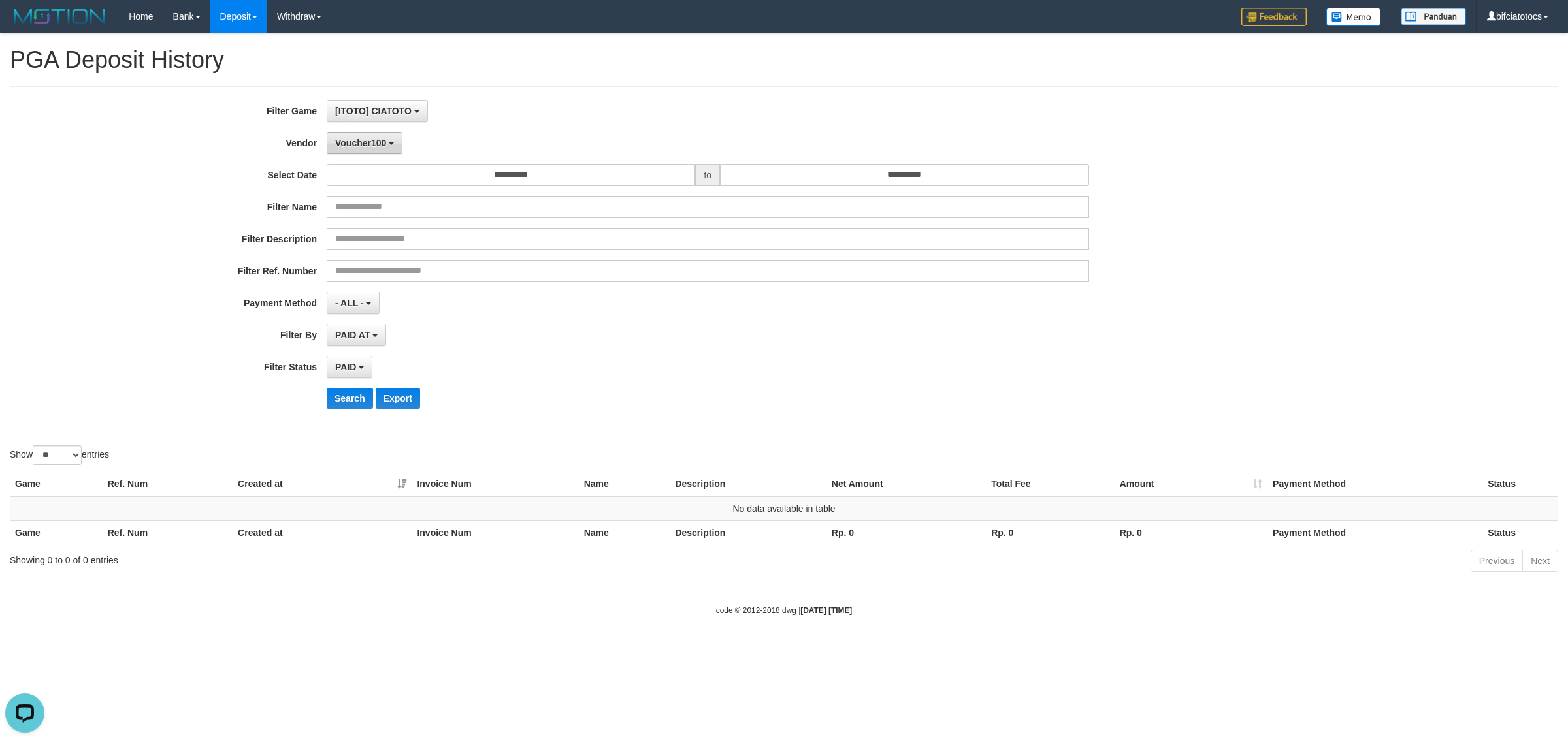 click on "Voucher100" at bounding box center [361, 143] 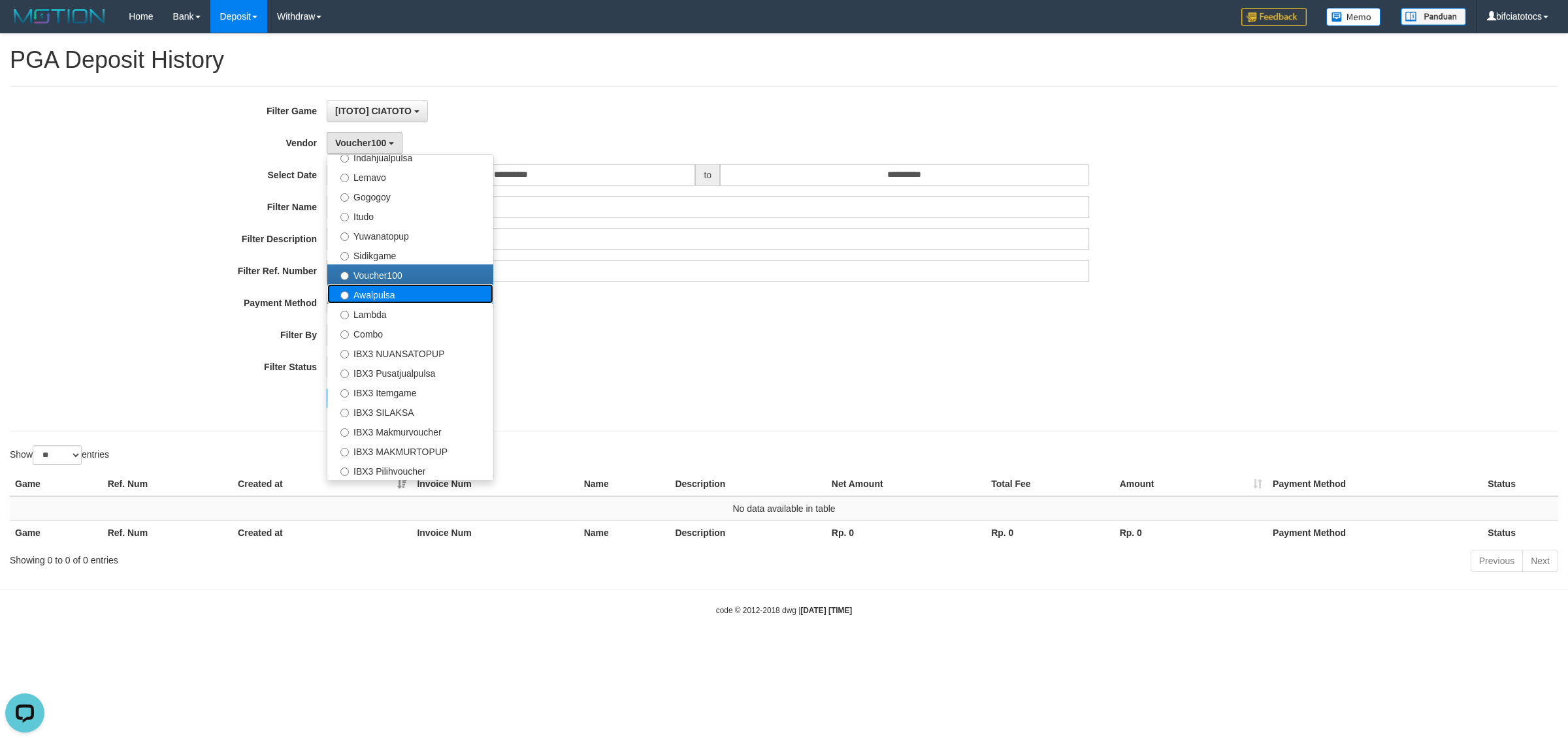 click on "Awalpulsa" at bounding box center [410, 294] 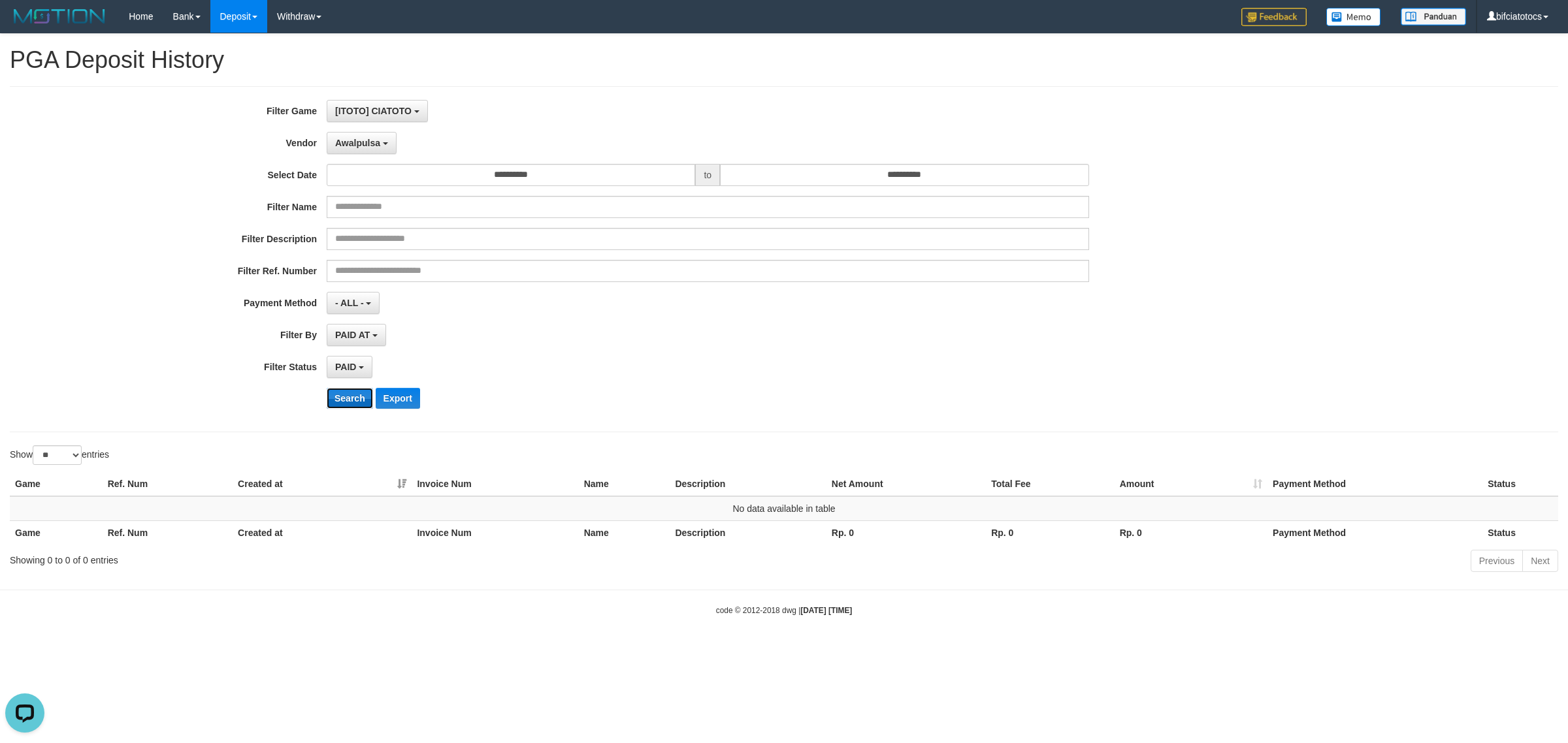 click on "Search" at bounding box center (350, 398) 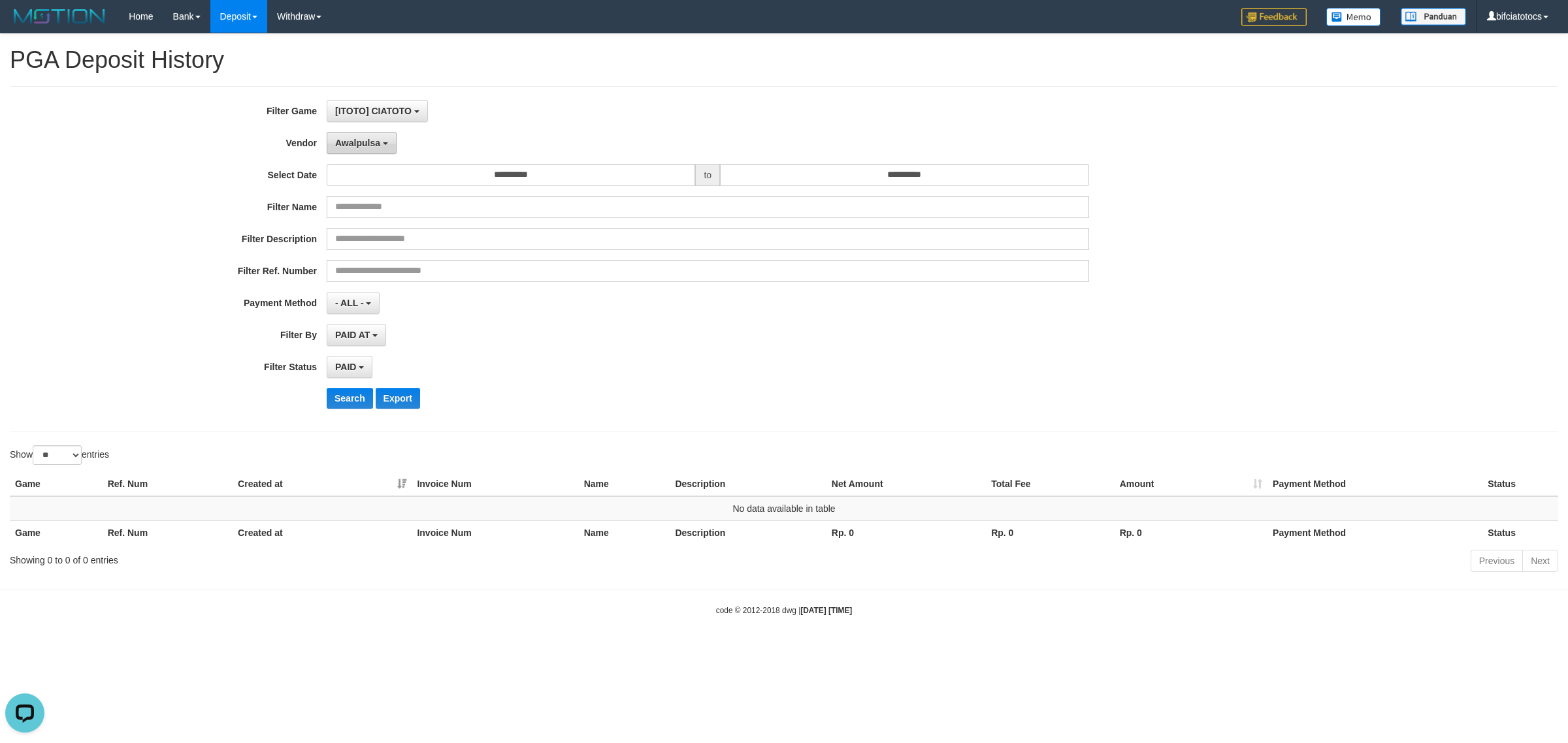 click on "Awalpulsa" at bounding box center (357, 143) 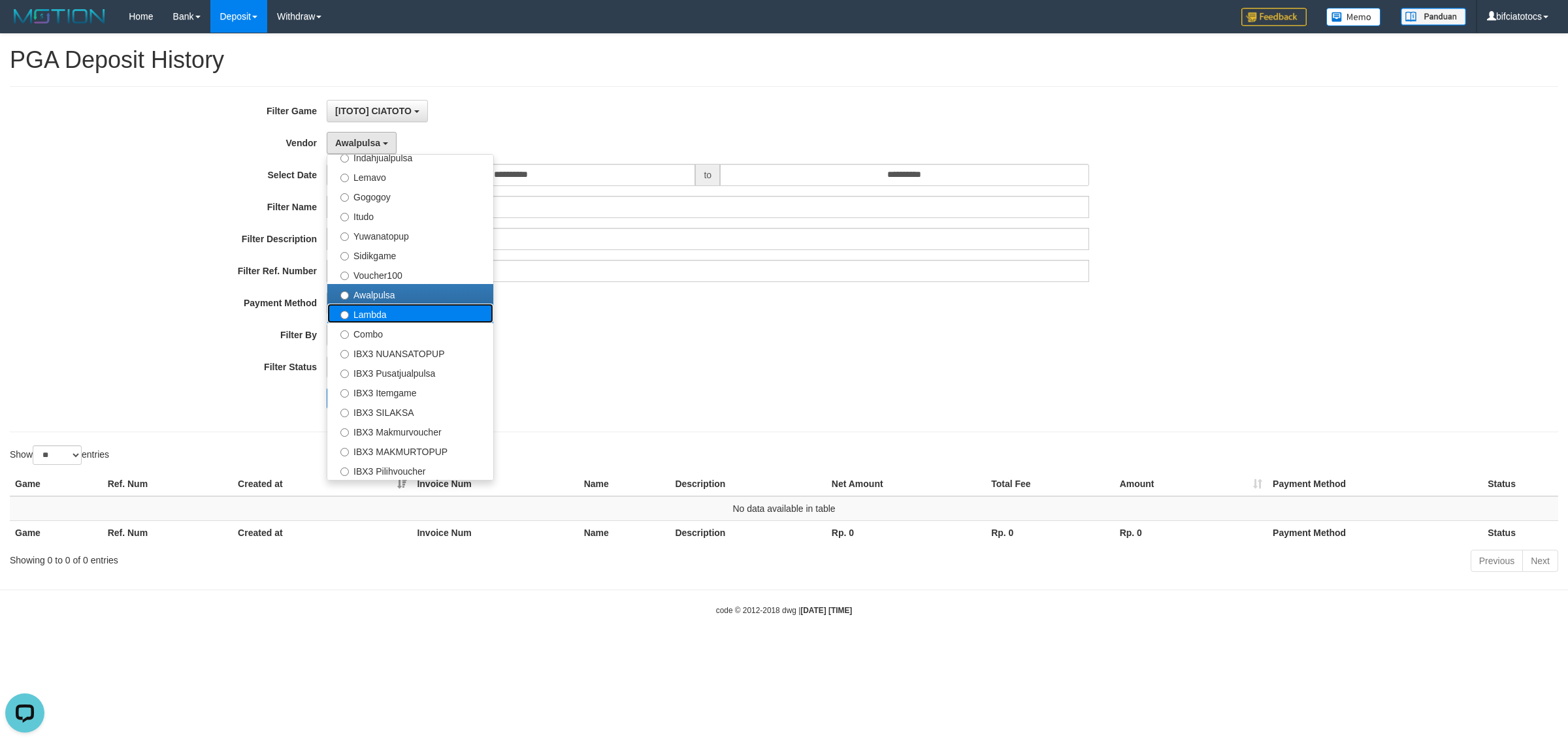 click on "Lambda" at bounding box center (410, 313) 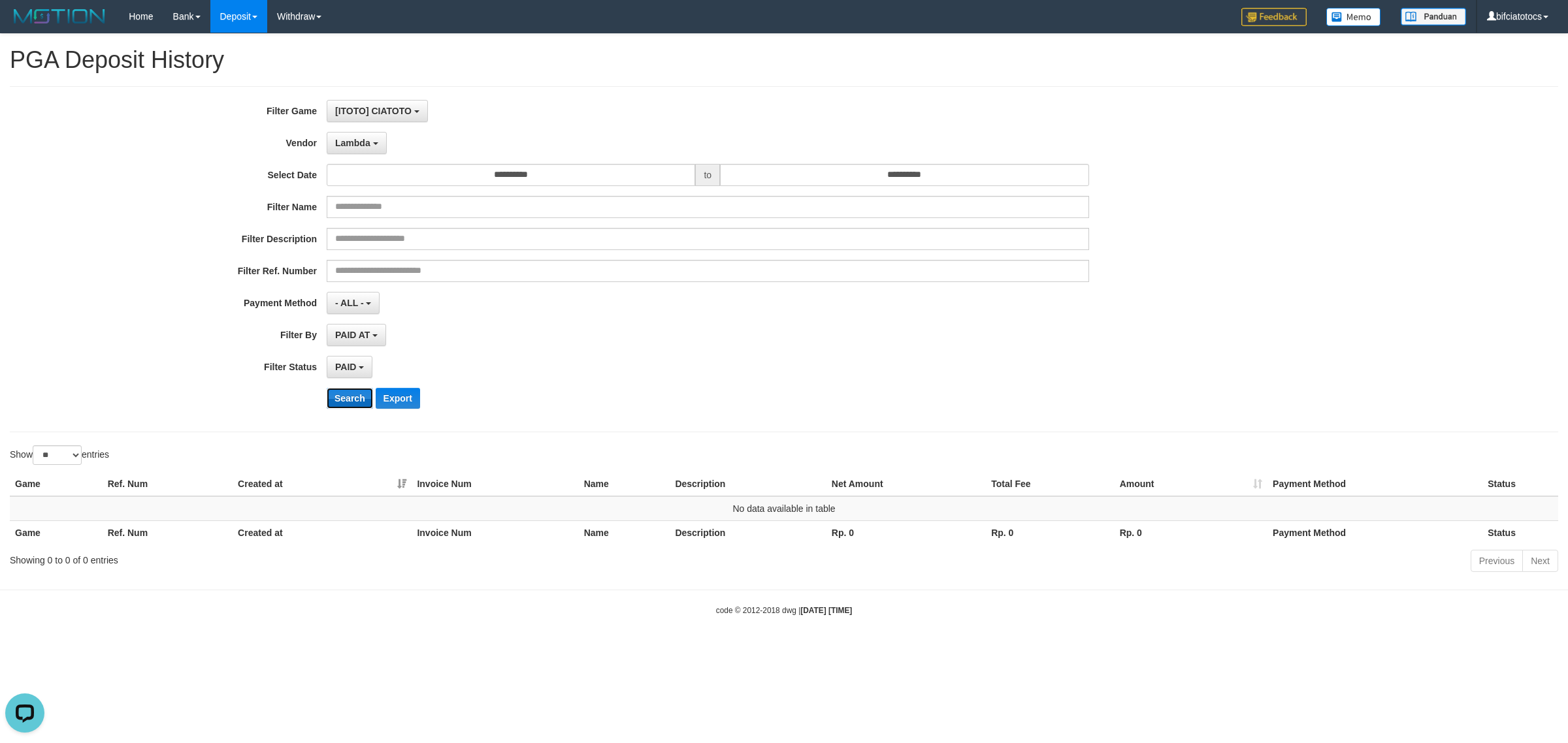click on "Search" at bounding box center [350, 398] 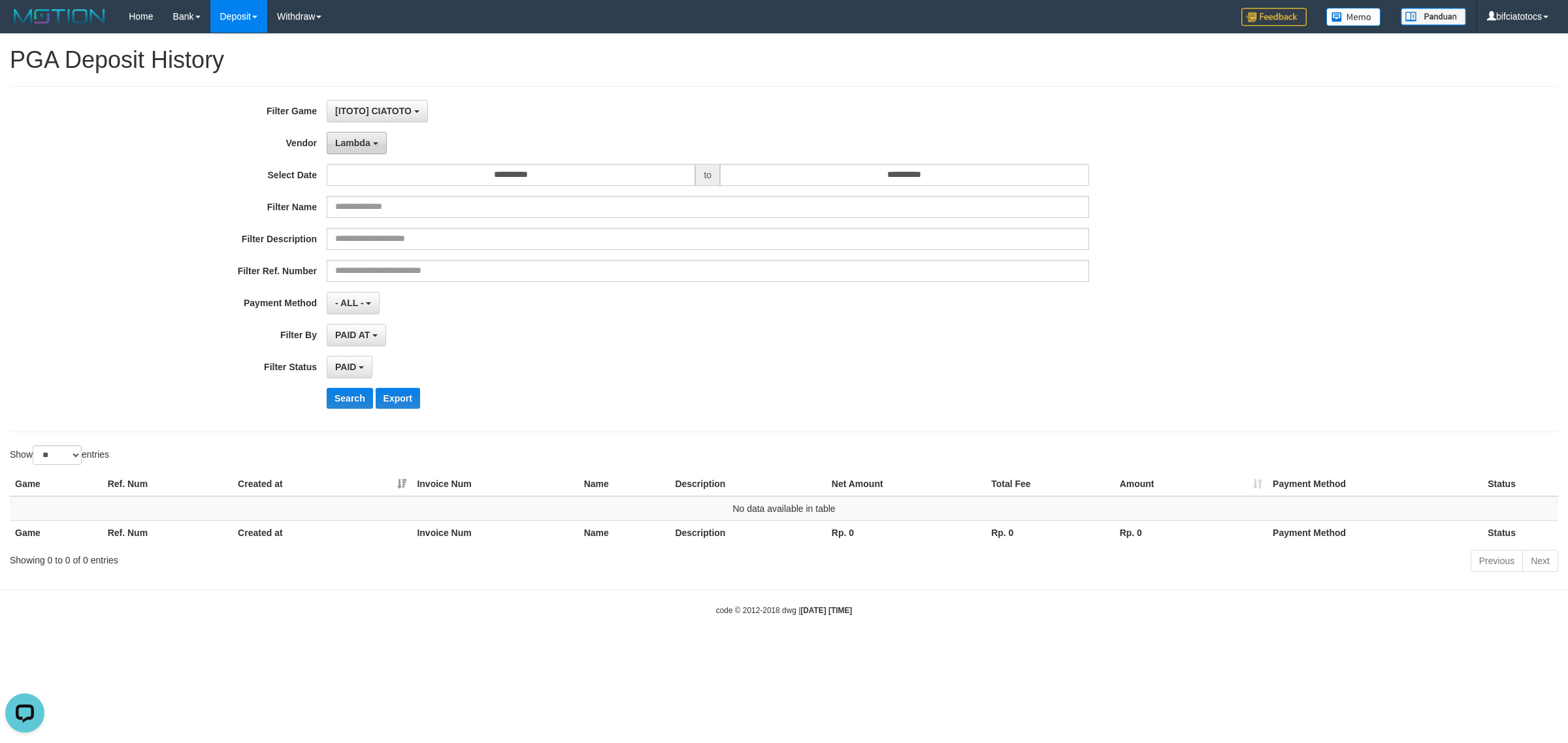 click on "Lambda" at bounding box center (353, 143) 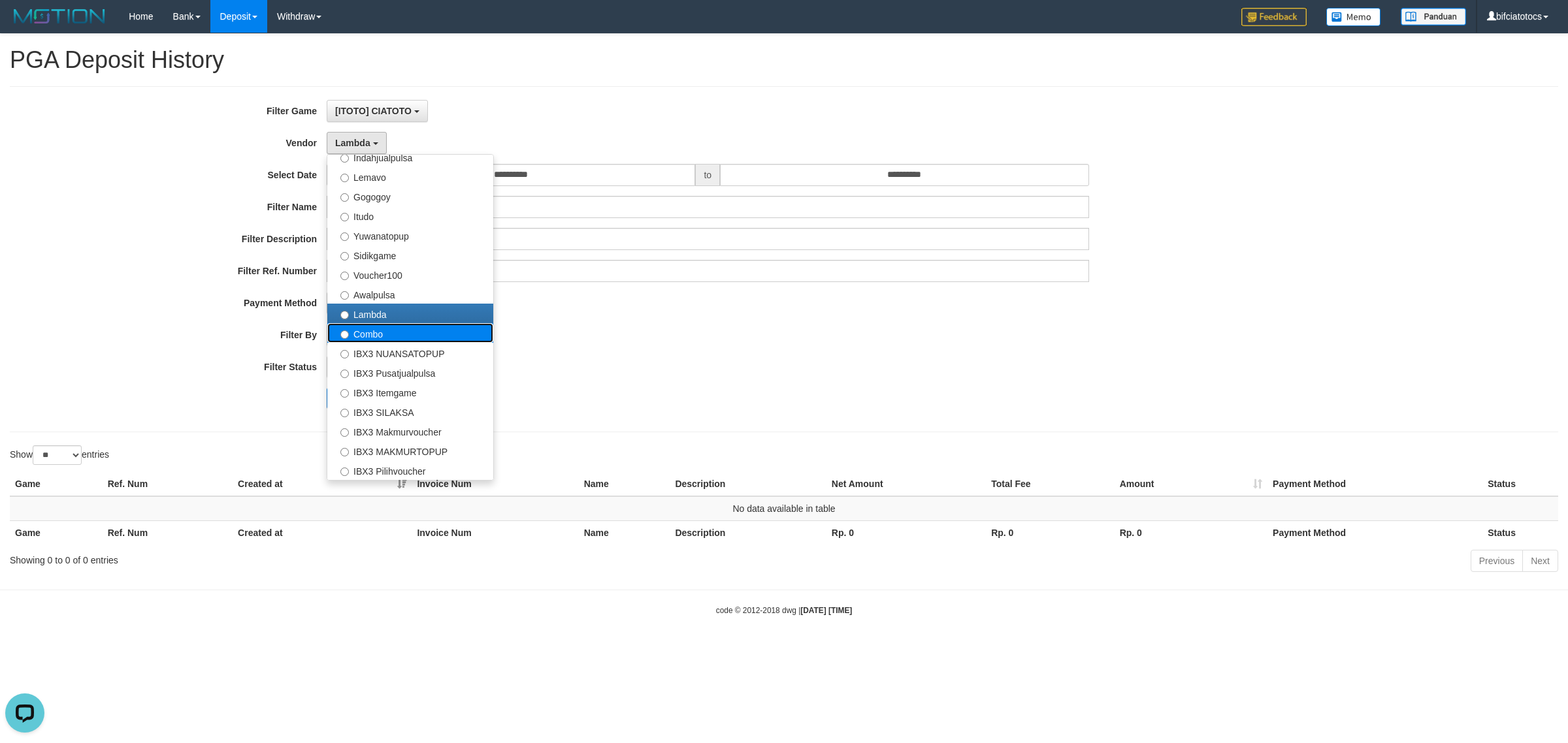 click on "Combo" at bounding box center (410, 333) 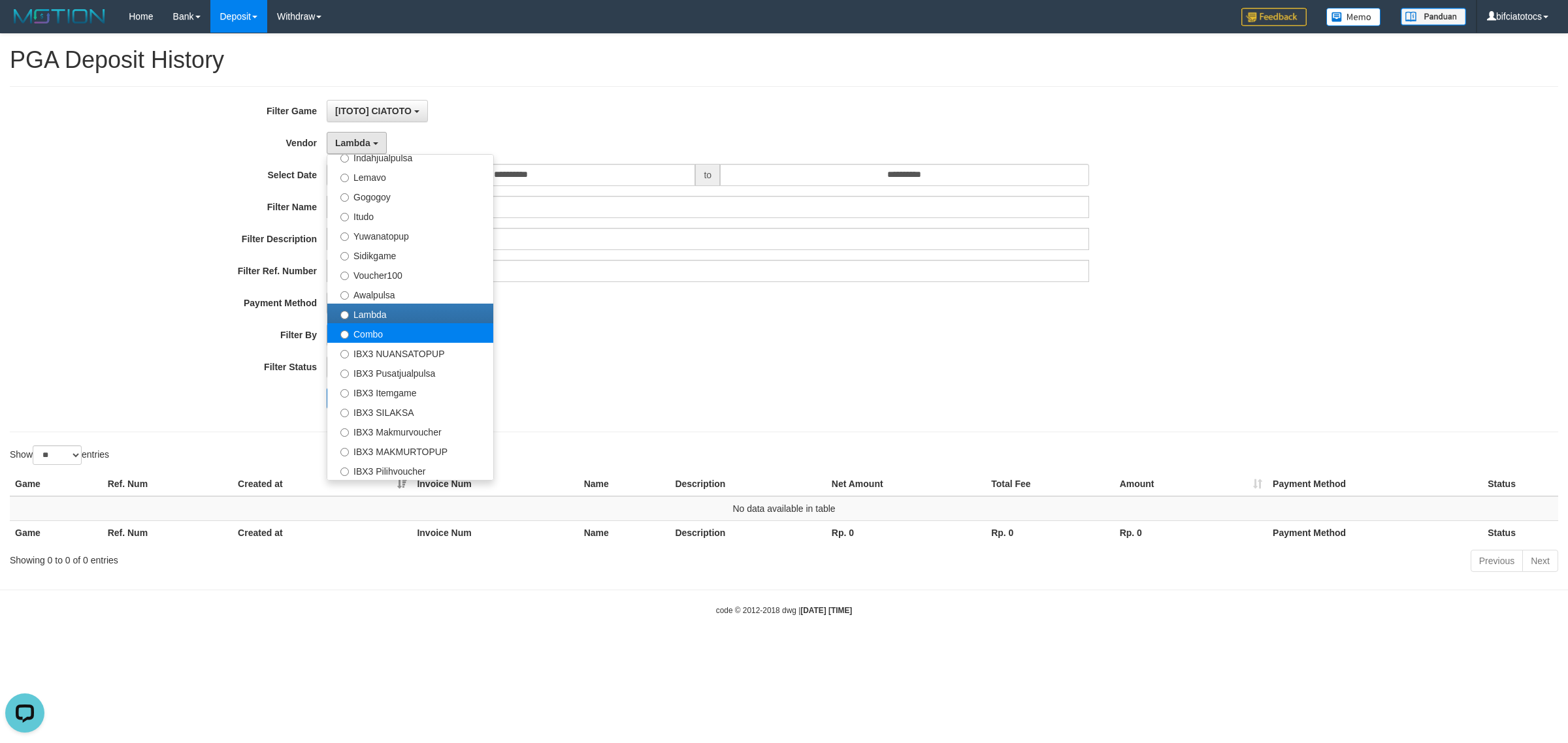 select on "**********" 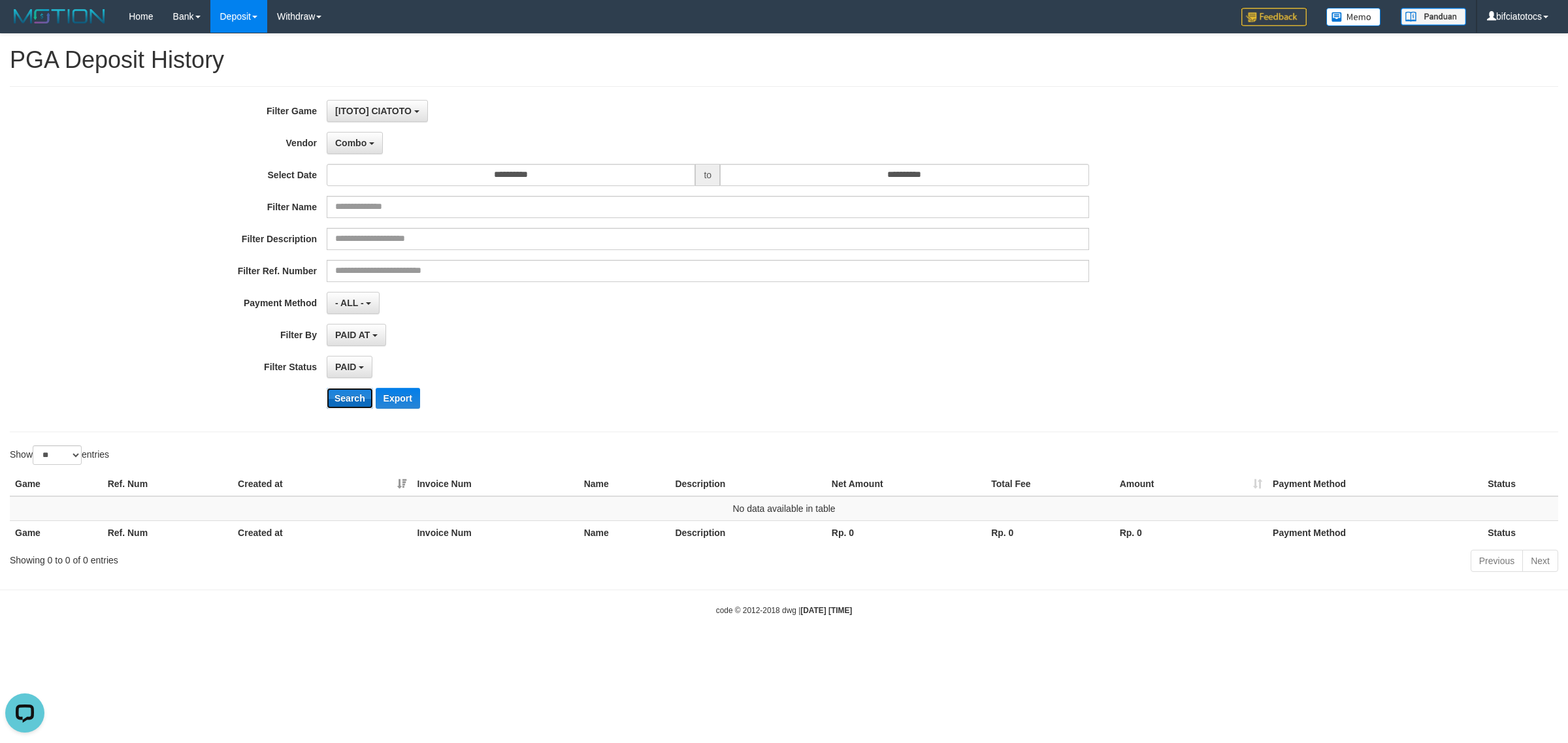 click on "Search" at bounding box center (350, 398) 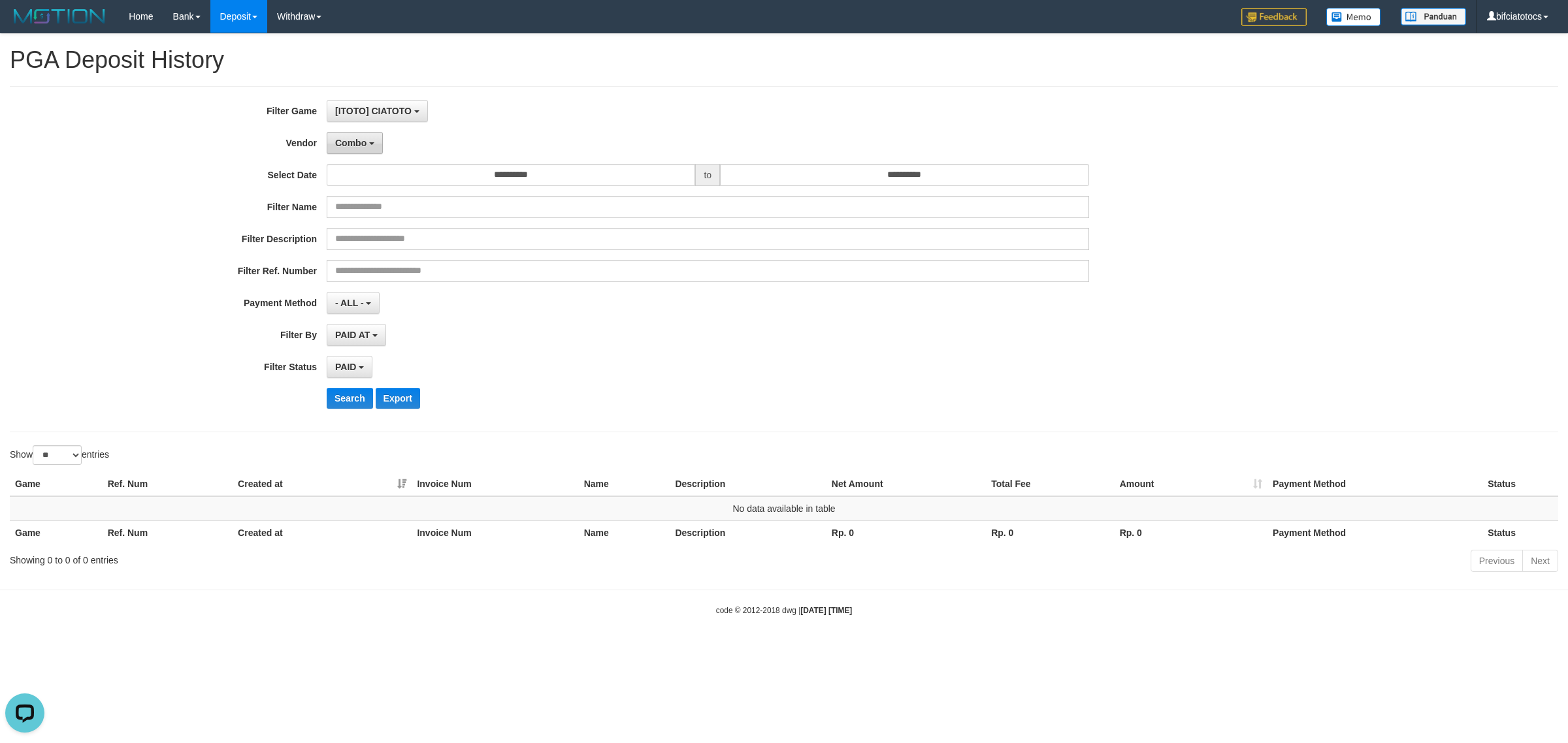 click on "Combo" at bounding box center (351, 143) 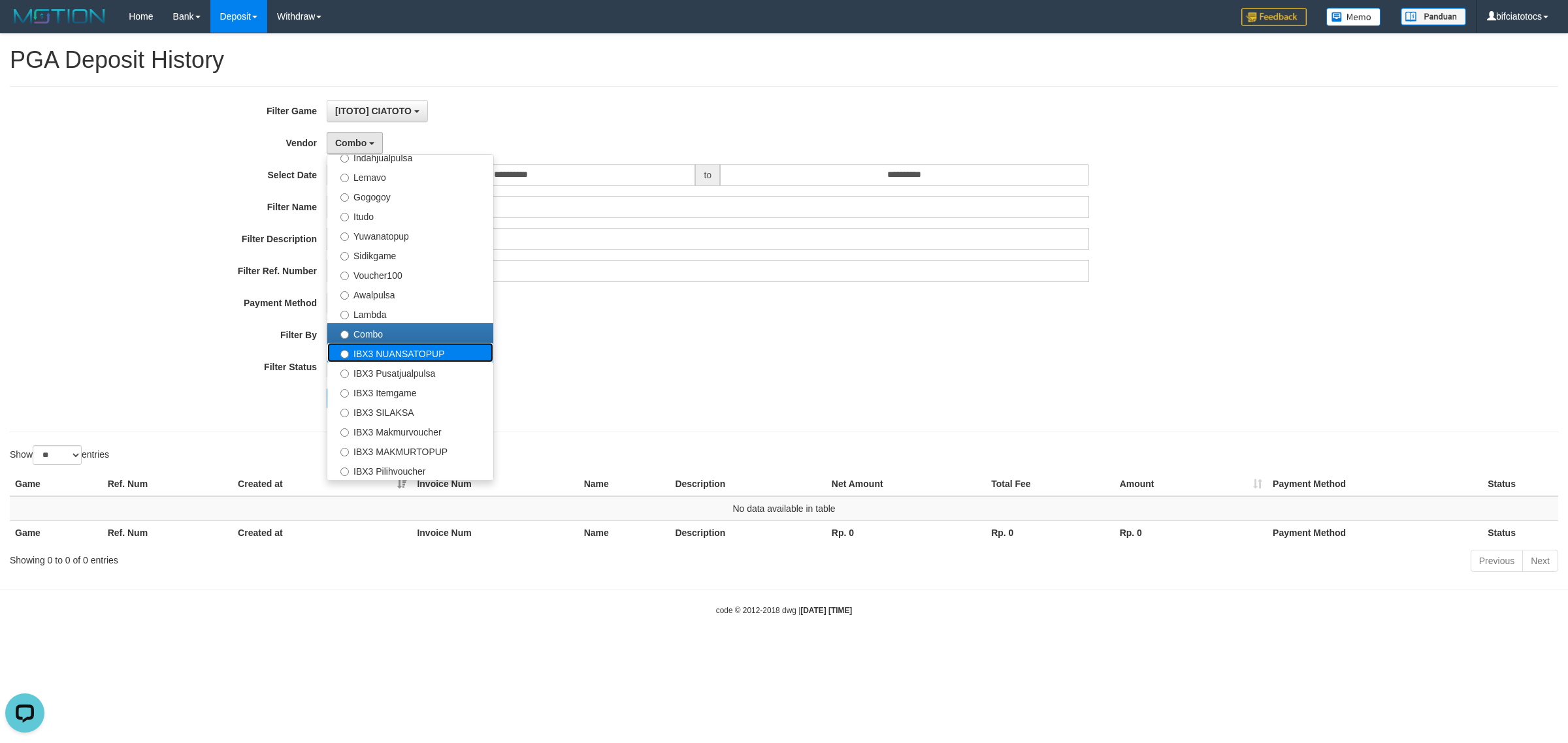 click on "IBX3 NUANSATOPUP" at bounding box center (410, 353) 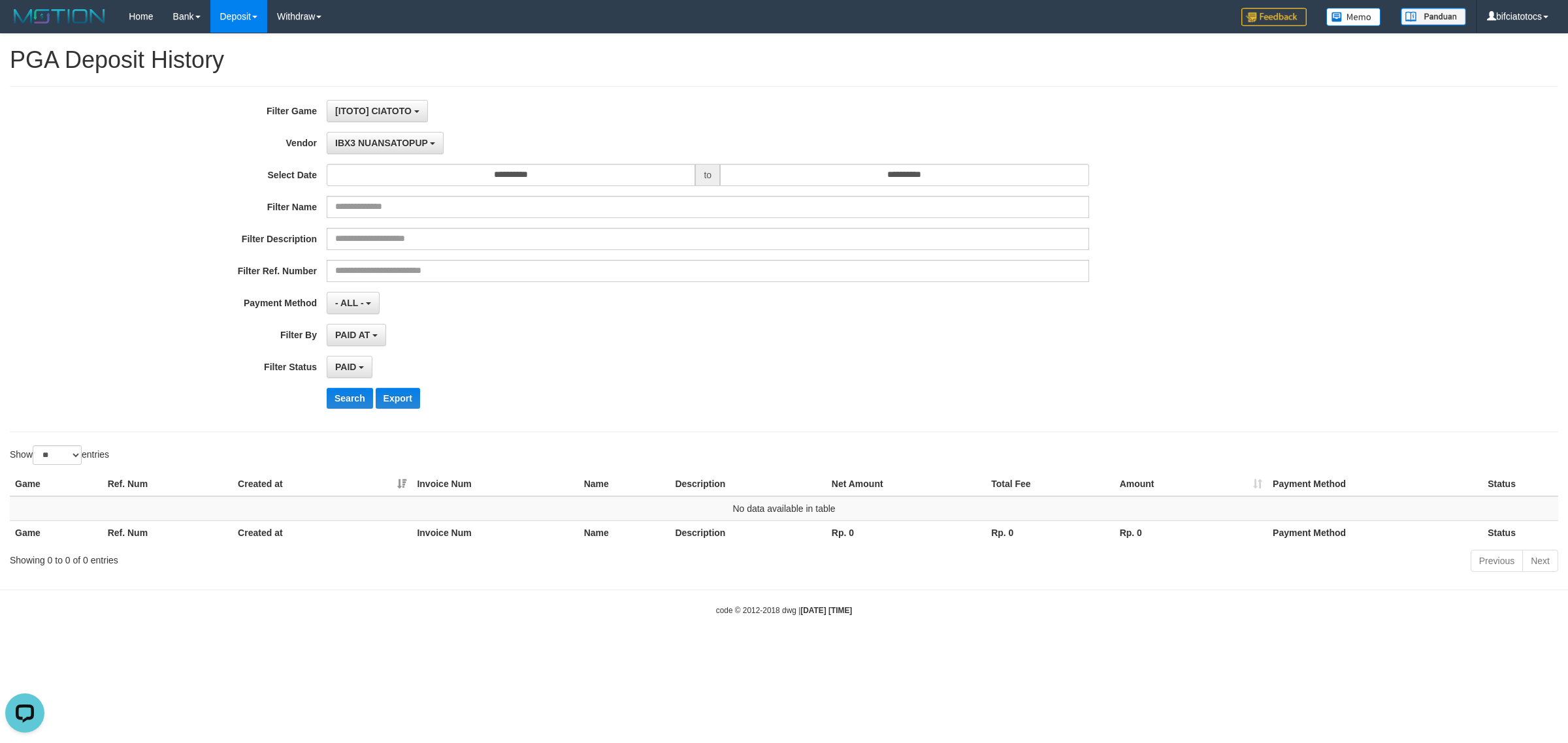 click on "**********" at bounding box center [653, 259] 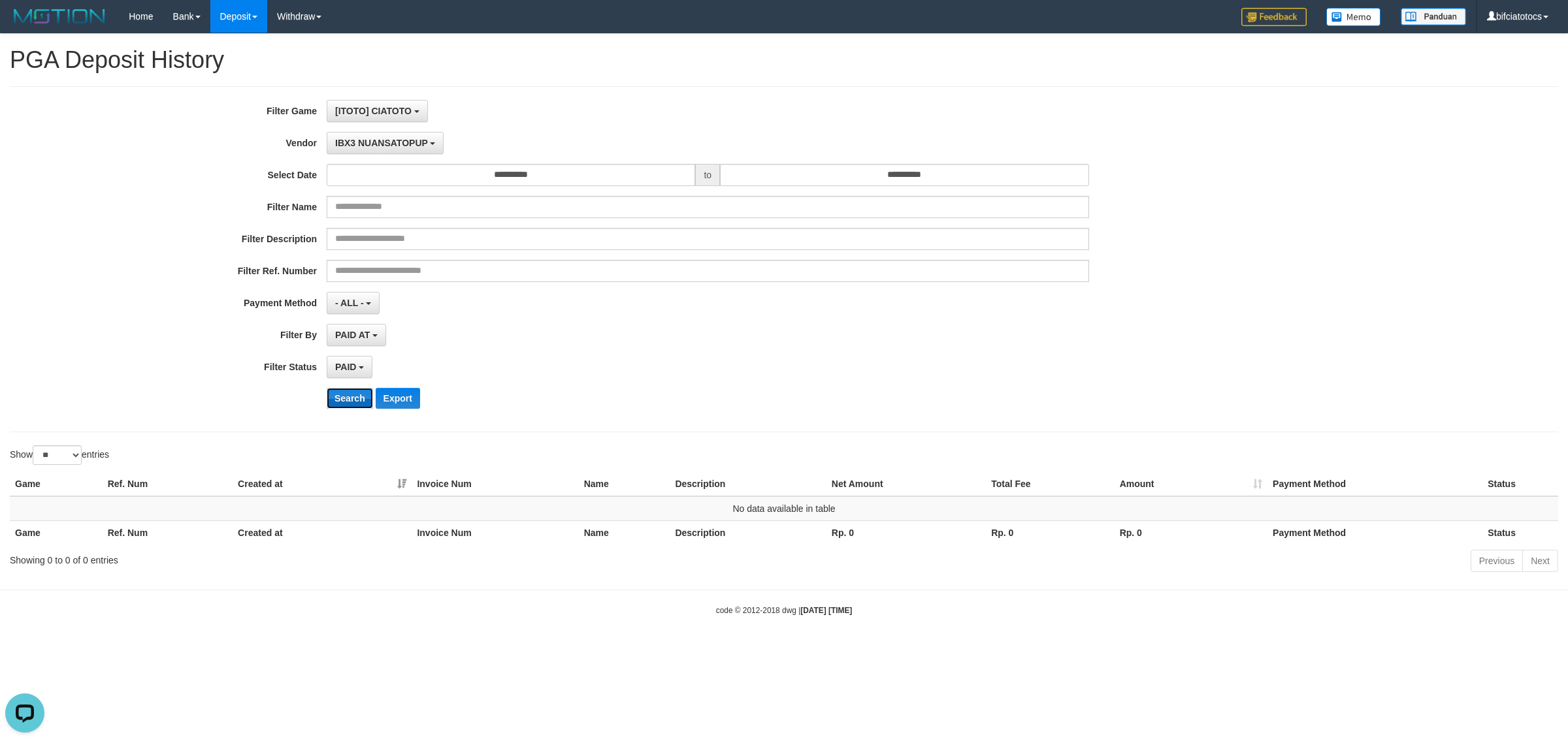 click on "Search" at bounding box center [350, 398] 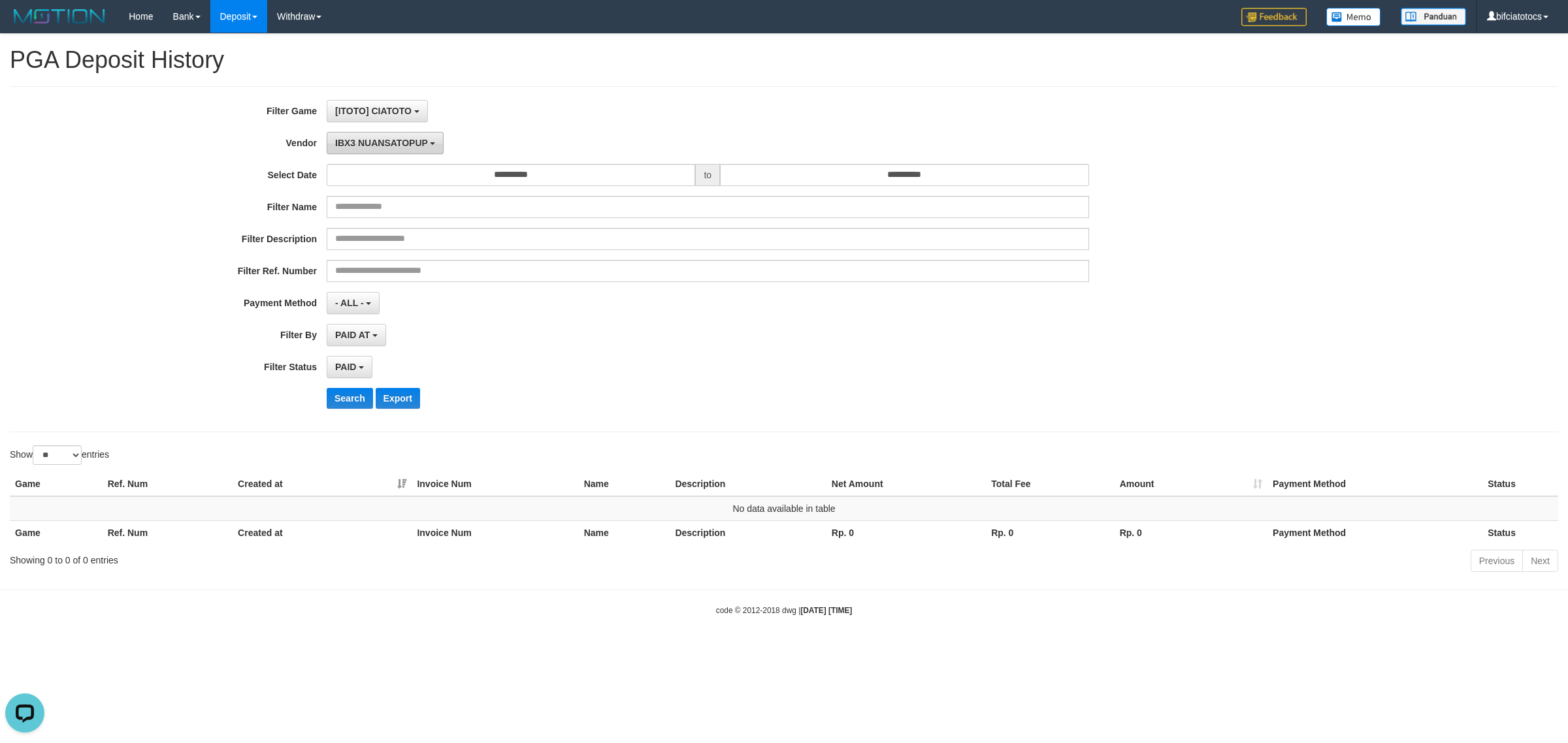 click on "IBX3 NUANSATOPUP" at bounding box center (382, 143) 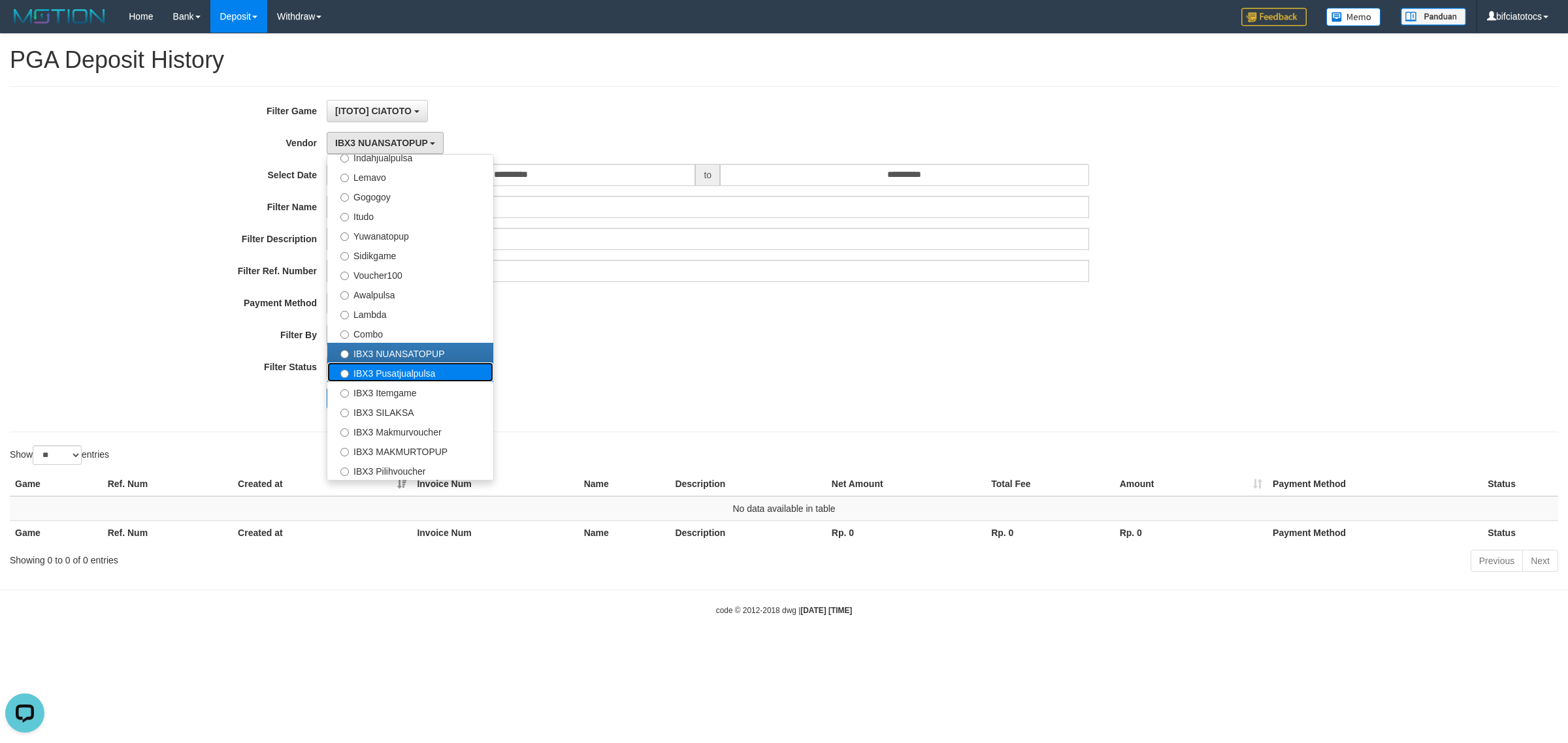 click on "IBX3 Pusatjualpulsa" at bounding box center [410, 372] 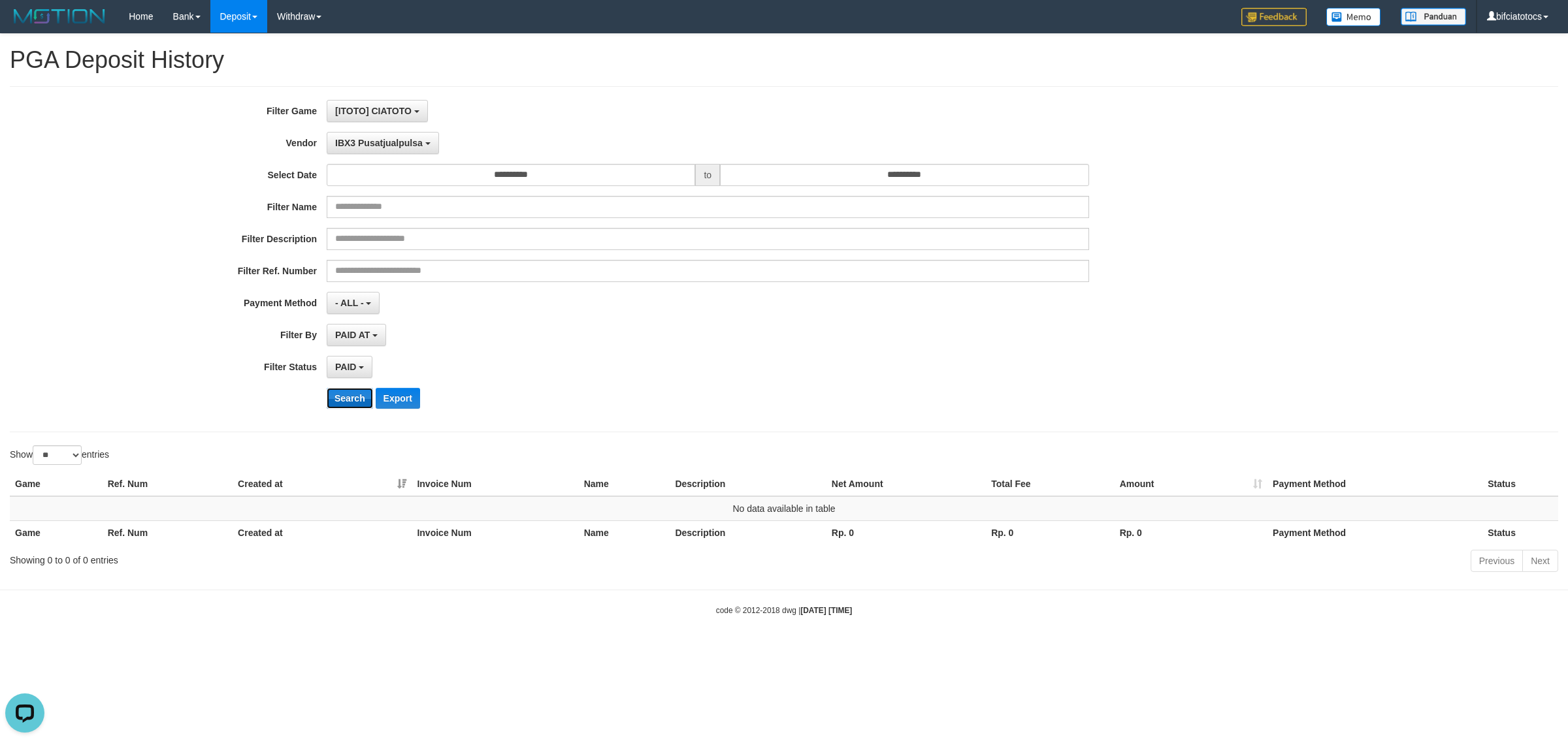 click on "Search" at bounding box center [350, 398] 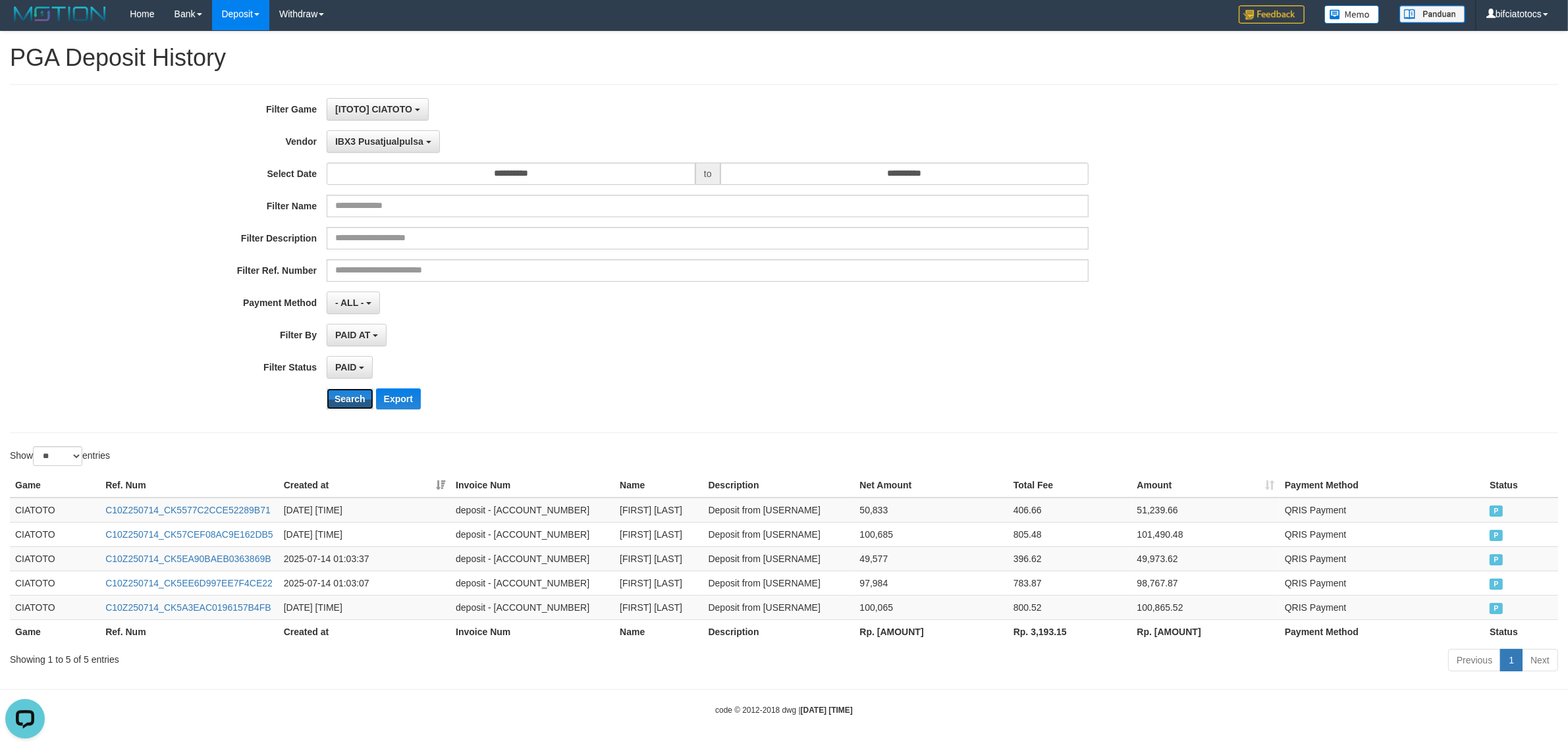 scroll, scrollTop: 5, scrollLeft: 0, axis: vertical 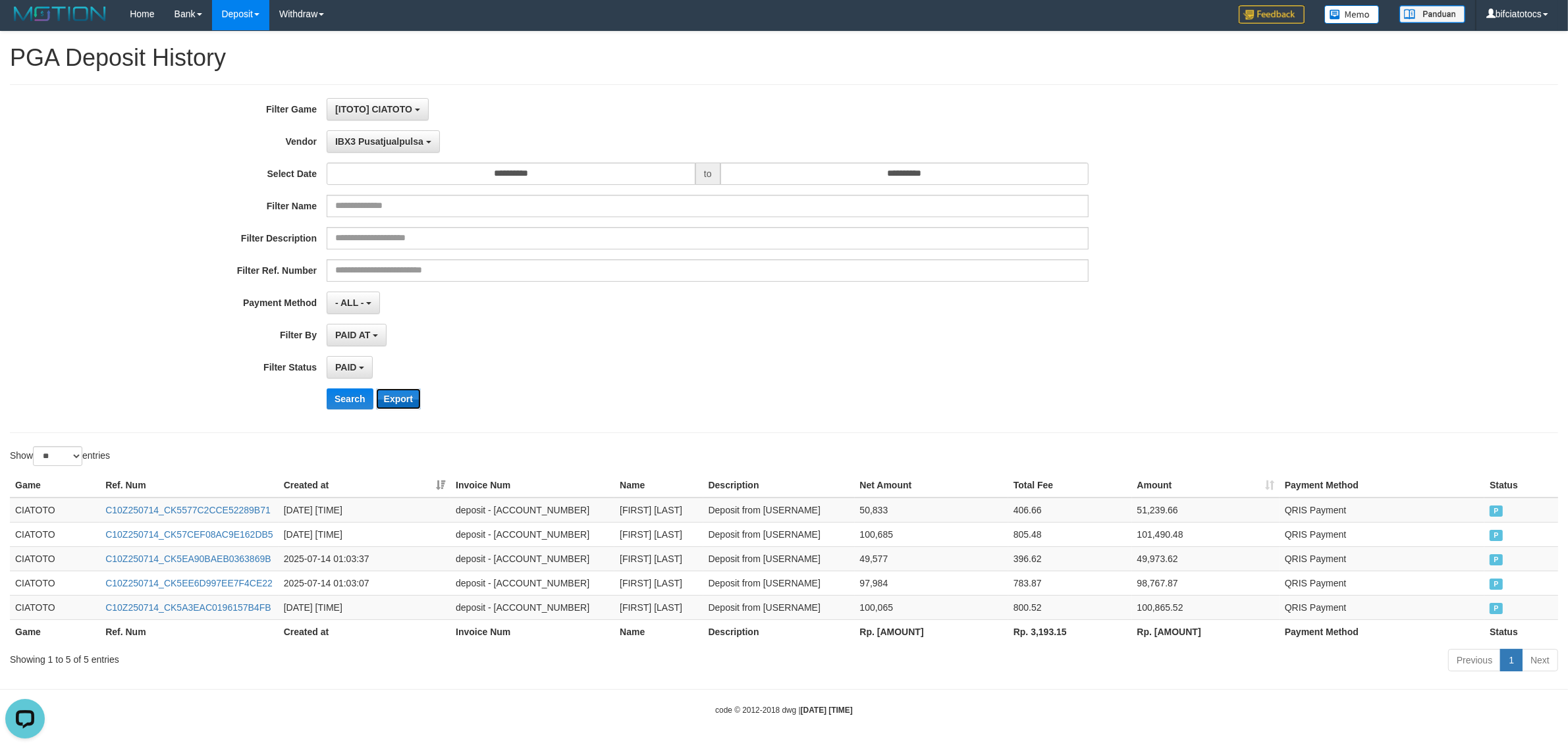 drag, startPoint x: 409, startPoint y: 394, endPoint x: 417, endPoint y: 393, distance: 8.0622577 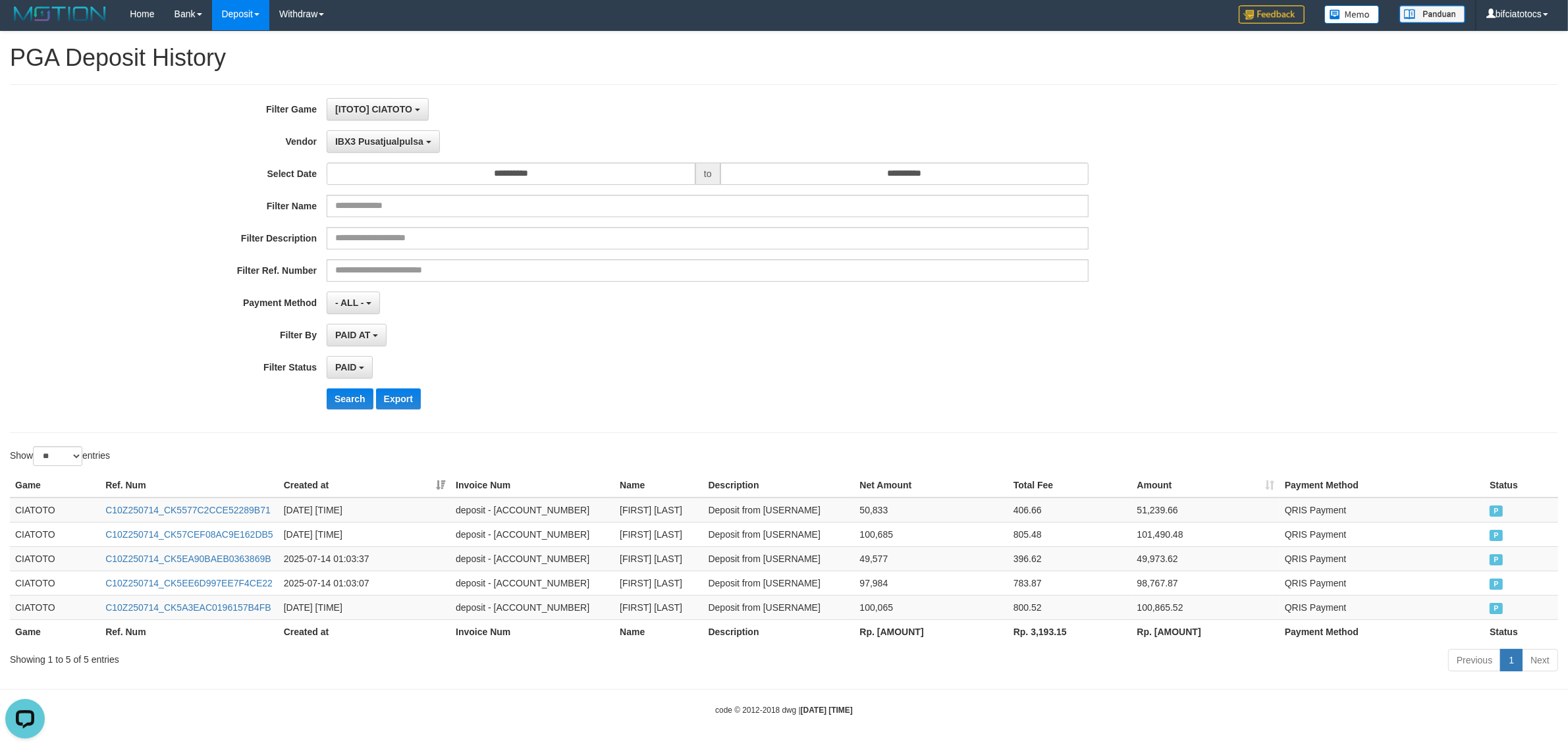 click on "**********" at bounding box center [653, 259] 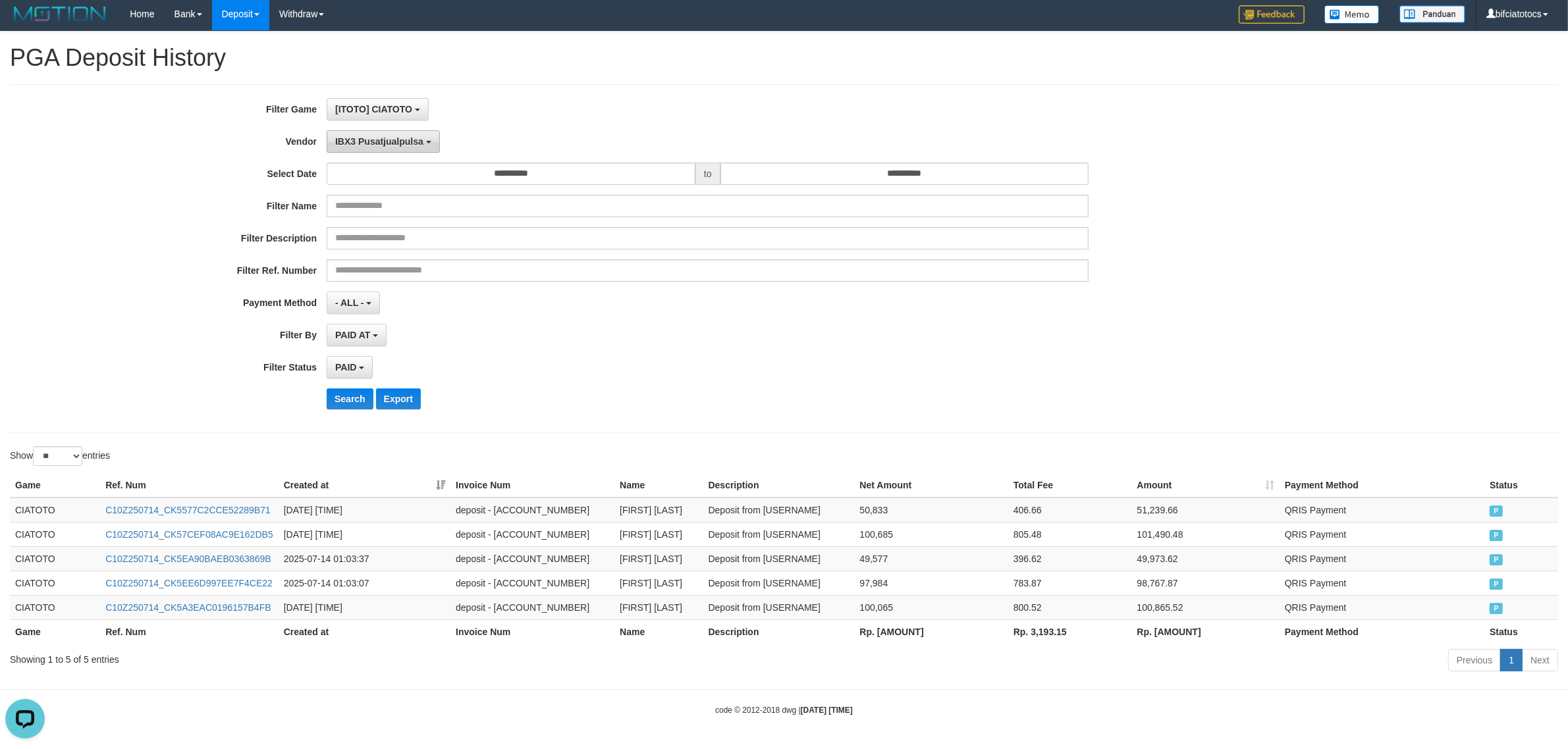 click on "IBX3 Pusatjualpulsa" at bounding box center (379, 142) 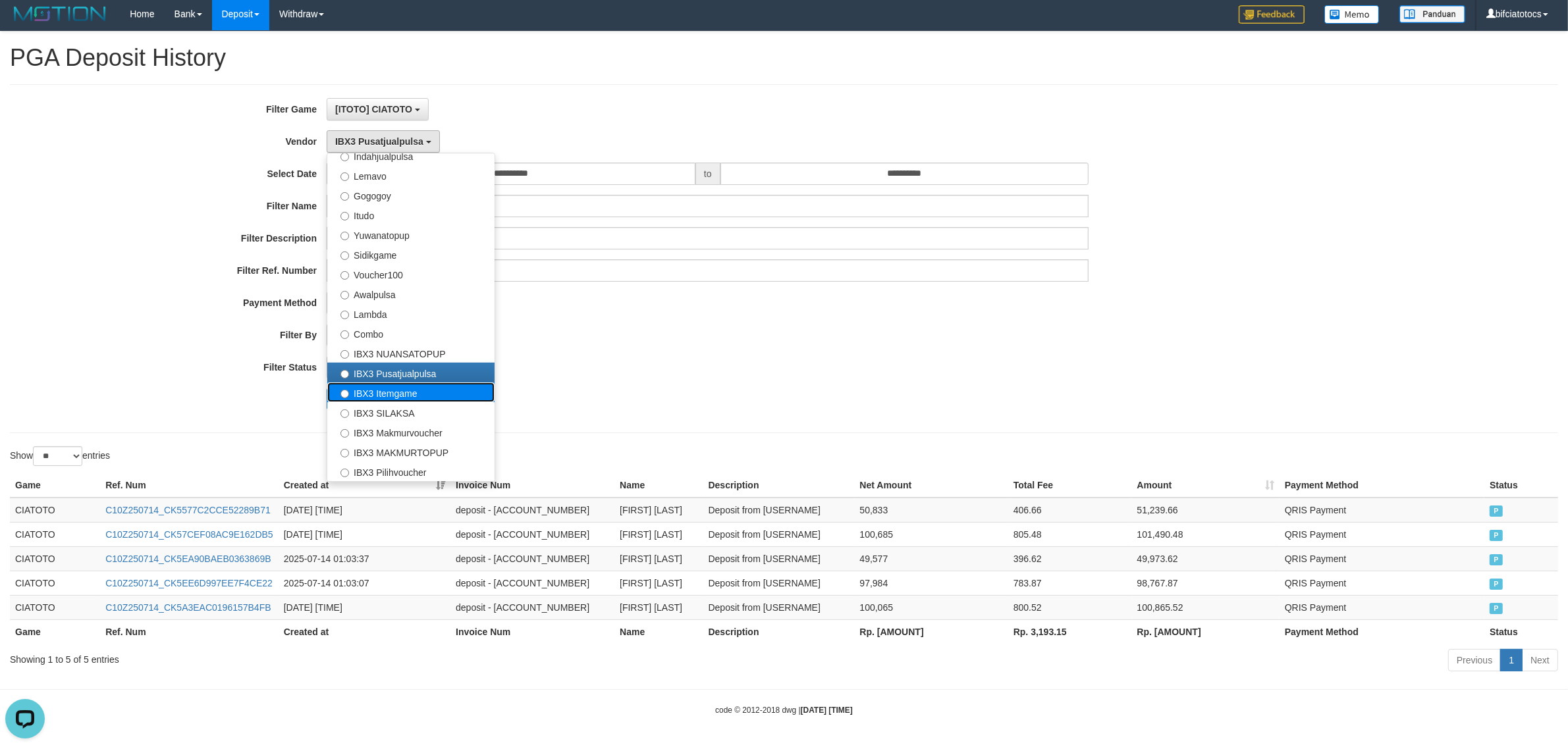 click on "IBX3 Itemgame" at bounding box center (411, 392) 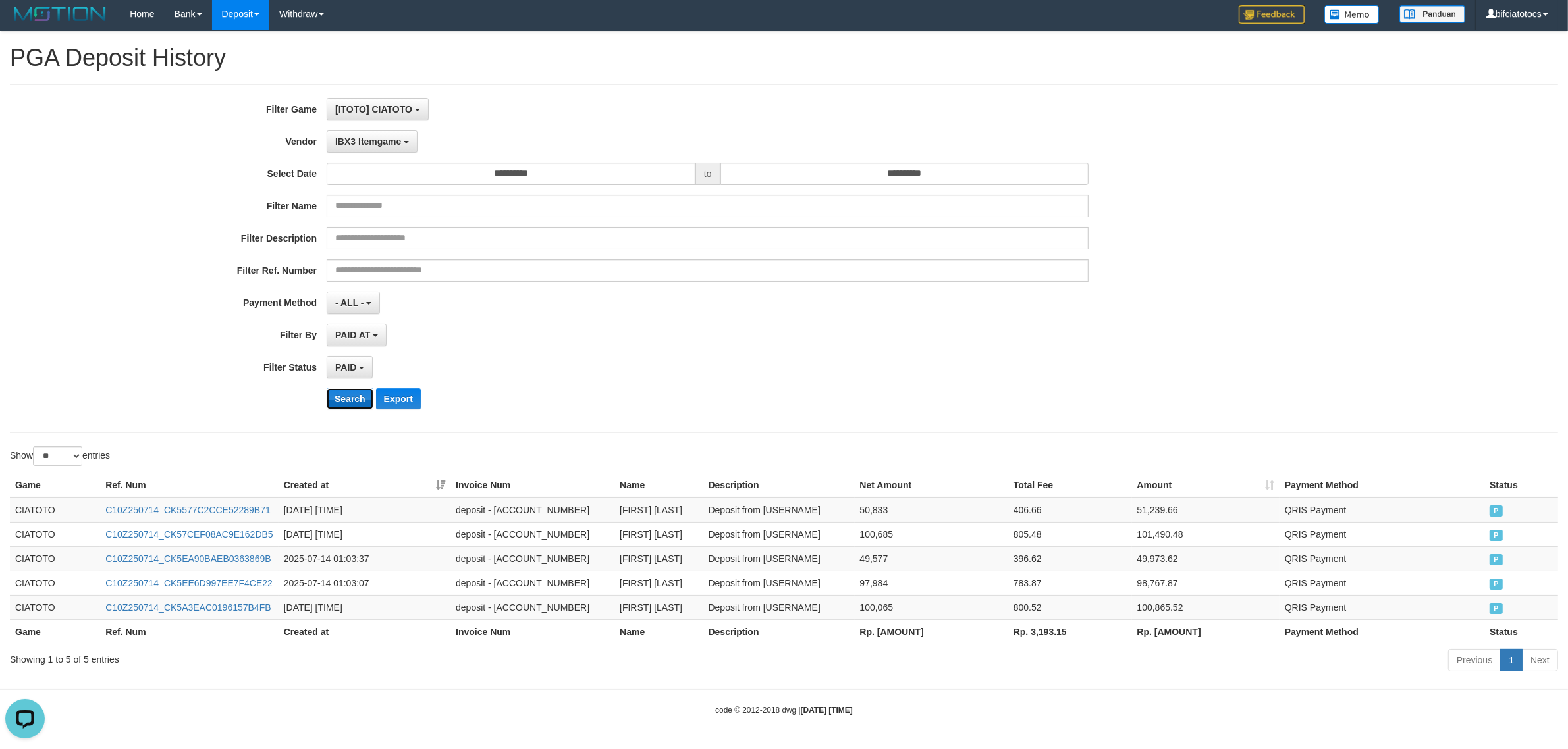 click on "Search" at bounding box center [350, 399] 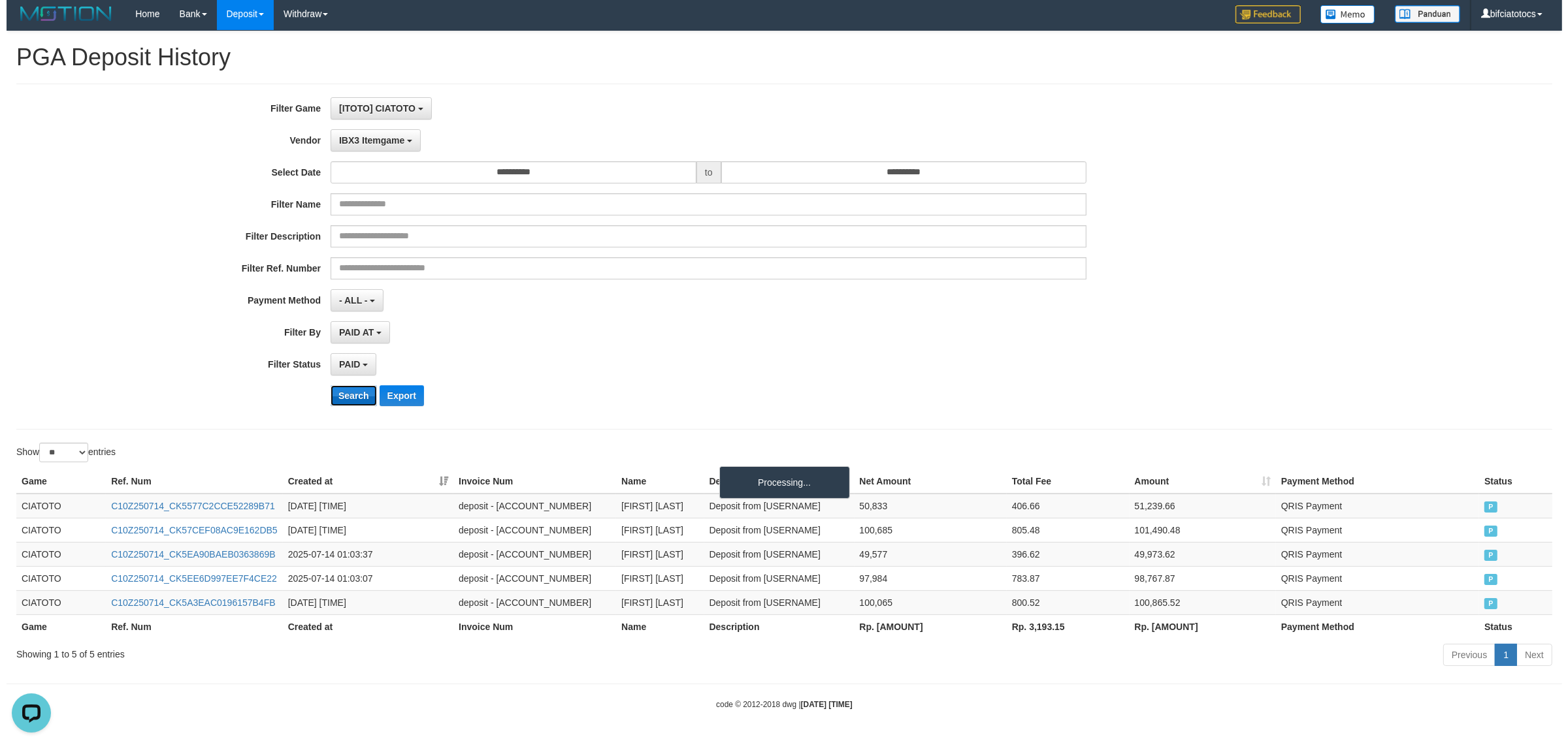 scroll, scrollTop: 0, scrollLeft: 0, axis: both 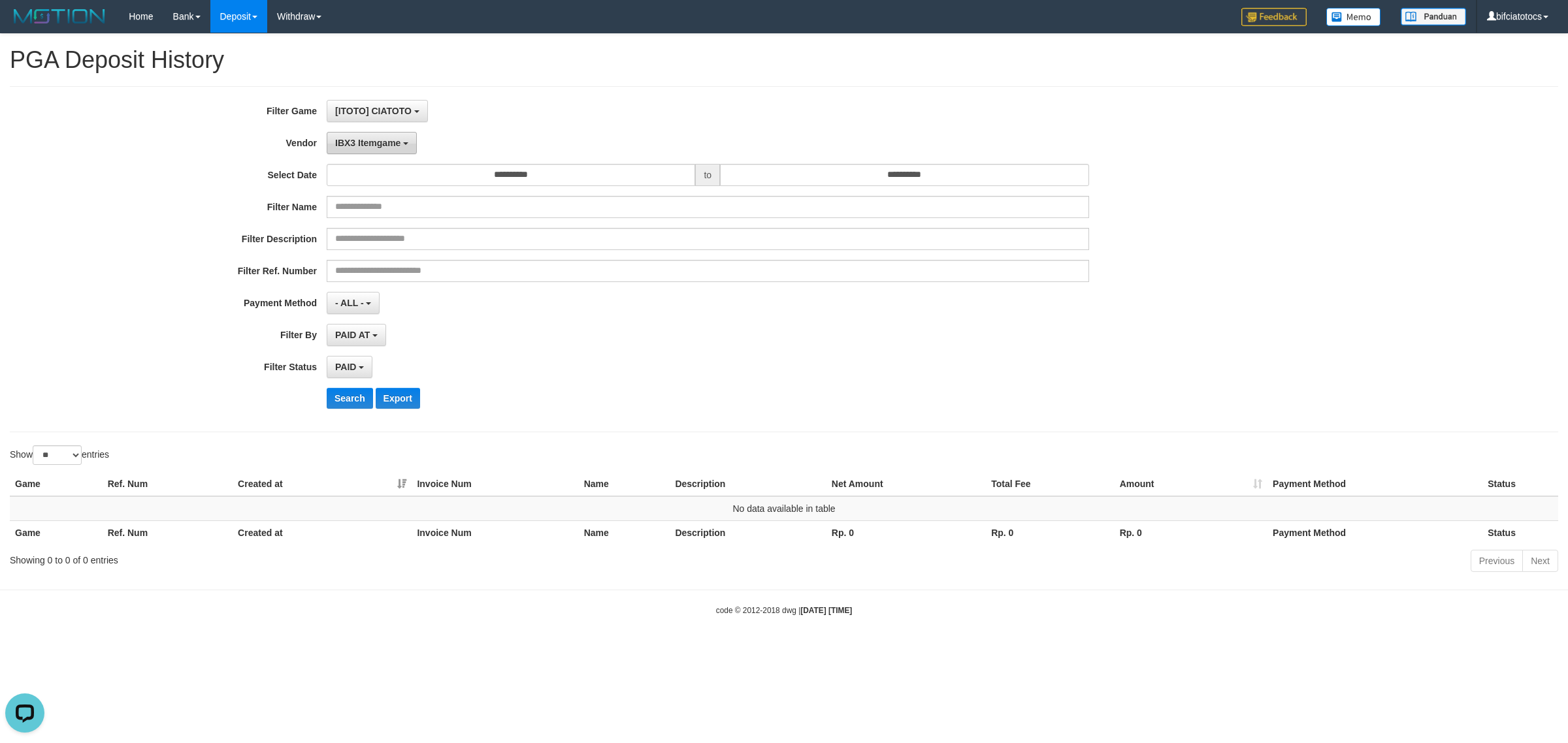 click on "IBX3 Itemgame" at bounding box center (372, 143) 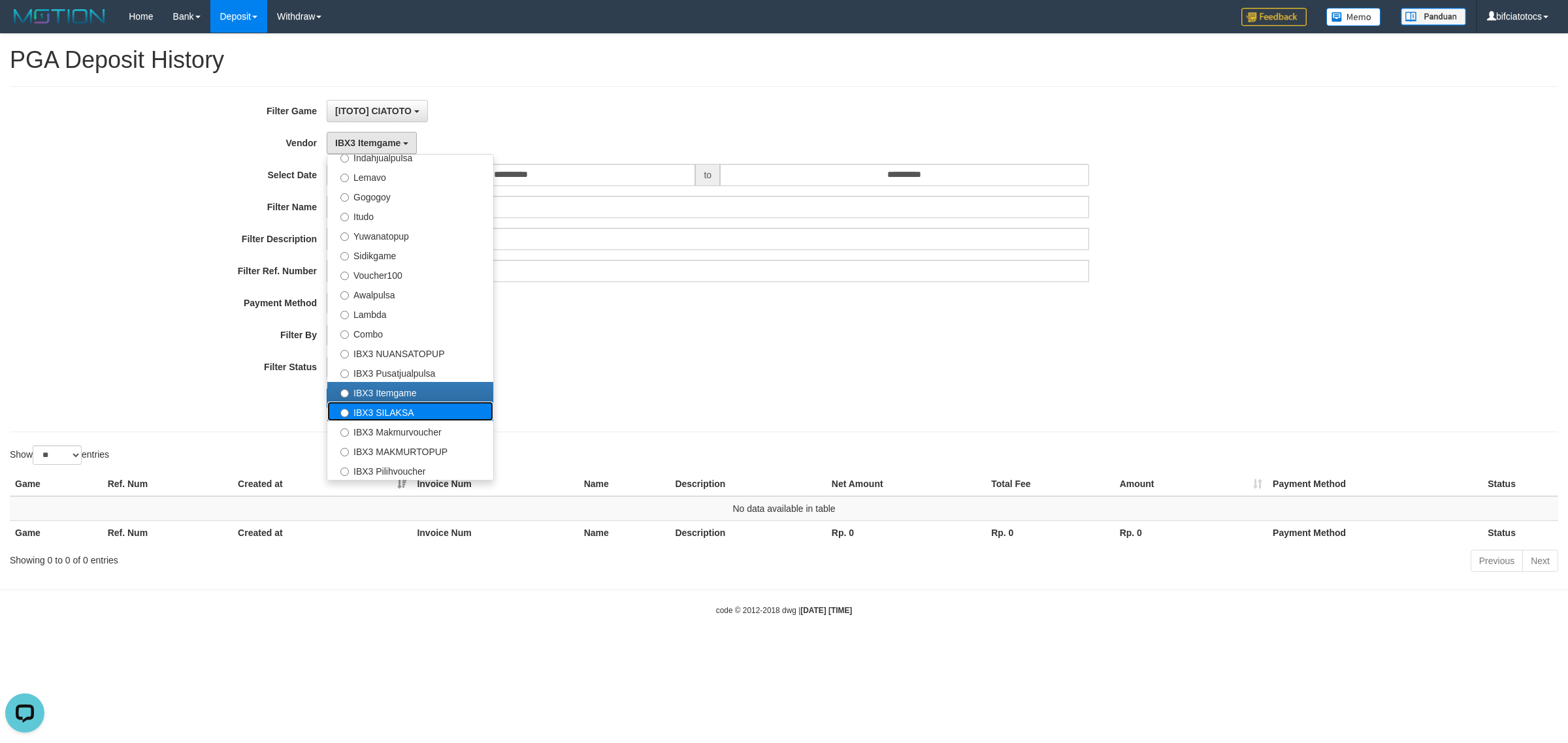 click on "IBX3 SILAKSA" at bounding box center [410, 411] 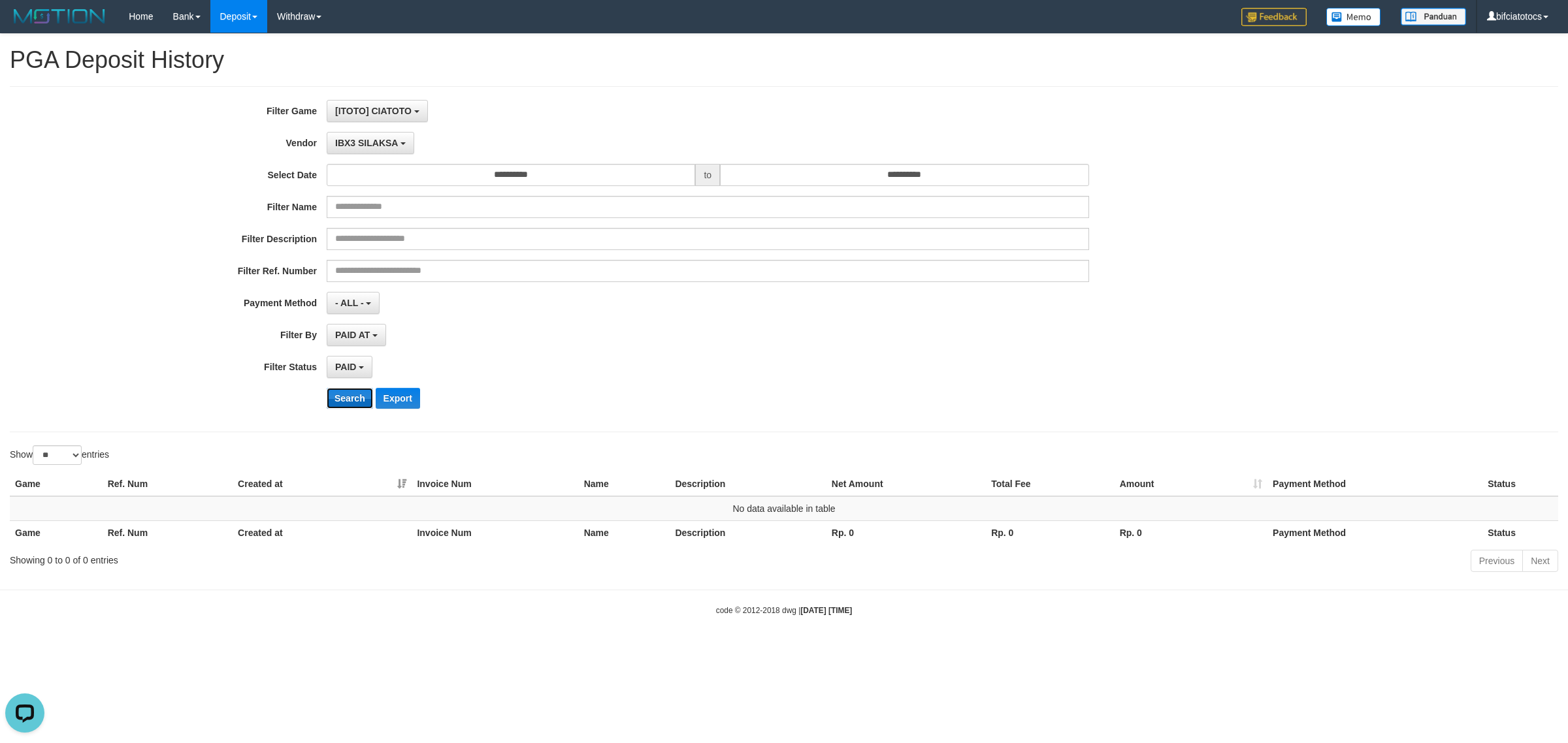 click on "Search" at bounding box center (350, 398) 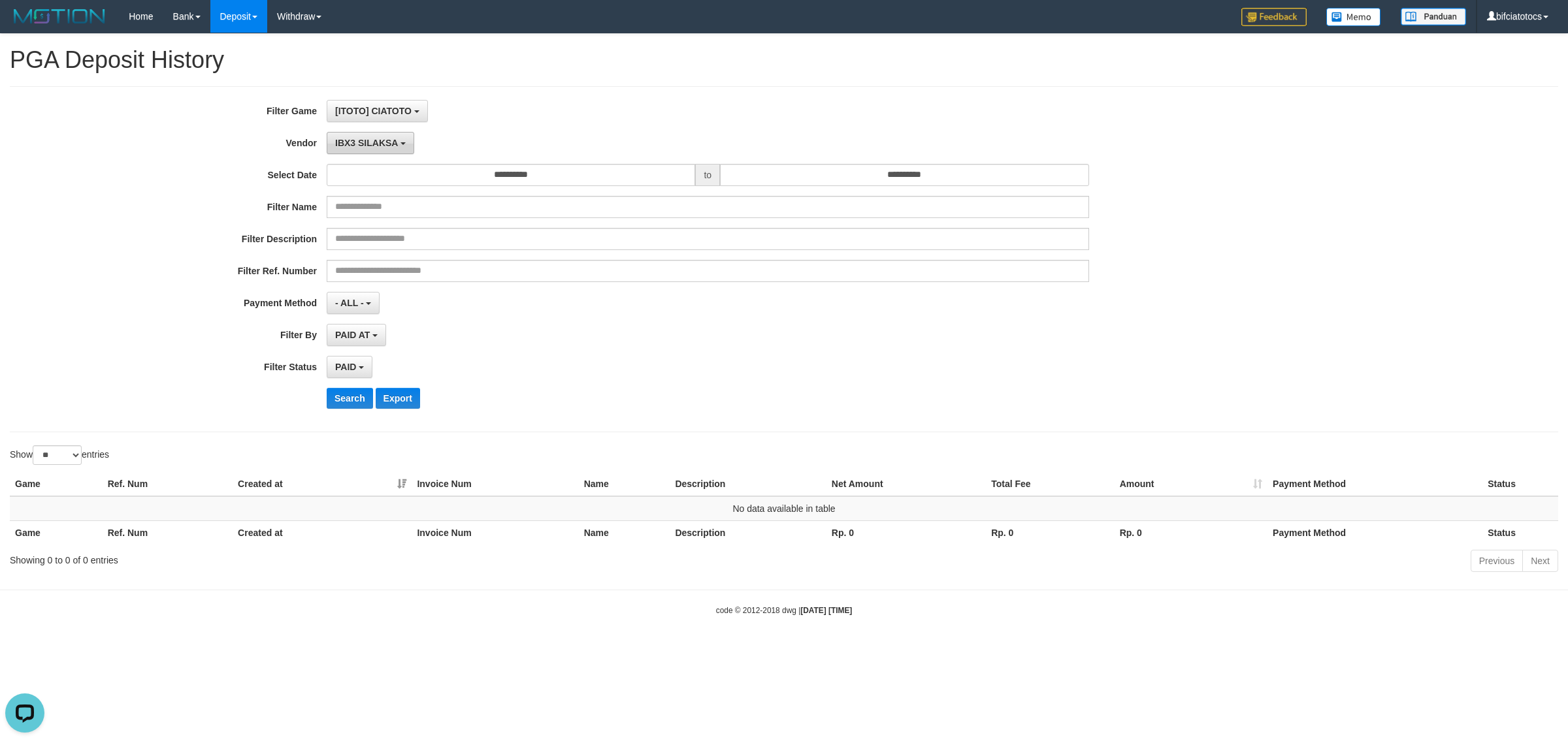 click on "IBX3 SILAKSA" at bounding box center [367, 143] 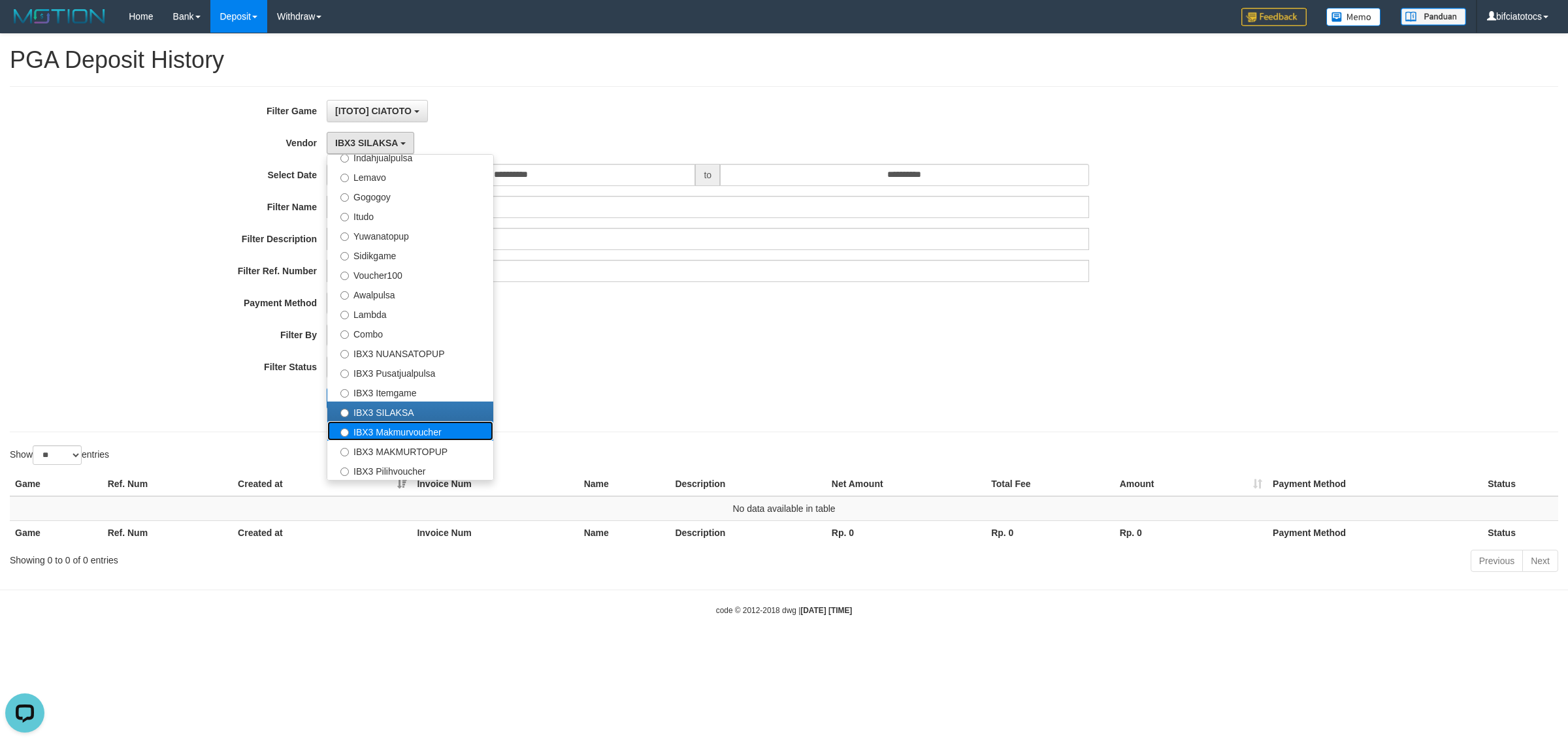 click on "IBX3 Makmurvoucher" at bounding box center [410, 431] 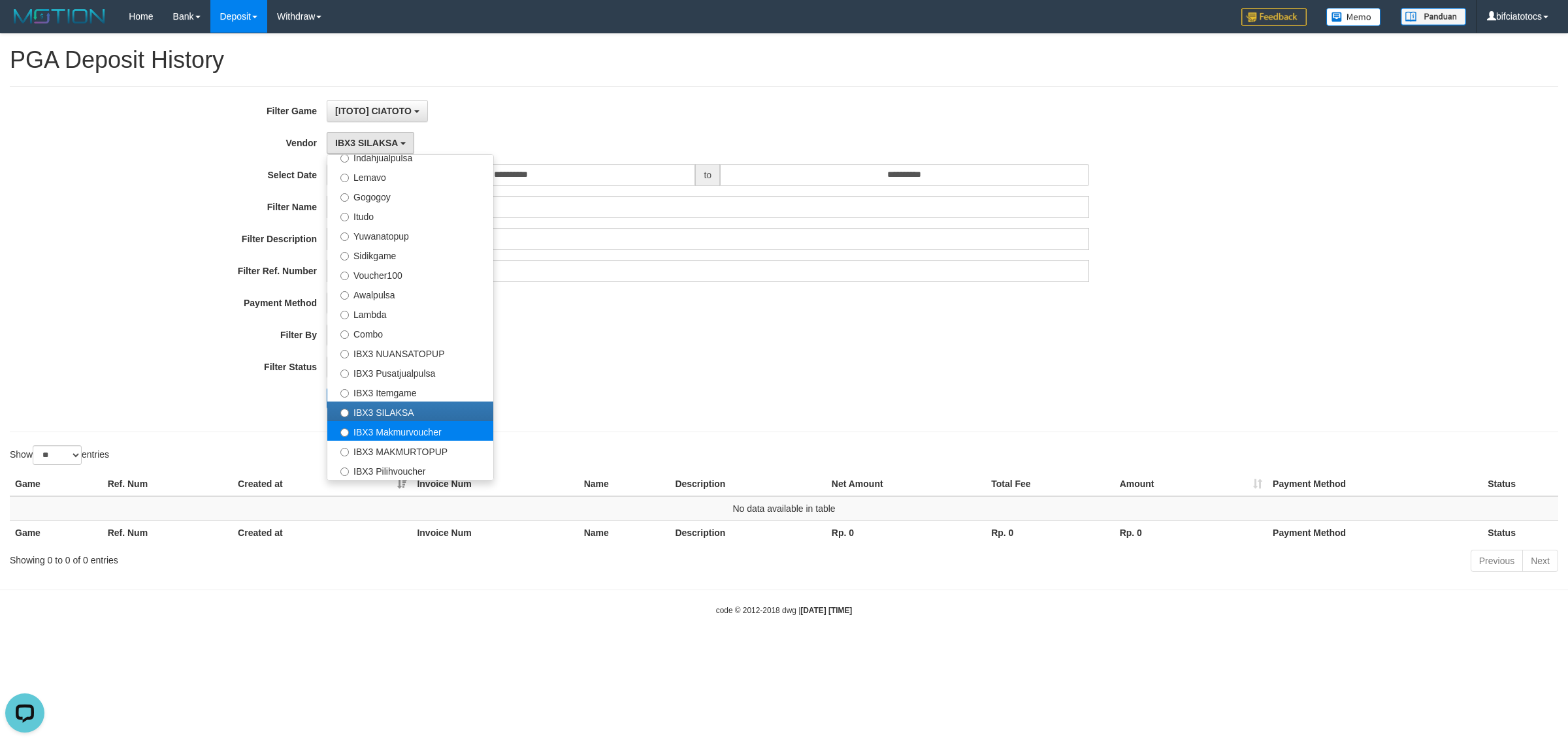 select on "**********" 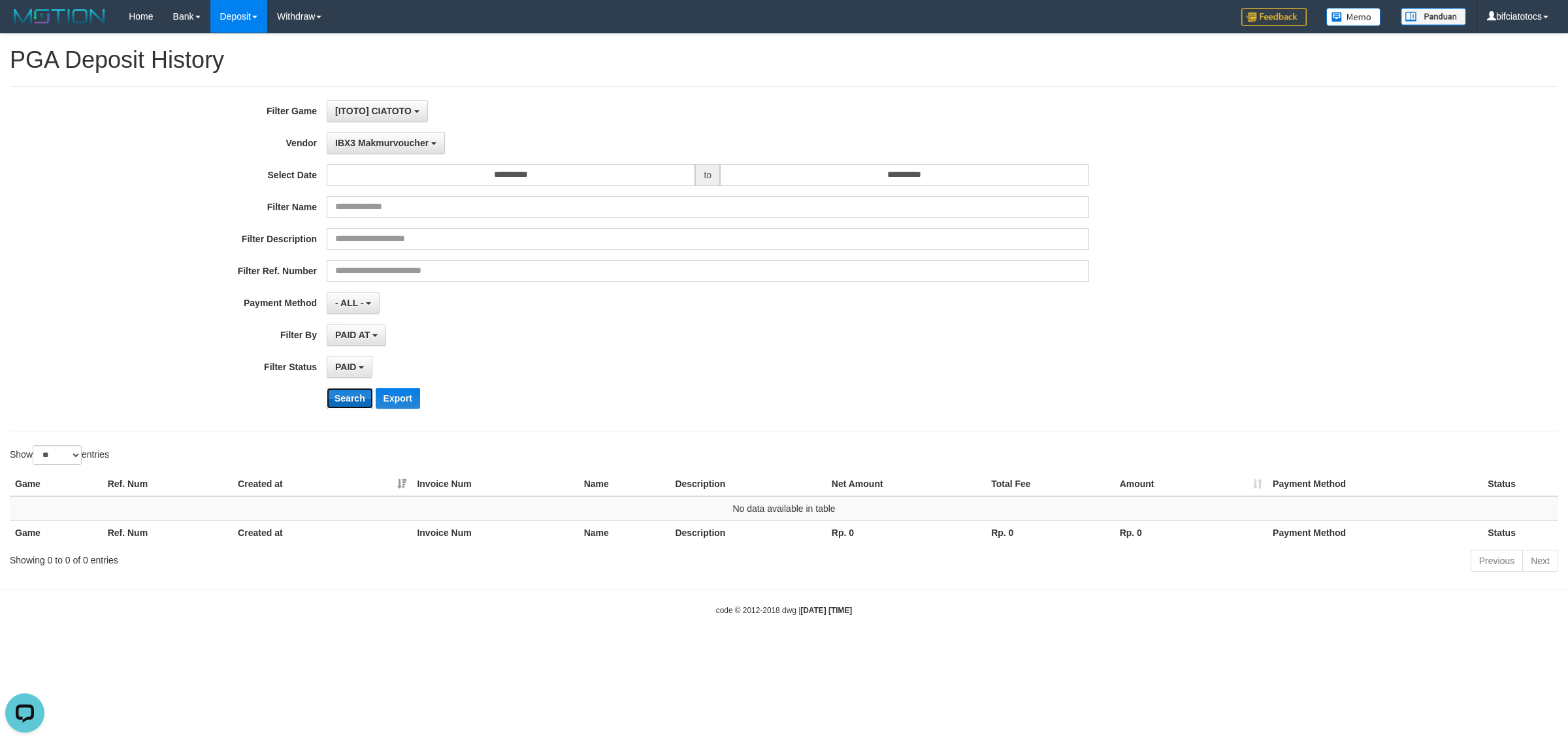 click on "Search" at bounding box center [350, 398] 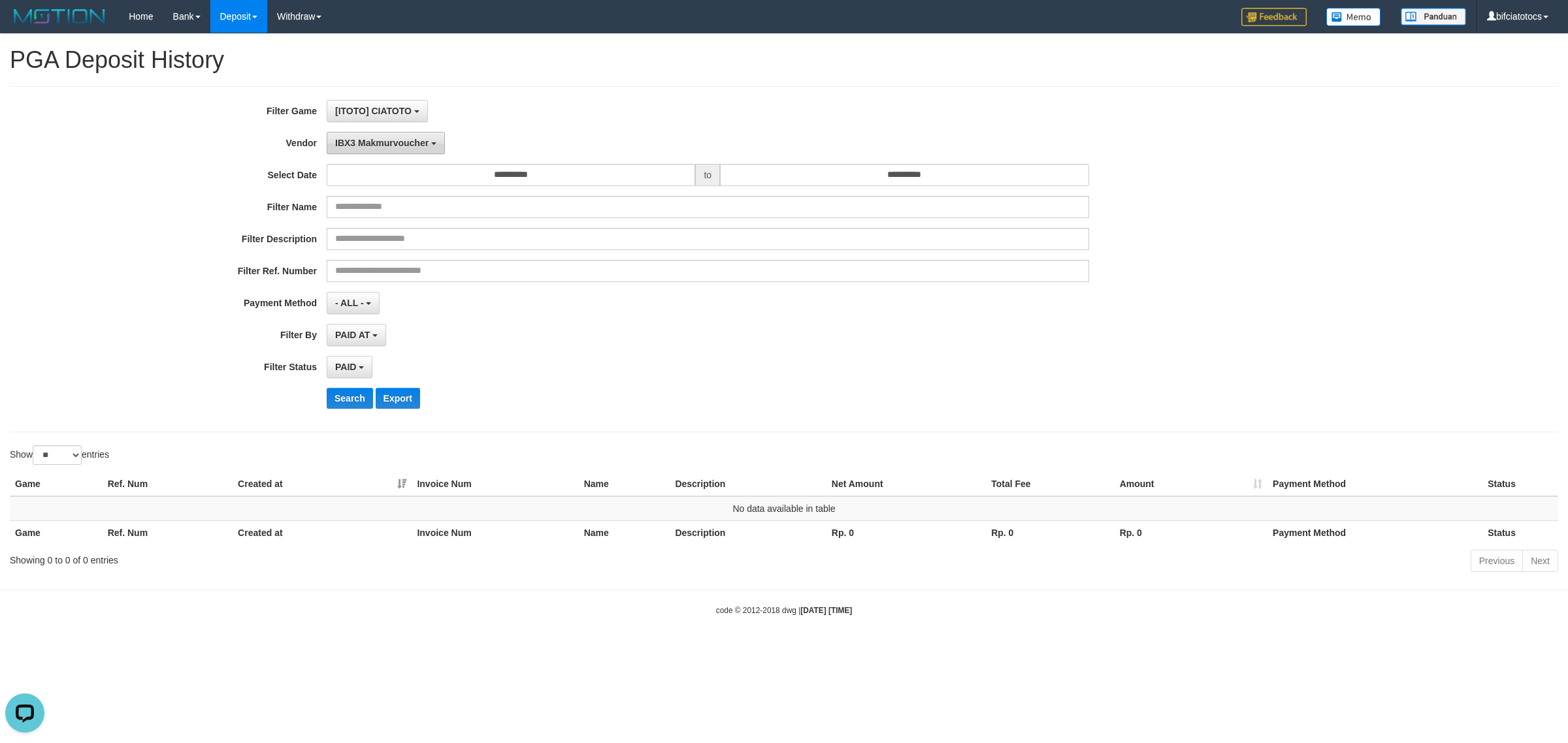 click on "IBX3 Makmurvoucher" at bounding box center [382, 143] 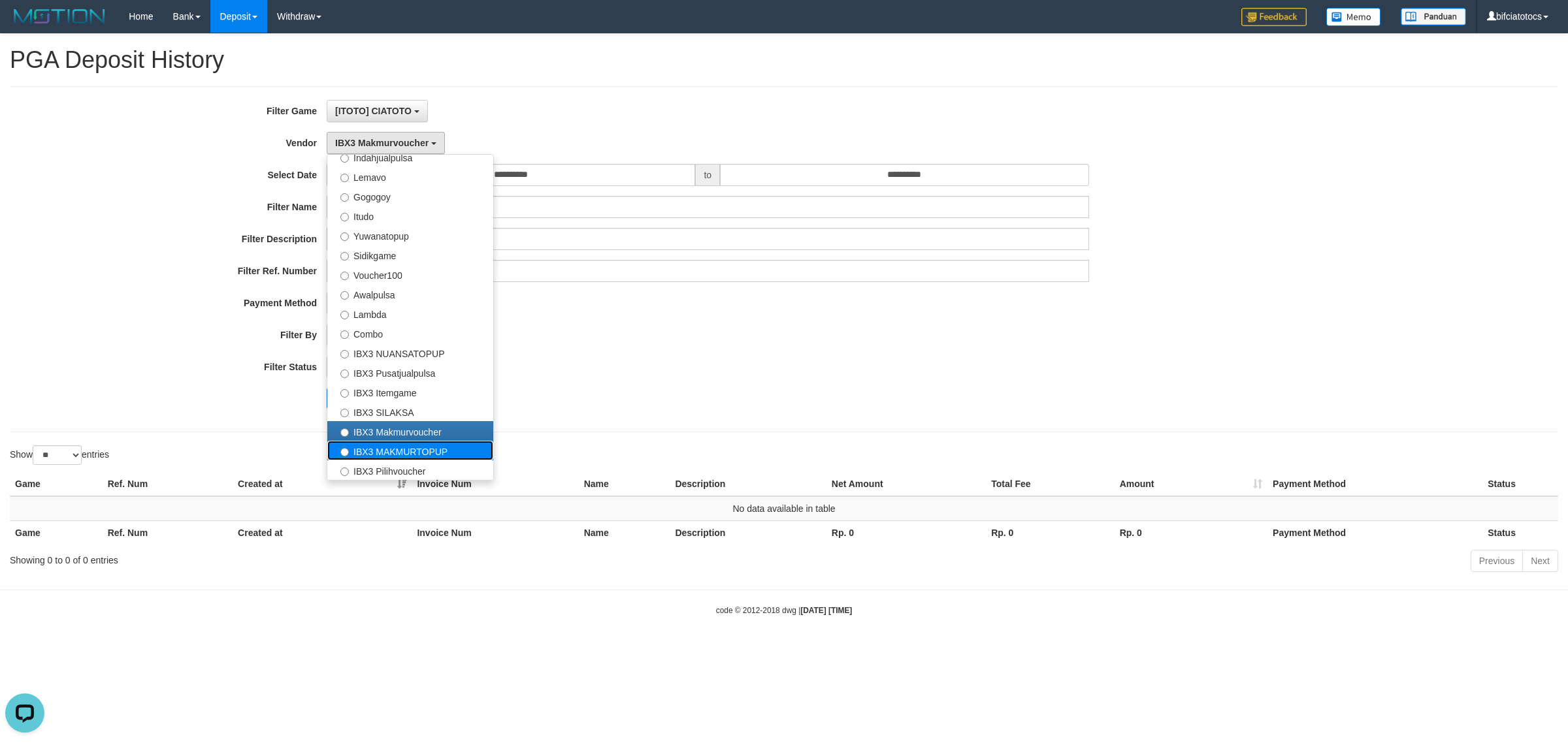 click on "IBX3 MAKMURTOPUP" at bounding box center [410, 451] 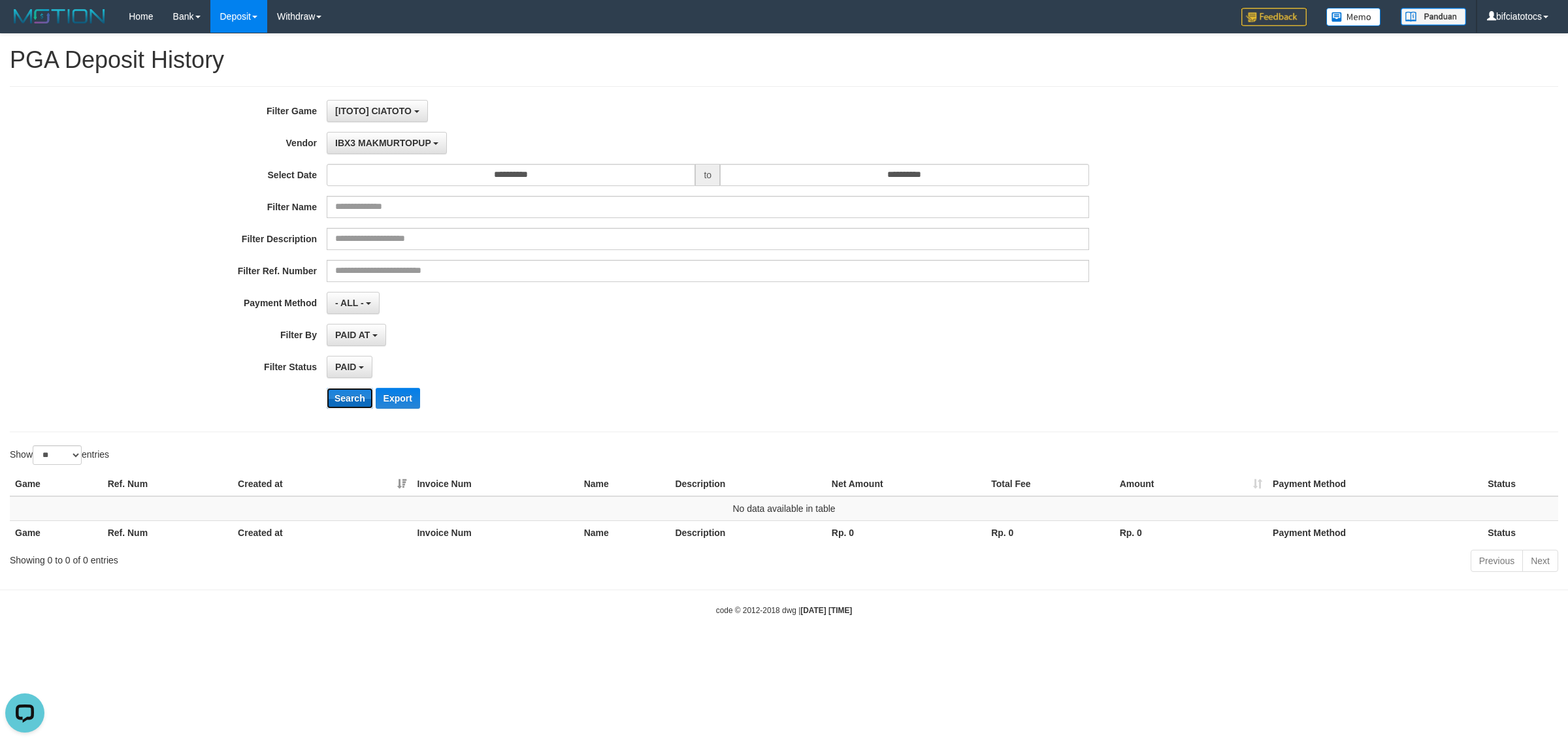 click on "Search" at bounding box center (350, 398) 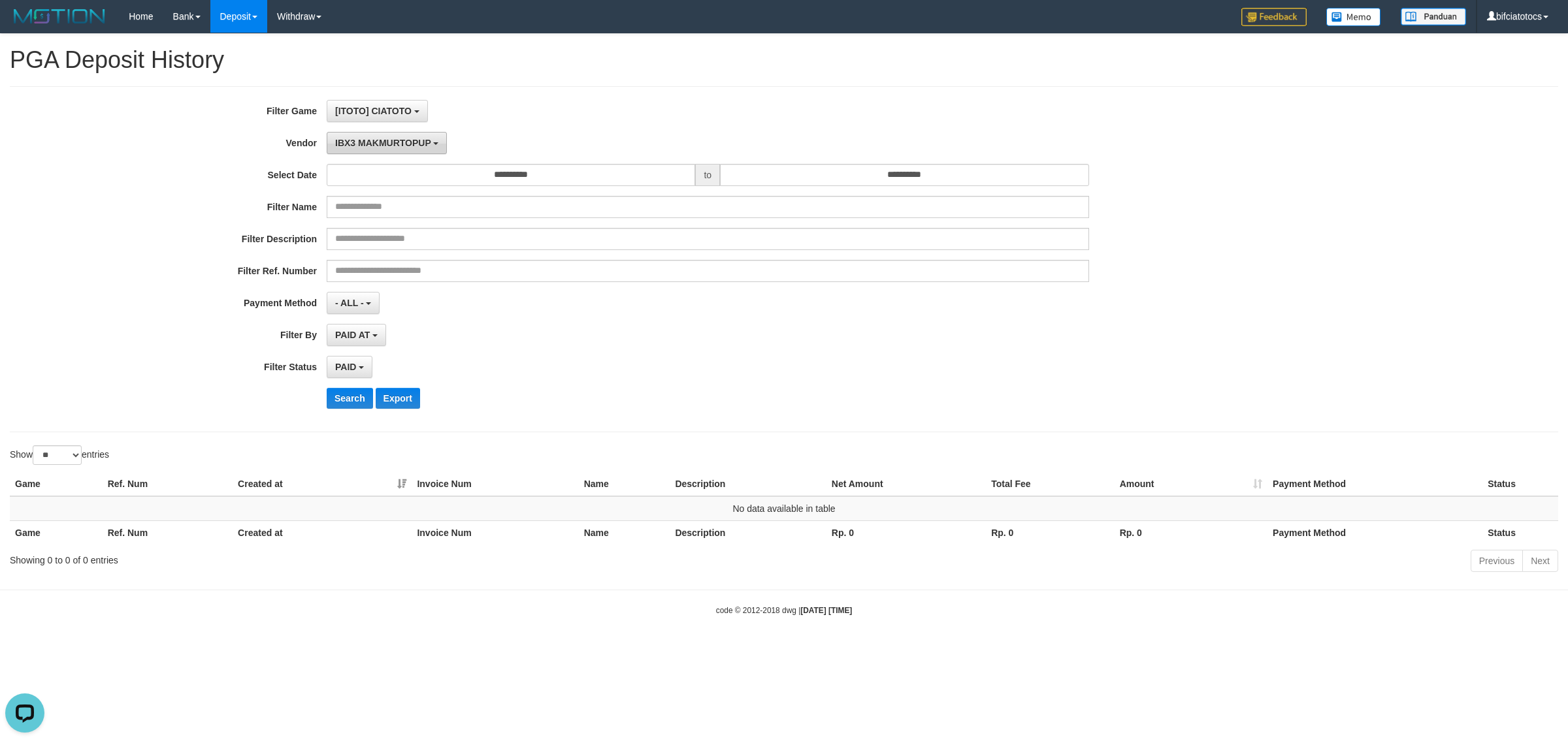 click on "IBX3 MAKMURTOPUP" at bounding box center [383, 143] 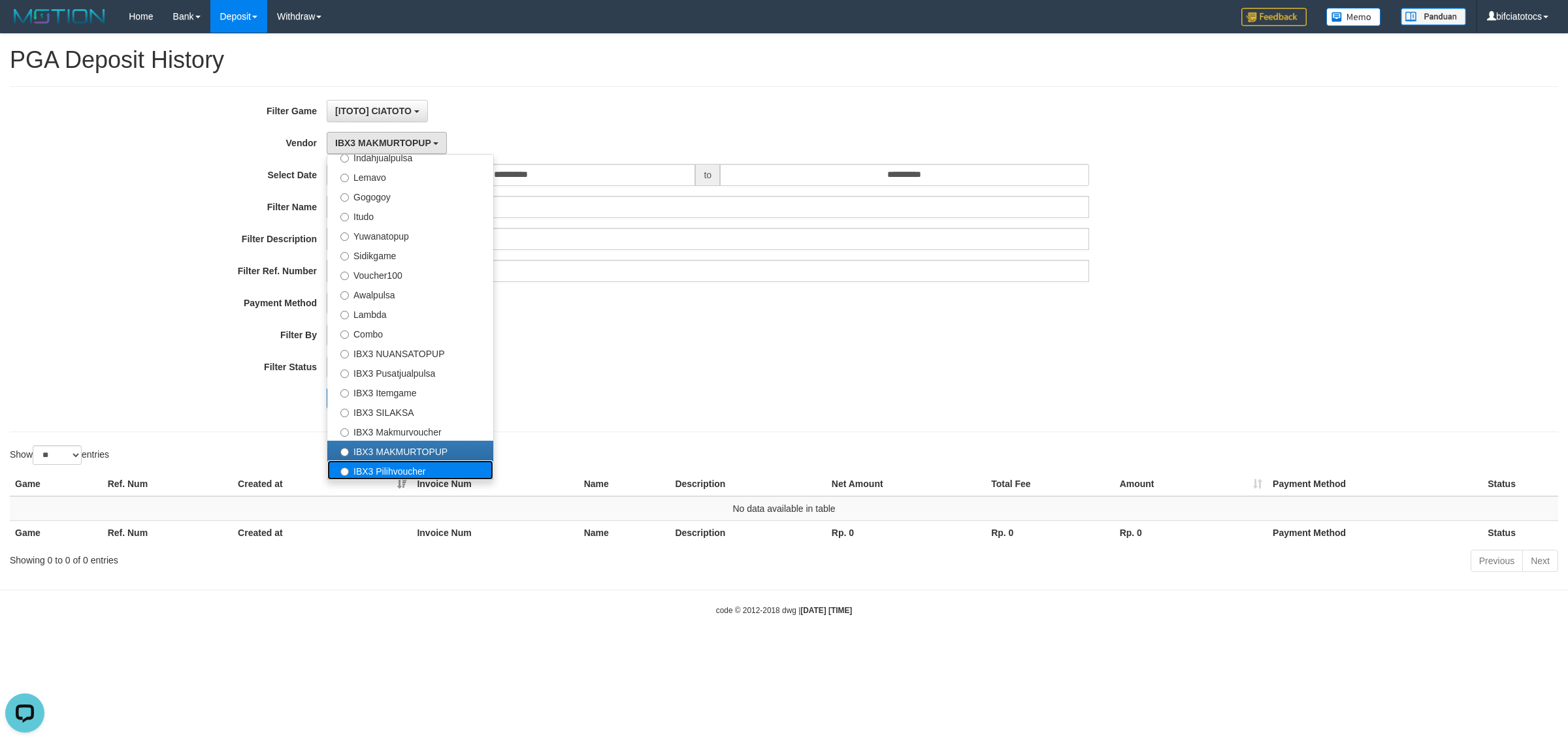 click on "IBX3 Pilihvoucher" at bounding box center [410, 470] 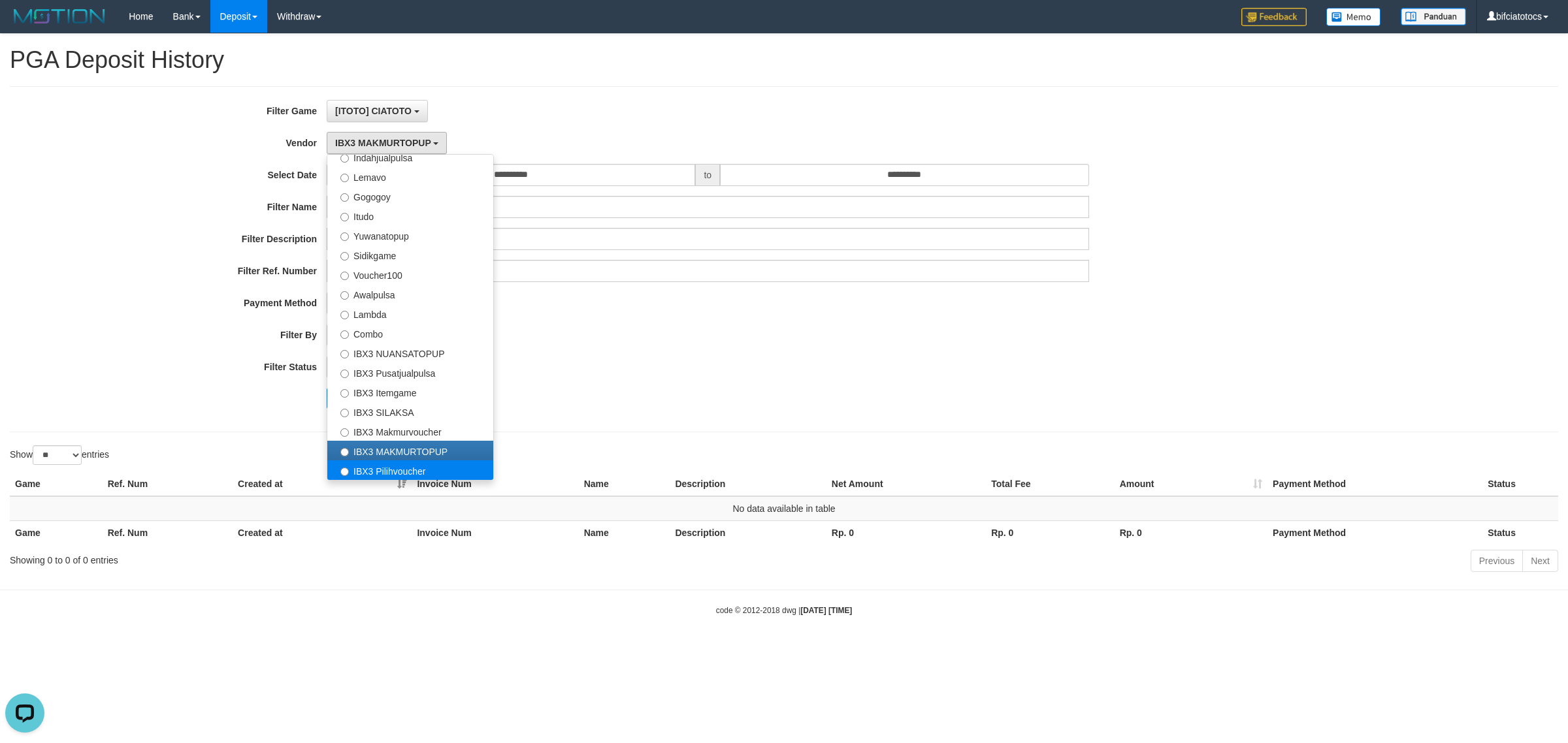 select on "**********" 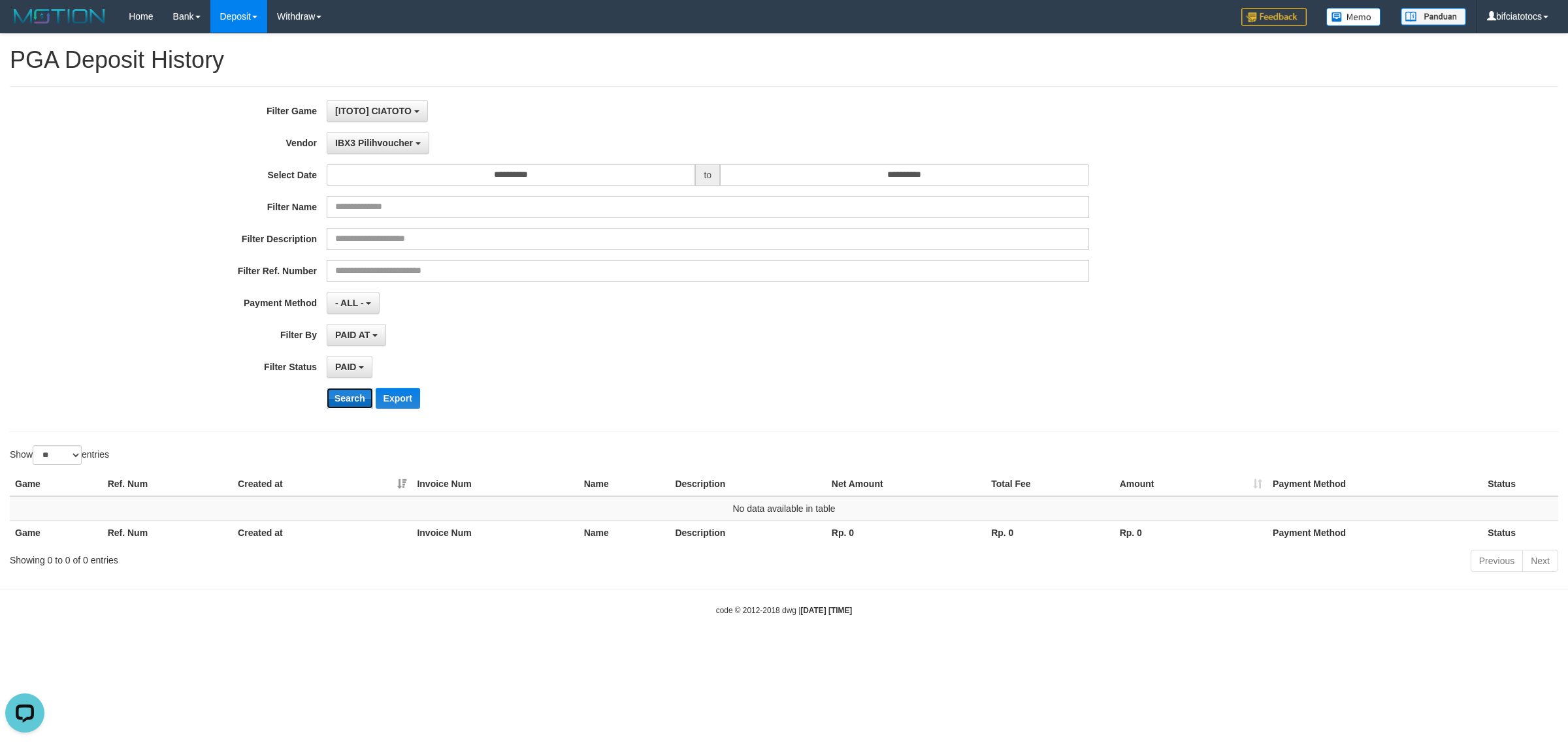 click on "Search" at bounding box center (350, 398) 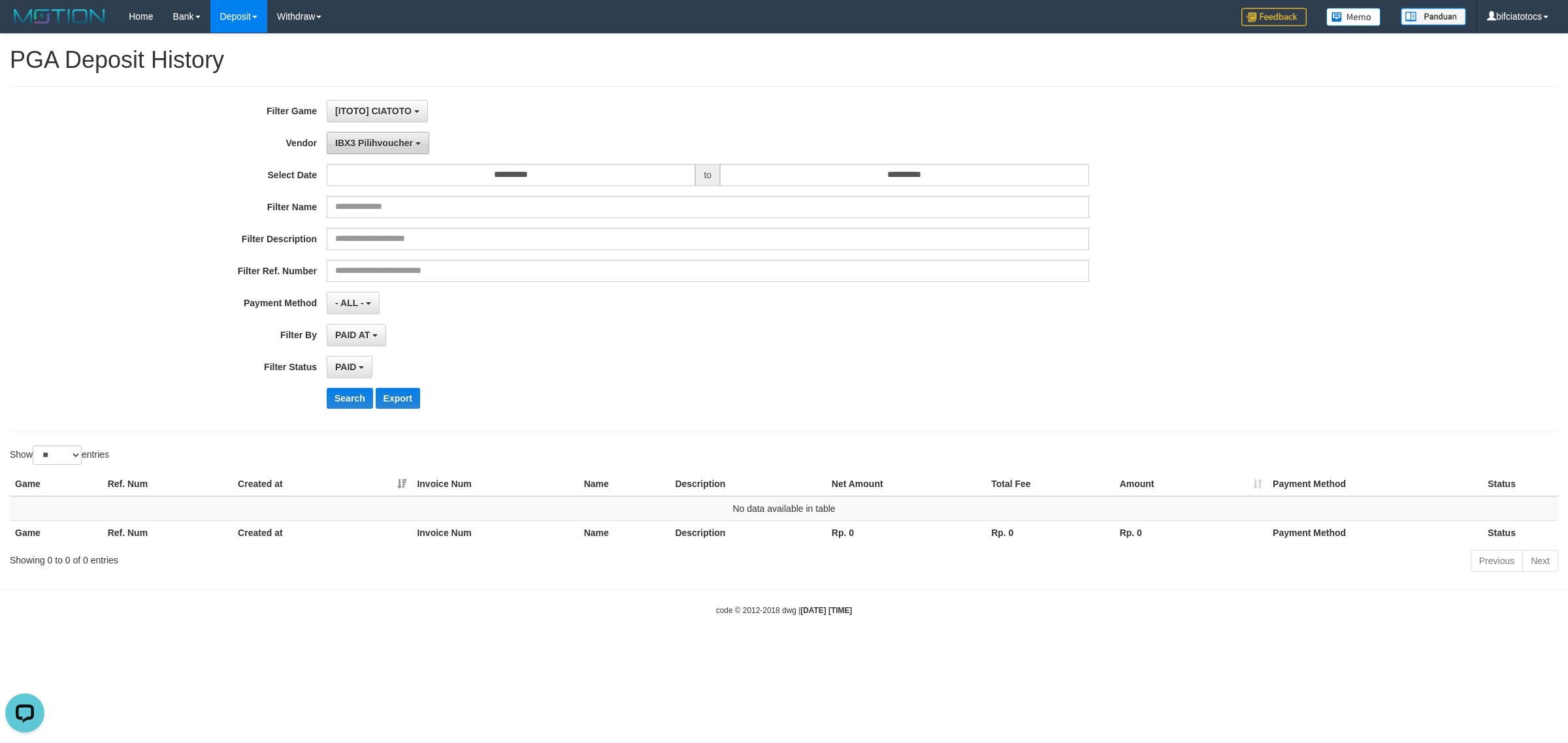 click on "IBX3 Pilihvoucher" at bounding box center (374, 143) 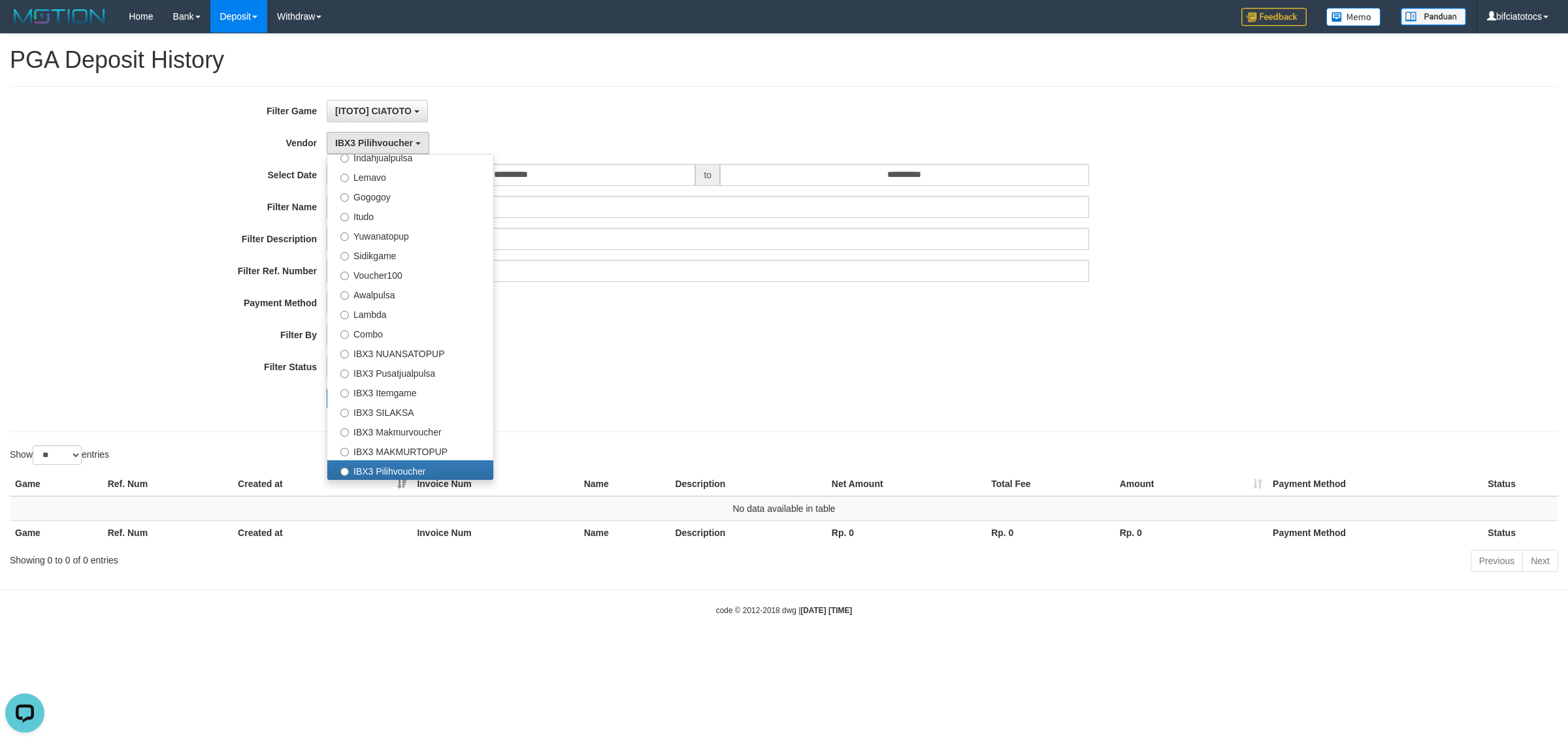 drag, startPoint x: 777, startPoint y: 336, endPoint x: 619, endPoint y: 344, distance: 158.2024 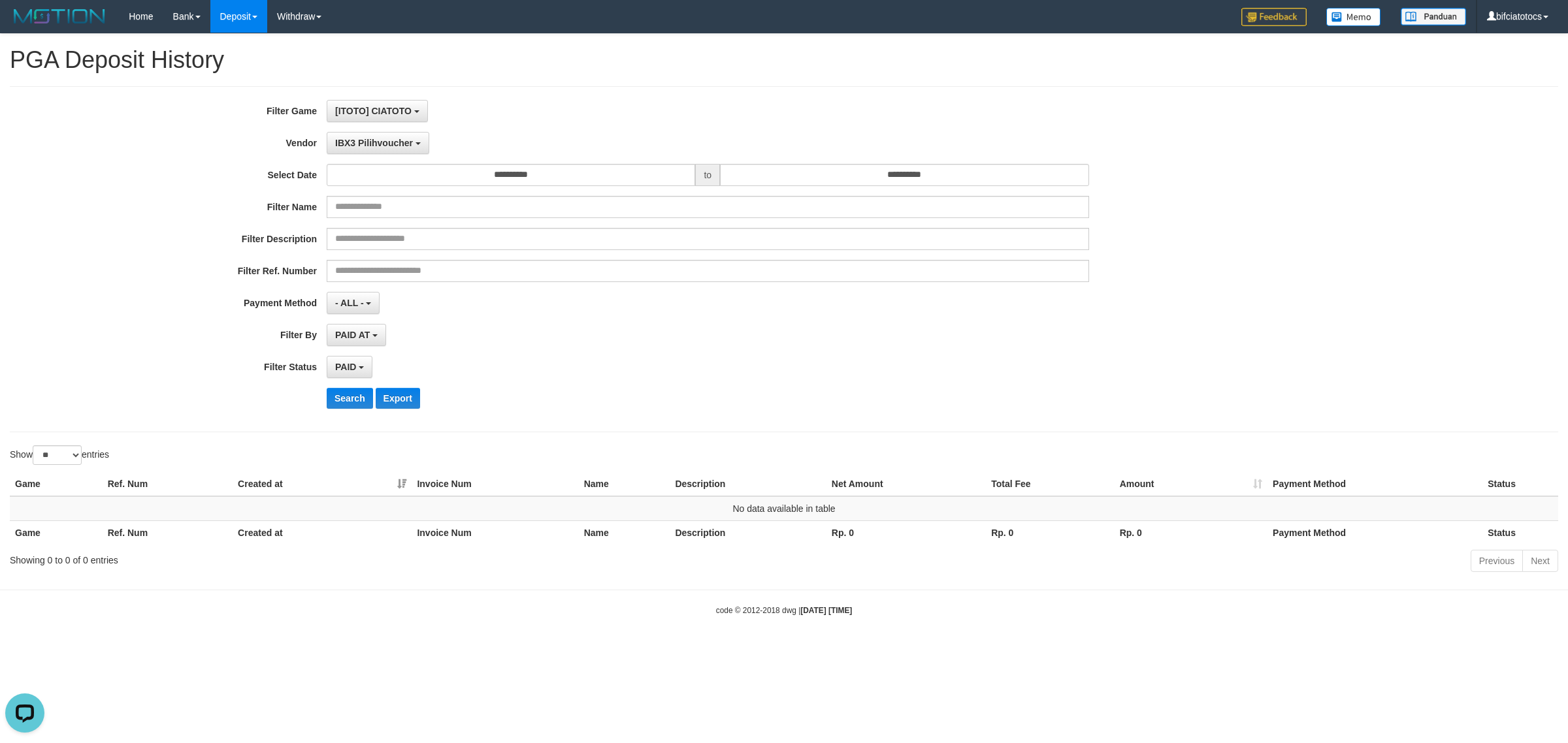 drag, startPoint x: 872, startPoint y: 370, endPoint x: 875, endPoint y: 361, distance: 9.486833 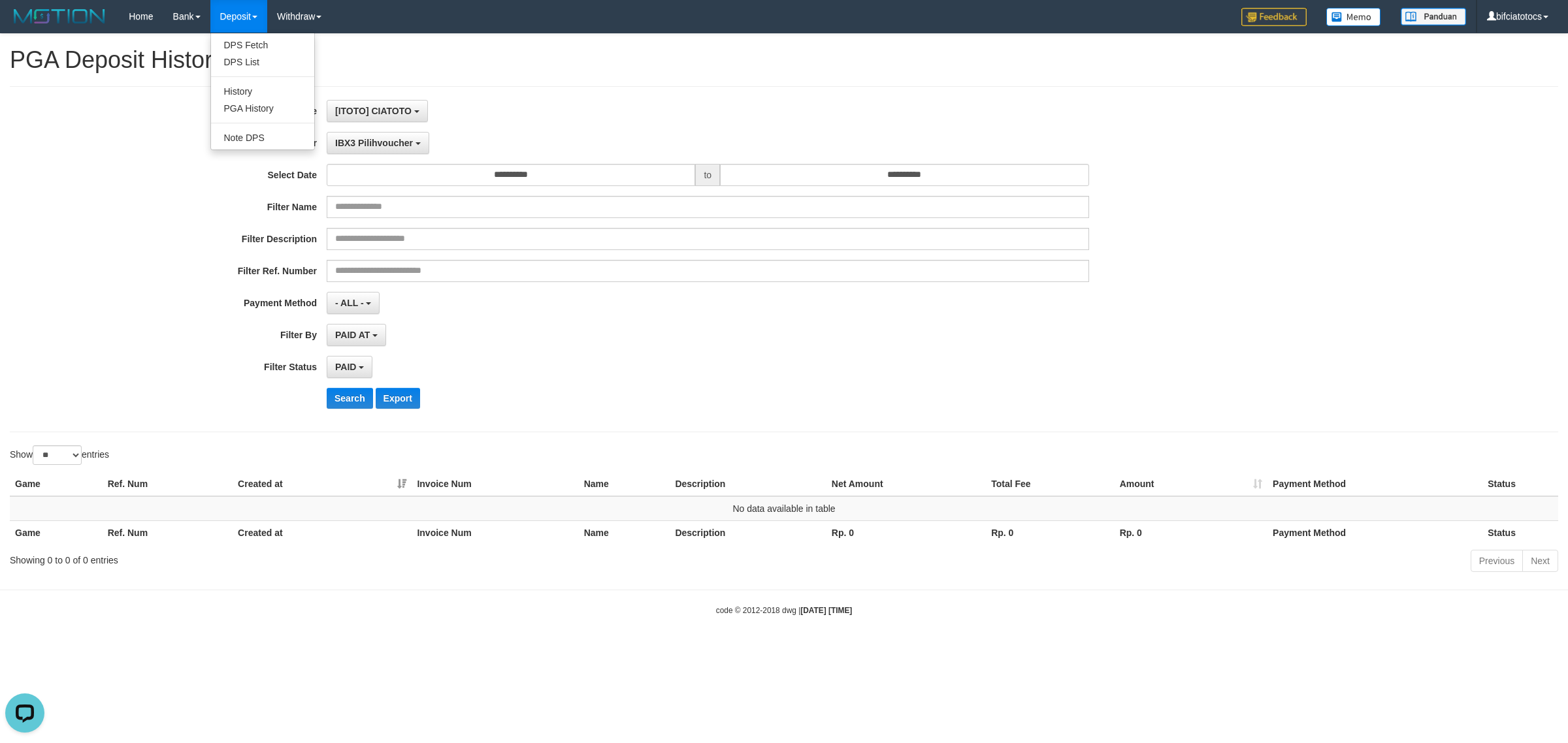 click on "Deposit" at bounding box center (238, 16) 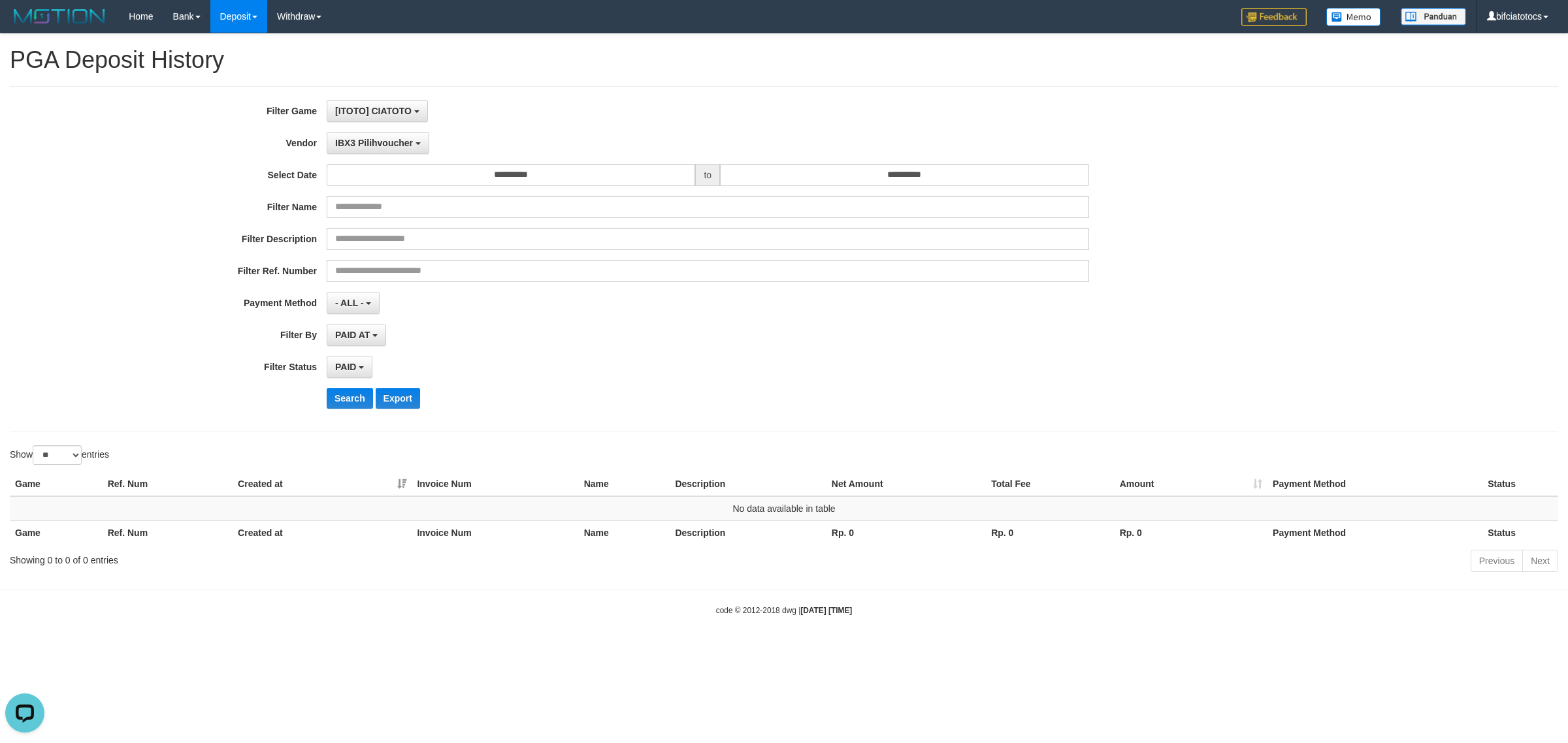 click on "Deposit" at bounding box center (238, 16) 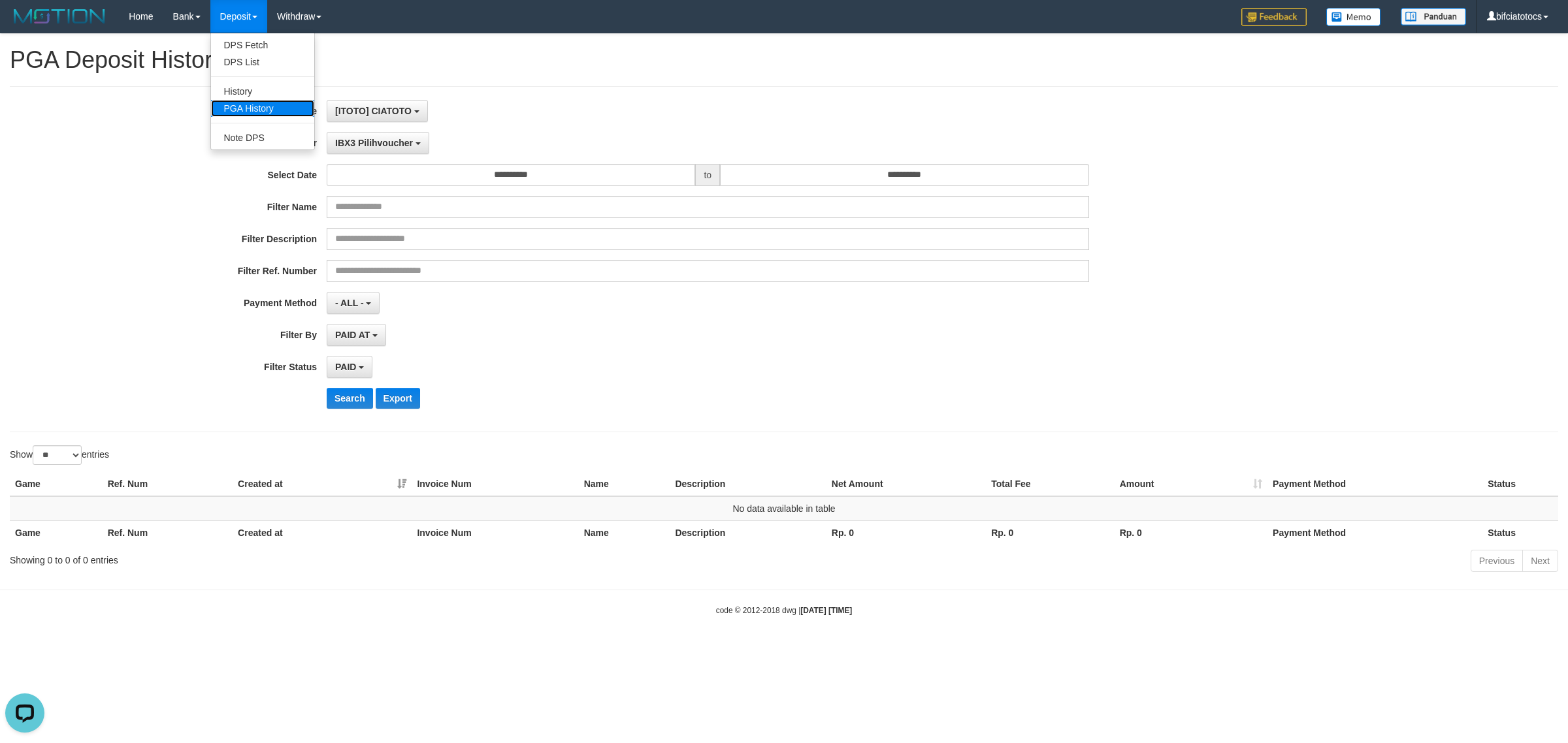 click on "PGA History" at bounding box center (263, 108) 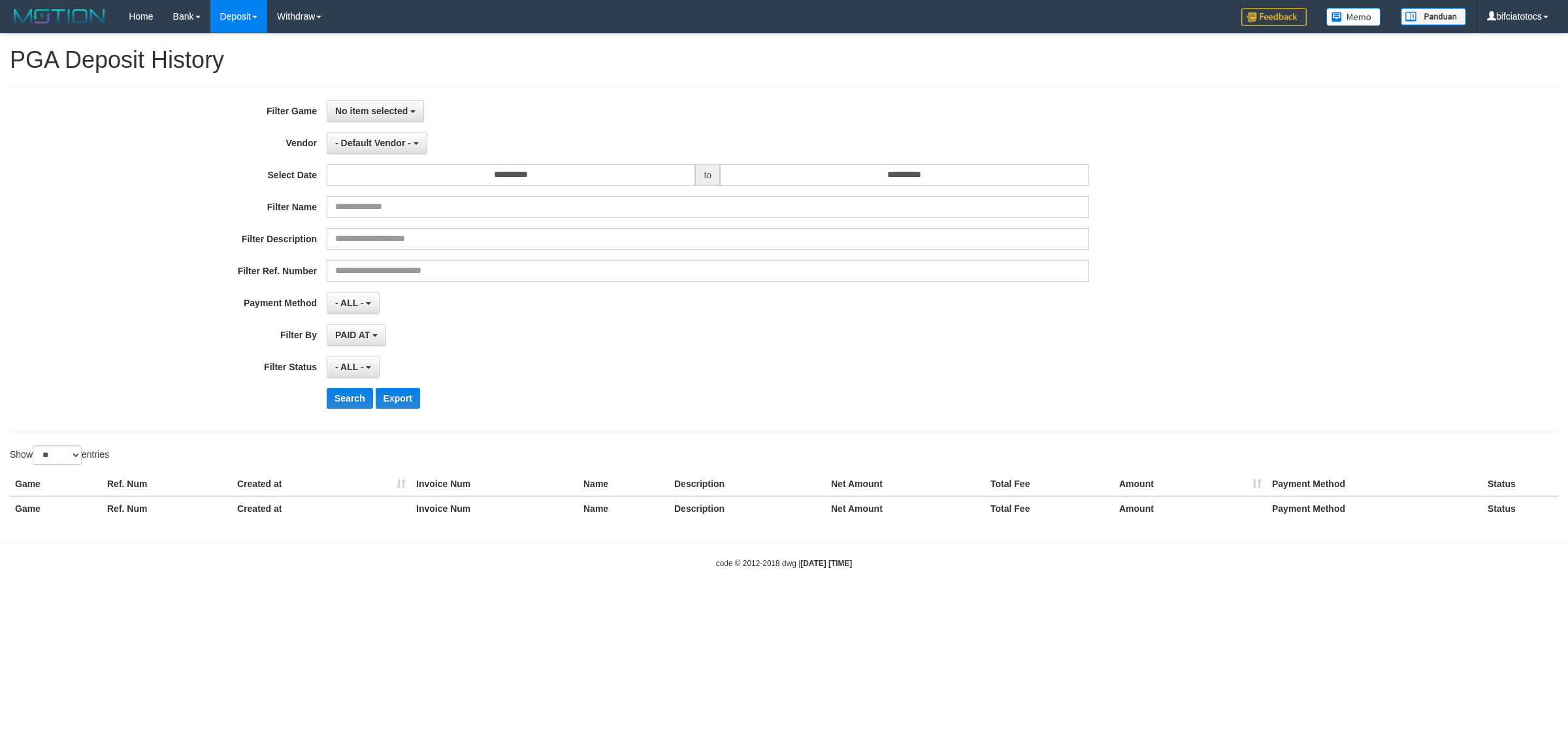 select 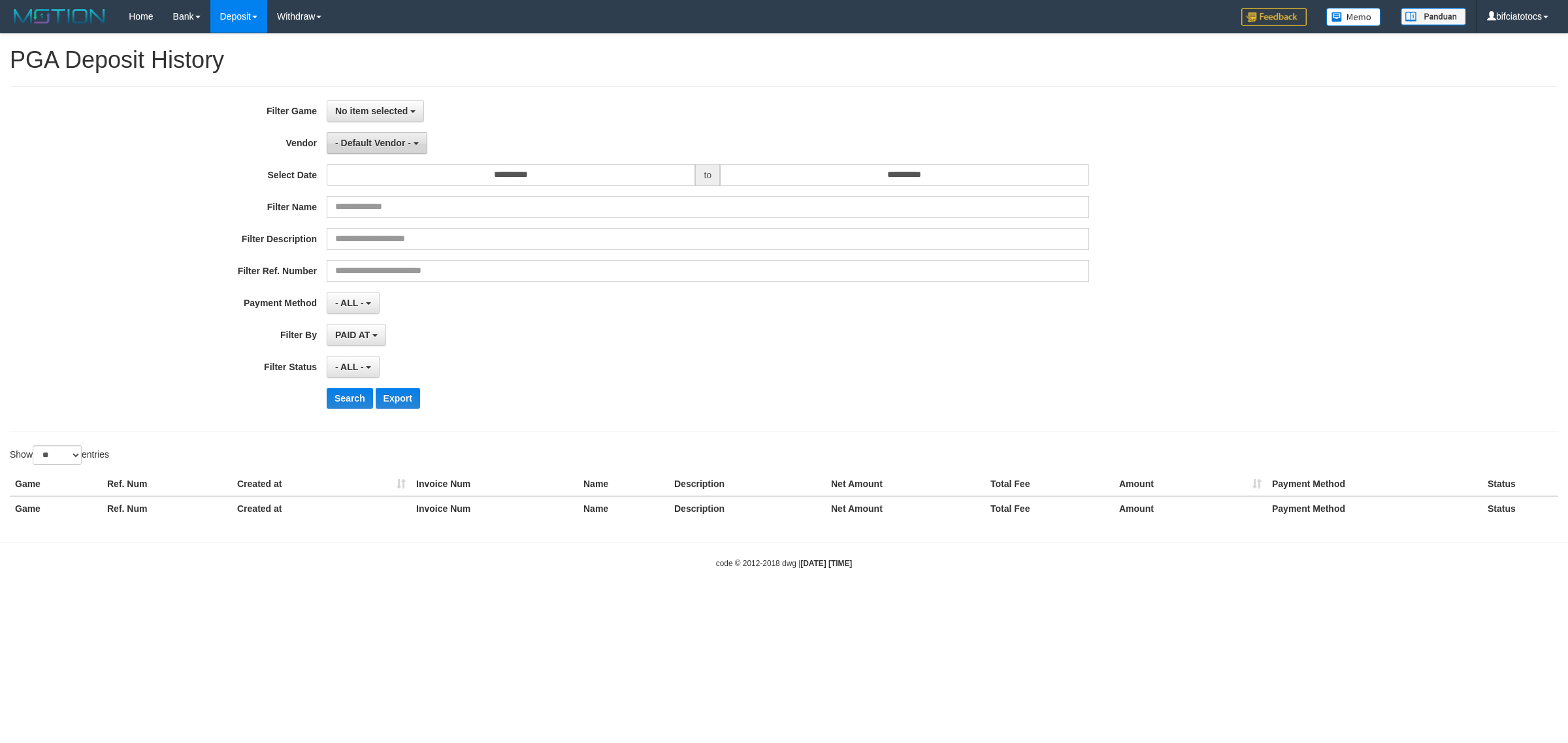 scroll, scrollTop: 0, scrollLeft: 0, axis: both 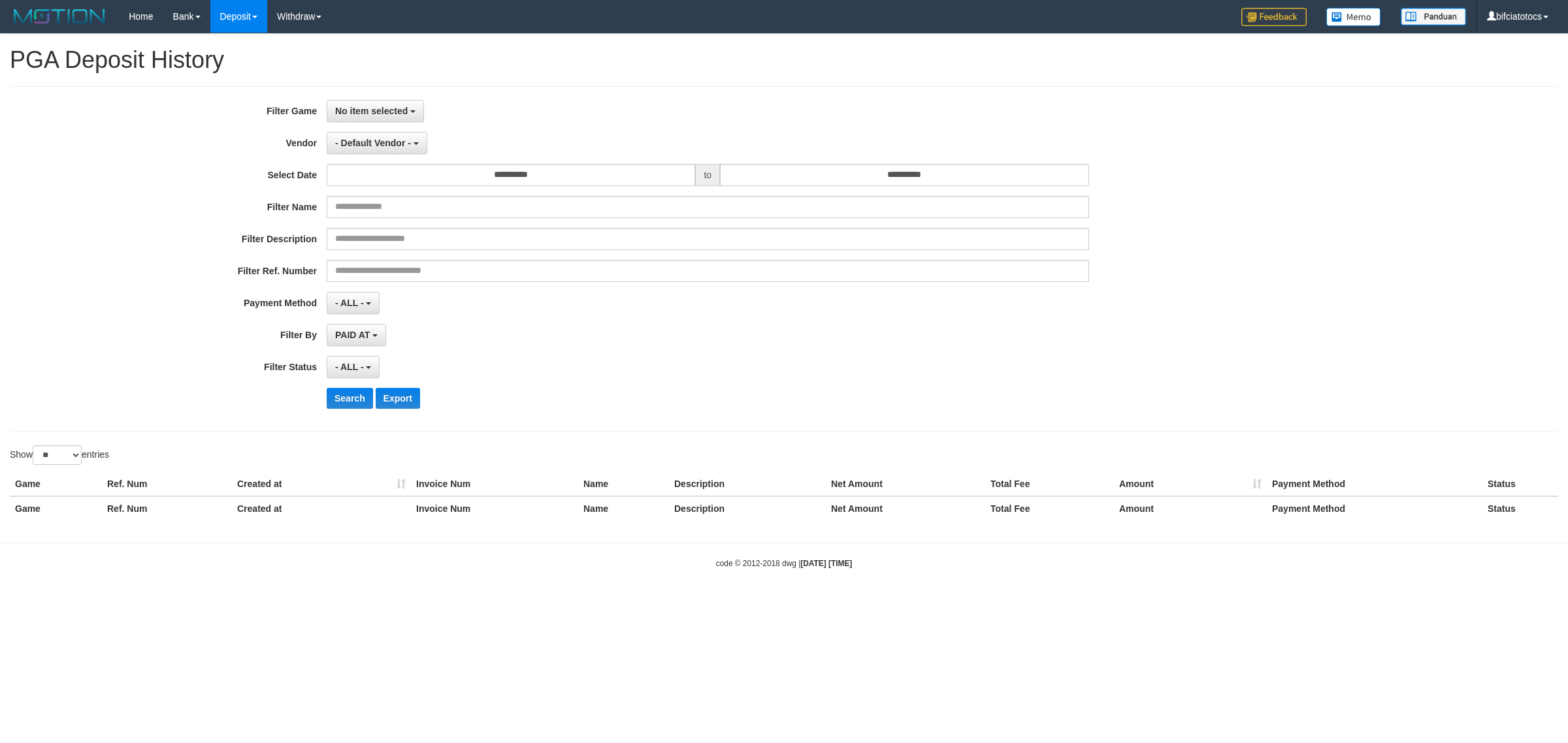 drag, startPoint x: 519, startPoint y: 315, endPoint x: 510, endPoint y: 317, distance: 9.2195445 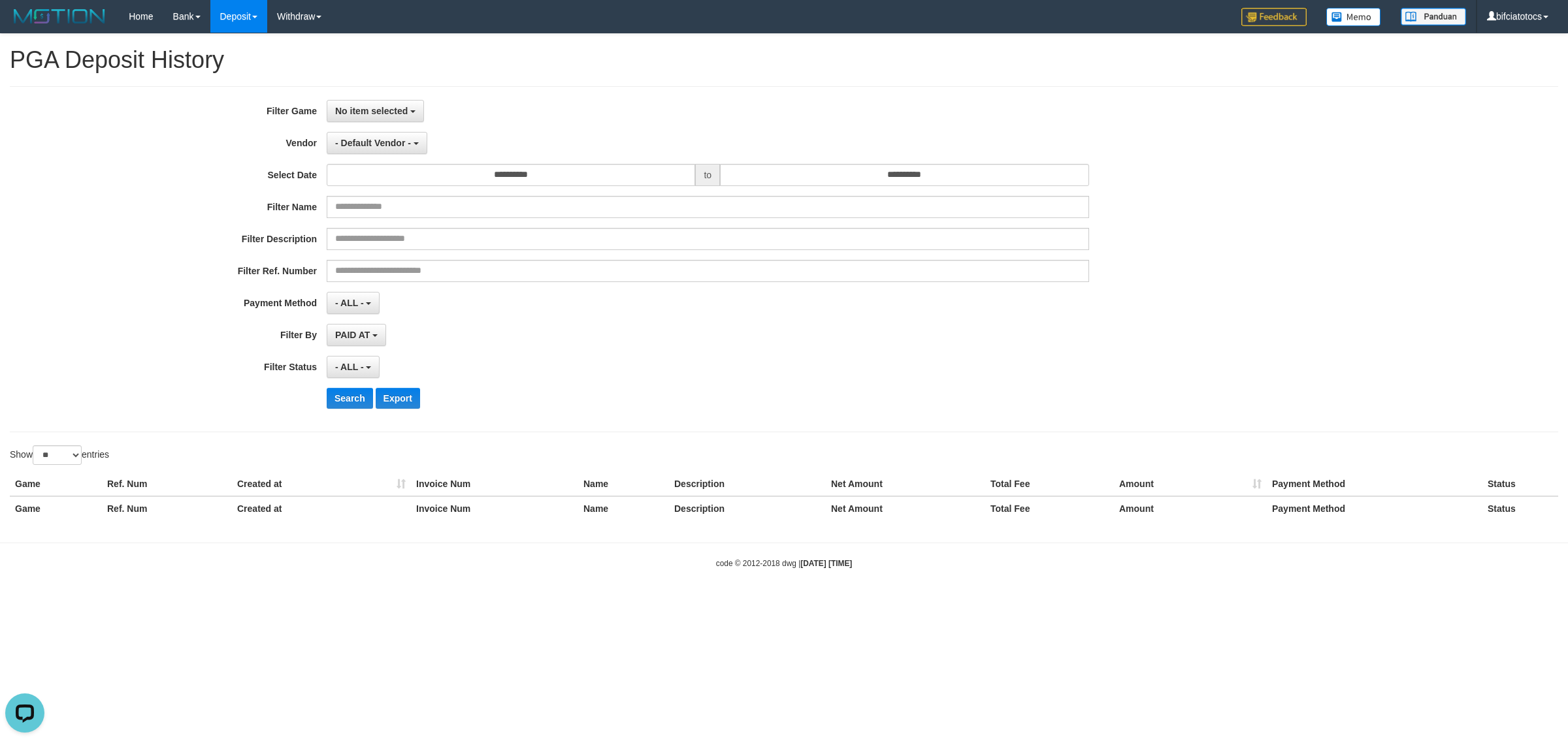 scroll, scrollTop: 0, scrollLeft: 0, axis: both 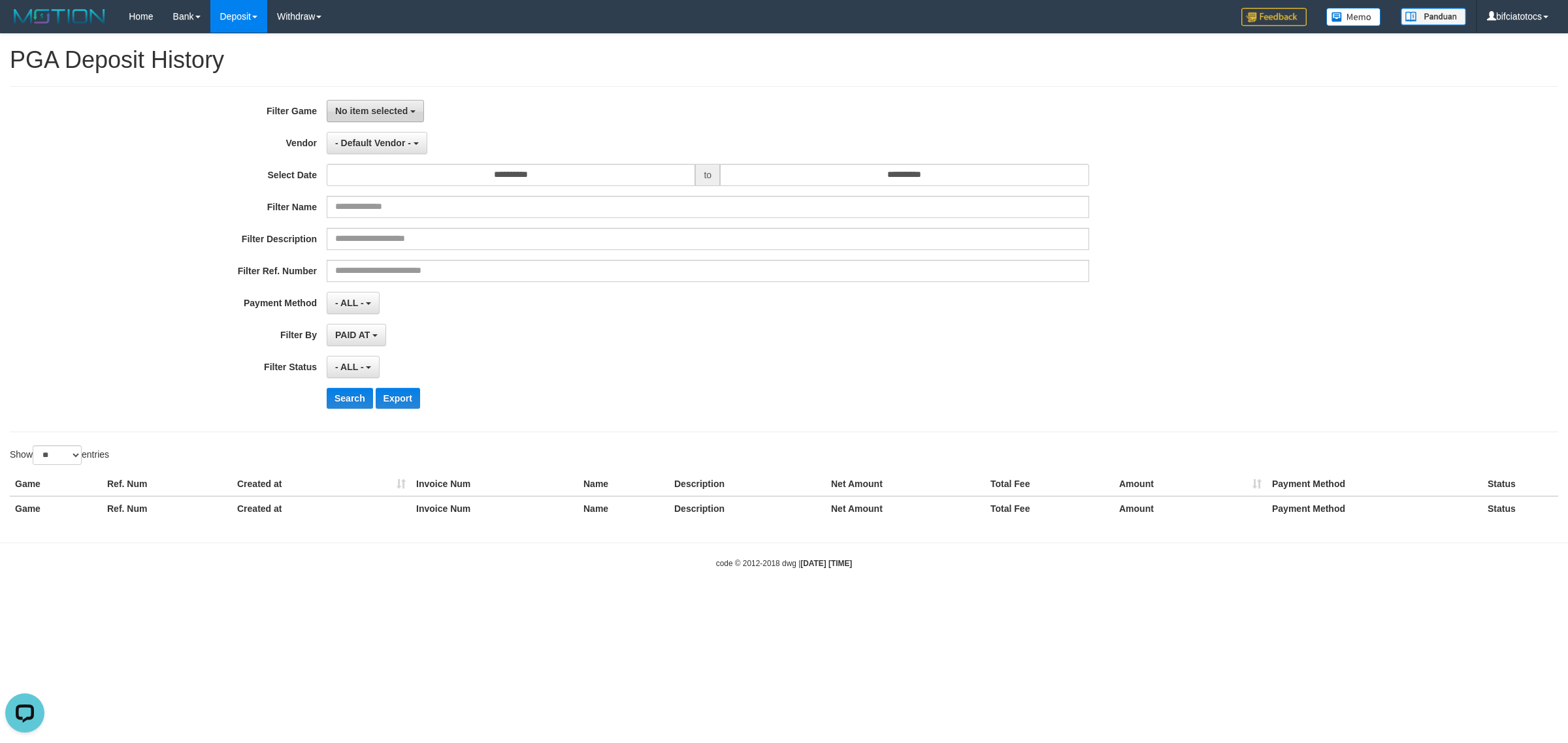 click on "No item selected" at bounding box center [375, 111] 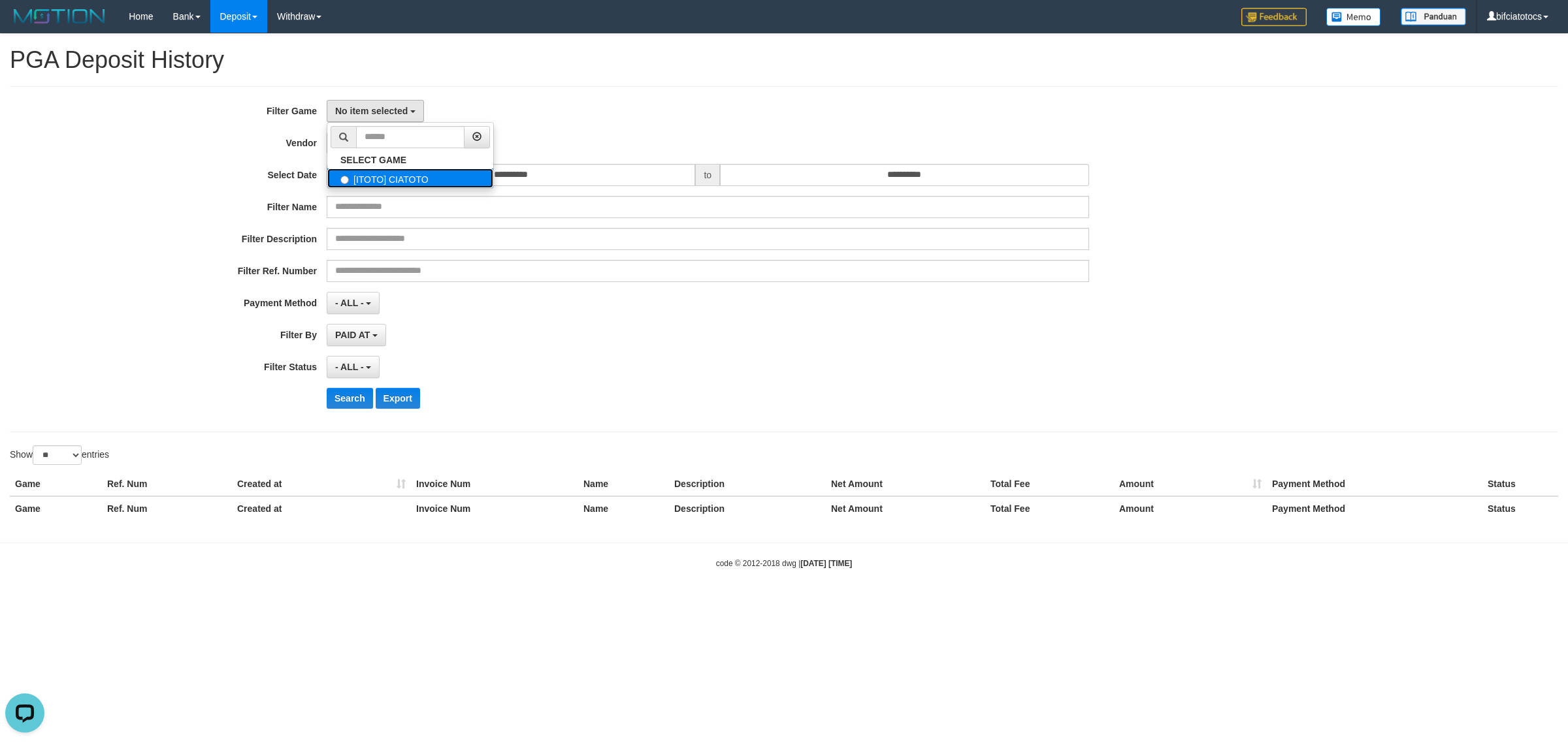 click on "[ITOTO] CIATOTO" at bounding box center (410, 178) 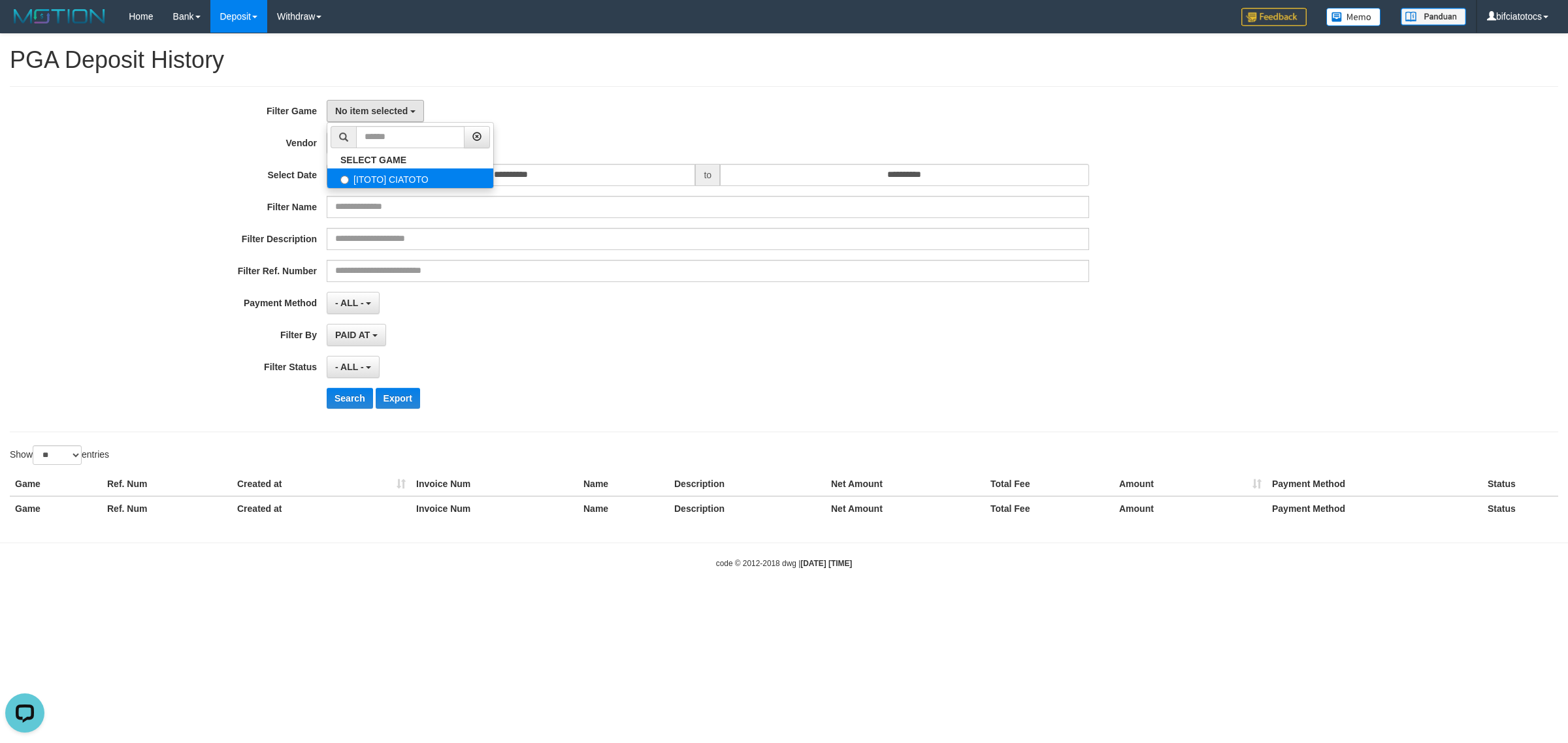 select on "****" 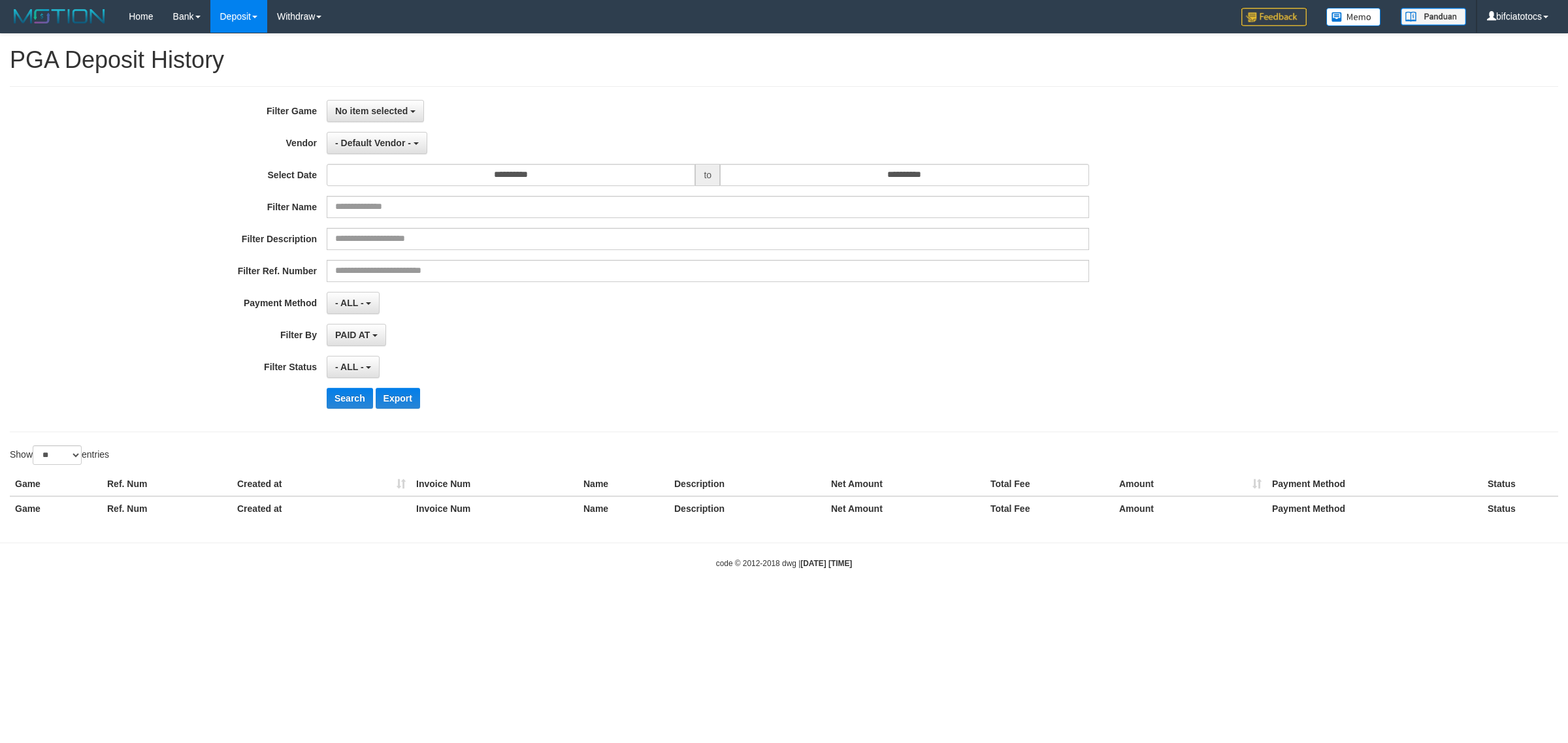 select 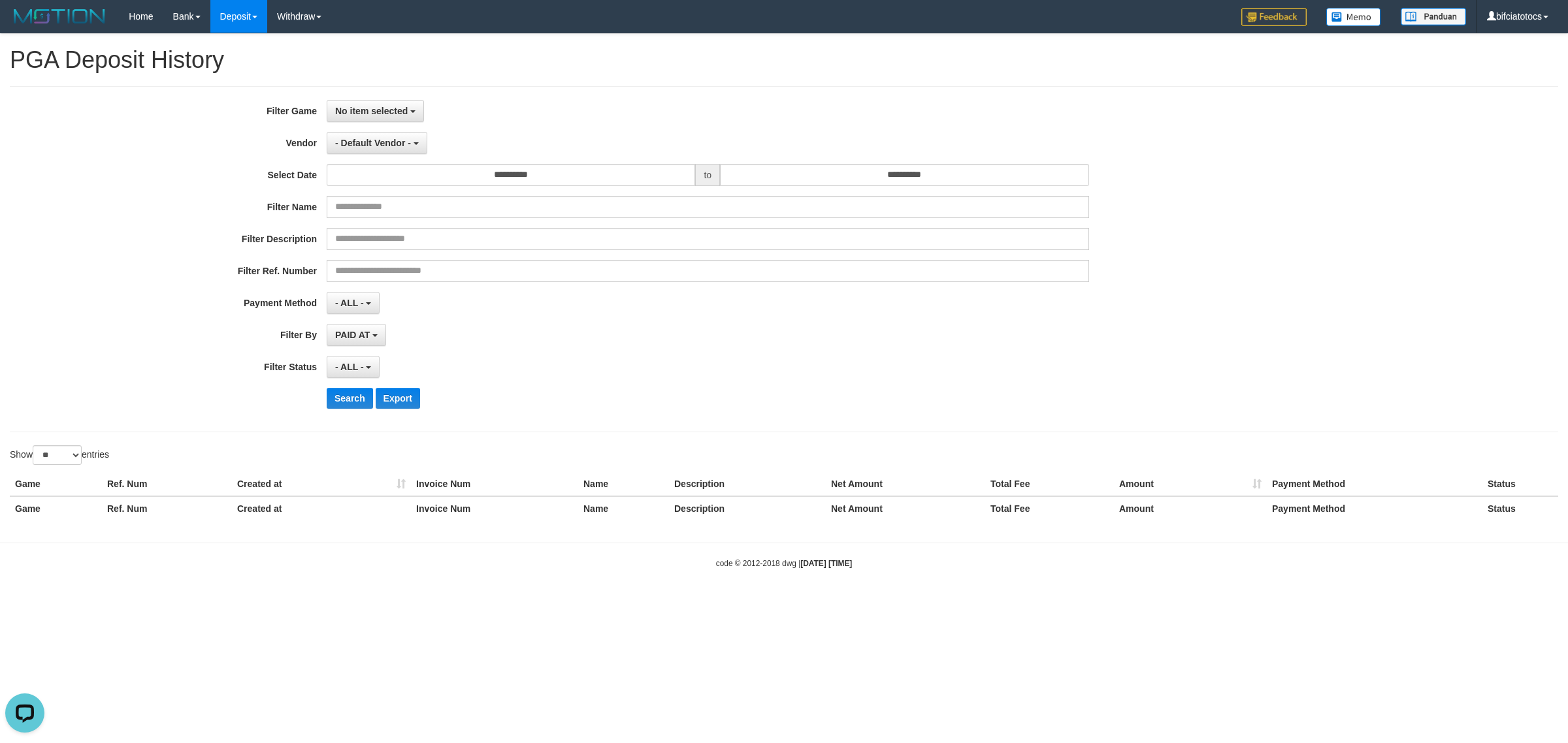 scroll, scrollTop: 0, scrollLeft: 0, axis: both 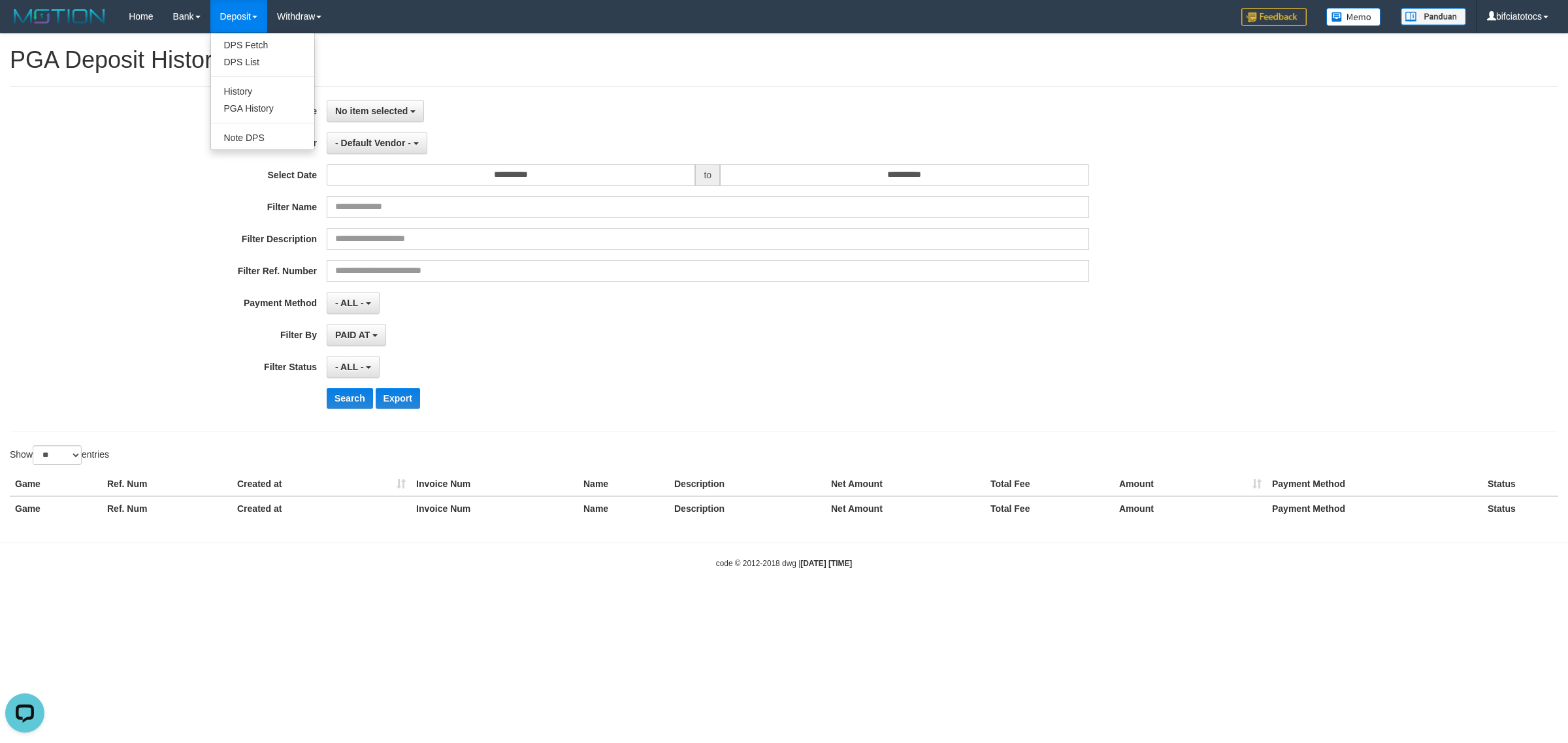 click on "Deposit" at bounding box center [238, 16] 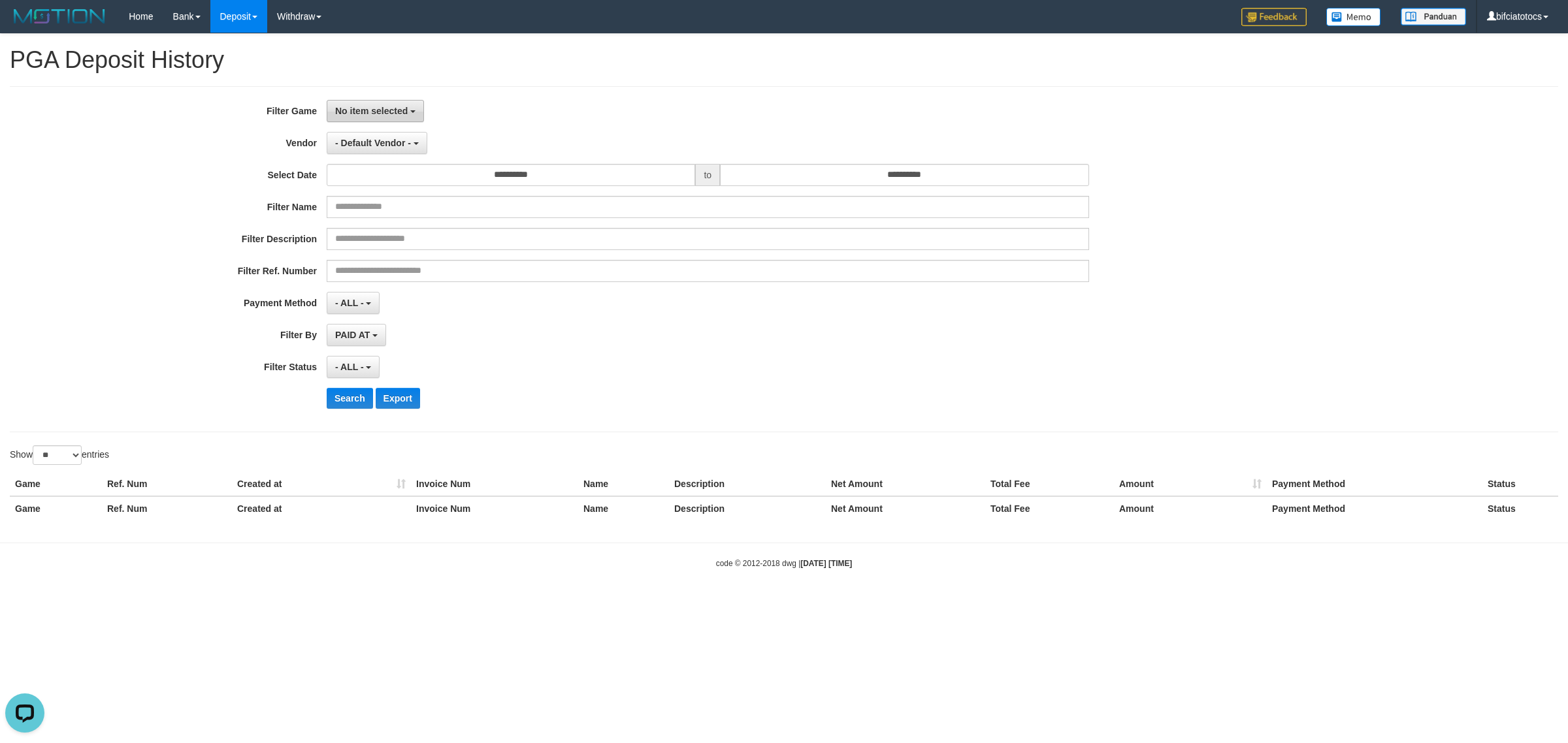click on "No item selected" at bounding box center [371, 111] 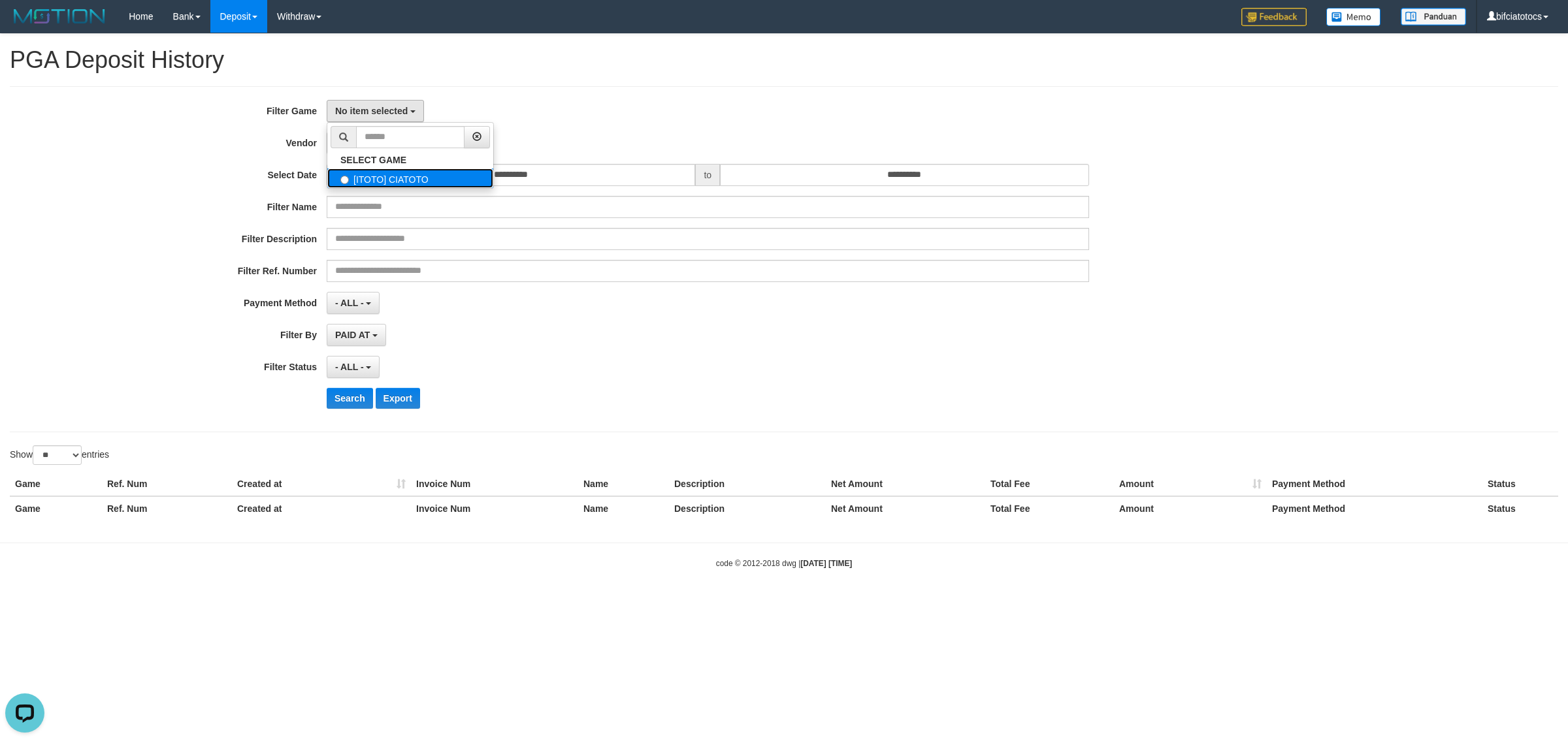 click on "[ITOTO] CIATOTO" at bounding box center (410, 178) 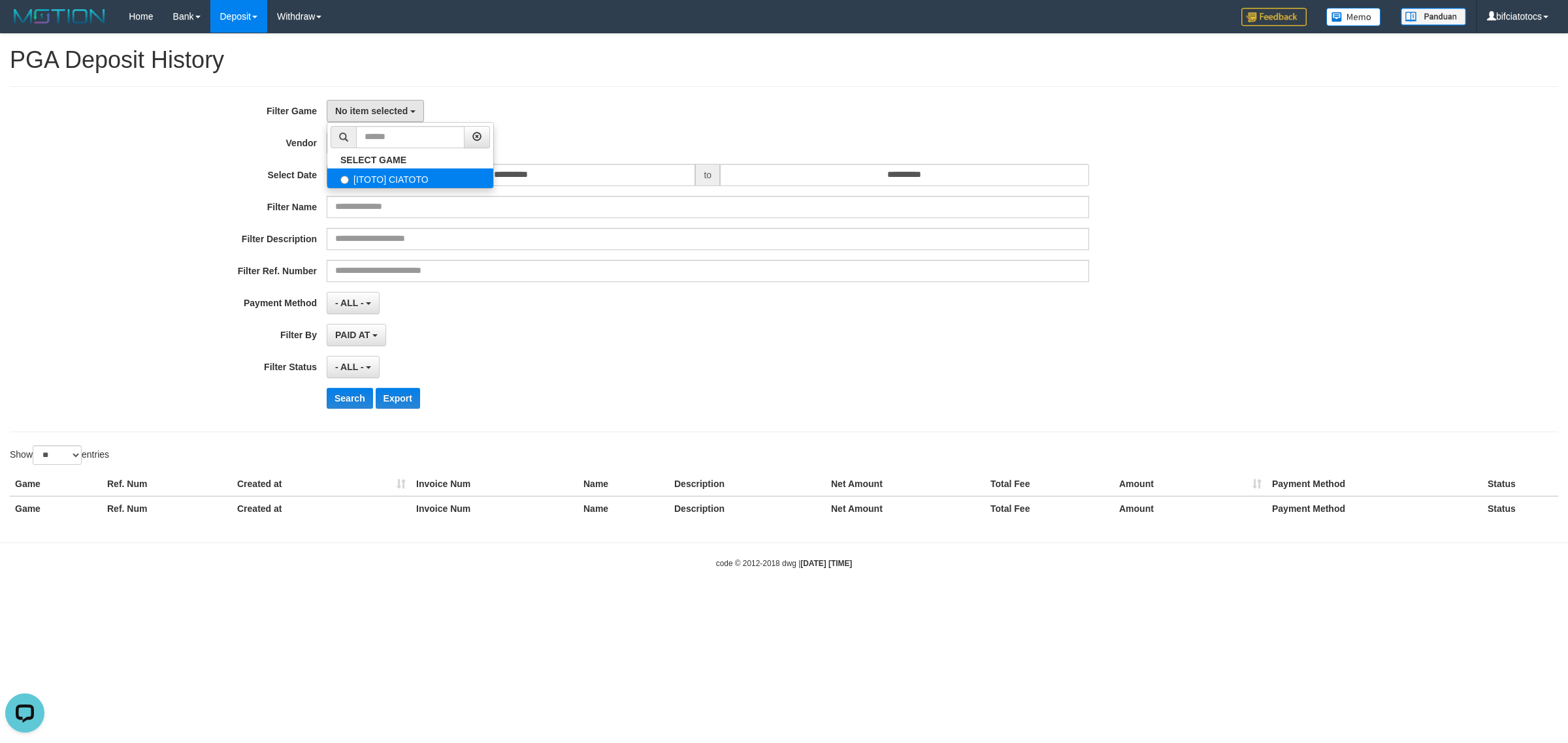 select on "****" 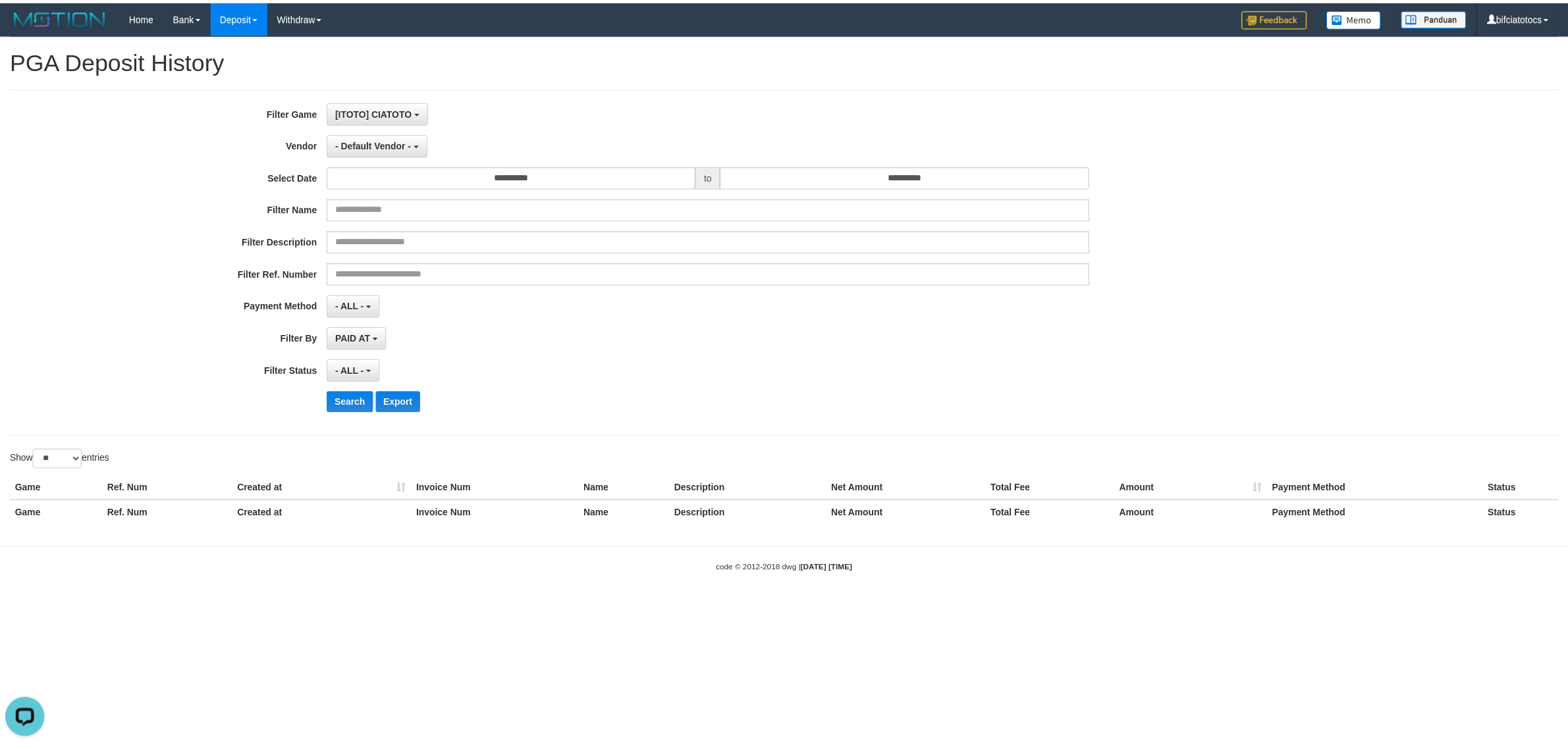 scroll, scrollTop: 11, scrollLeft: 0, axis: vertical 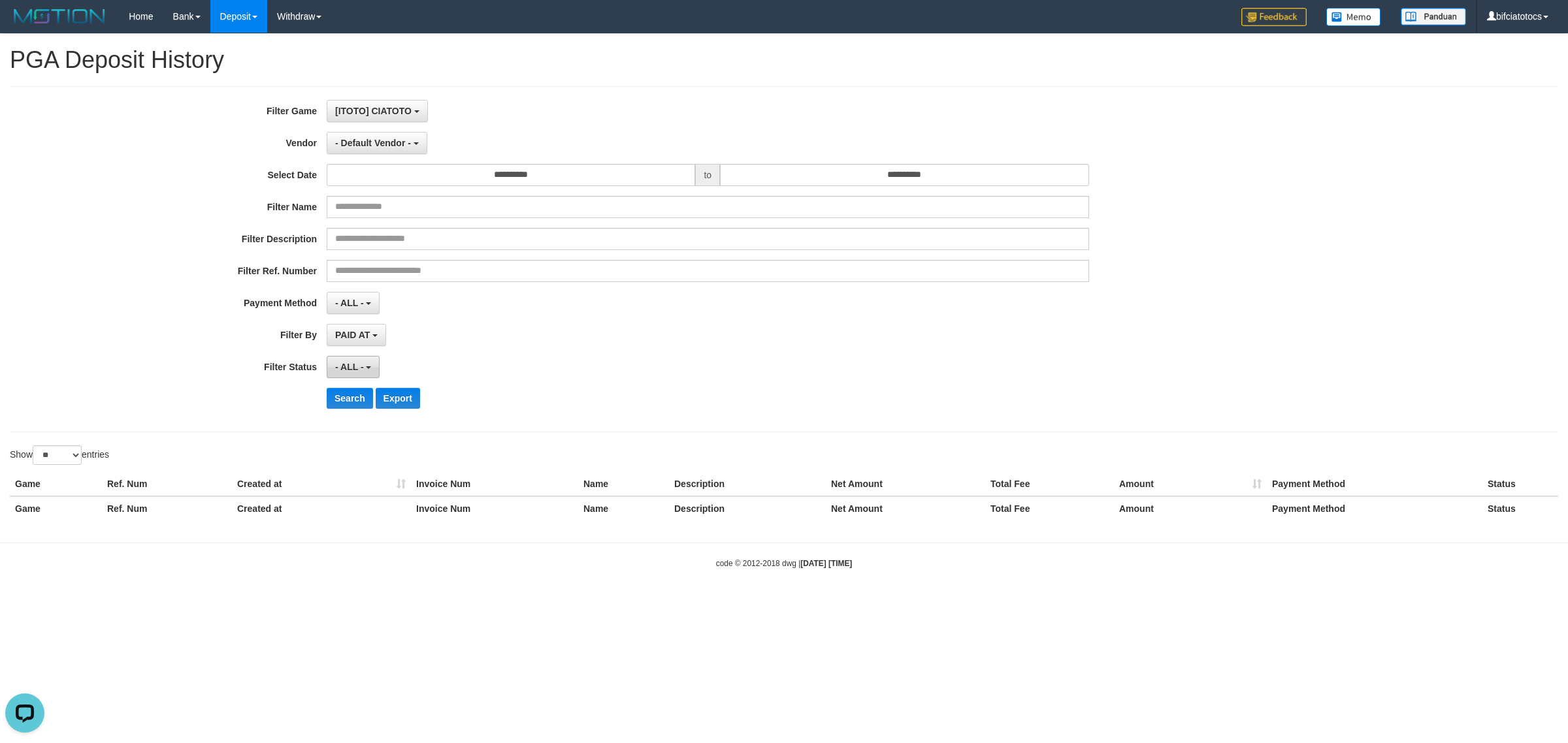 click on "- ALL -" at bounding box center [350, 367] 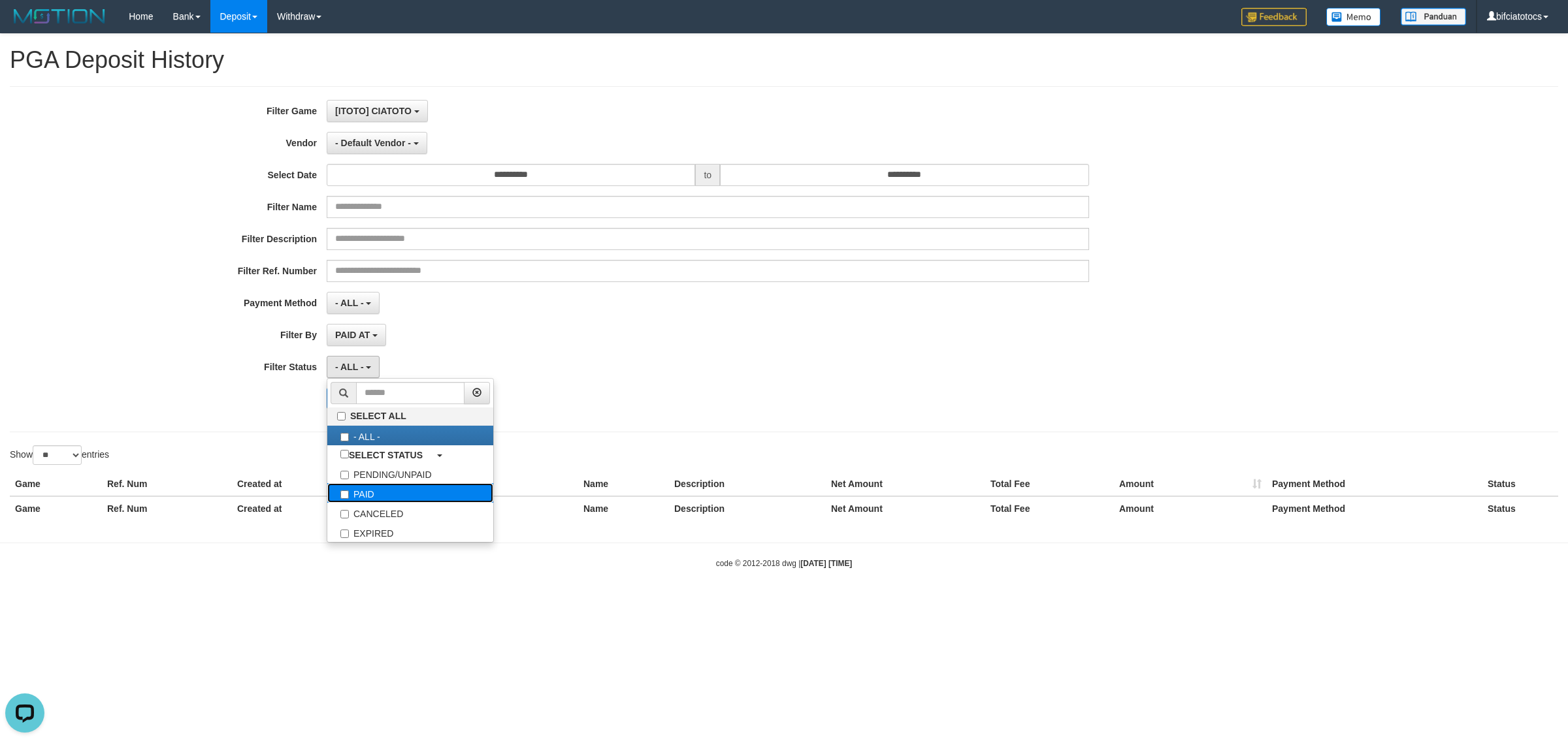 click on "PAID" at bounding box center [410, 493] 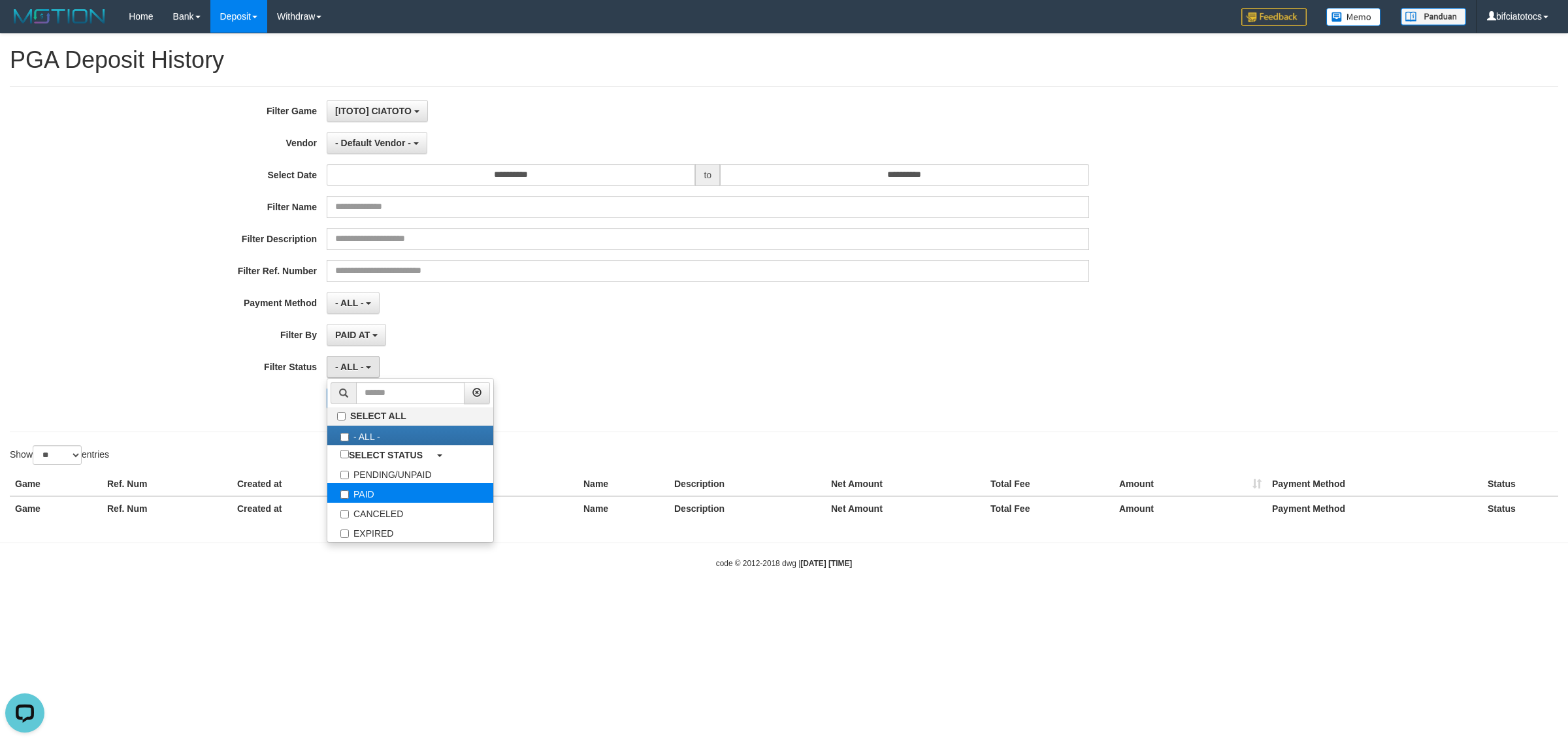 select on "*" 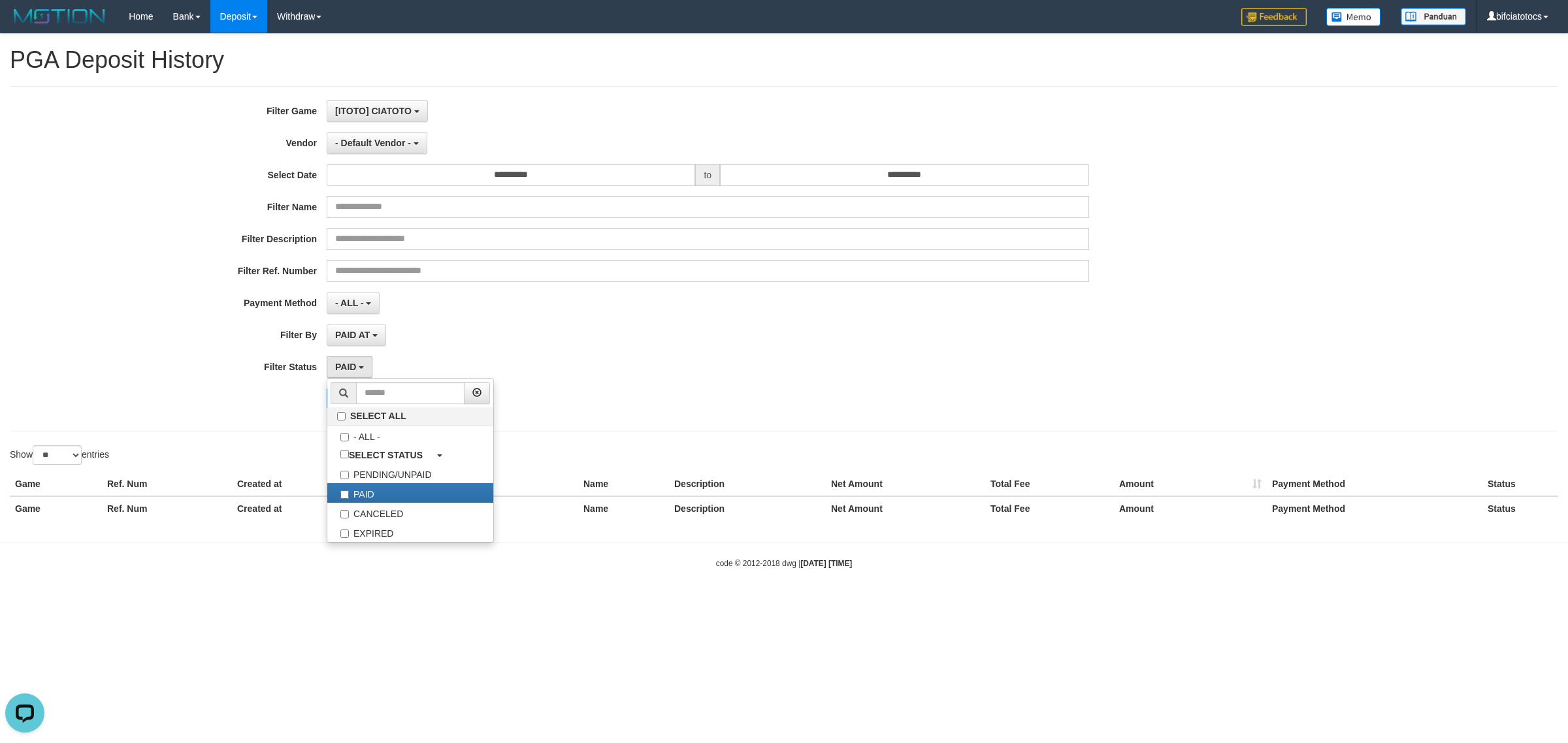 click on "- ALL -    SELECT ALL  - ALL -  SELECT PAYMENT METHOD
Mandiri
BNI
OVO
CIMB
BRI
MAYBANK
PERMATA
DANAMON
INDOMARET
ALFAMART
GOPAY
CC
BCA
QRIS
SINARMAS
LINKAJA
SHOPEEPAY
ATMBERSAMA
DANA
ARTHAGRAHA
SAMPOERNA
OCBCNISP" at bounding box center (708, 303) 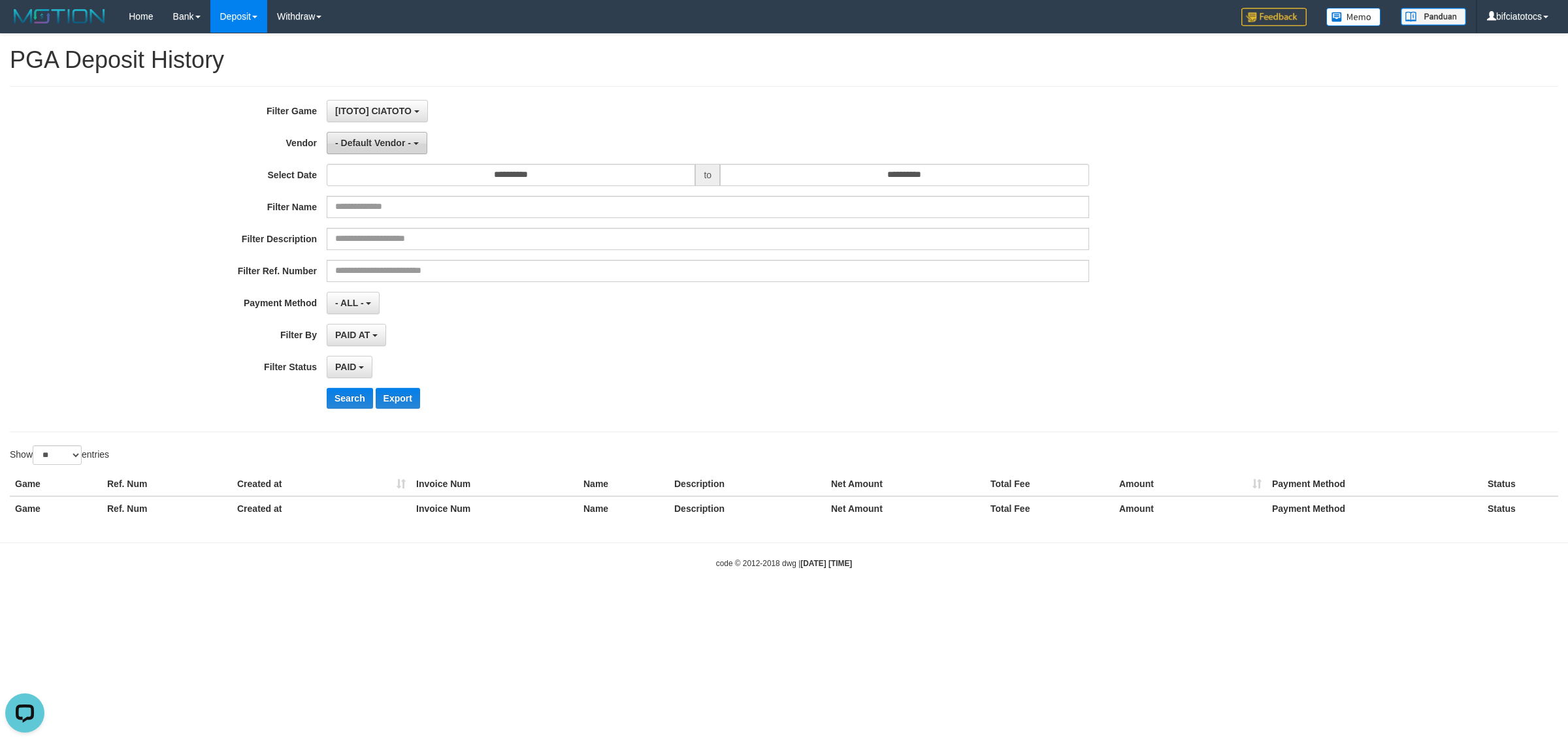 click on "- Default Vendor -" at bounding box center [373, 143] 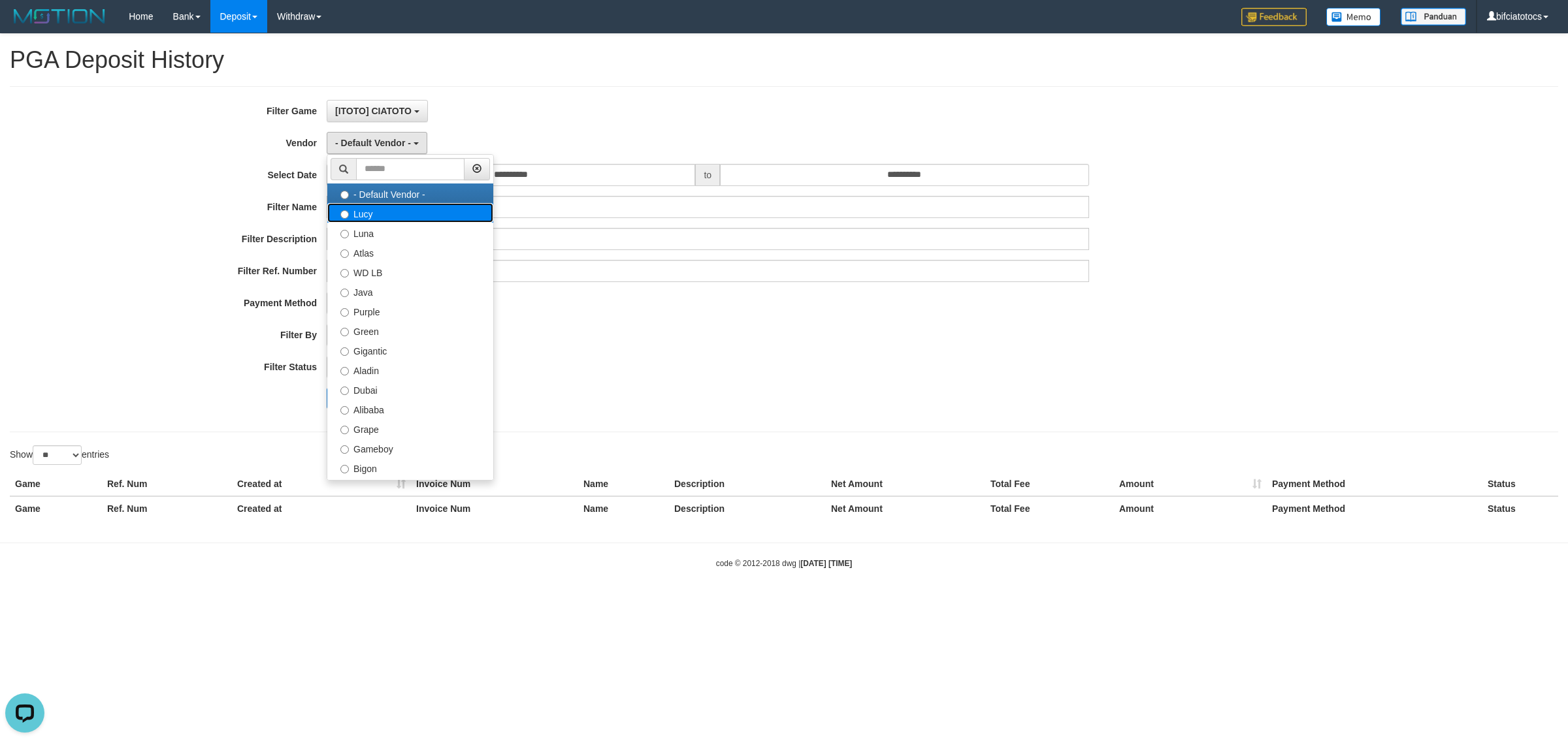 click on "Lucy" at bounding box center (410, 213) 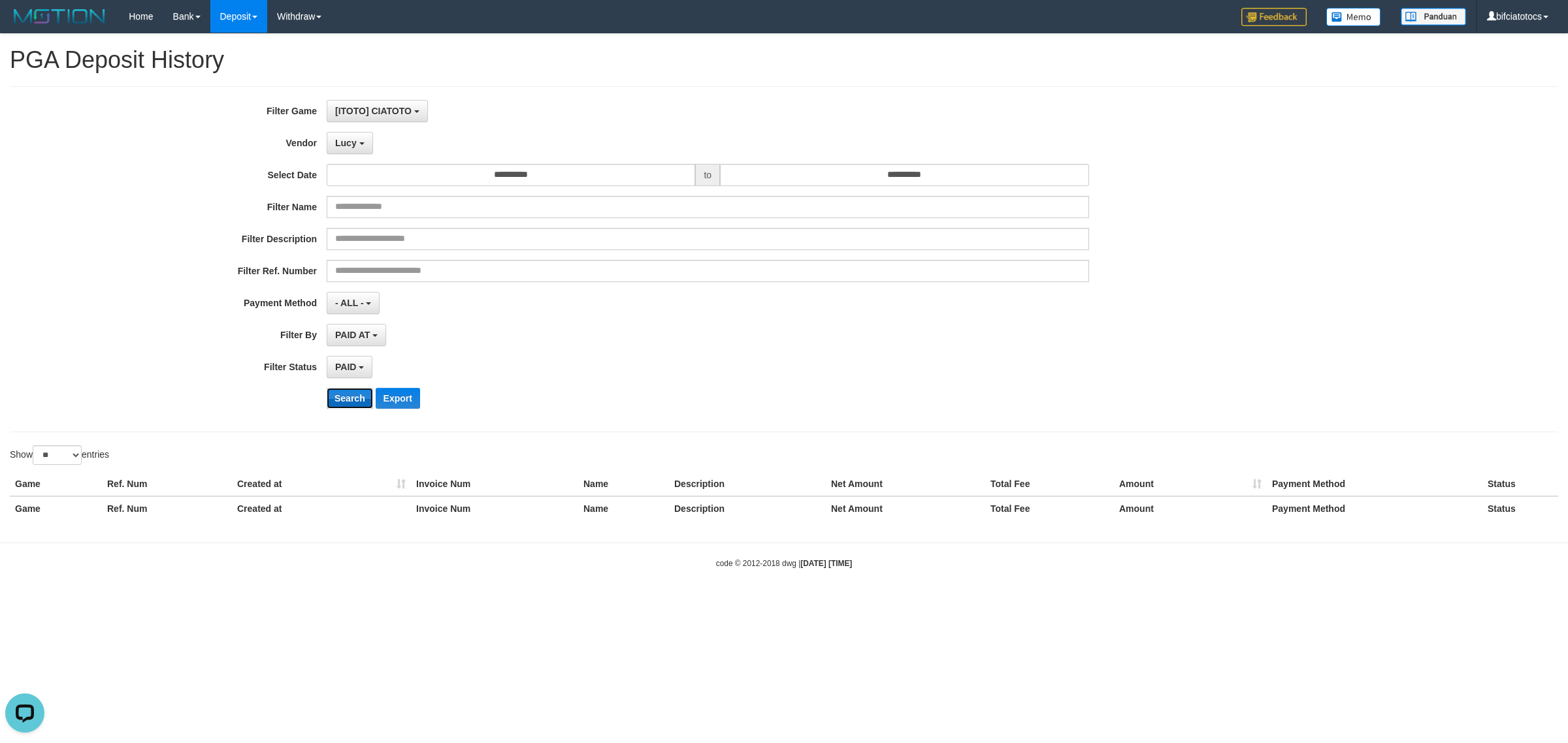 click on "Search" at bounding box center (350, 398) 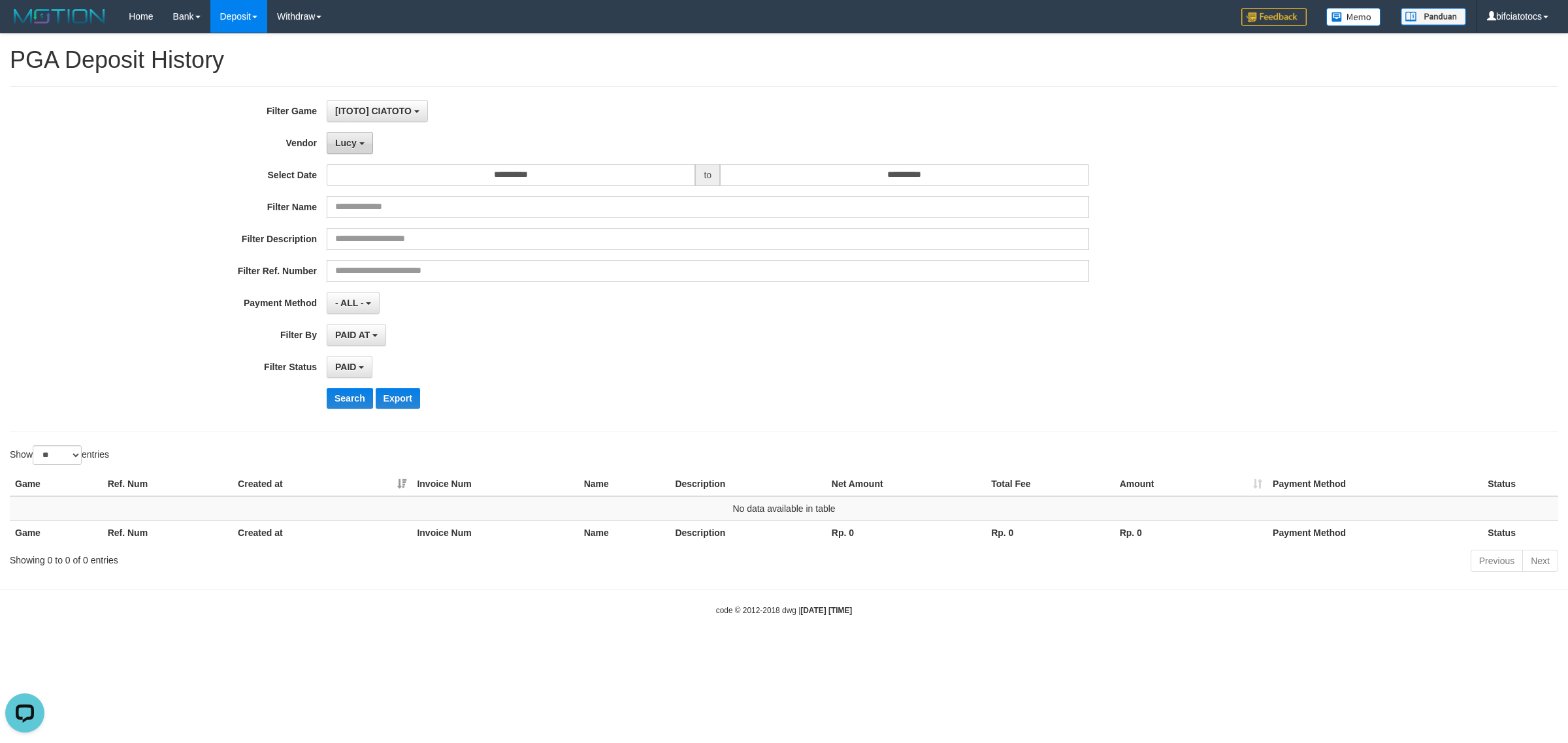 click on "Lucy" at bounding box center [350, 143] 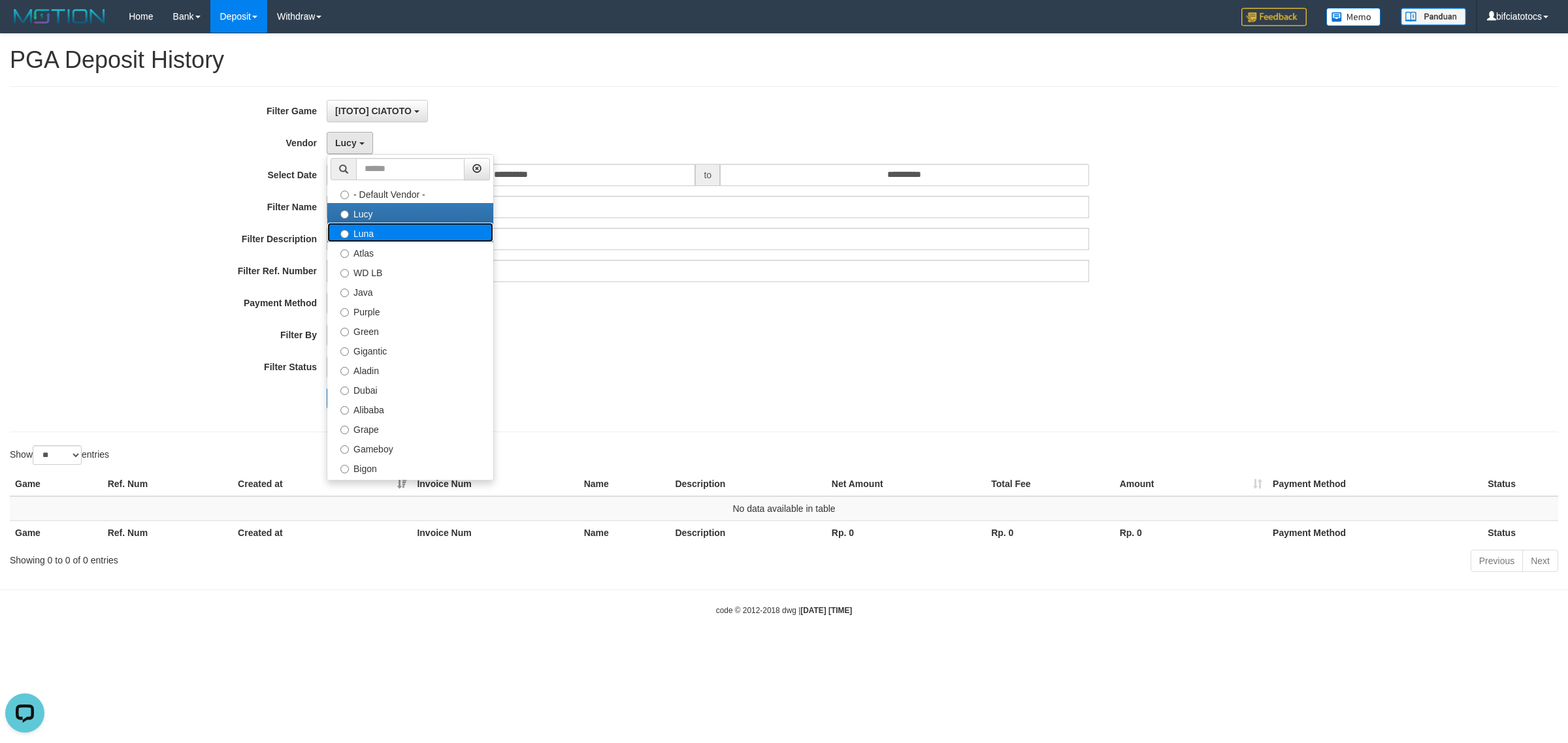 click on "Luna" at bounding box center [410, 232] 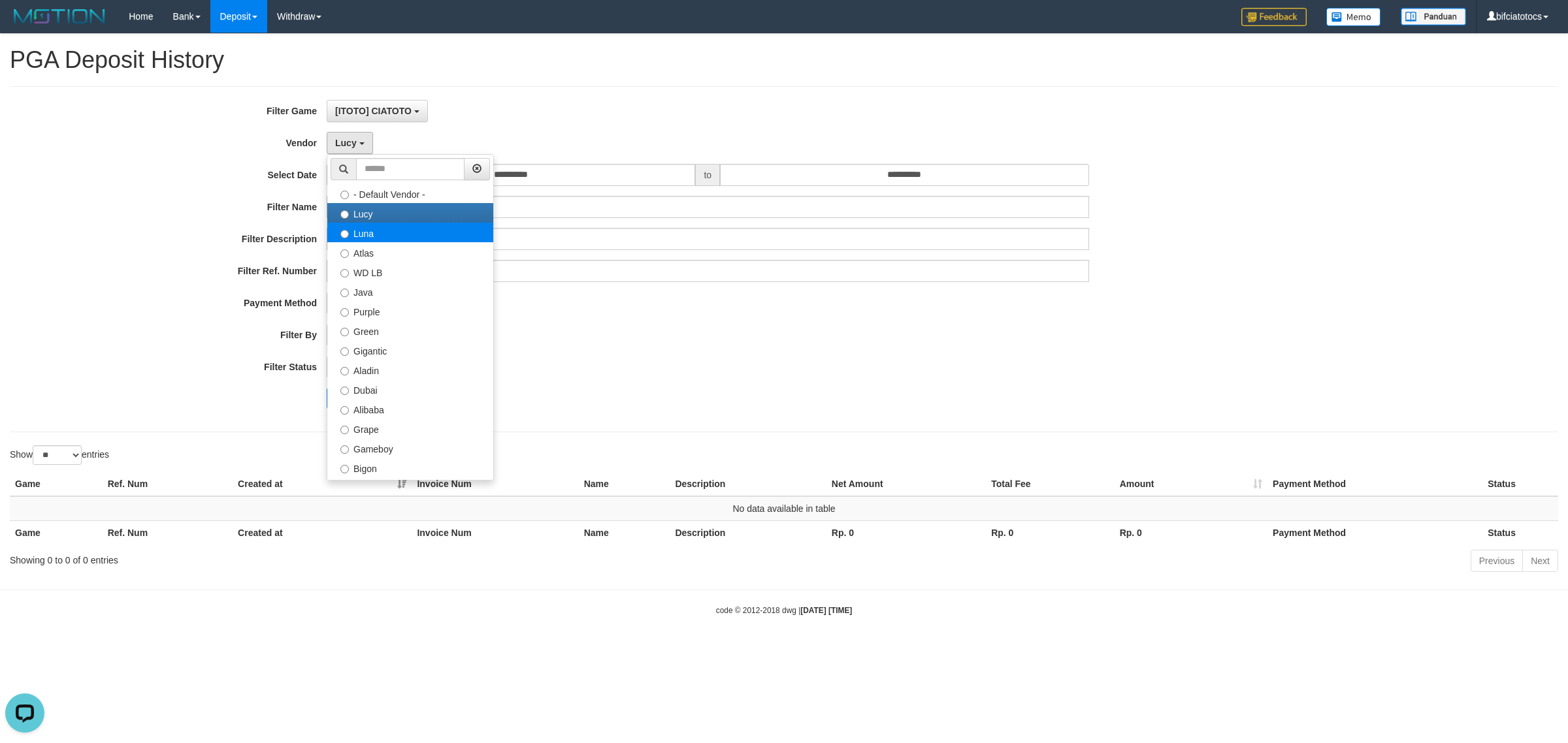 select on "**********" 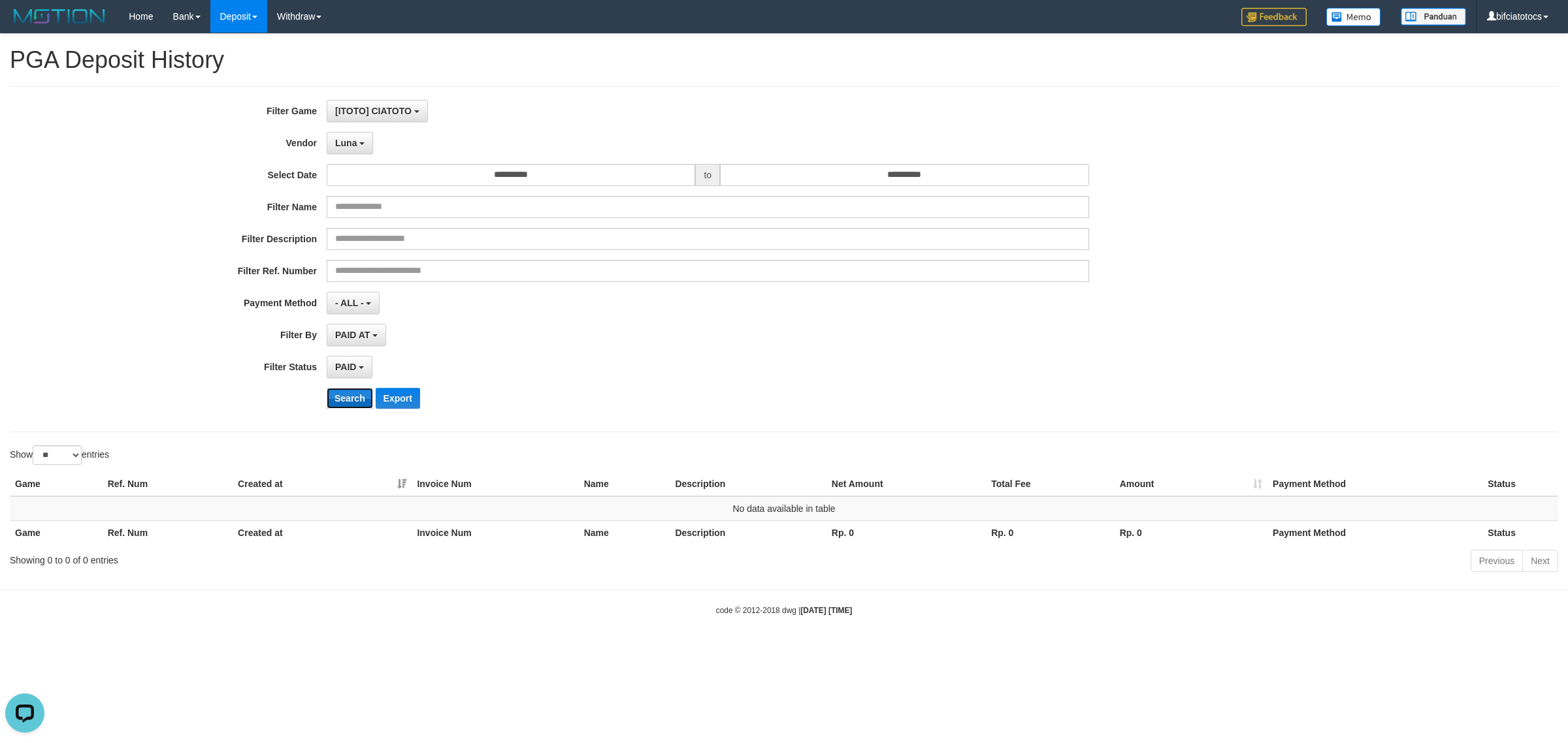 click on "Search" at bounding box center (350, 398) 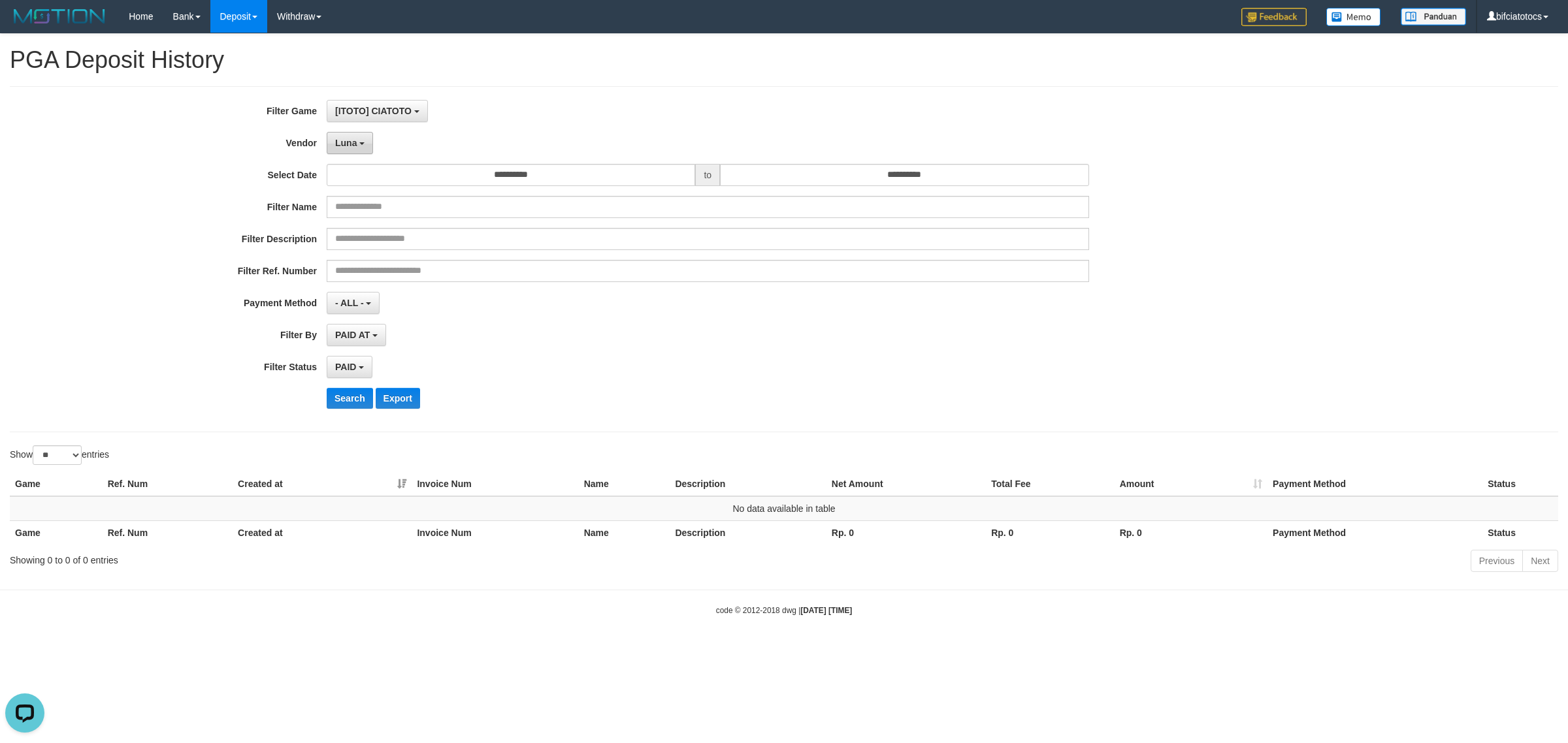 click on "Luna" at bounding box center (346, 143) 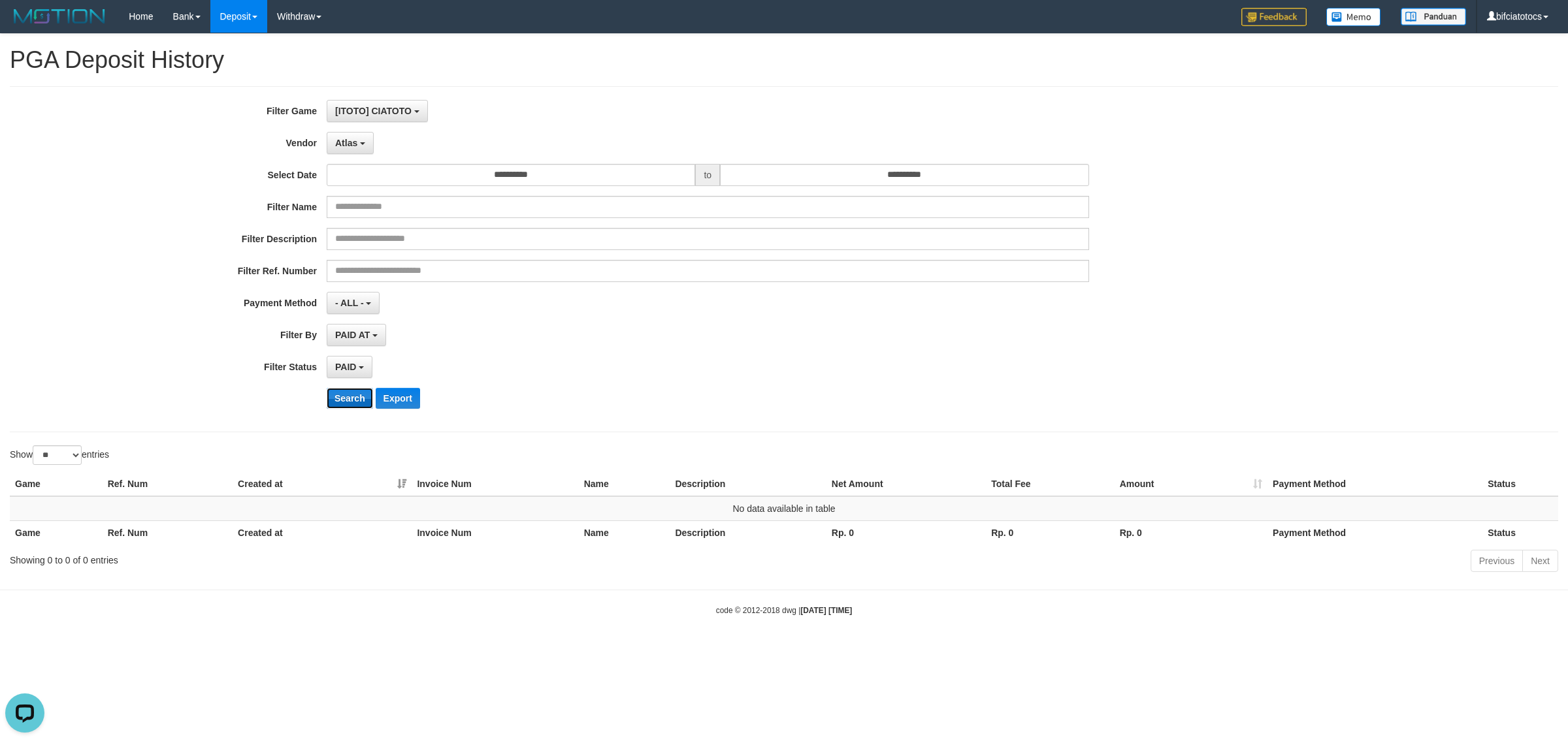 click on "Search" at bounding box center [350, 398] 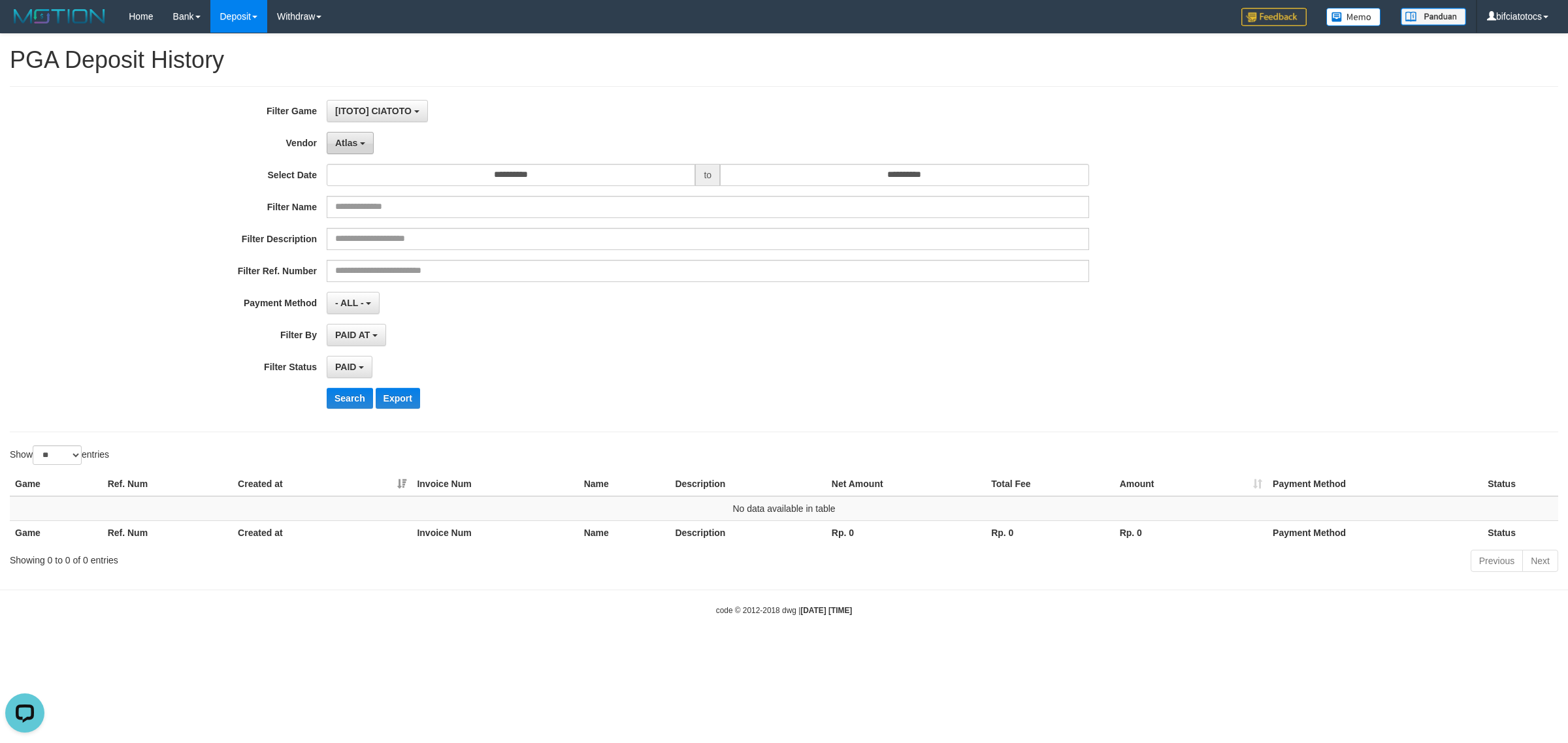 click on "Atlas" at bounding box center (346, 143) 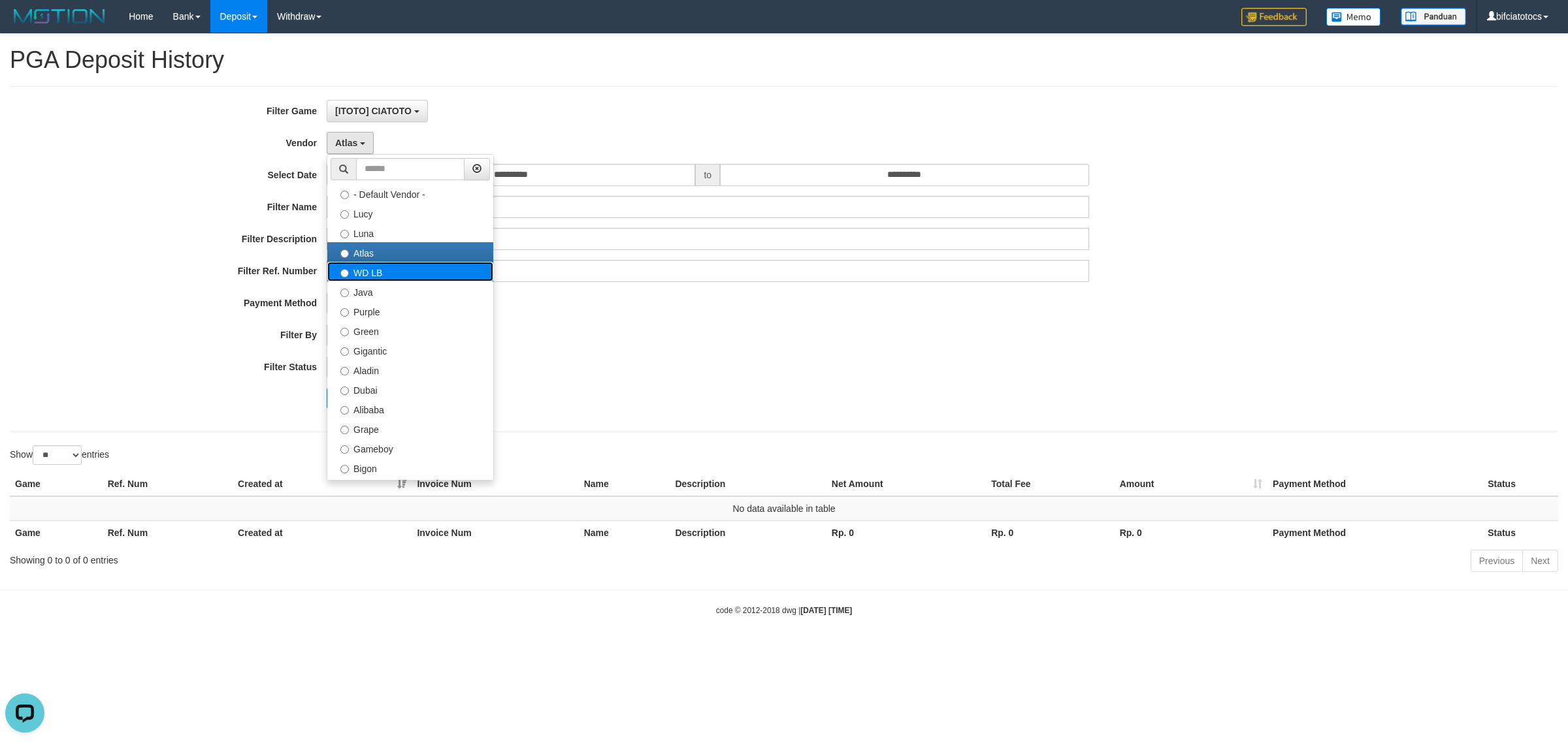 click on "WD LB" at bounding box center [410, 272] 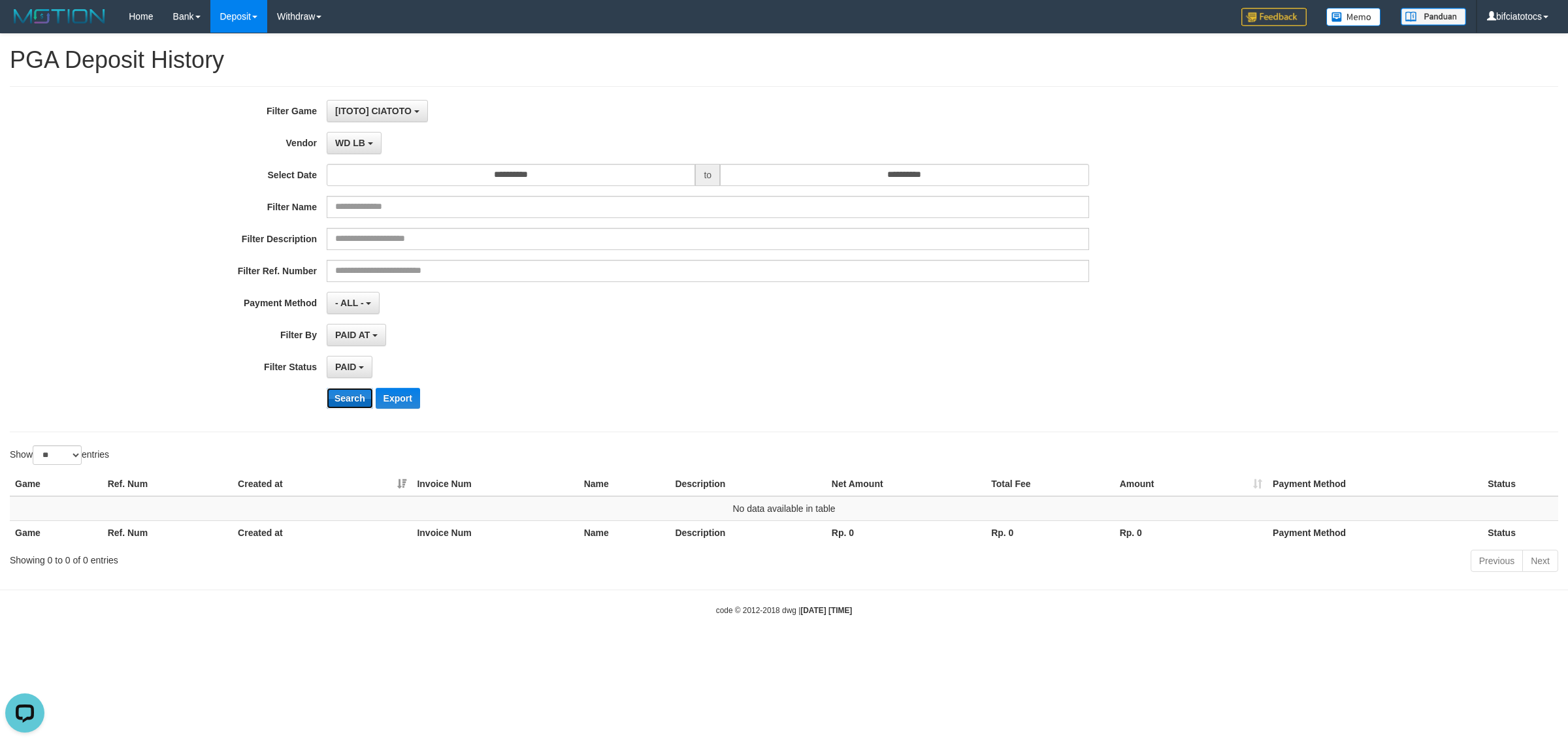 click on "Search" at bounding box center [350, 398] 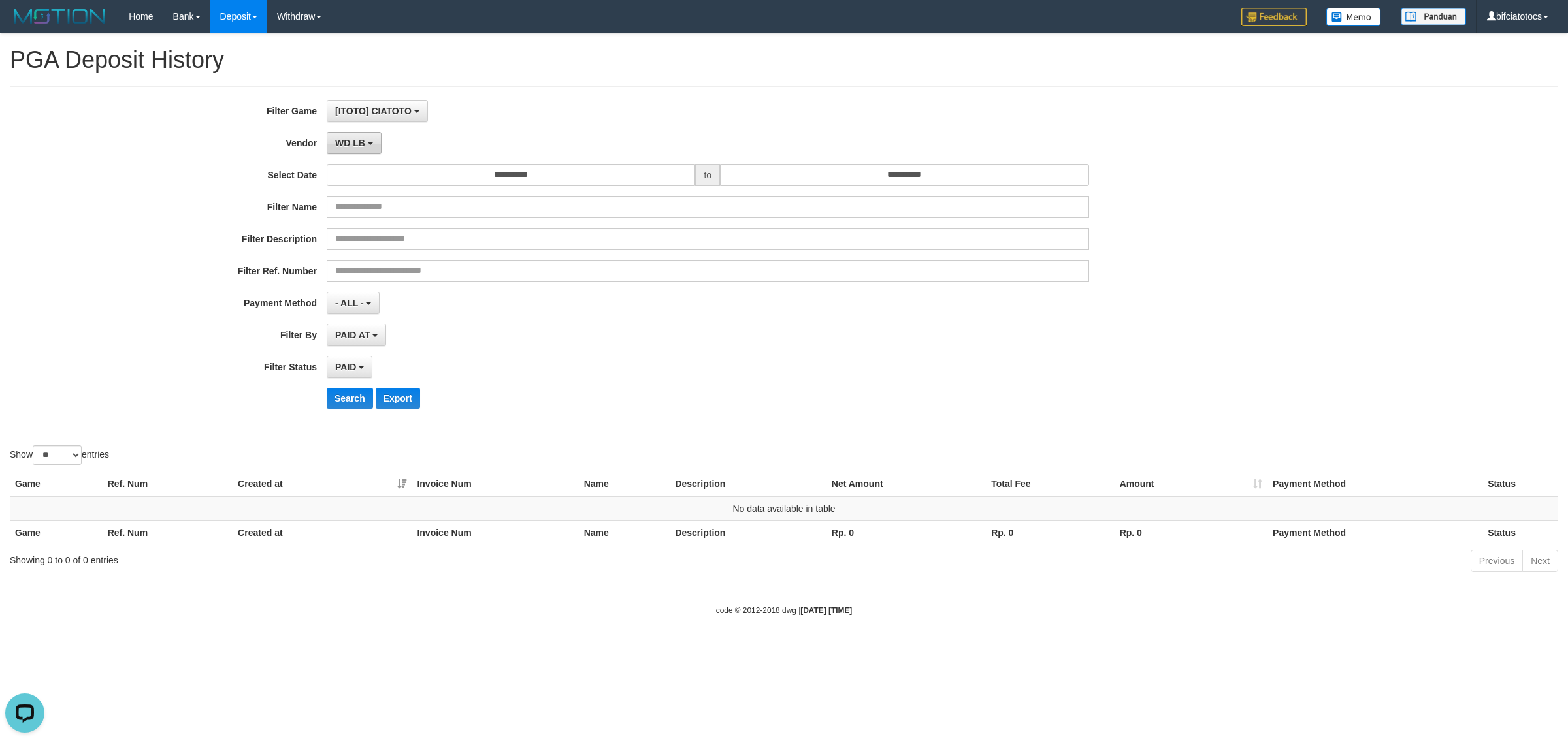 click on "WD LB" at bounding box center [354, 143] 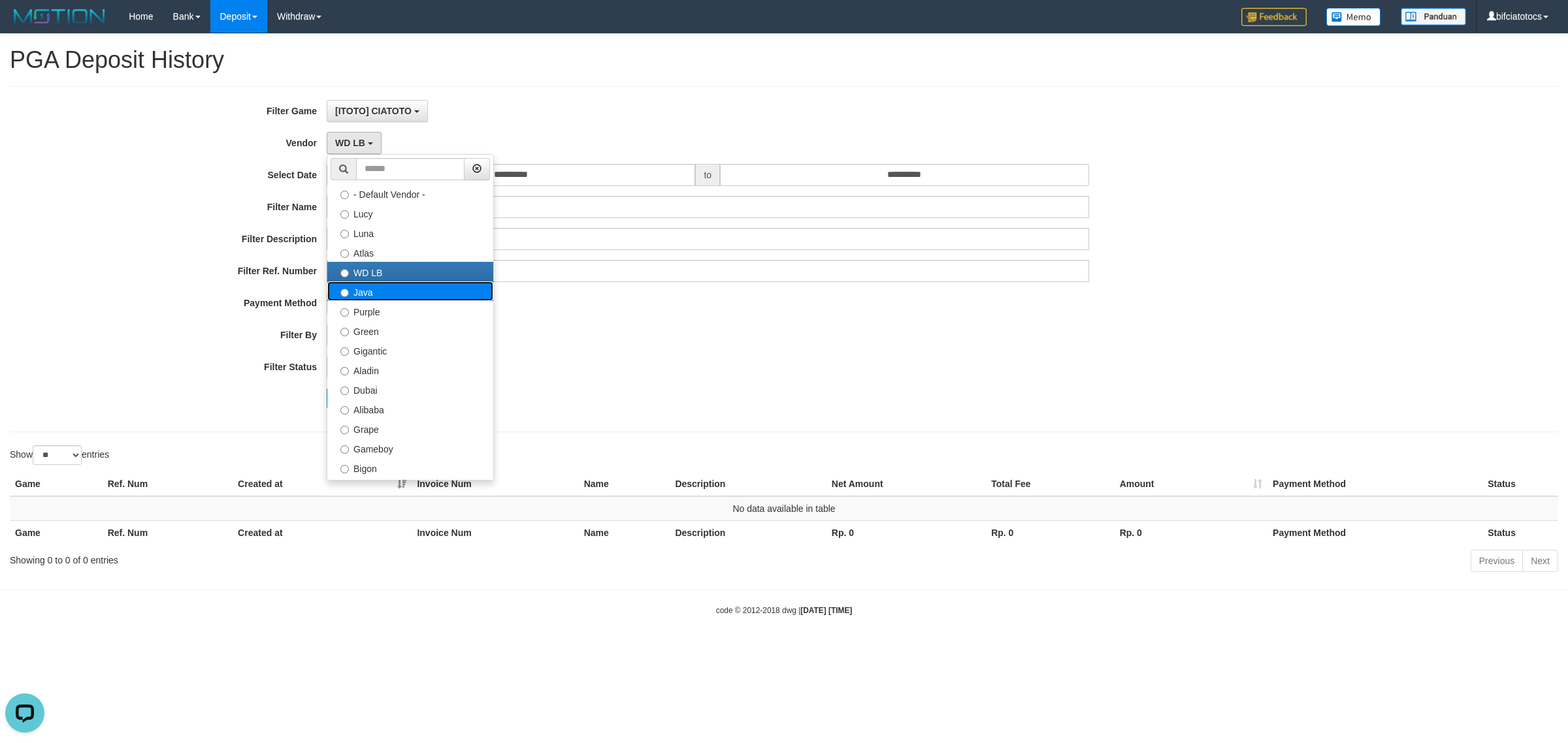 click on "Java" at bounding box center [410, 291] 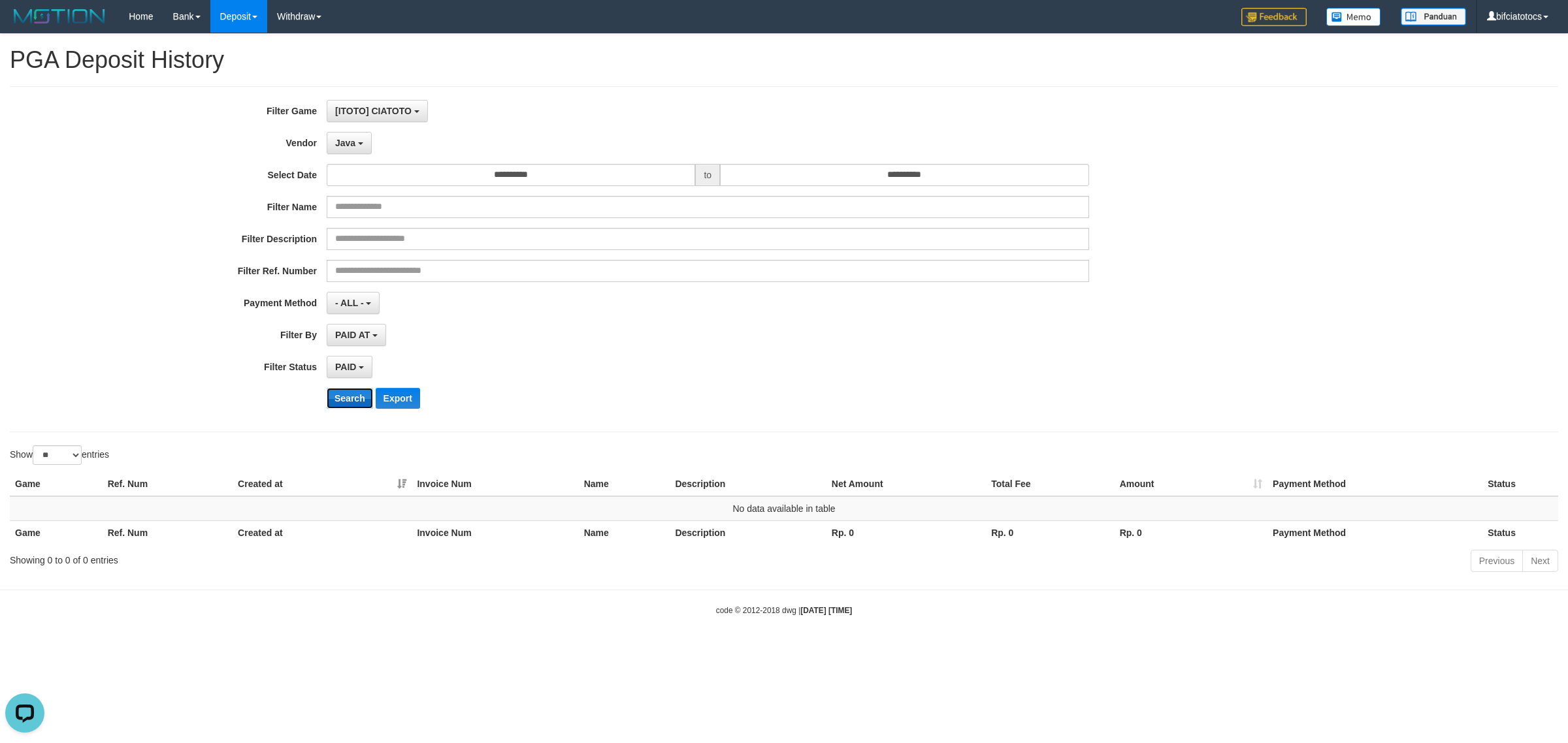 click on "Search" at bounding box center (350, 398) 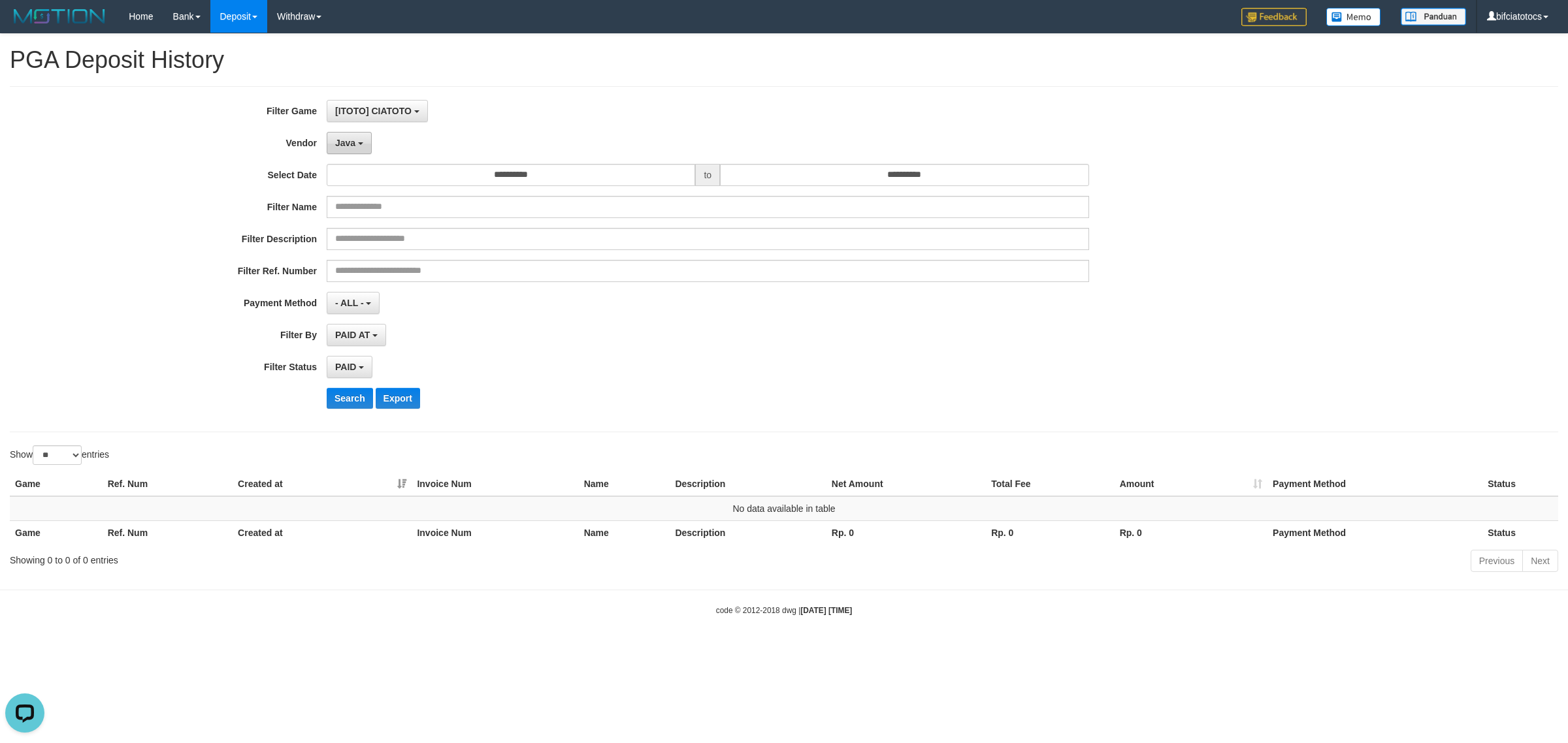 click on "Java" at bounding box center [349, 143] 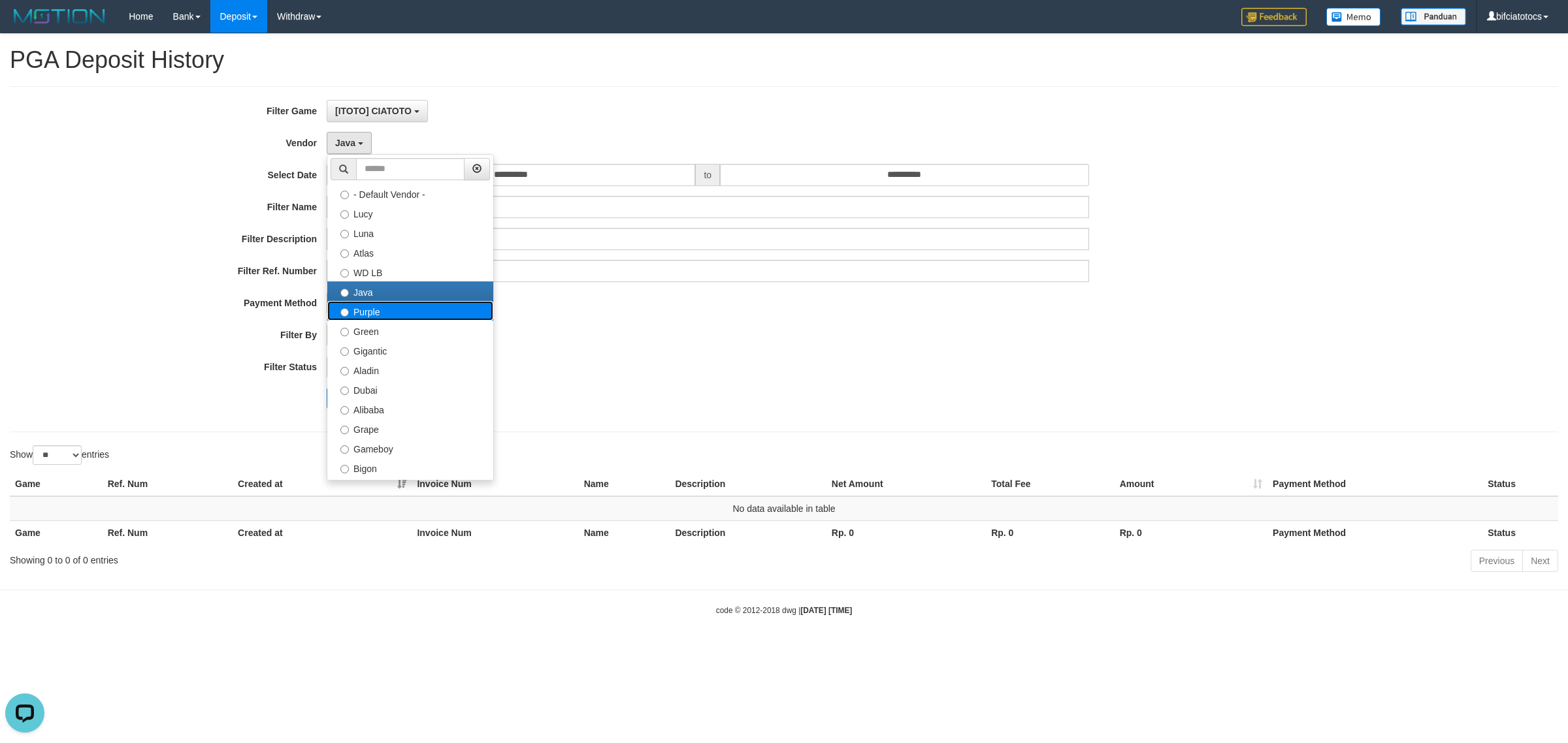 click on "Purple" at bounding box center [410, 311] 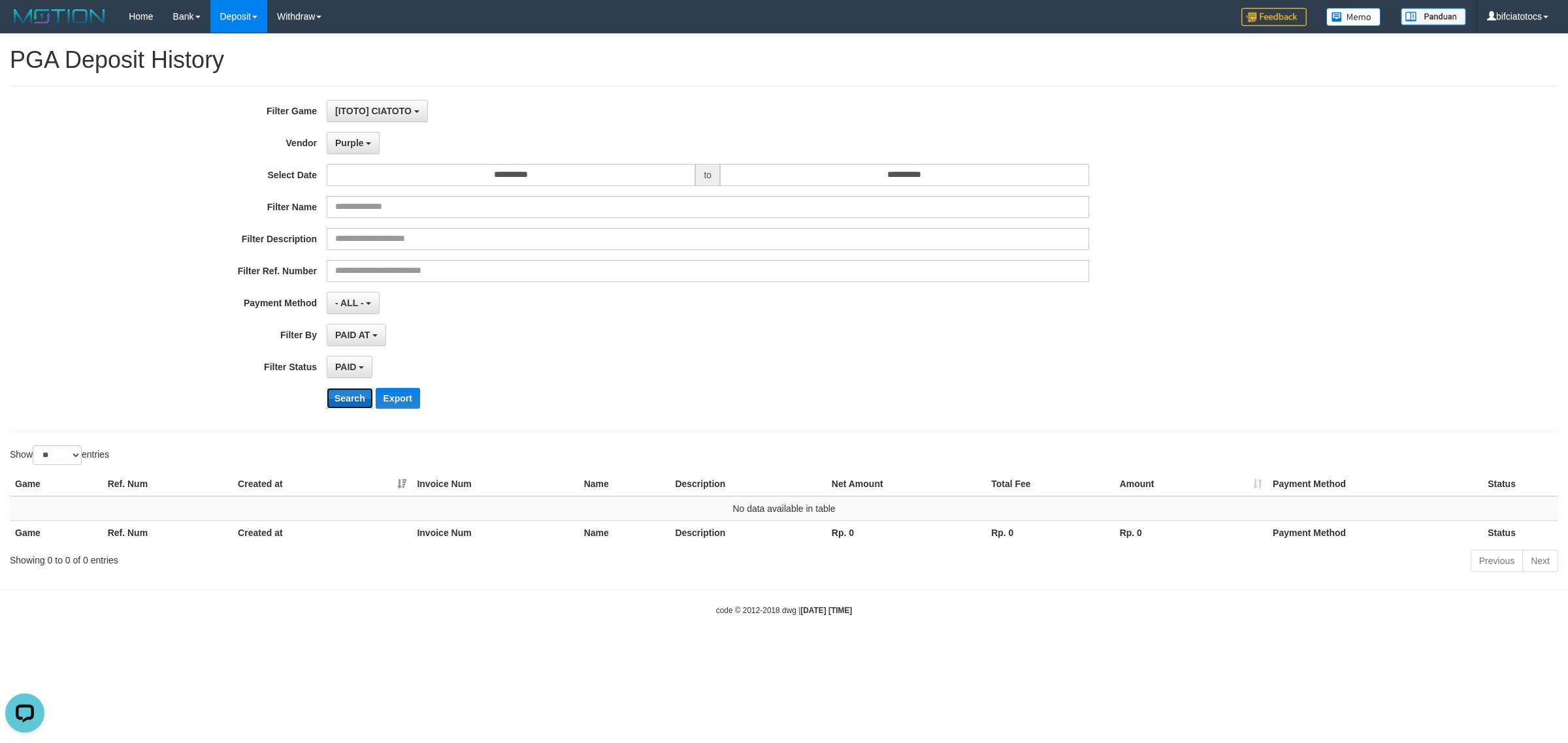click on "Search" at bounding box center (350, 398) 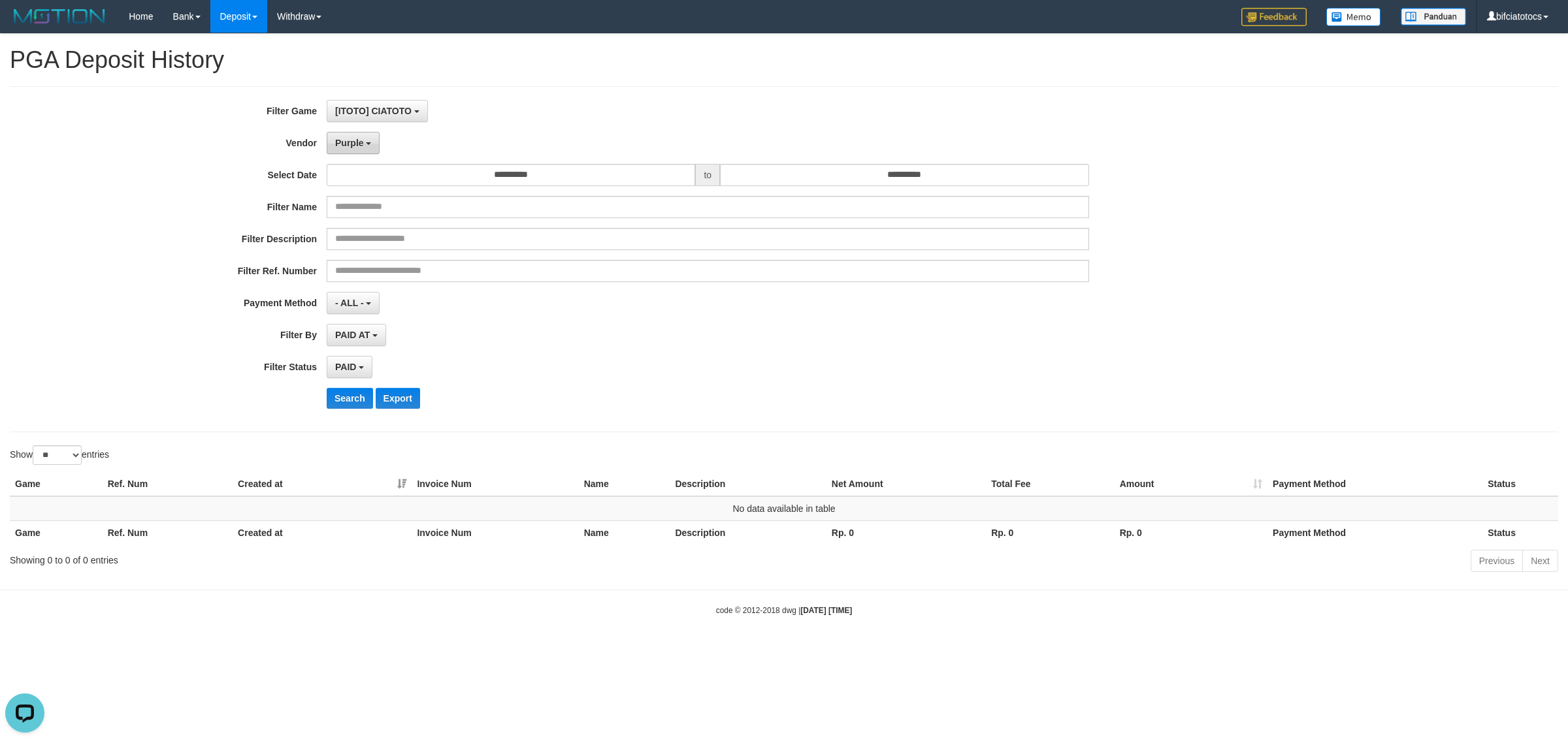 click on "Purple" at bounding box center (350, 143) 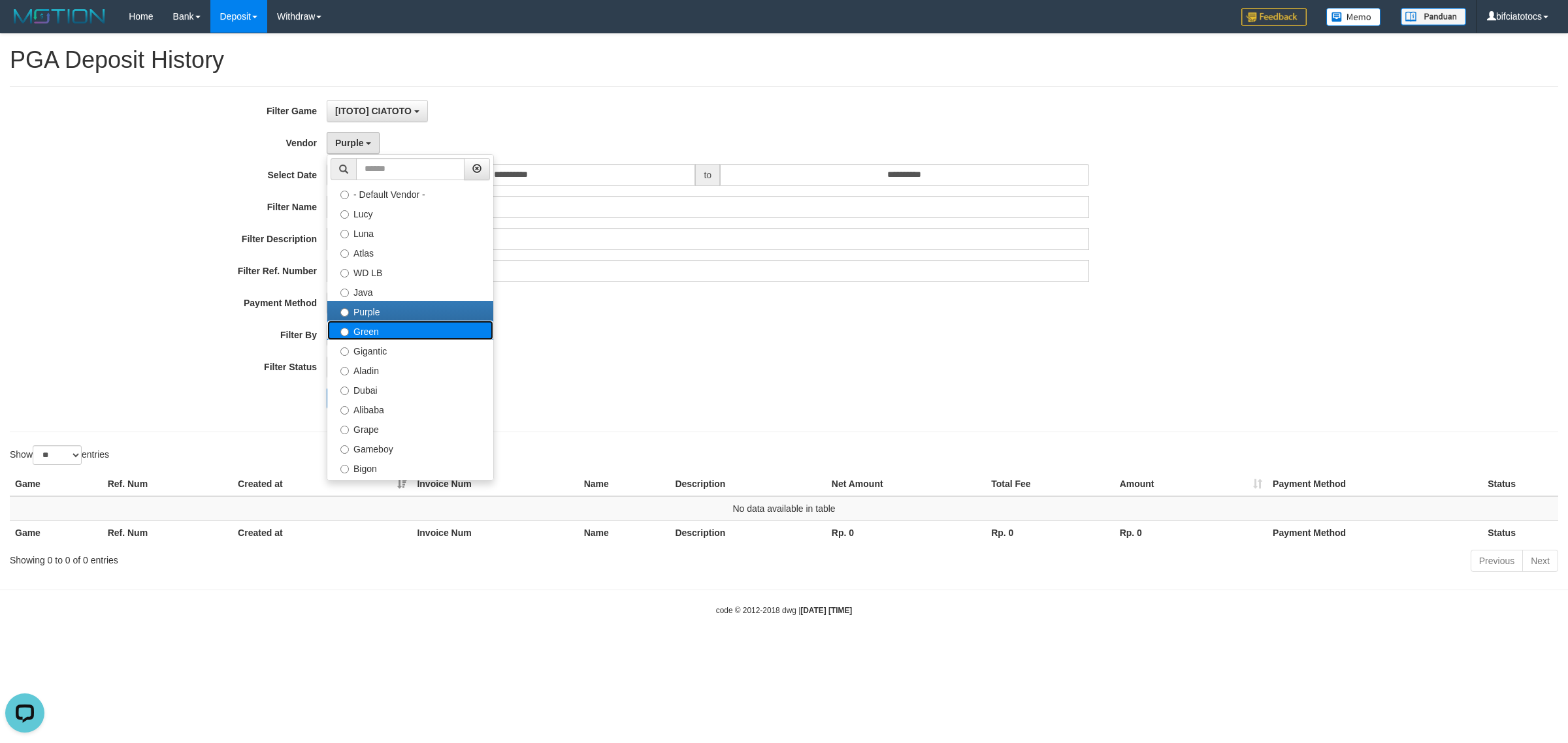 click on "Green" at bounding box center (410, 330) 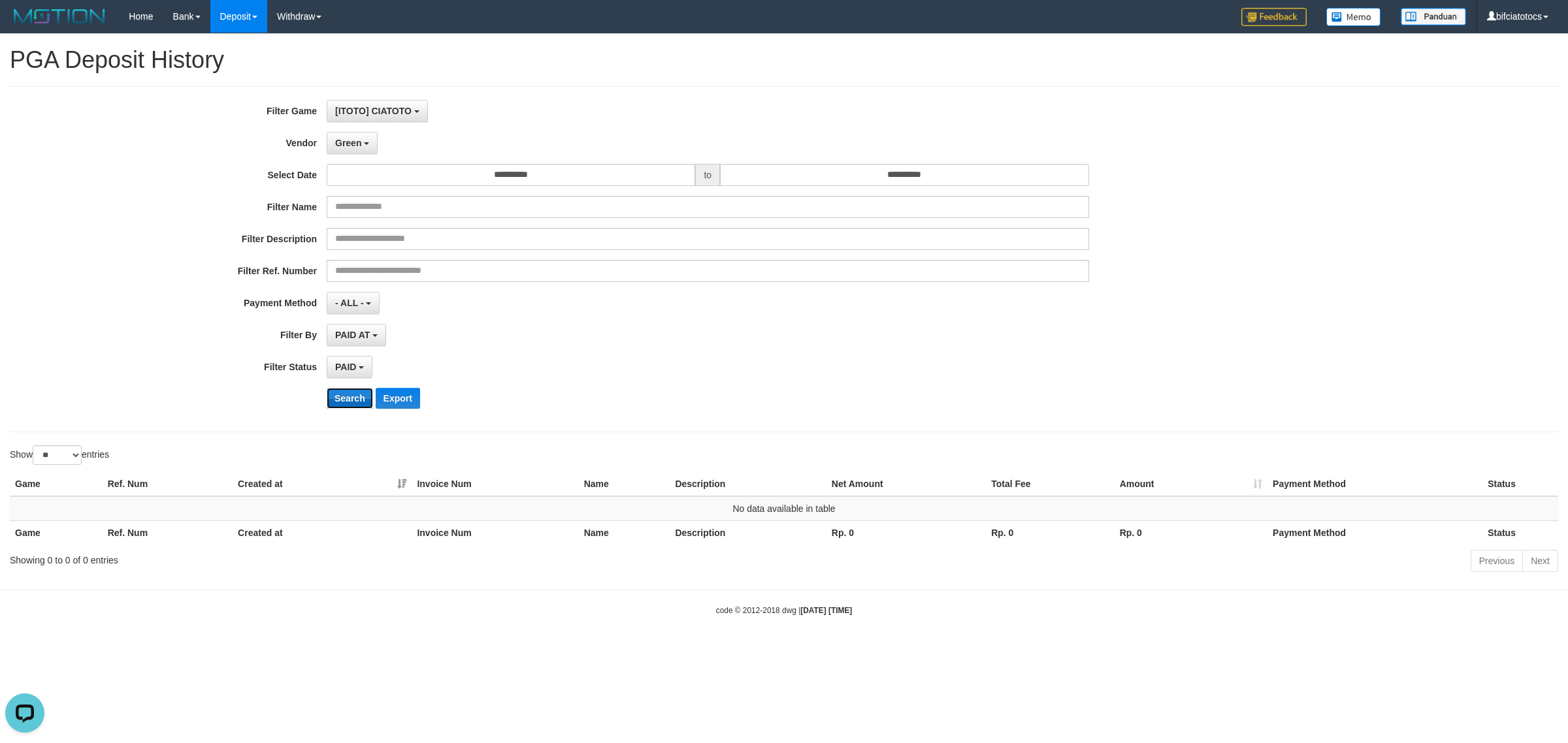 click on "Search" at bounding box center [350, 398] 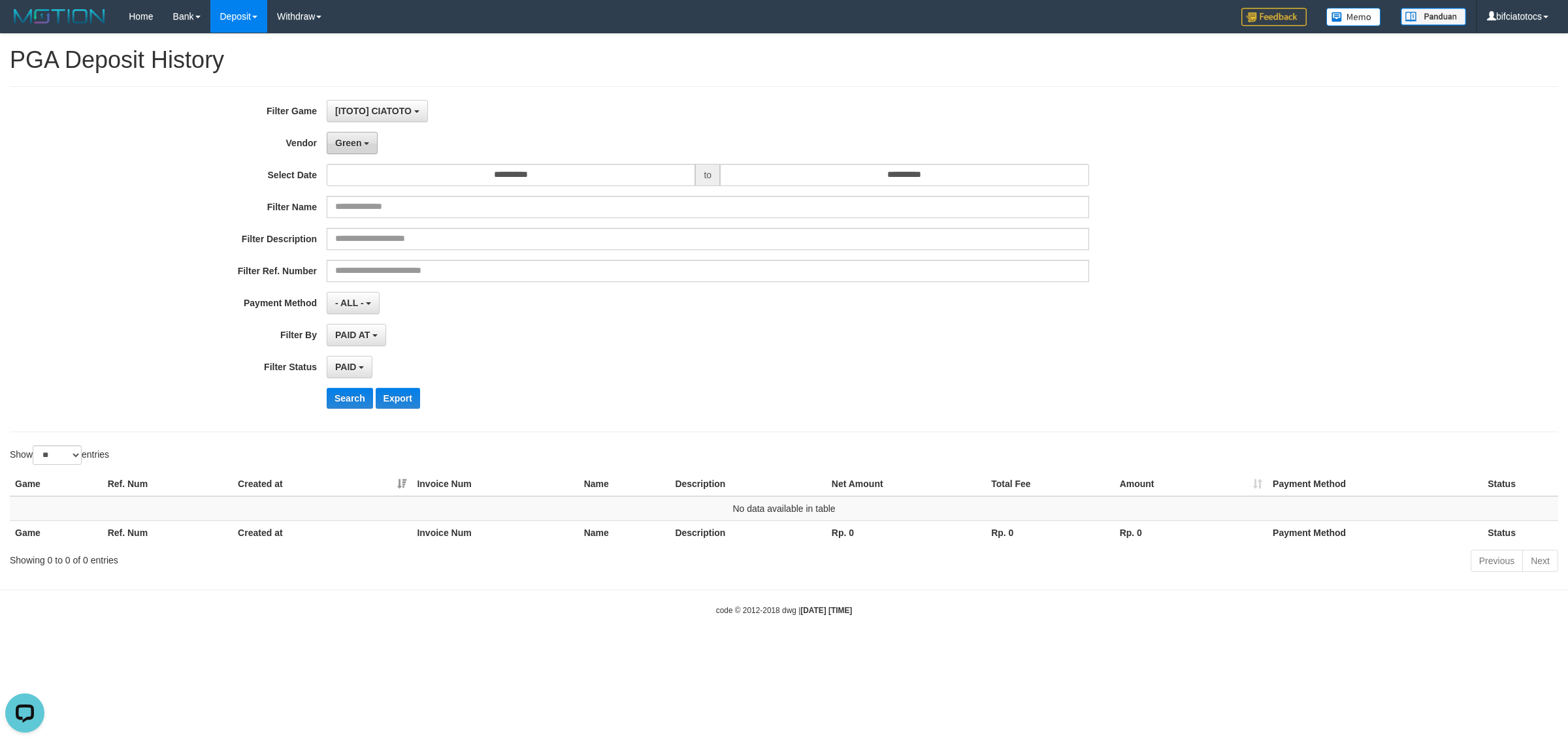 click on "Green" at bounding box center (348, 143) 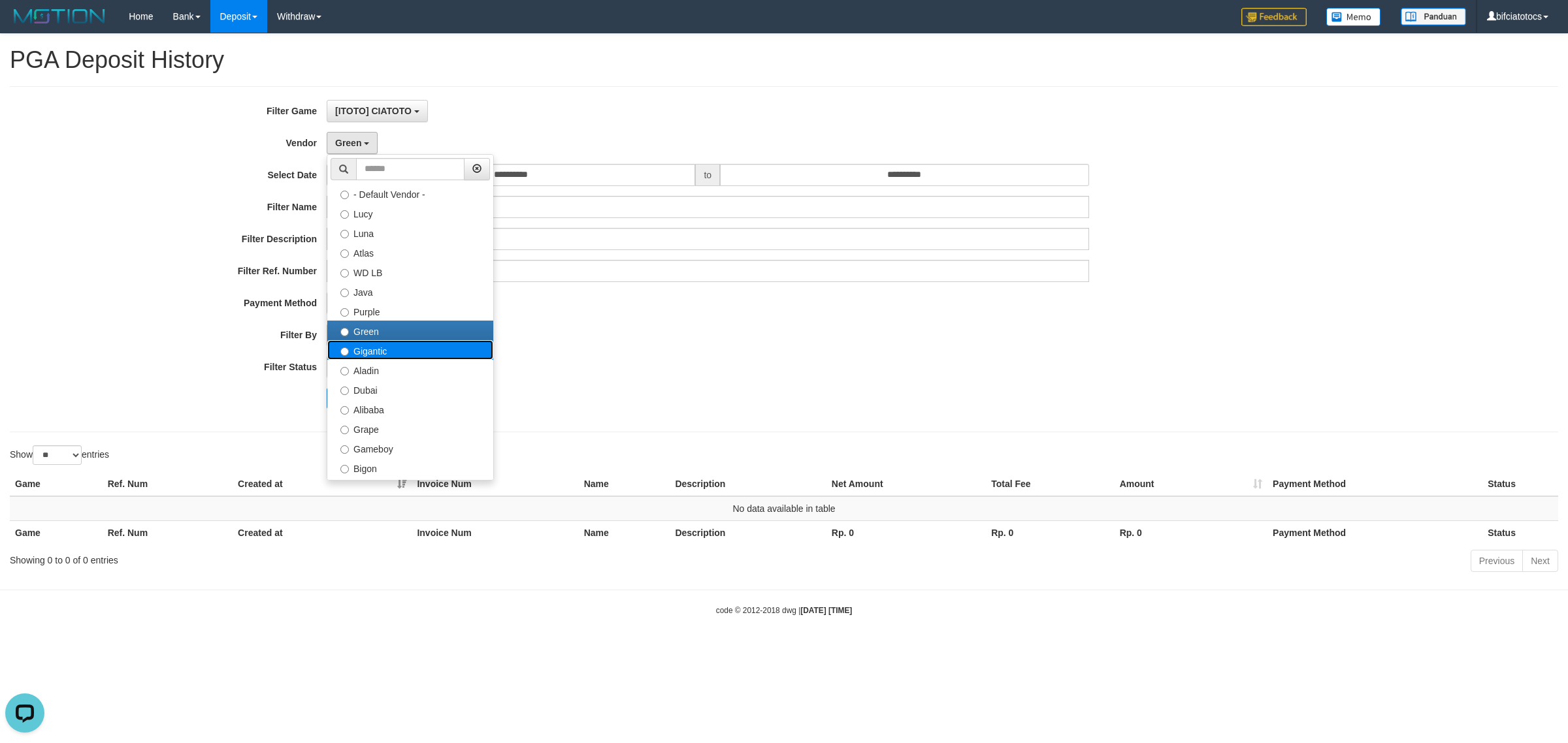click on "Gigantic" at bounding box center (410, 350) 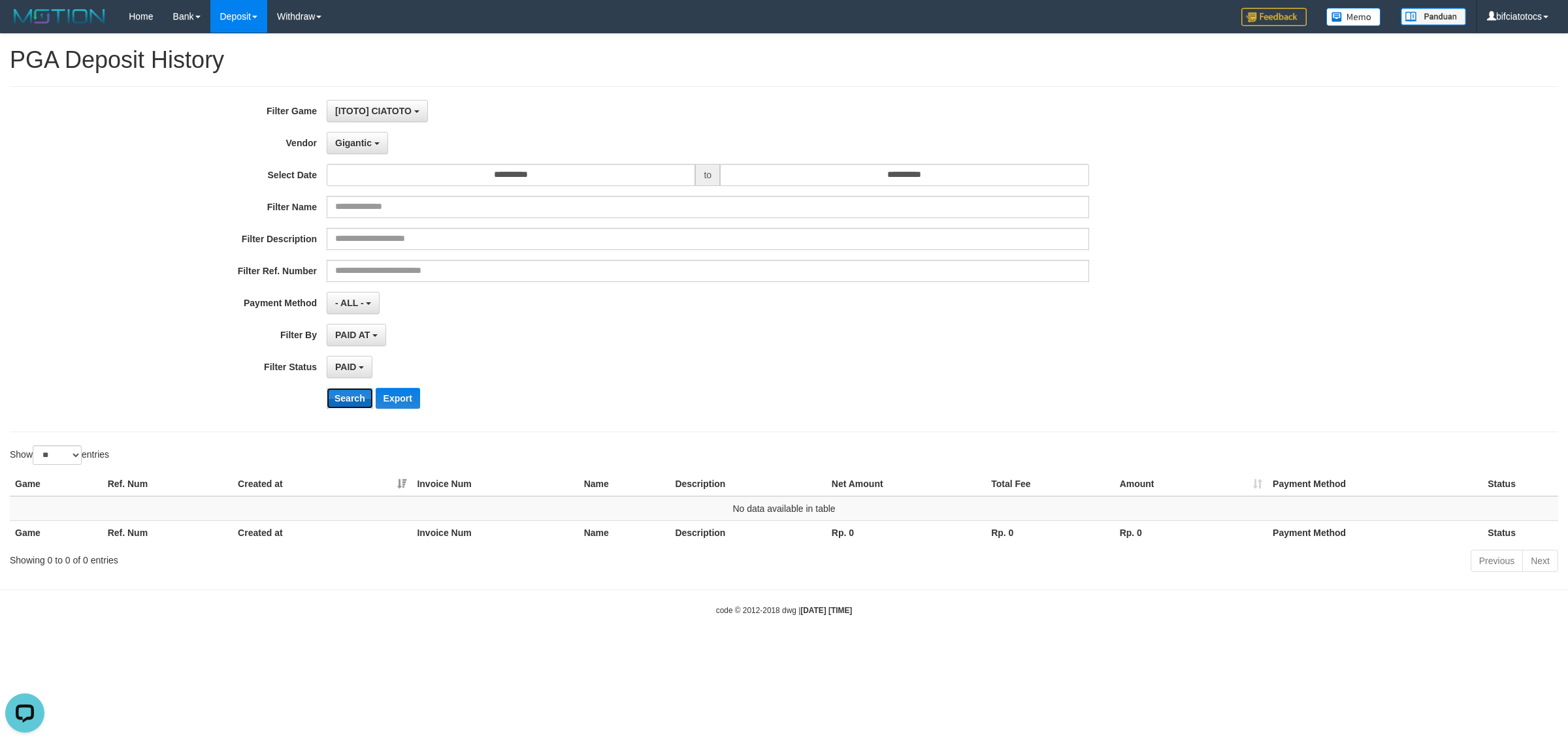 click on "Search" at bounding box center (350, 398) 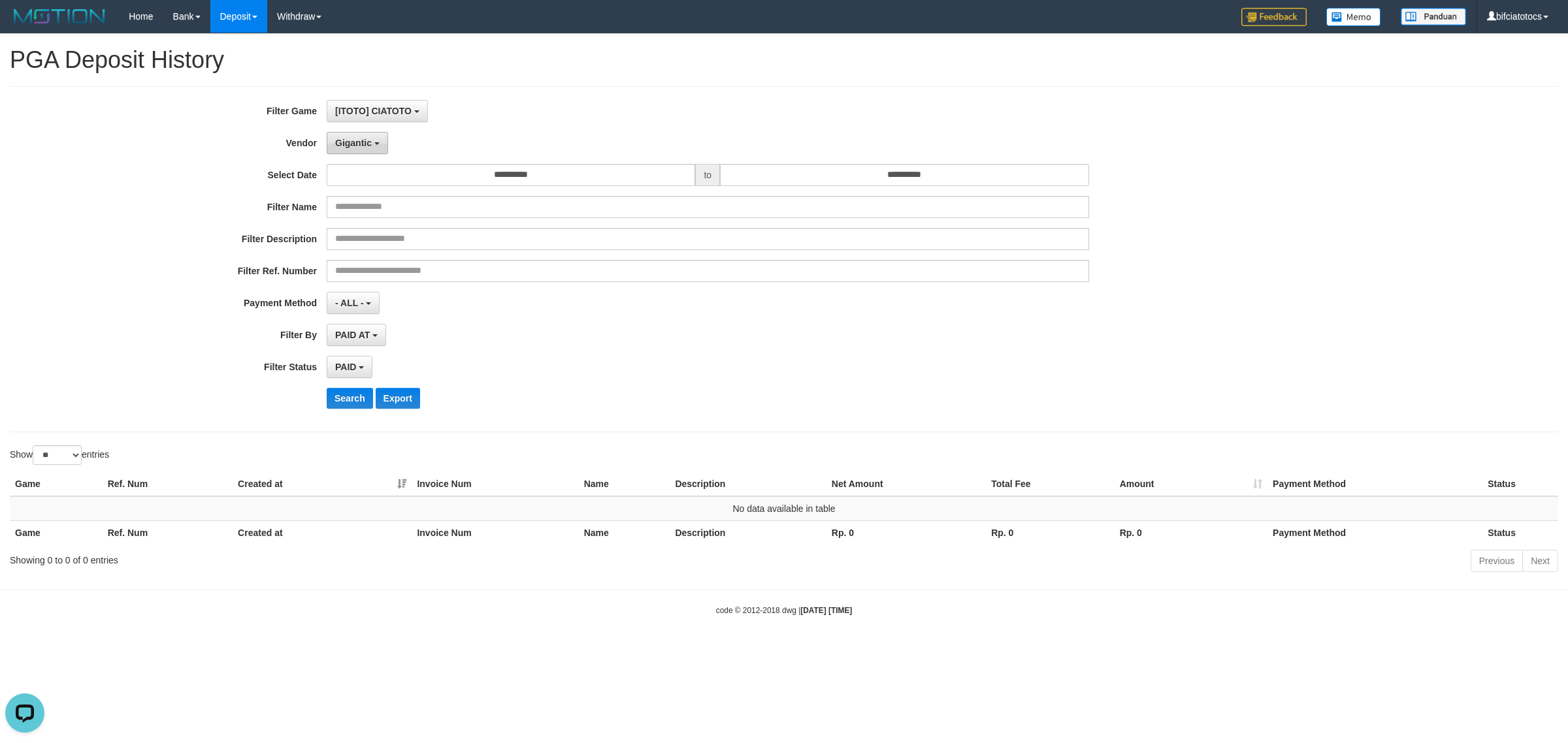 click on "Gigantic" at bounding box center (353, 143) 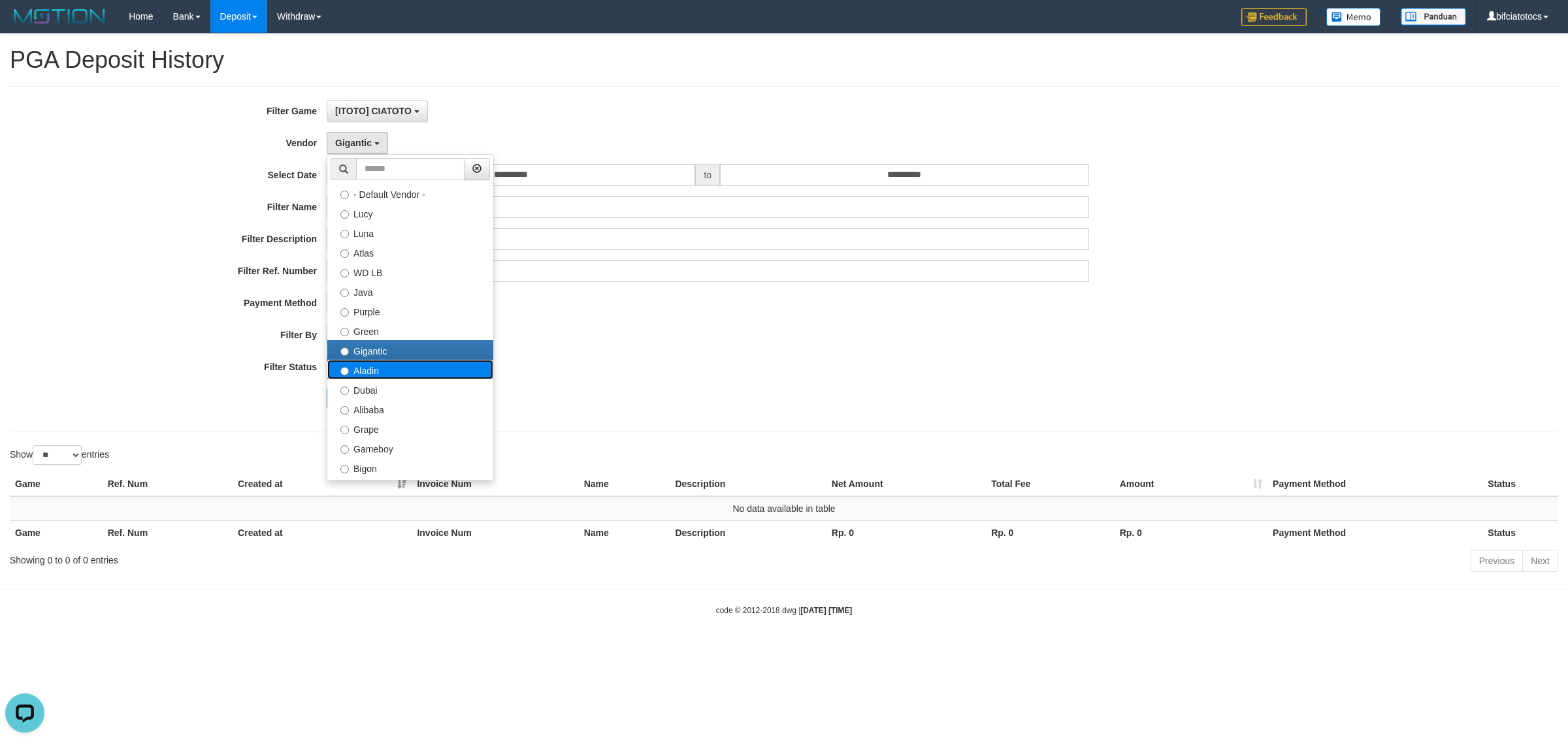 click on "Aladin" at bounding box center [410, 370] 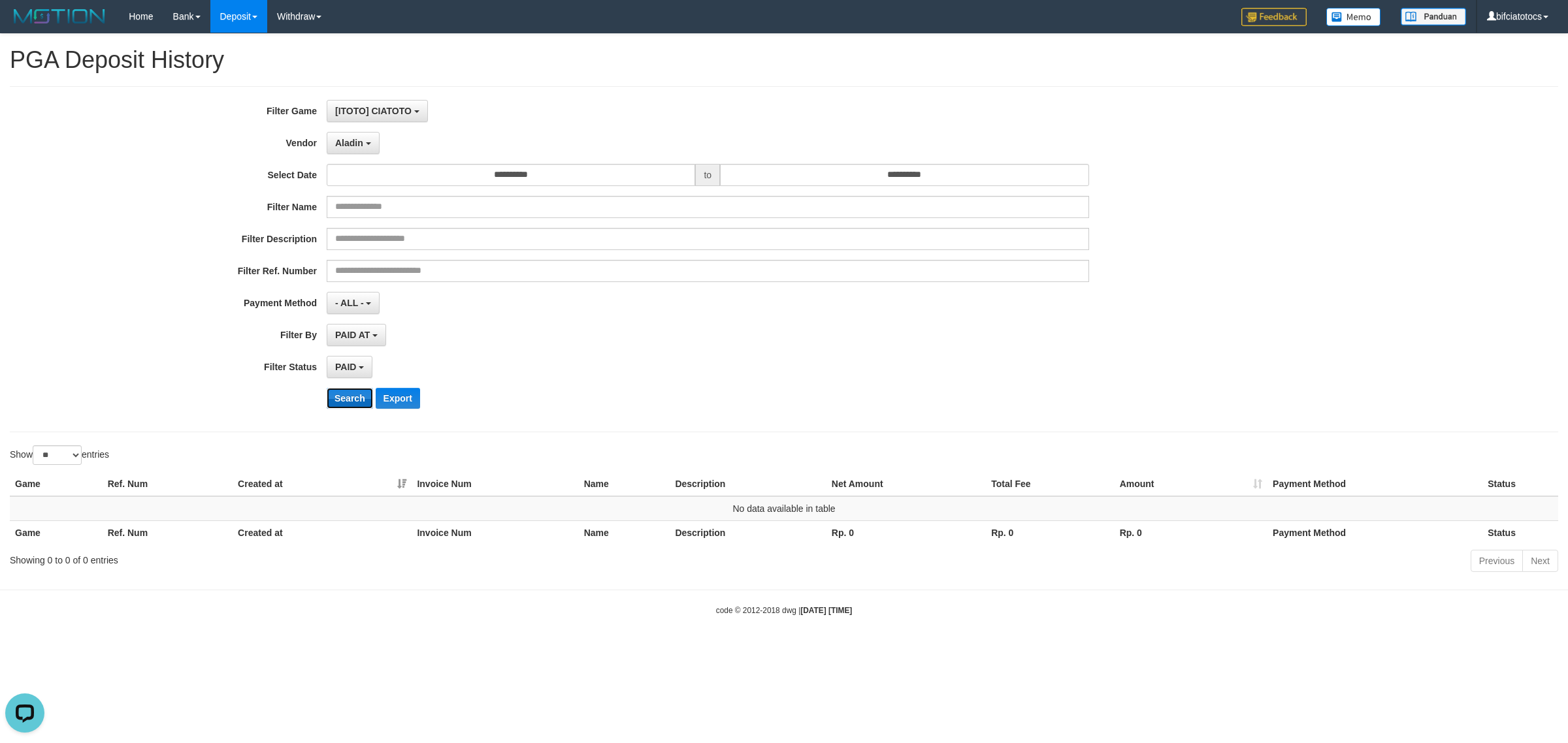 click on "Search" at bounding box center [350, 398] 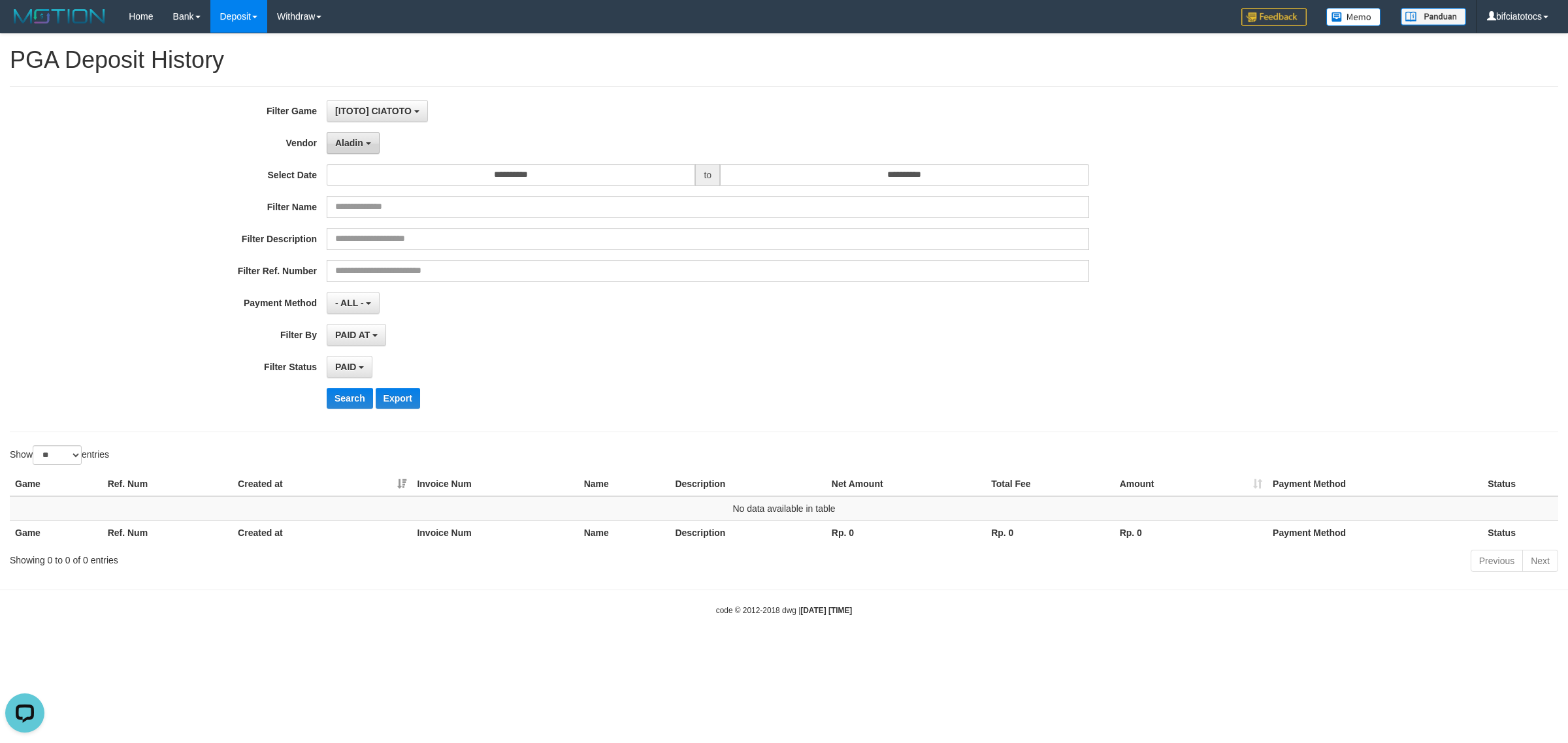 click on "Aladin" at bounding box center [353, 143] 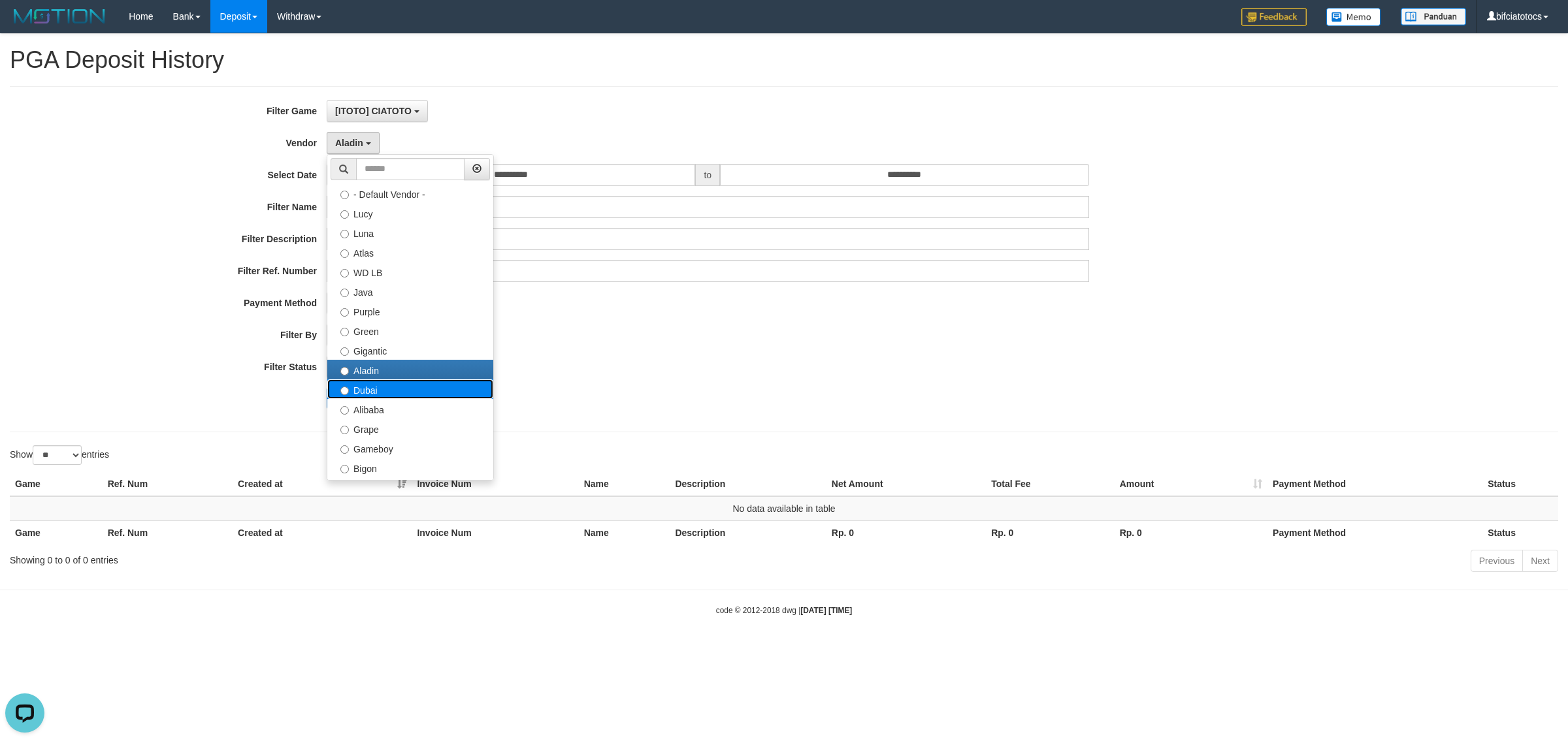 click on "Dubai" at bounding box center [410, 389] 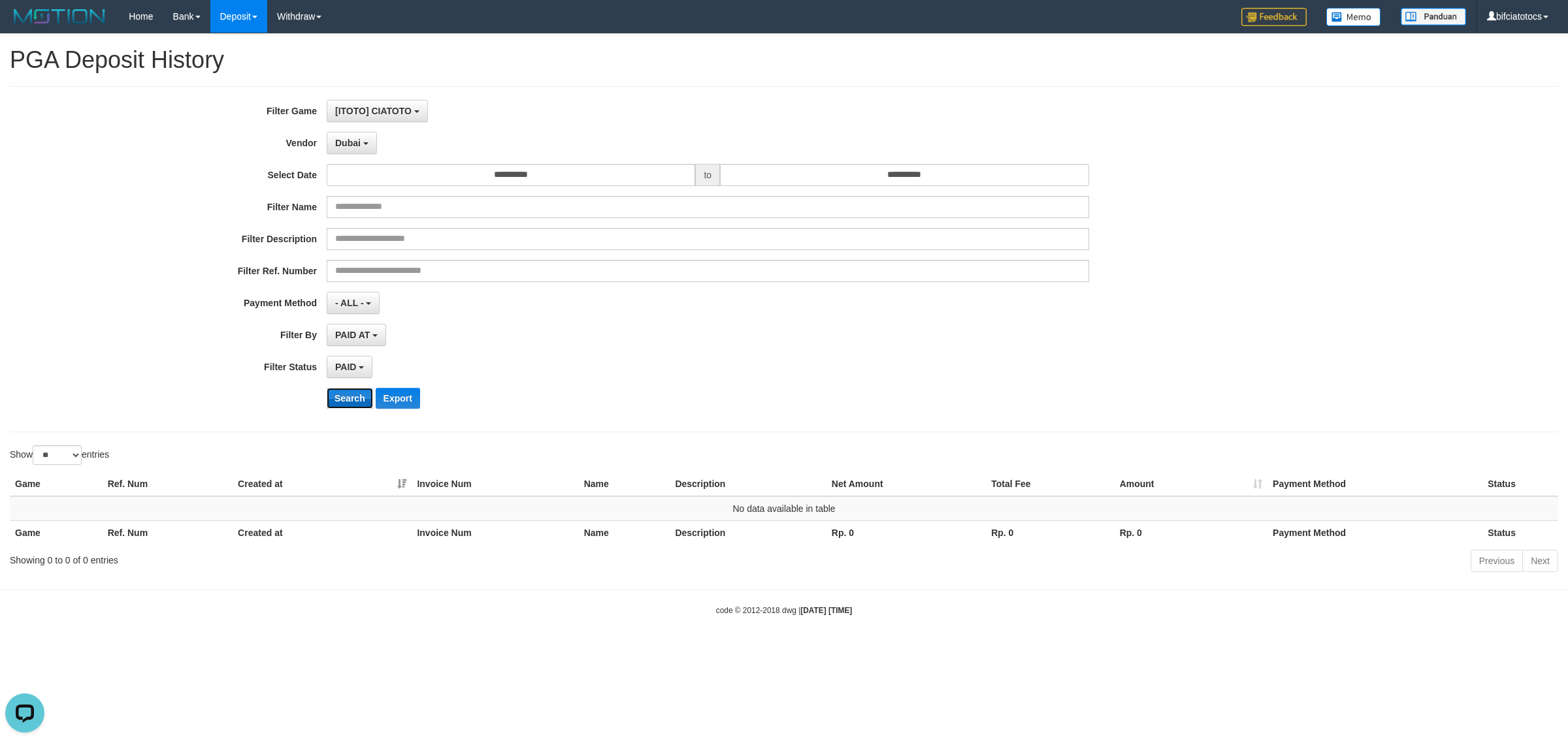 click on "Search" at bounding box center [350, 398] 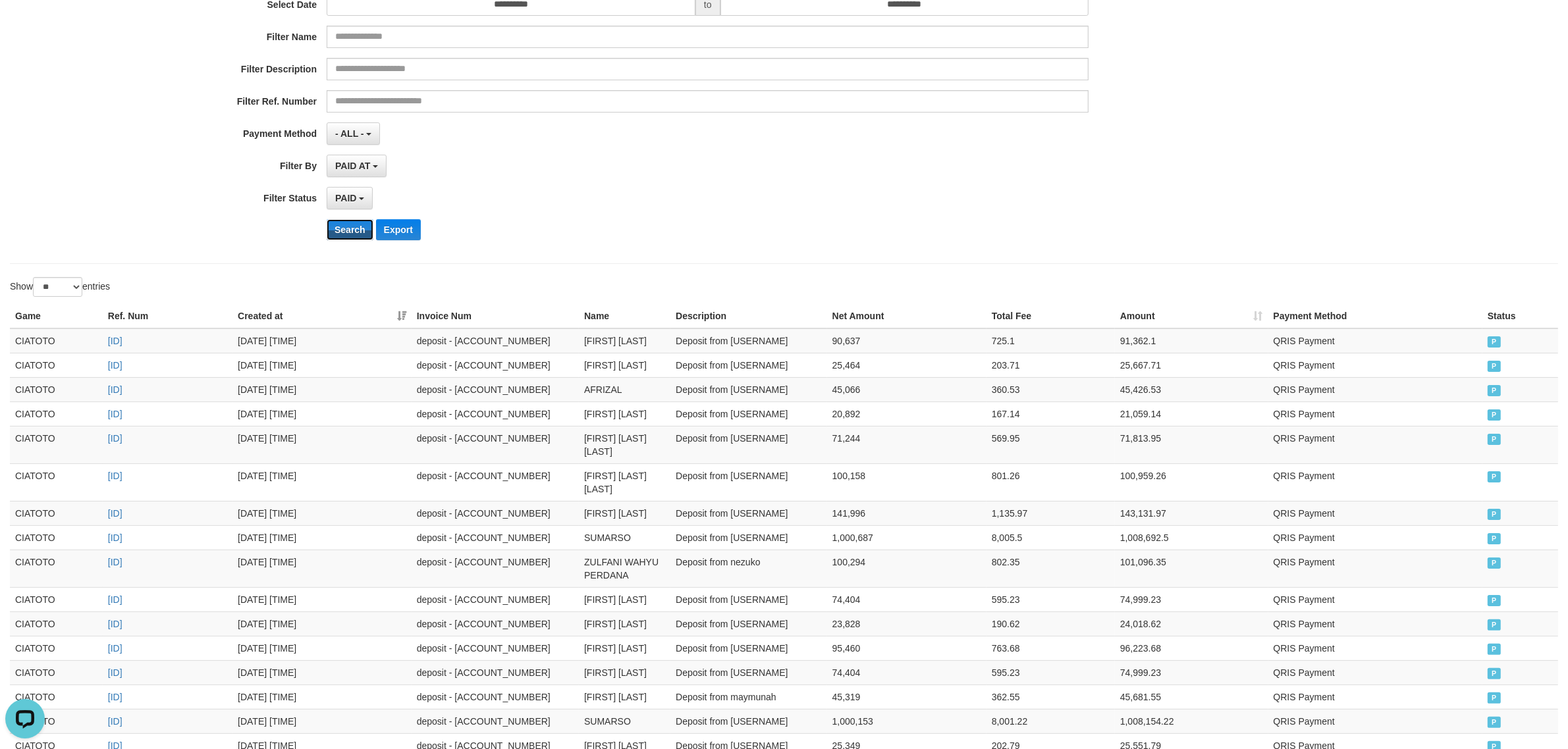 scroll, scrollTop: 329, scrollLeft: 0, axis: vertical 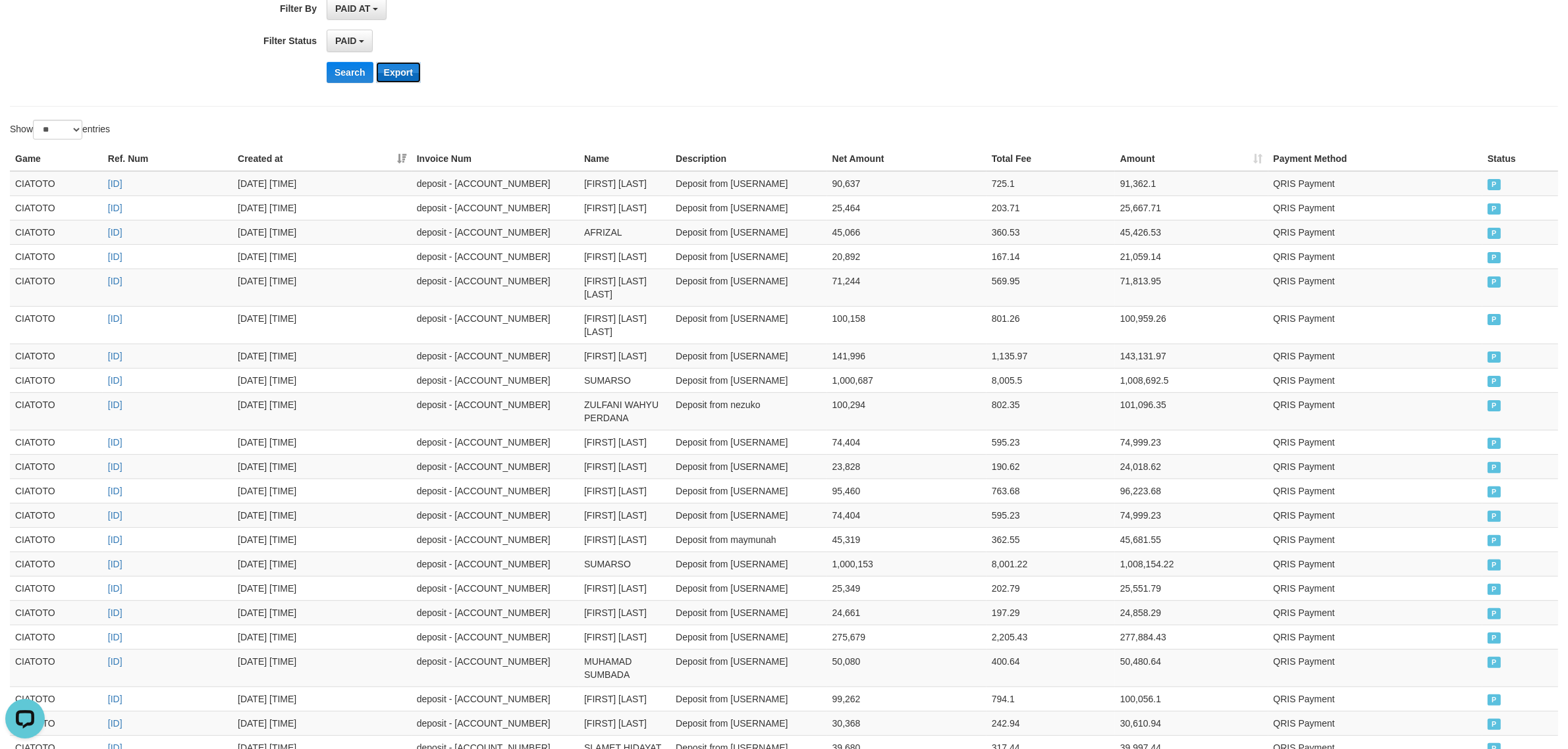 click on "Export" at bounding box center [398, 72] 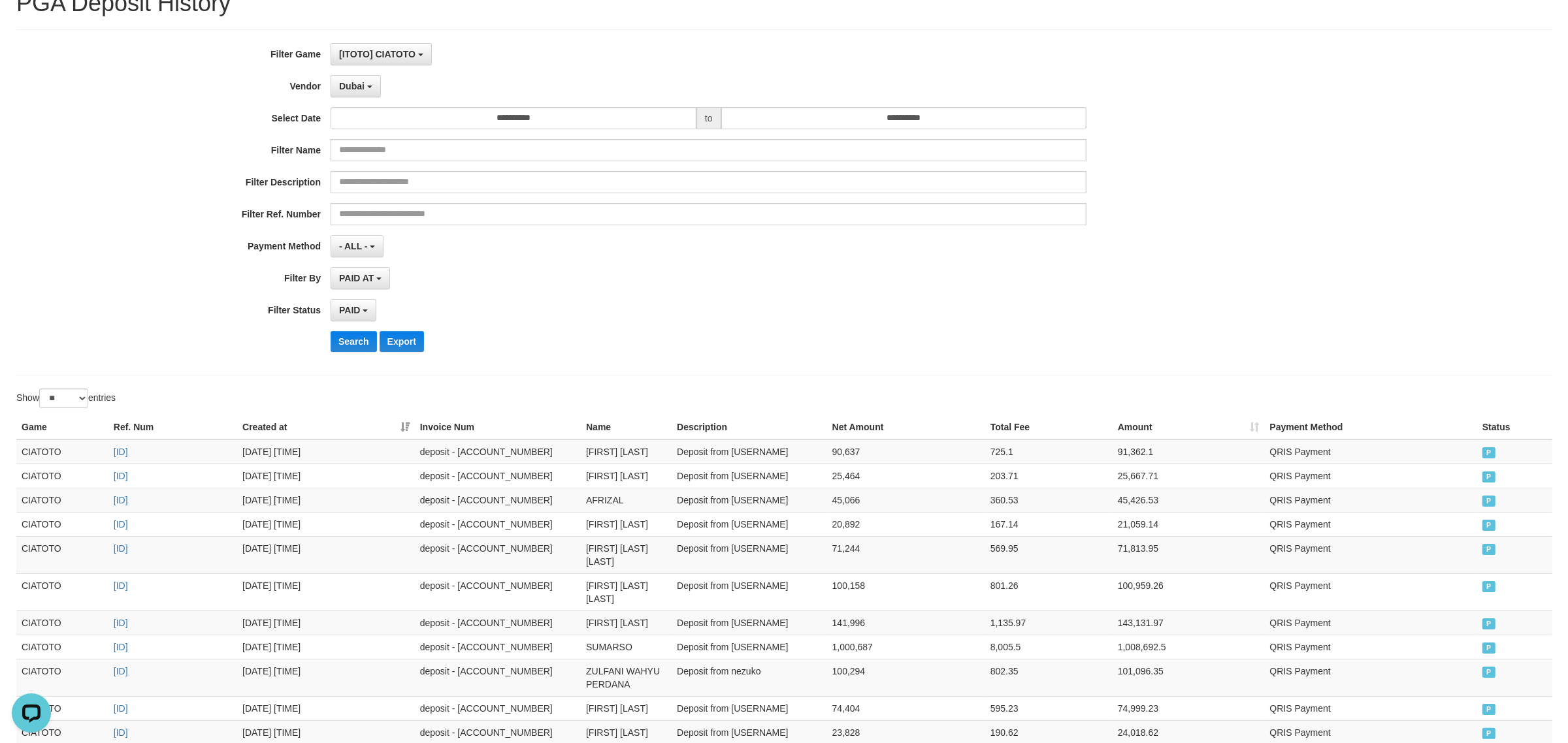 scroll, scrollTop: 0, scrollLeft: 0, axis: both 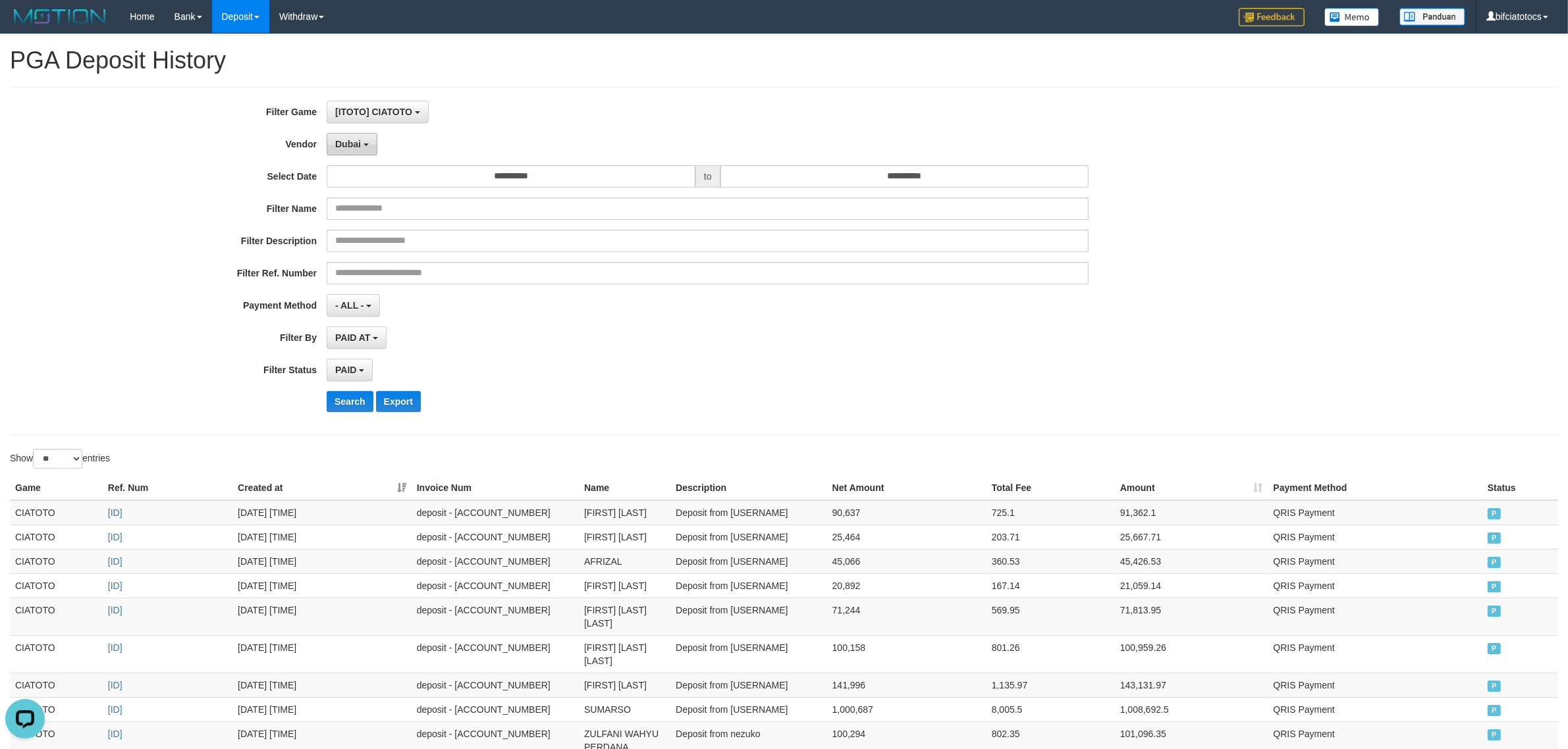 click on "Dubai" at bounding box center [348, 144] 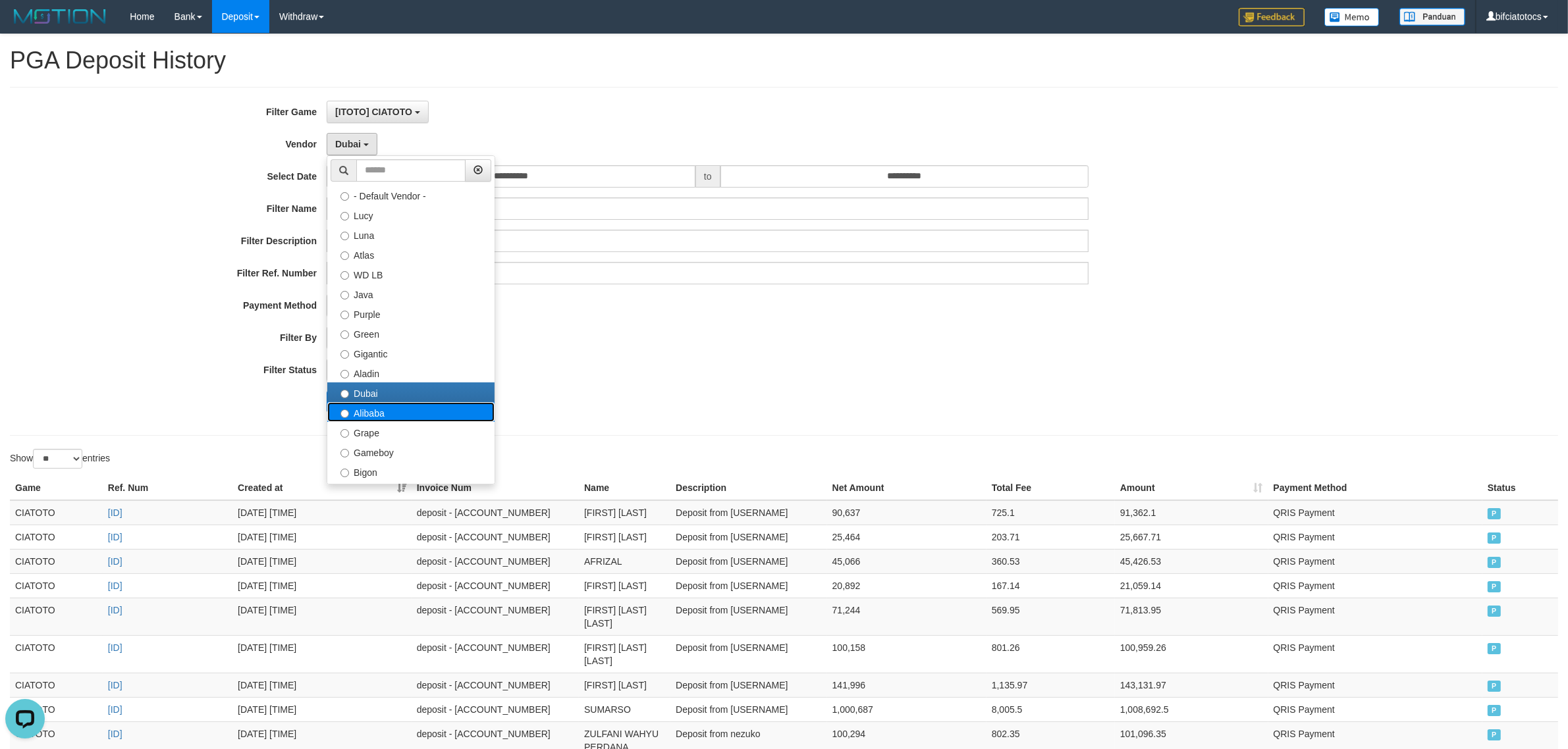 click on "Alibaba" at bounding box center (411, 412) 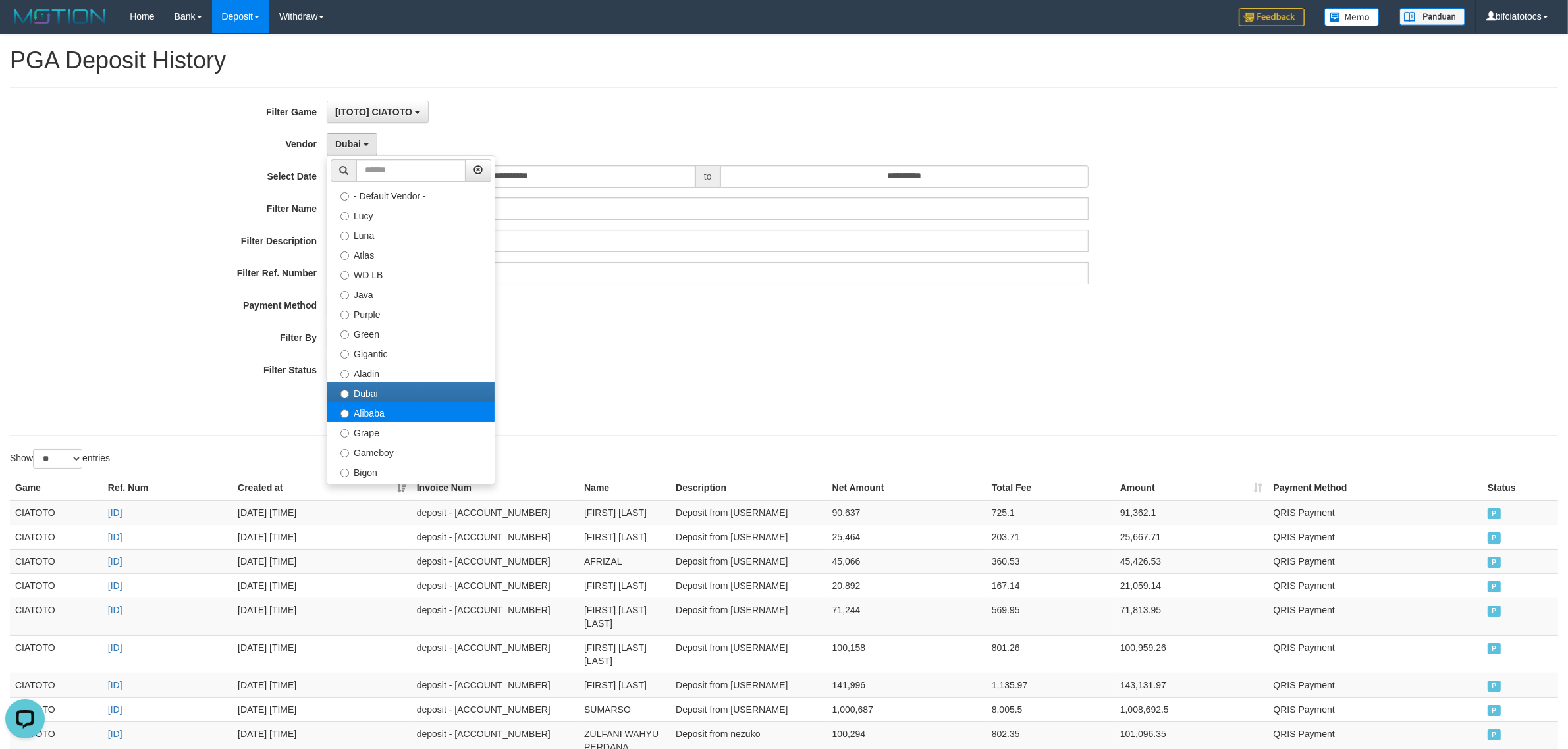 select on "**********" 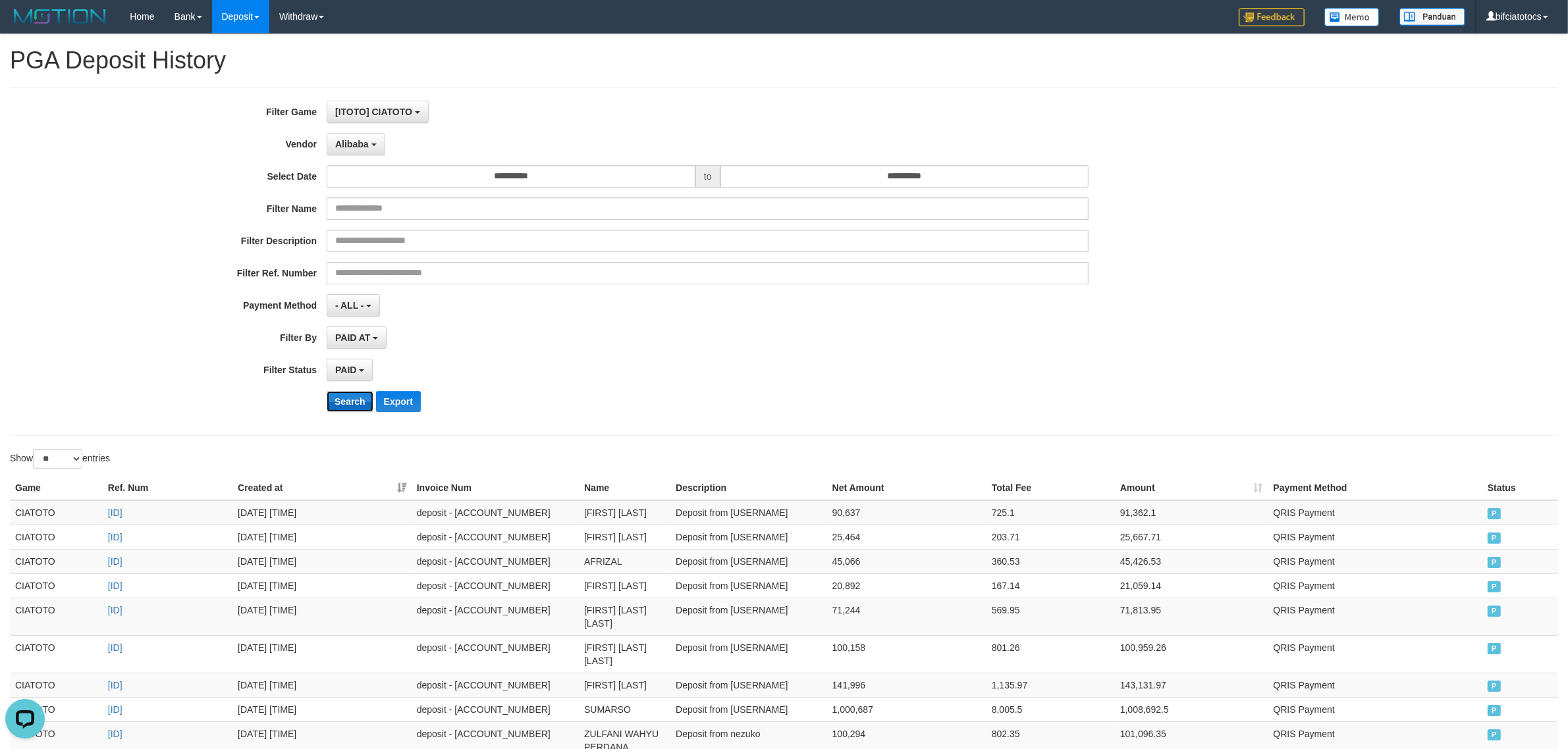 click on "Search" at bounding box center (350, 401) 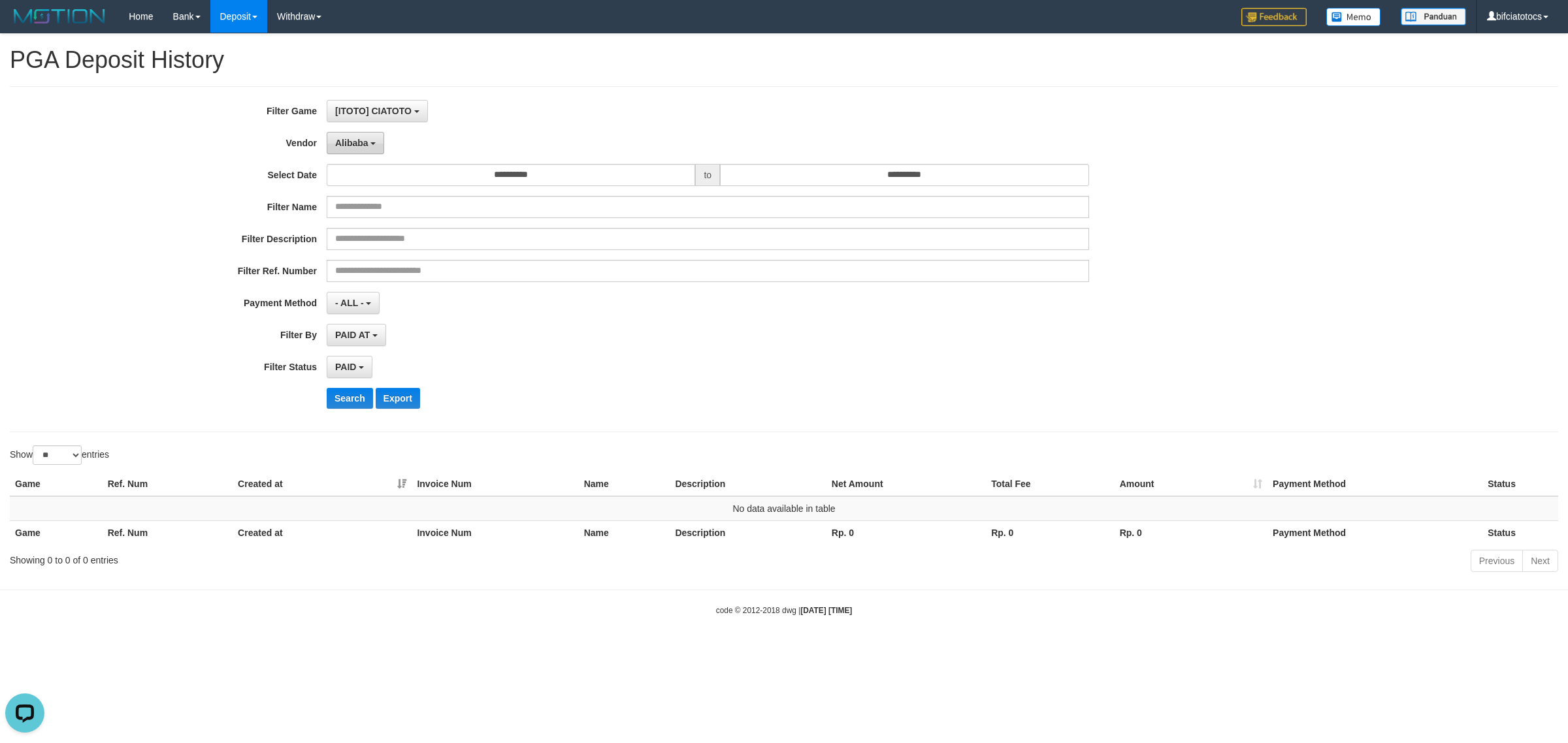 click on "Alibaba" at bounding box center (351, 143) 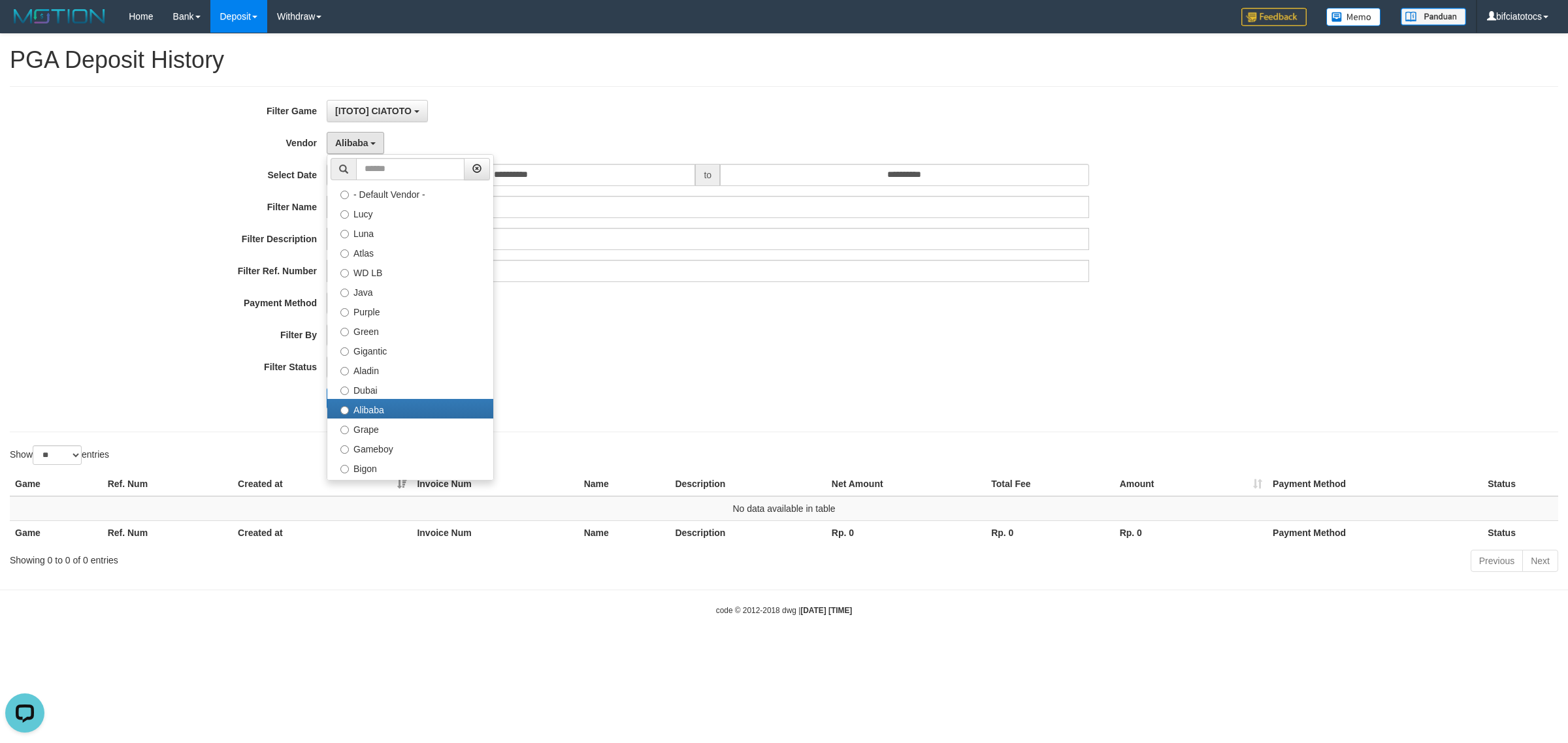 click on "**********" at bounding box center [653, 259] 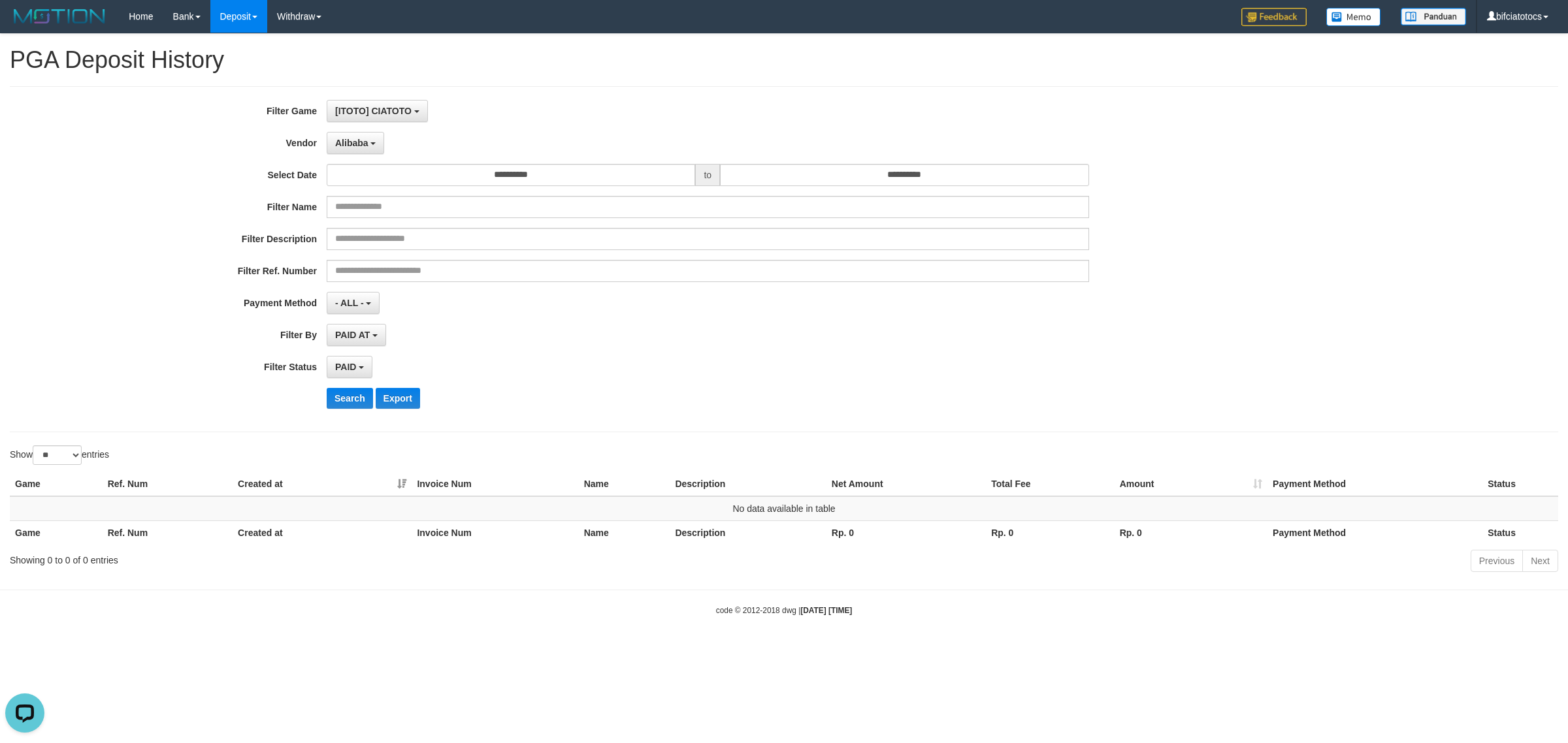 drag, startPoint x: 1120, startPoint y: 258, endPoint x: 1132, endPoint y: 256, distance: 12.165525 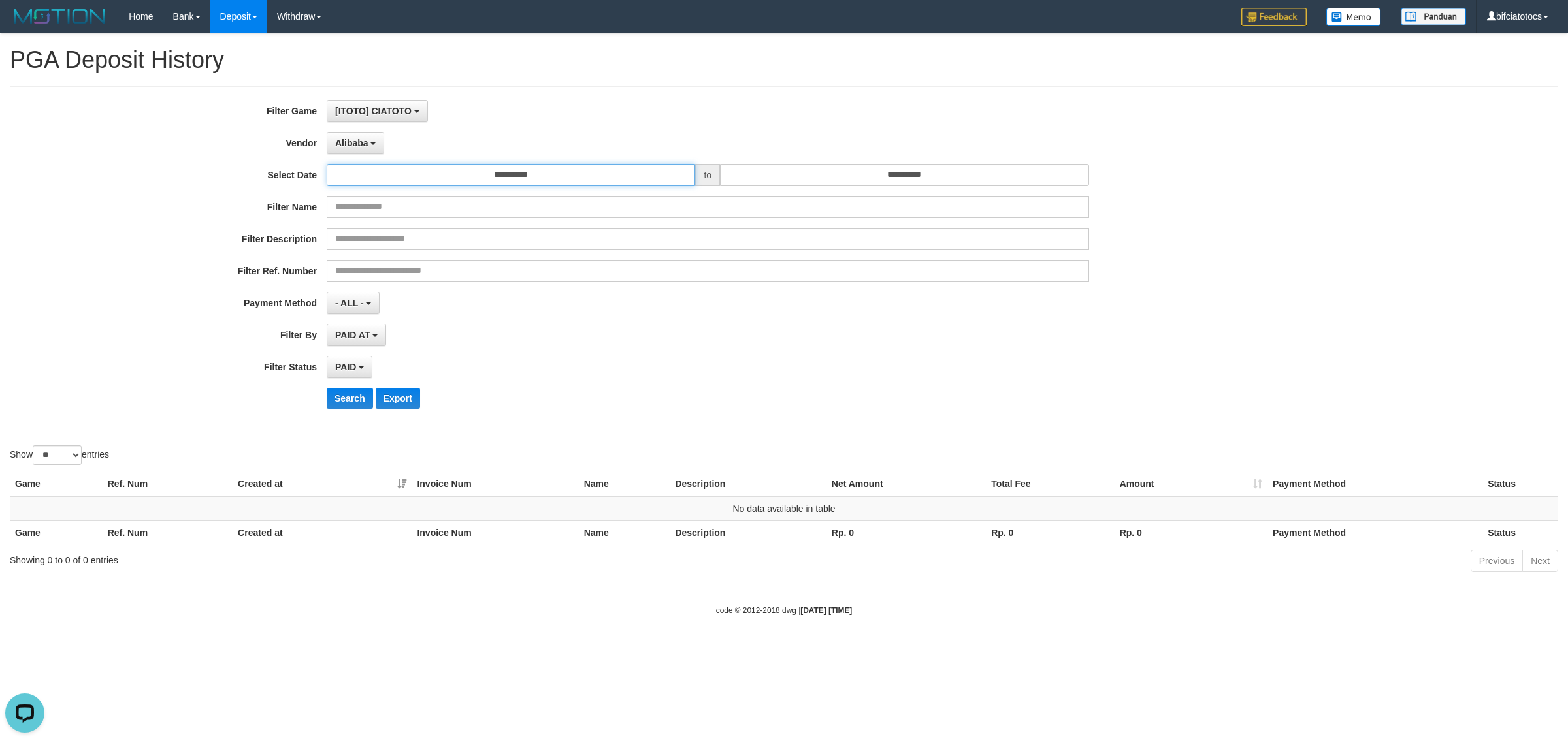 click on "**********" at bounding box center (511, 175) 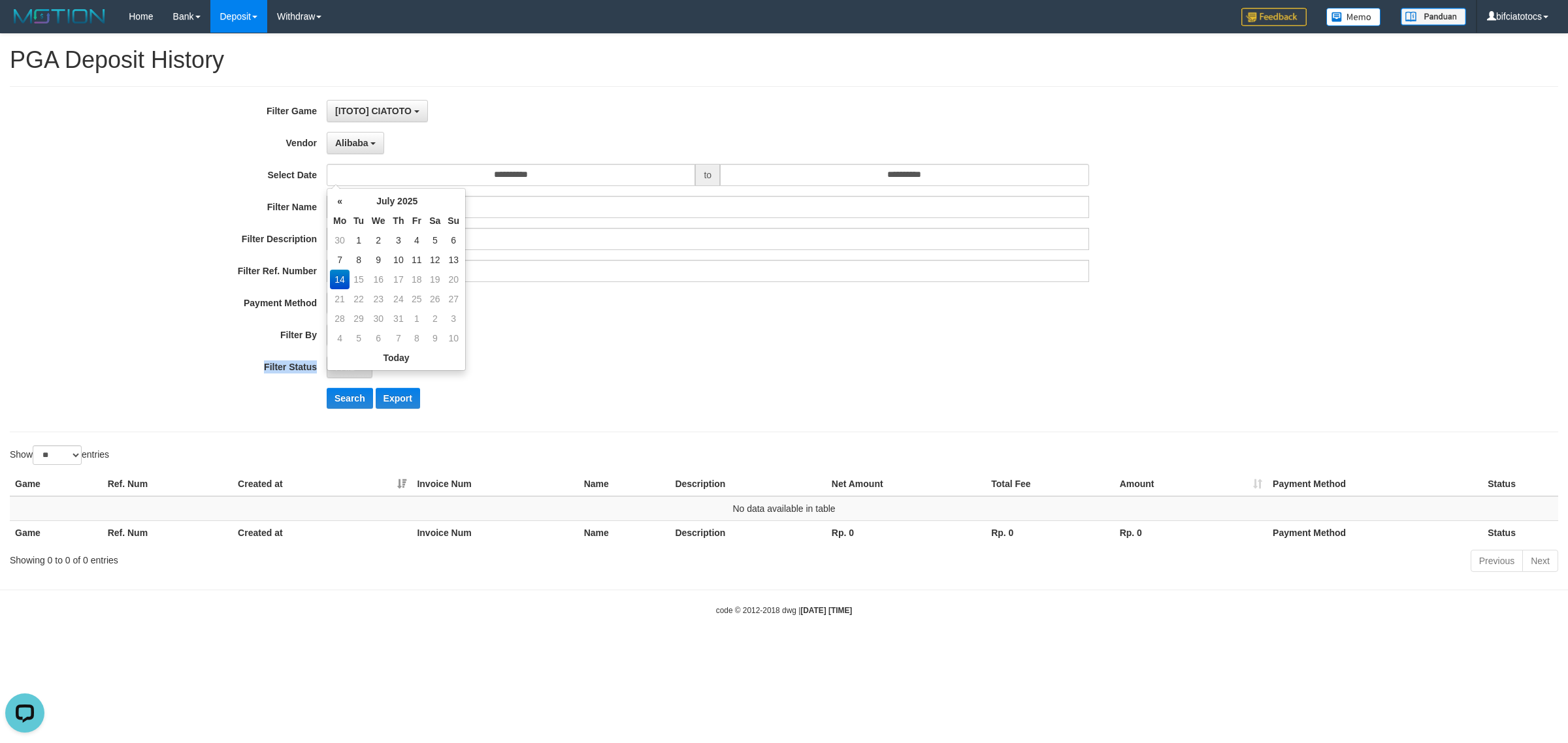 click on "**********" at bounding box center [653, 259] 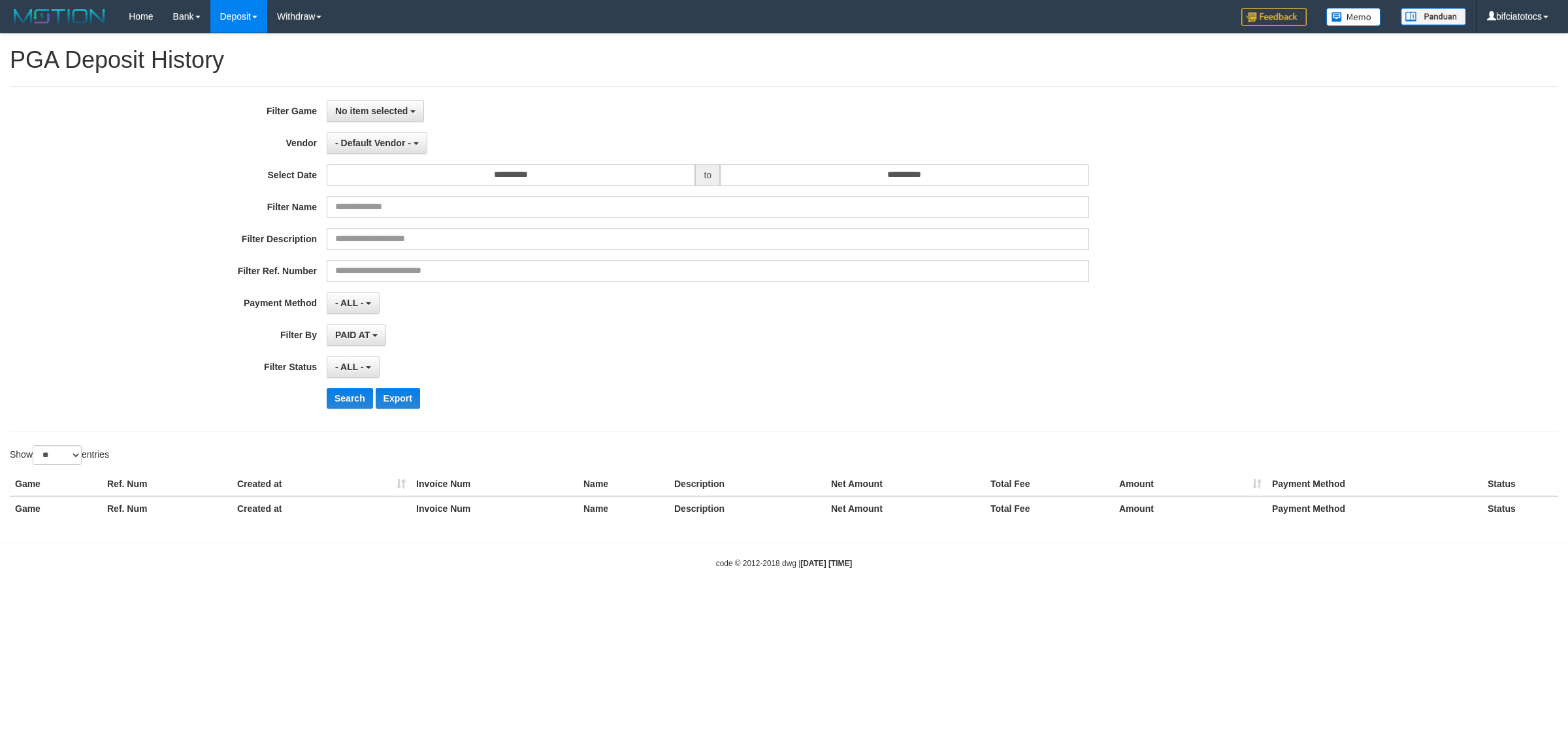 select 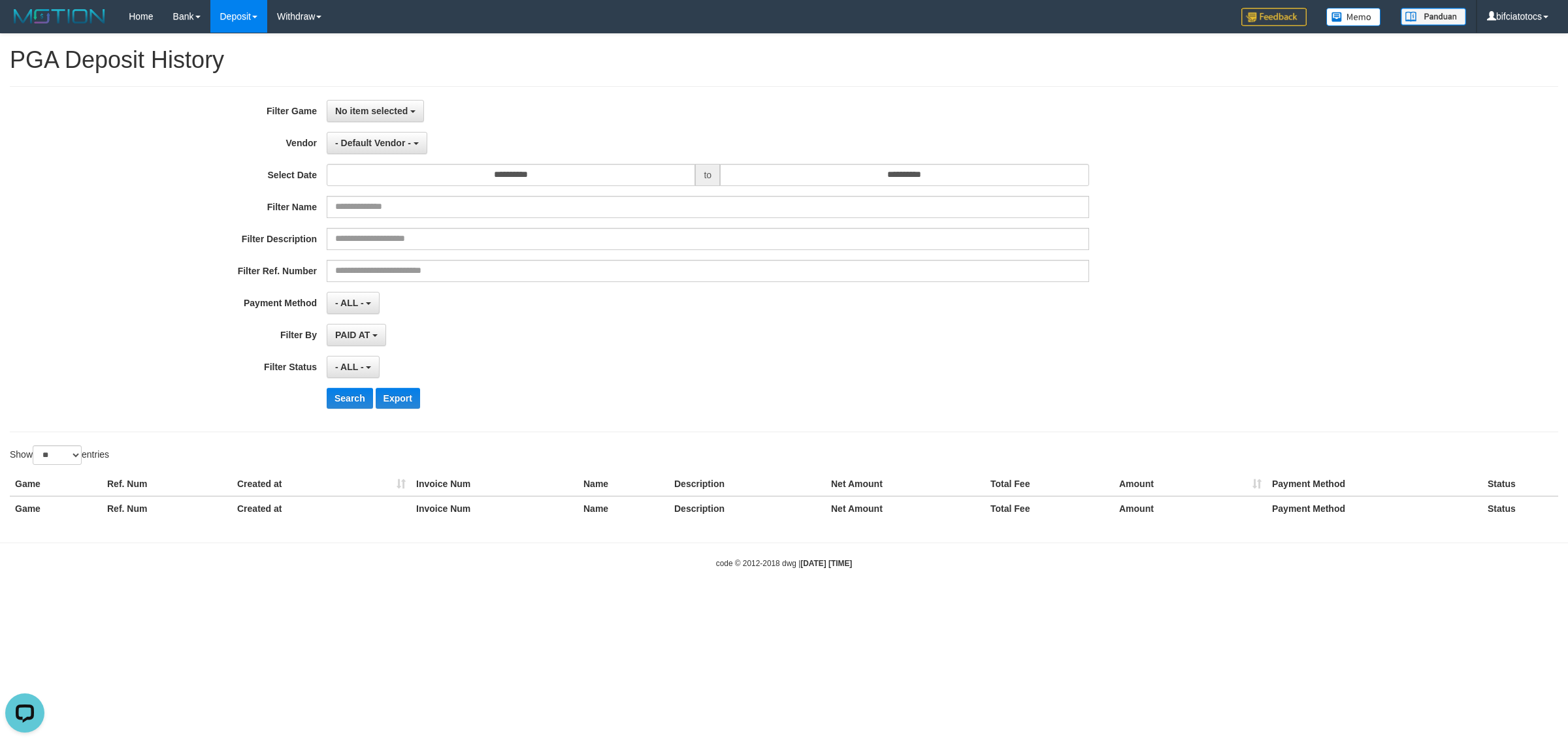 scroll, scrollTop: 0, scrollLeft: 0, axis: both 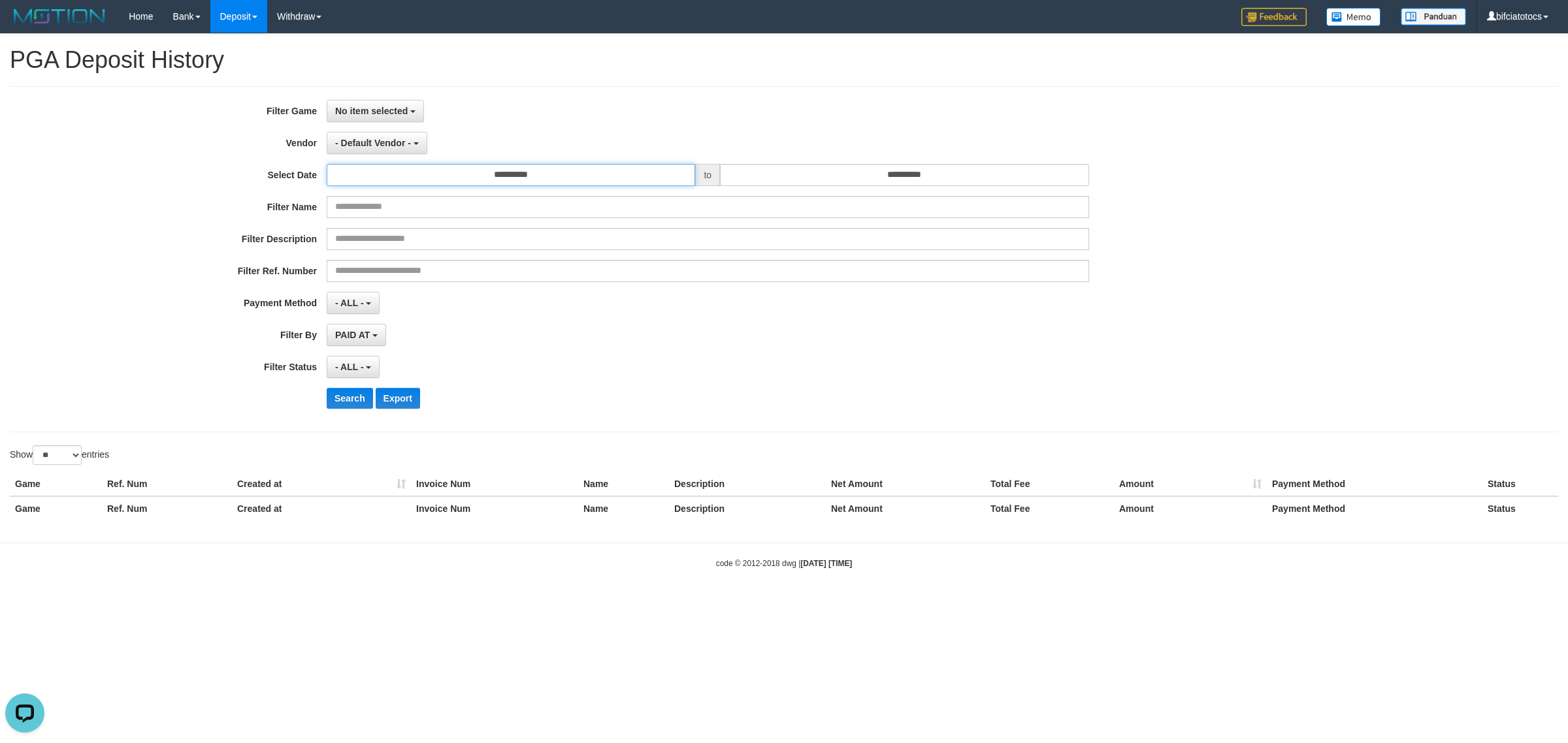 click on "**********" at bounding box center [511, 175] 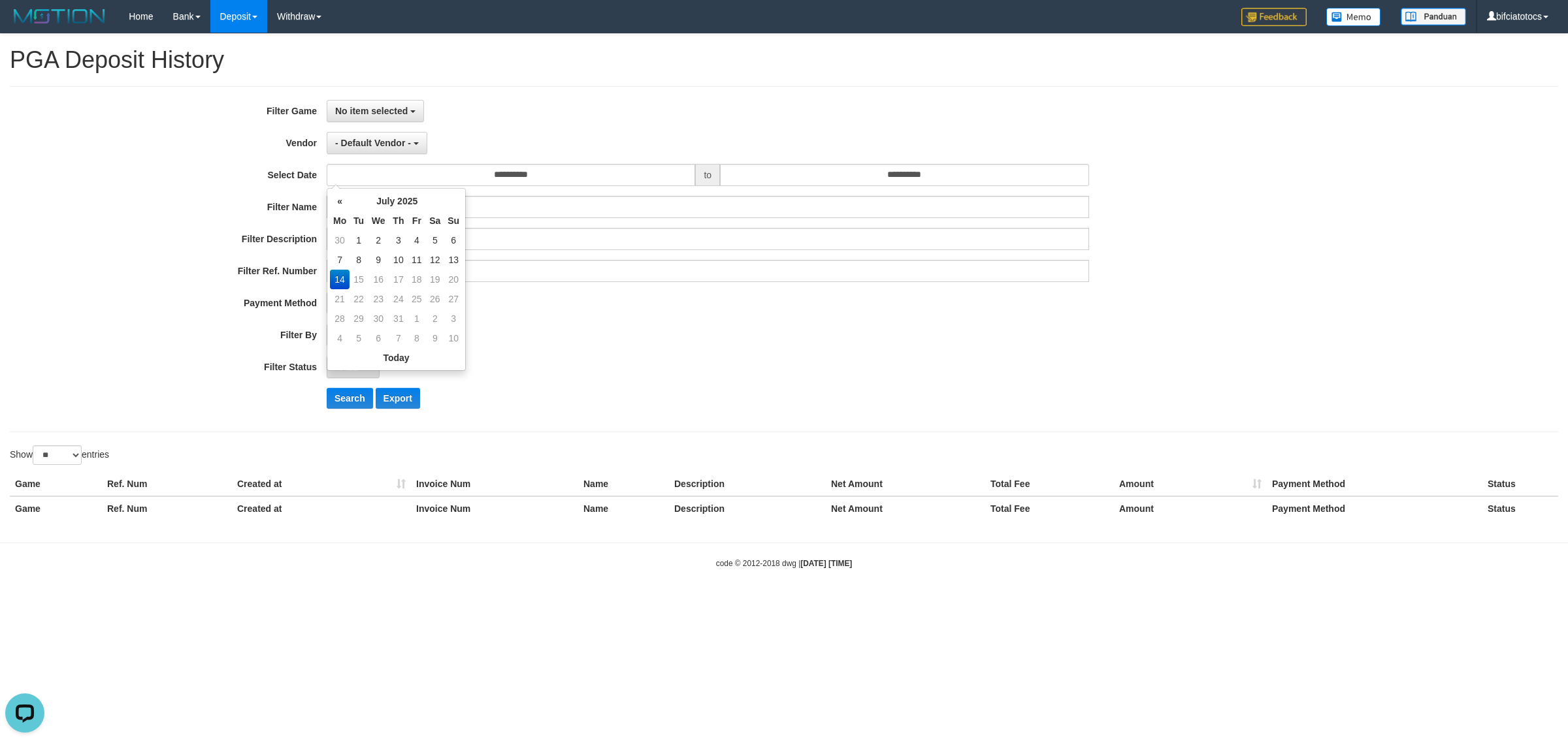 drag, startPoint x: 454, startPoint y: 256, endPoint x: 477, endPoint y: 273, distance: 28.6007 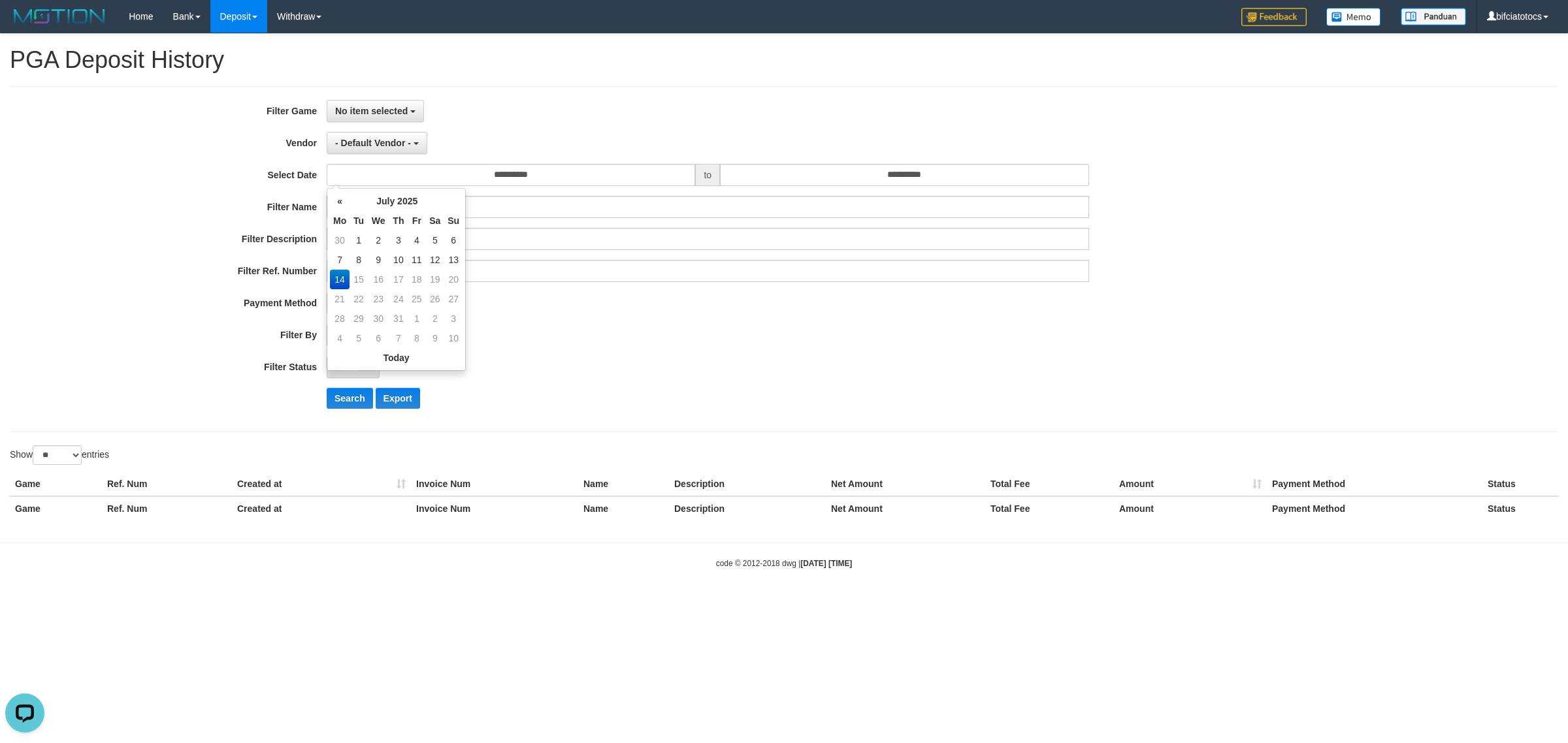 click on "13" at bounding box center (453, 260) 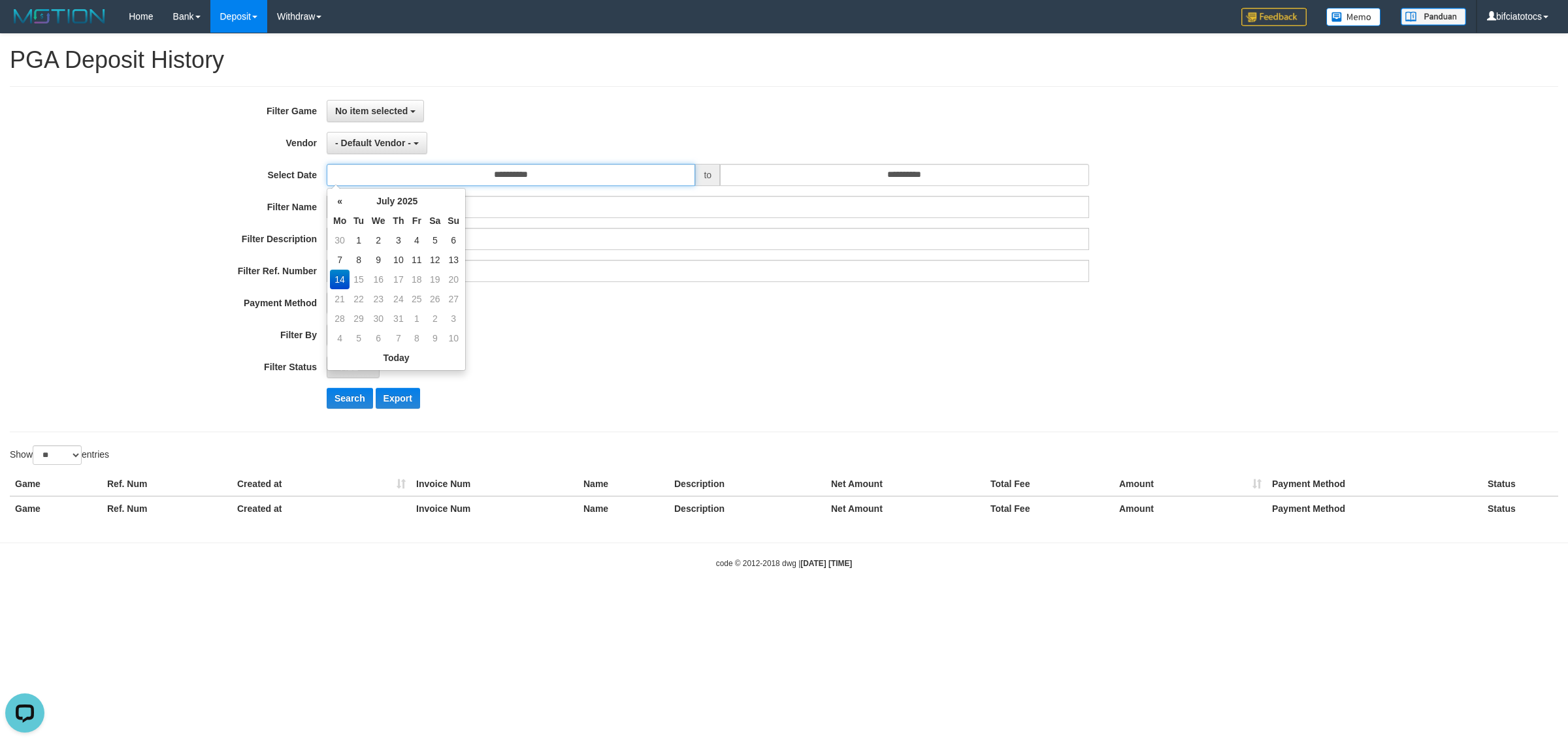 type on "**********" 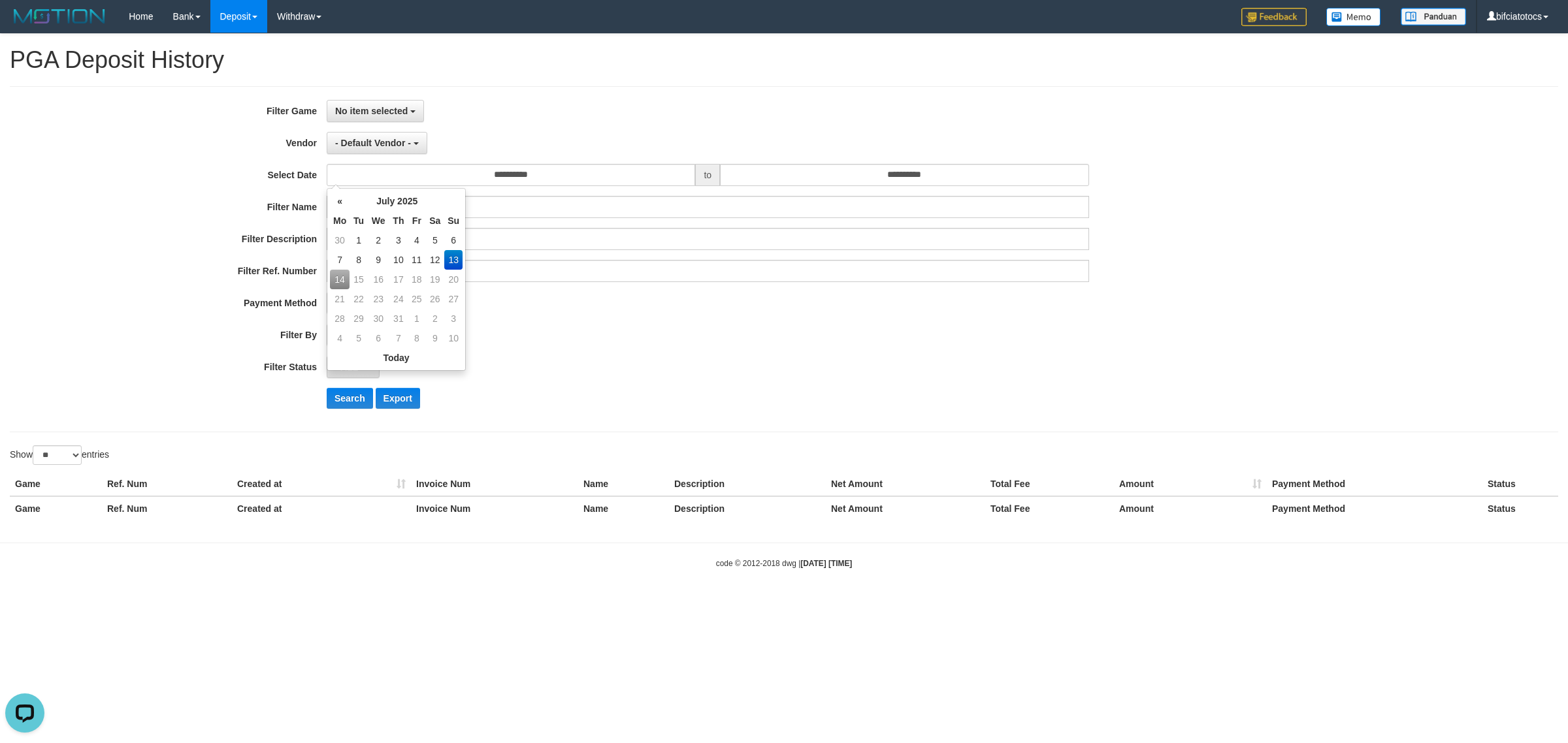 click on "**********" at bounding box center [653, 259] 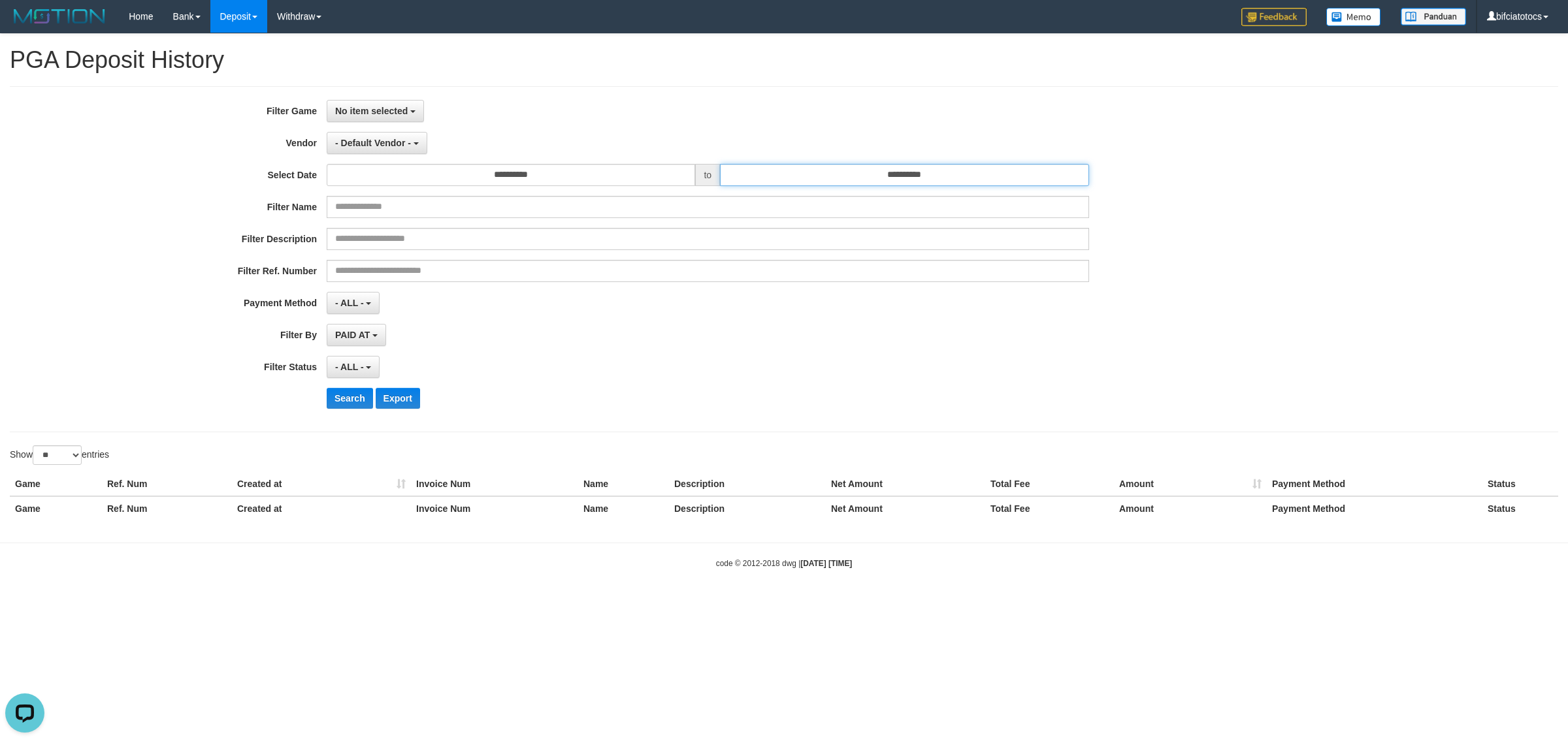 click on "**********" at bounding box center (904, 175) 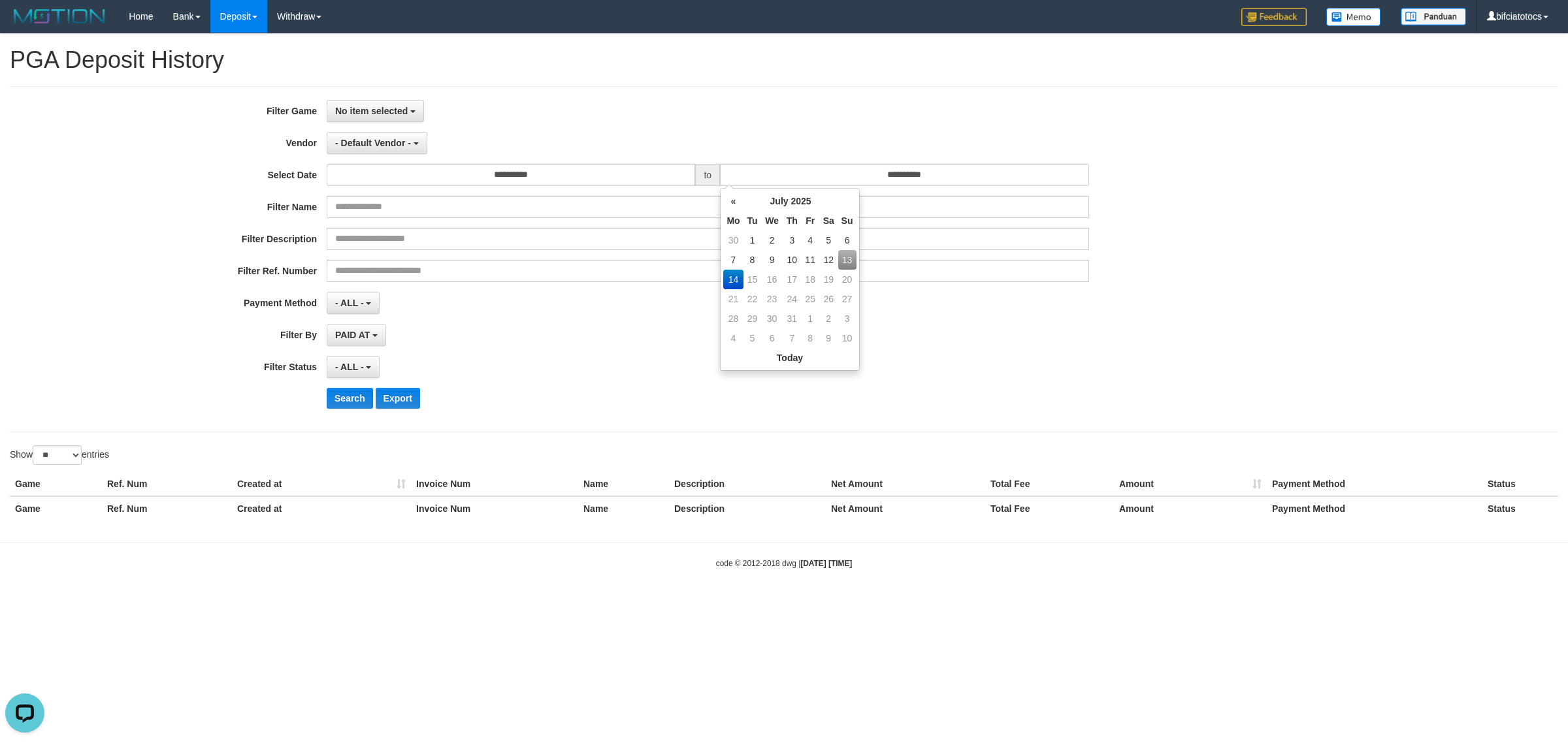 click on "13" at bounding box center [847, 260] 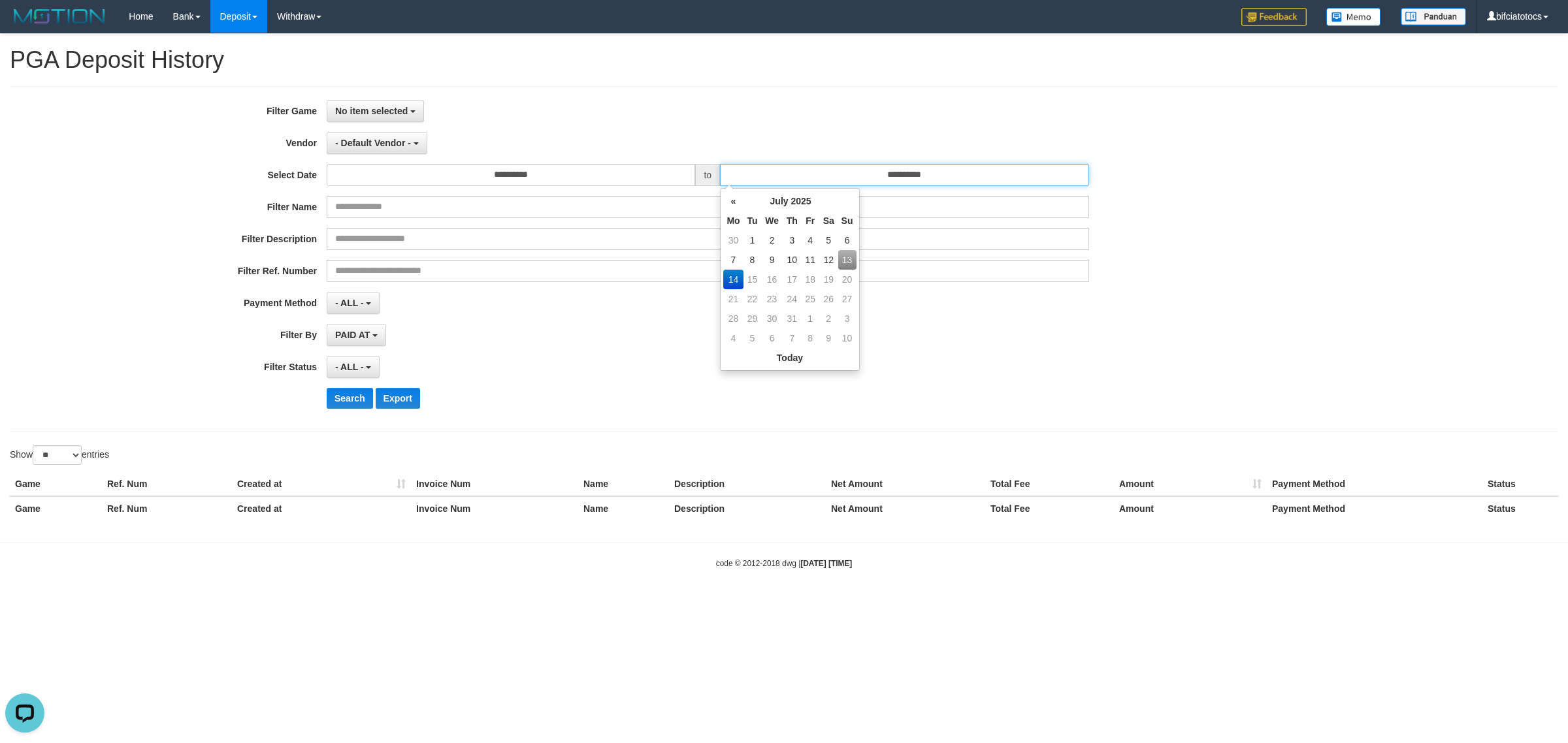 type on "**********" 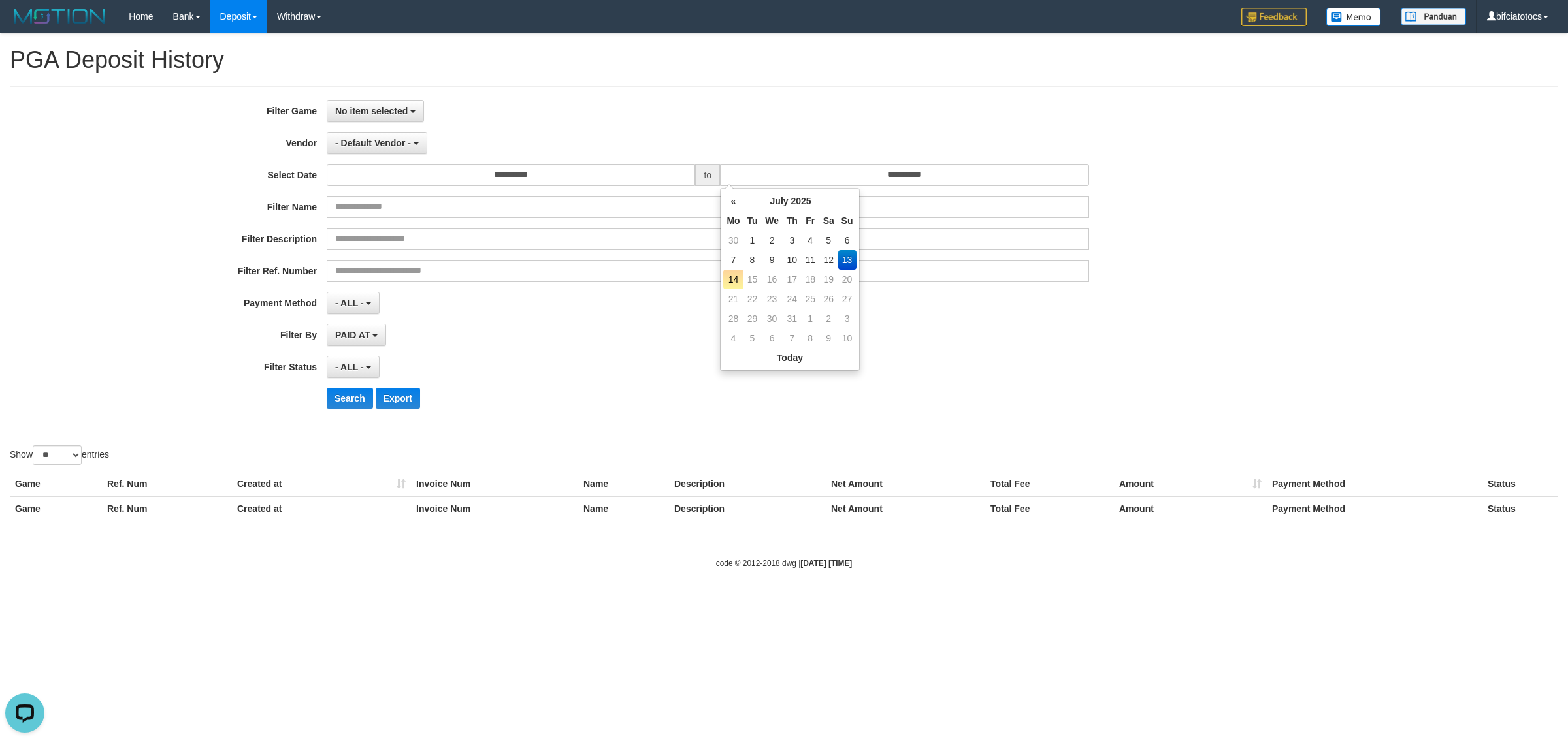 click on "PAID AT
PAID AT
CREATED AT" at bounding box center [708, 335] 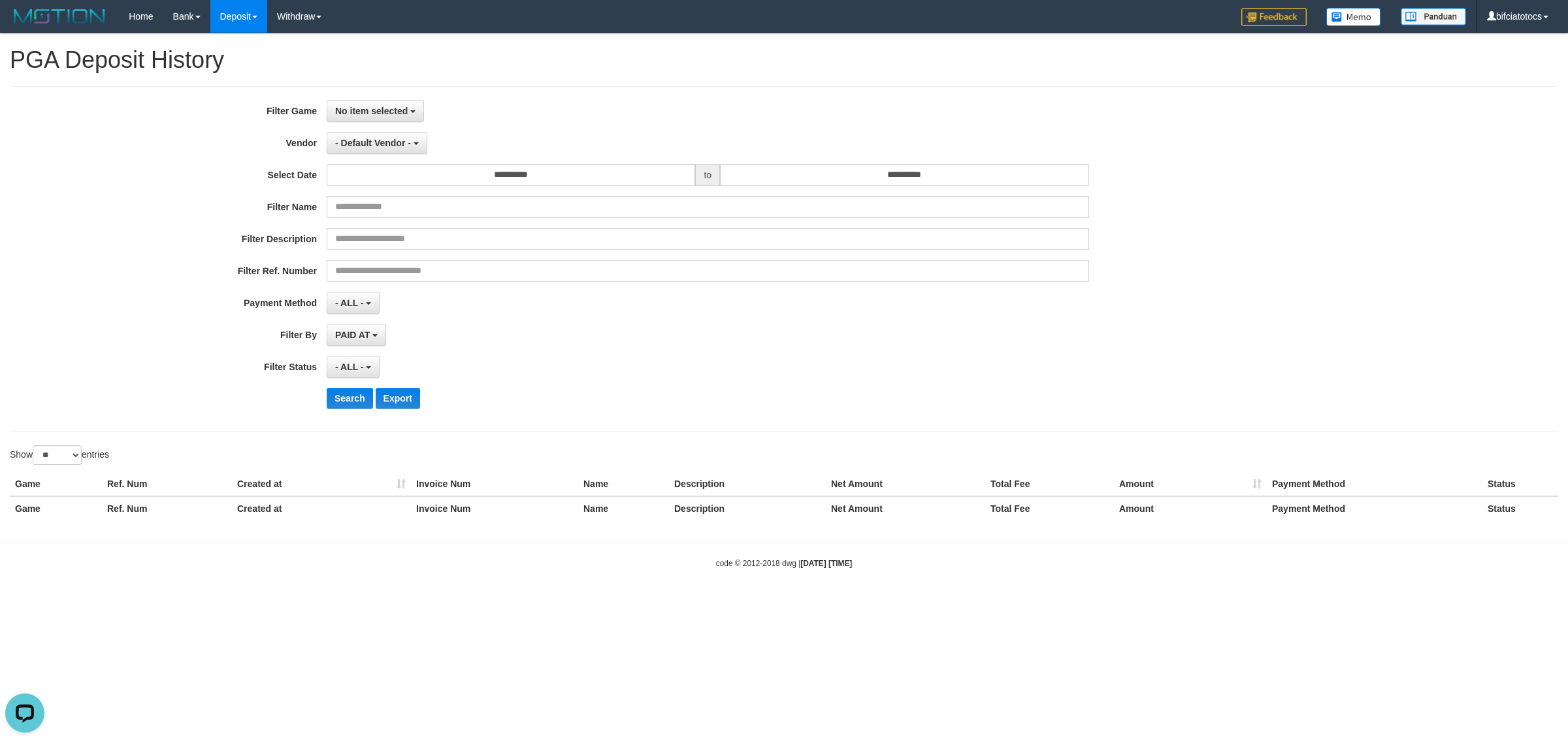 drag, startPoint x: 526, startPoint y: 347, endPoint x: 512, endPoint y: 351, distance: 14.56022 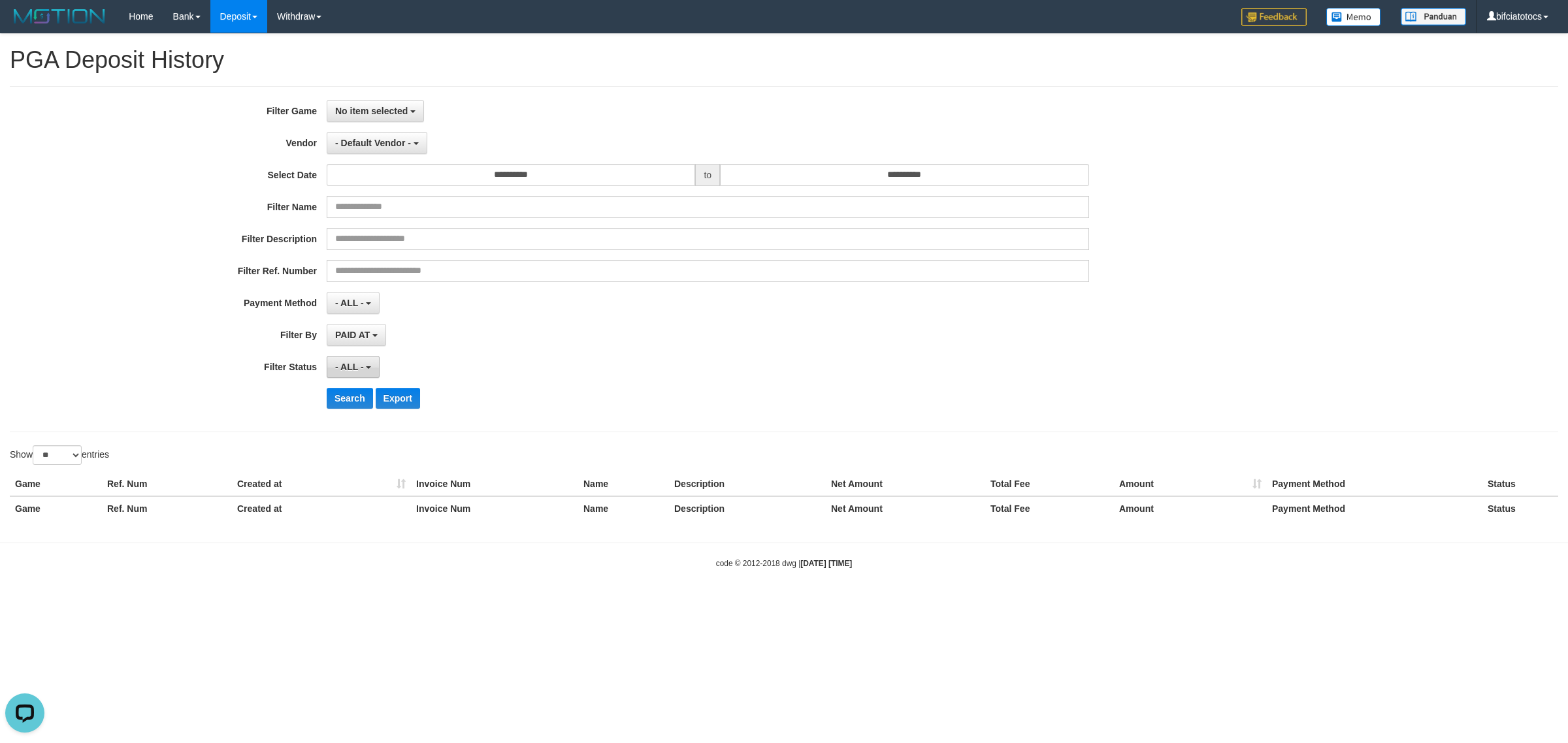 click on "- ALL -" at bounding box center [350, 367] 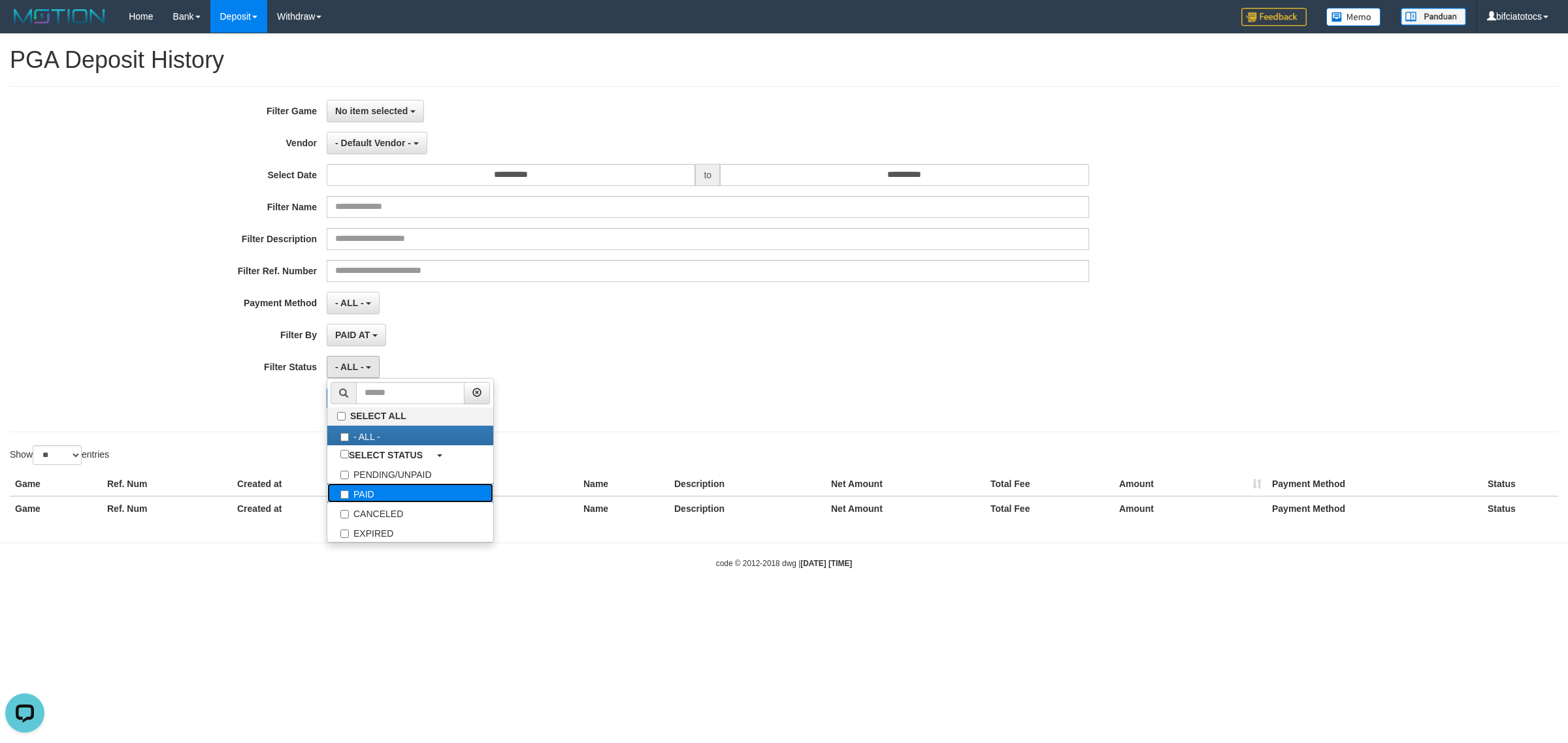 click on "PAID" at bounding box center (410, 493) 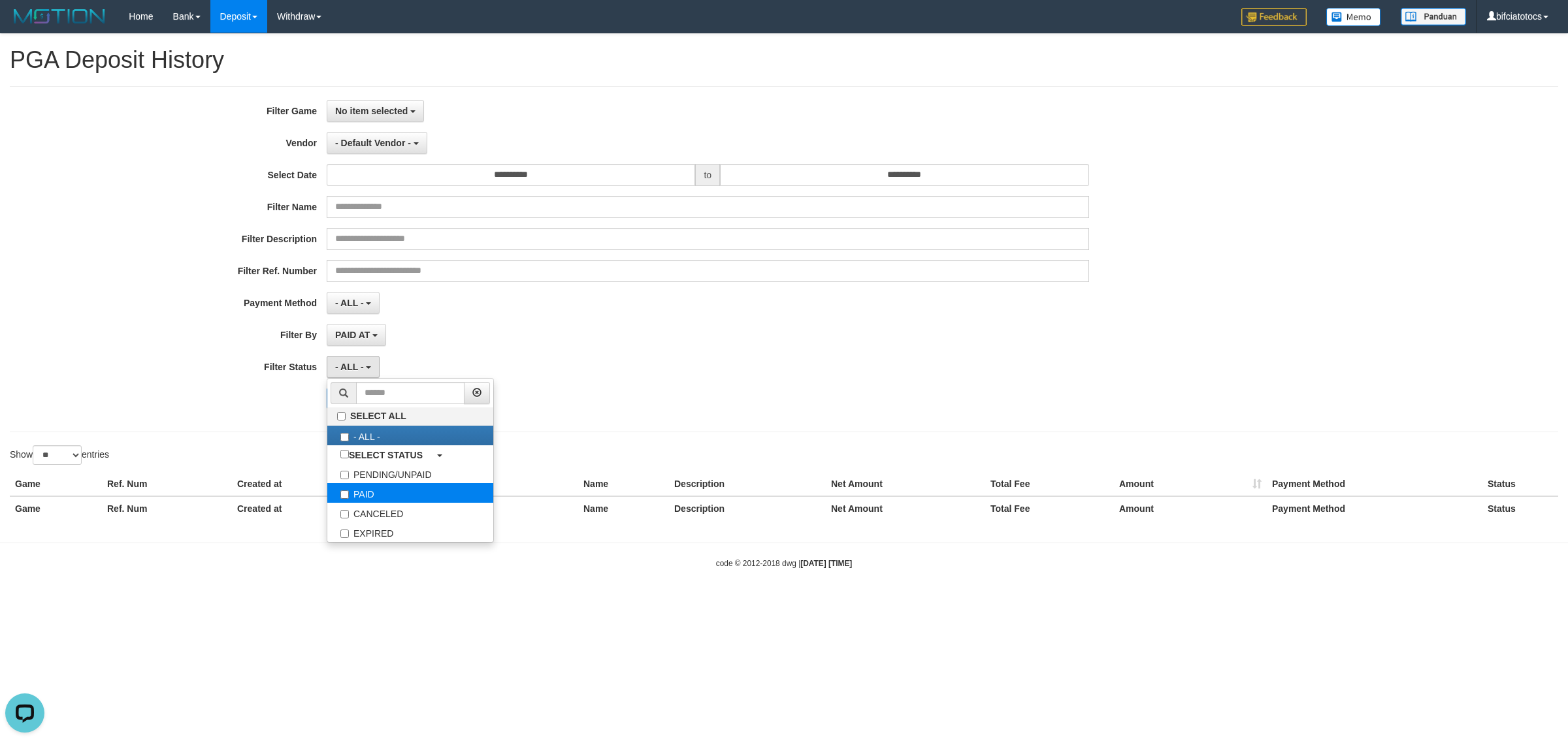 select on "*" 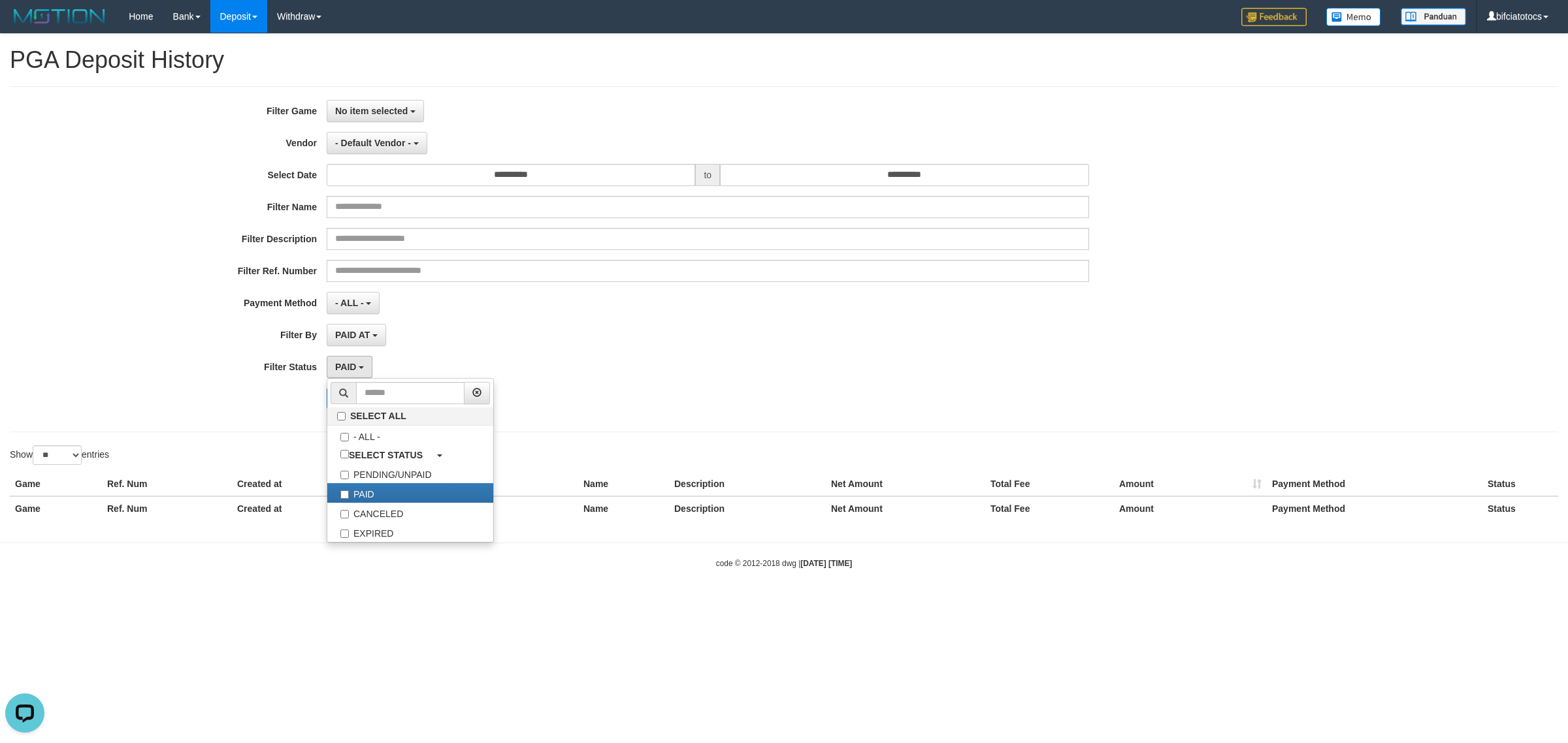 click on "PAID								    SELECT ALL  - ALL -  SELECT STATUS
PENDING/UNPAID
PAID
CANCELED
EXPIRED" at bounding box center (708, 367) 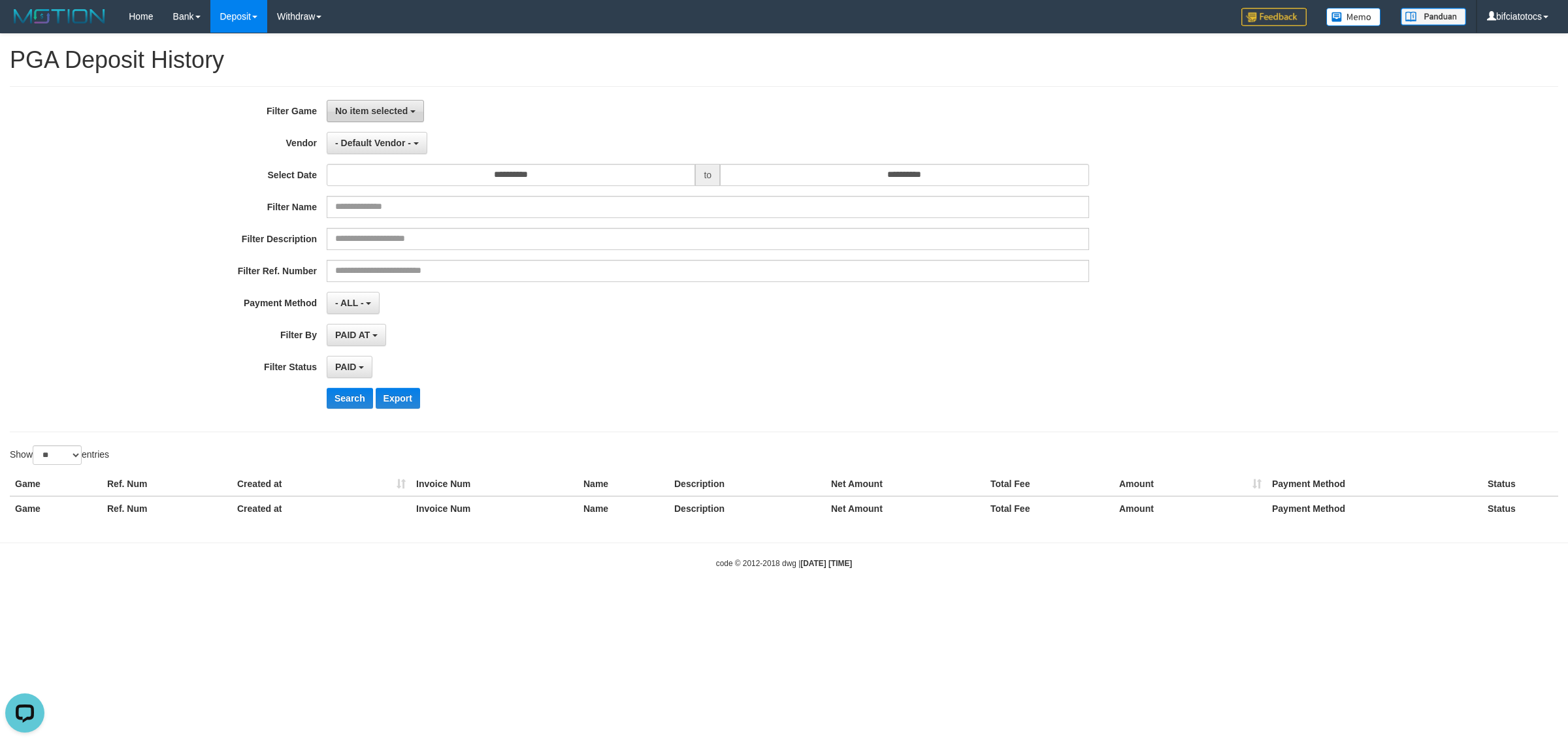 click on "No item selected" at bounding box center (371, 111) 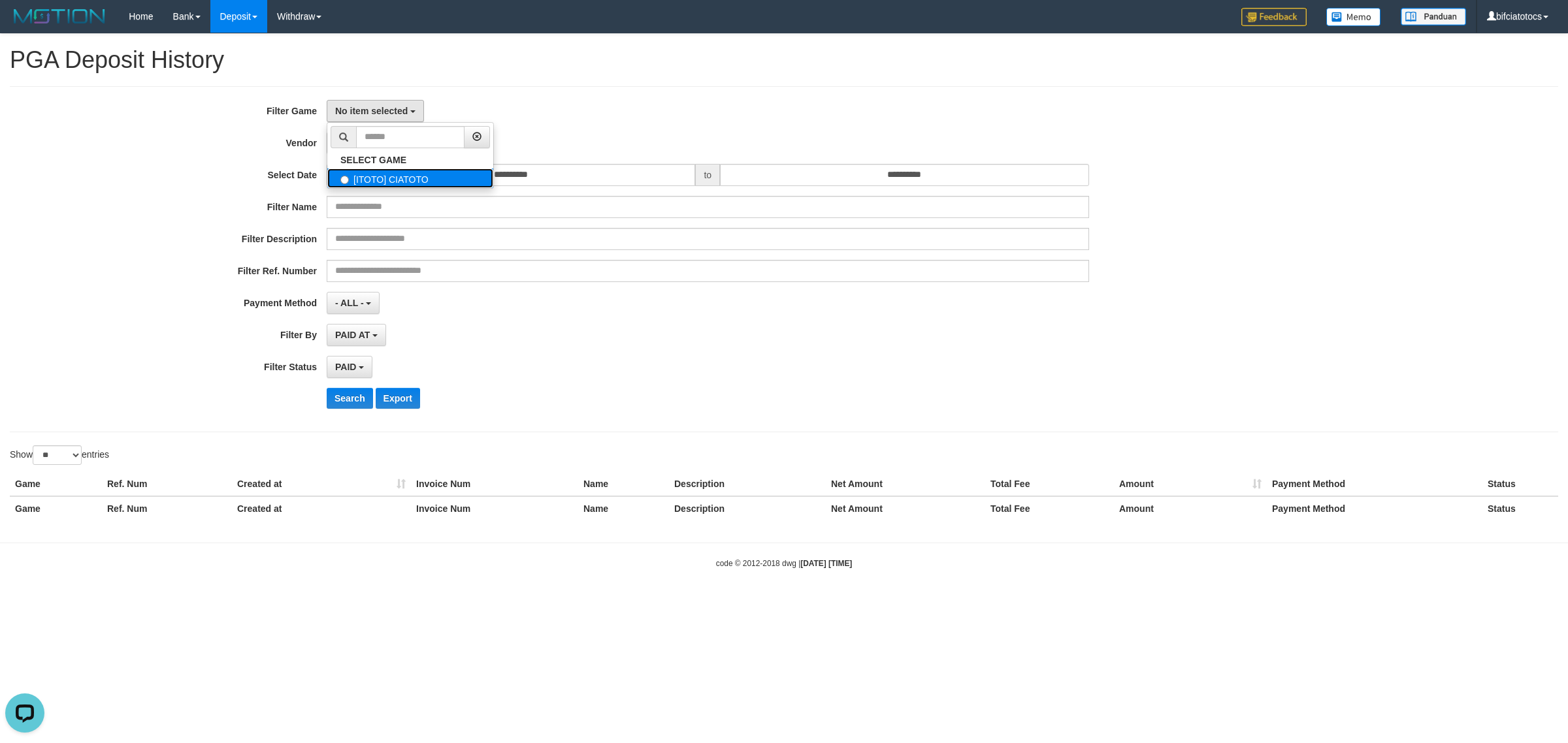 click on "[ITOTO] CIATOTO" at bounding box center [410, 178] 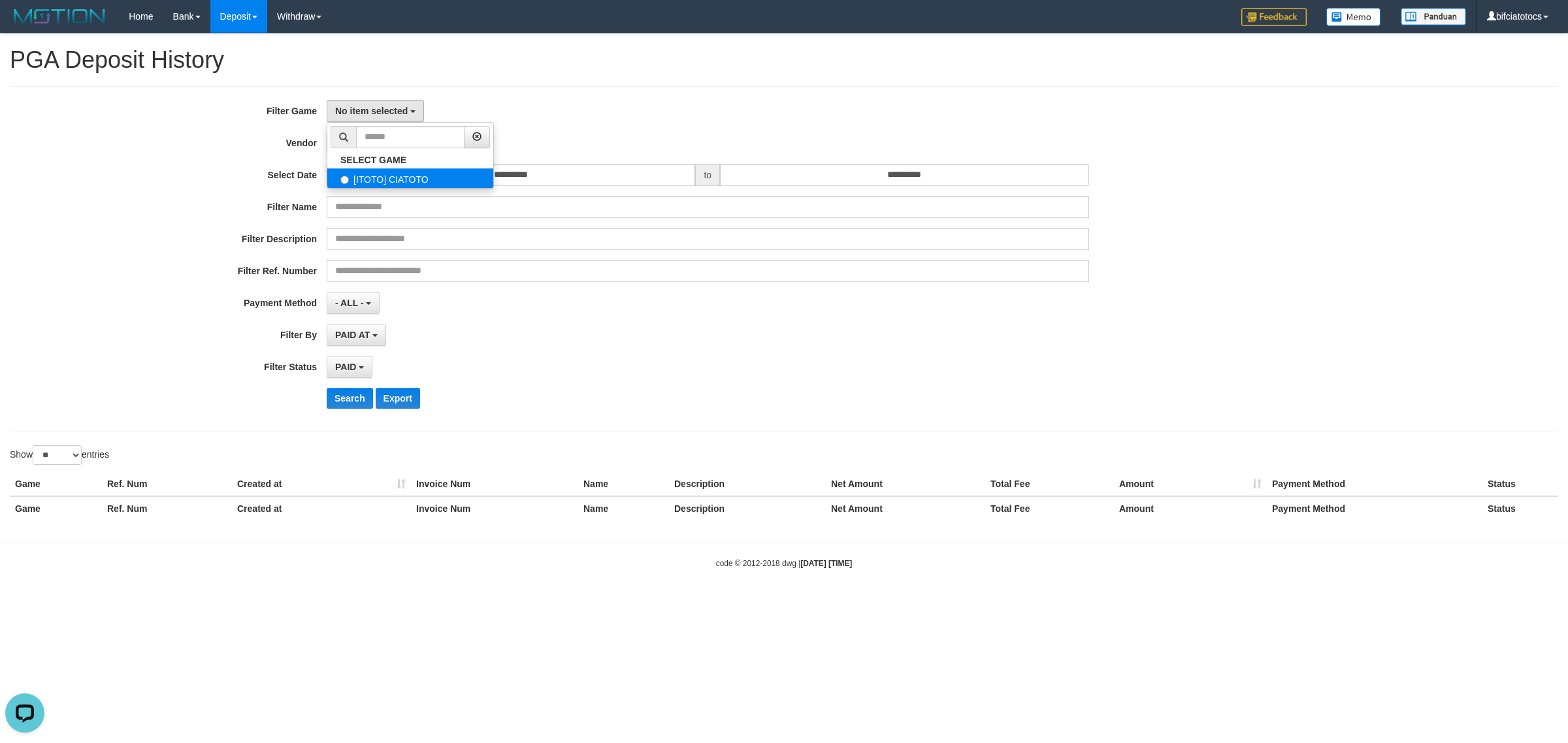 select on "****" 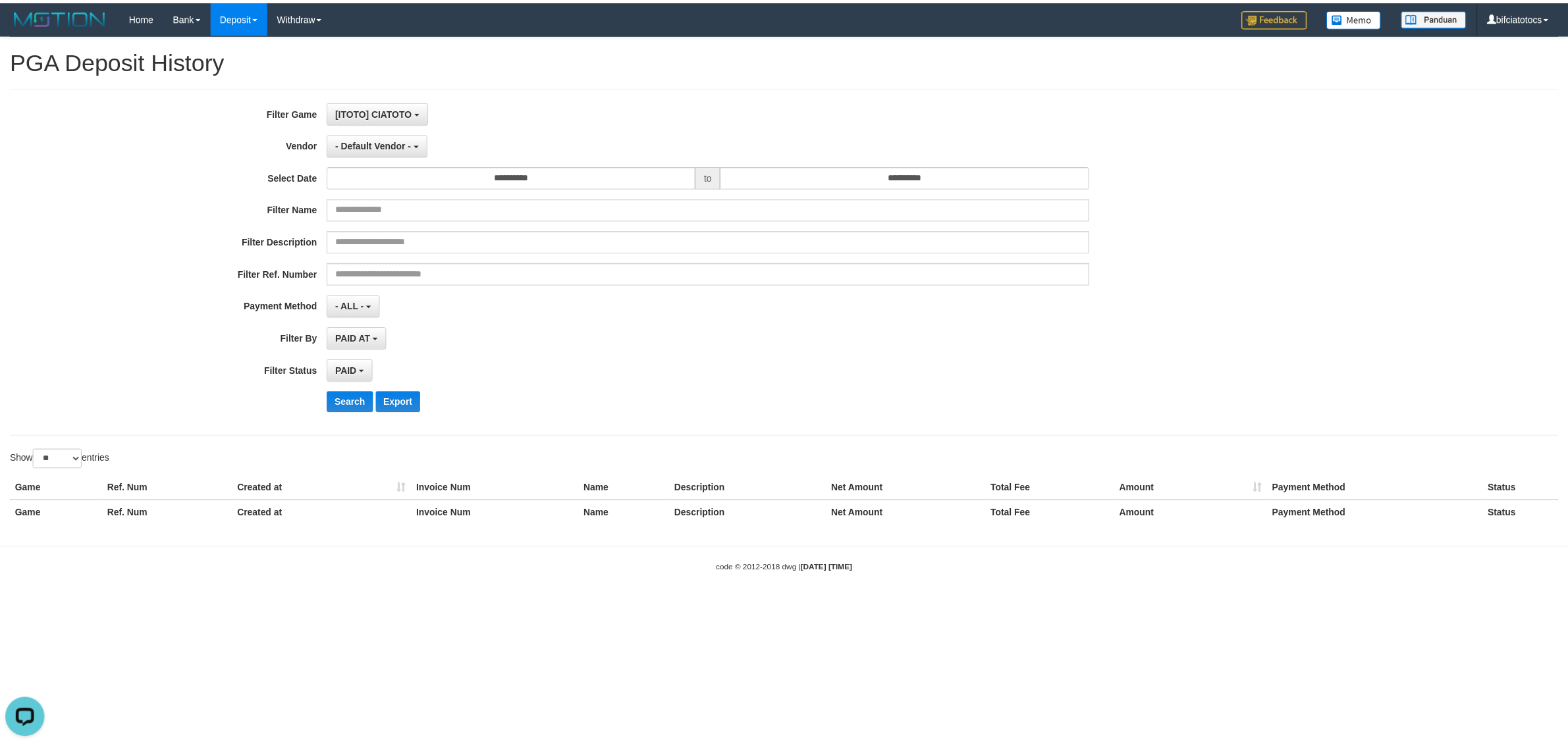 scroll, scrollTop: 11, scrollLeft: 0, axis: vertical 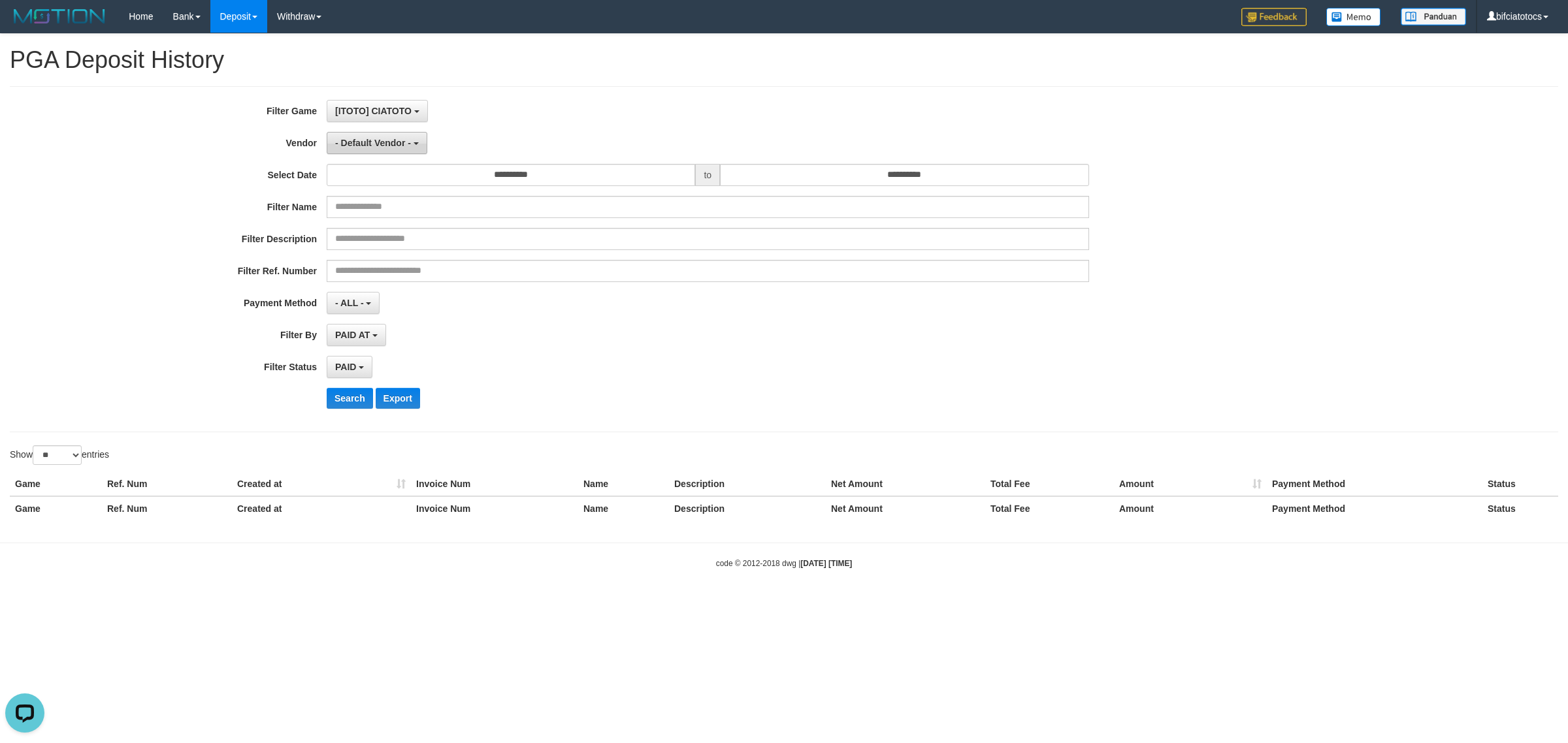 click on "- Default Vendor -" at bounding box center (373, 143) 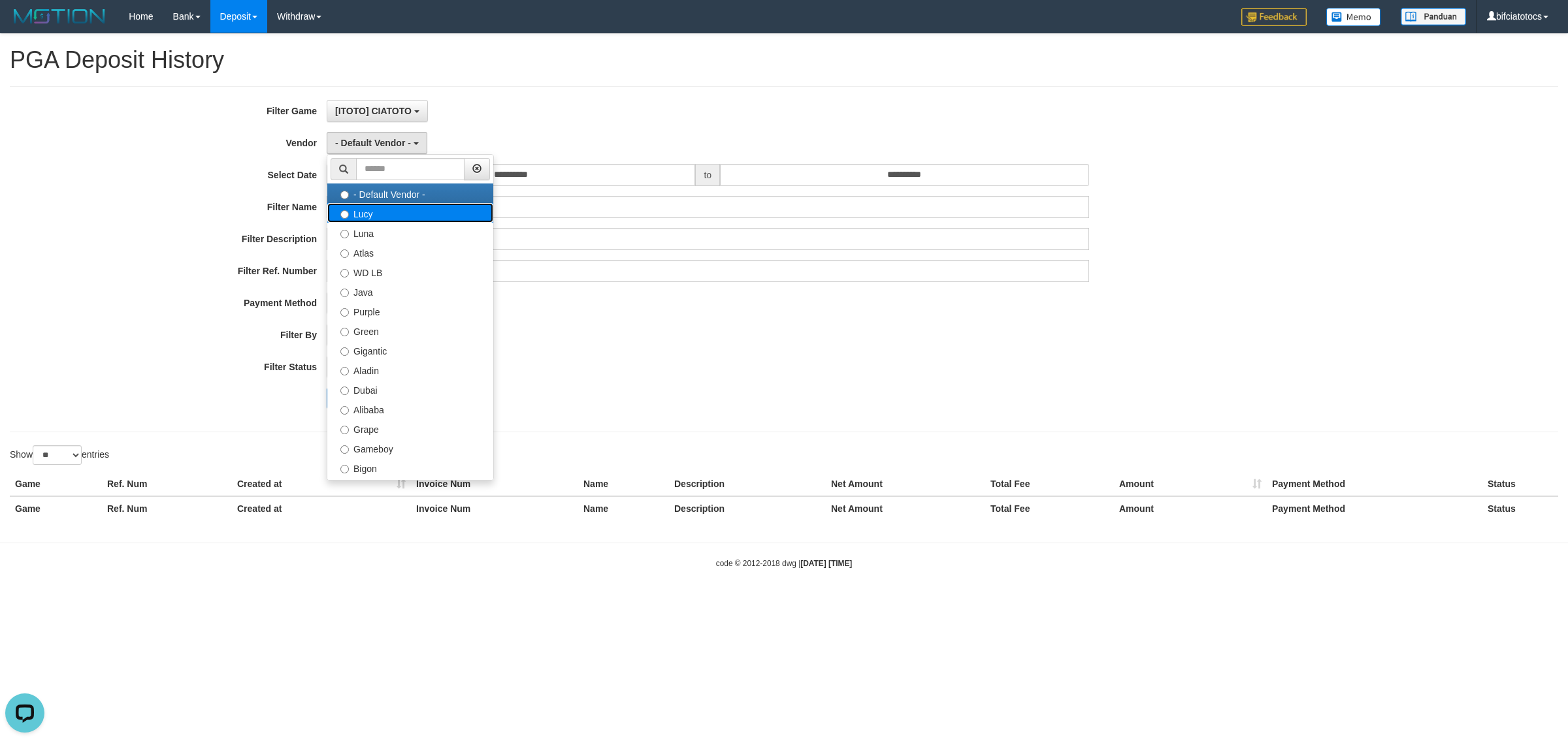 click on "Lucy" at bounding box center [410, 213] 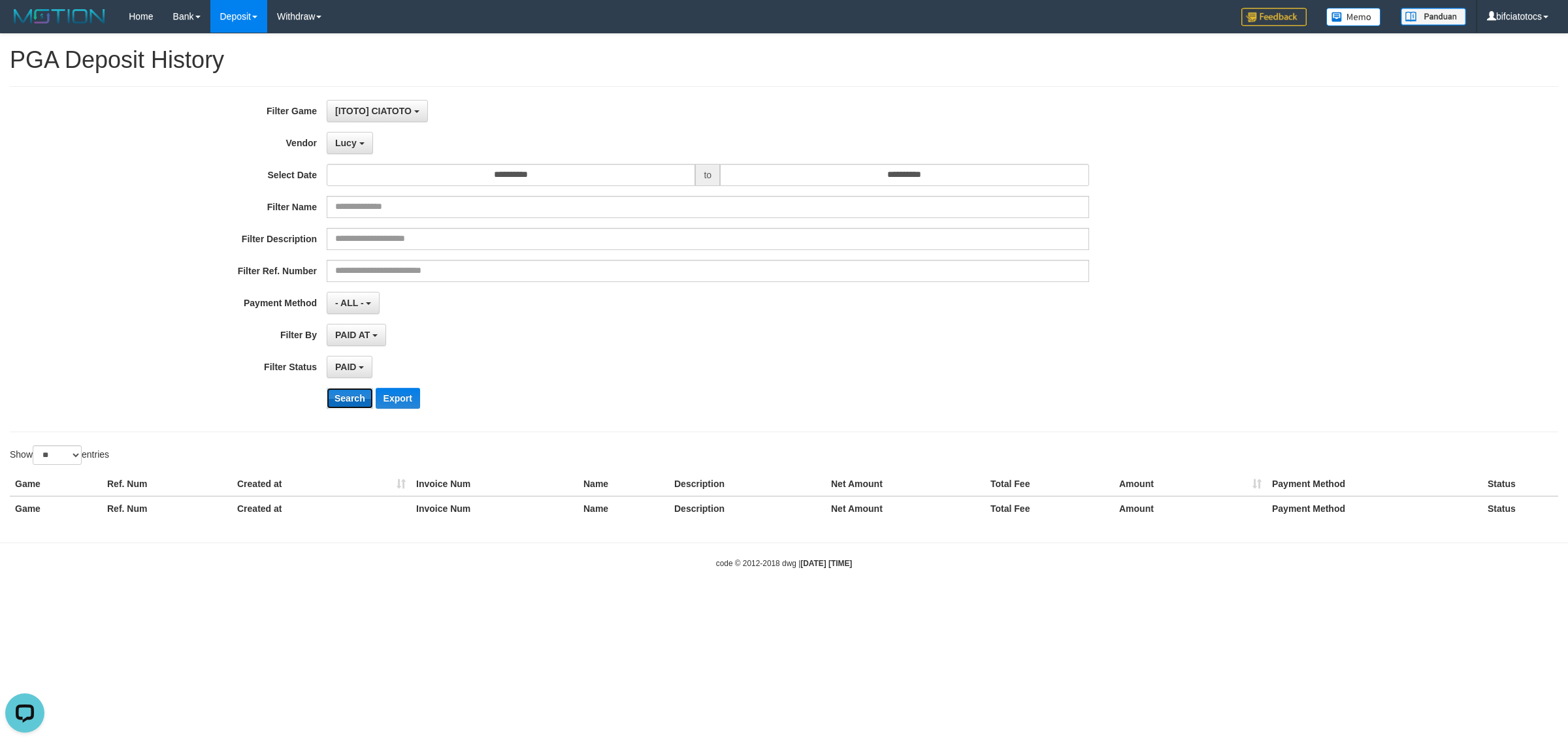 click on "Search" at bounding box center (350, 398) 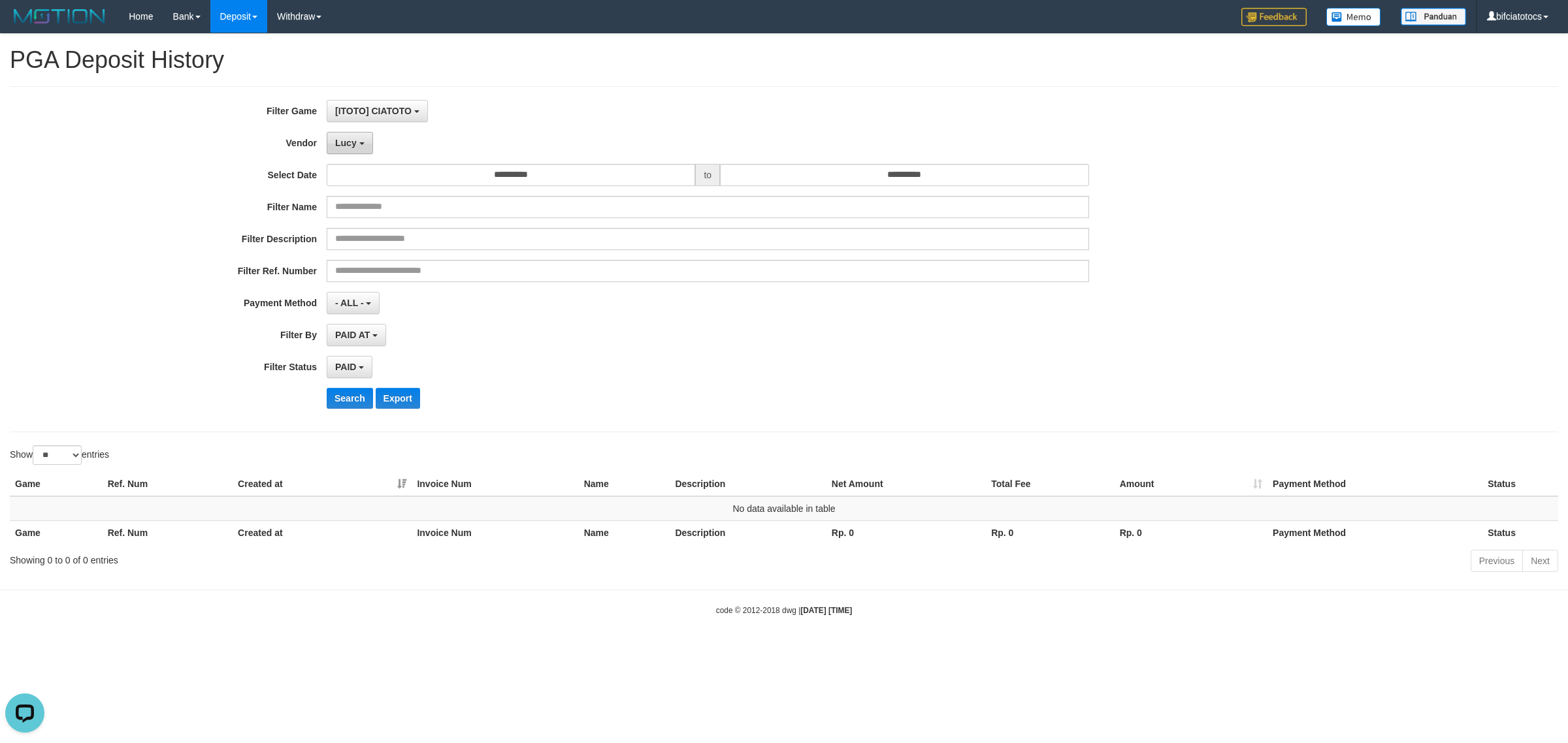 drag, startPoint x: 348, startPoint y: 144, endPoint x: 369, endPoint y: 227, distance: 85.61542 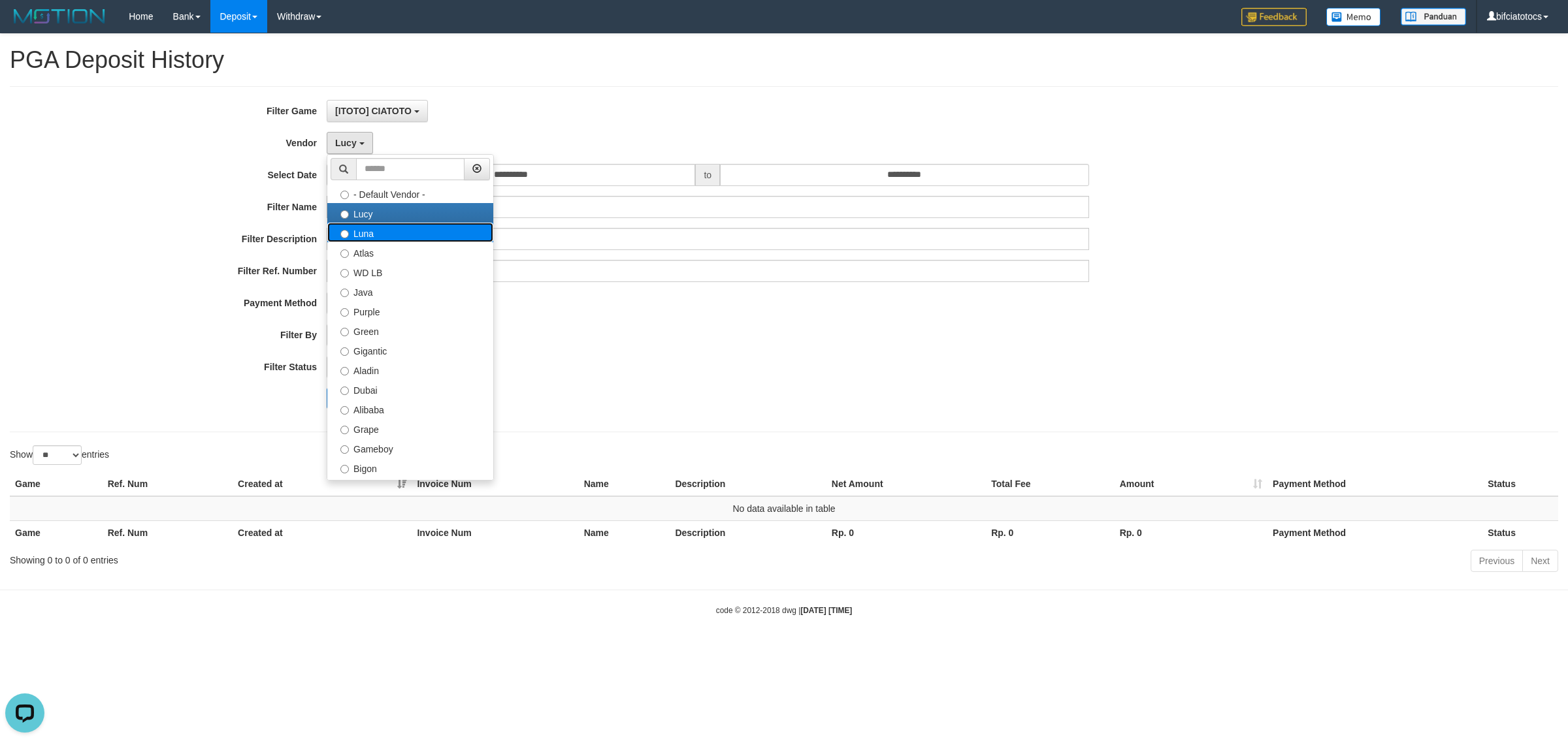 click on "Luna" at bounding box center [410, 232] 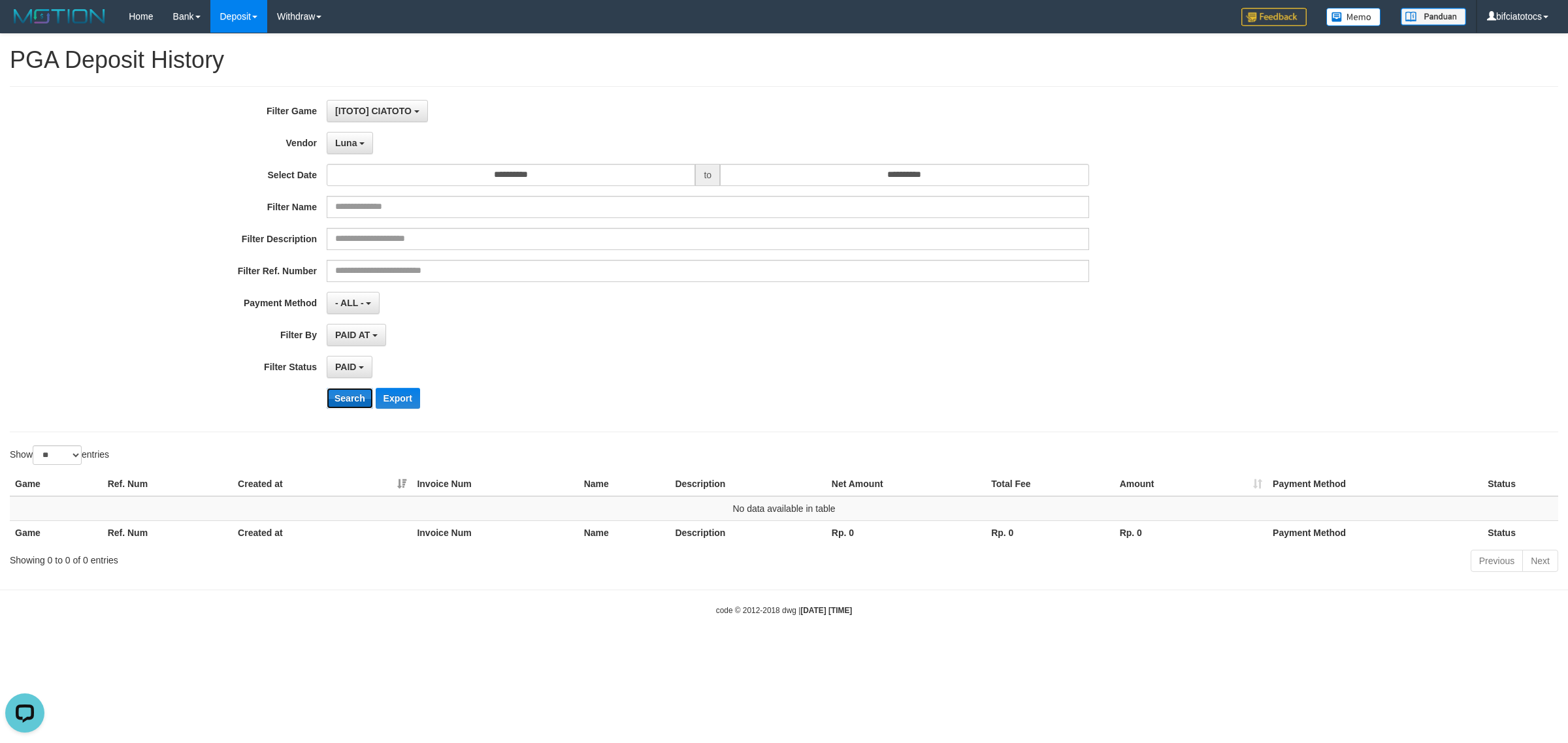 click on "Search" at bounding box center [350, 398] 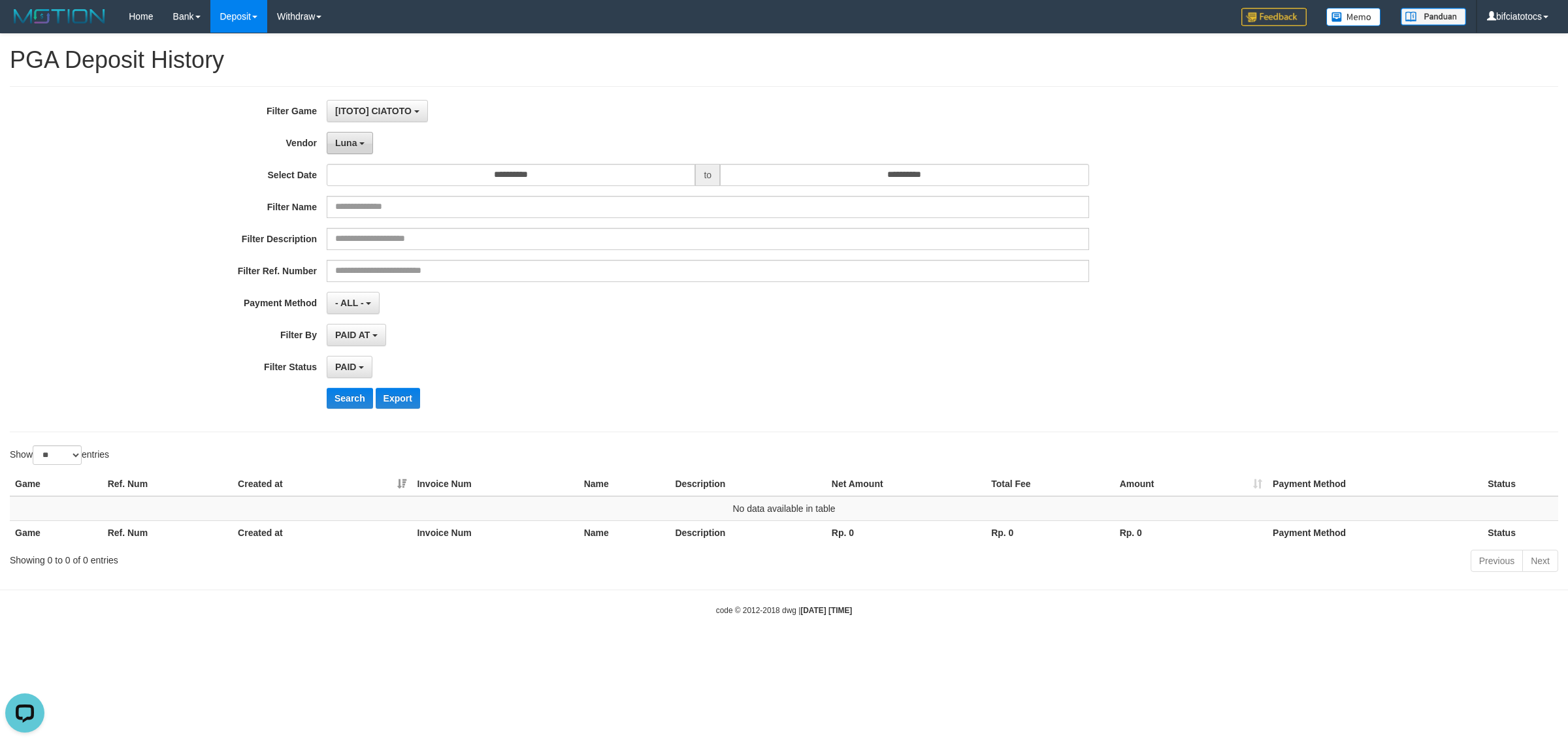 click on "Luna" at bounding box center [346, 143] 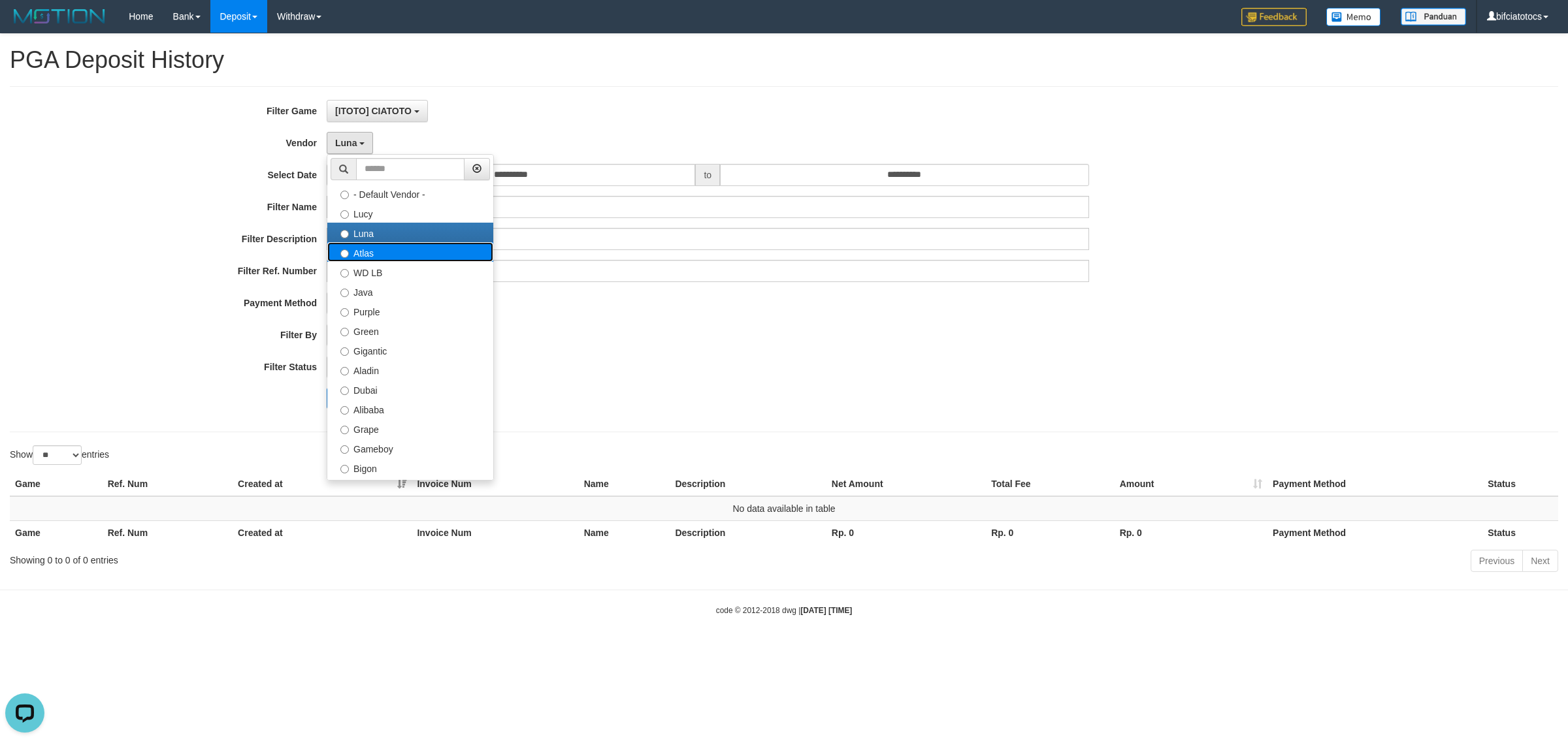 click on "Atlas" at bounding box center [410, 252] 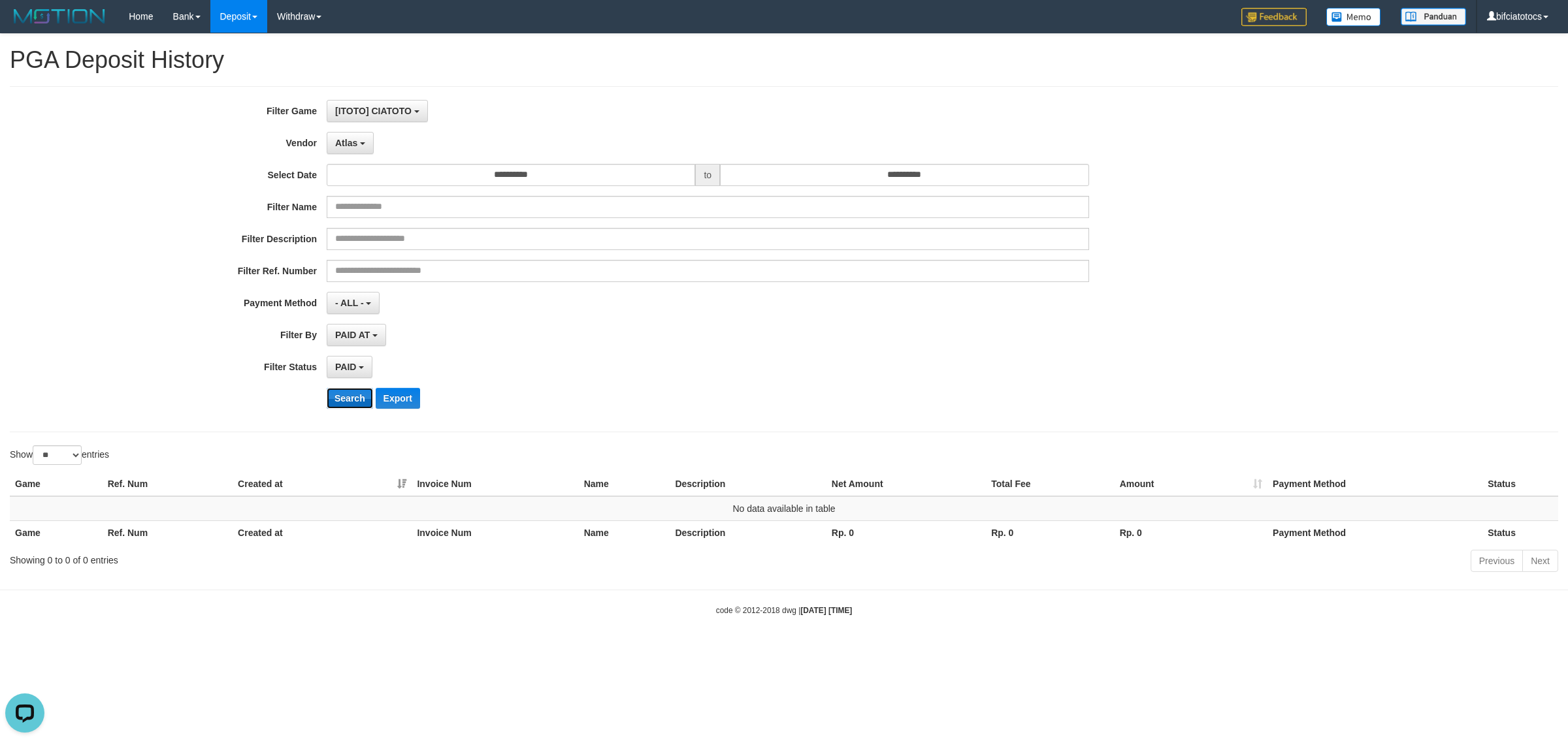 click on "Search" at bounding box center [350, 398] 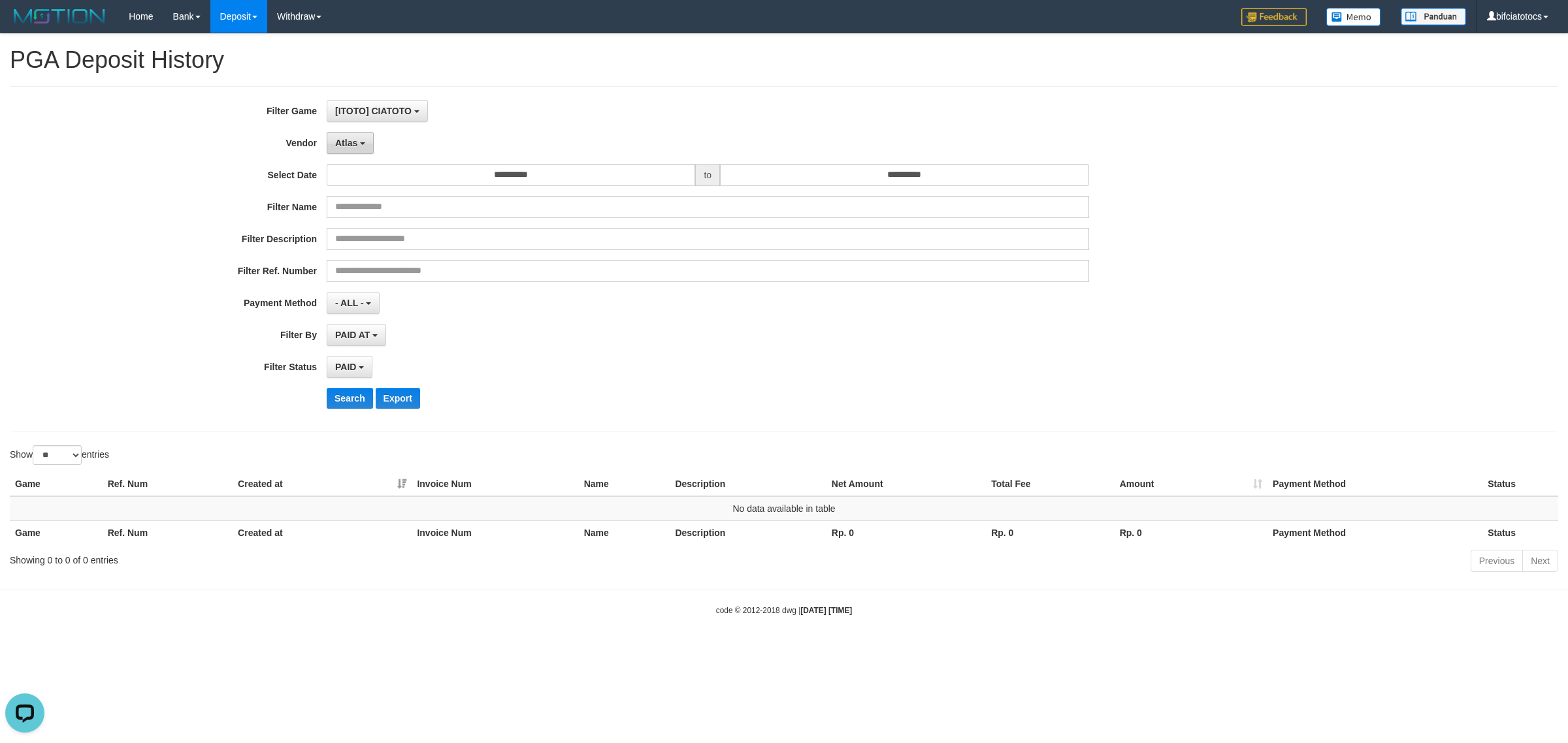 click on "Atlas" at bounding box center (346, 143) 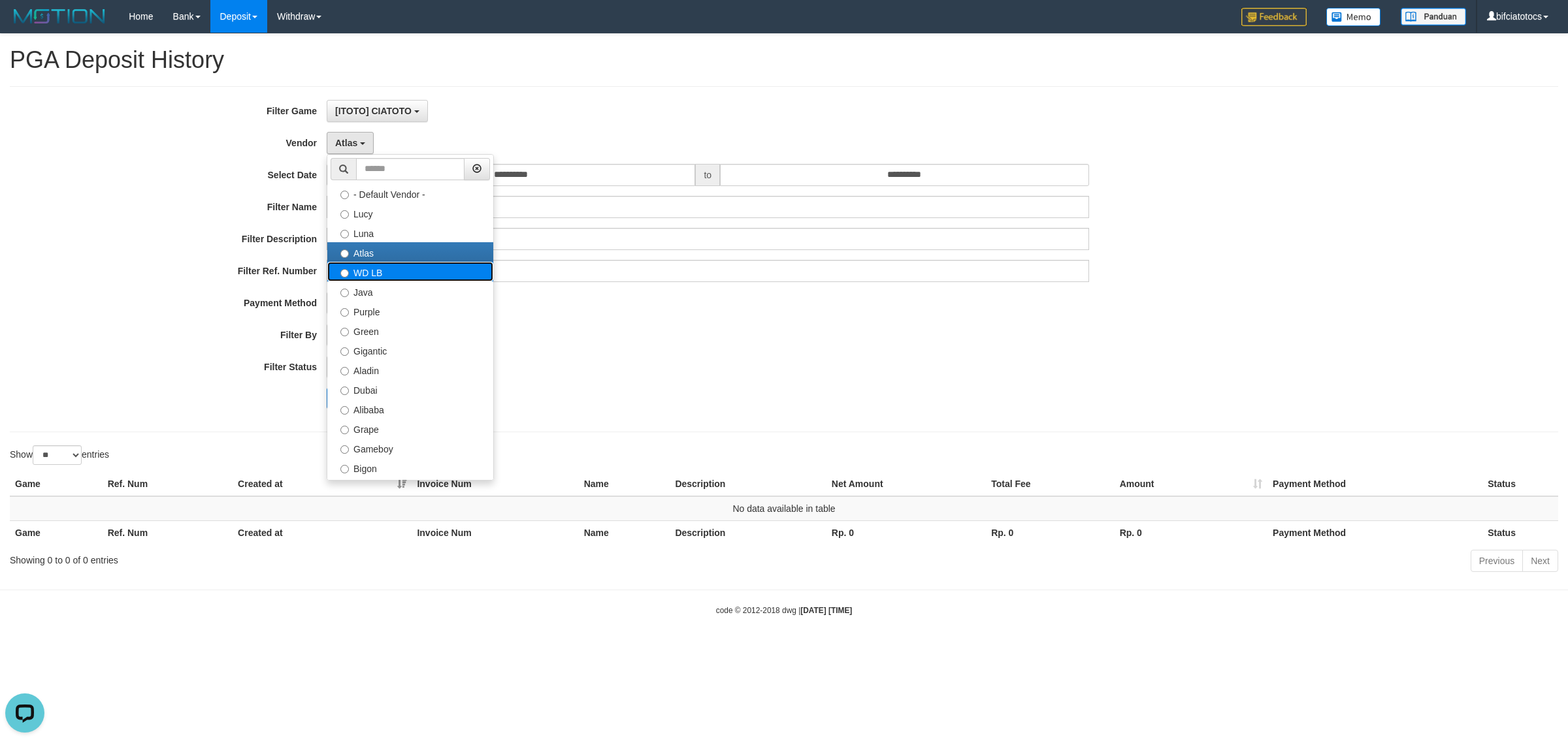 click on "WD LB" at bounding box center (410, 272) 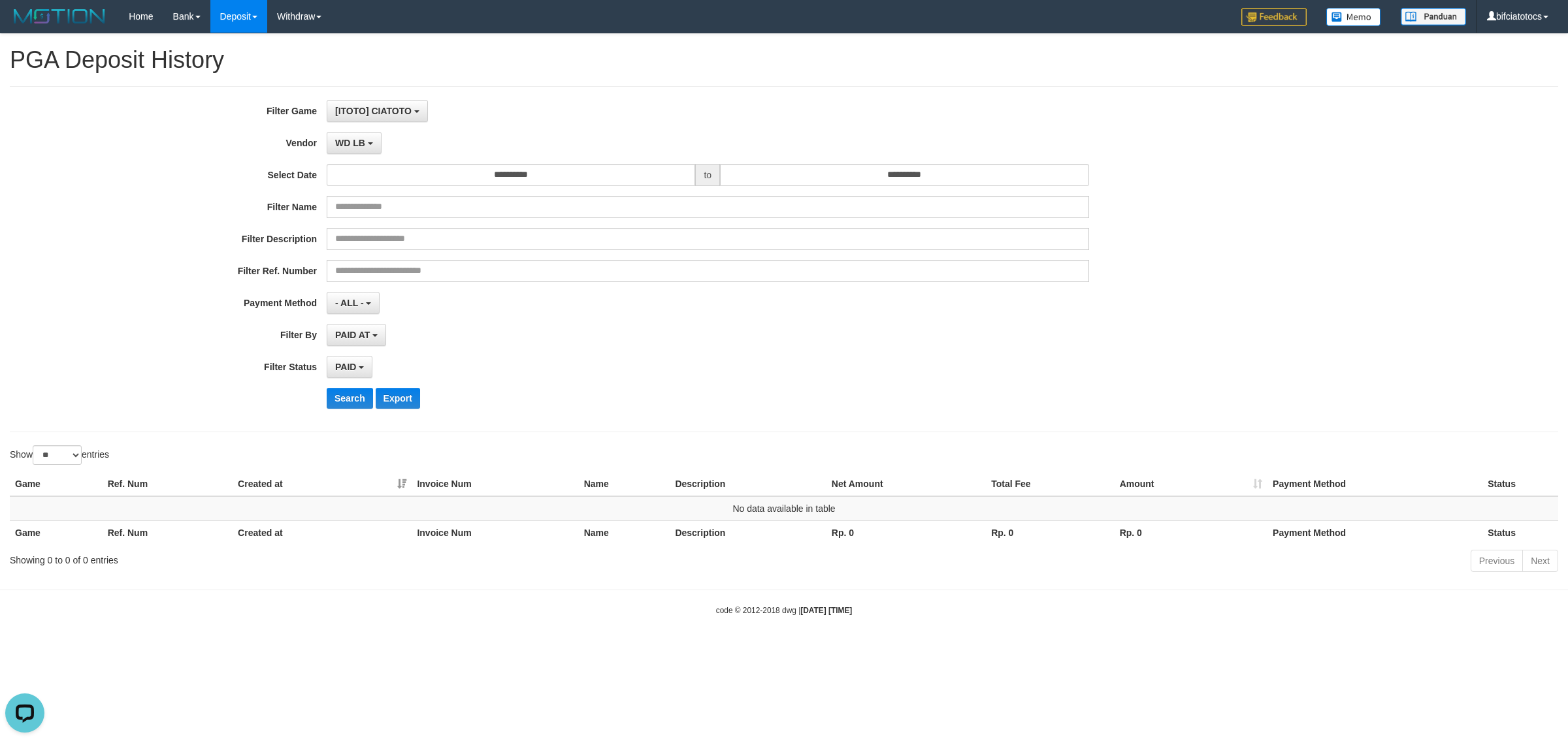 click on "**********" at bounding box center (653, 259) 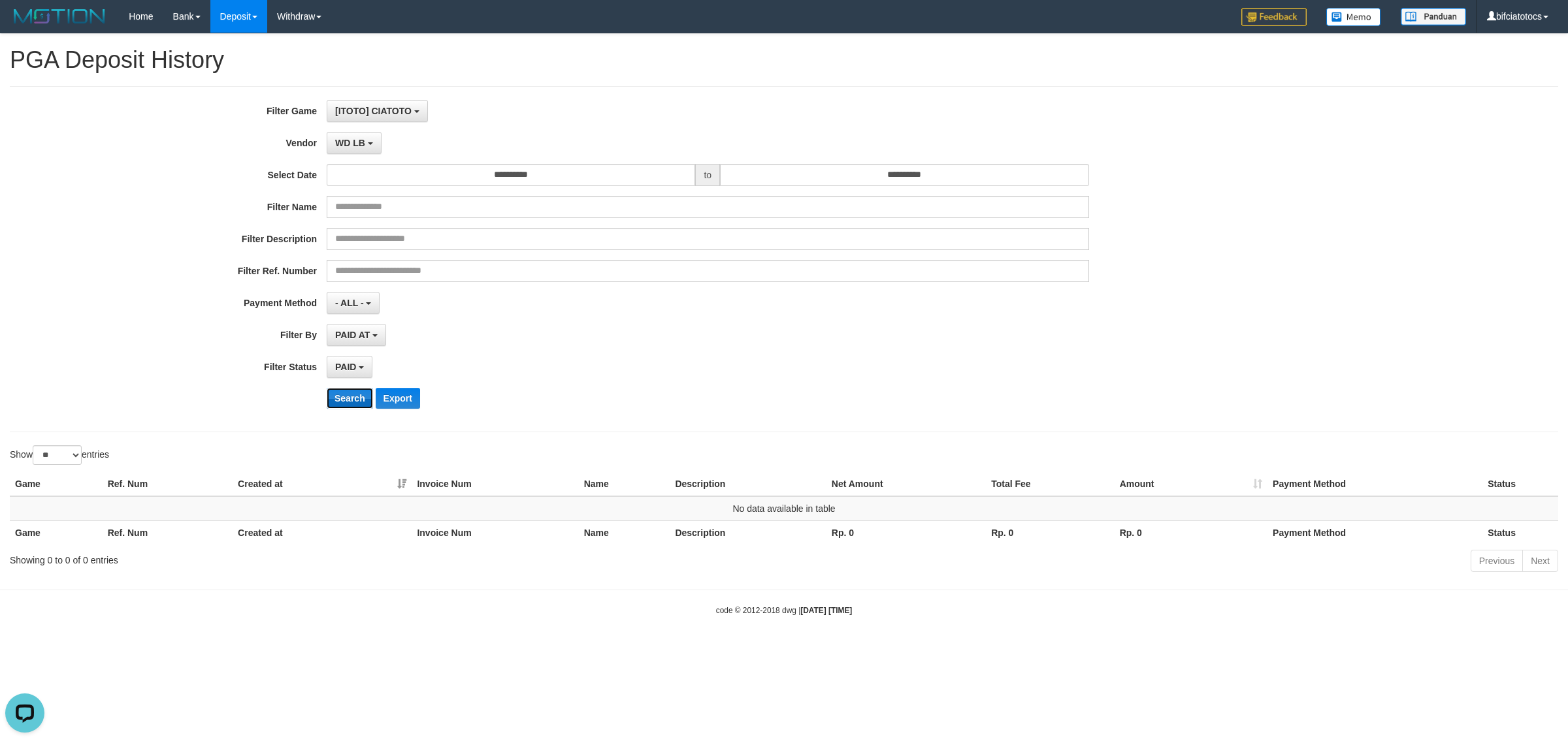 click on "Search" at bounding box center (350, 398) 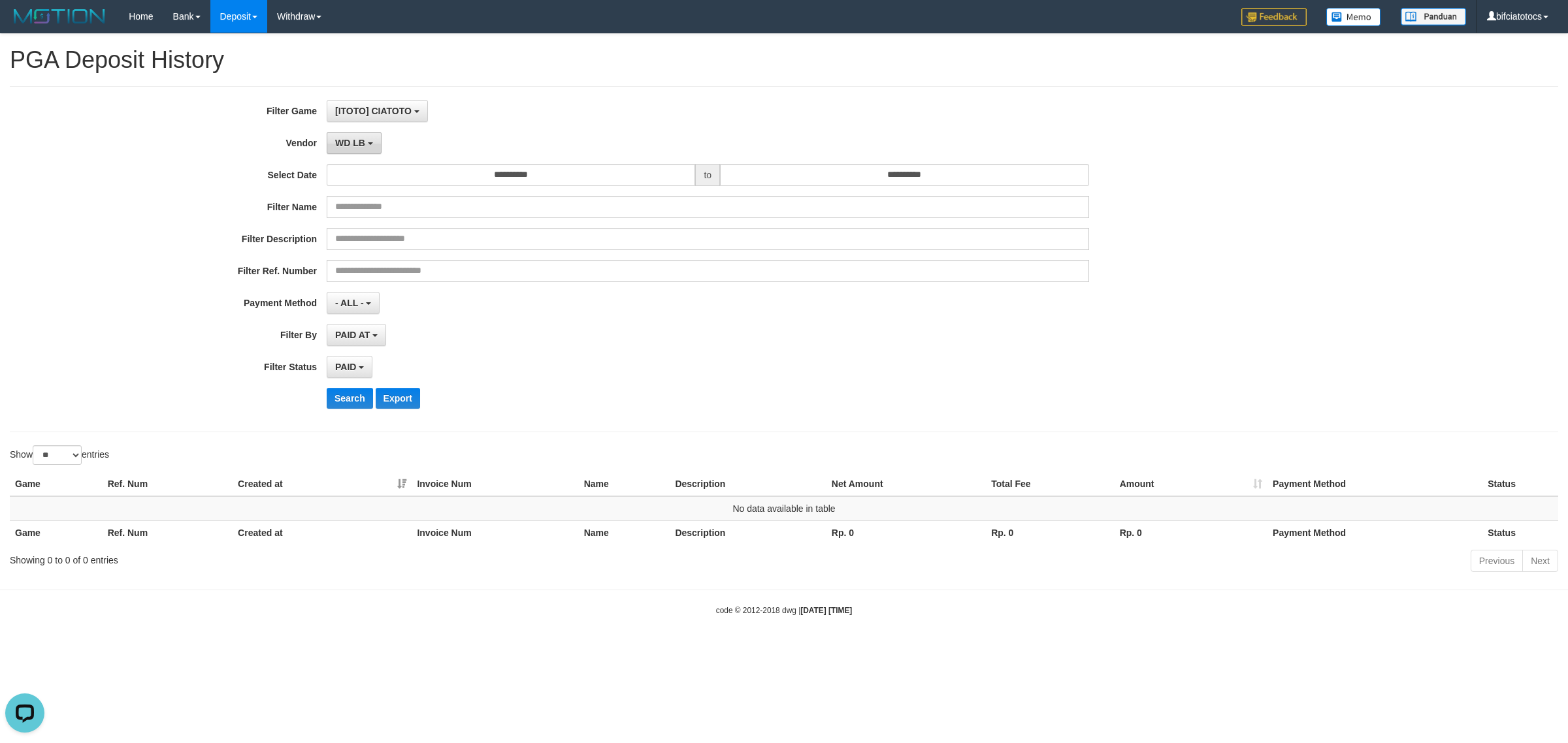 click on "WD LB" at bounding box center [354, 143] 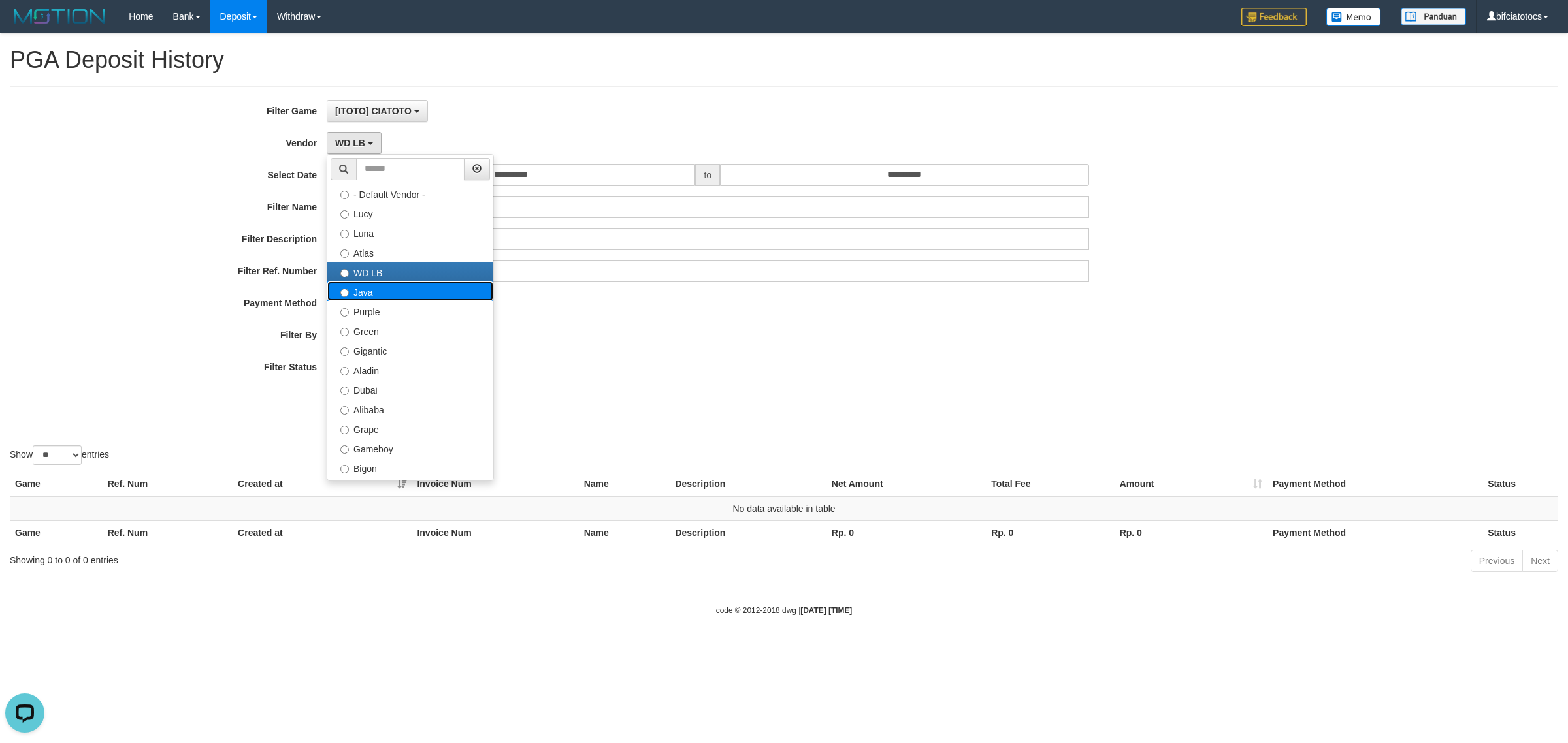 click on "Java" at bounding box center [410, 291] 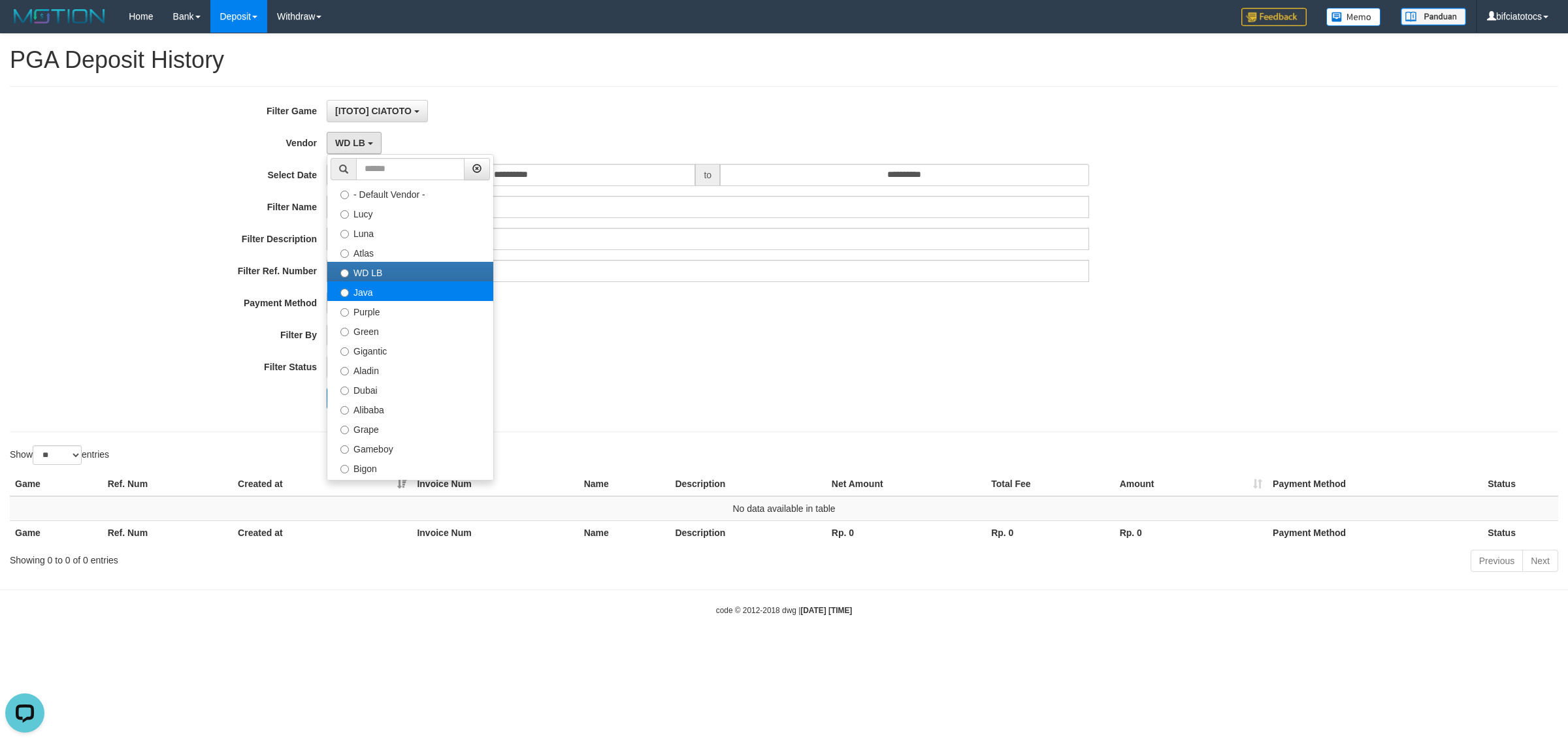 select on "**********" 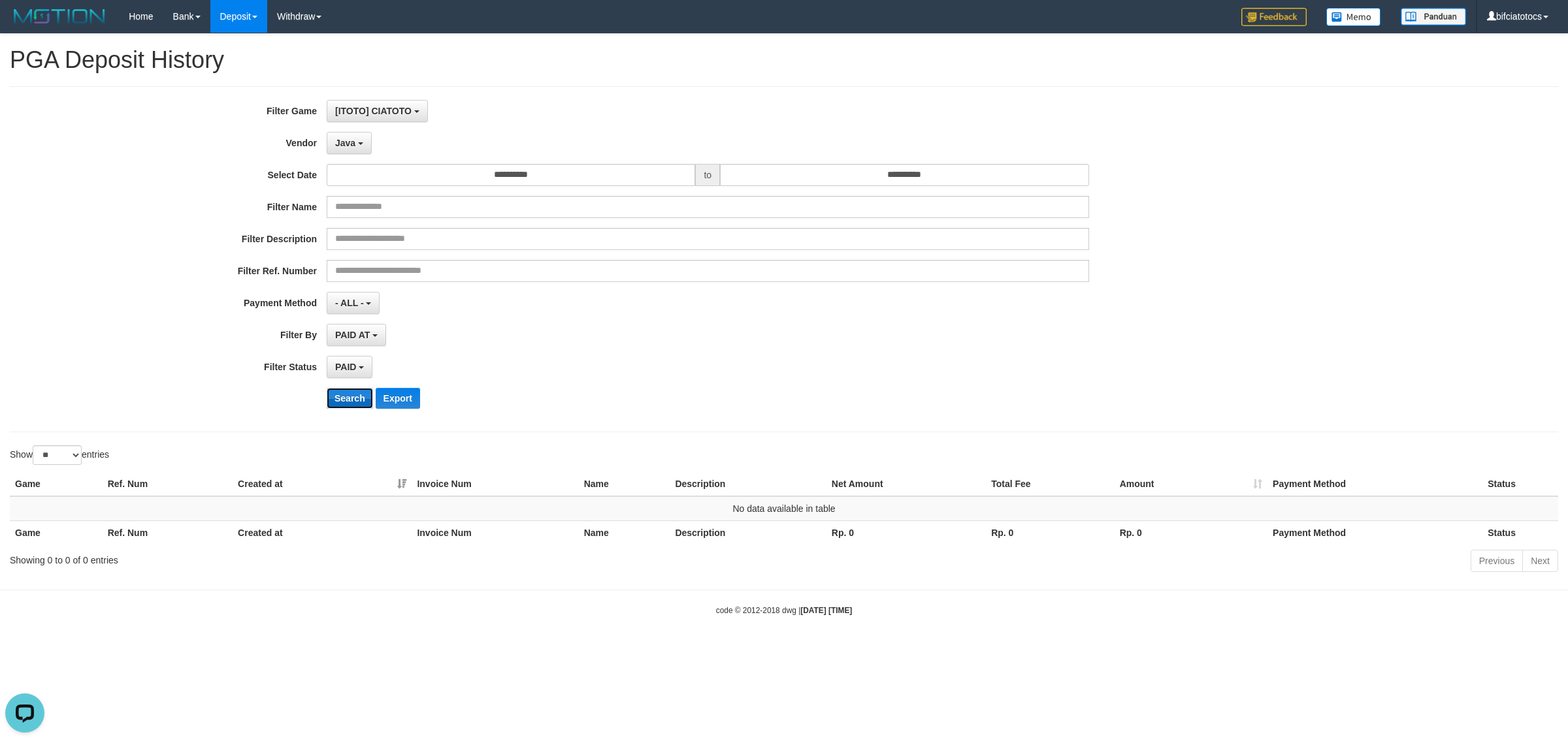 click on "Search" at bounding box center [350, 398] 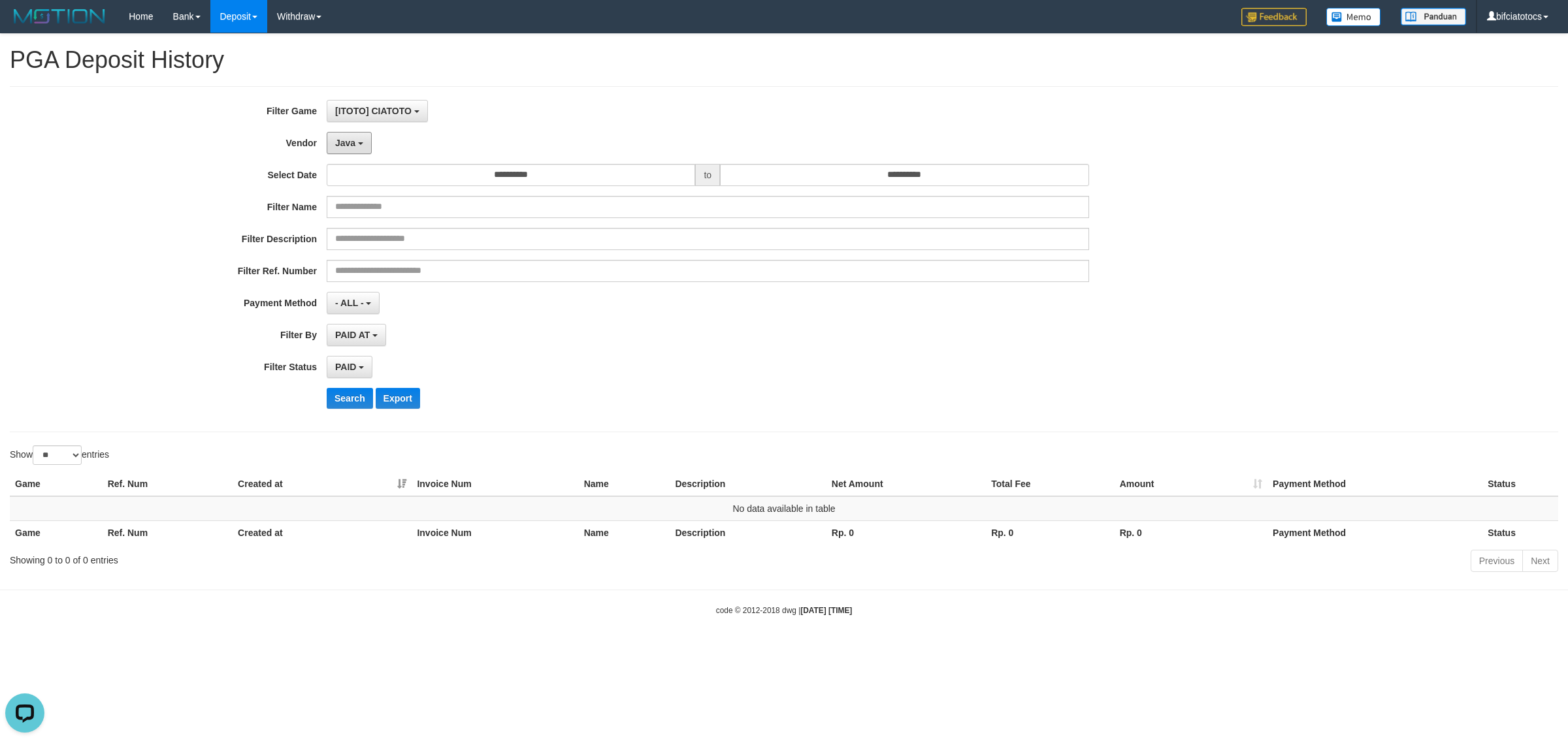drag, startPoint x: 345, startPoint y: 137, endPoint x: 338, endPoint y: 161, distance: 25 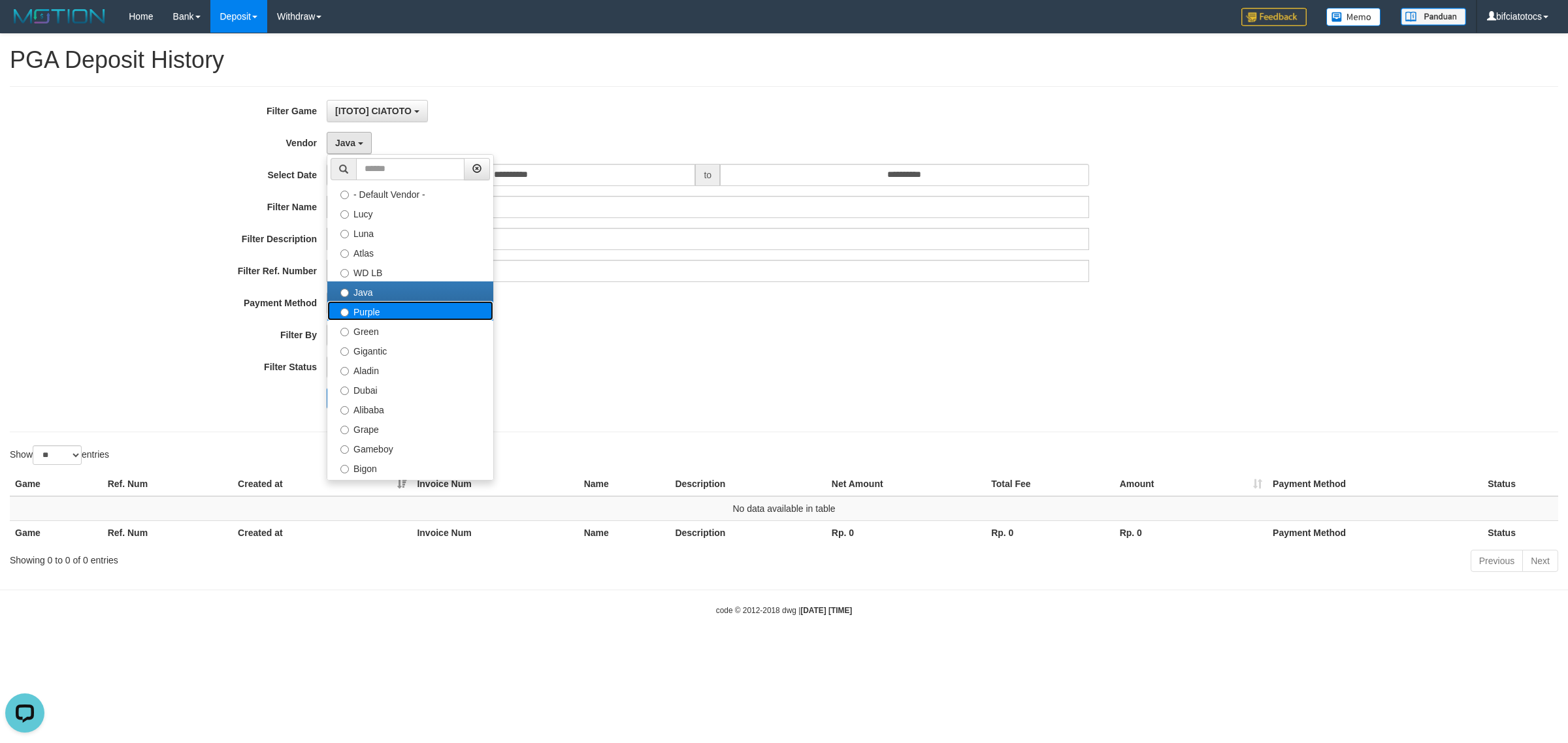 click on "Purple" at bounding box center (410, 311) 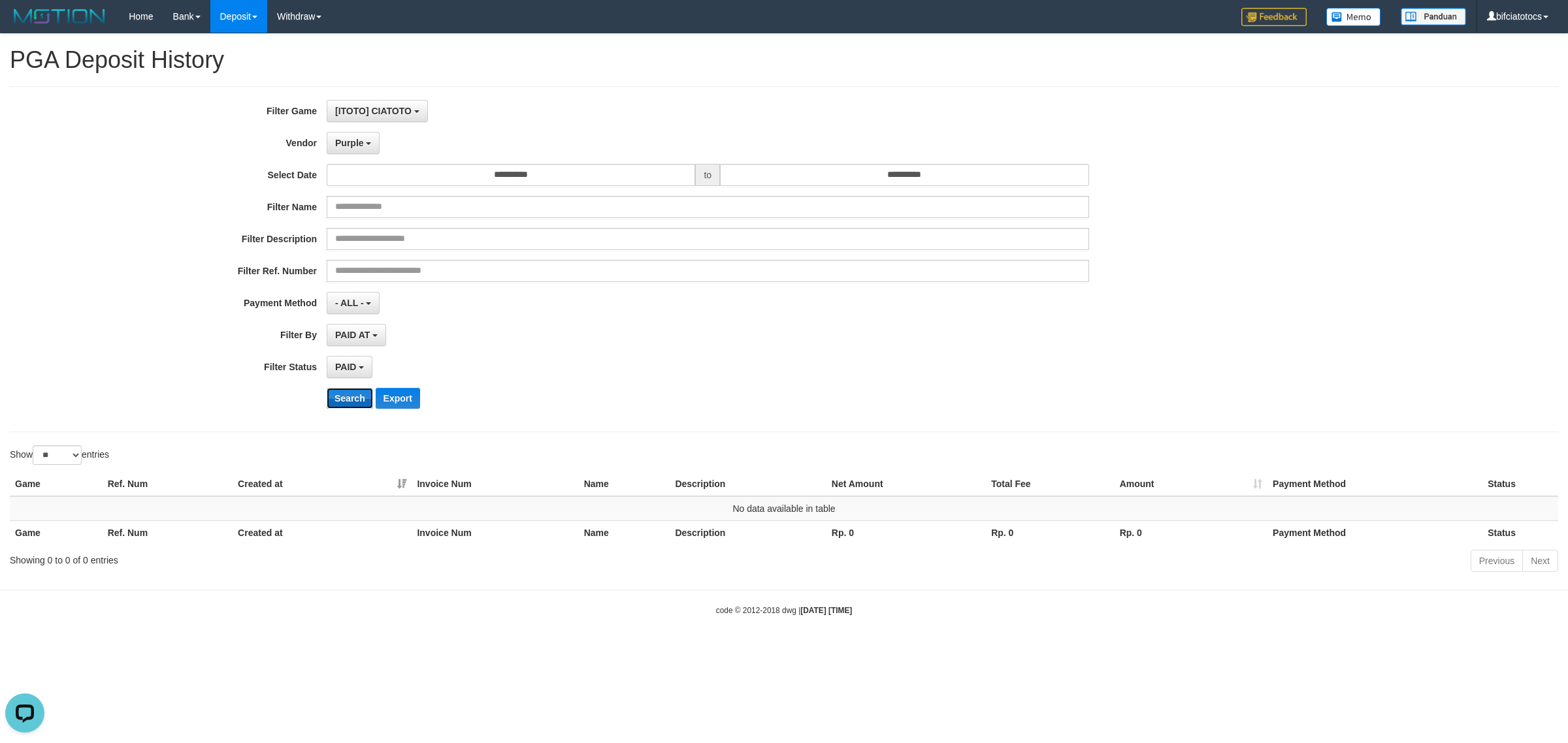 click on "Search" at bounding box center (350, 398) 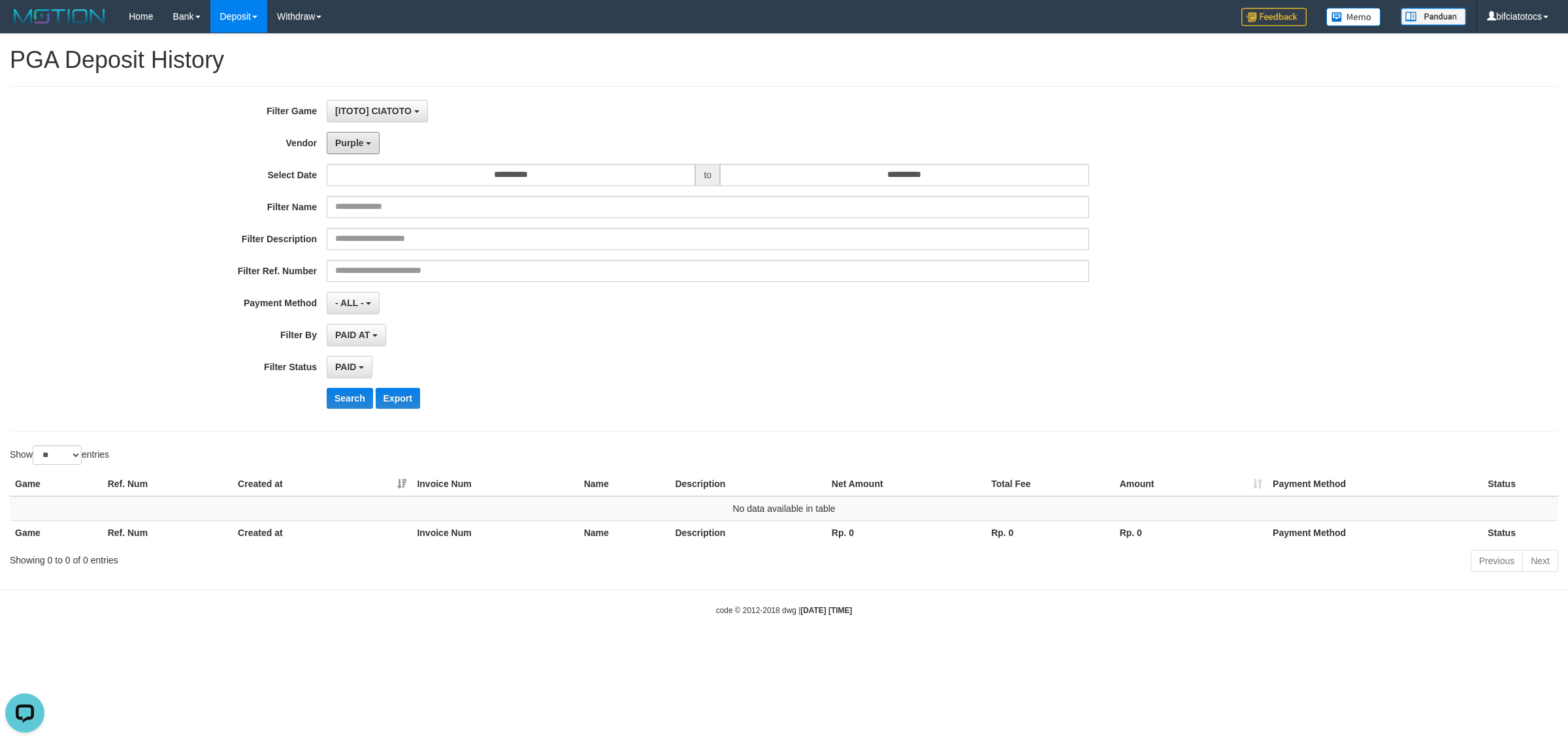 drag, startPoint x: 336, startPoint y: 142, endPoint x: 338, endPoint y: 155, distance: 13.15295 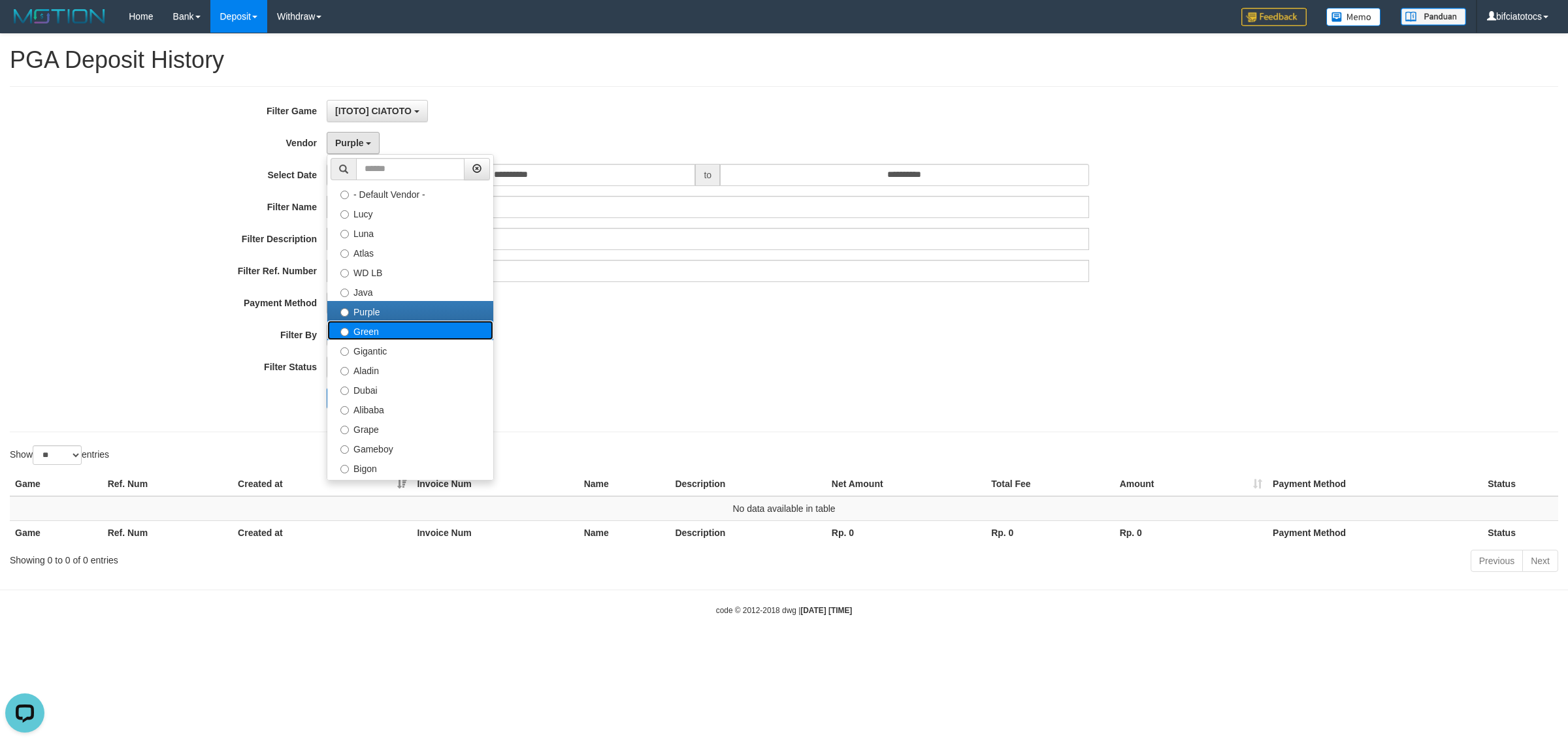 click on "Green" at bounding box center [410, 330] 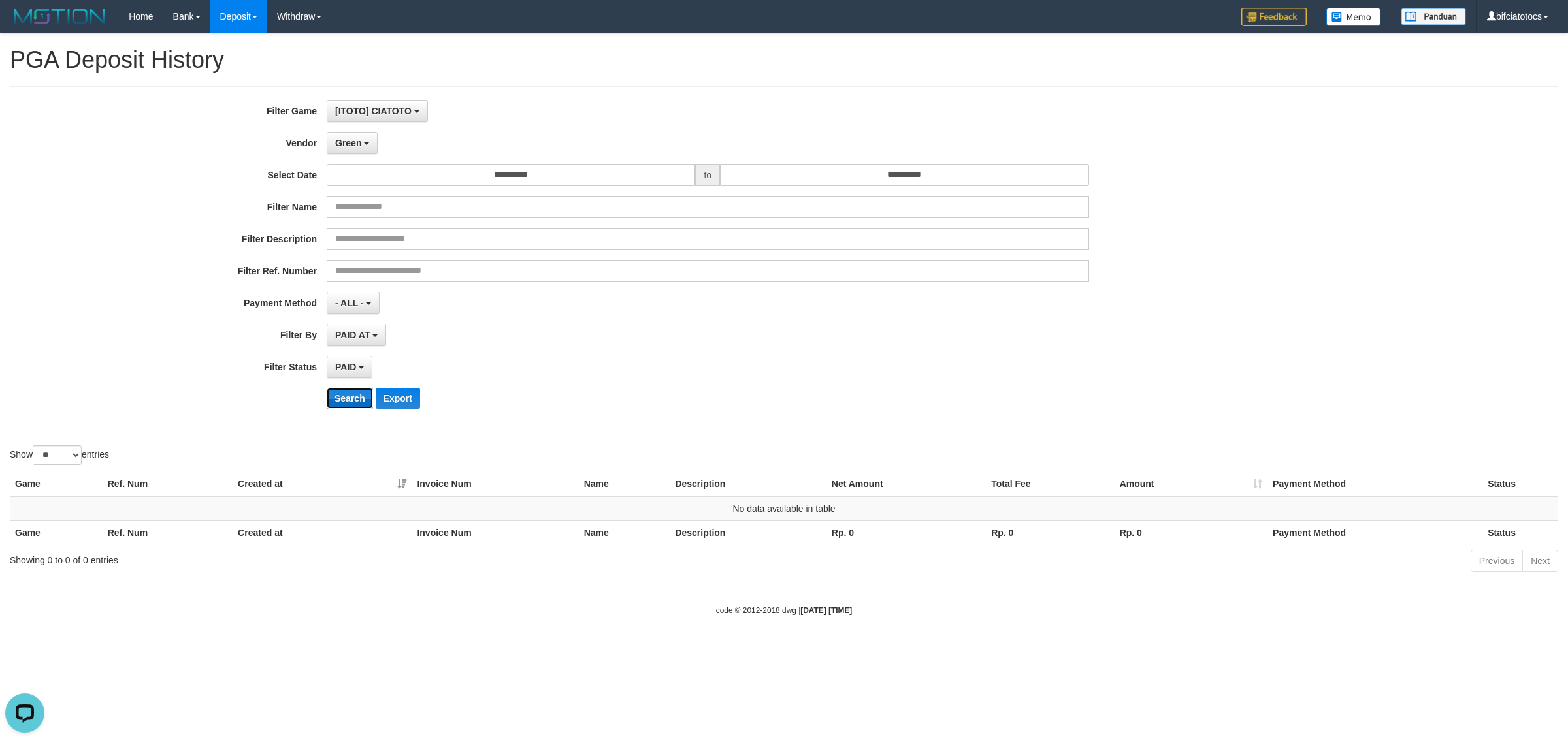 click on "Search" at bounding box center (350, 398) 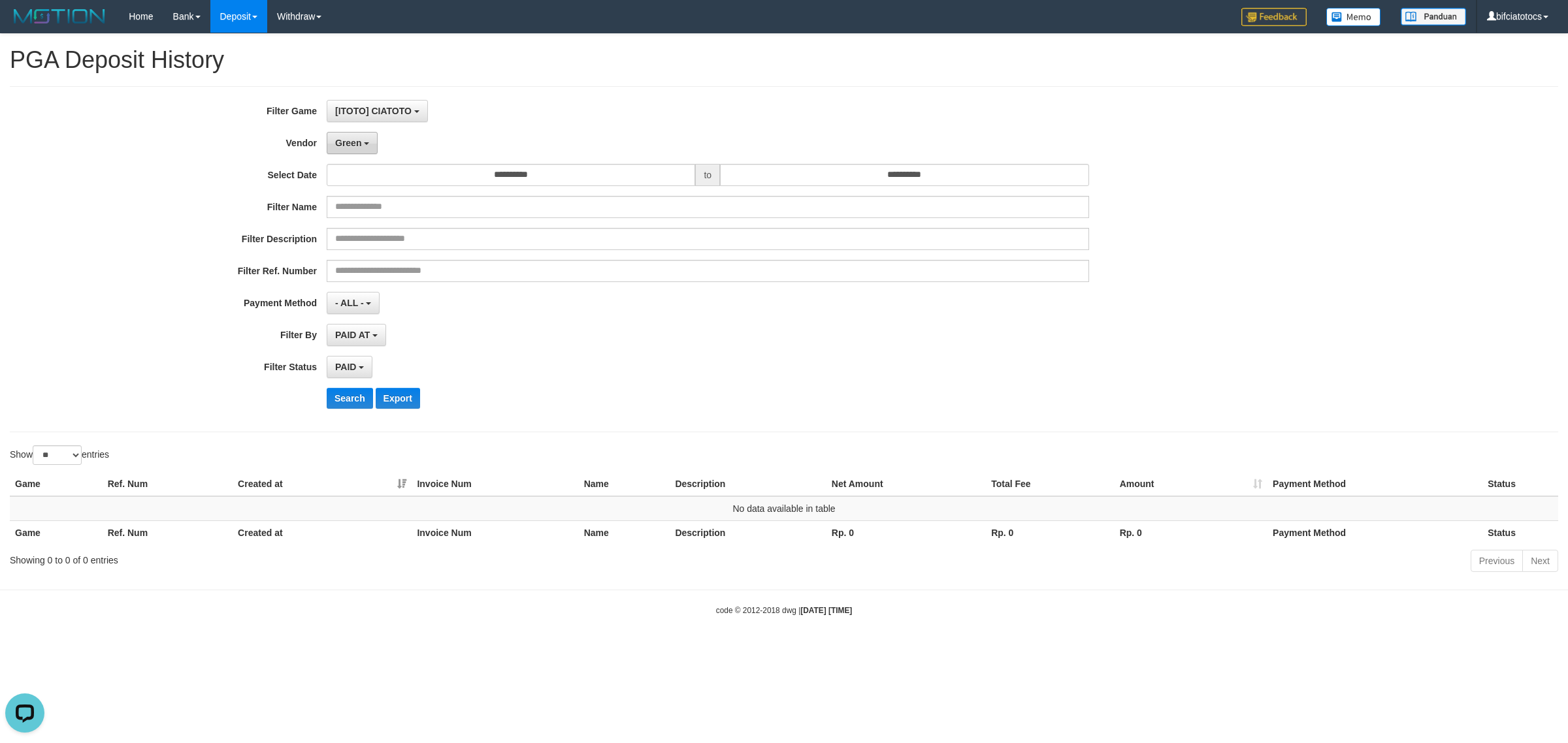 click on "Green" at bounding box center (348, 143) 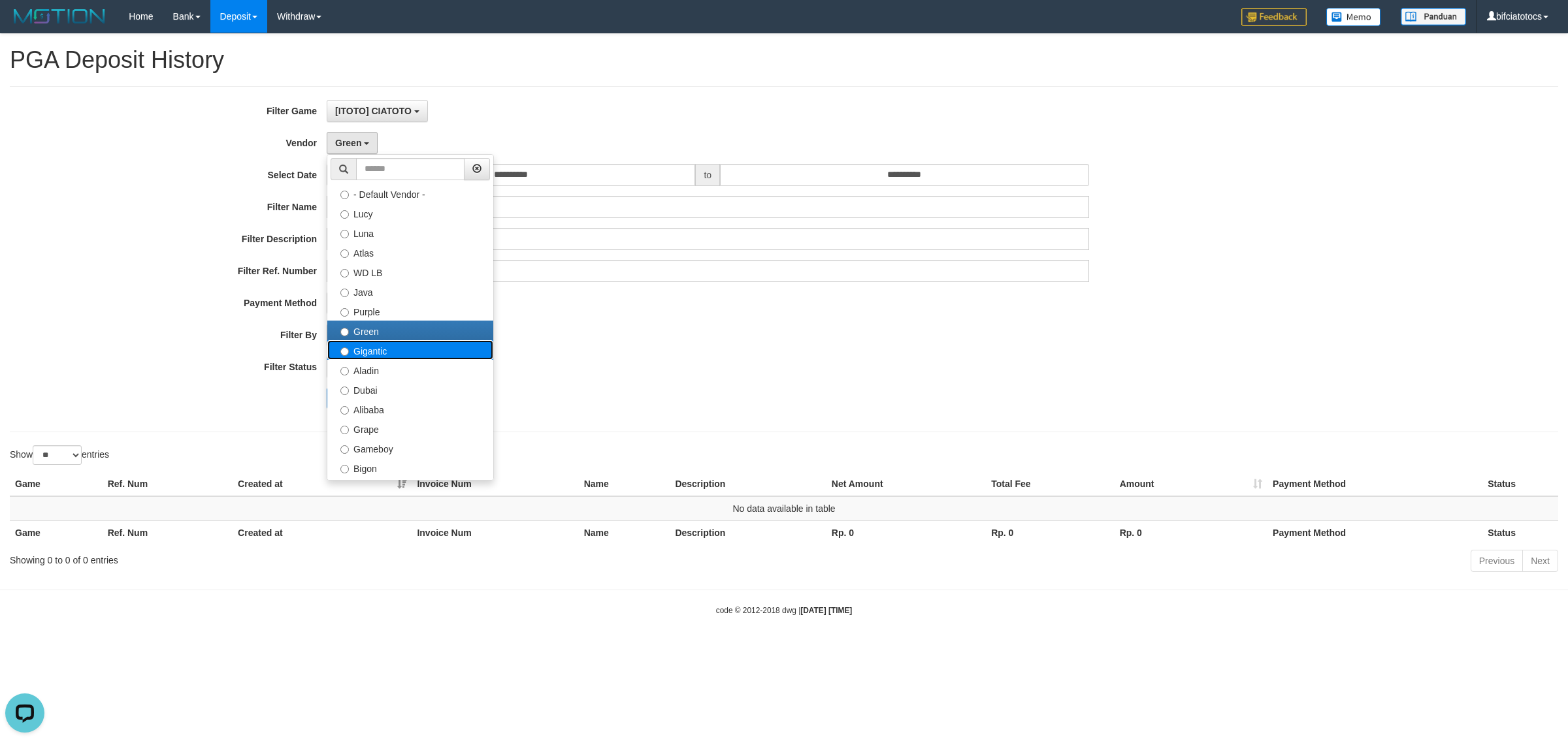 click on "Gigantic" at bounding box center (410, 350) 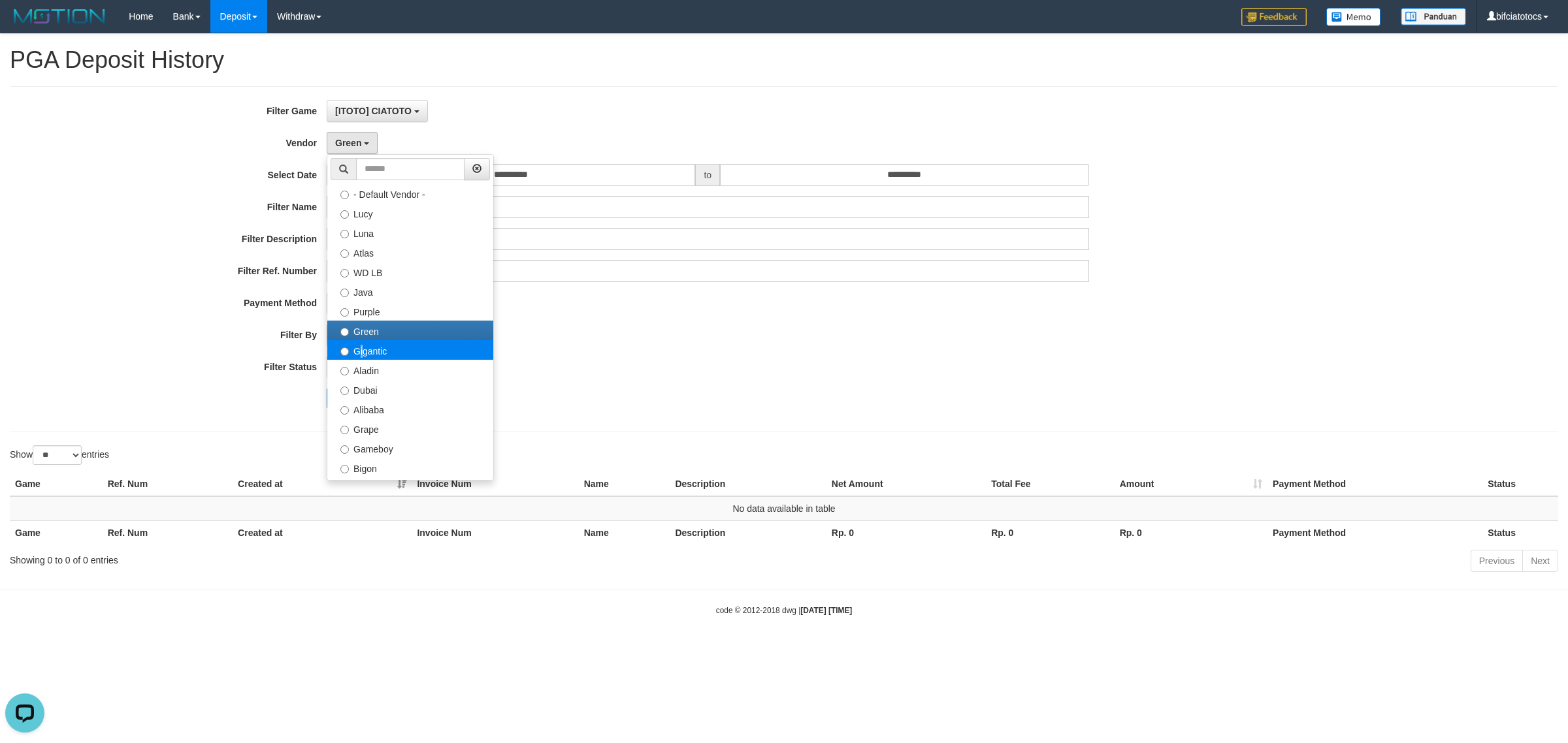 select on "**********" 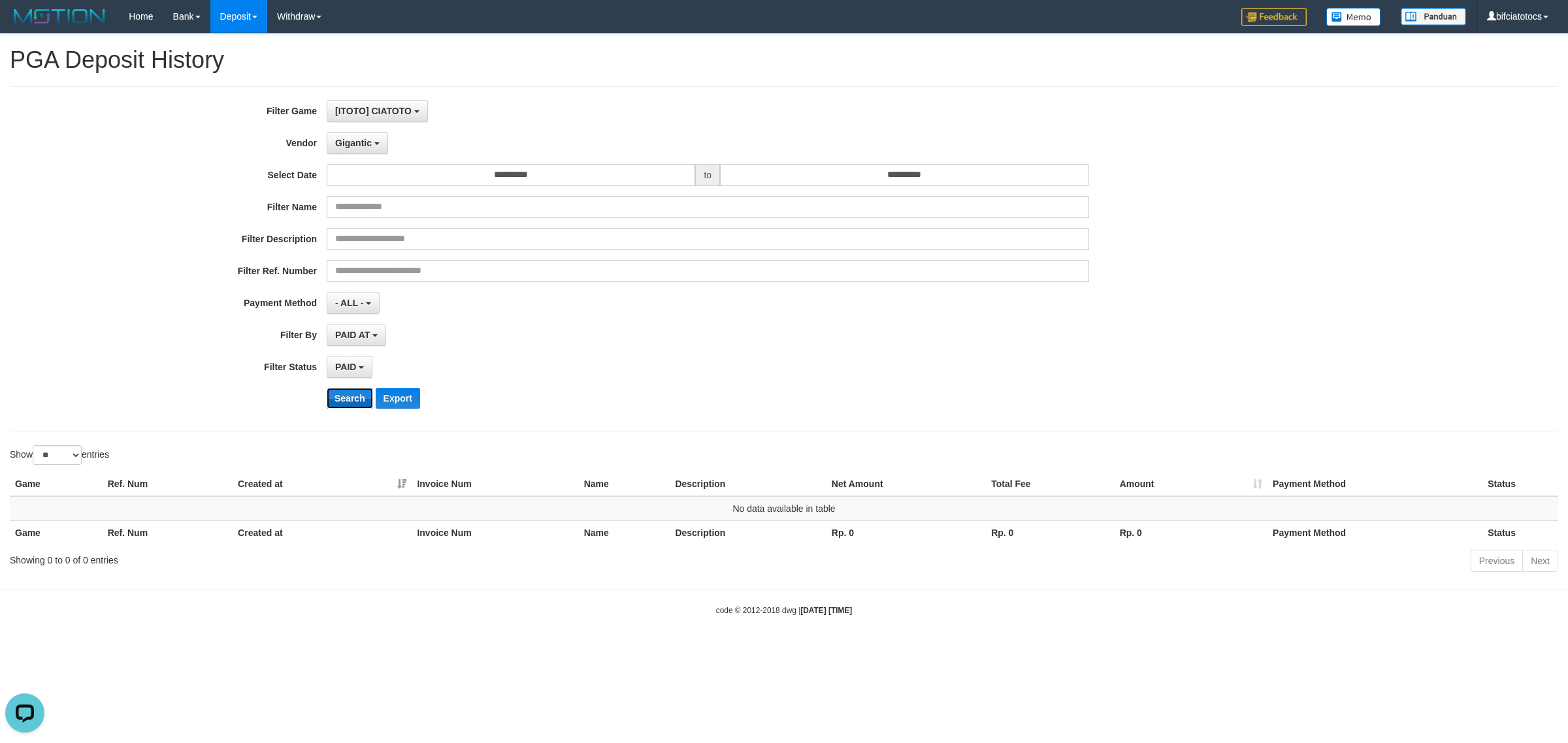 click on "Search" at bounding box center (350, 398) 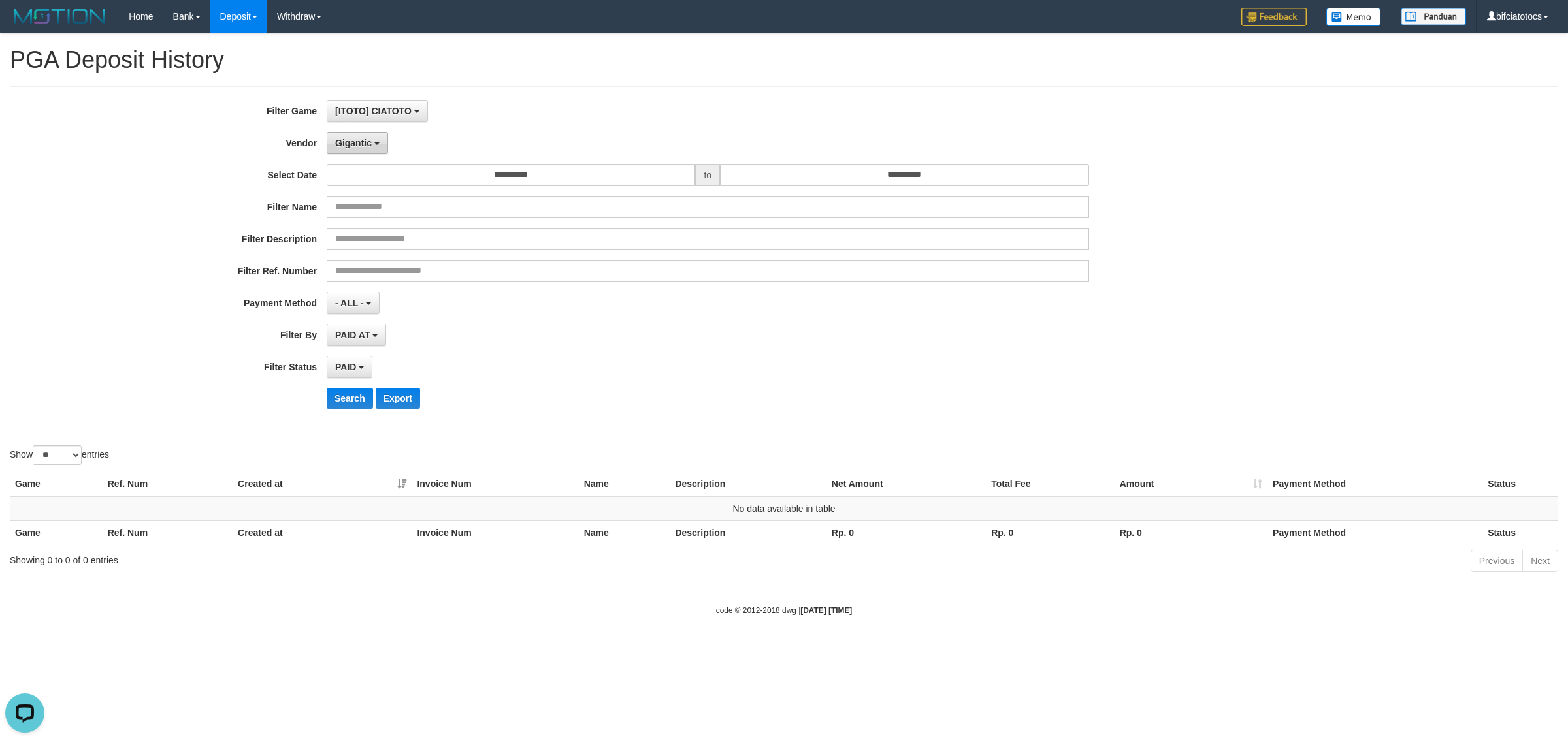 click on "Gigantic" at bounding box center [353, 143] 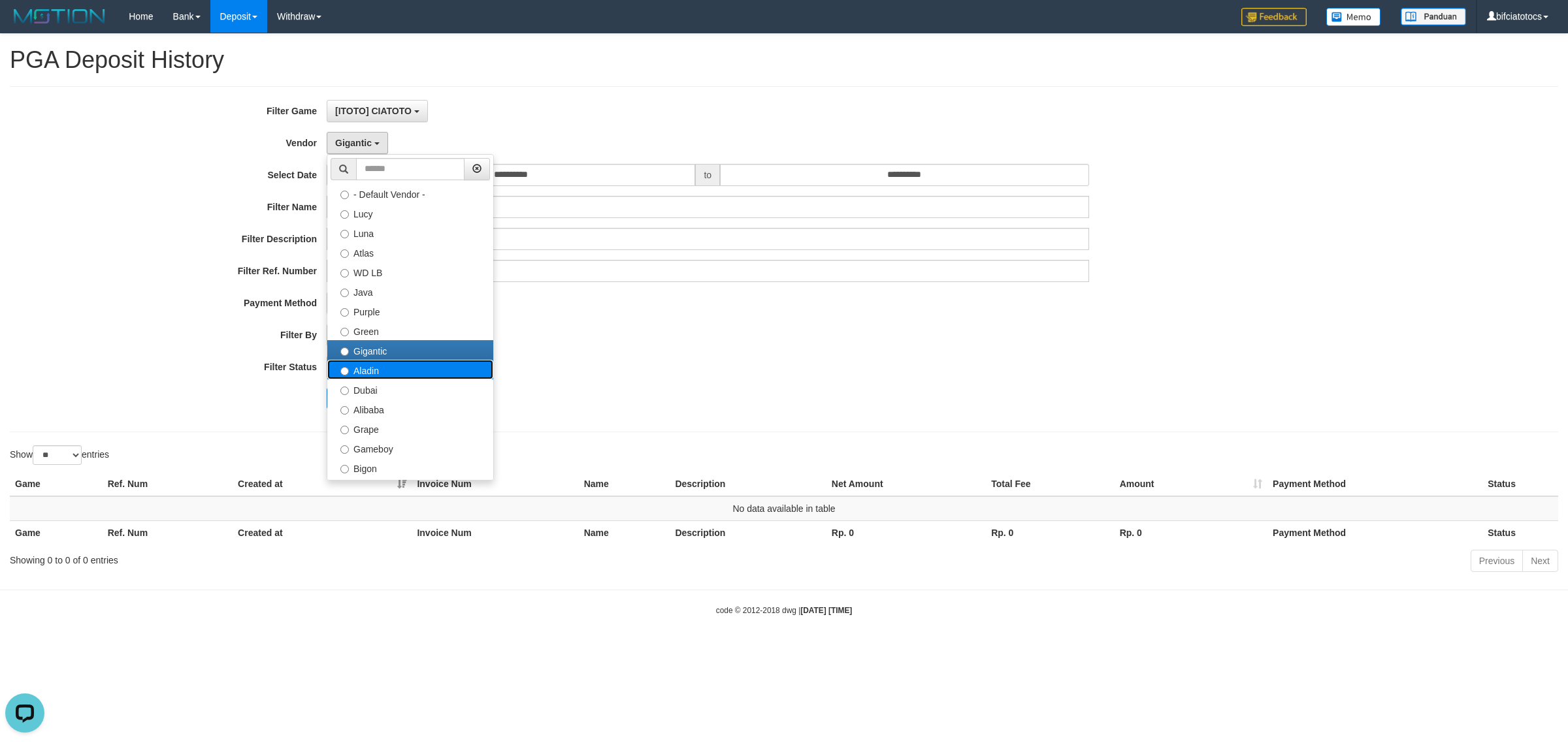 click on "Aladin" at bounding box center (410, 370) 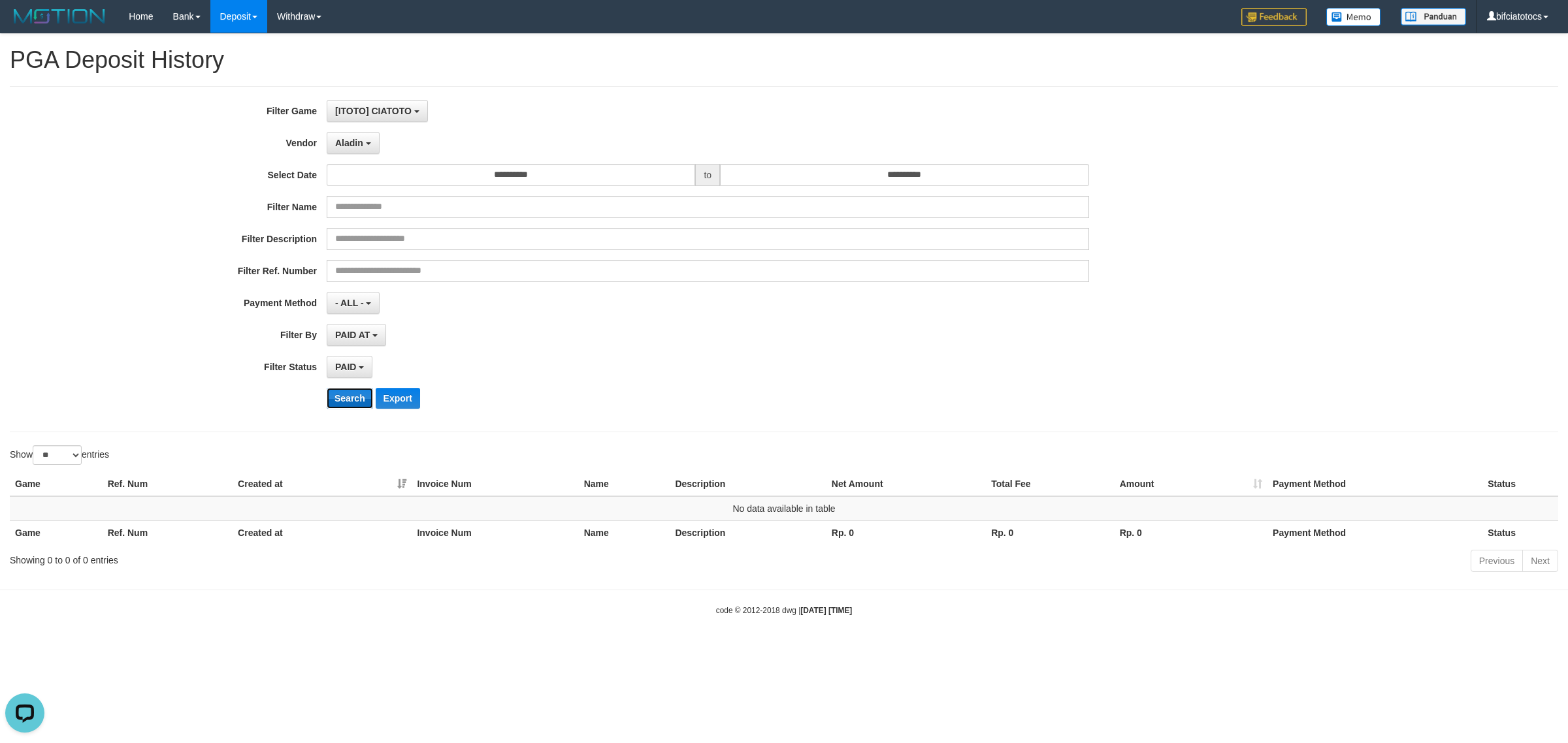 click on "Search" at bounding box center [350, 398] 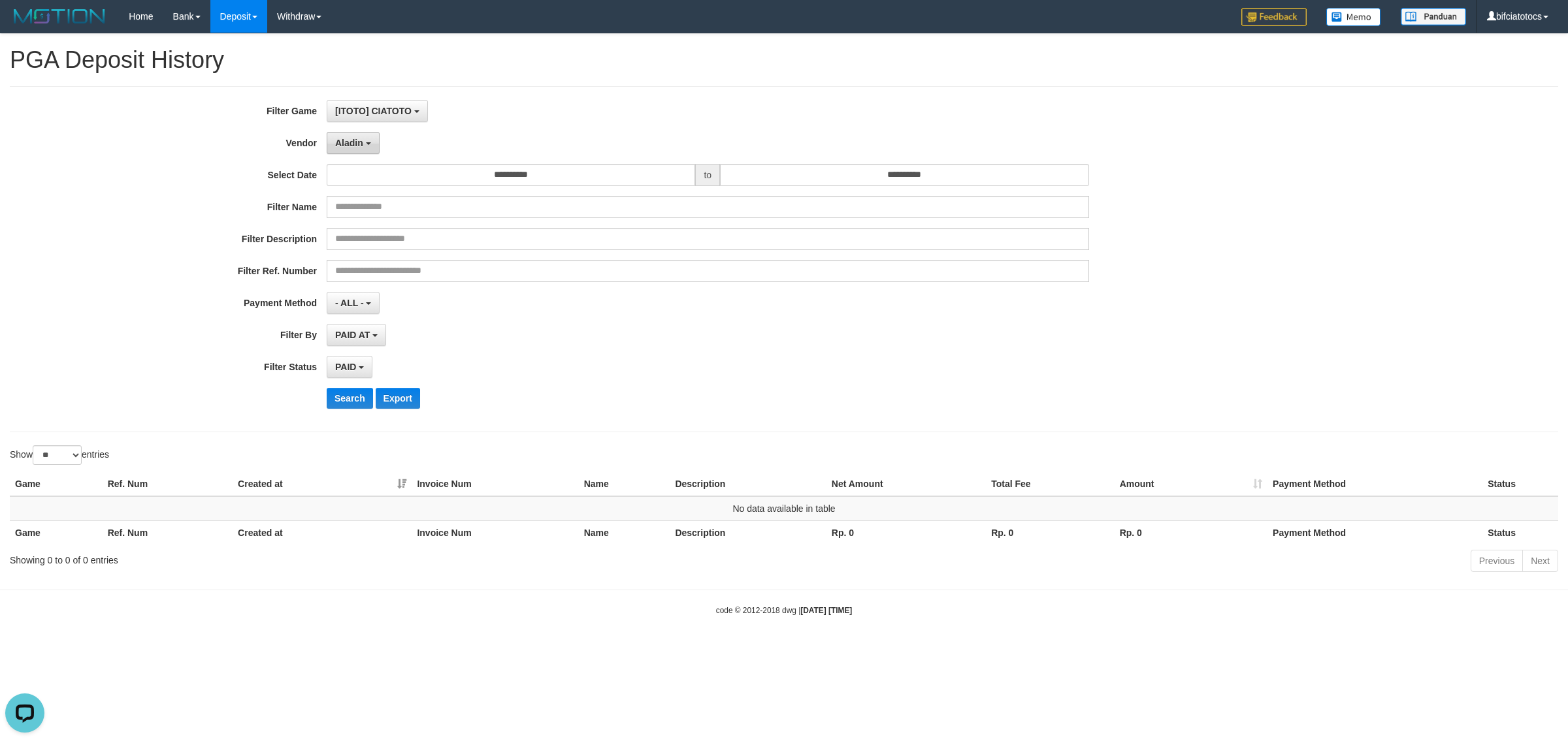 click on "Aladin" at bounding box center [349, 143] 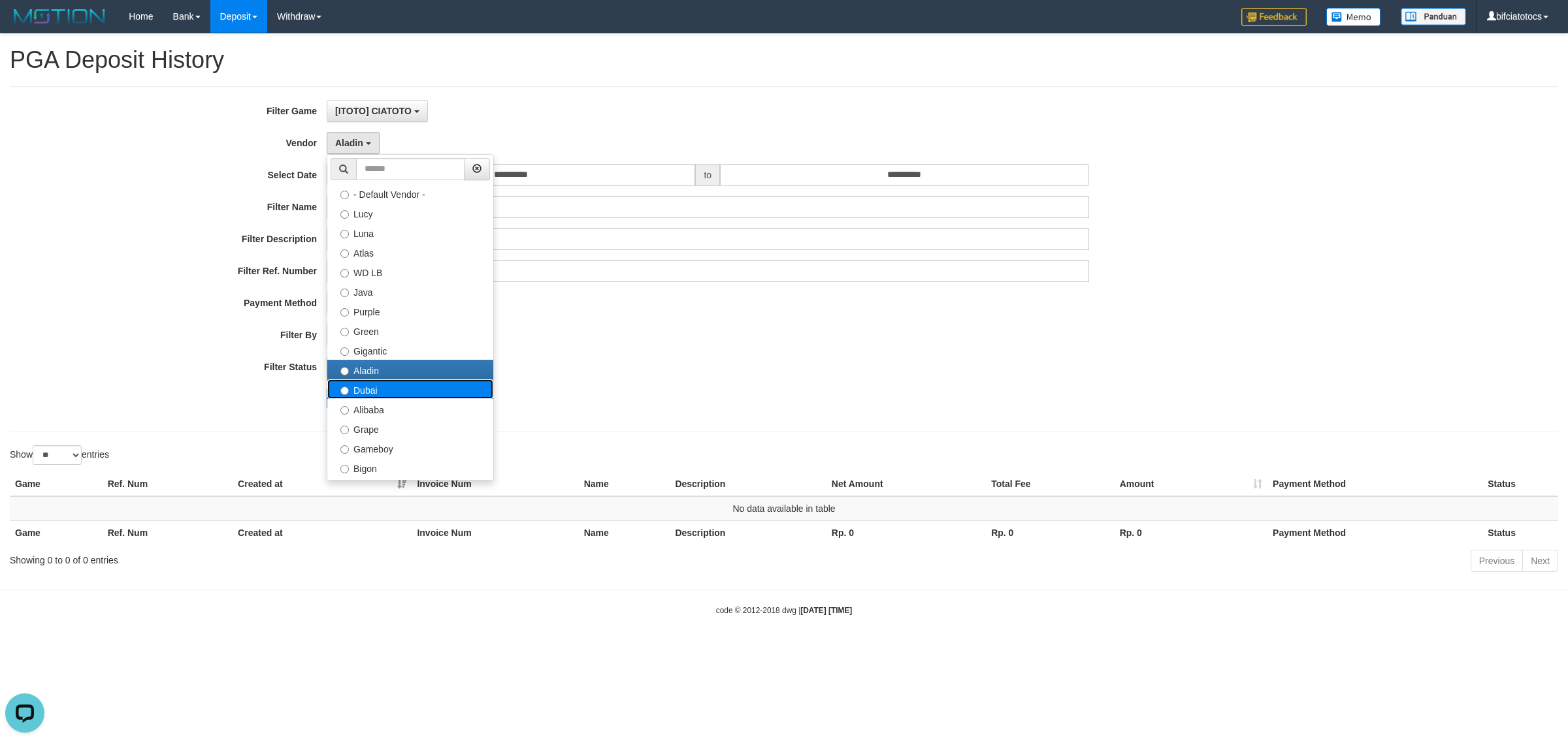 click on "Dubai" at bounding box center (410, 389) 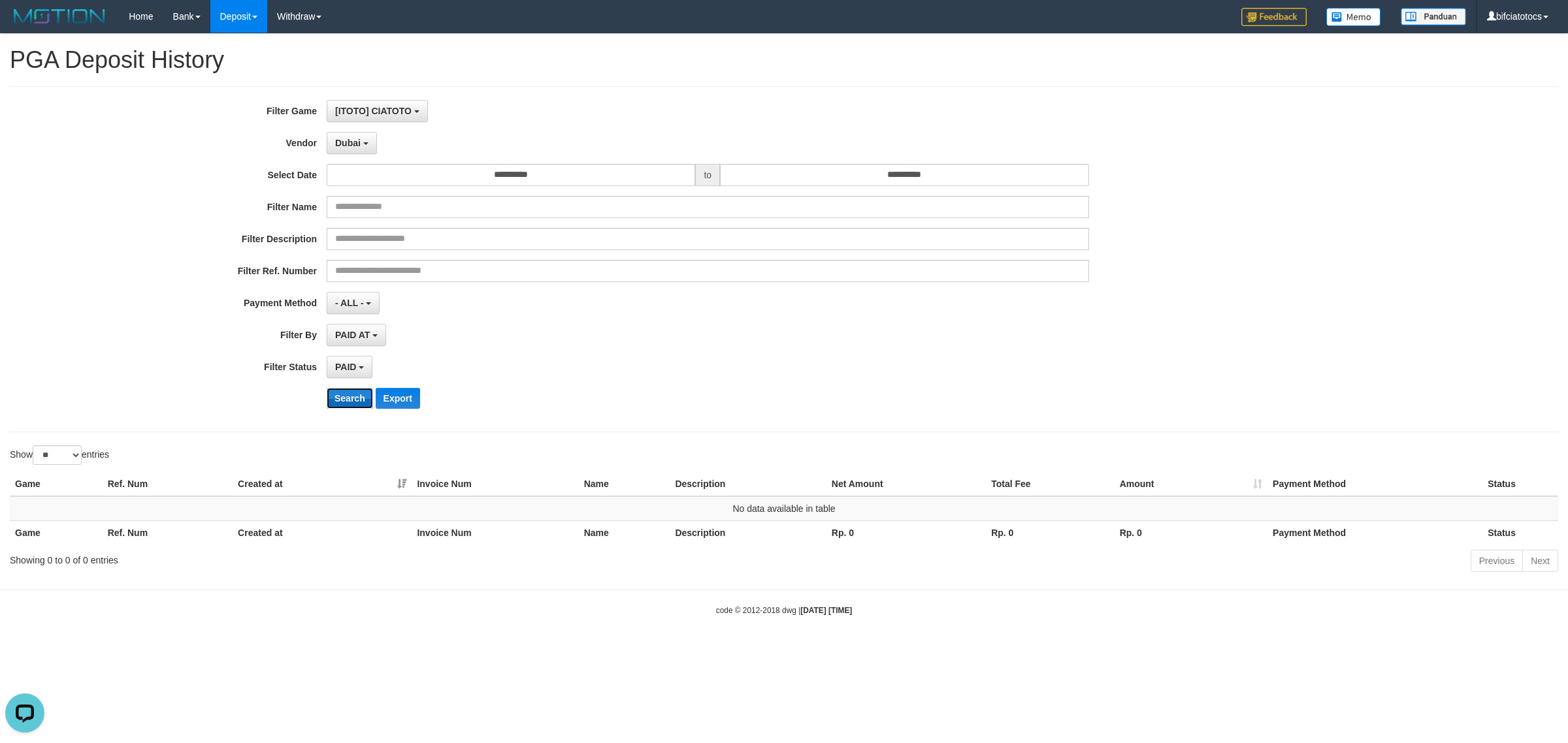 click on "Search" at bounding box center [350, 398] 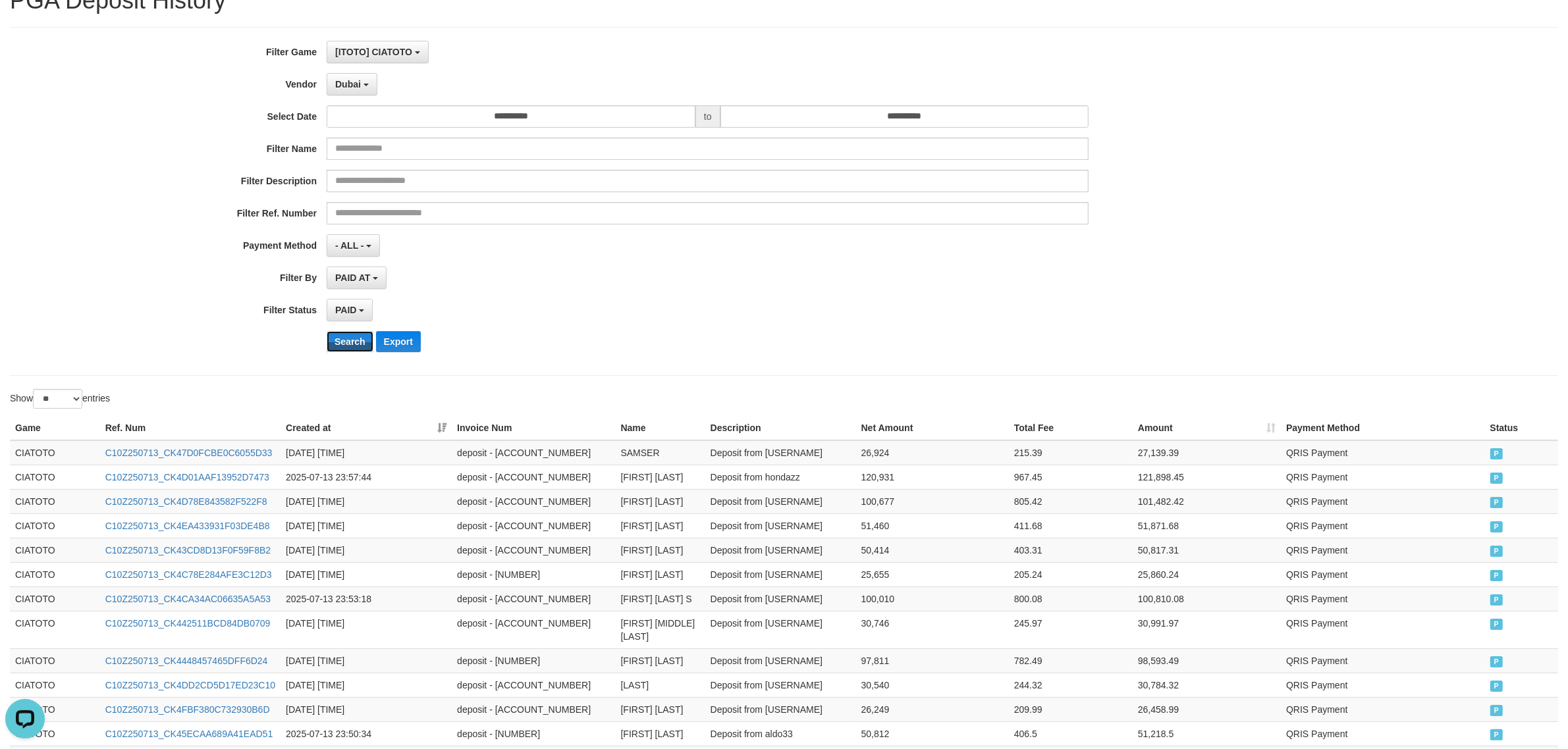 scroll, scrollTop: 109, scrollLeft: 0, axis: vertical 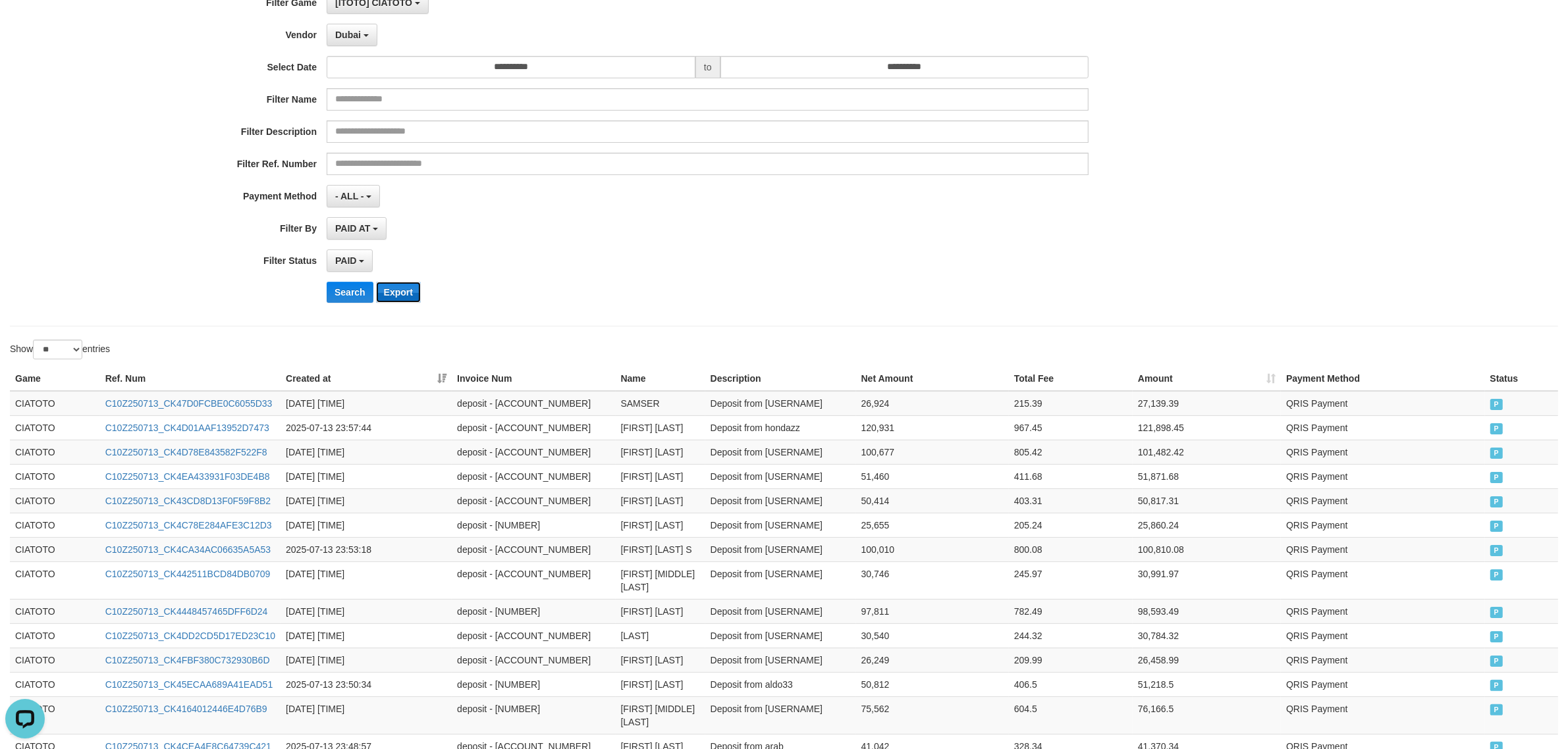 click on "Export" at bounding box center (398, 292) 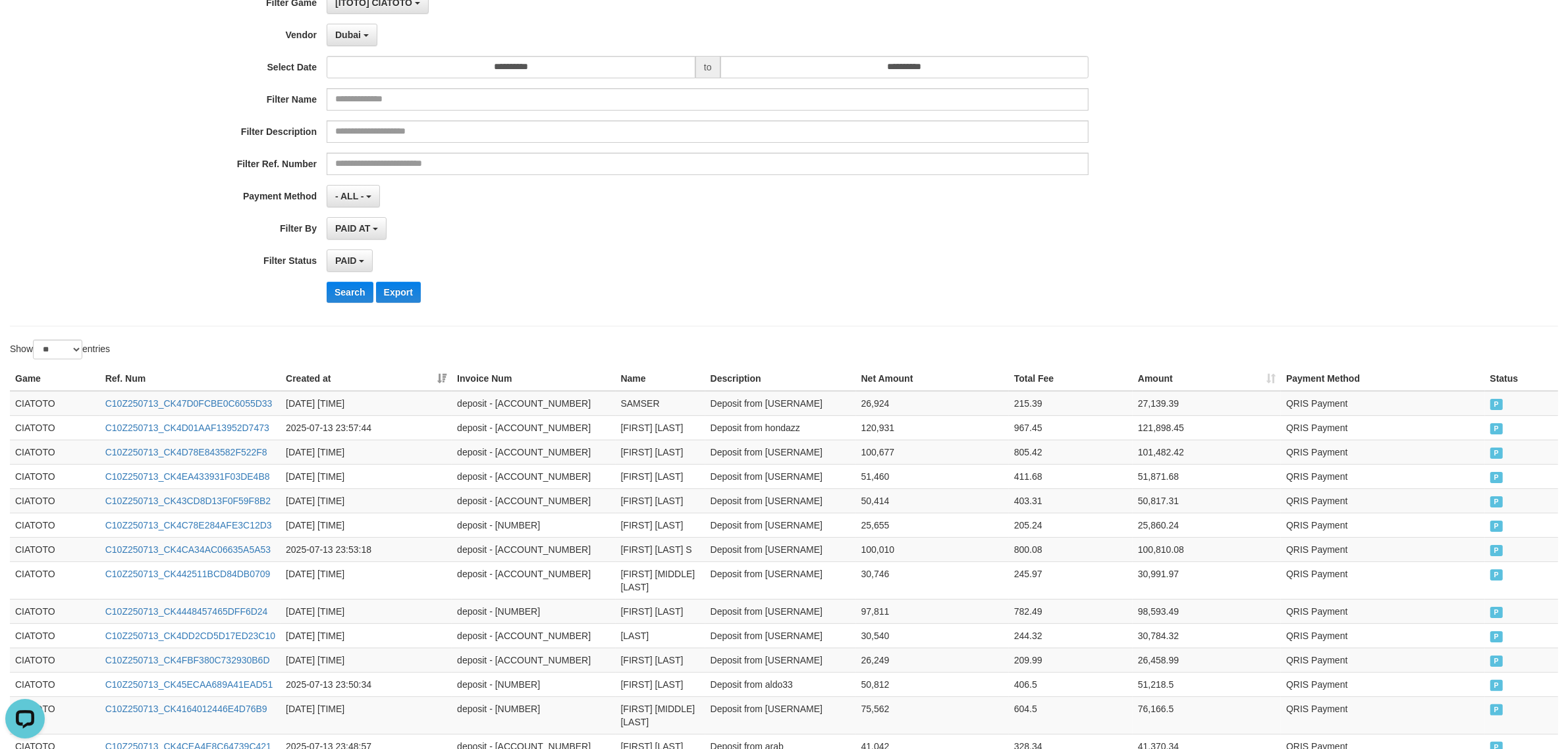 click on "**********" at bounding box center [653, 152] 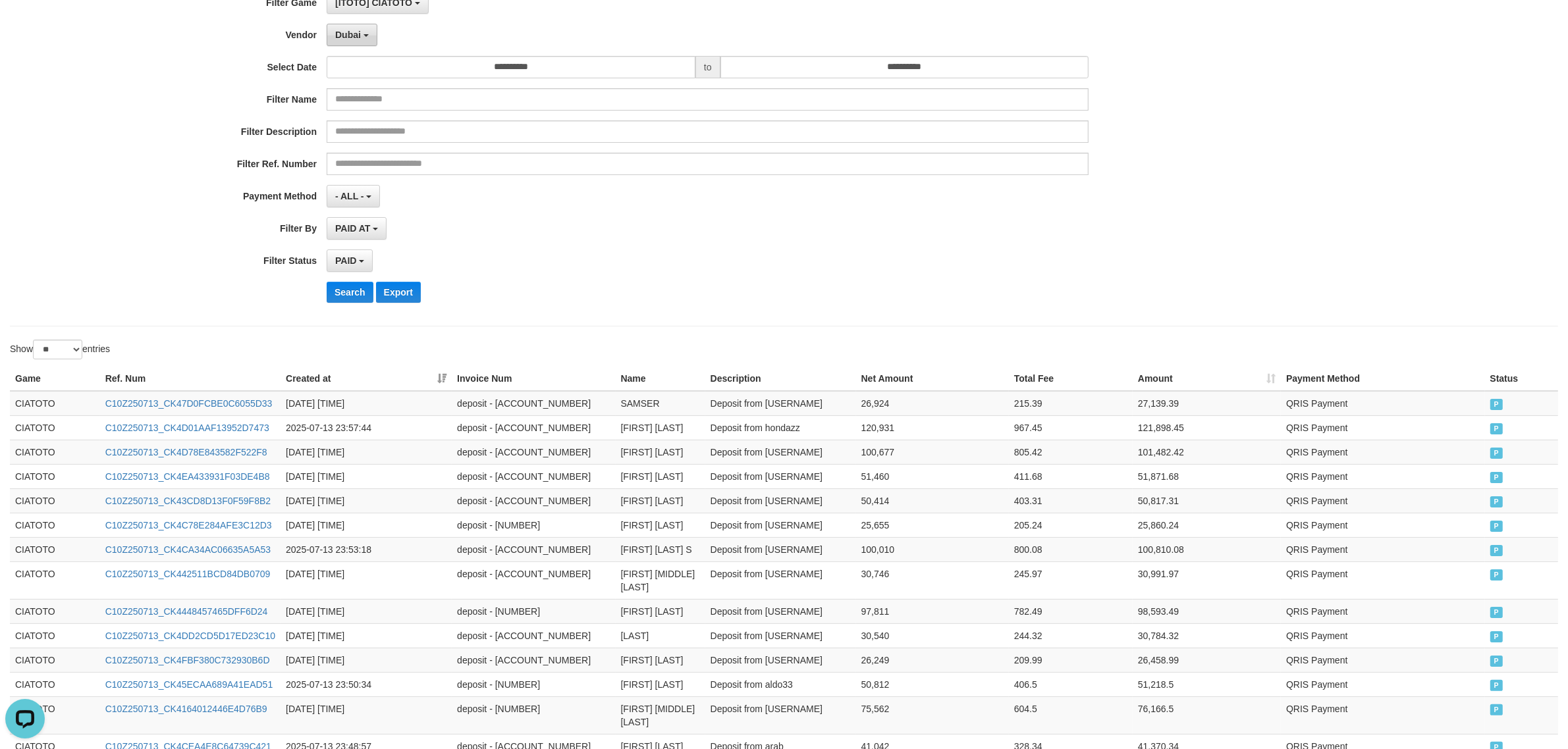 click on "Dubai" at bounding box center [348, 35] 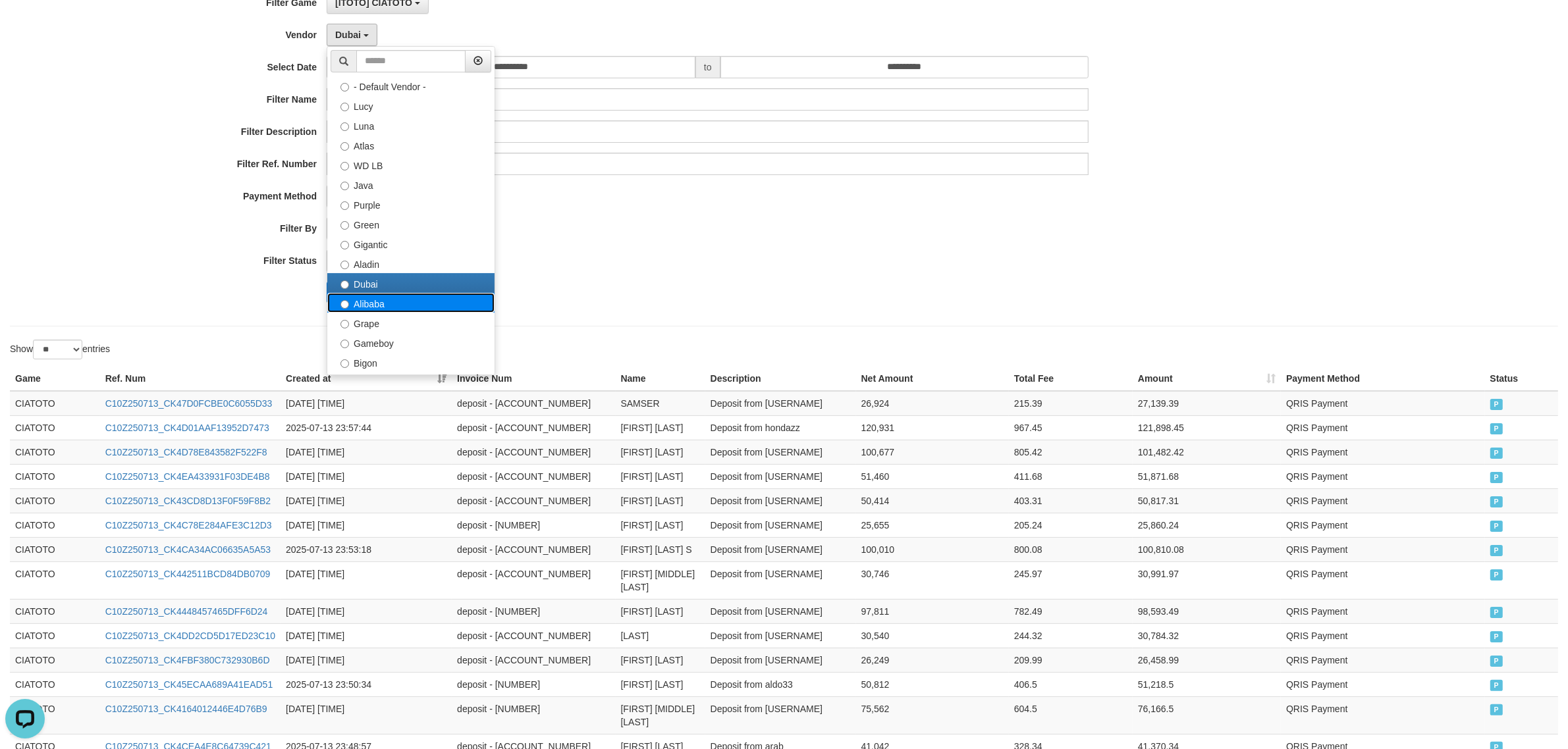 click on "Alibaba" at bounding box center (411, 303) 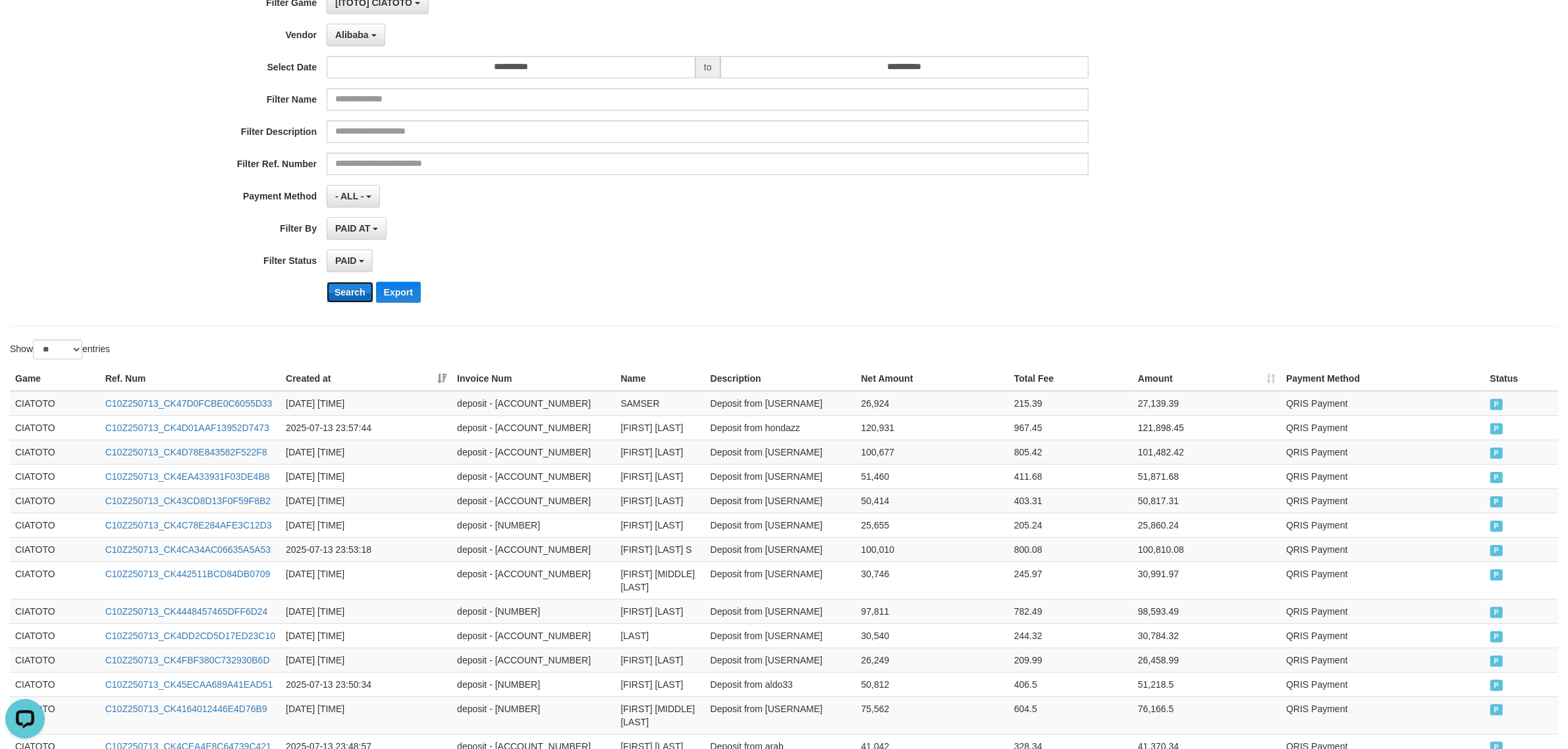 click on "Search" at bounding box center (350, 292) 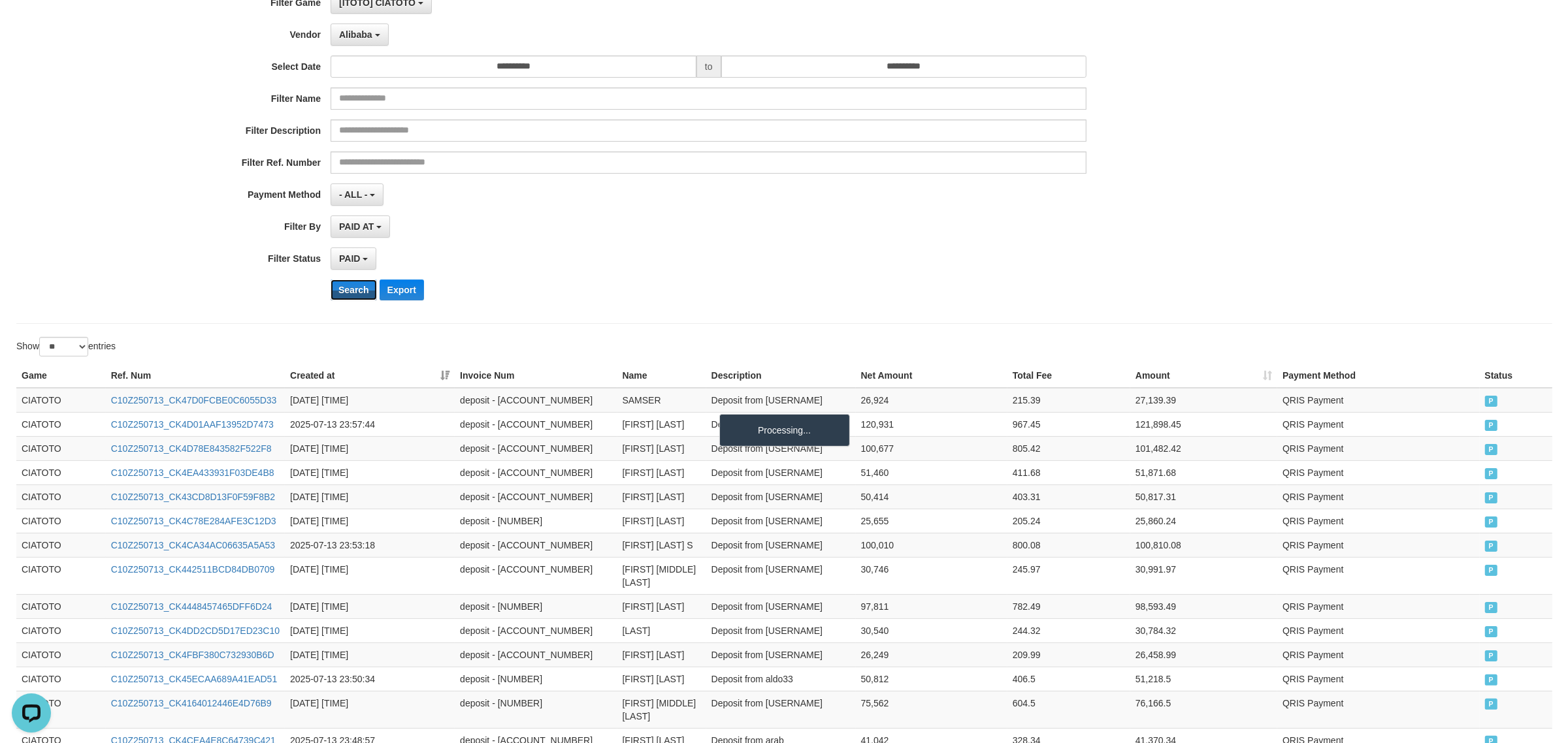 scroll, scrollTop: 0, scrollLeft: 0, axis: both 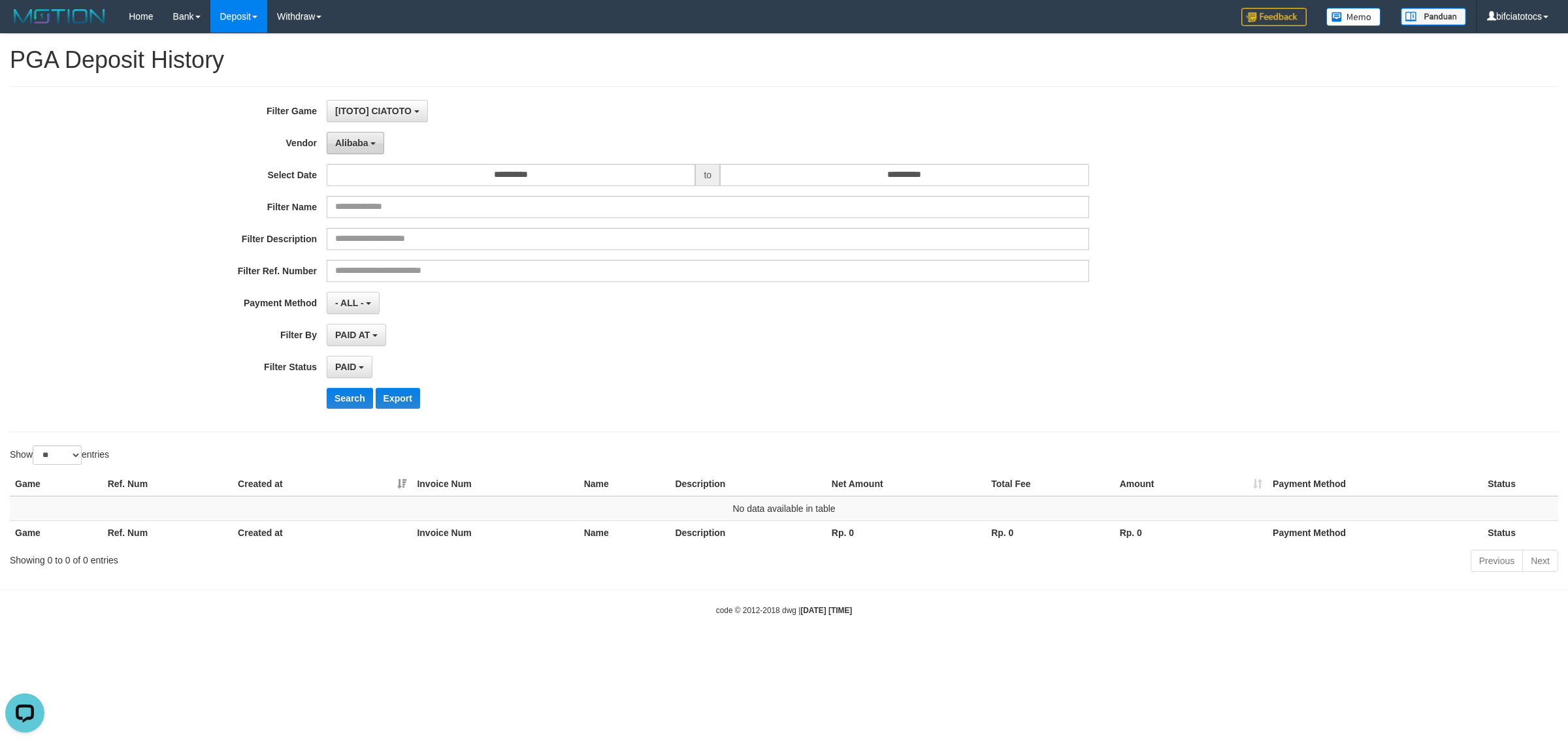 click on "Alibaba" at bounding box center [351, 143] 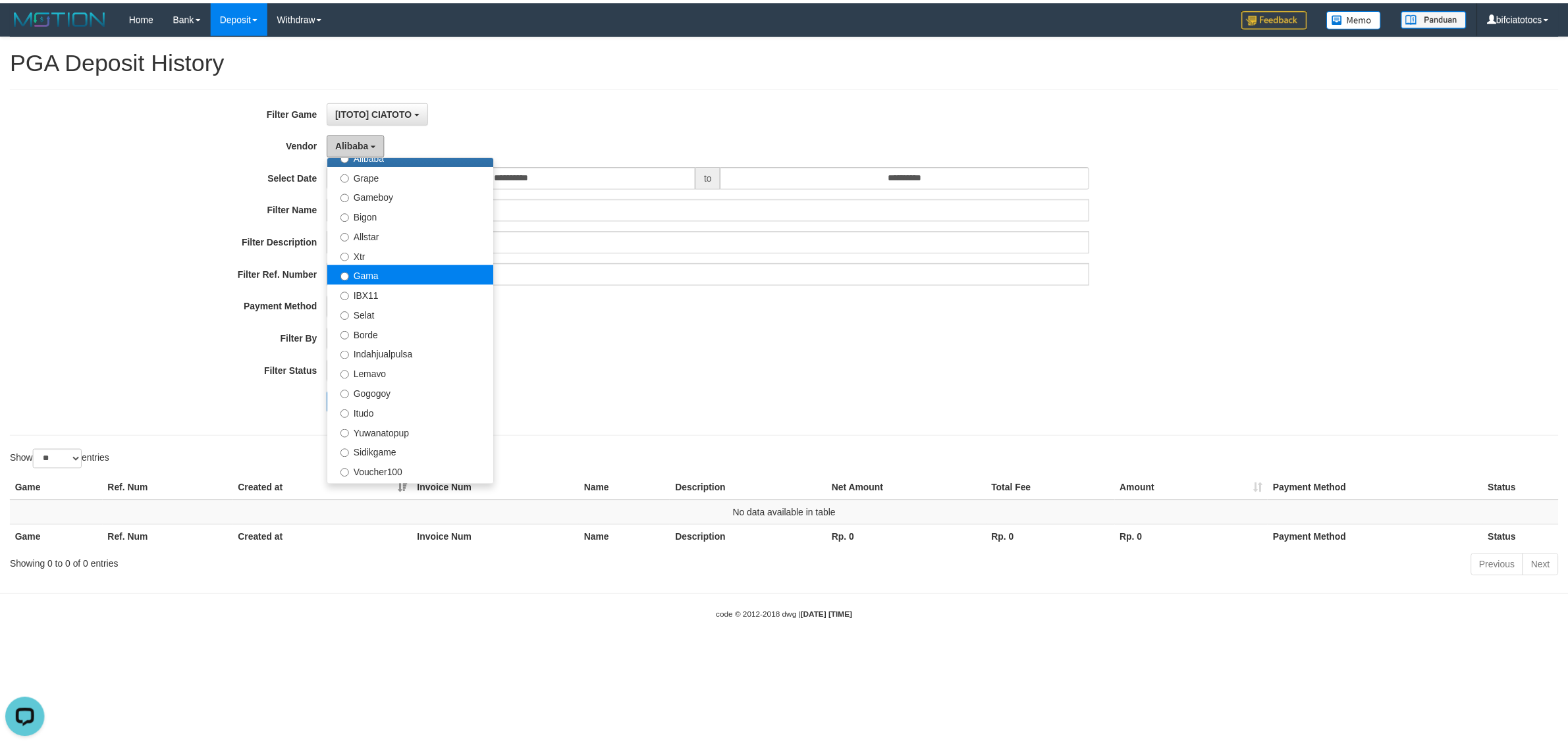 scroll, scrollTop: 219, scrollLeft: 0, axis: vertical 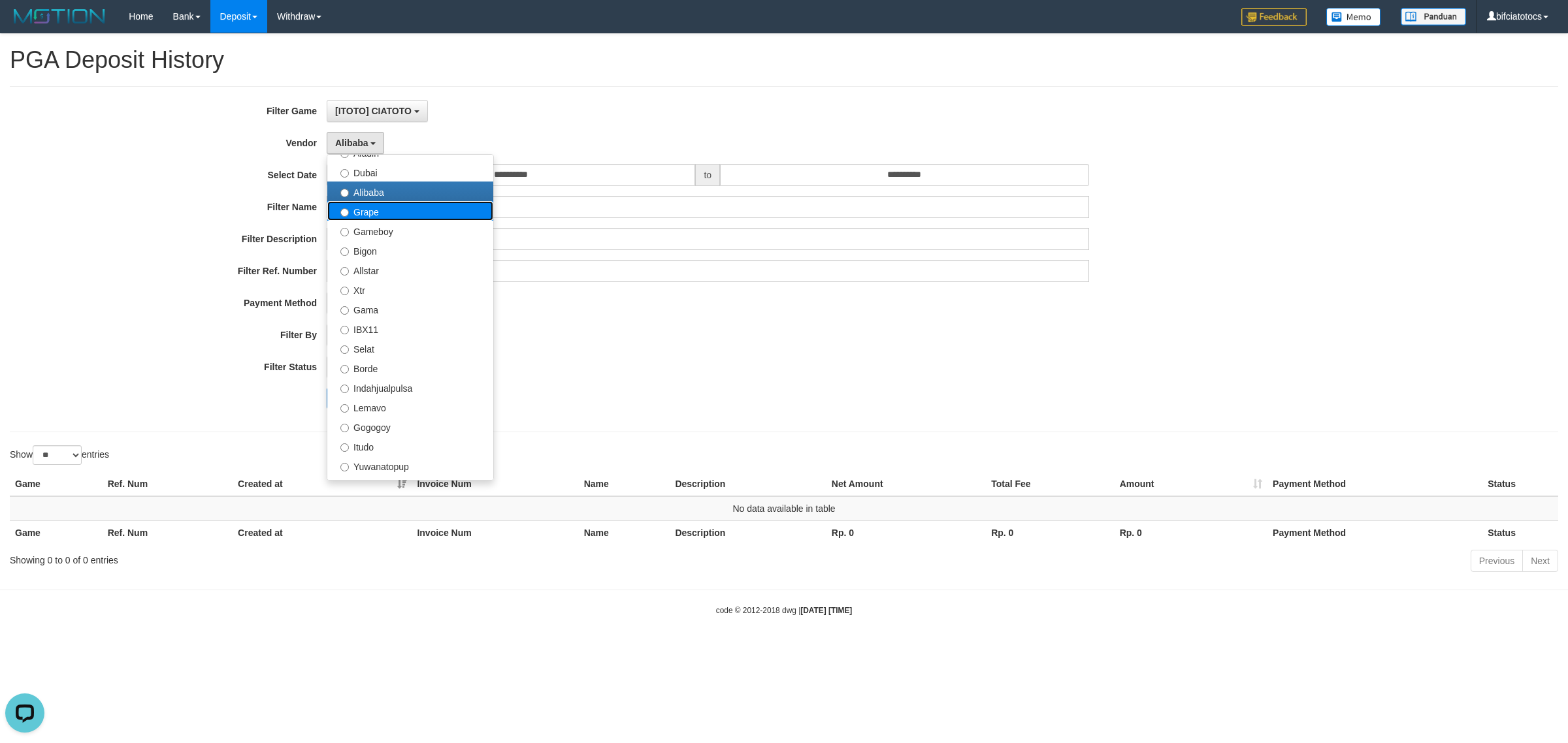 click on "Grape" at bounding box center (410, 211) 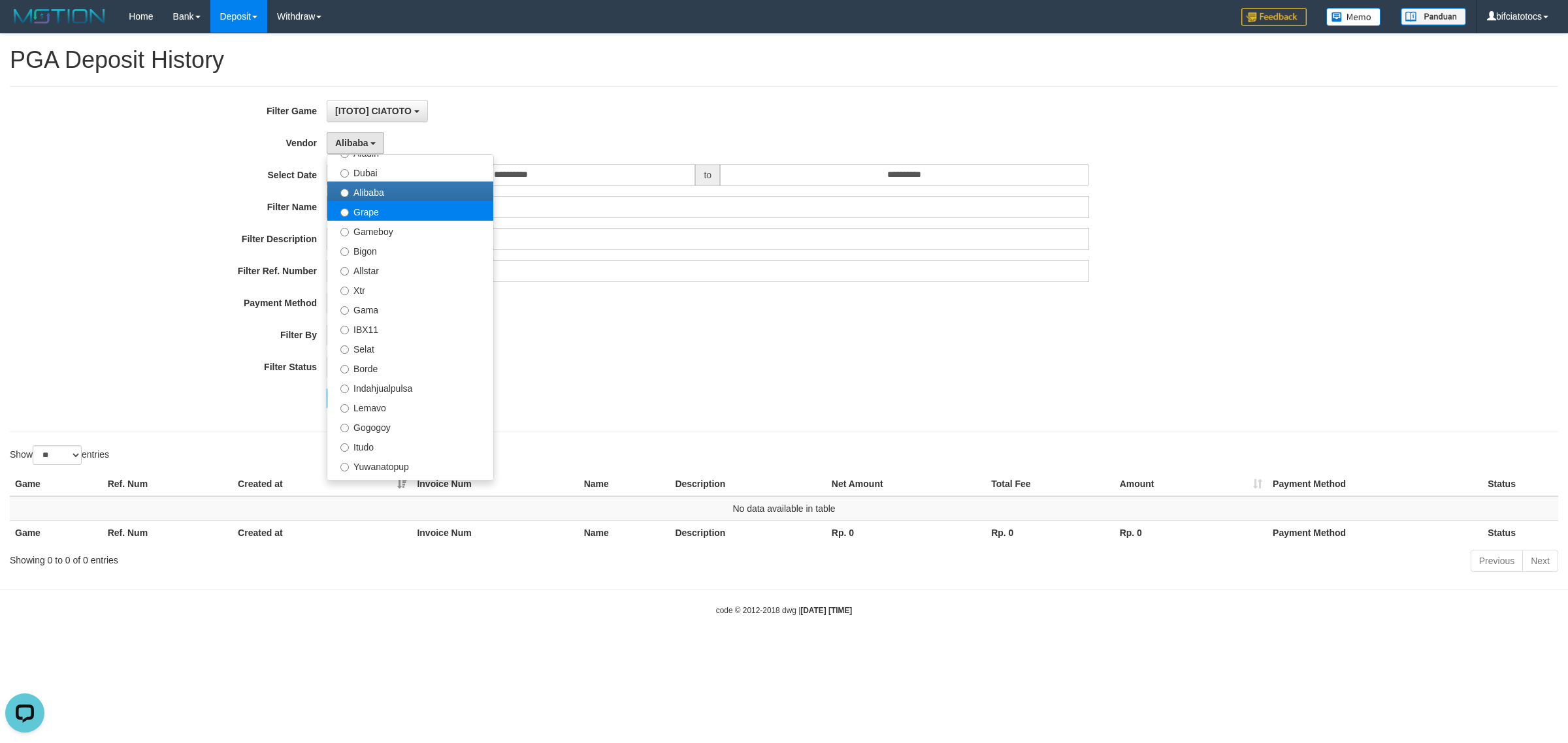 select on "**********" 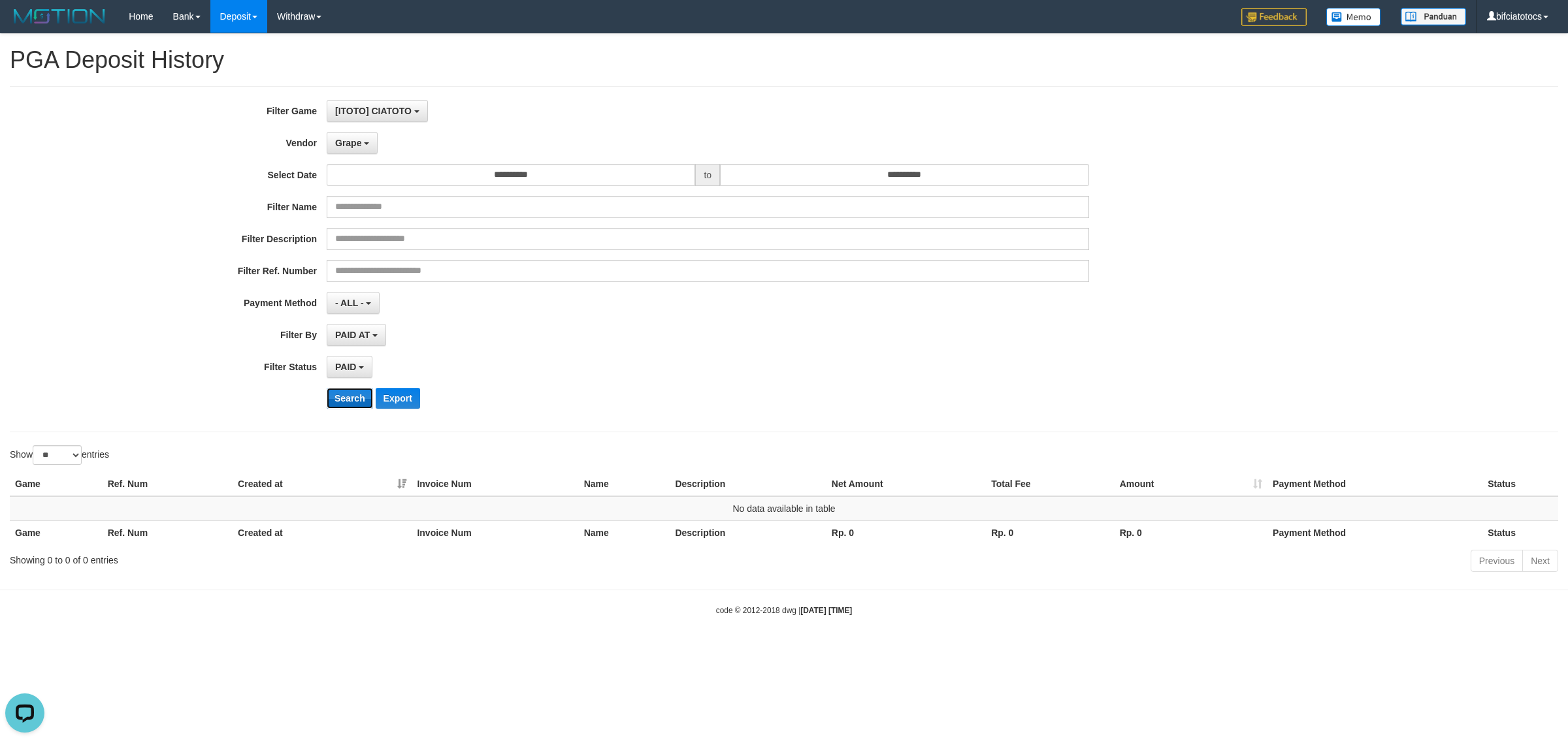 drag, startPoint x: 353, startPoint y: 408, endPoint x: 351, endPoint y: 395, distance: 13.15295 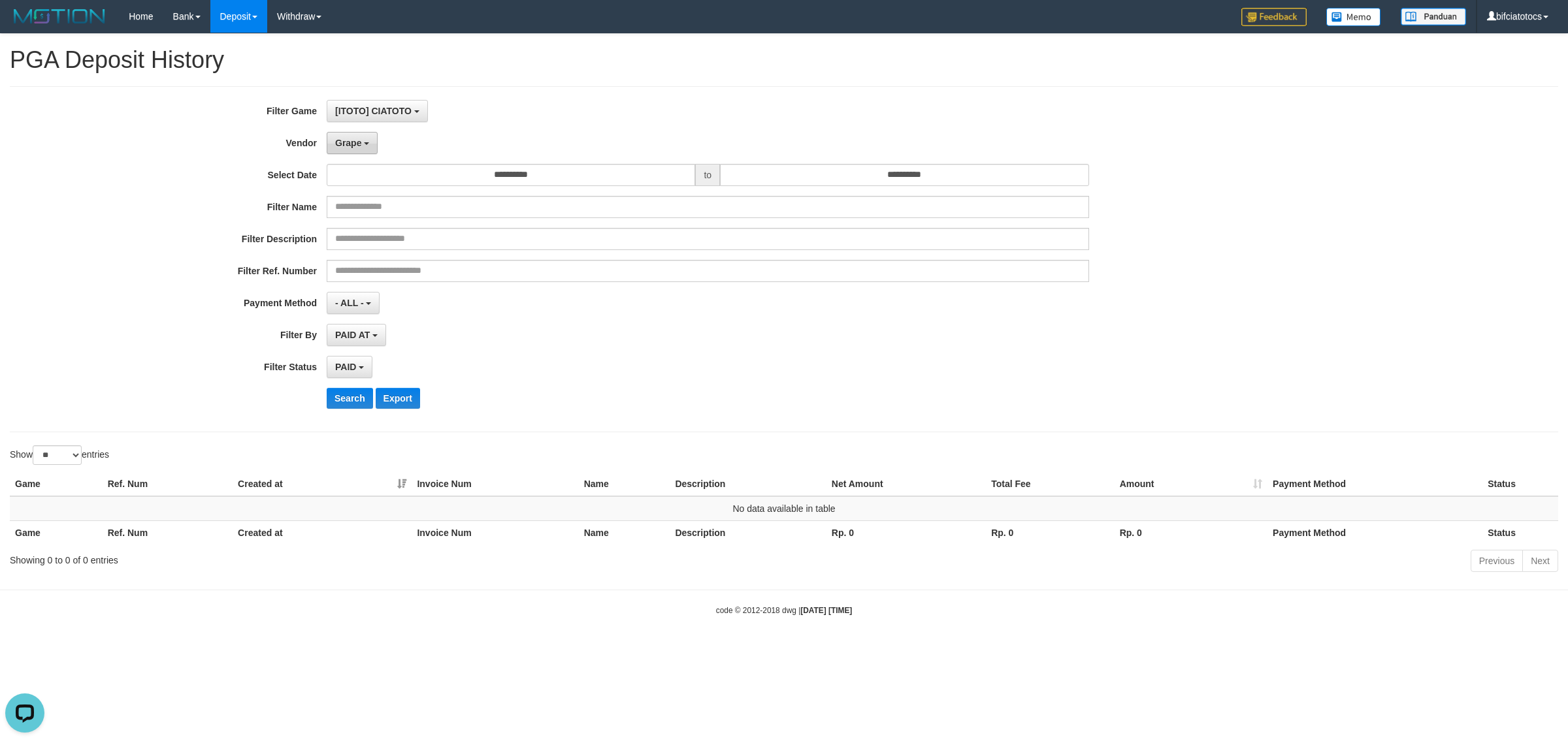 click on "Grape" at bounding box center [352, 143] 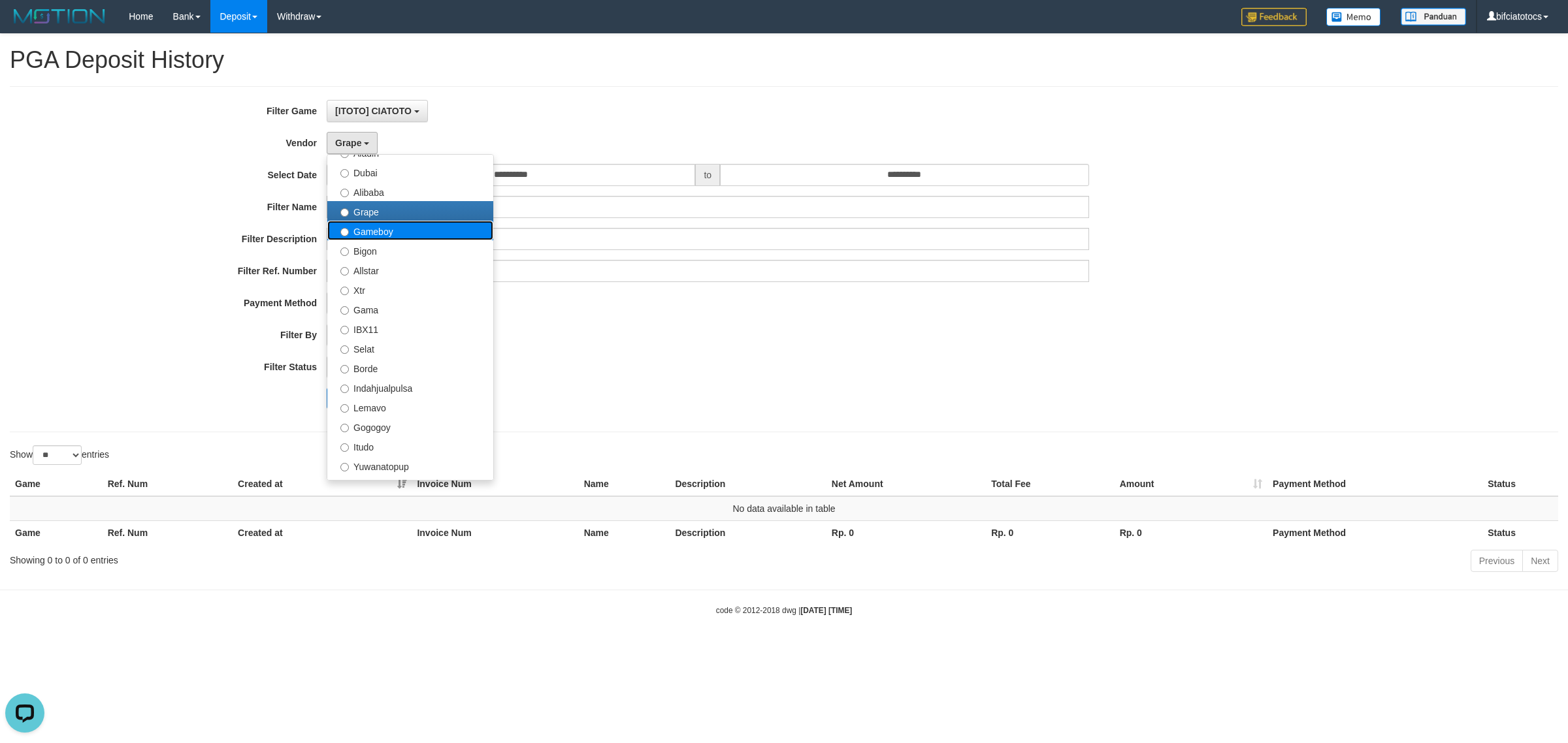 click on "Gameboy" at bounding box center [410, 230] 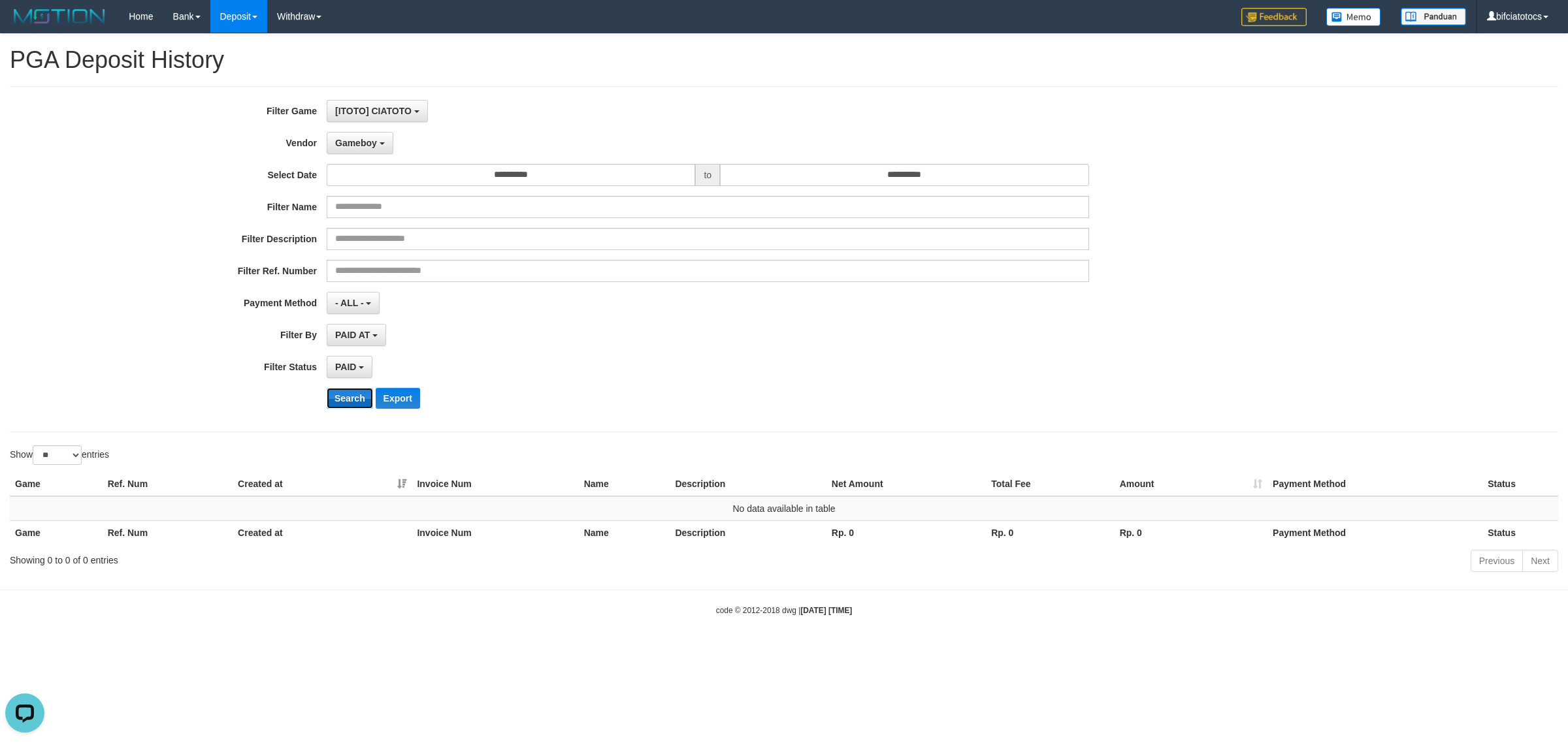 click on "Search" at bounding box center [350, 398] 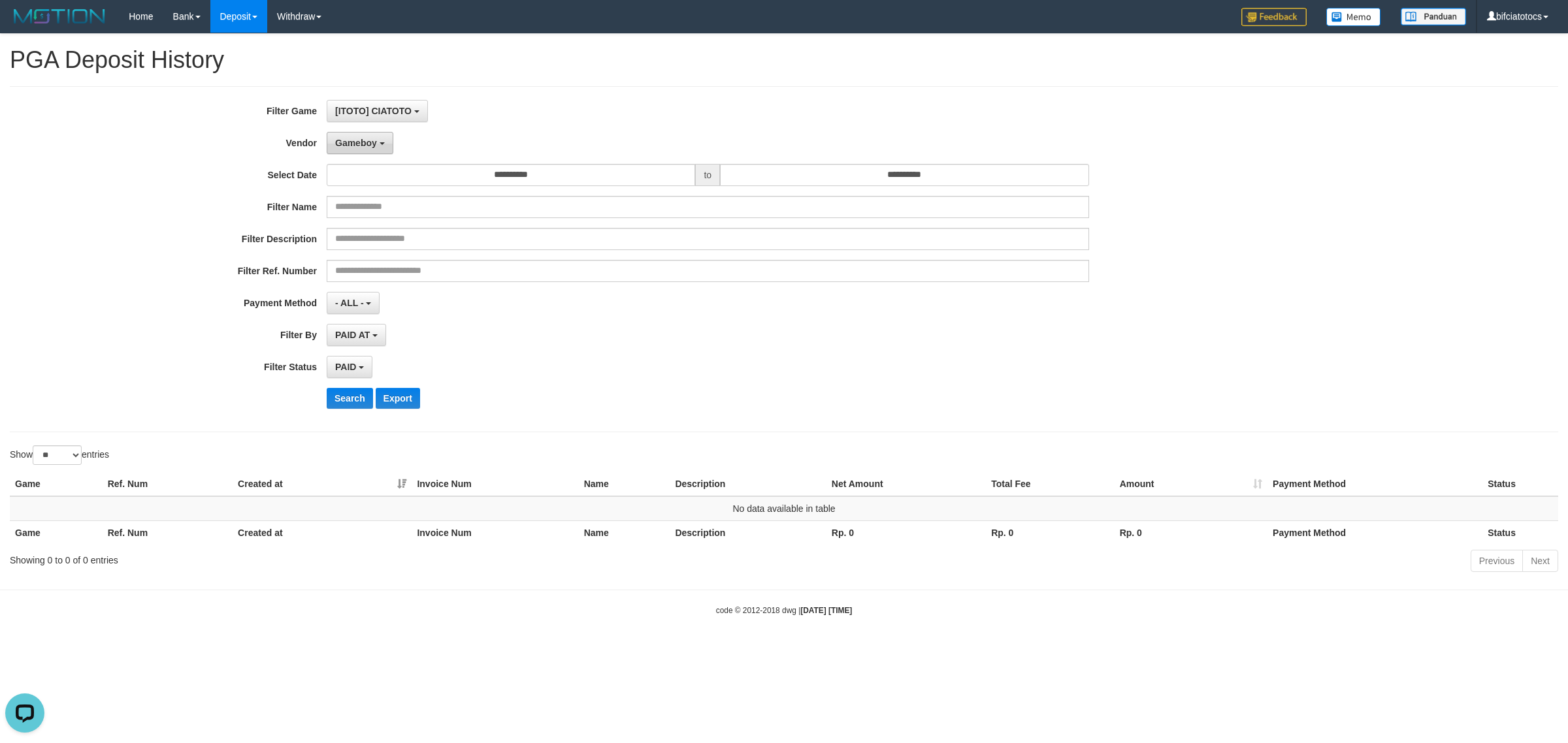 click on "Gameboy" at bounding box center (360, 143) 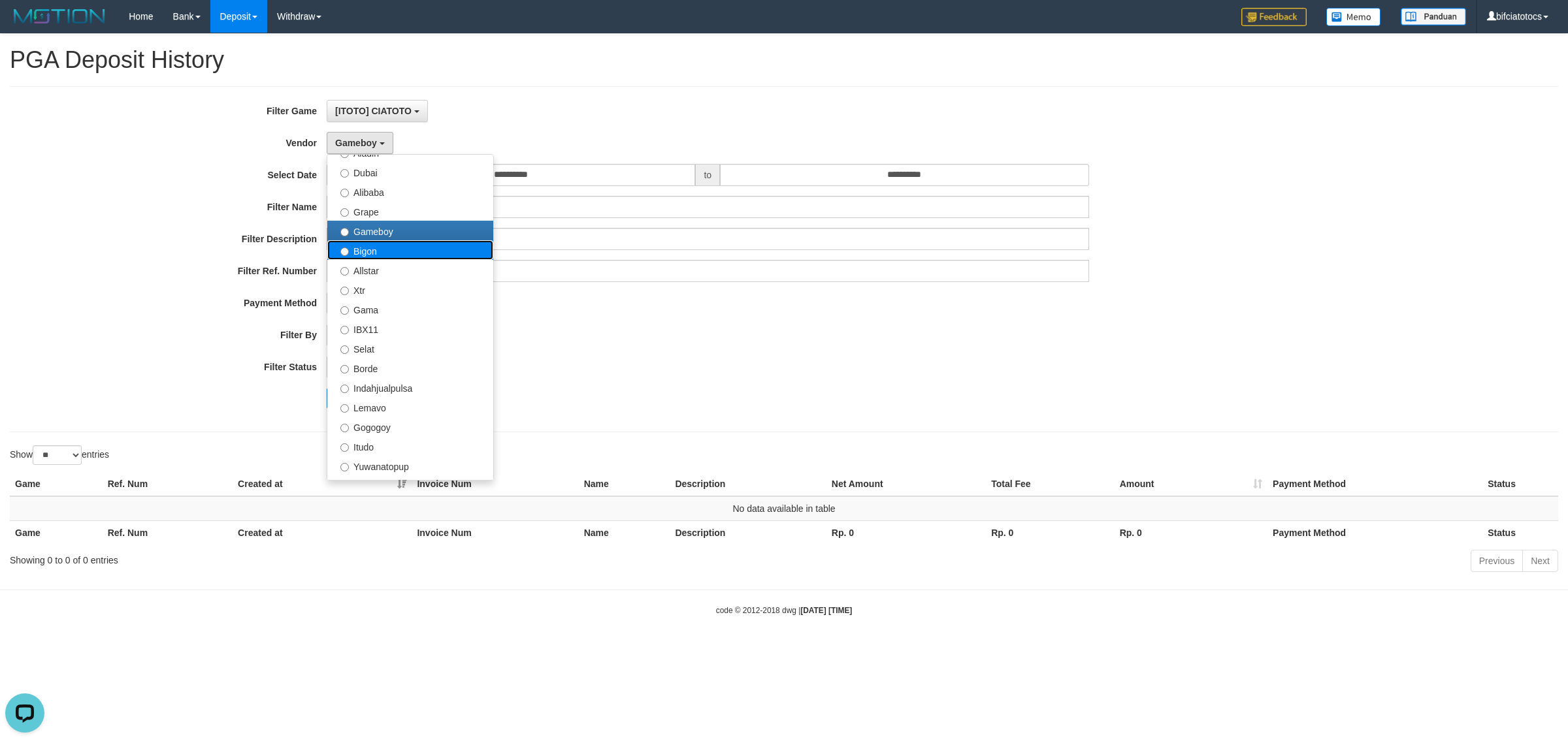 click on "Bigon" at bounding box center (410, 250) 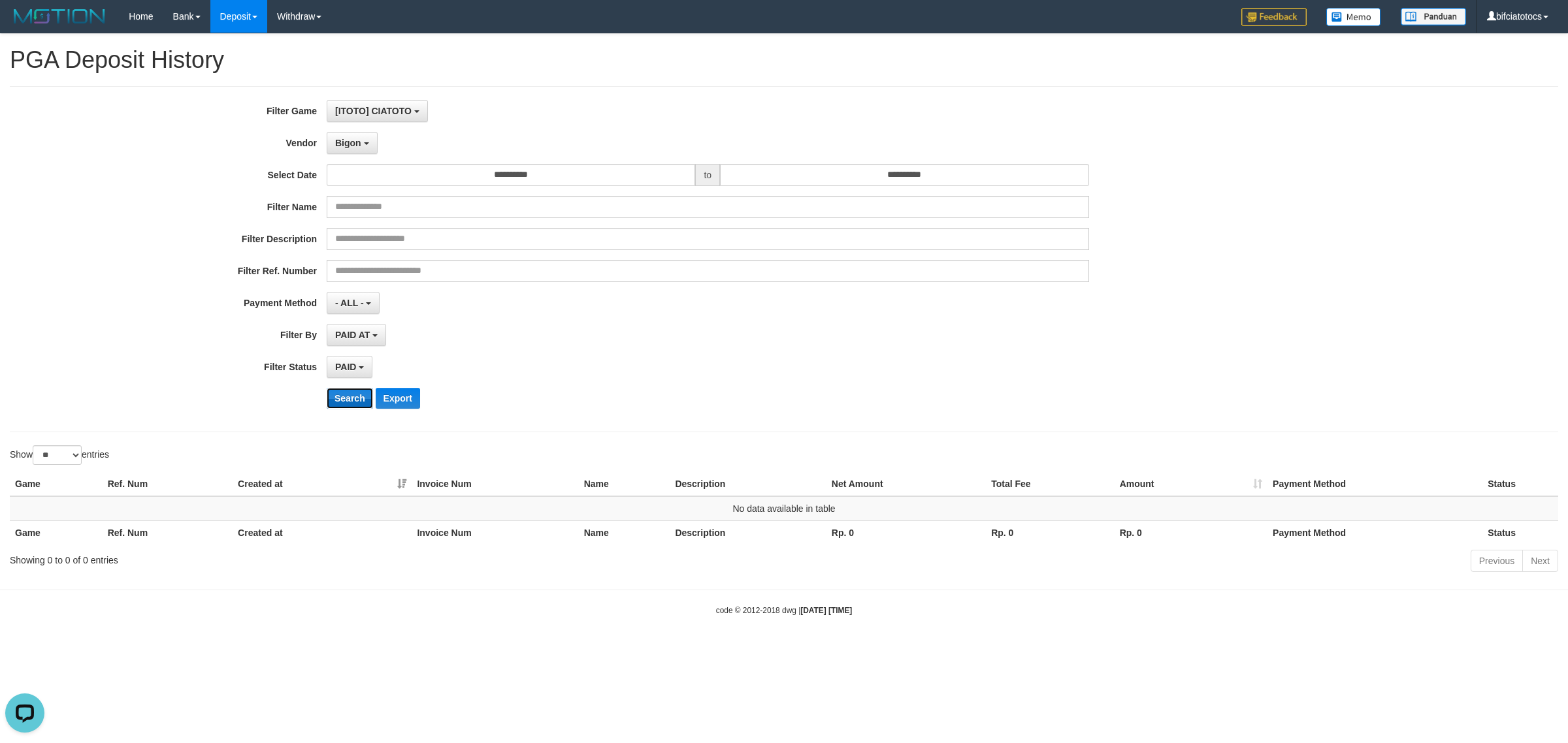 click on "Search" at bounding box center (350, 398) 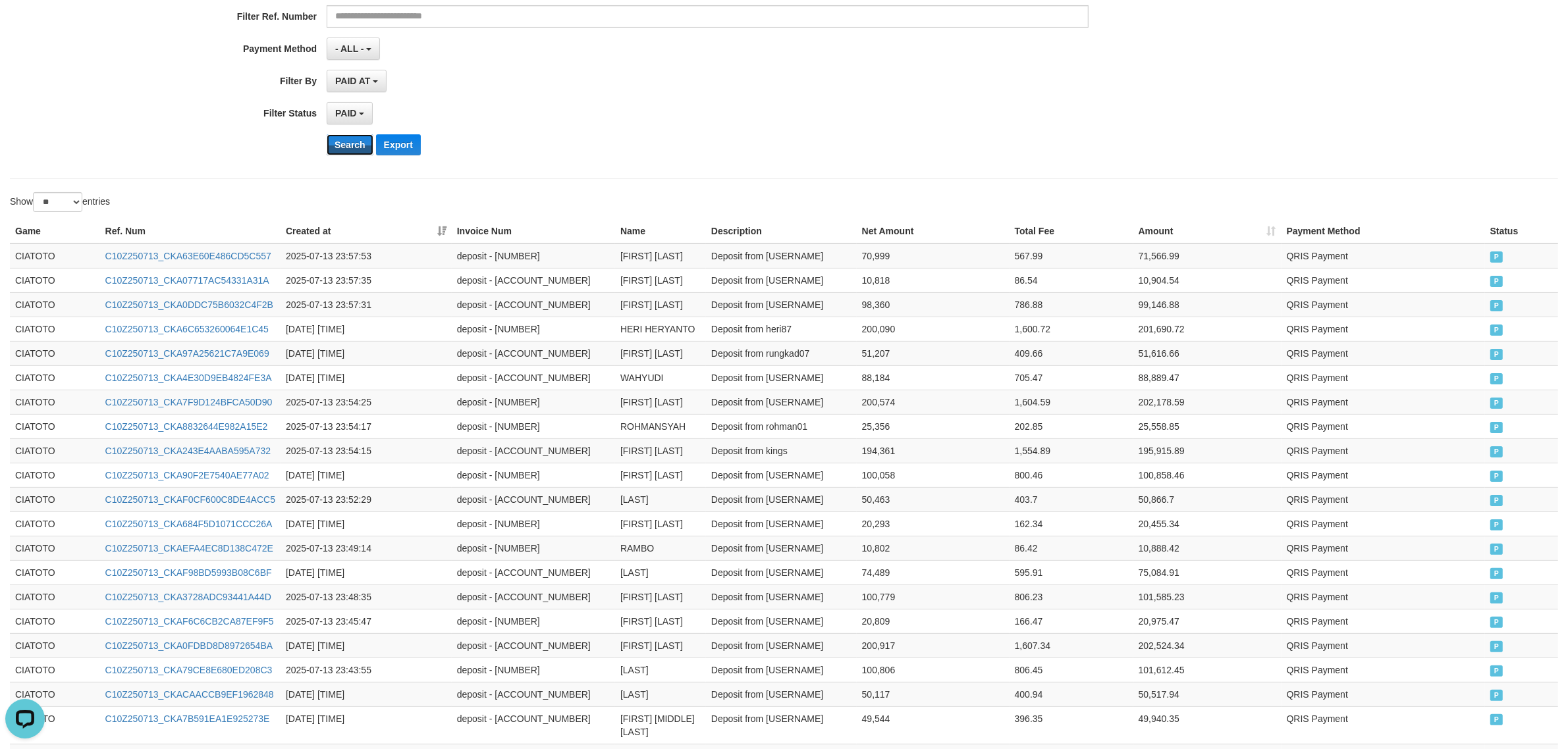 scroll, scrollTop: 109, scrollLeft: 0, axis: vertical 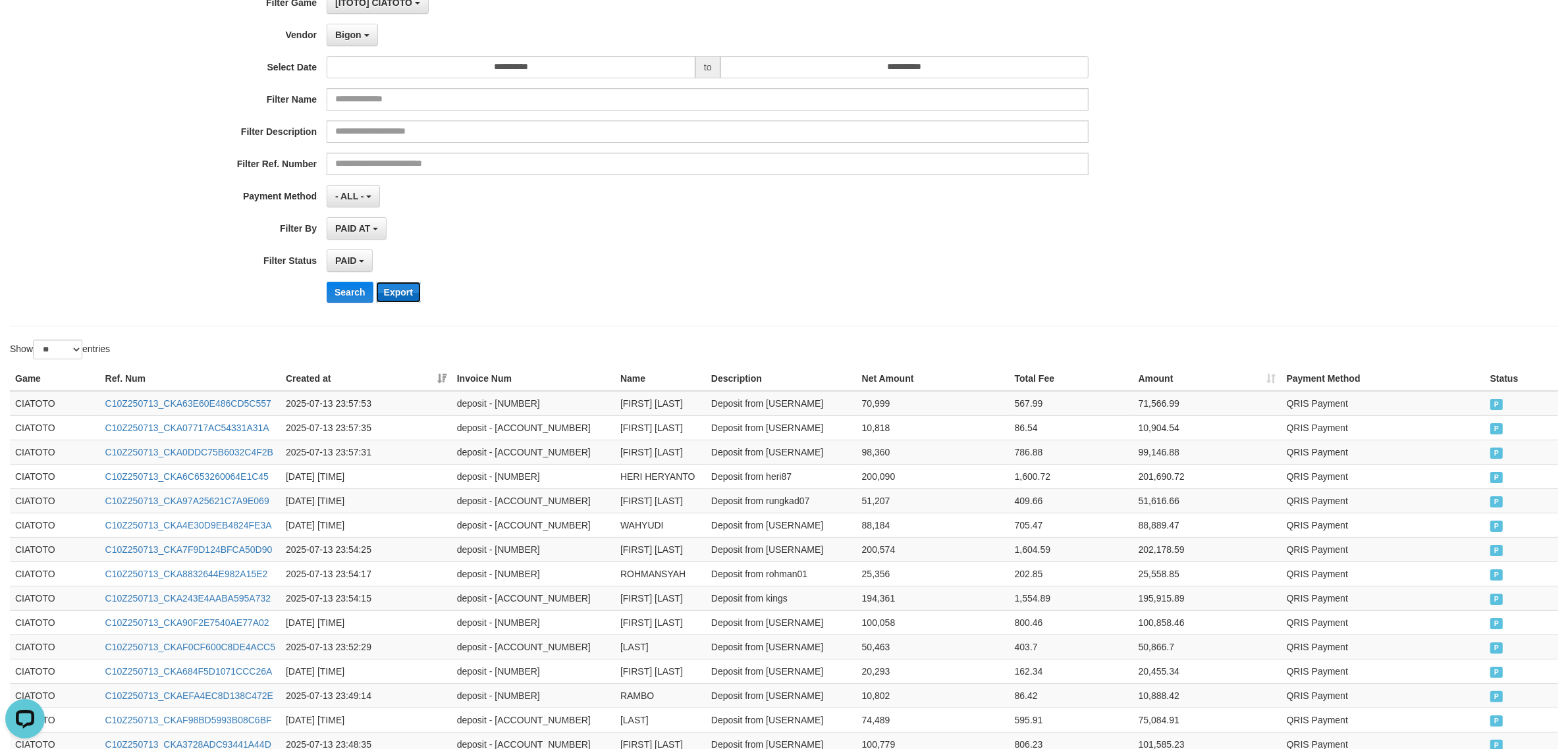 click on "Export" at bounding box center [398, 292] 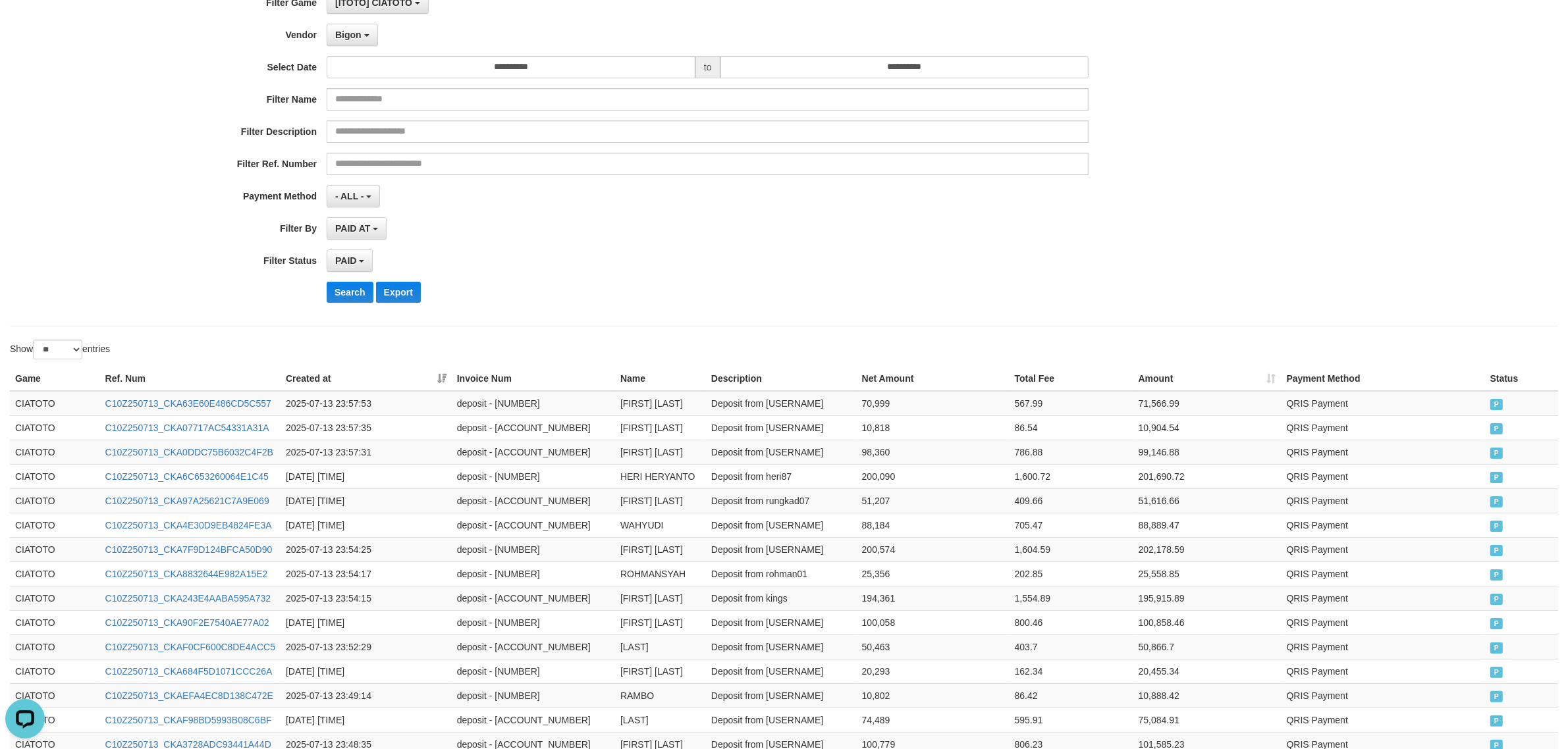 drag, startPoint x: 899, startPoint y: 276, endPoint x: 902, endPoint y: 260, distance: 16.278821 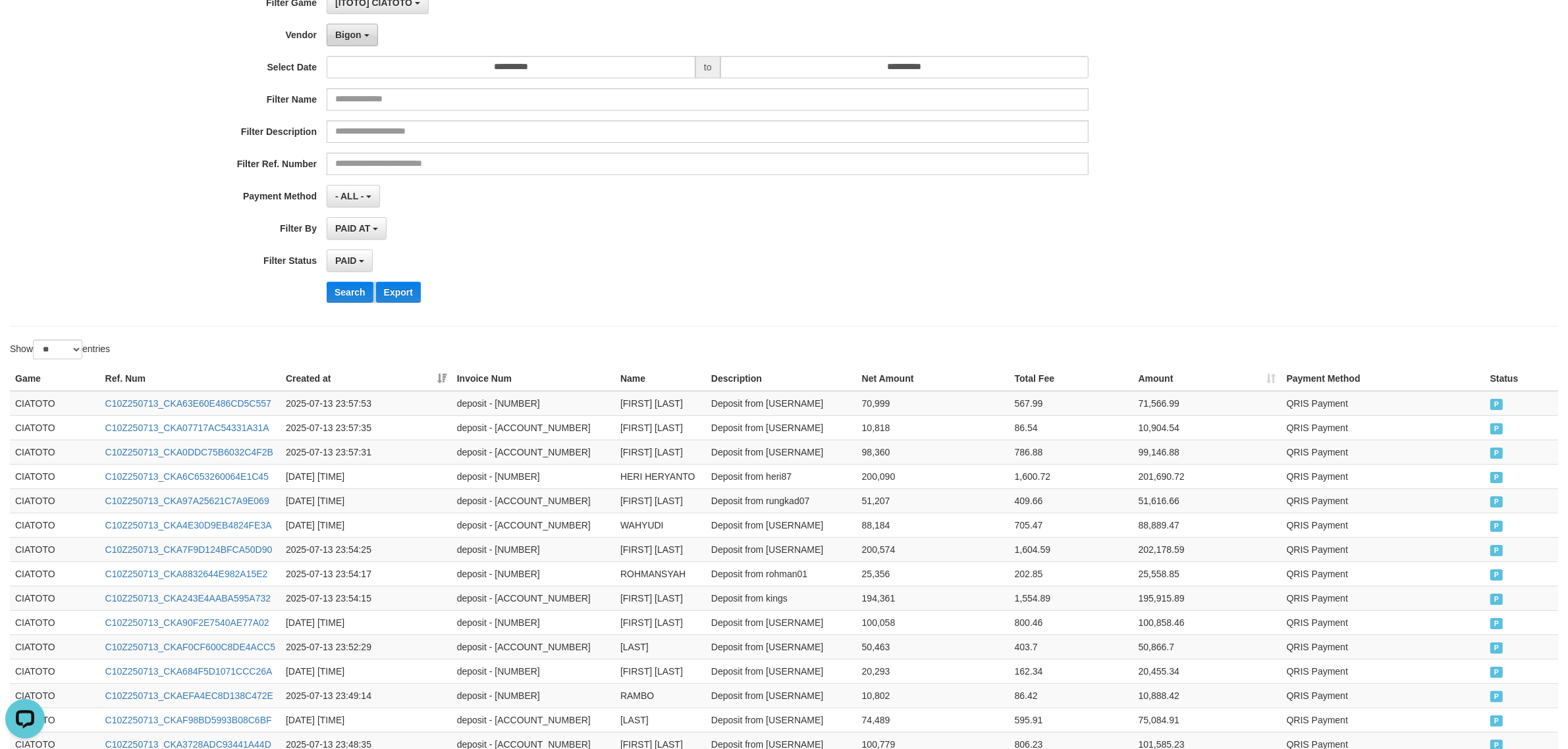 click on "Bigon" at bounding box center [348, 35] 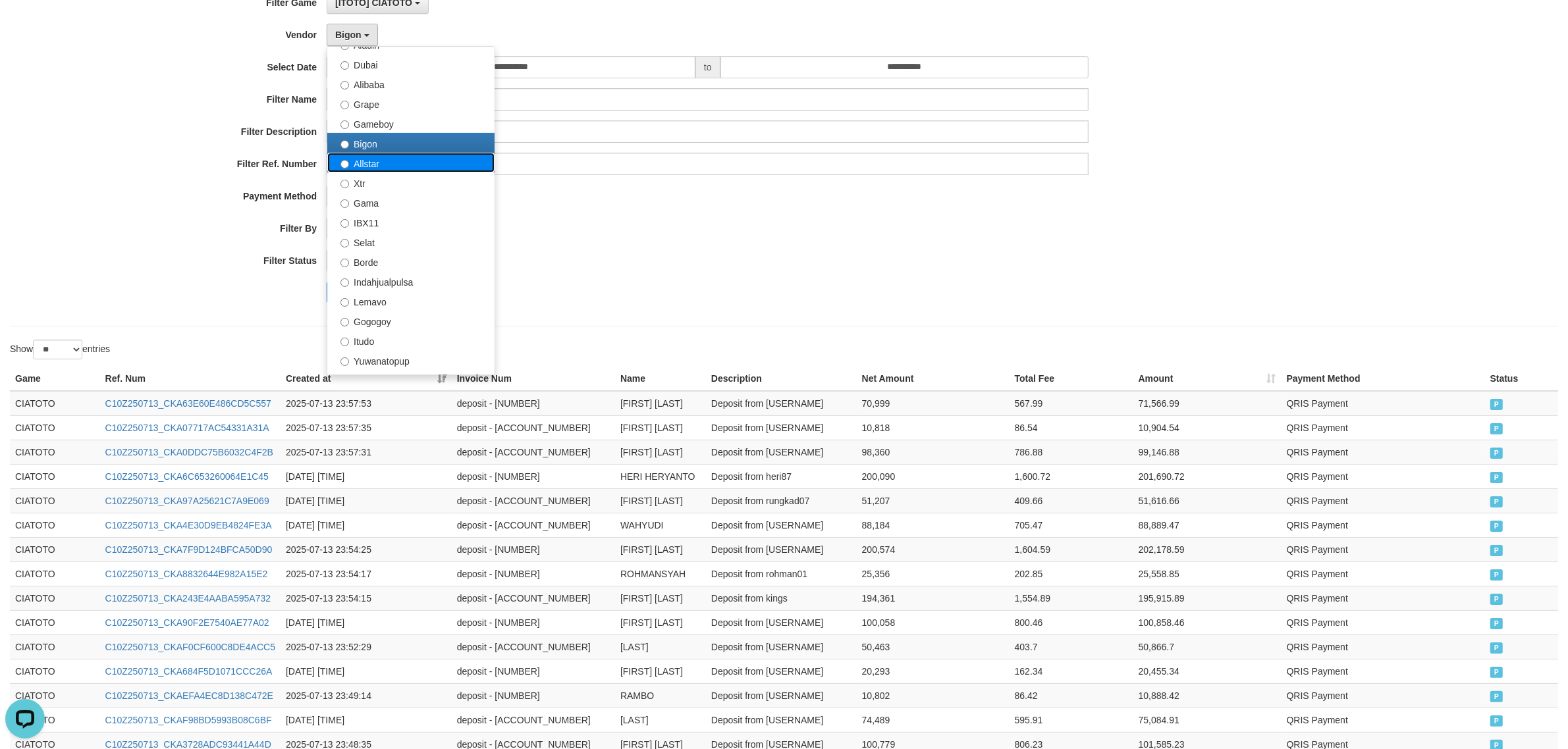 click on "Allstar" at bounding box center [411, 163] 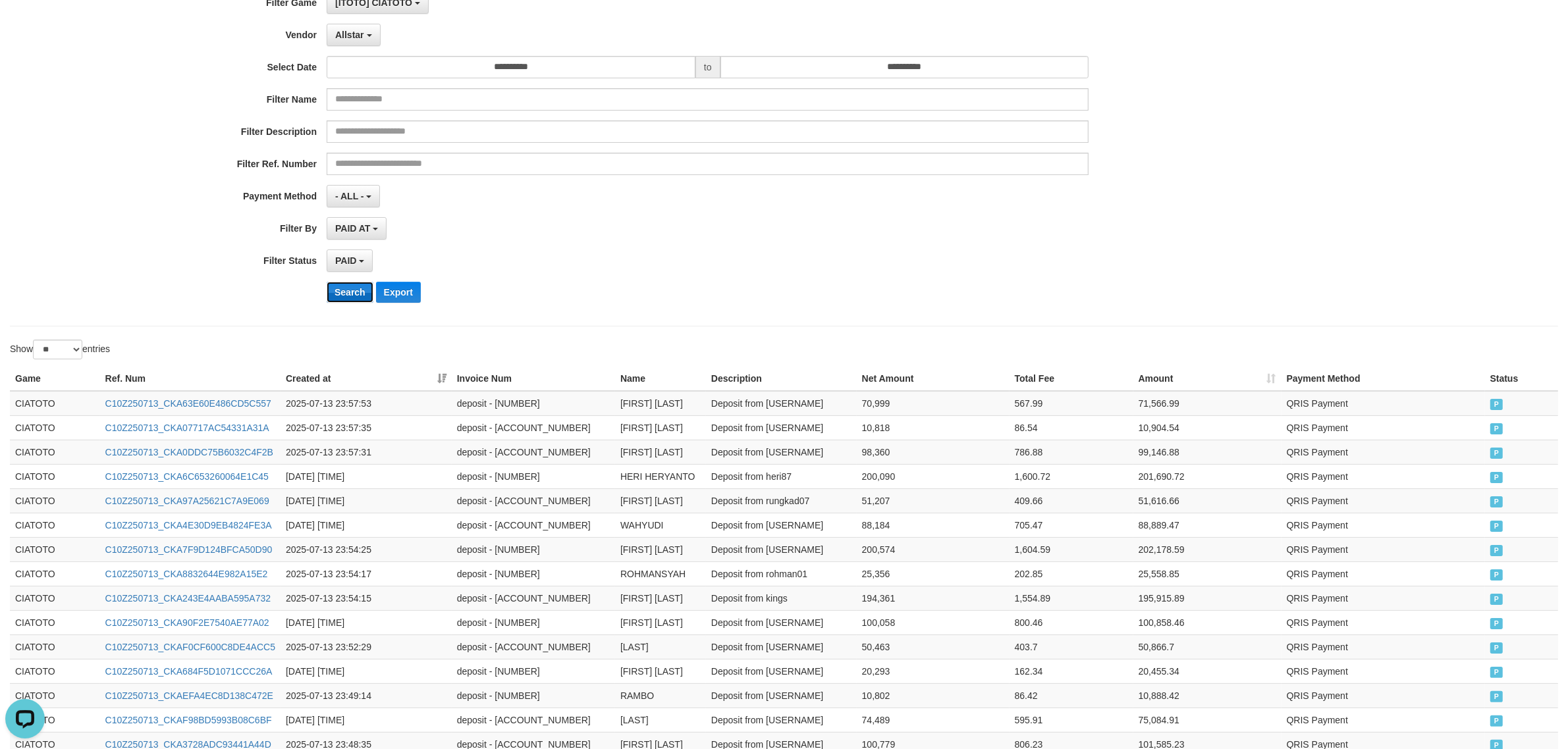 click on "Search" at bounding box center [350, 292] 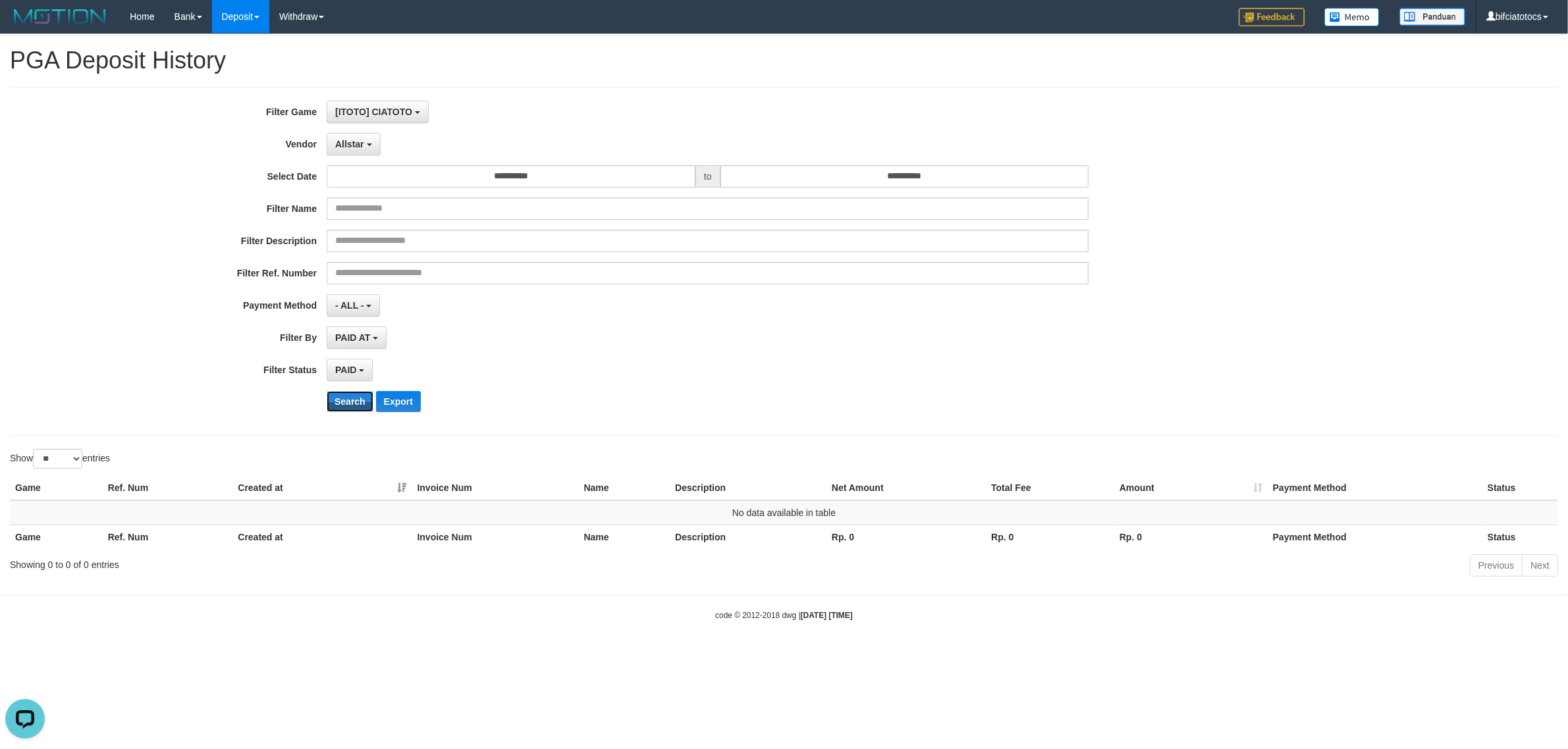 scroll, scrollTop: 0, scrollLeft: 0, axis: both 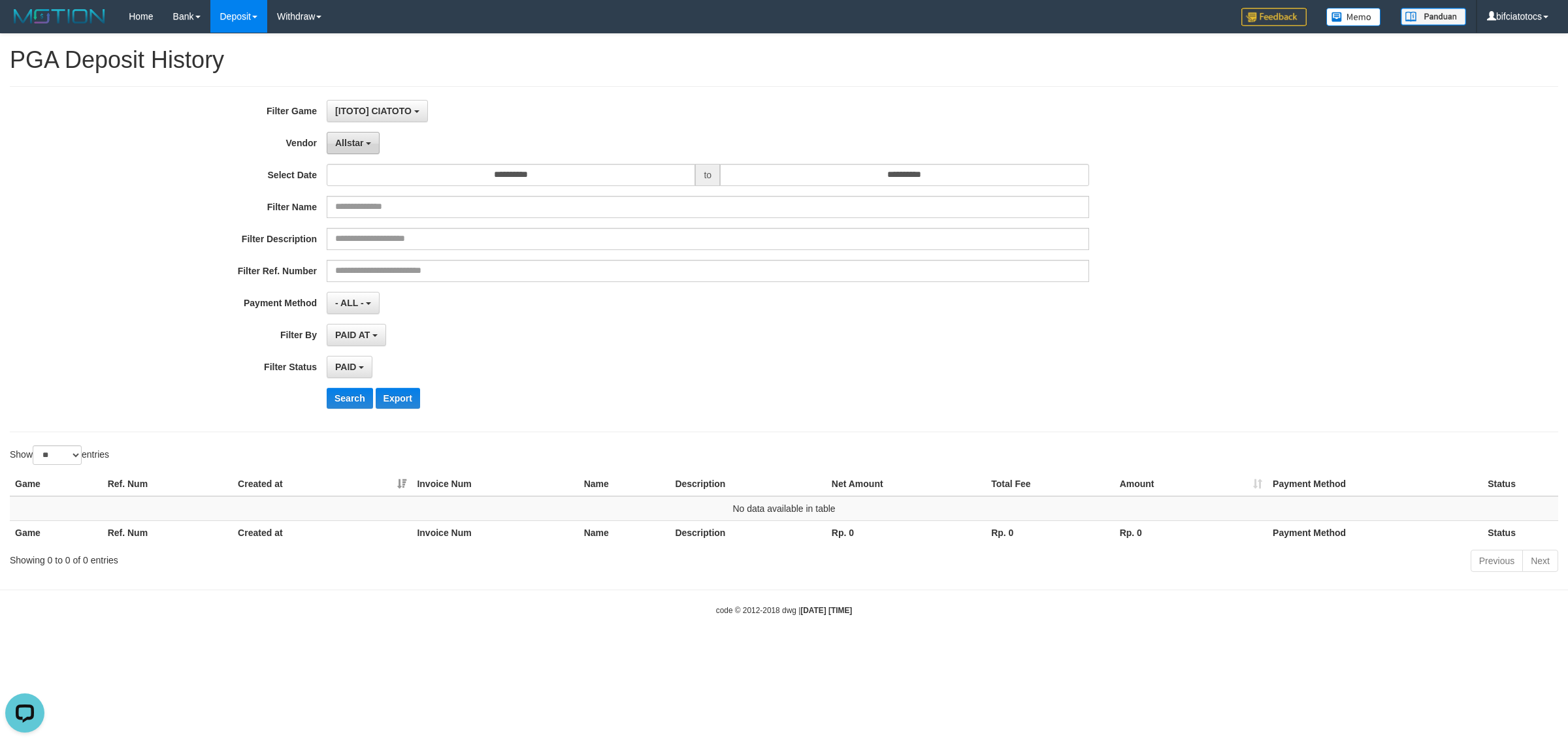 click on "Allstar" at bounding box center (350, 143) 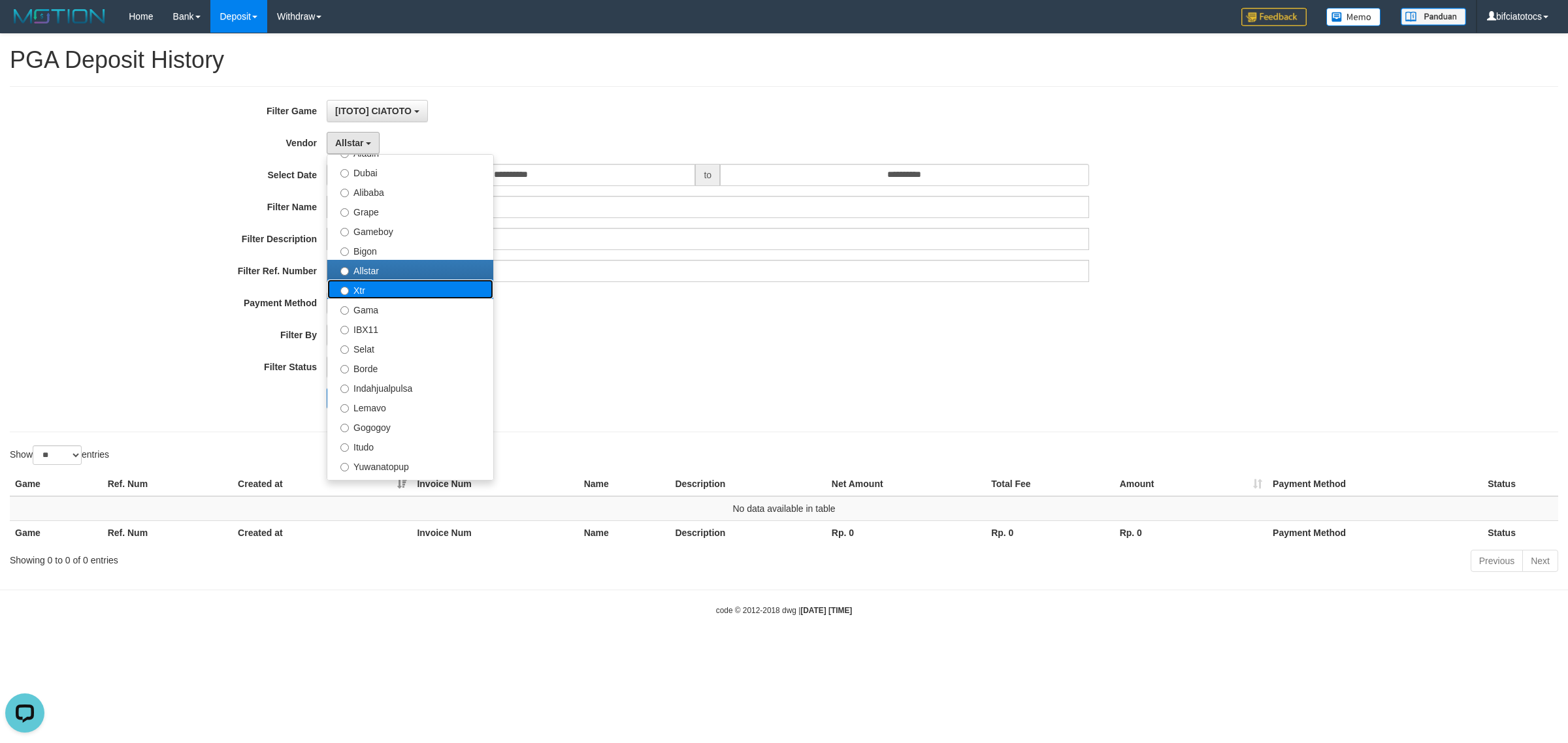 click on "Xtr" at bounding box center (410, 289) 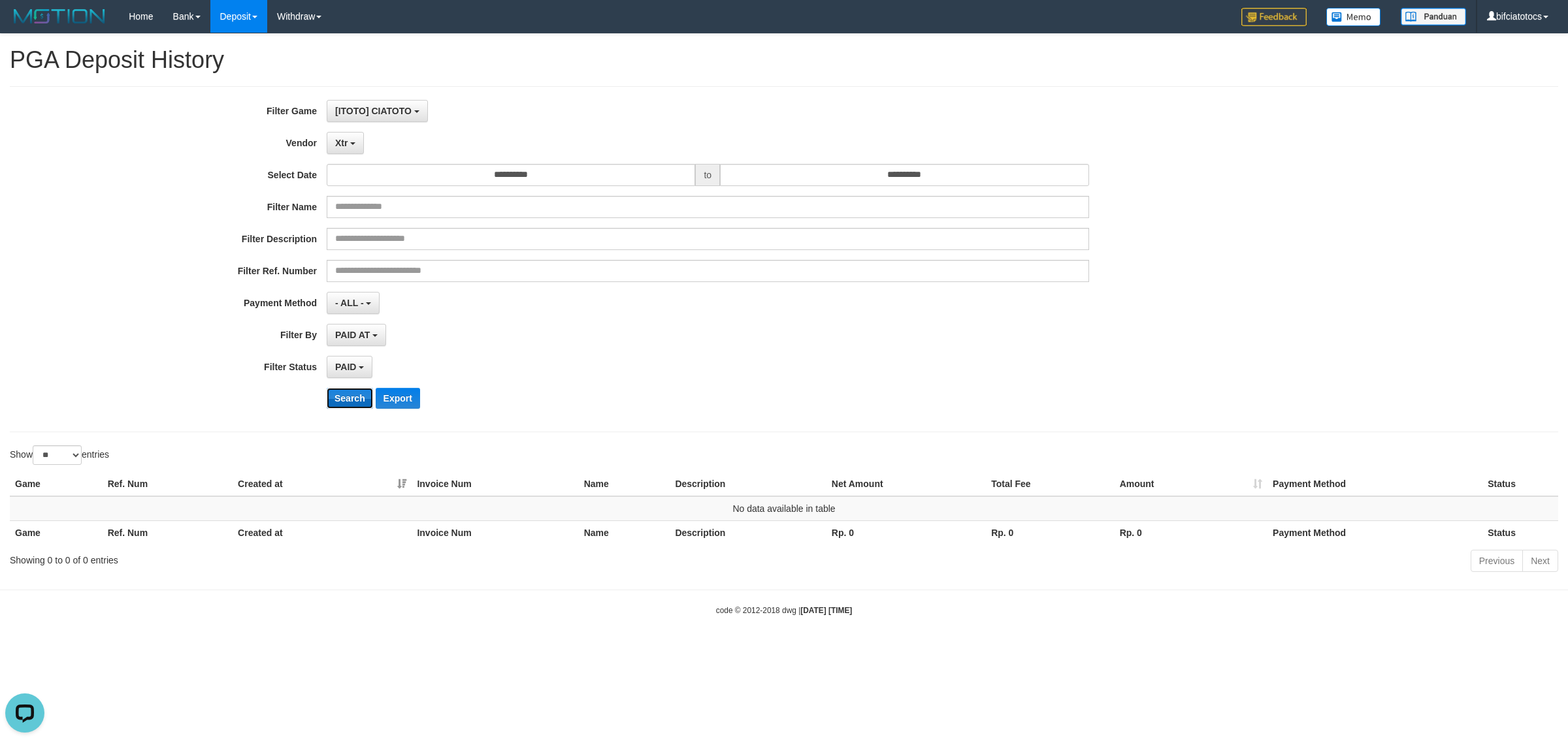click on "Search" at bounding box center [350, 398] 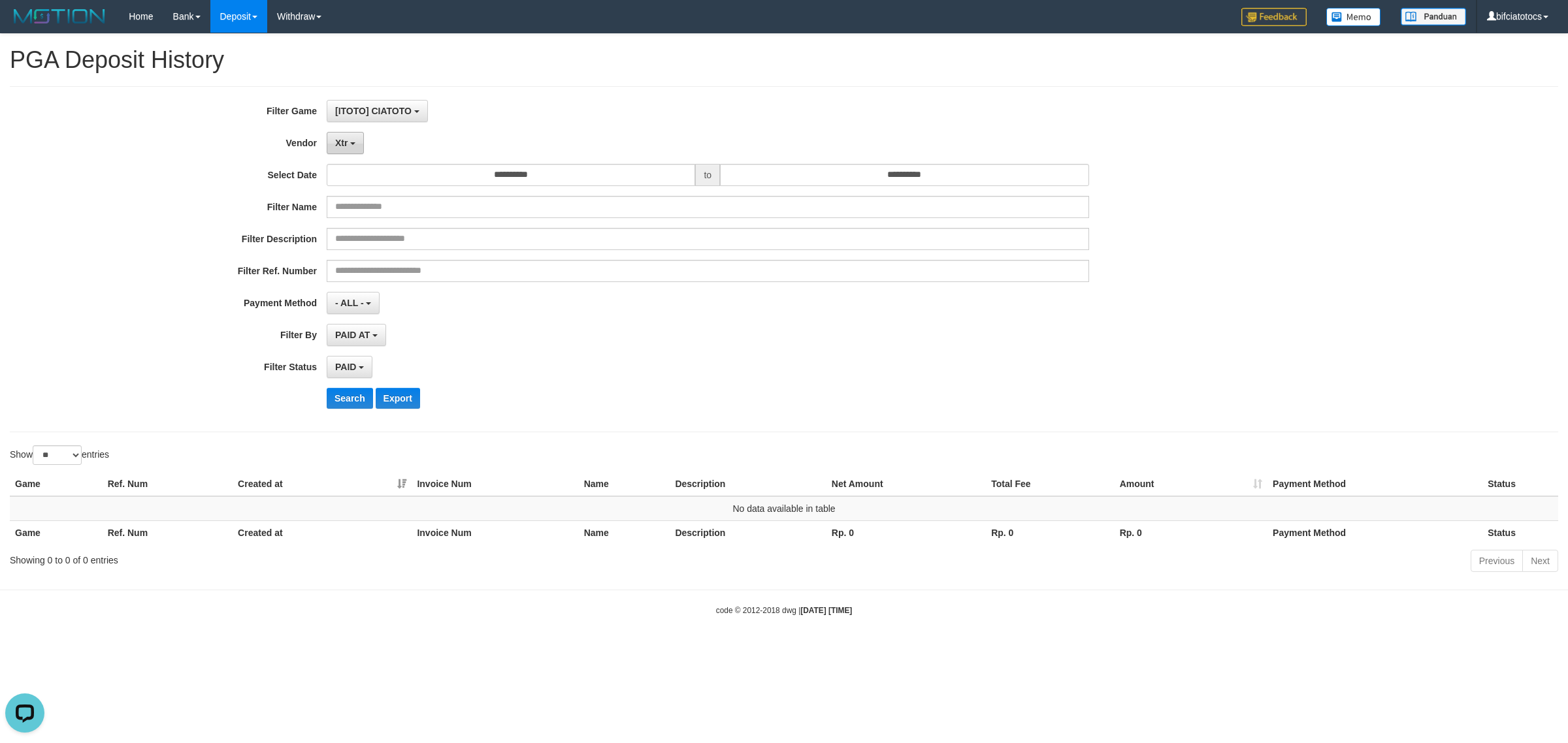 click on "Xtr" at bounding box center (341, 143) 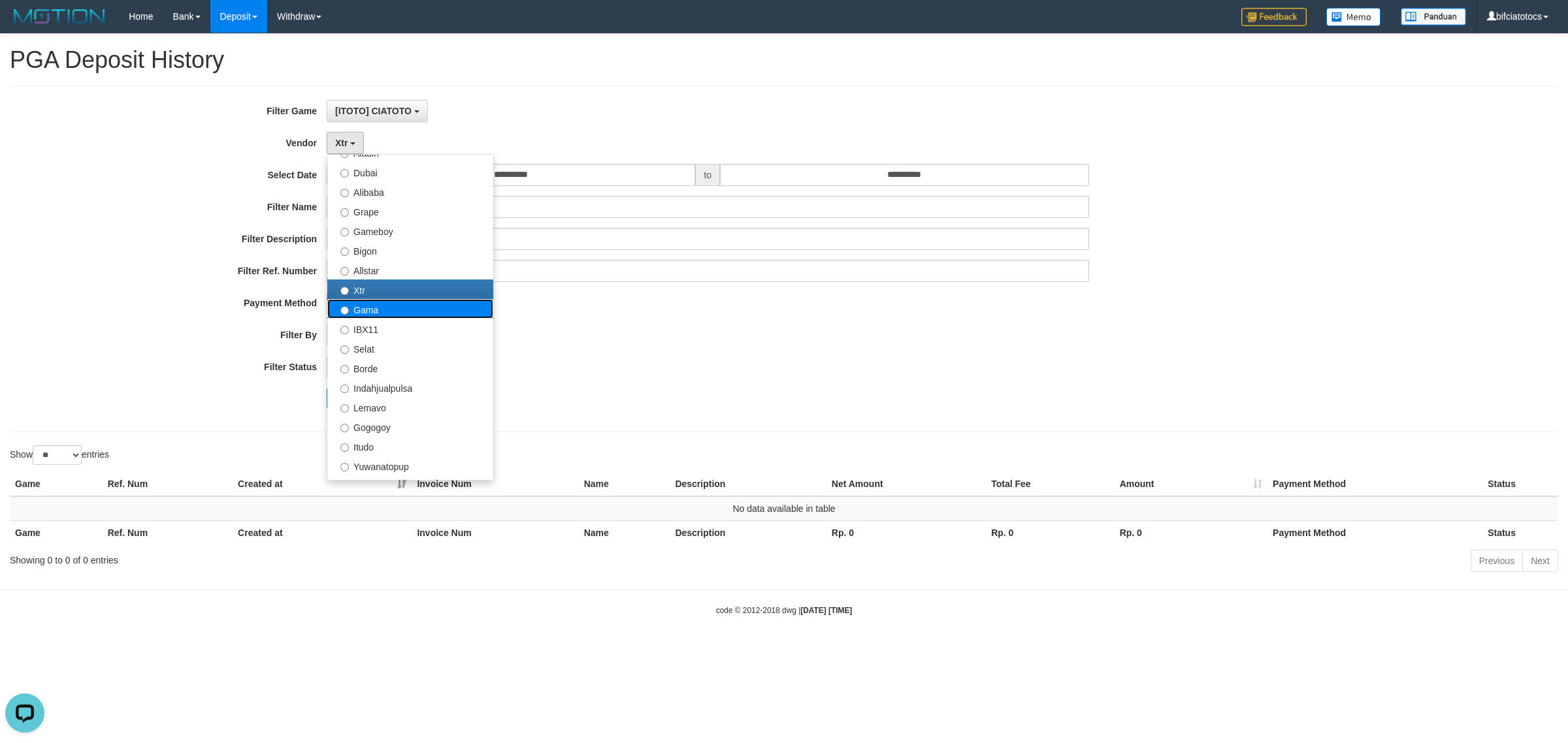 click on "Gama" at bounding box center (410, 309) 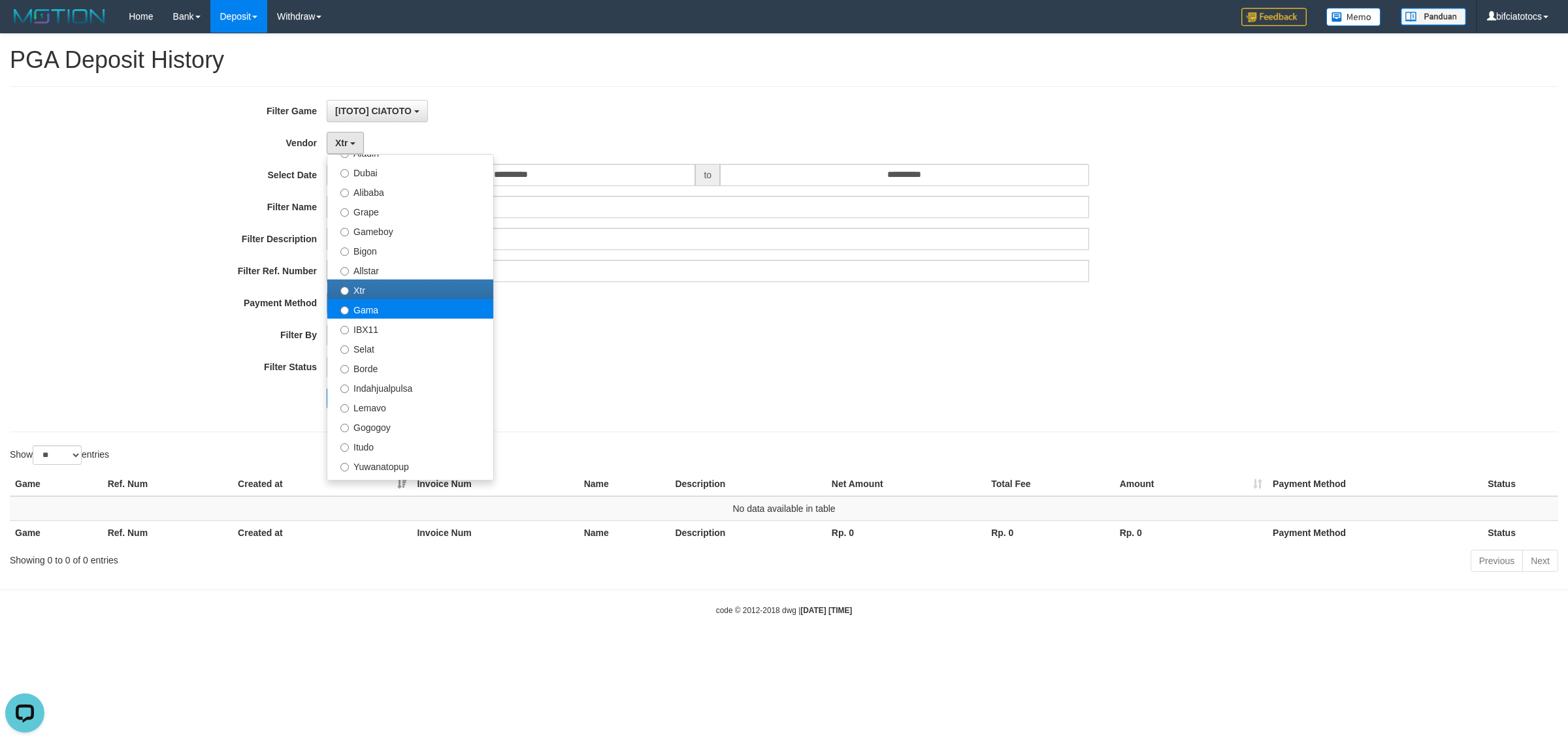 select on "**********" 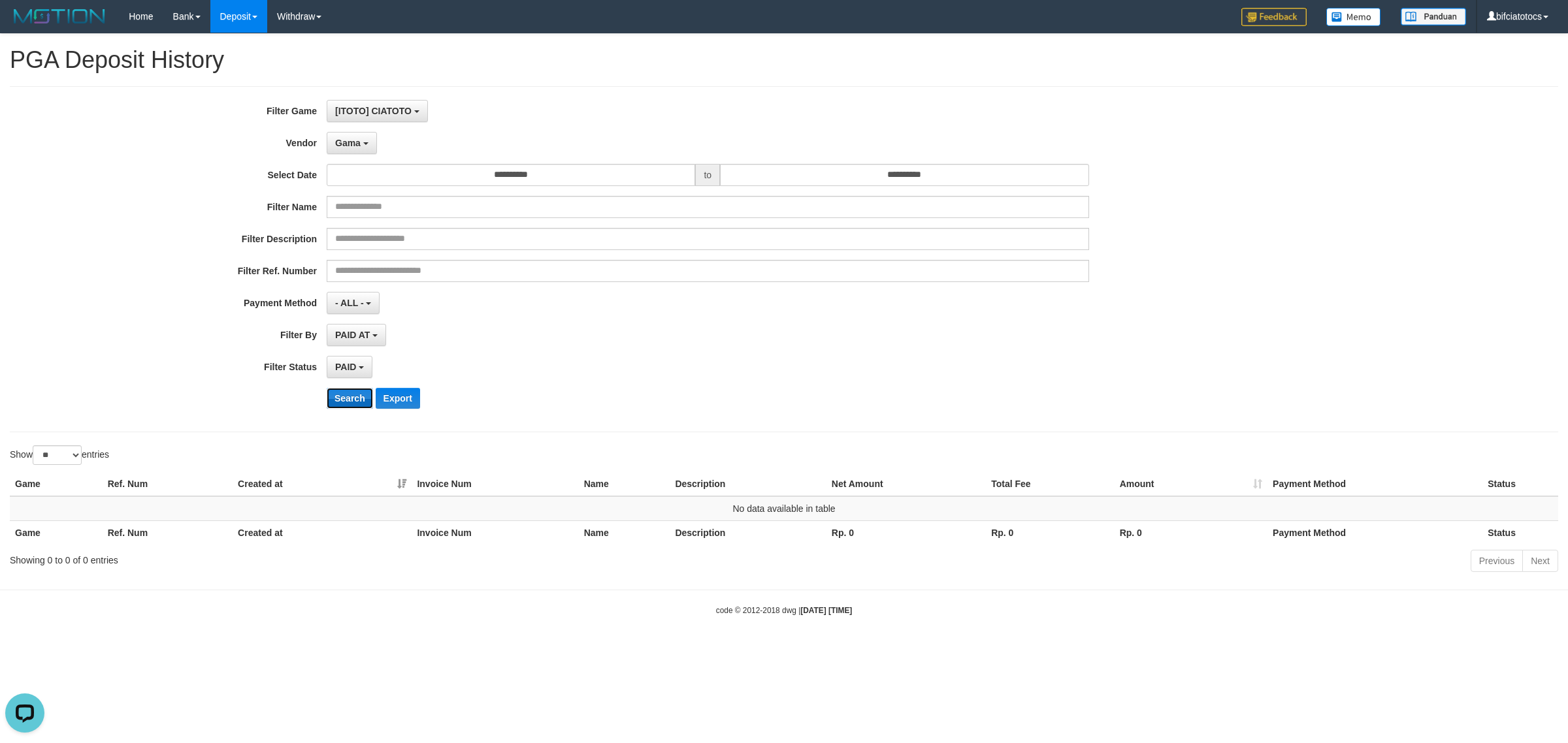 click on "Search" at bounding box center [350, 398] 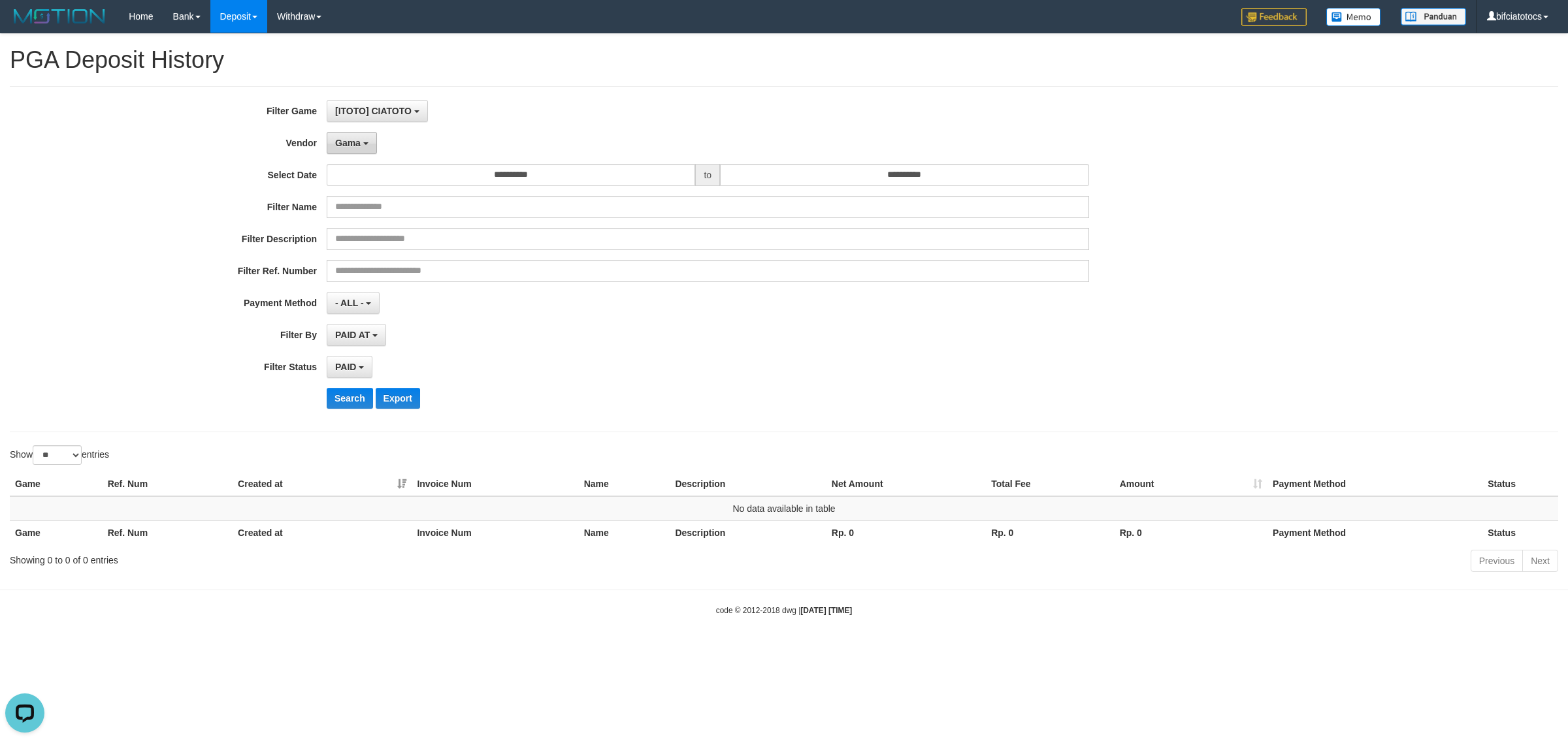 click on "Gama" at bounding box center [348, 143] 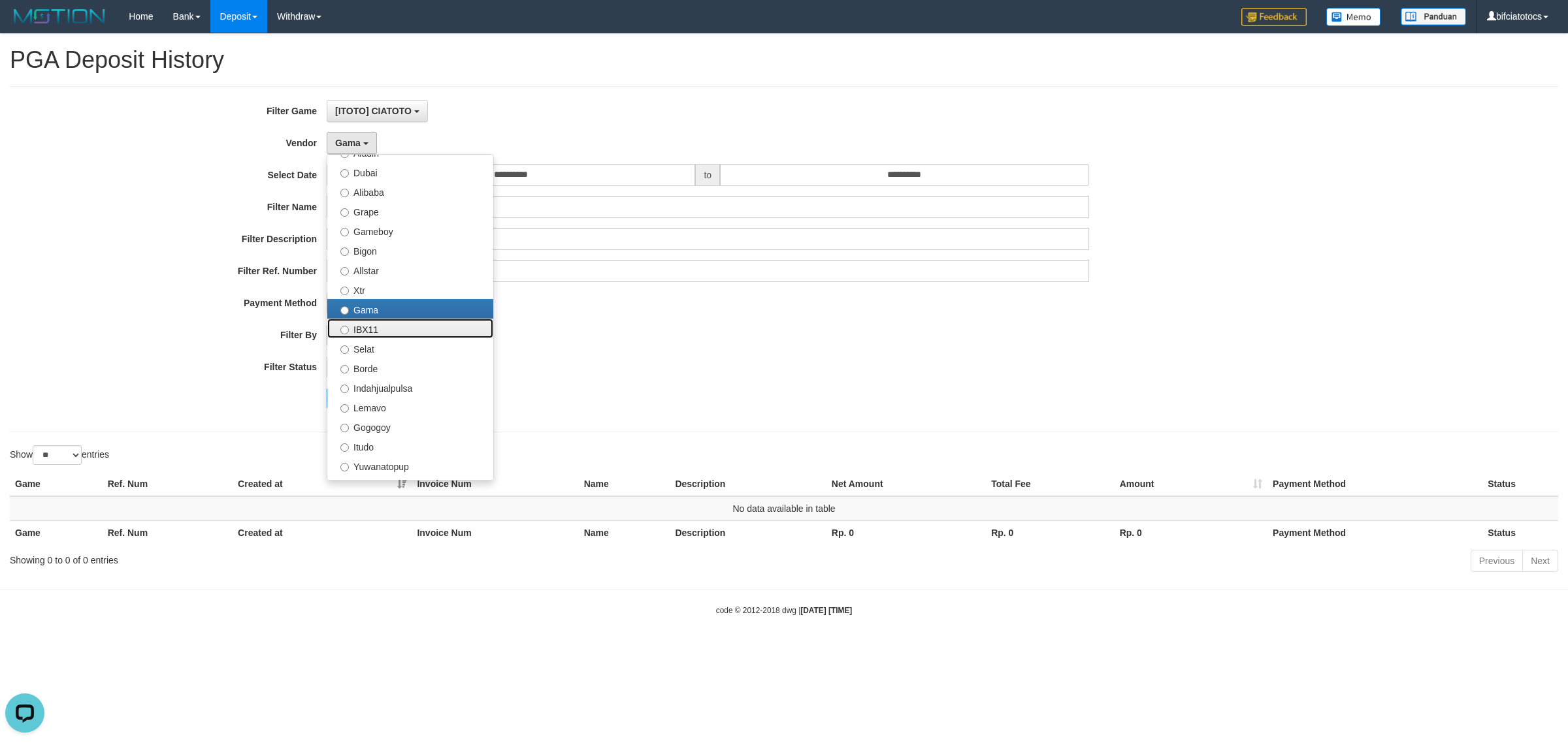 drag, startPoint x: 364, startPoint y: 325, endPoint x: 358, endPoint y: 331, distance: 8.485281 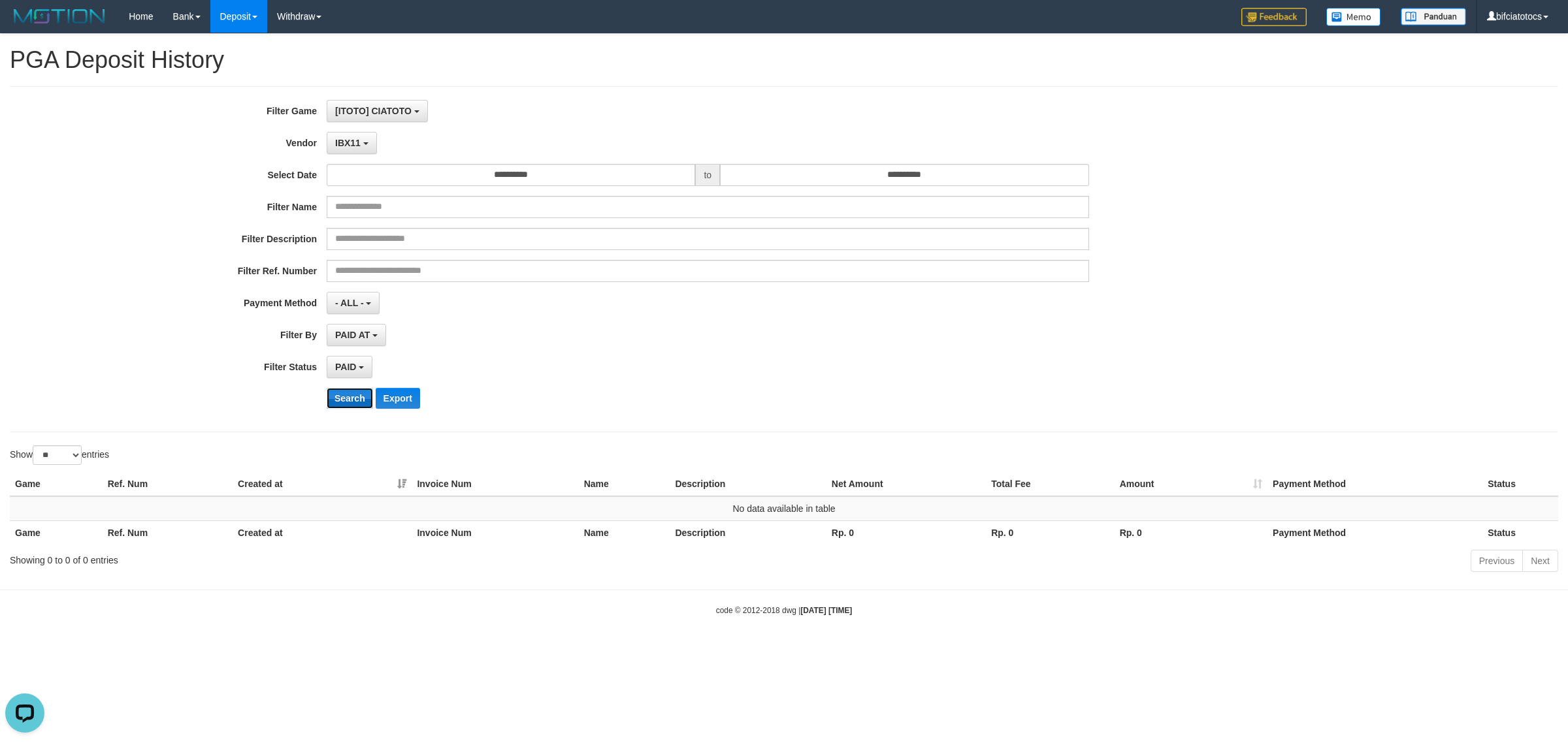 click on "Search" at bounding box center (350, 398) 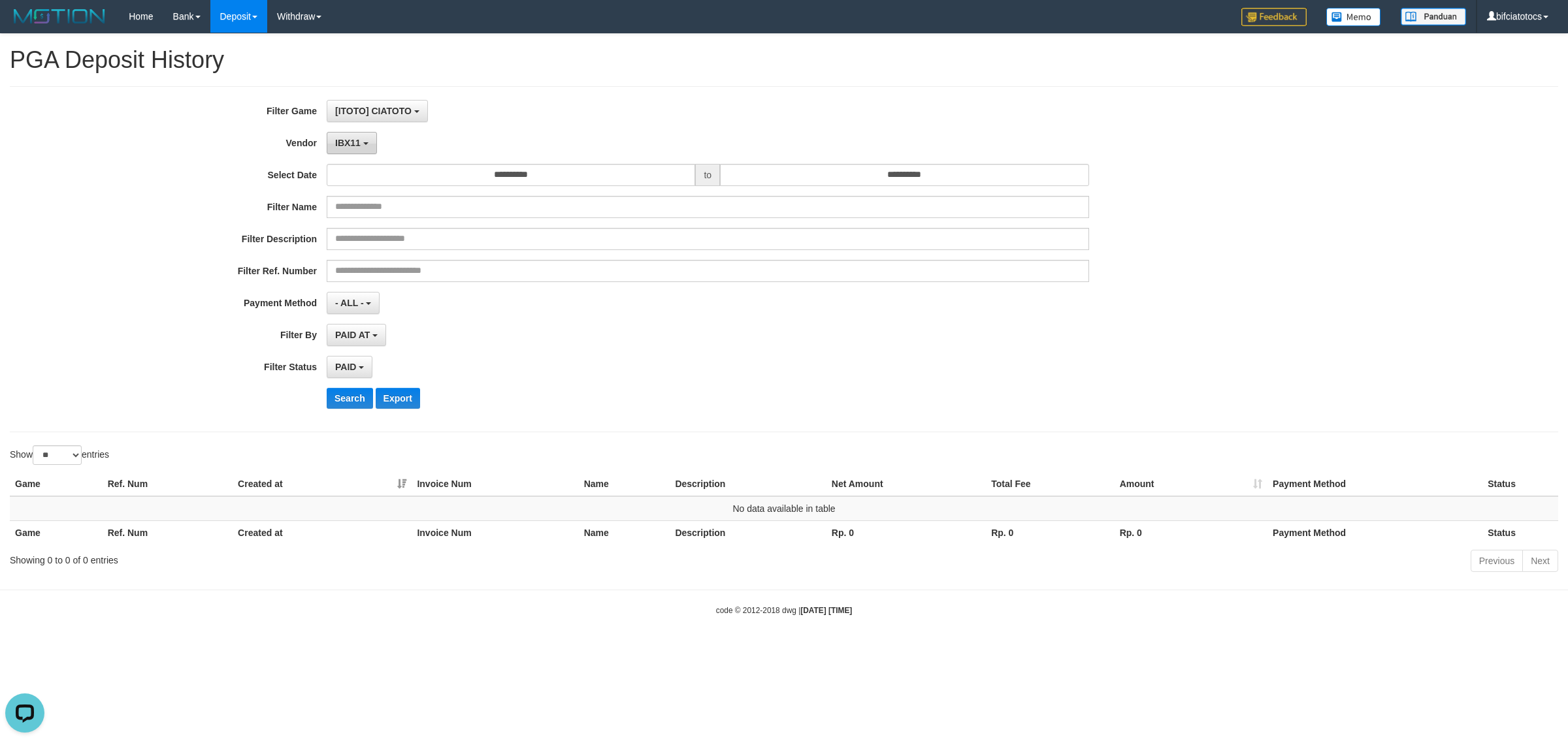 click on "IBX11" at bounding box center (351, 143) 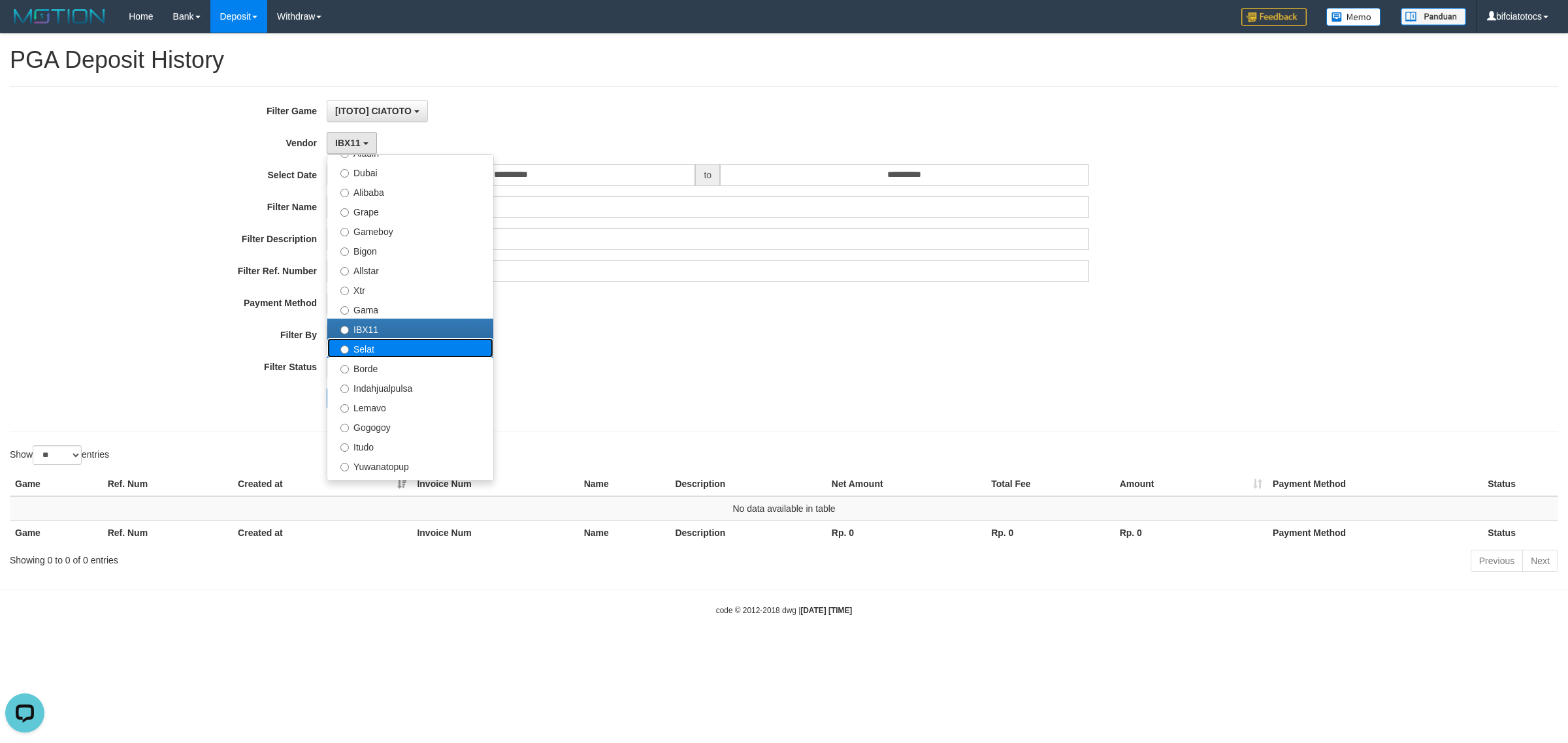 click on "Selat" at bounding box center [410, 348] 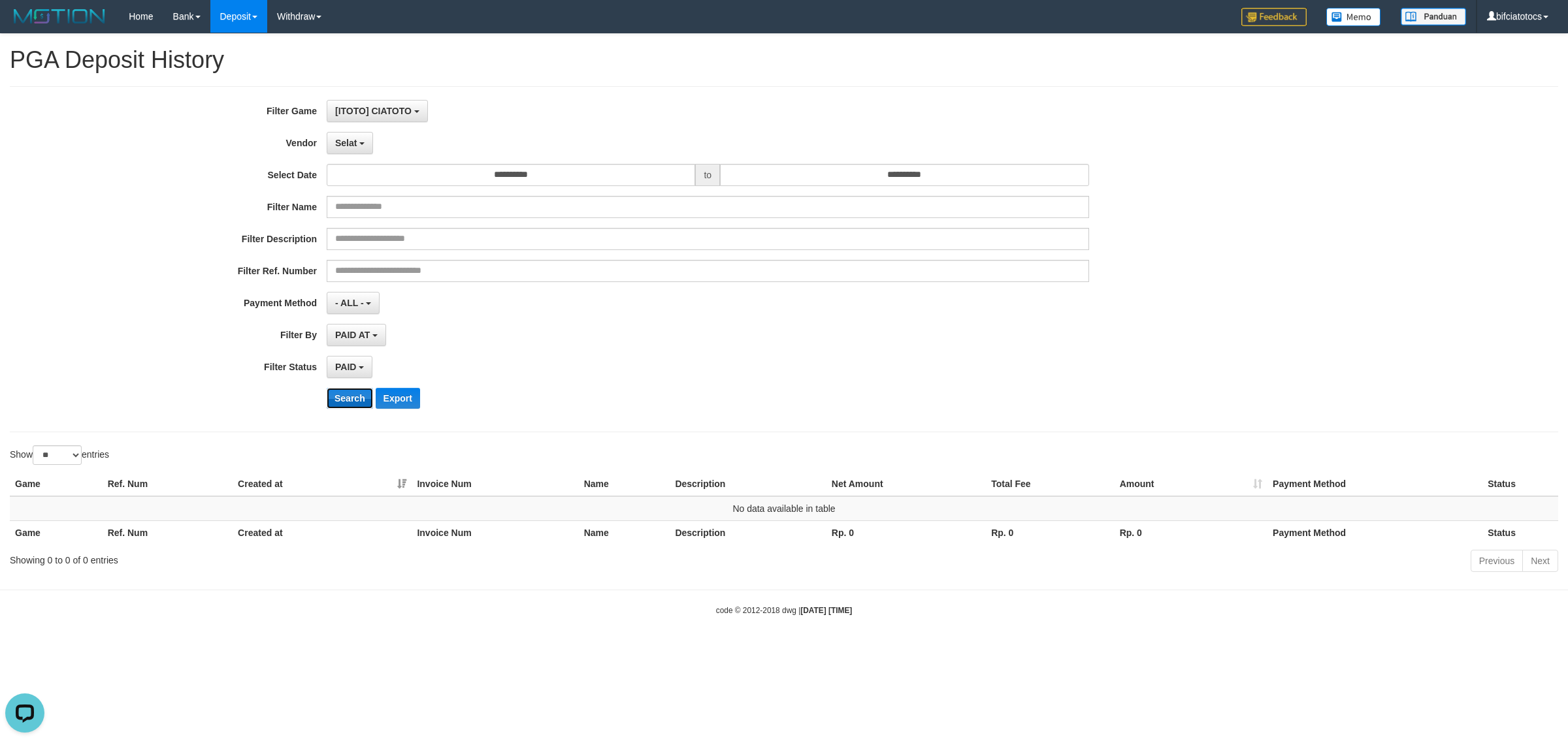 click on "Search" at bounding box center [350, 398] 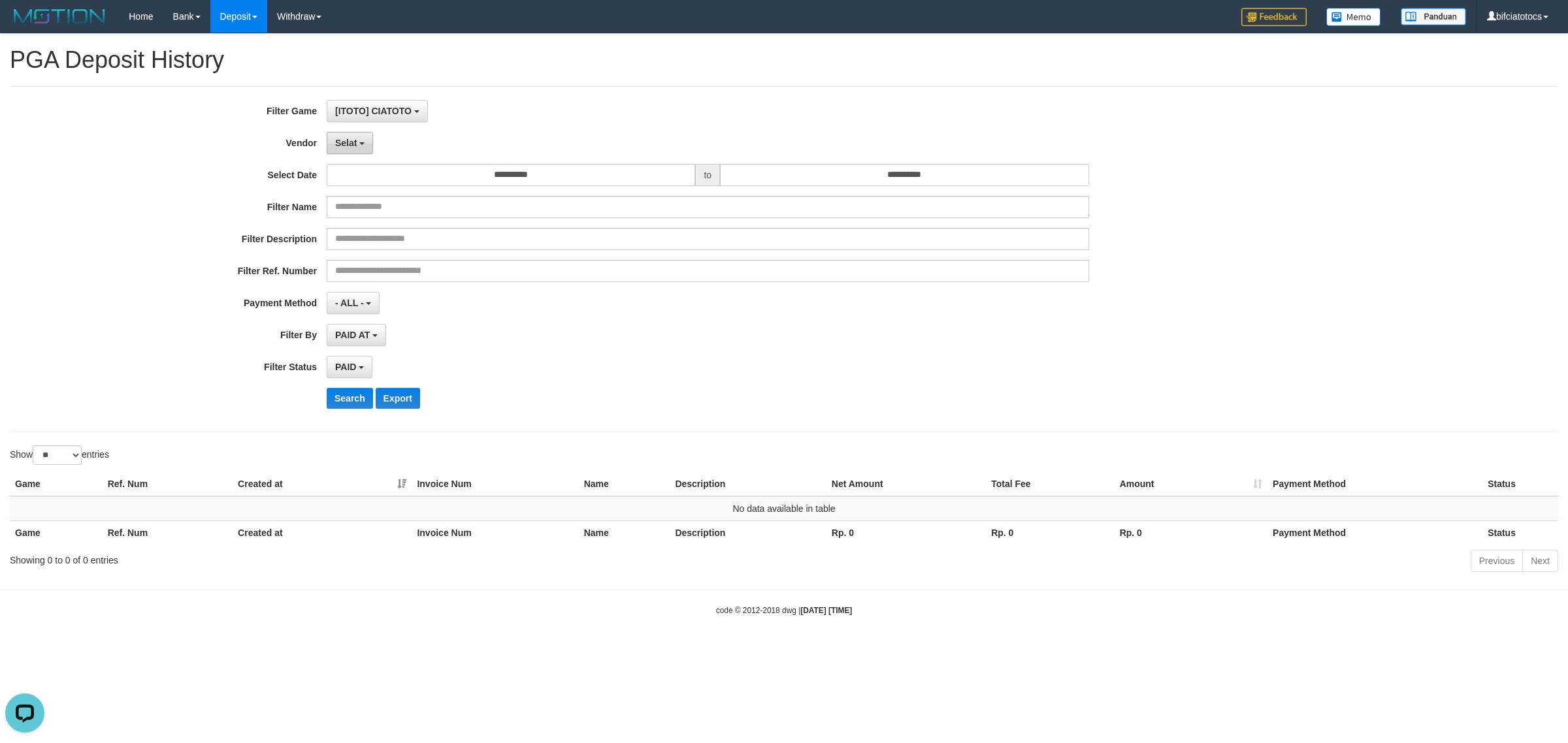 click on "Selat" at bounding box center [346, 143] 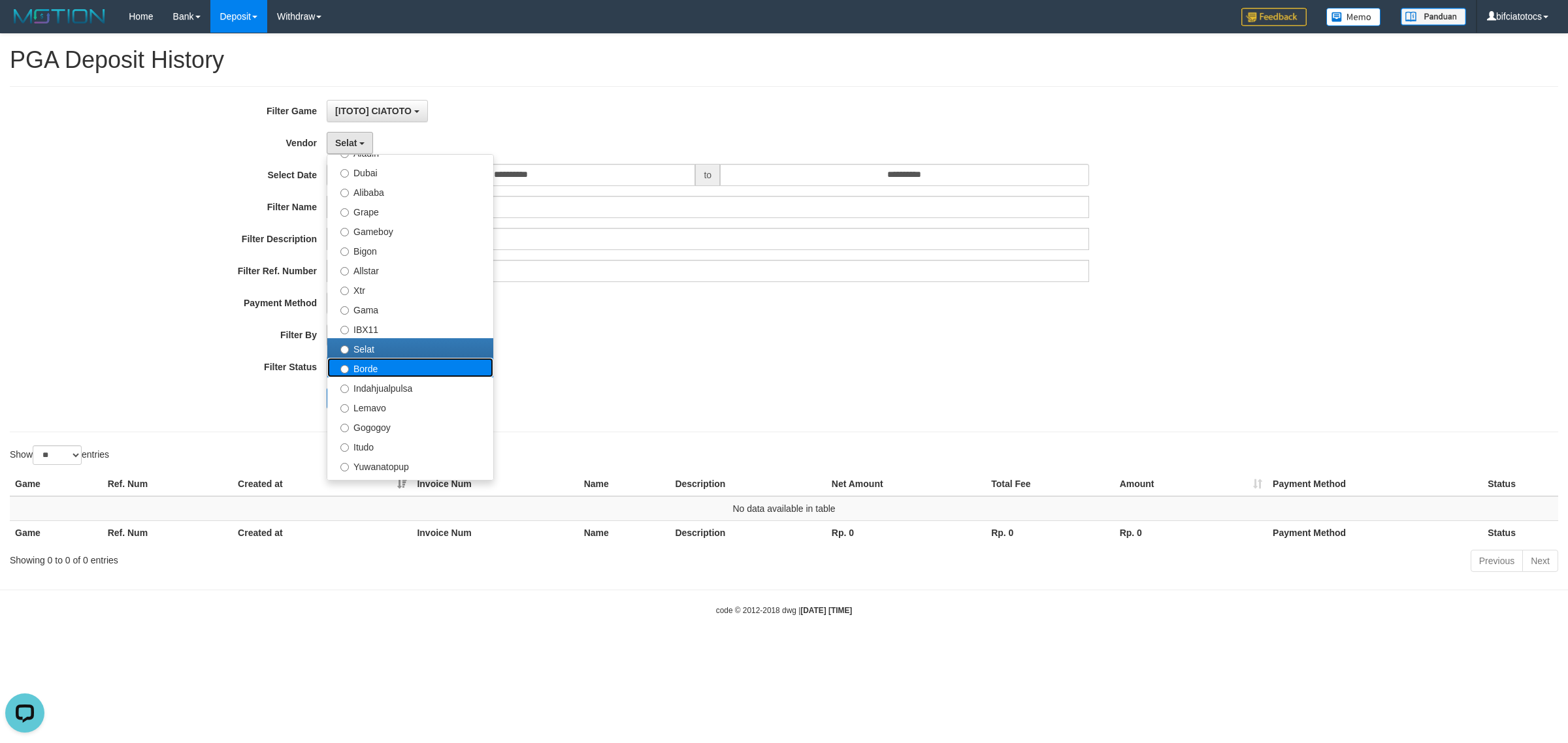 click on "Borde" at bounding box center [410, 368] 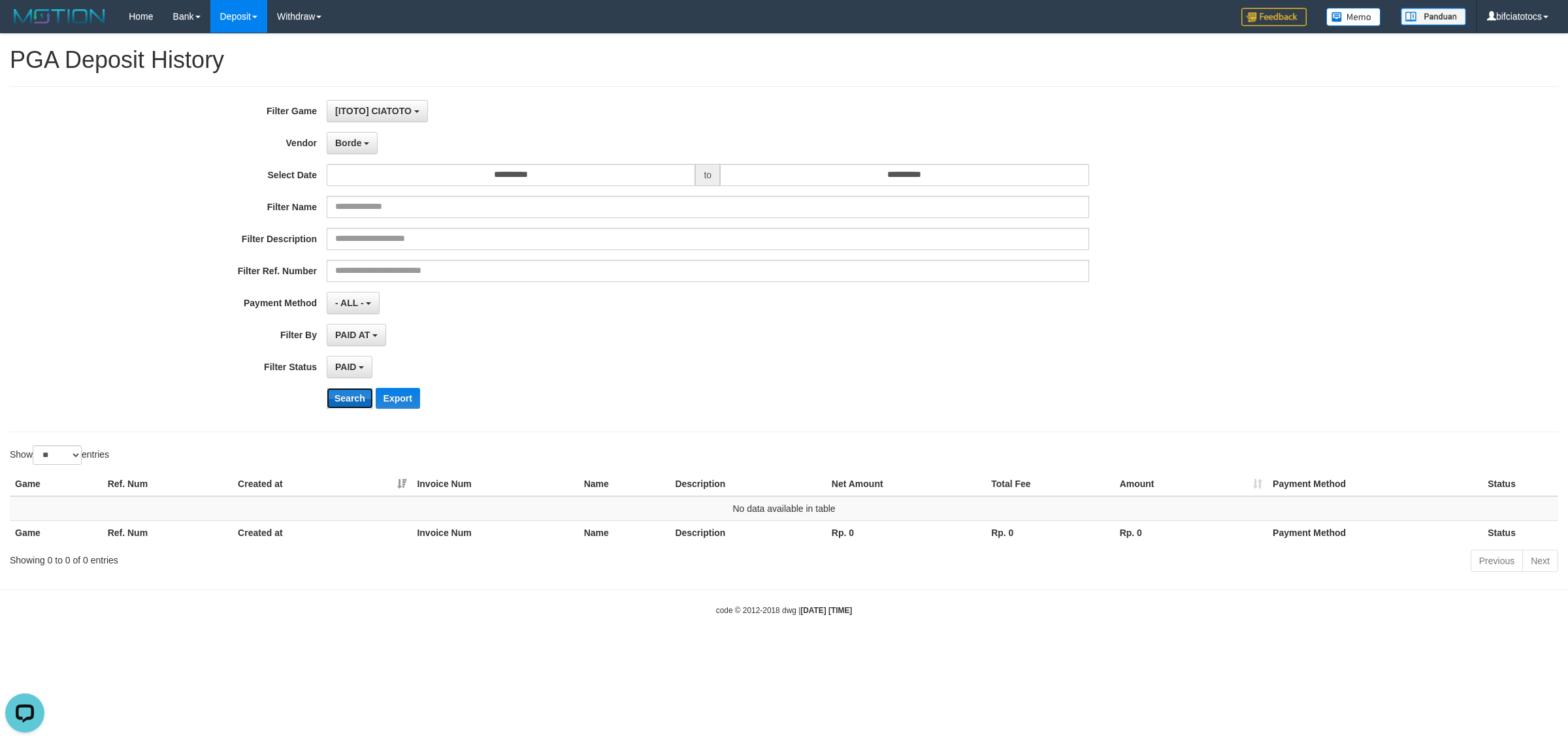 click on "Search" at bounding box center (350, 398) 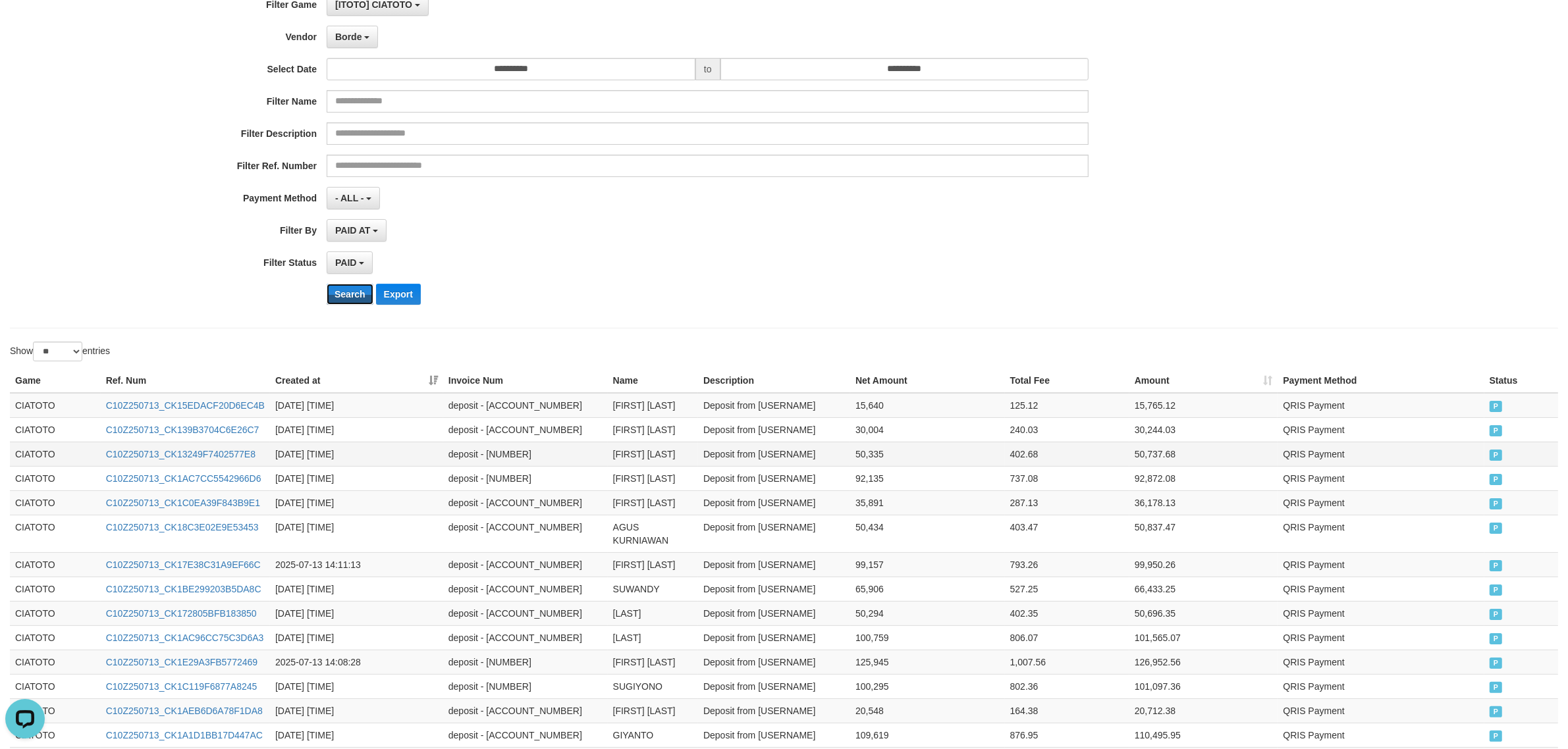 scroll, scrollTop: 219, scrollLeft: 0, axis: vertical 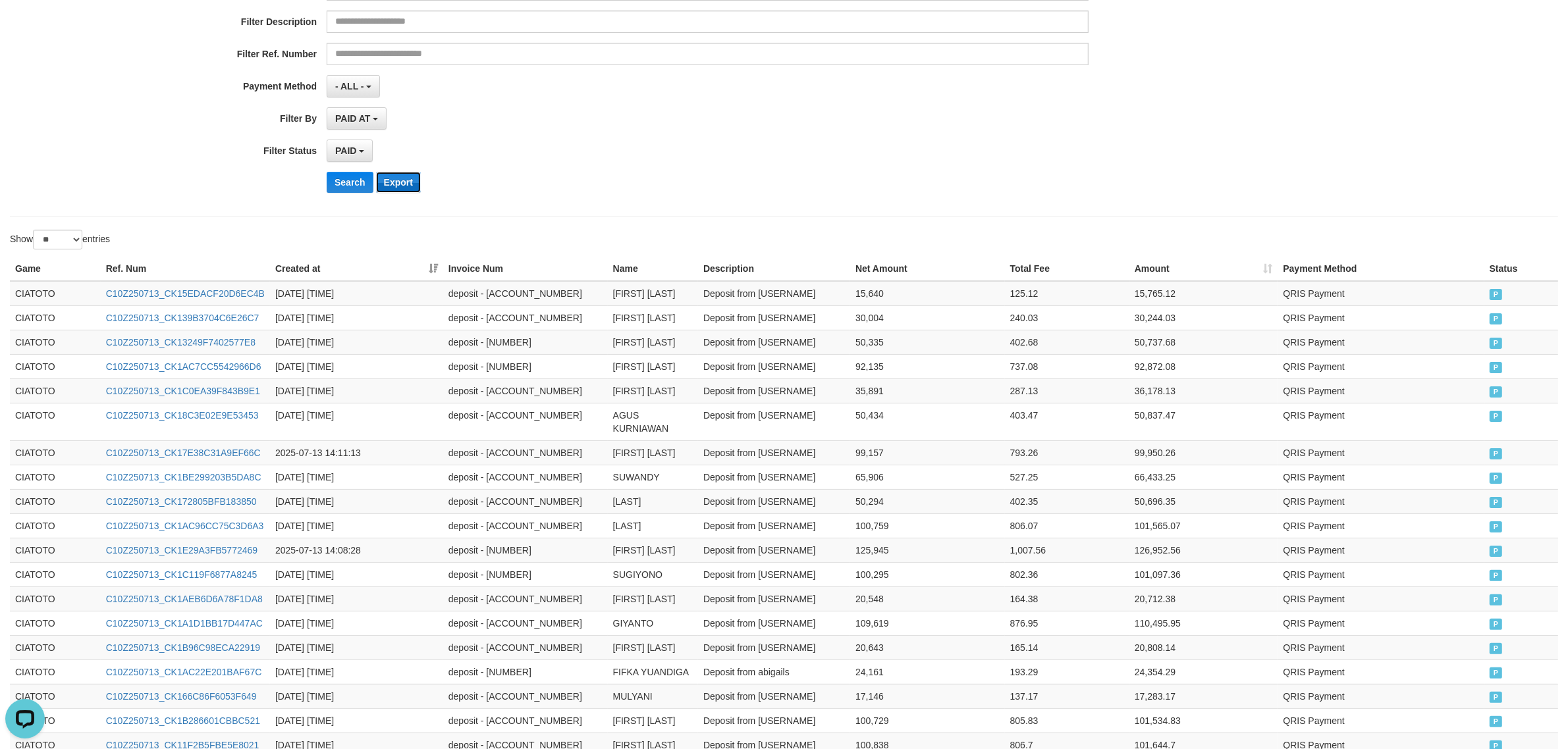 click on "Export" at bounding box center (398, 182) 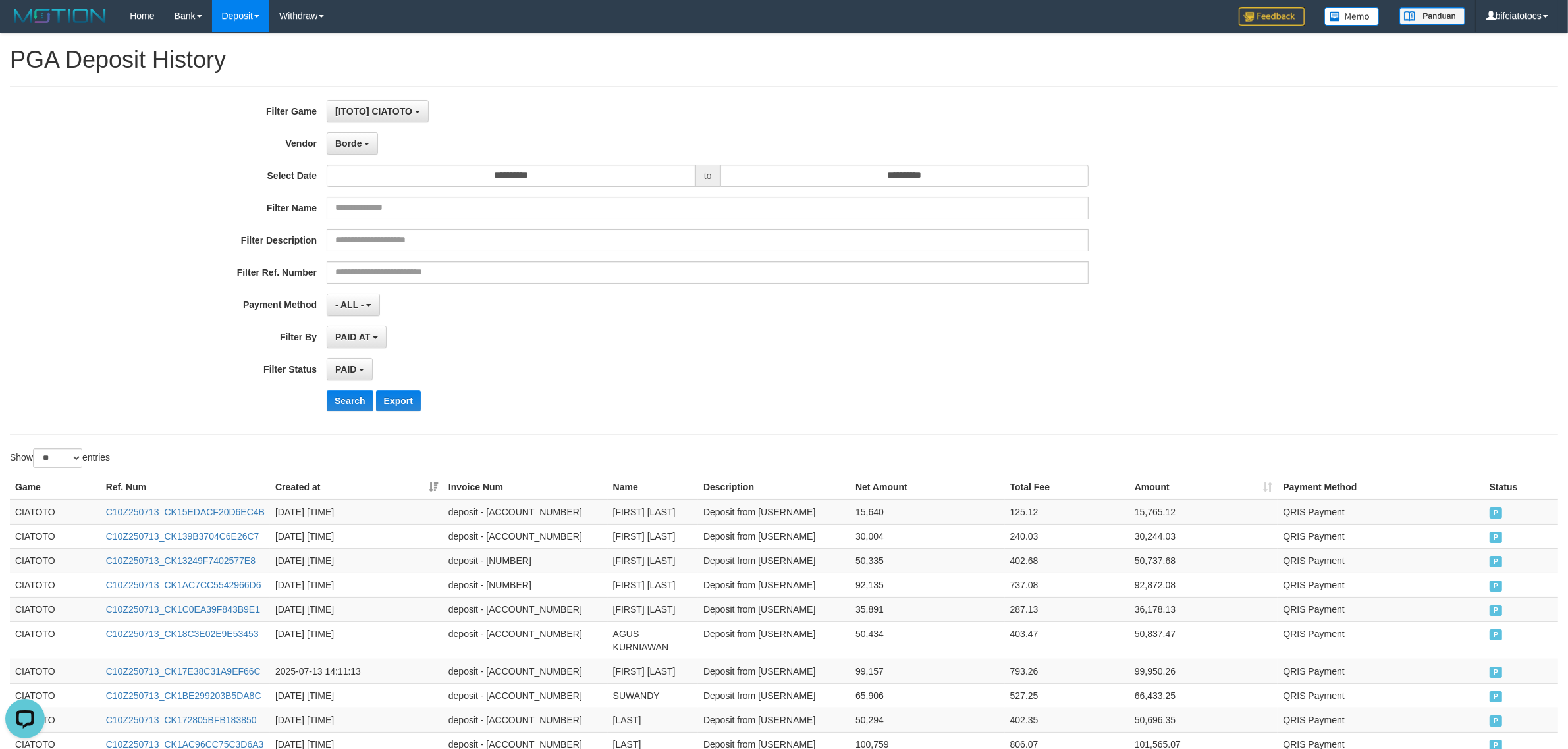 scroll, scrollTop: 0, scrollLeft: 0, axis: both 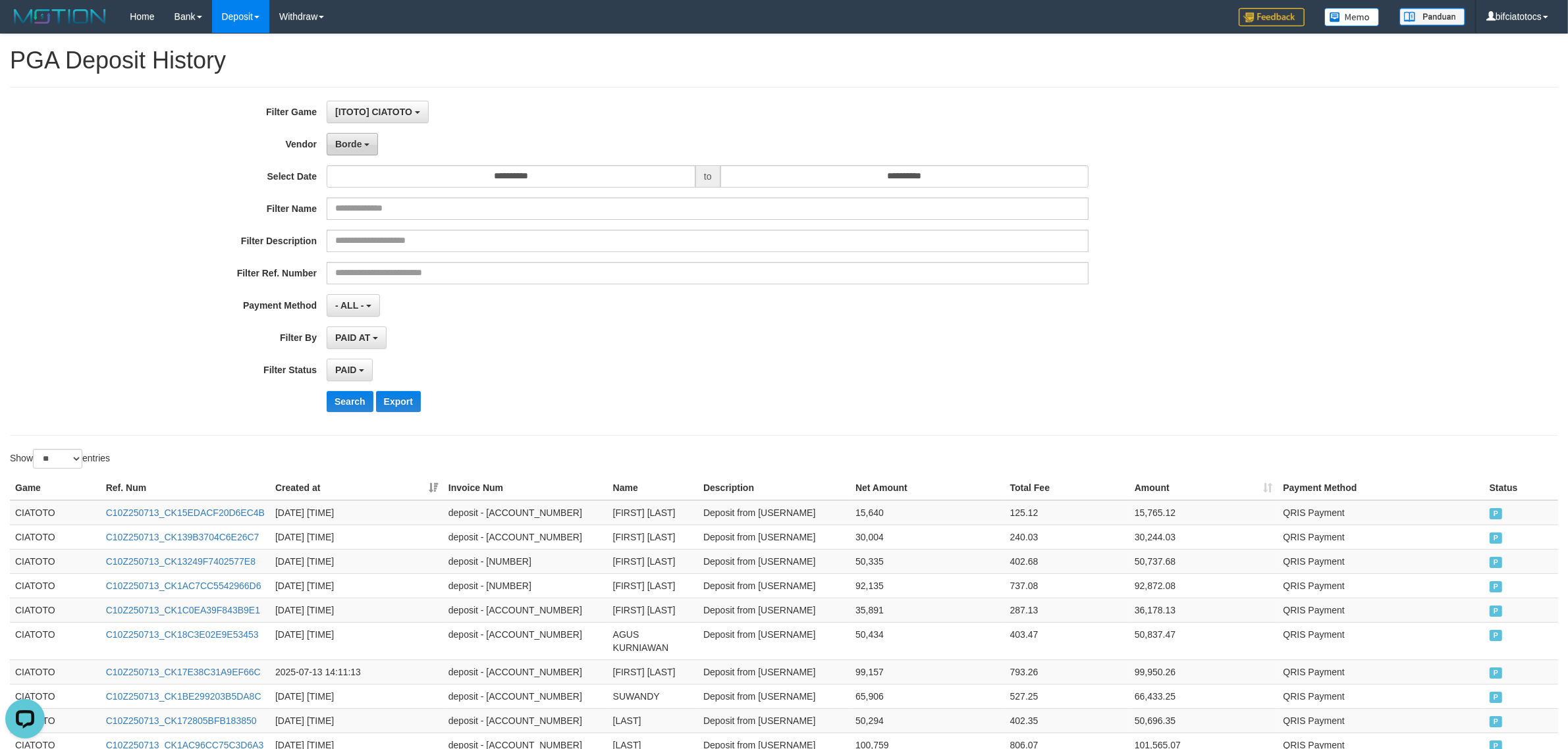 click on "Borde" at bounding box center [348, 144] 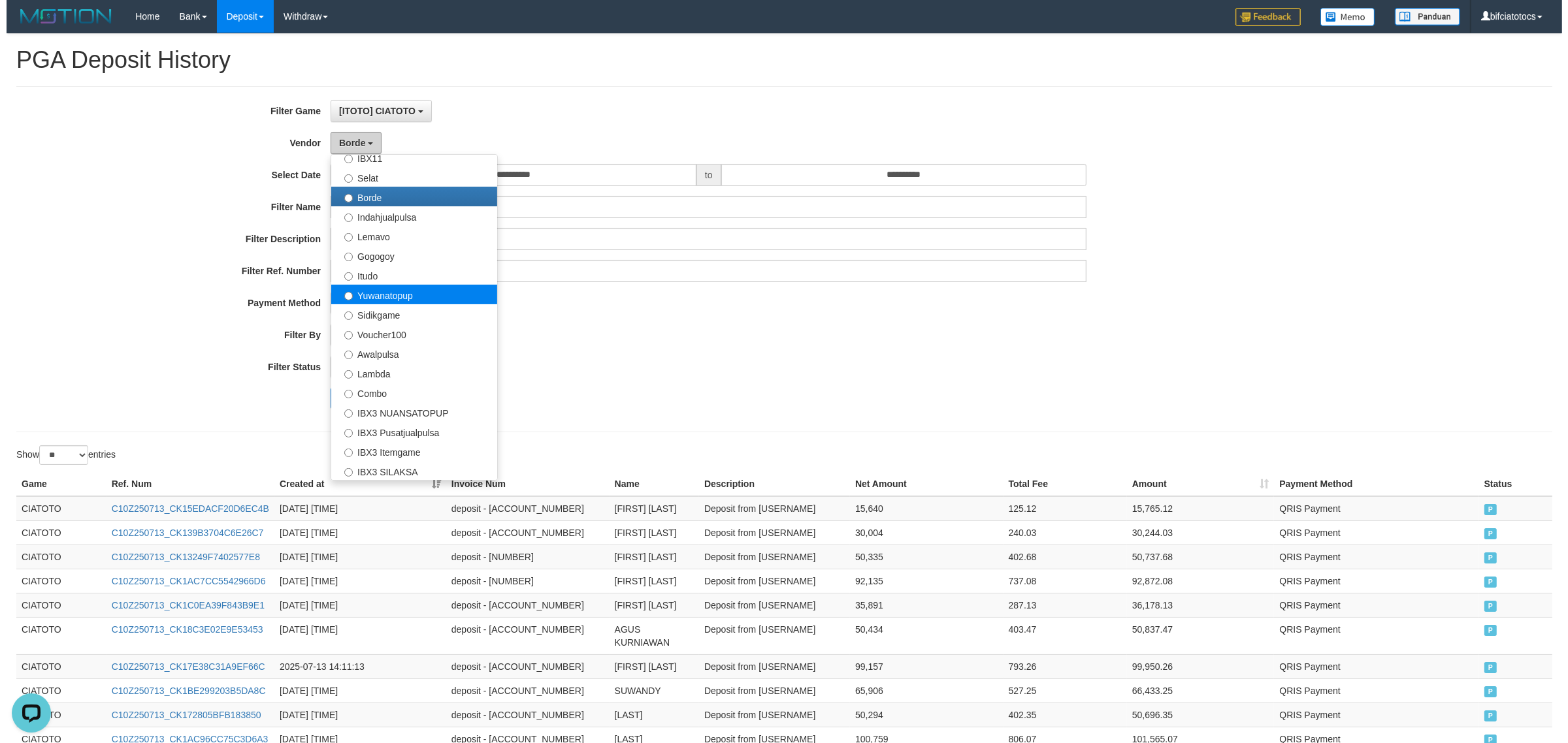 scroll, scrollTop: 340, scrollLeft: 0, axis: vertical 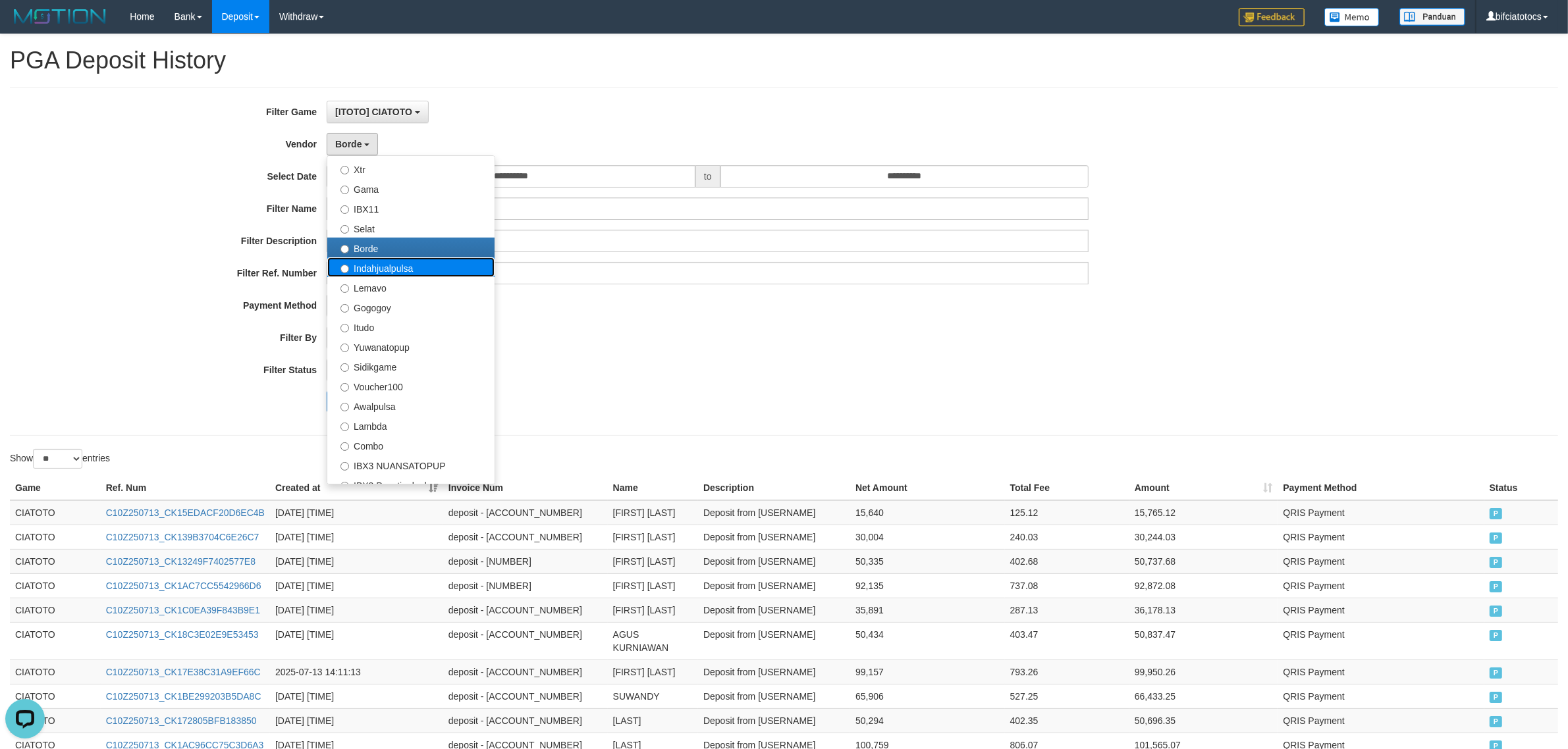 click on "Indahjualpulsa" at bounding box center (411, 267) 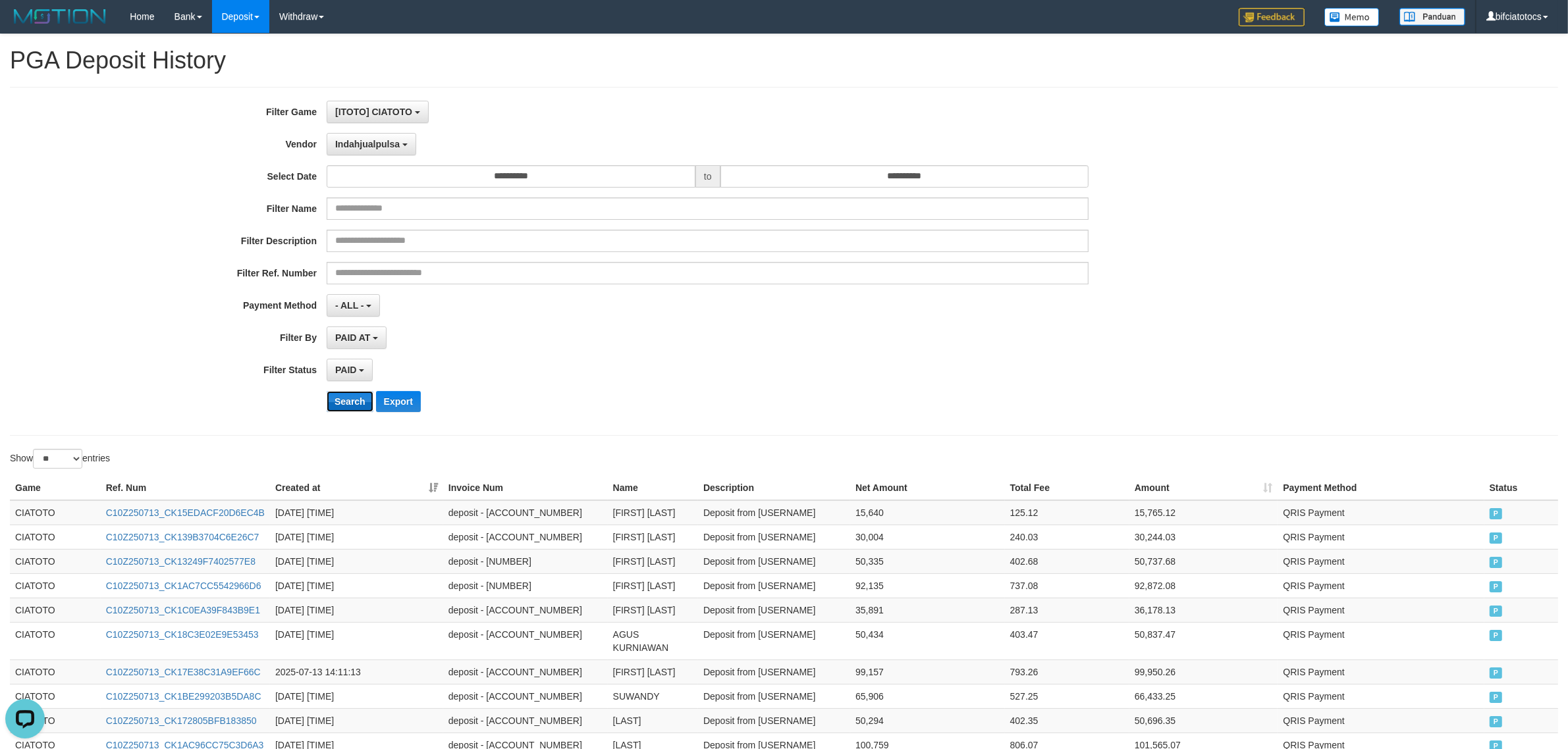 click on "Search" at bounding box center (350, 401) 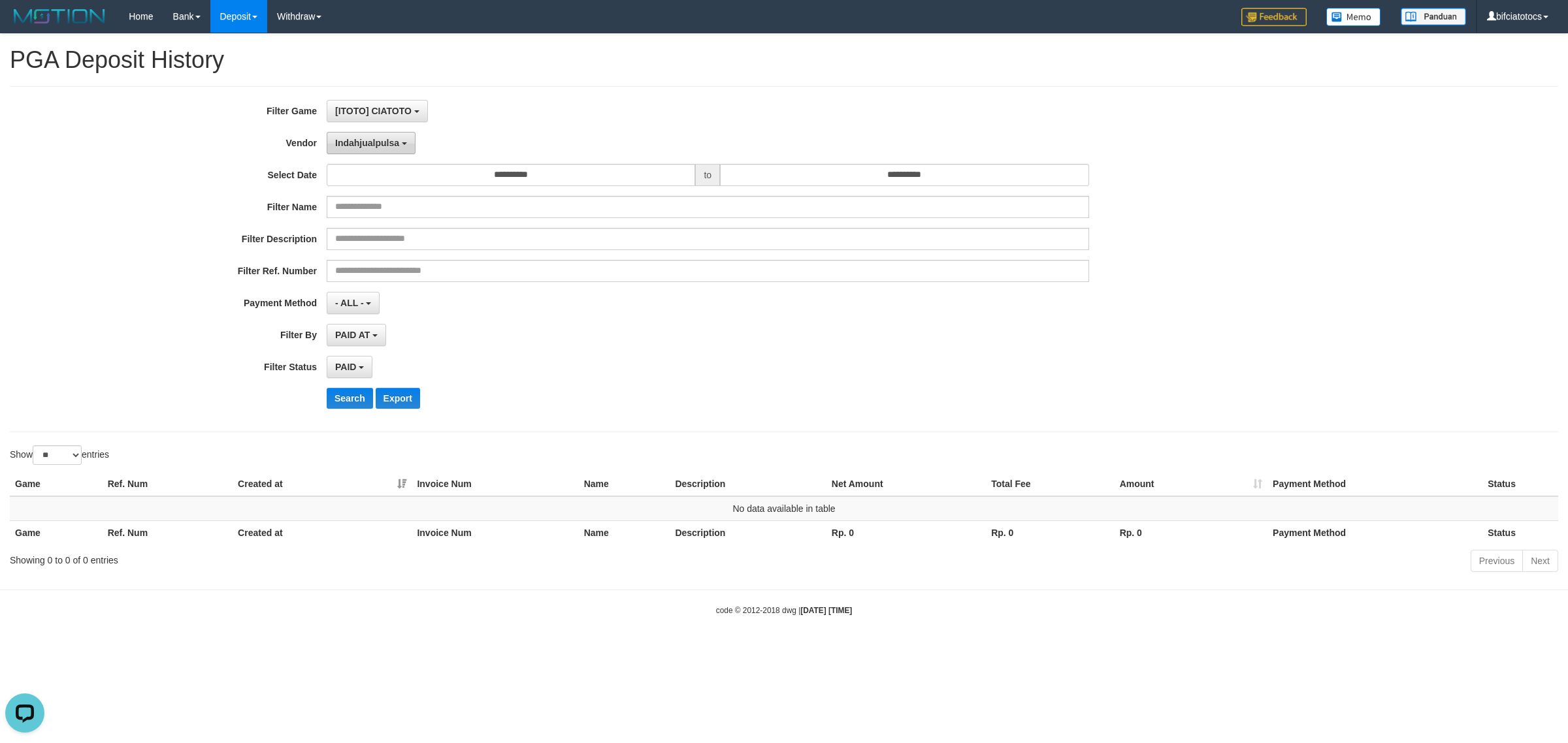 click on "Indahjualpulsa" at bounding box center (367, 143) 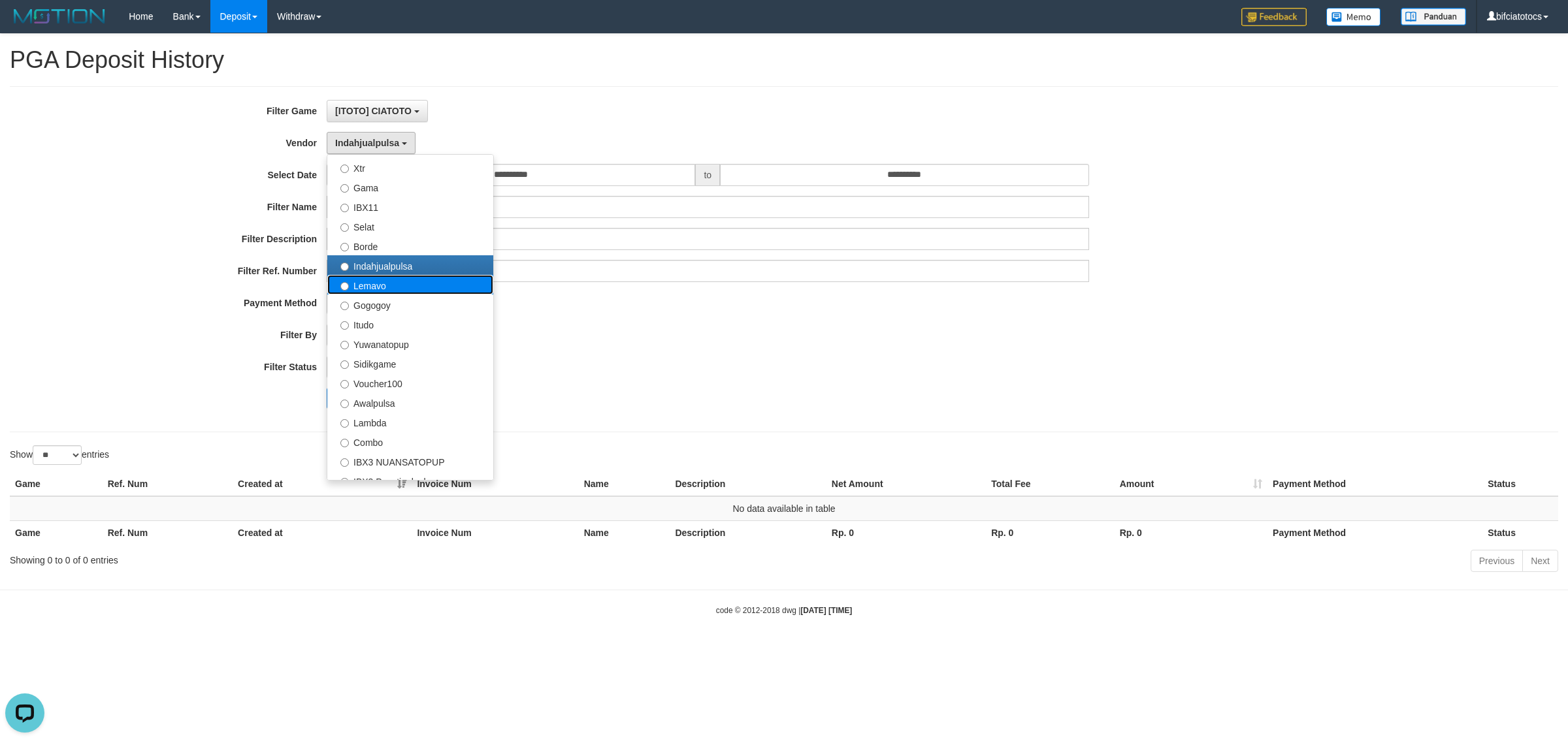 click on "Lemavo" at bounding box center (410, 285) 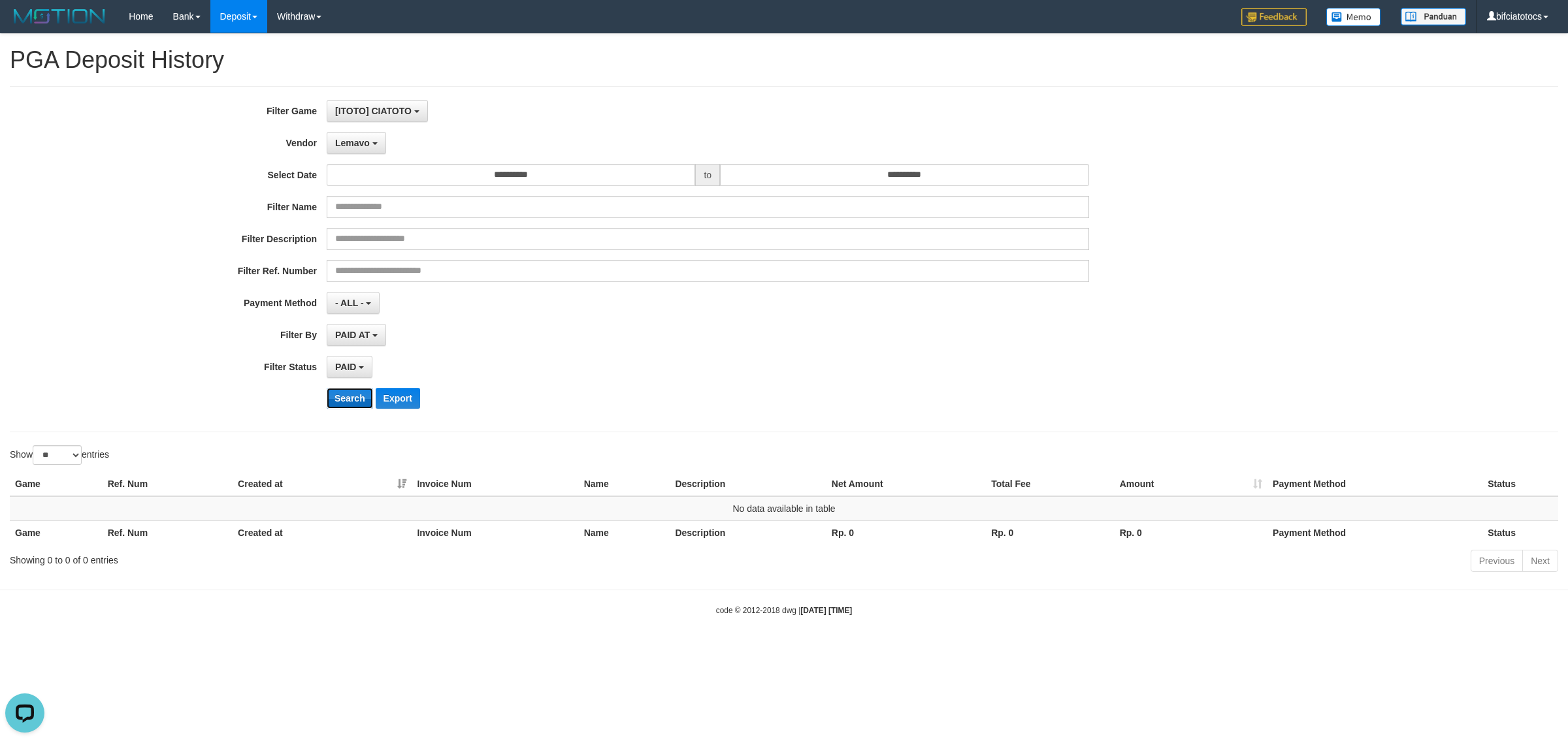 click on "Search" at bounding box center (350, 398) 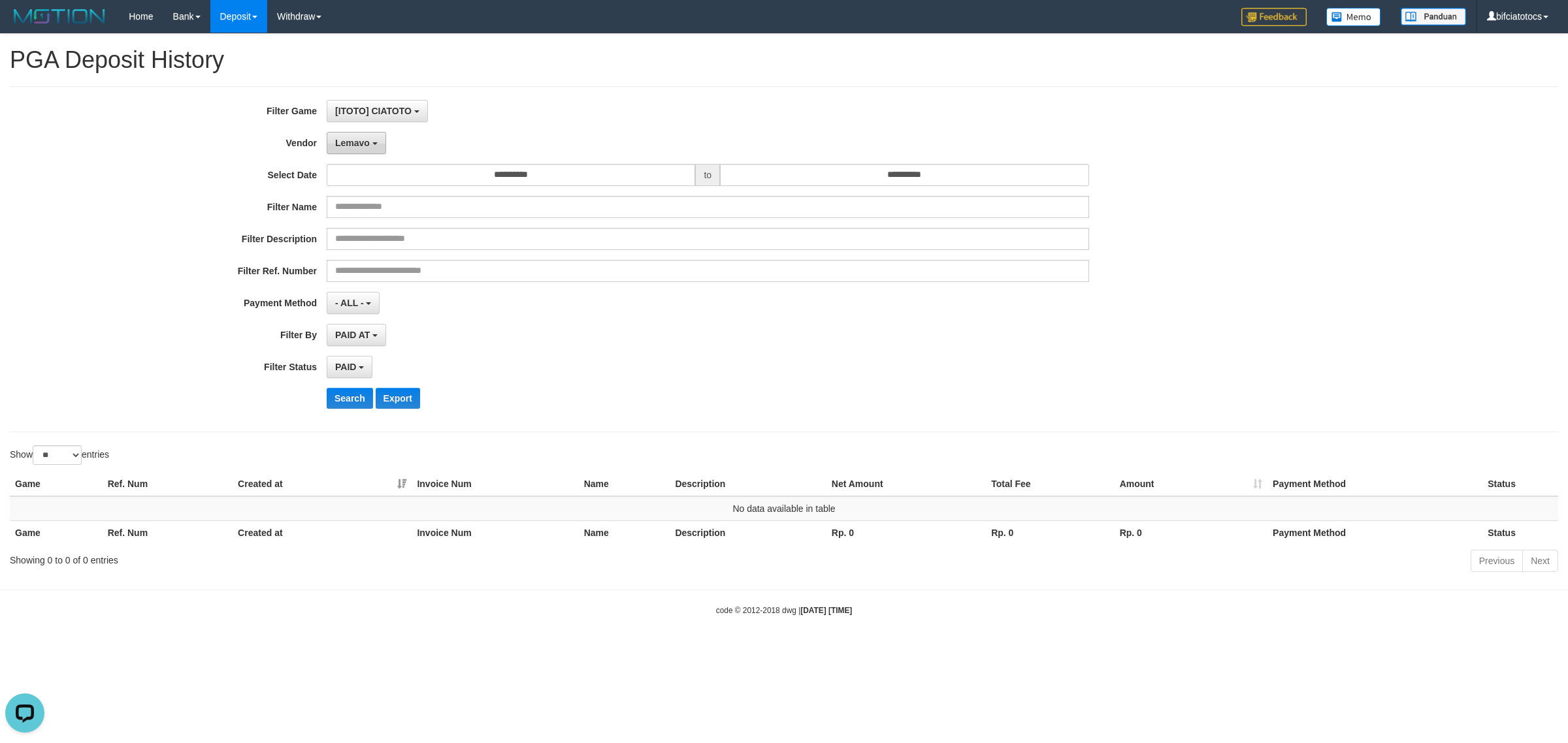 click on "Lemavo" at bounding box center (352, 143) 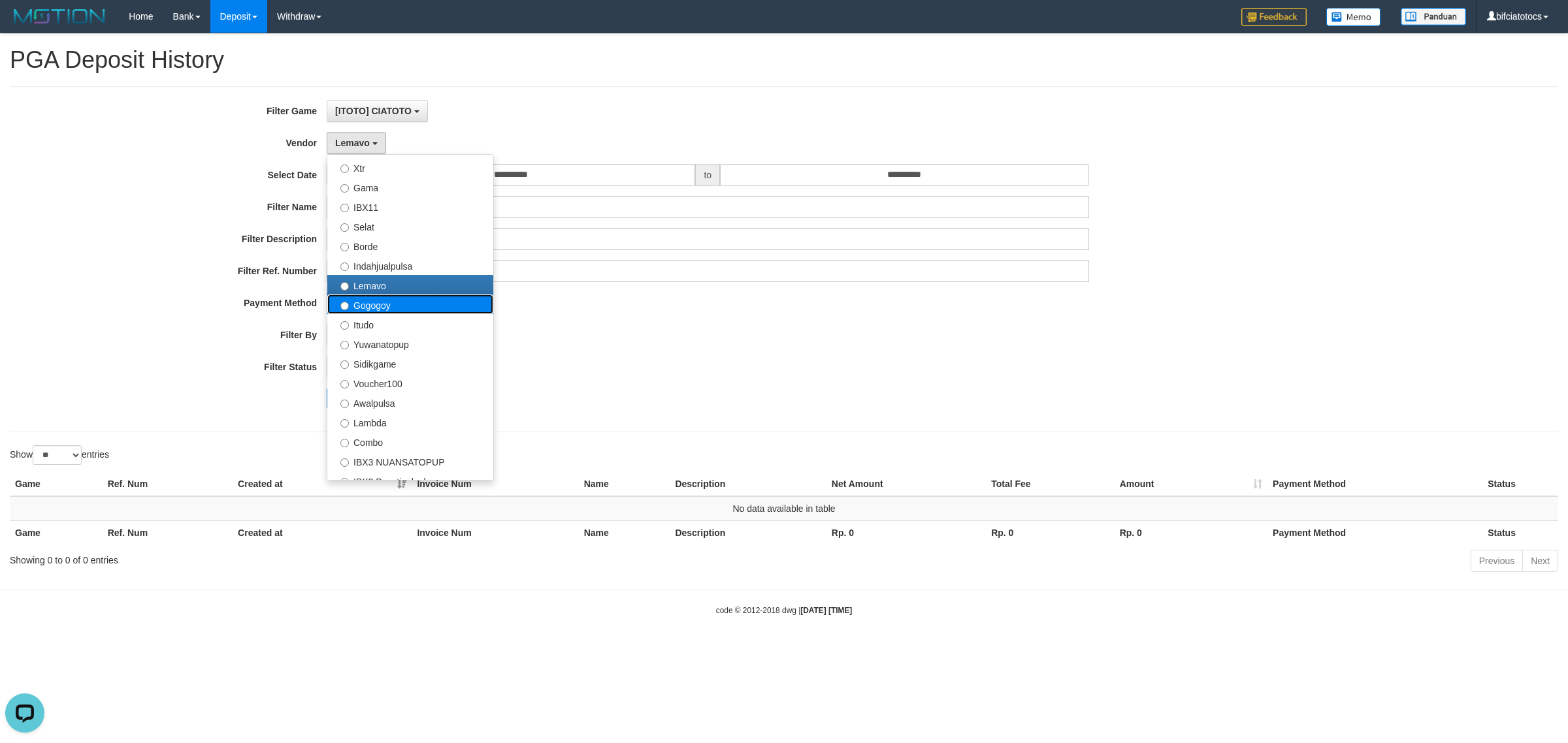 click on "Gogogoy" at bounding box center [410, 304] 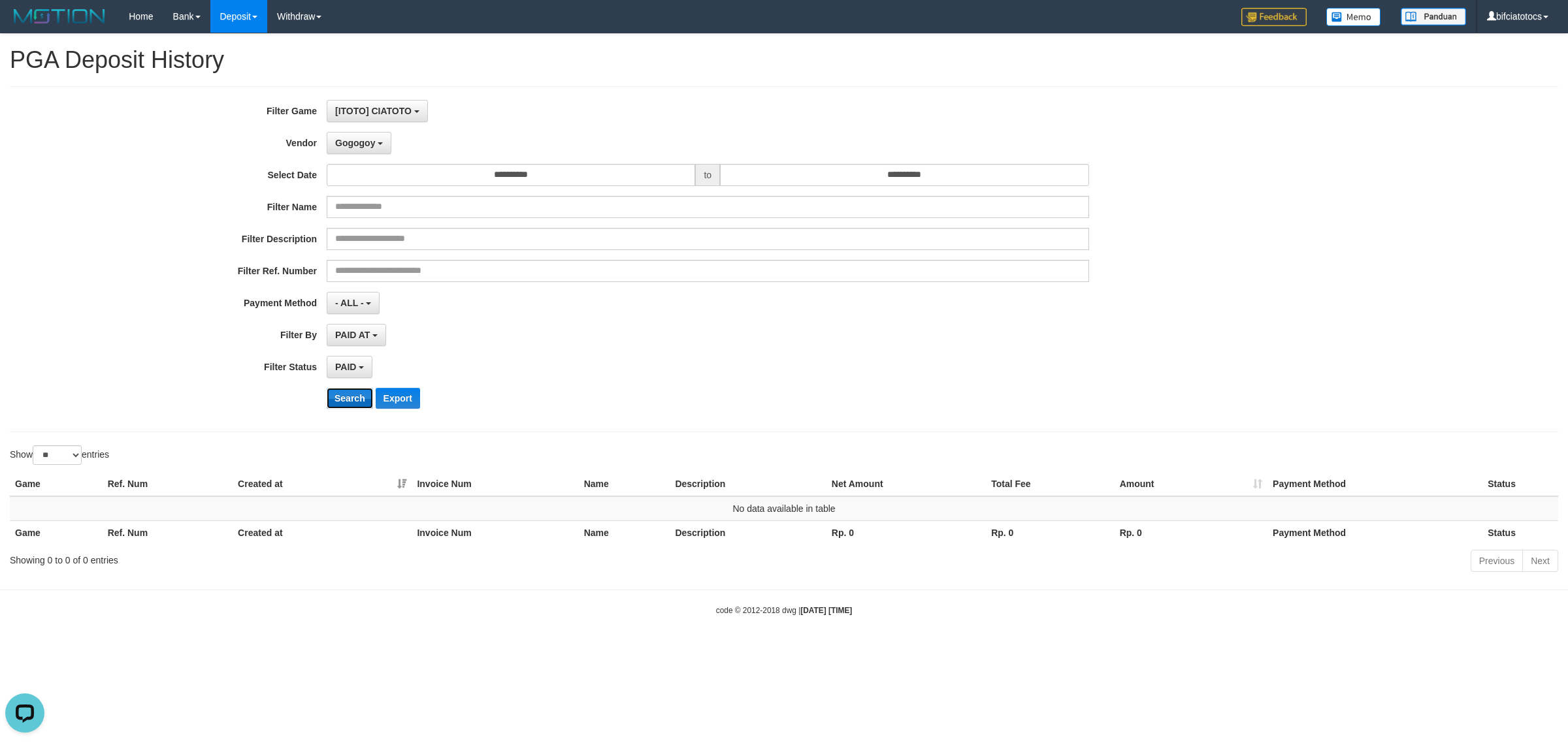 click on "Search" at bounding box center [350, 398] 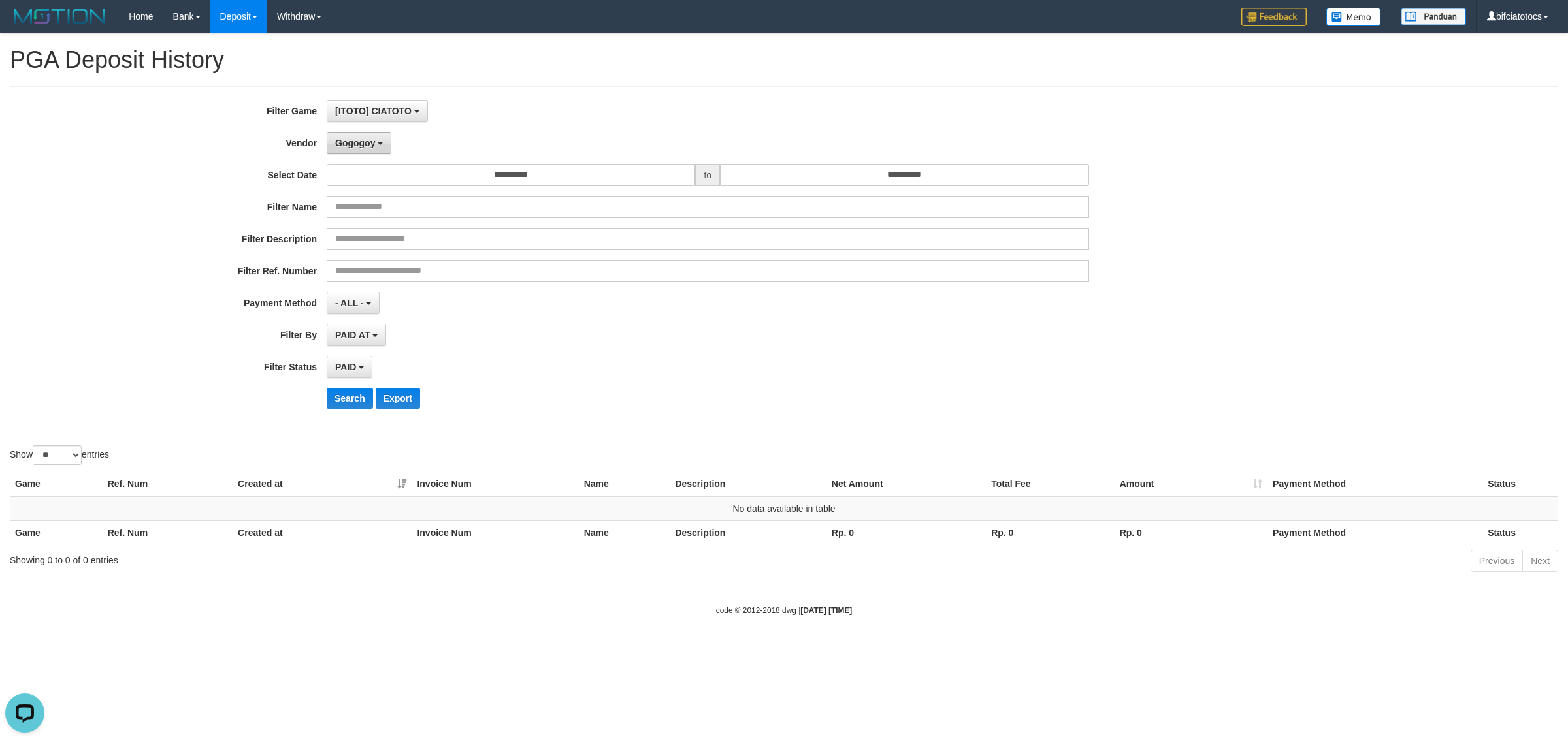 click on "Gogogoy" at bounding box center (355, 143) 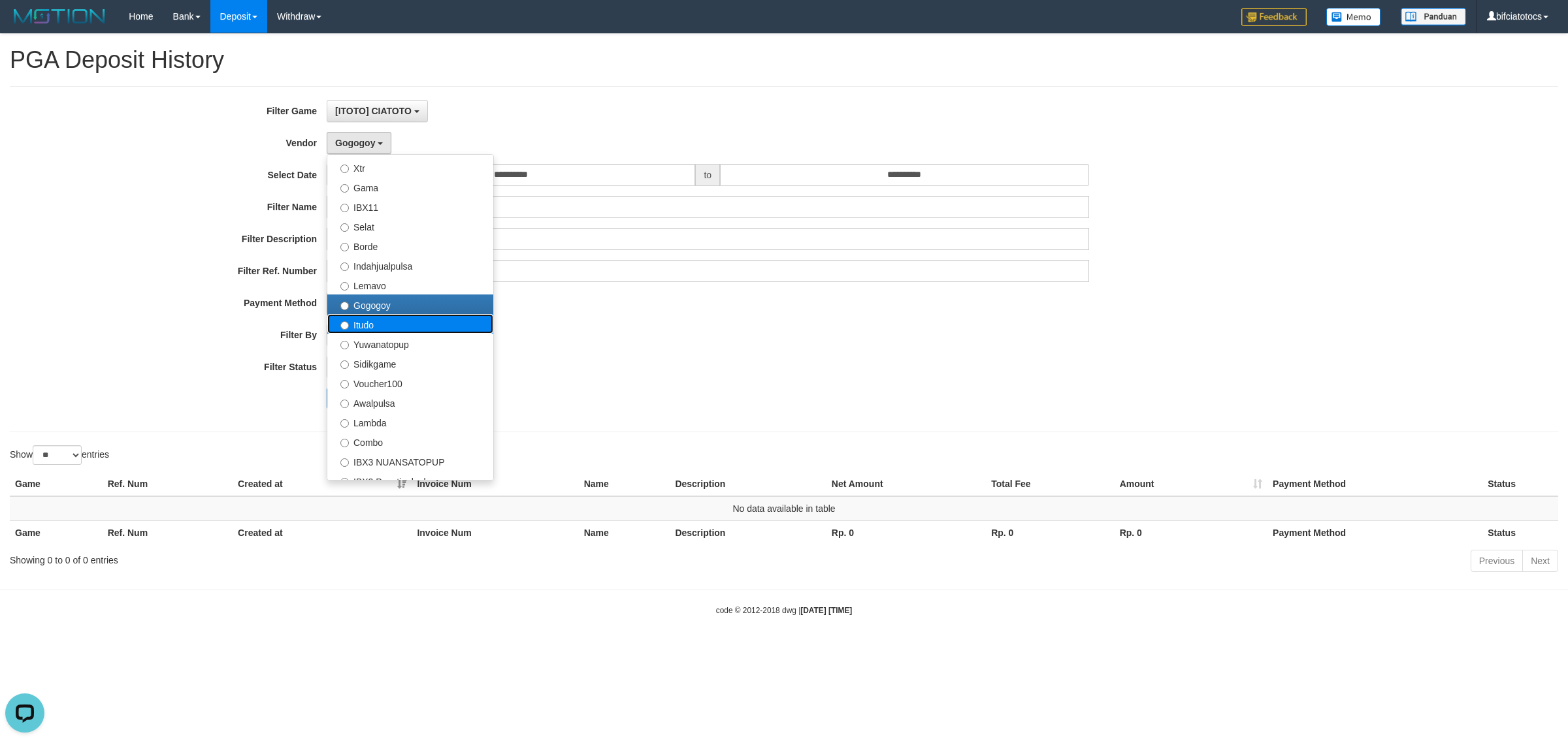 click on "Itudo" at bounding box center (410, 324) 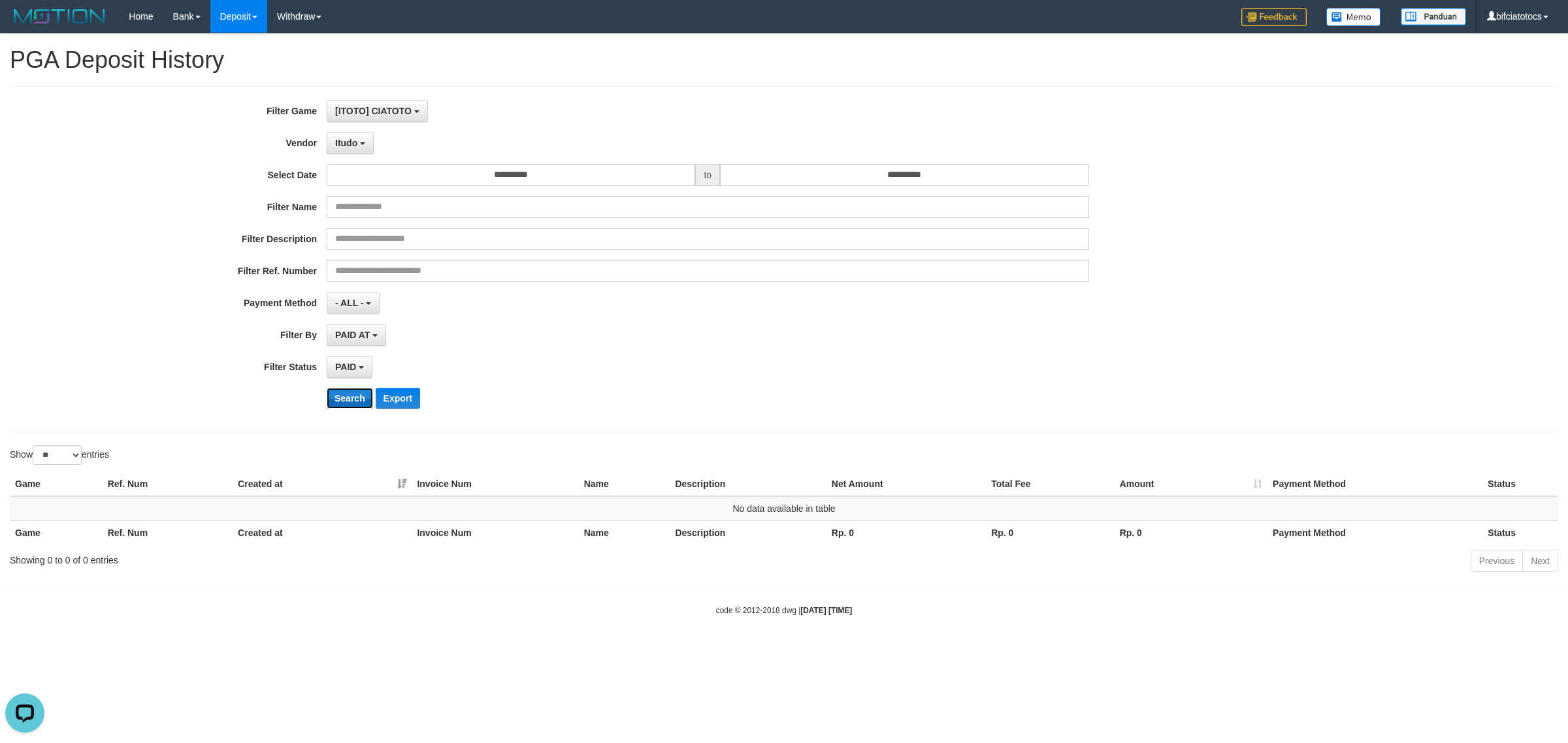 click on "Search" at bounding box center (350, 398) 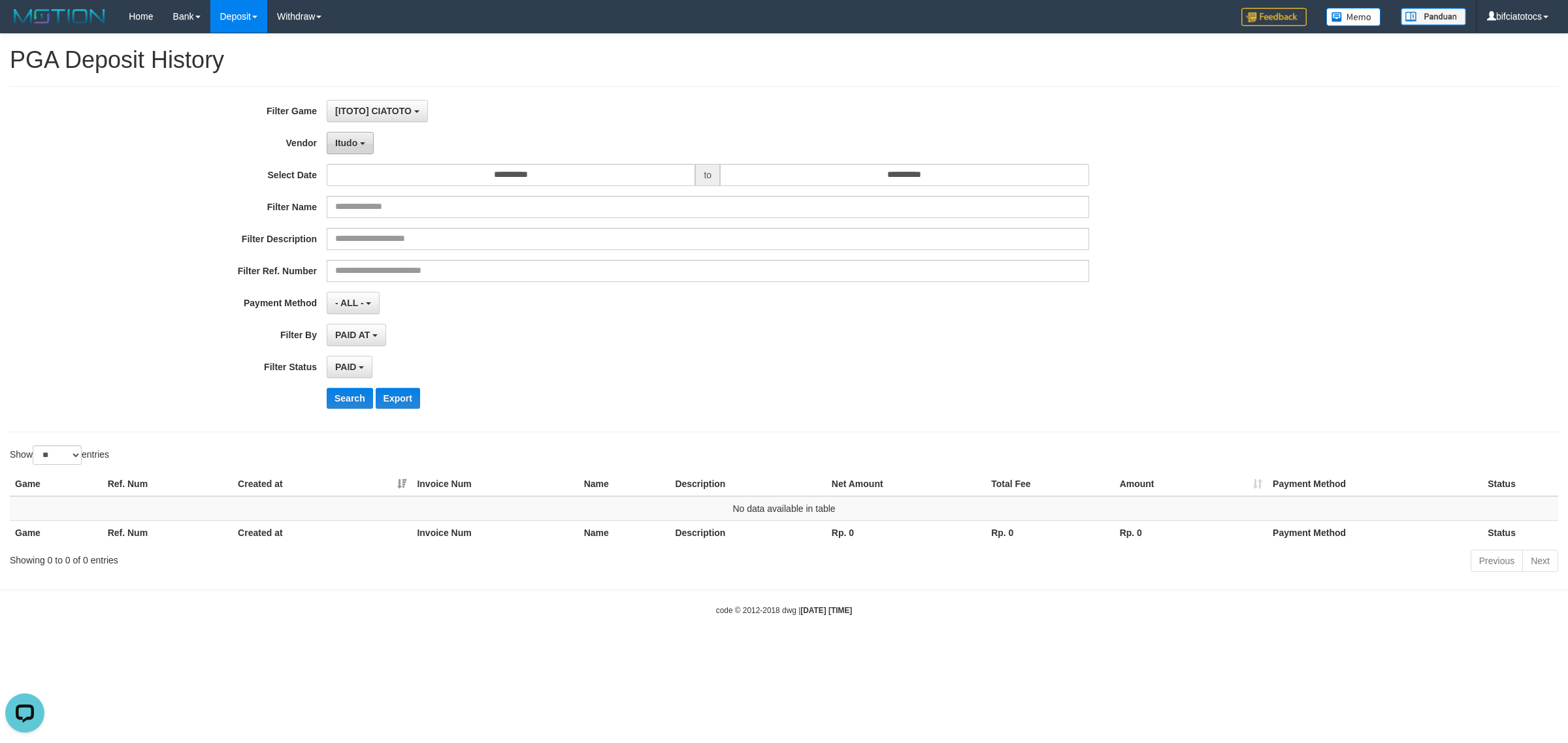 click on "**********" at bounding box center [653, 259] 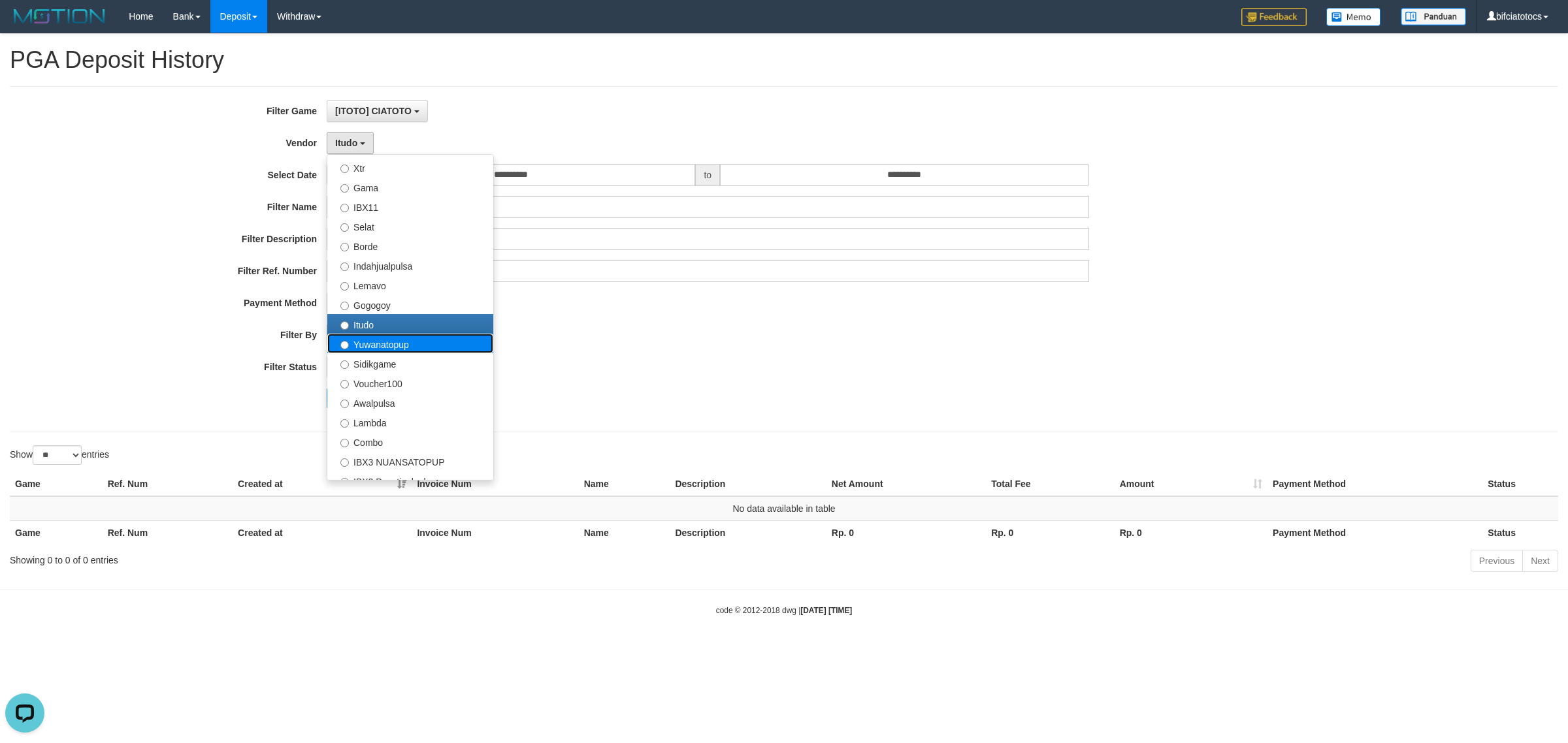 click on "Yuwanatopup" at bounding box center [410, 343] 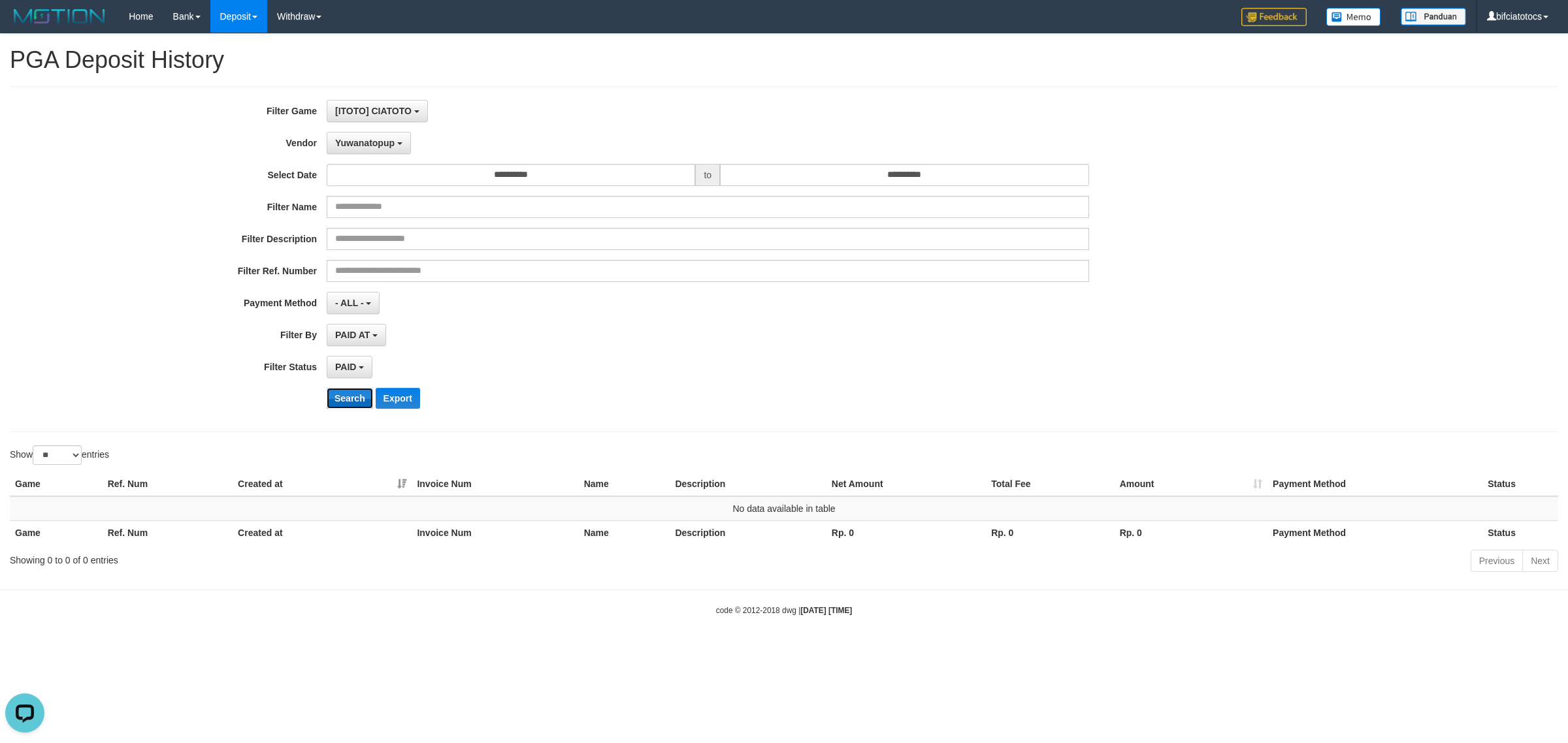 click on "Search" at bounding box center [350, 398] 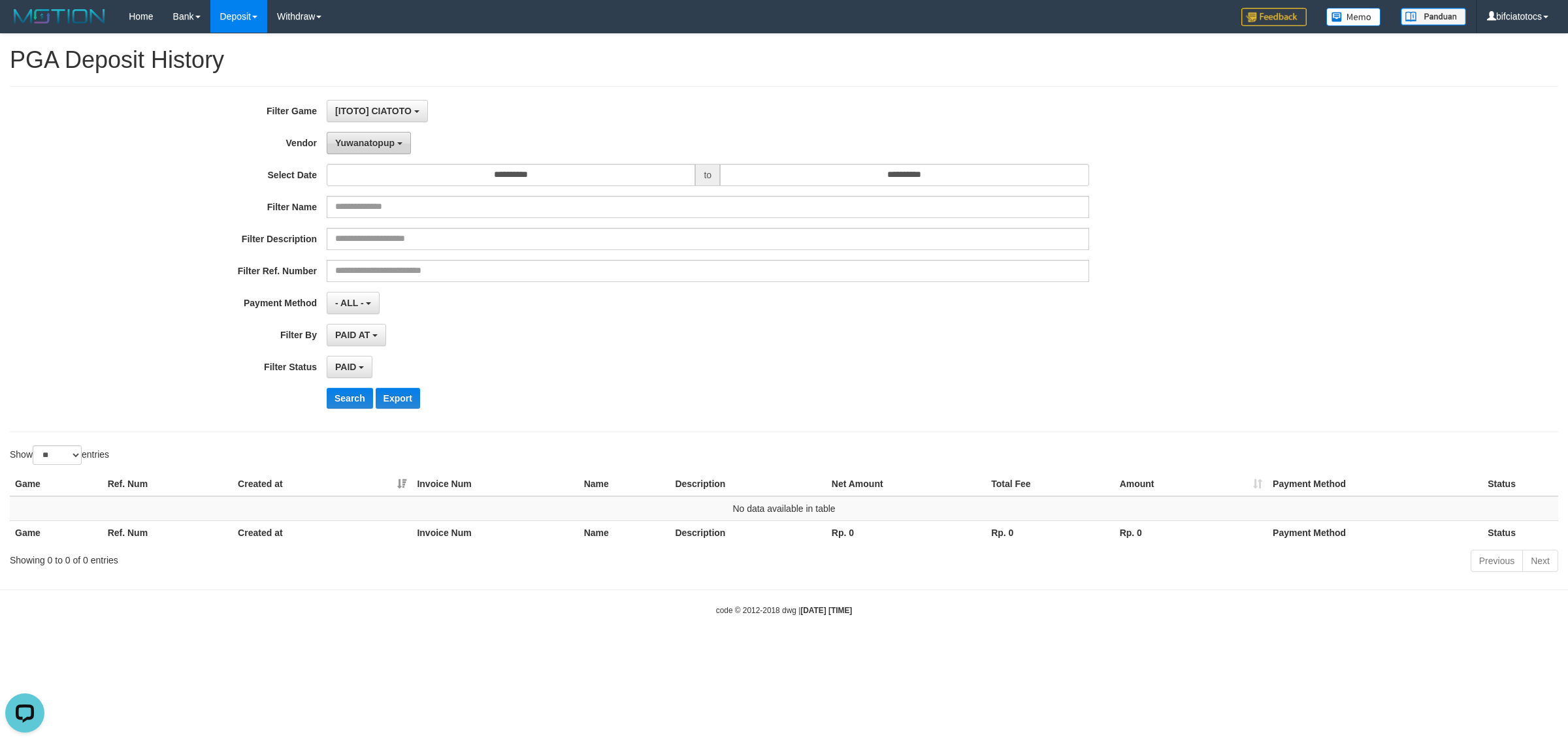 click on "Yuwanatopup" at bounding box center (365, 143) 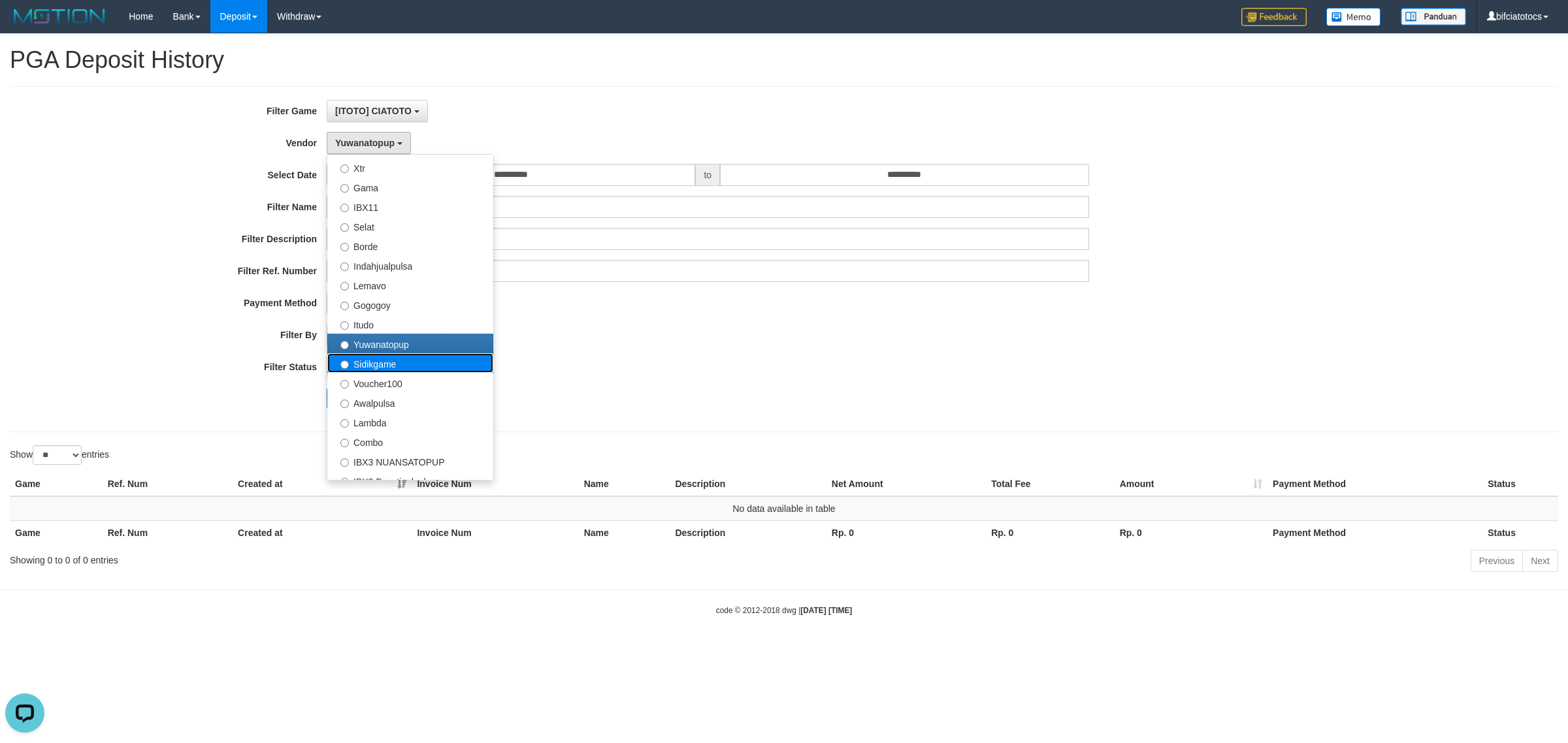 click on "Sidikgame" at bounding box center [410, 363] 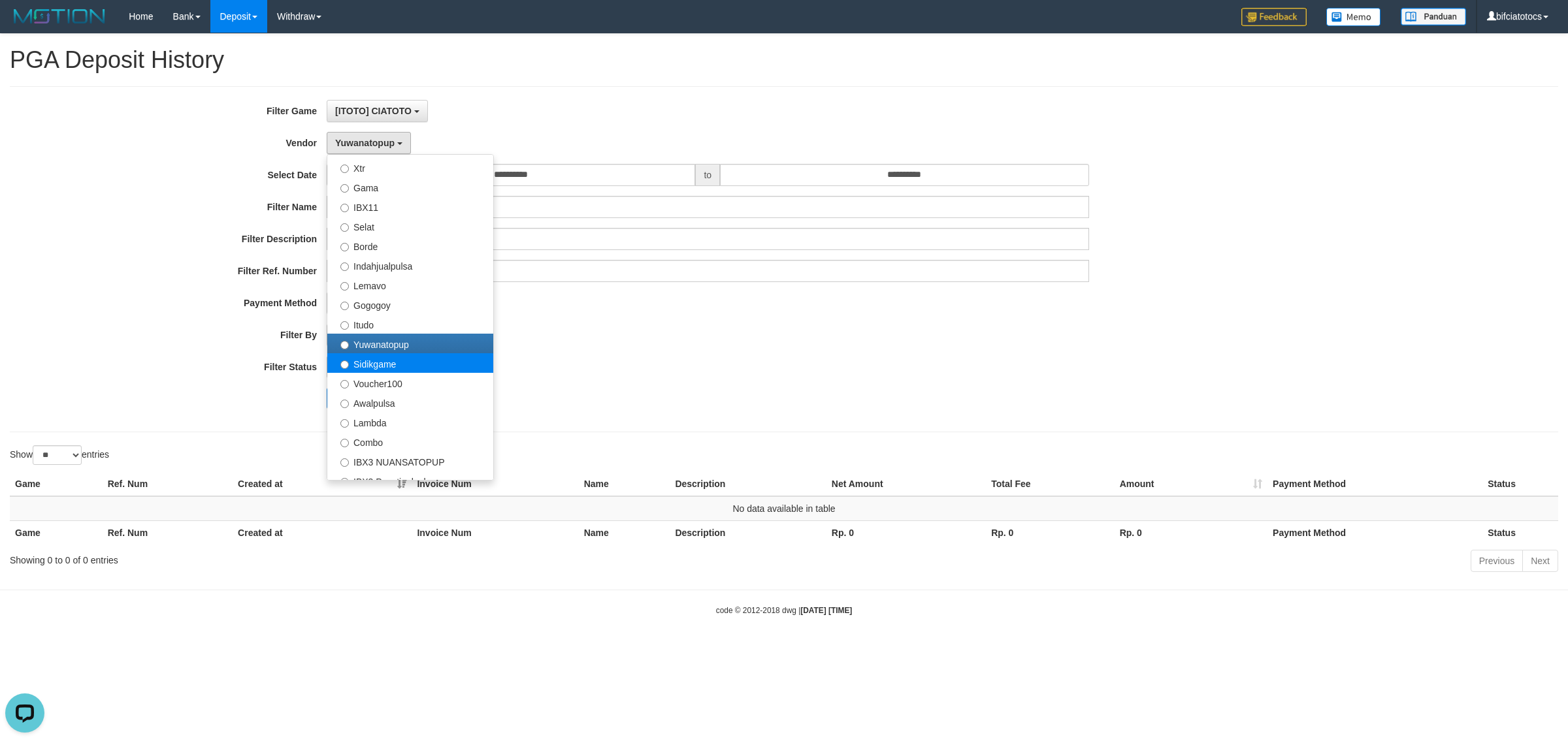 select on "**********" 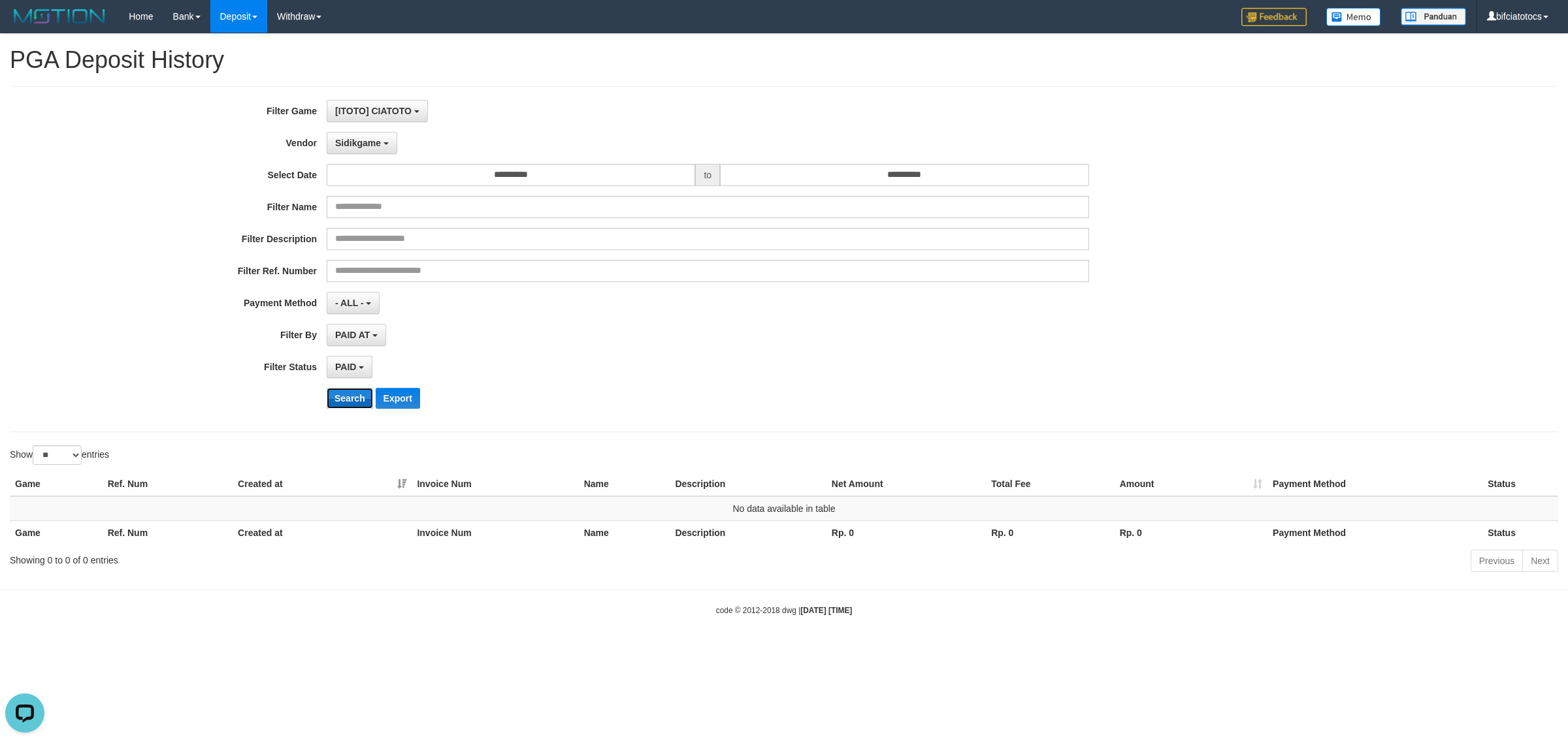 click on "Search" at bounding box center [350, 398] 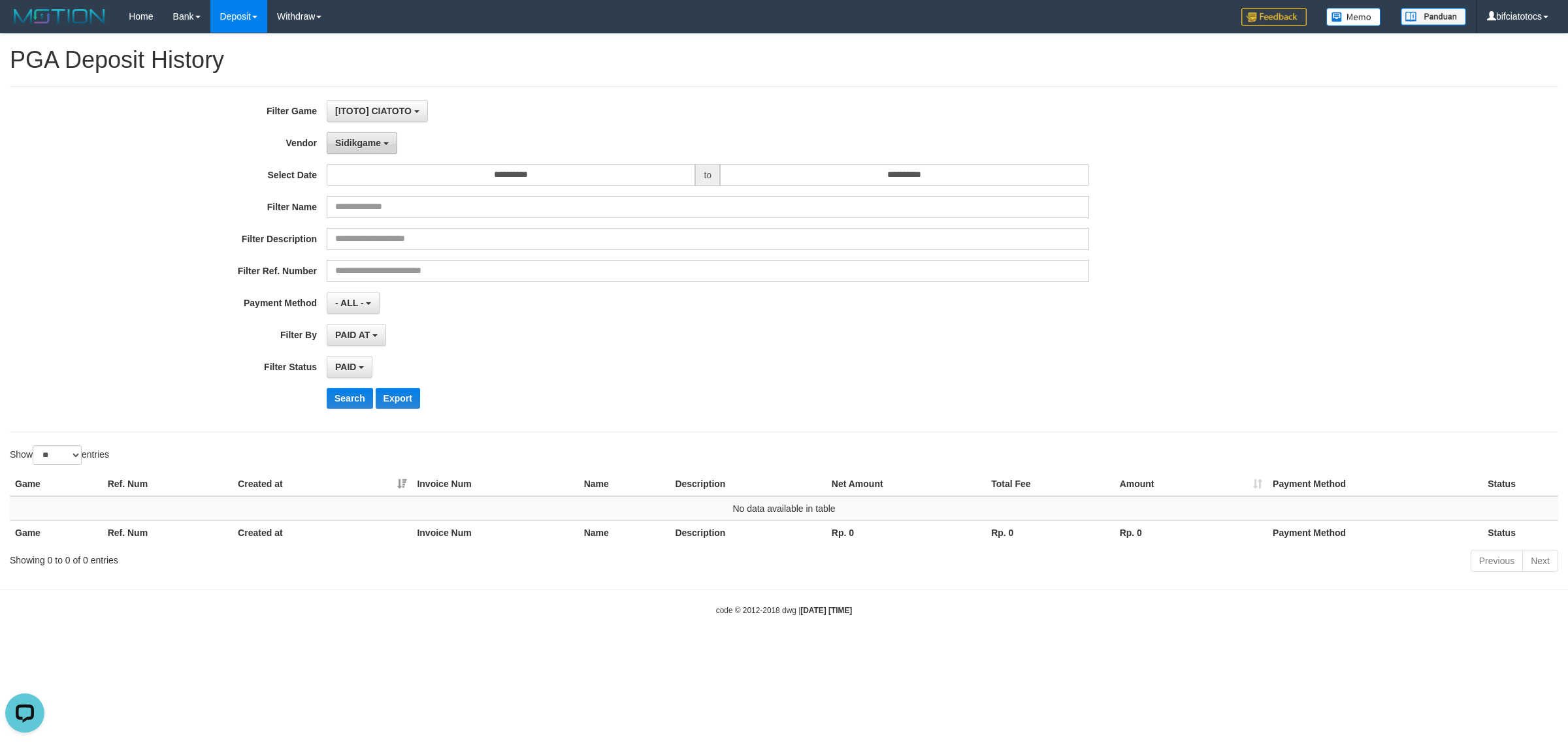 click on "Sidikgame" at bounding box center (362, 143) 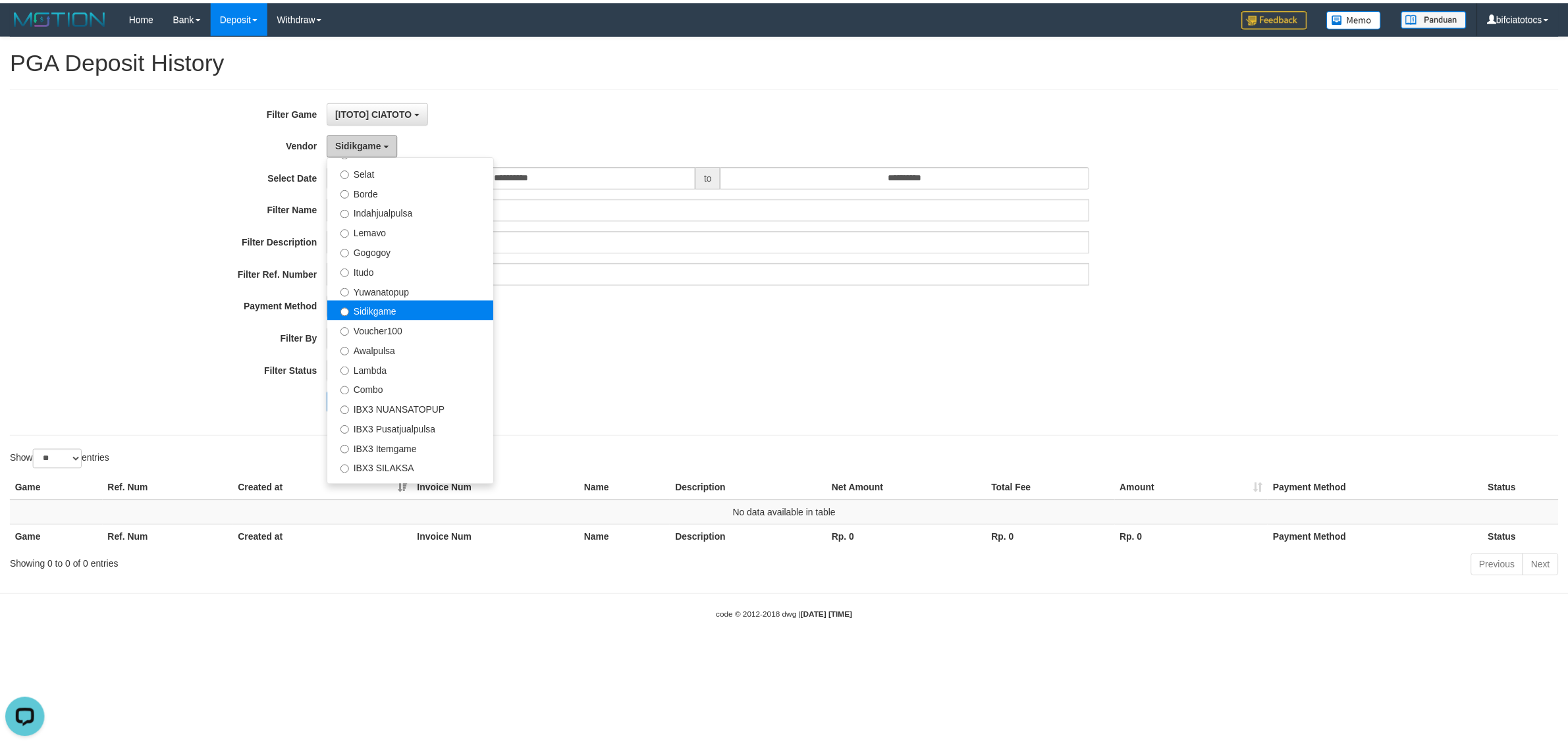 scroll, scrollTop: 452, scrollLeft: 0, axis: vertical 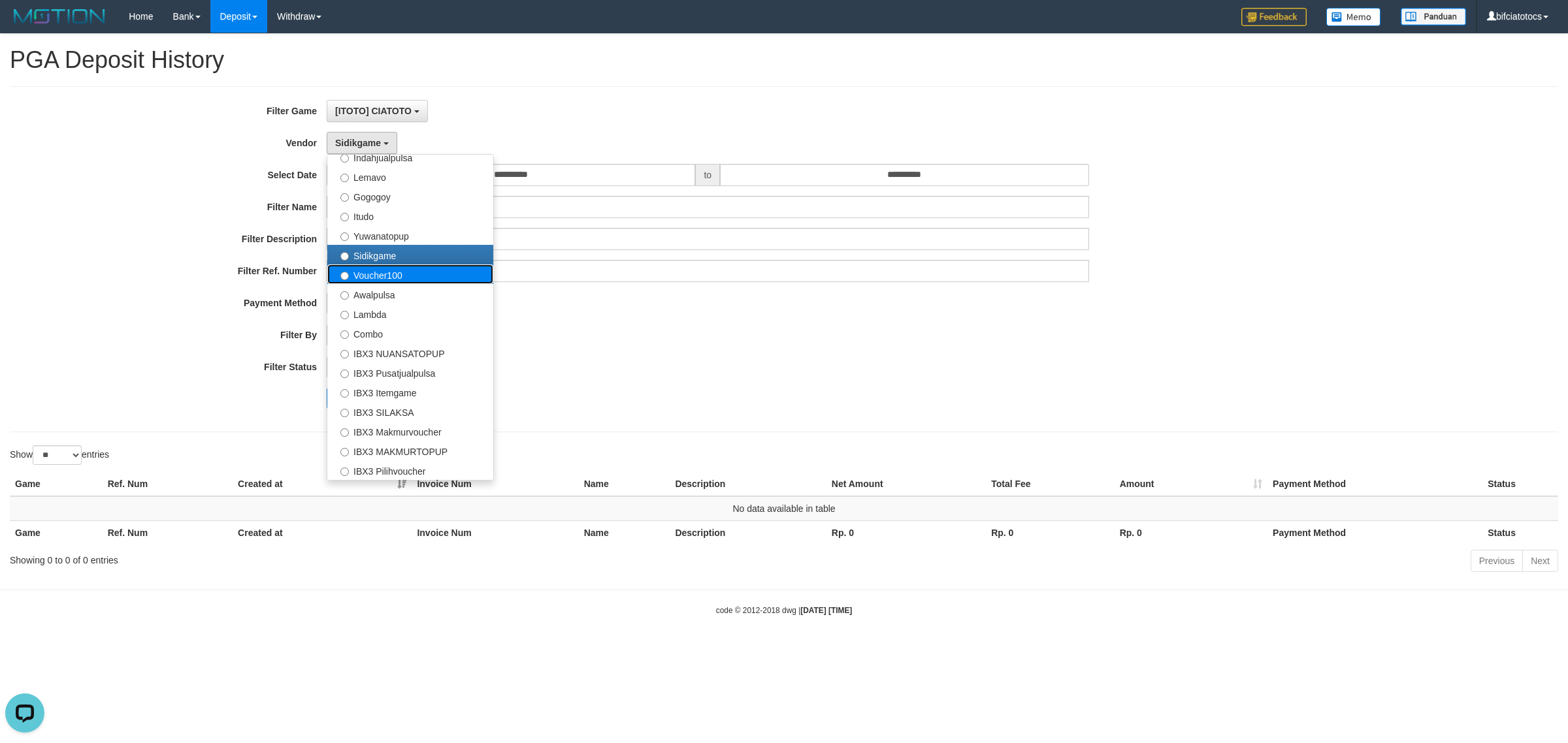 click on "Voucher100" at bounding box center (410, 274) 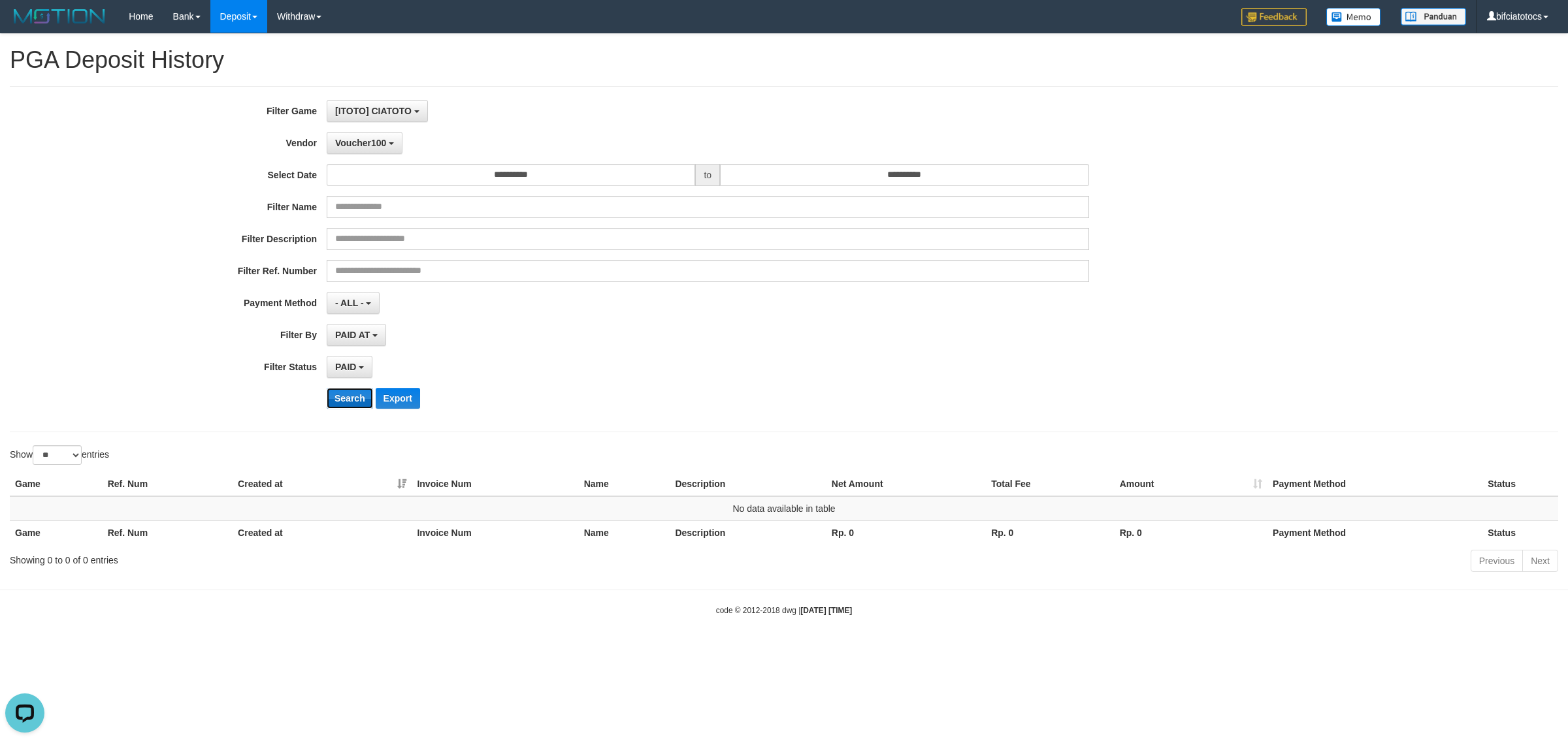 click on "Search" at bounding box center (350, 398) 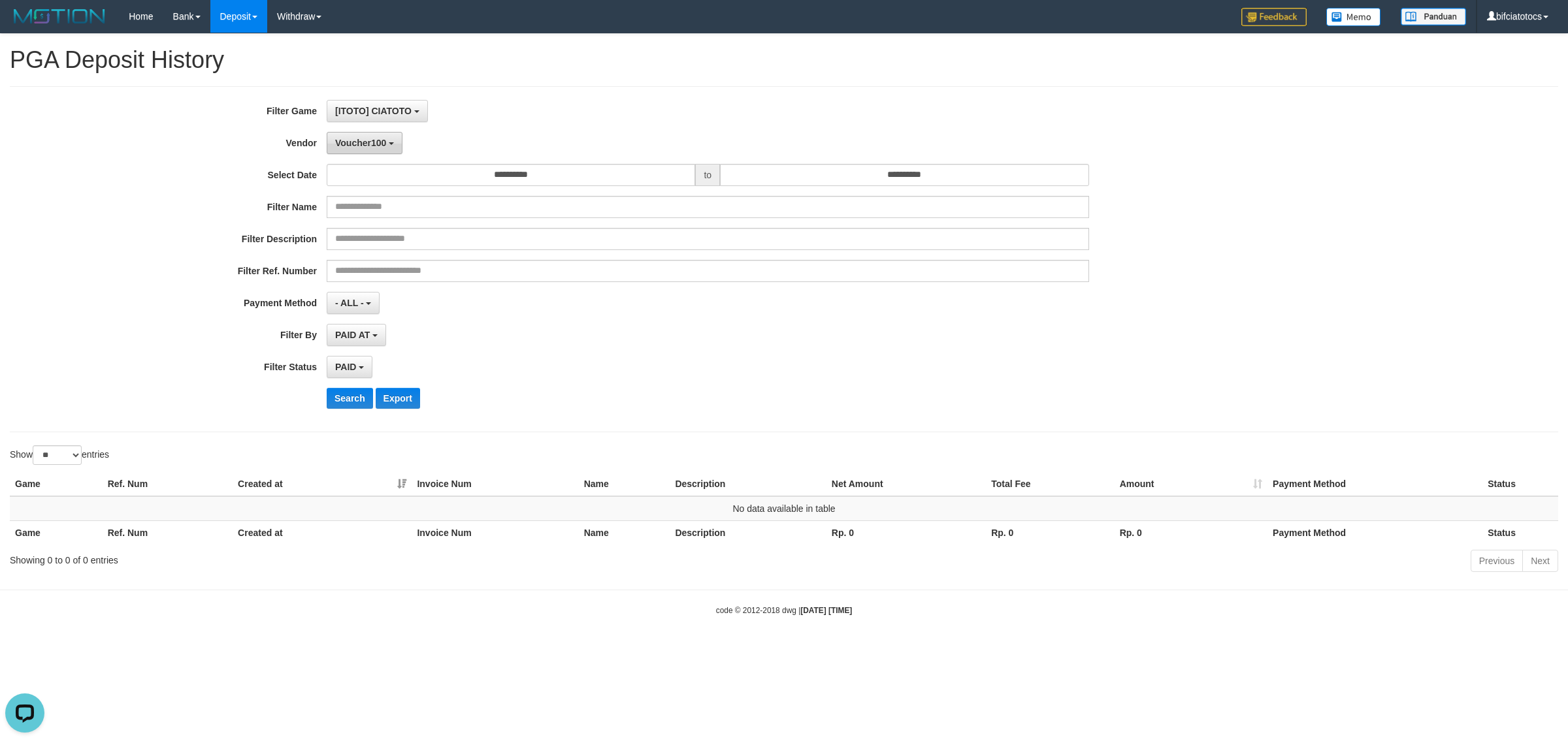 click on "Voucher100" at bounding box center (365, 143) 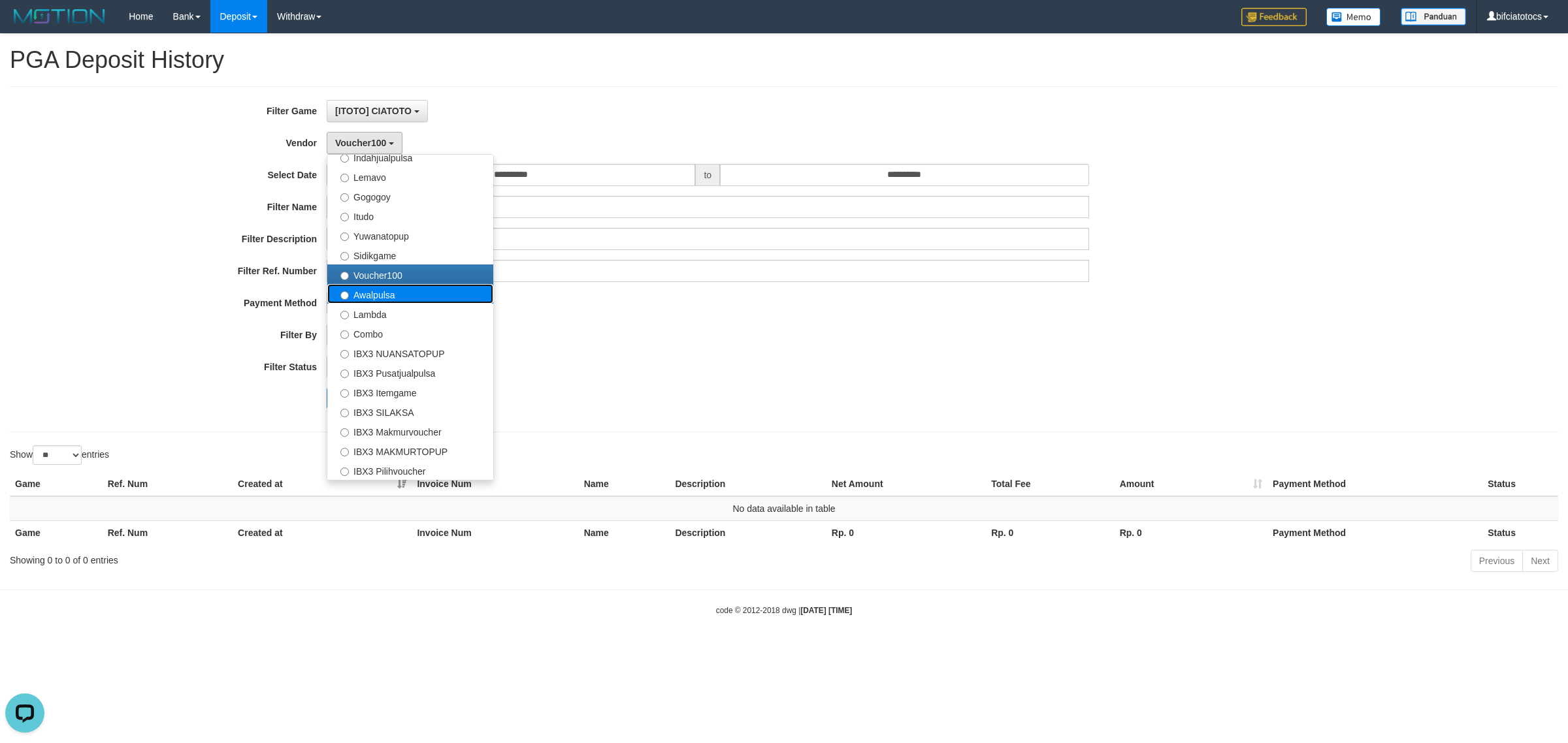 click on "Awalpulsa" at bounding box center [410, 294] 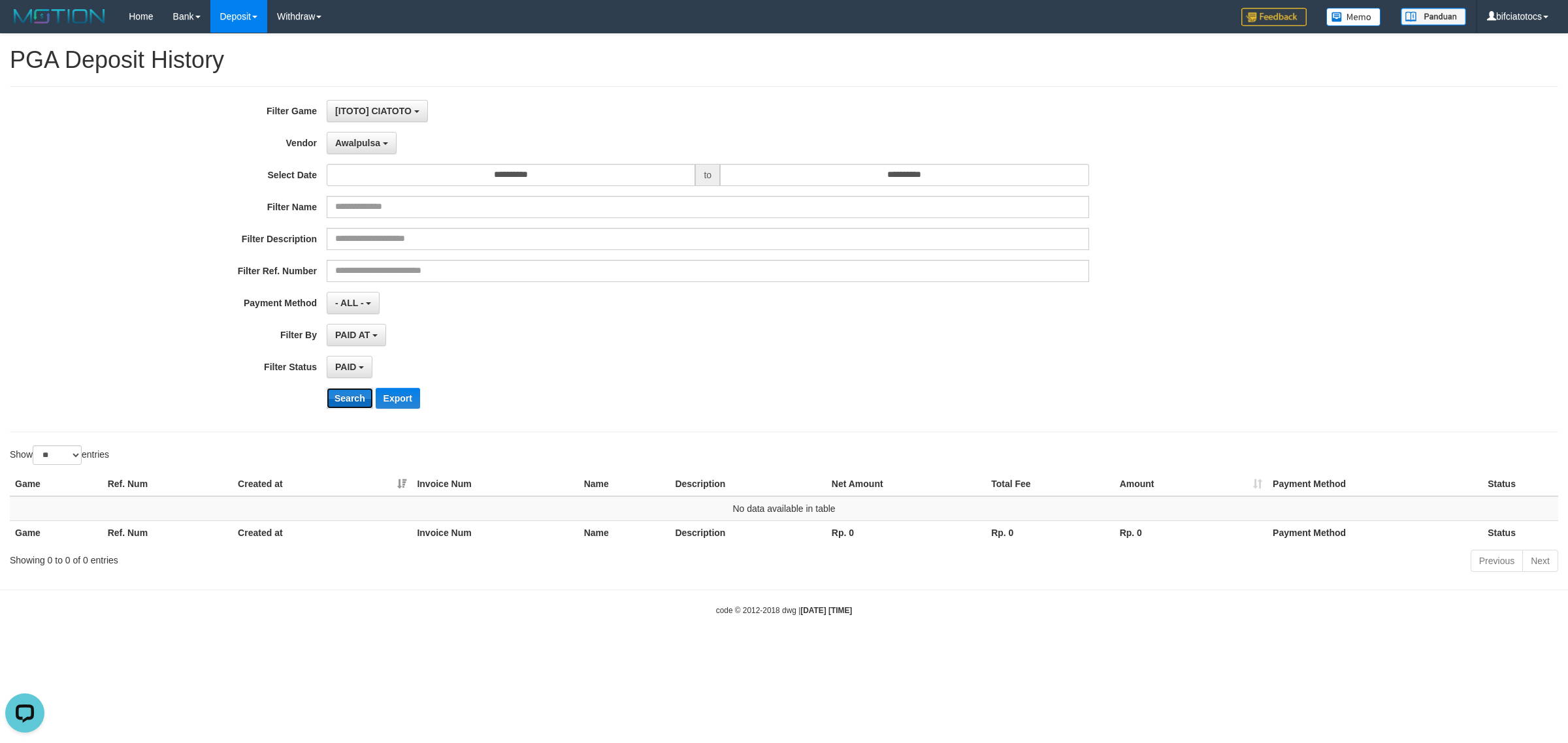 click on "Search" at bounding box center (350, 398) 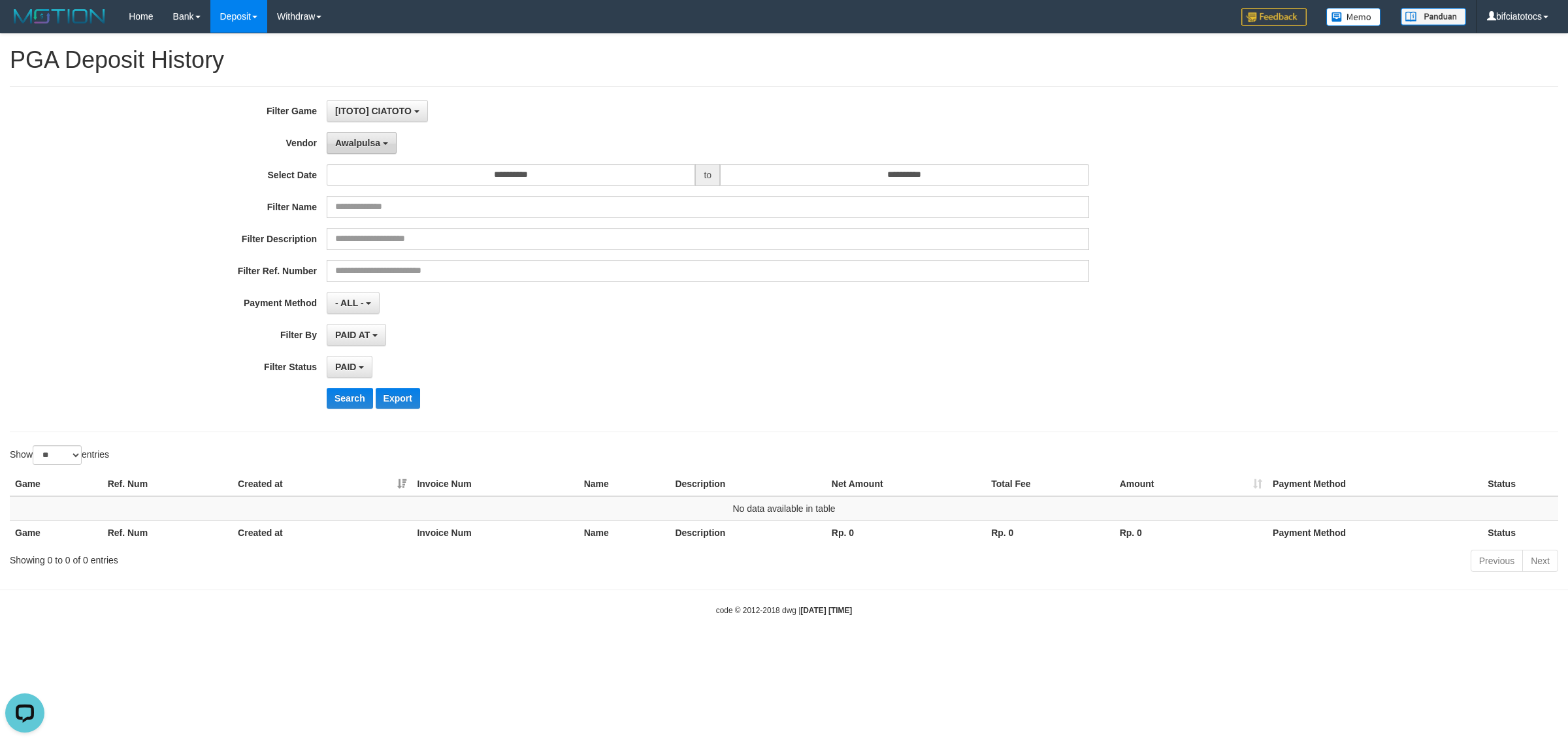 click on "Awalpulsa" at bounding box center (361, 143) 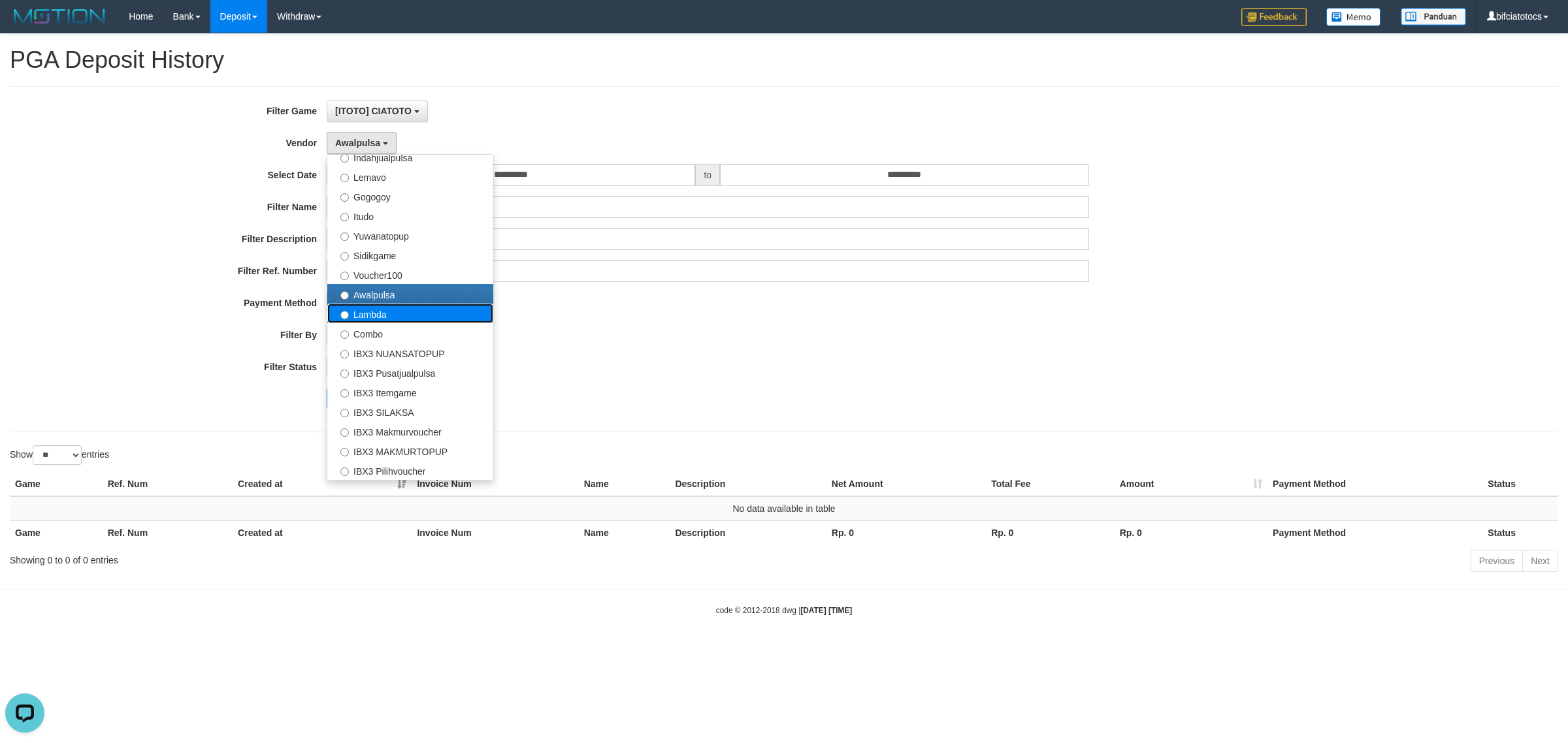 click on "Lambda" at bounding box center (410, 313) 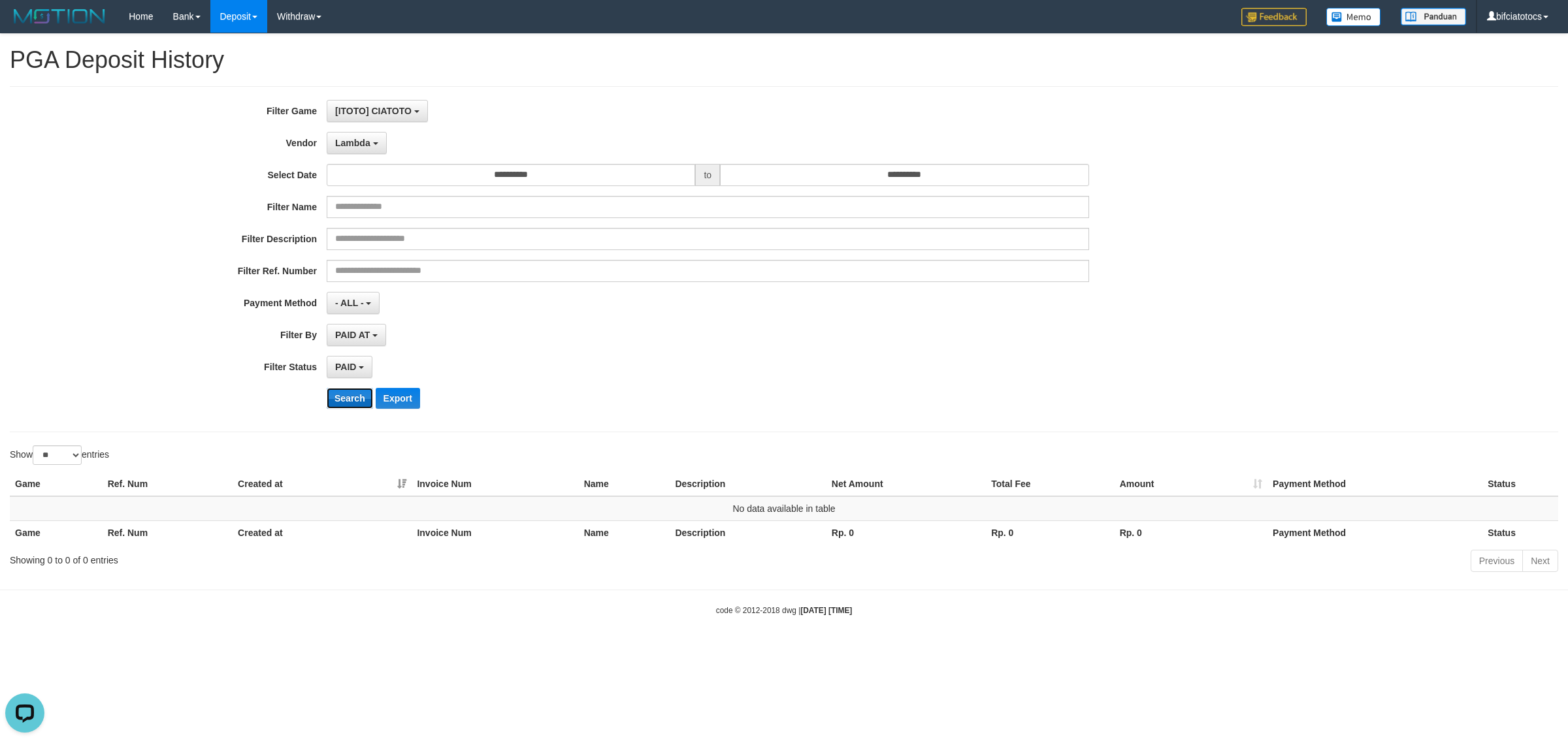 click on "Search" at bounding box center (350, 398) 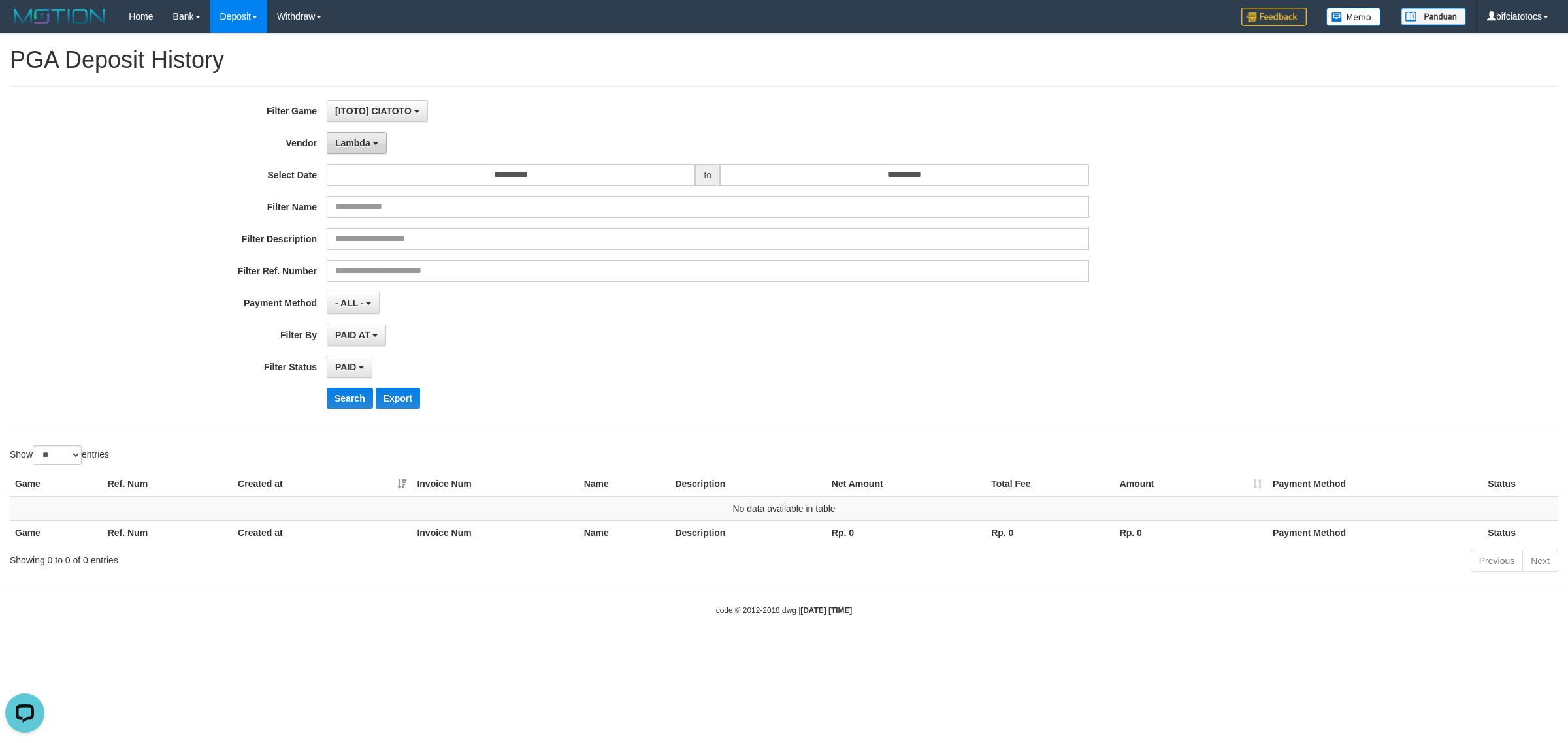 click on "Lambda" at bounding box center (353, 143) 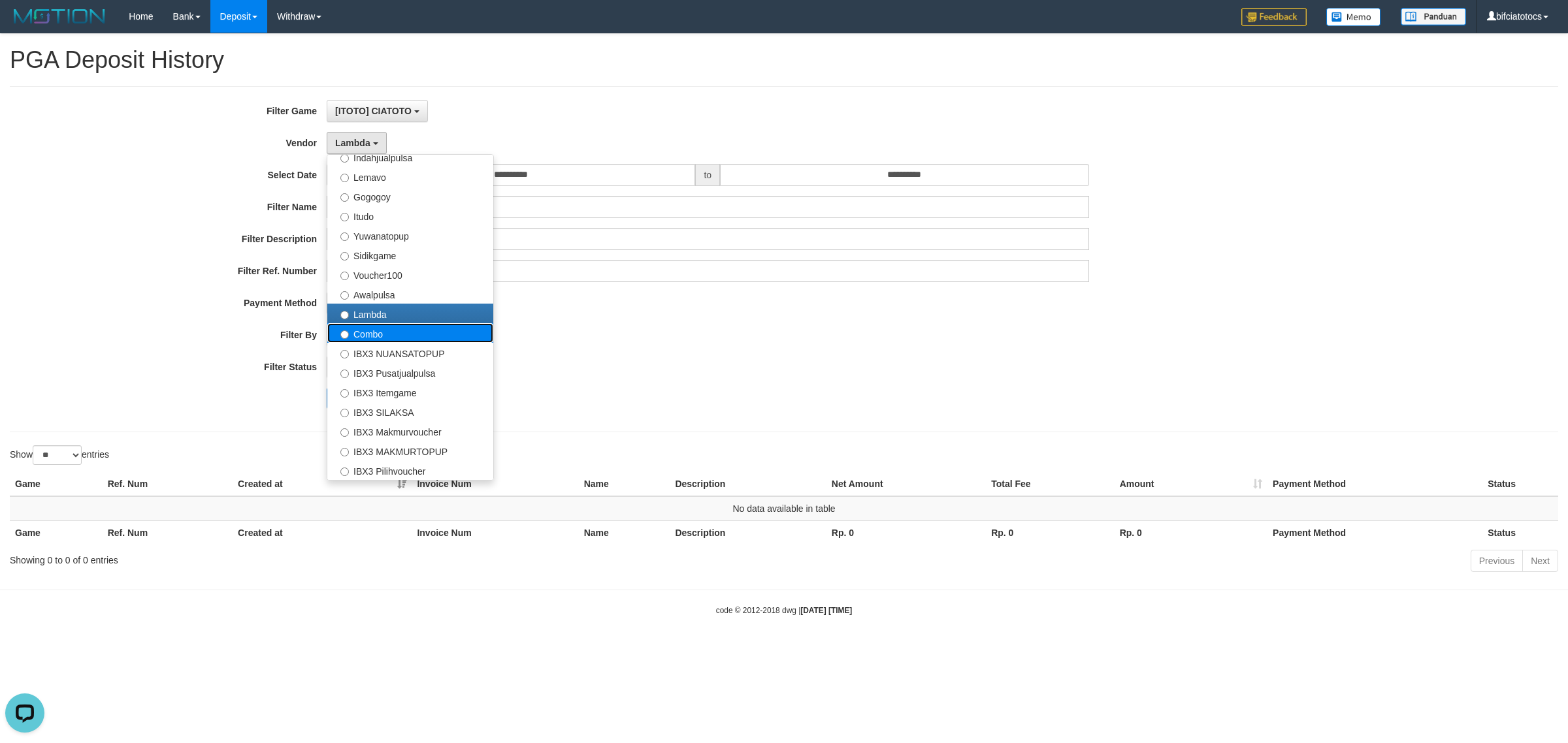 click on "Combo" at bounding box center (410, 333) 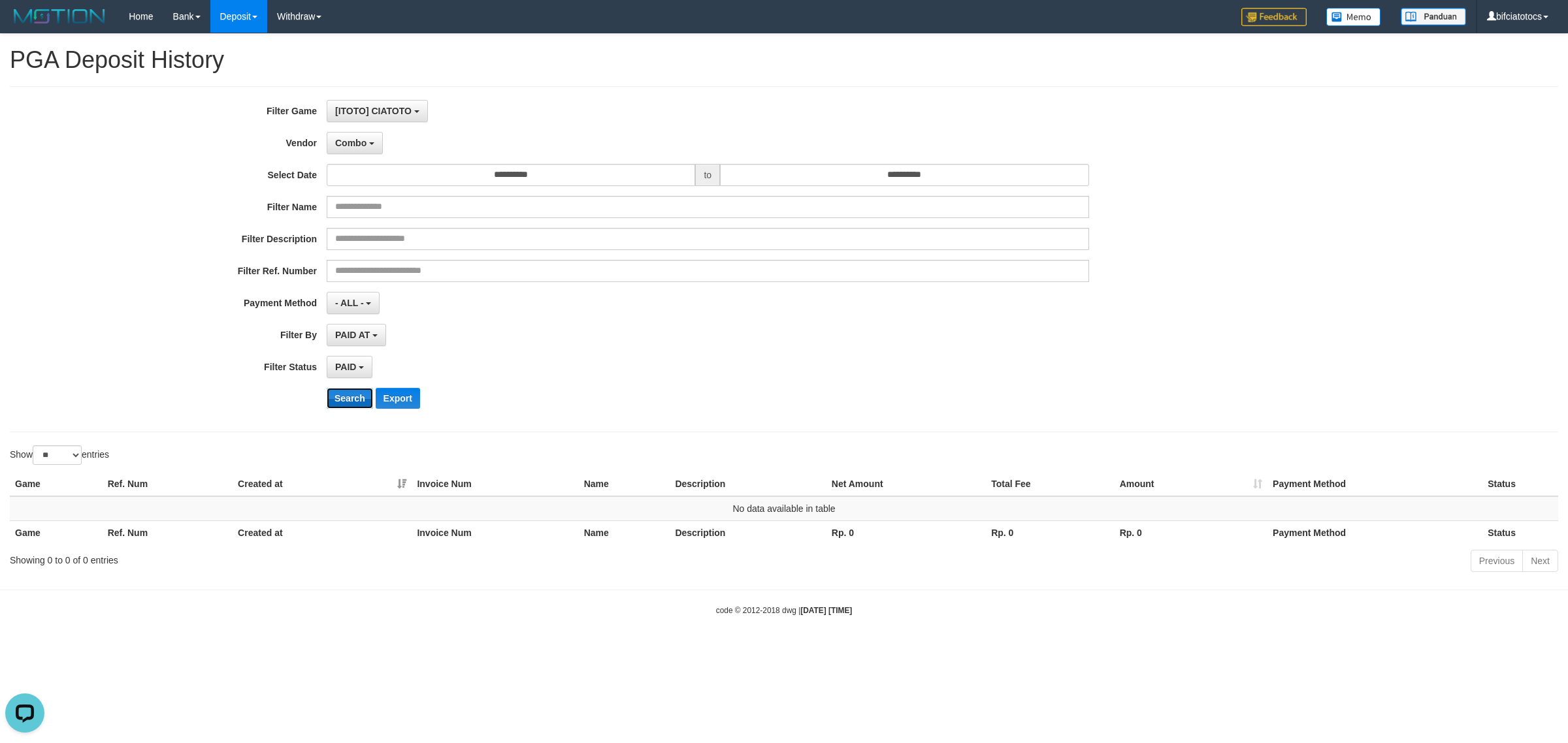 click on "Search" at bounding box center (350, 398) 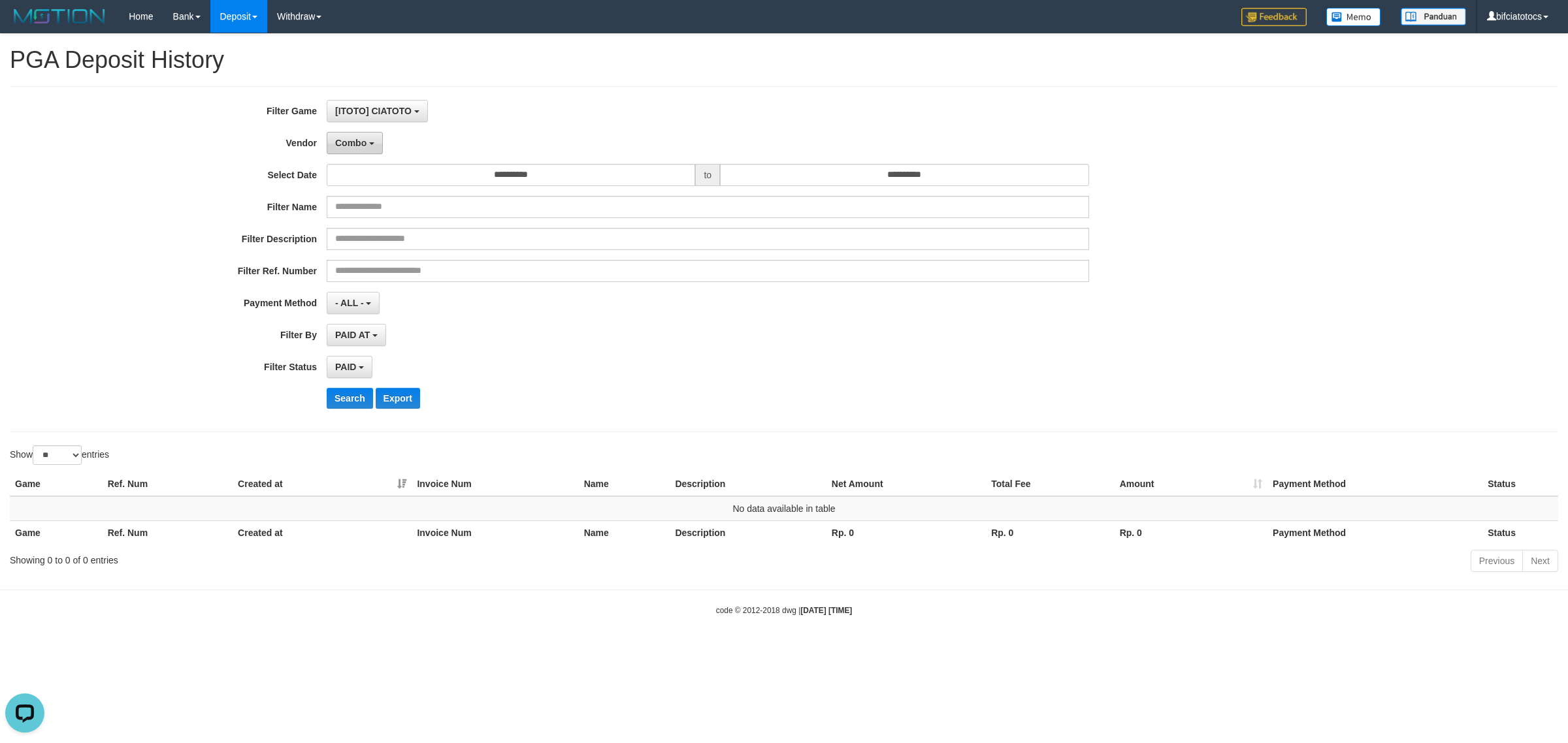click on "Combo" at bounding box center (351, 143) 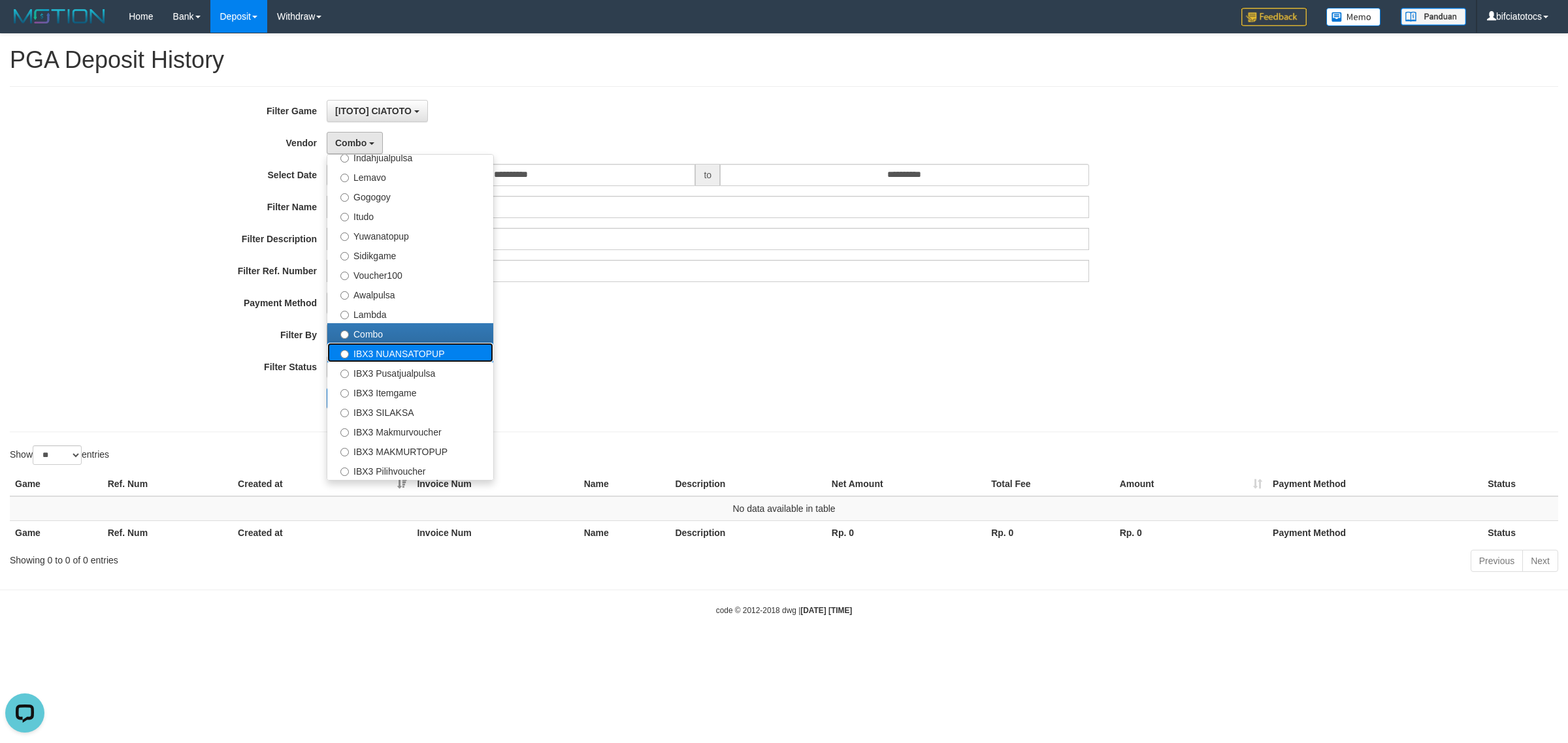 click on "IBX3 NUANSATOPUP" at bounding box center (410, 353) 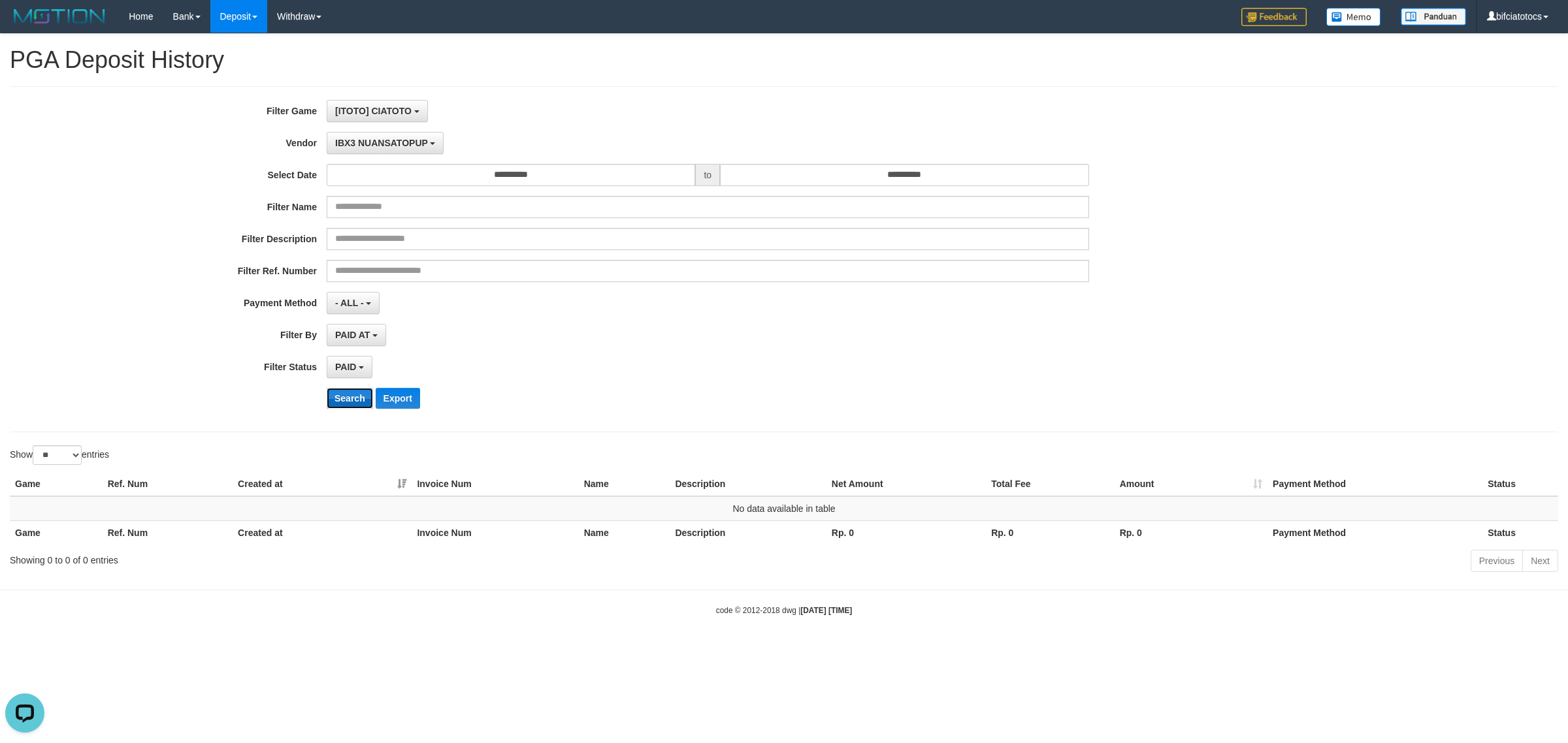 click on "Search" at bounding box center (350, 398) 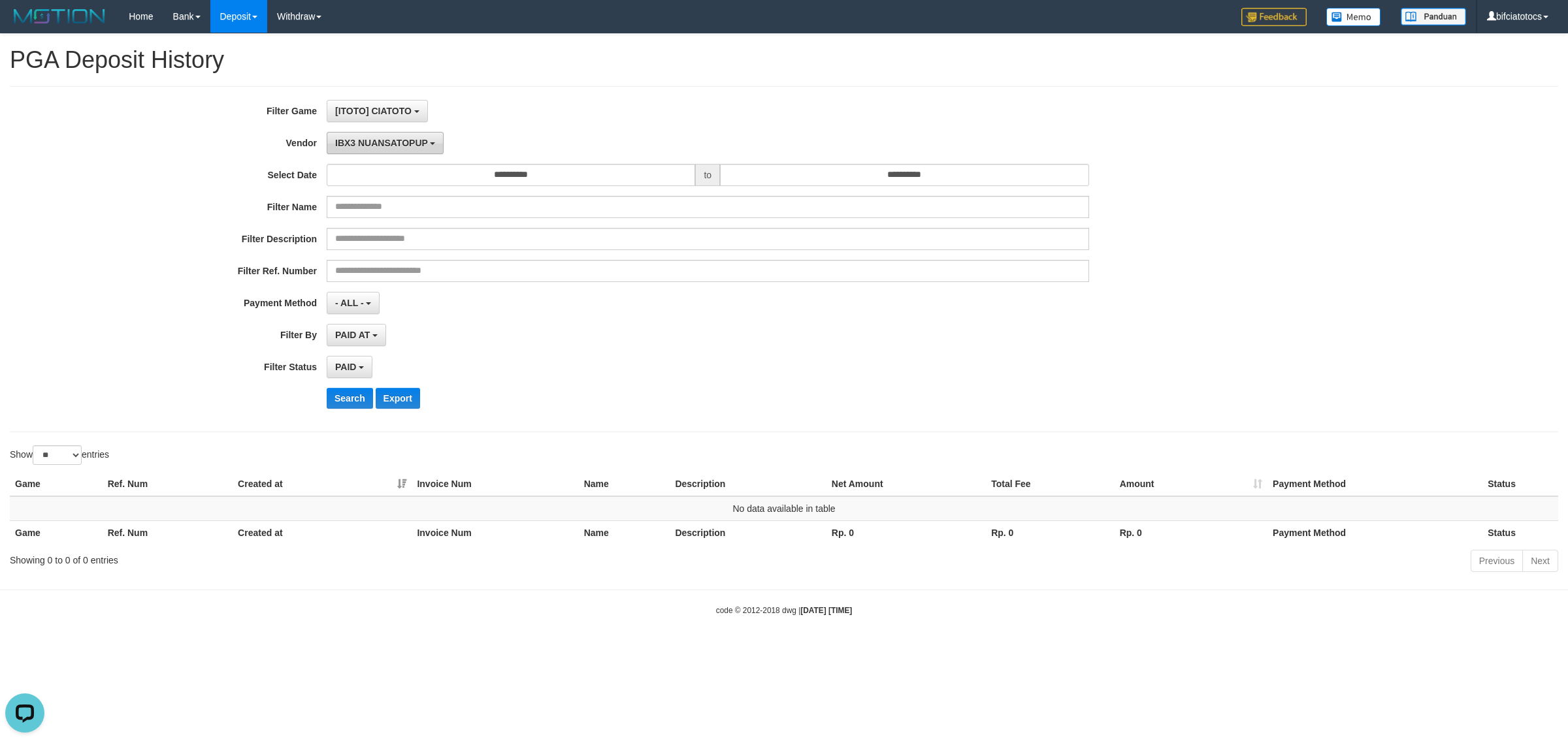 click on "IBX3 NUANSATOPUP" at bounding box center (382, 143) 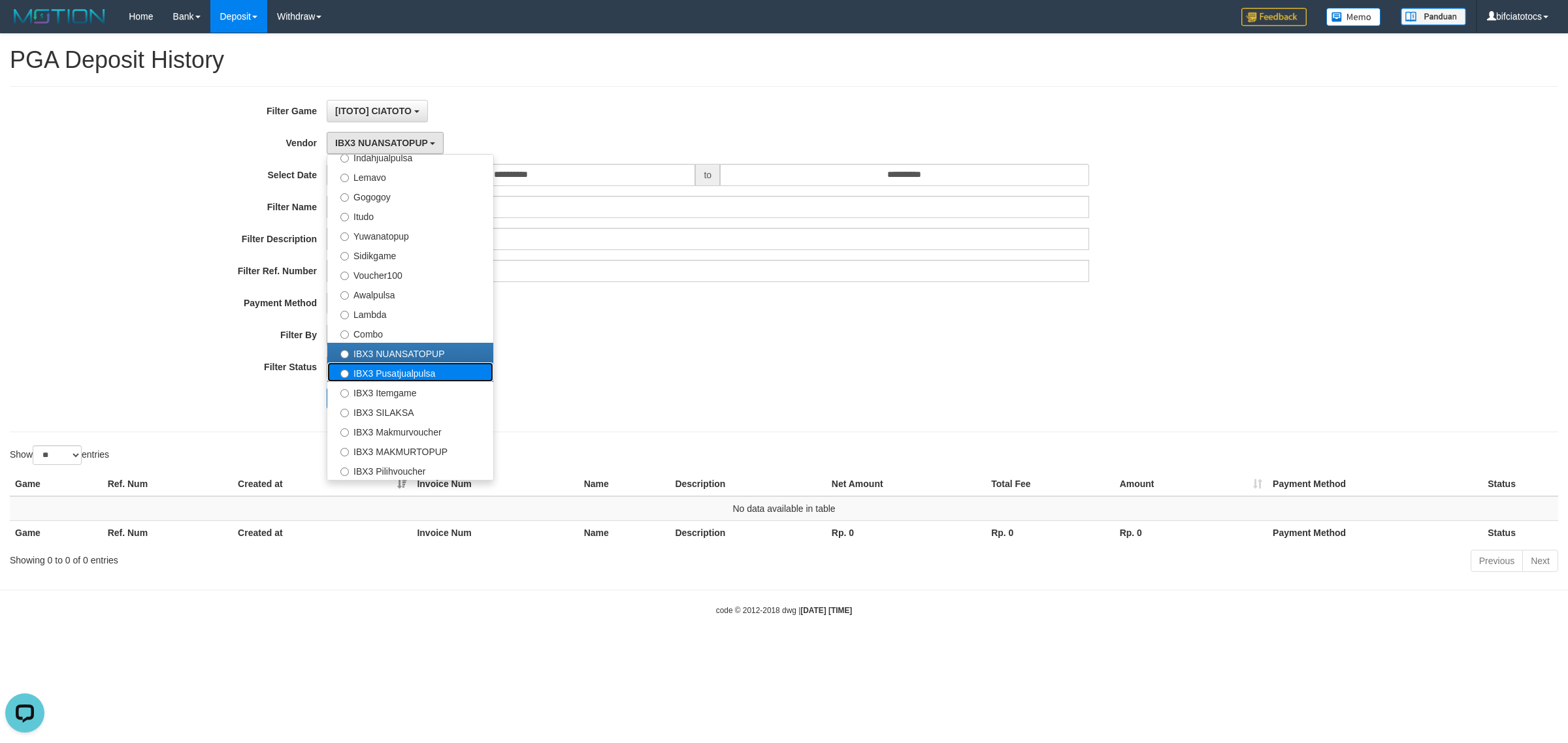 click on "IBX3 Pusatjualpulsa" at bounding box center (410, 372) 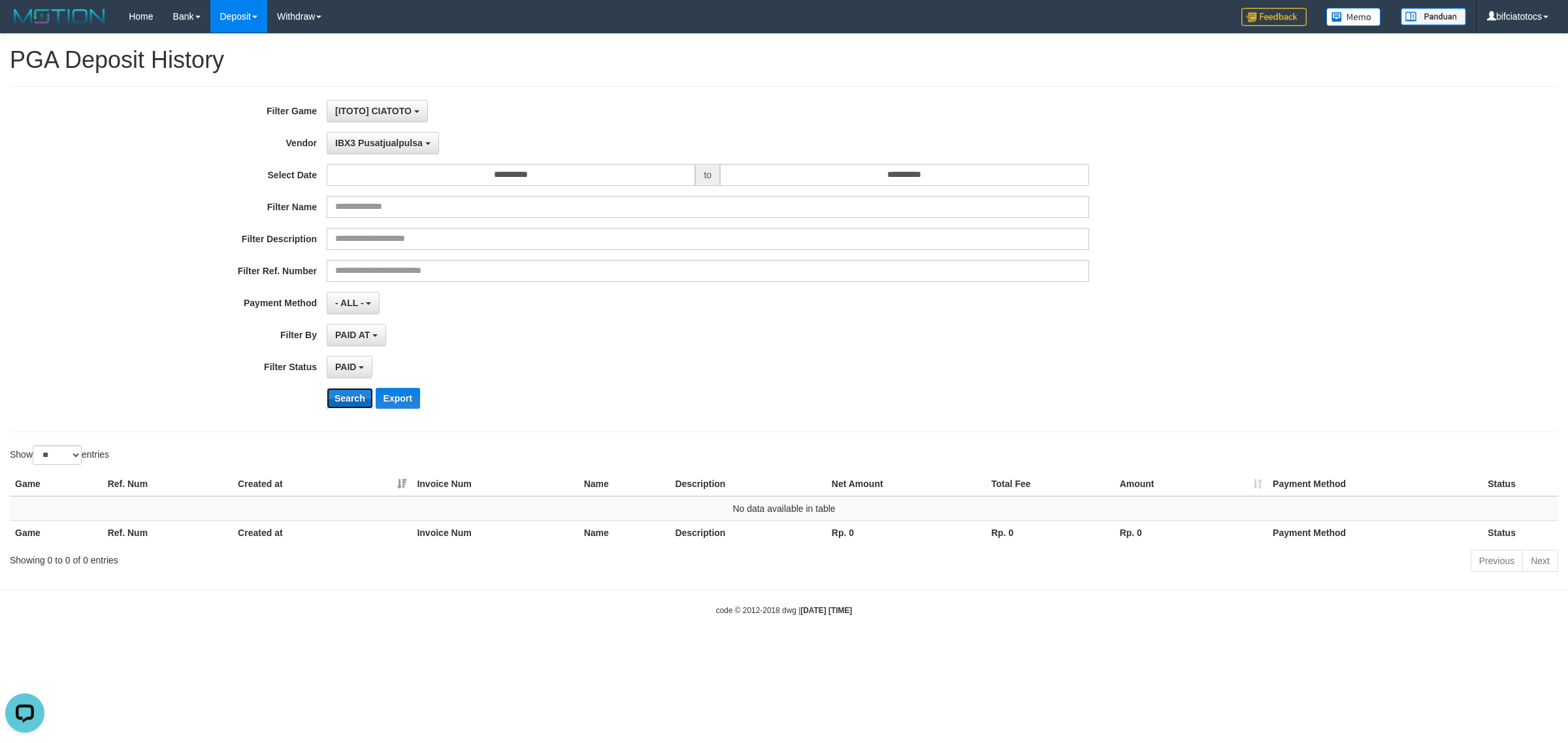 click on "Search" at bounding box center [350, 398] 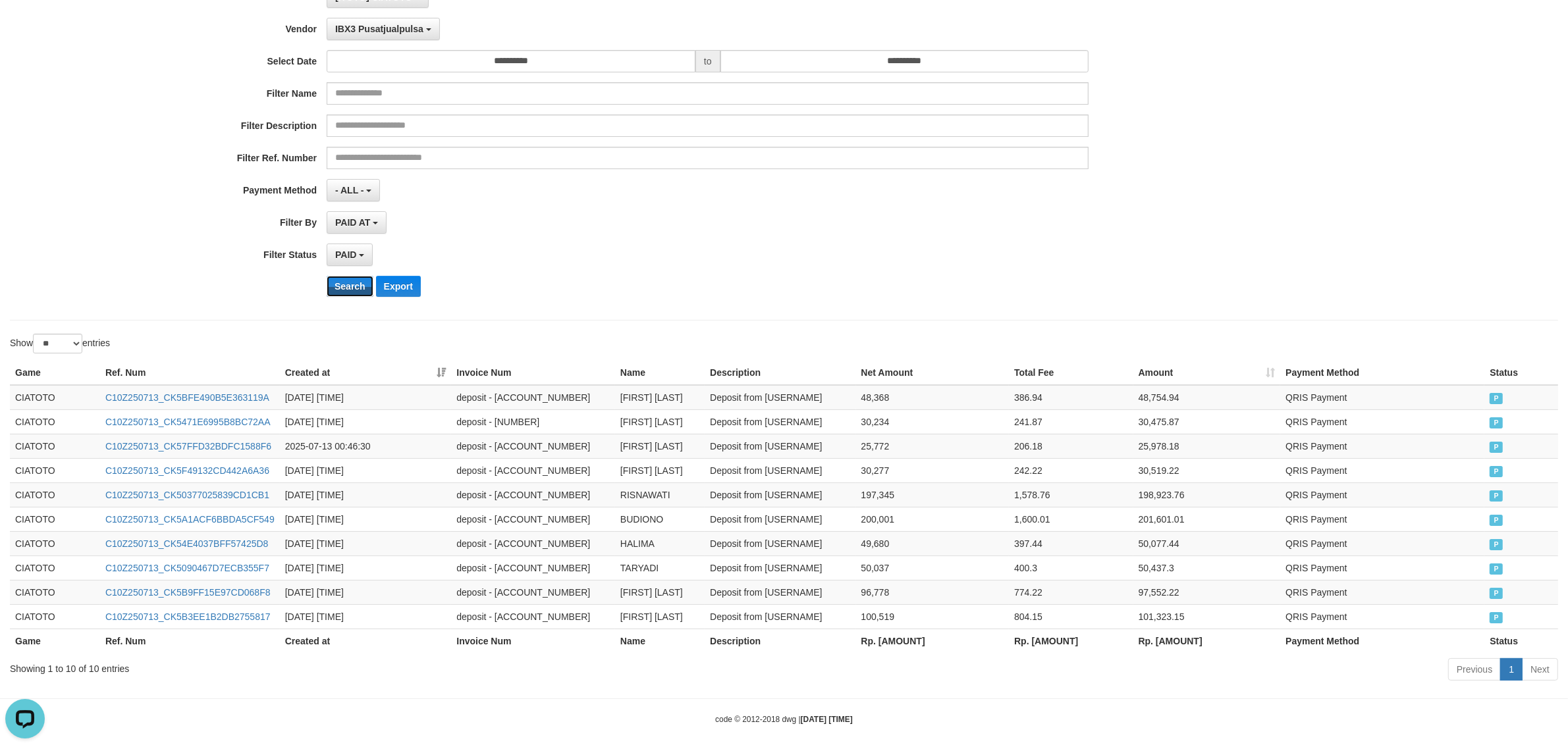 scroll, scrollTop: 180, scrollLeft: 0, axis: vertical 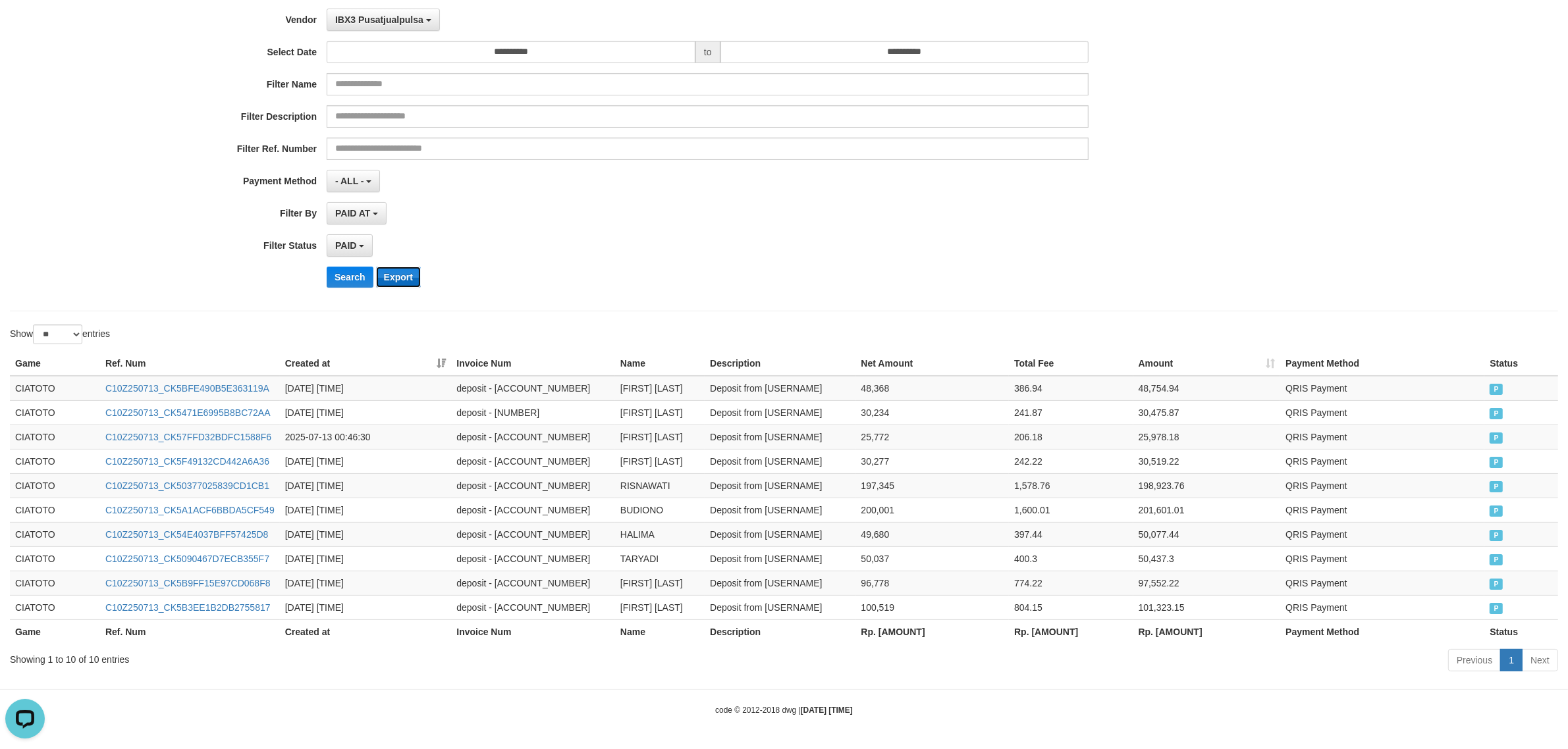 drag, startPoint x: 407, startPoint y: 224, endPoint x: 397, endPoint y: 225, distance: 10.049876 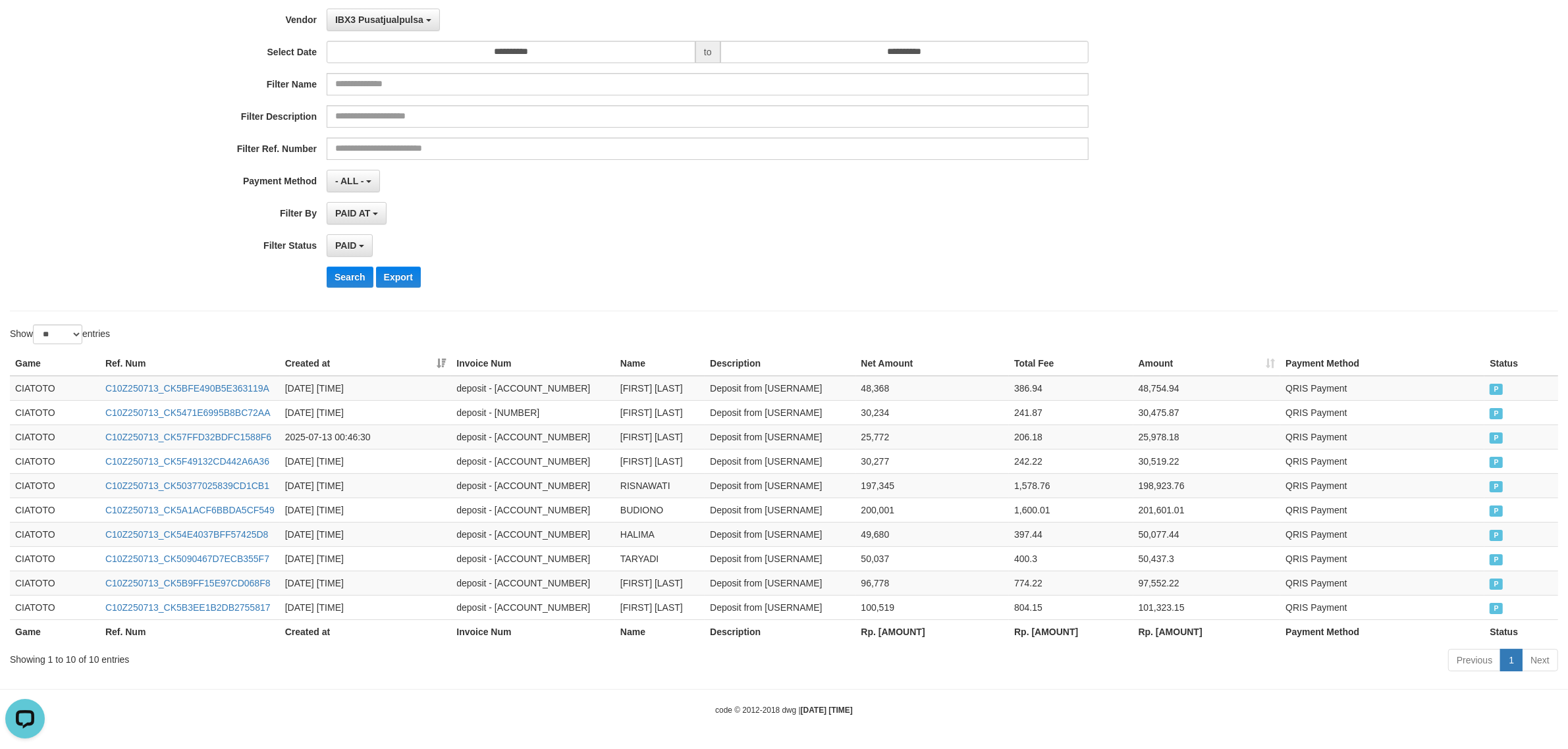 click on "**********" at bounding box center (653, 213) 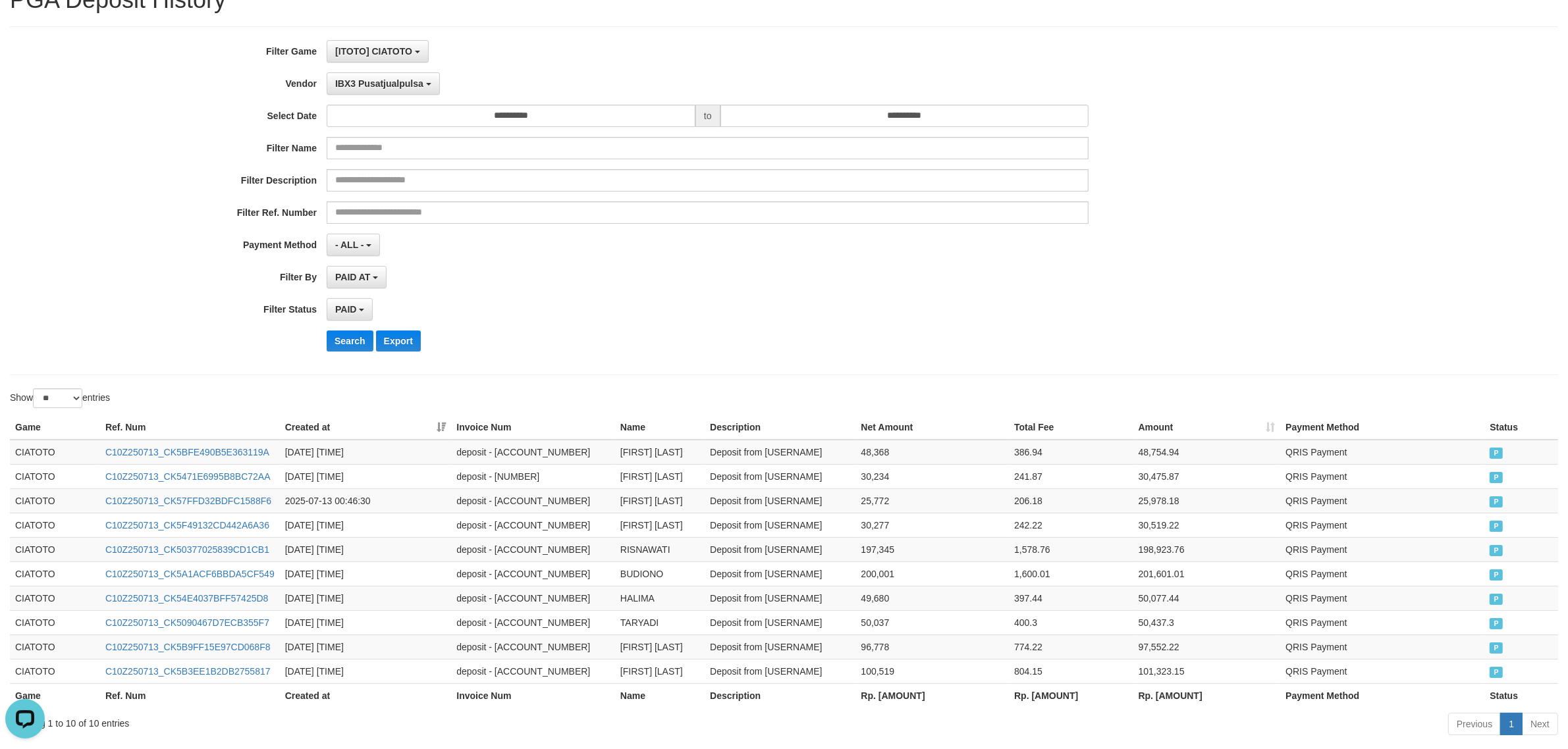 scroll, scrollTop: 0, scrollLeft: 0, axis: both 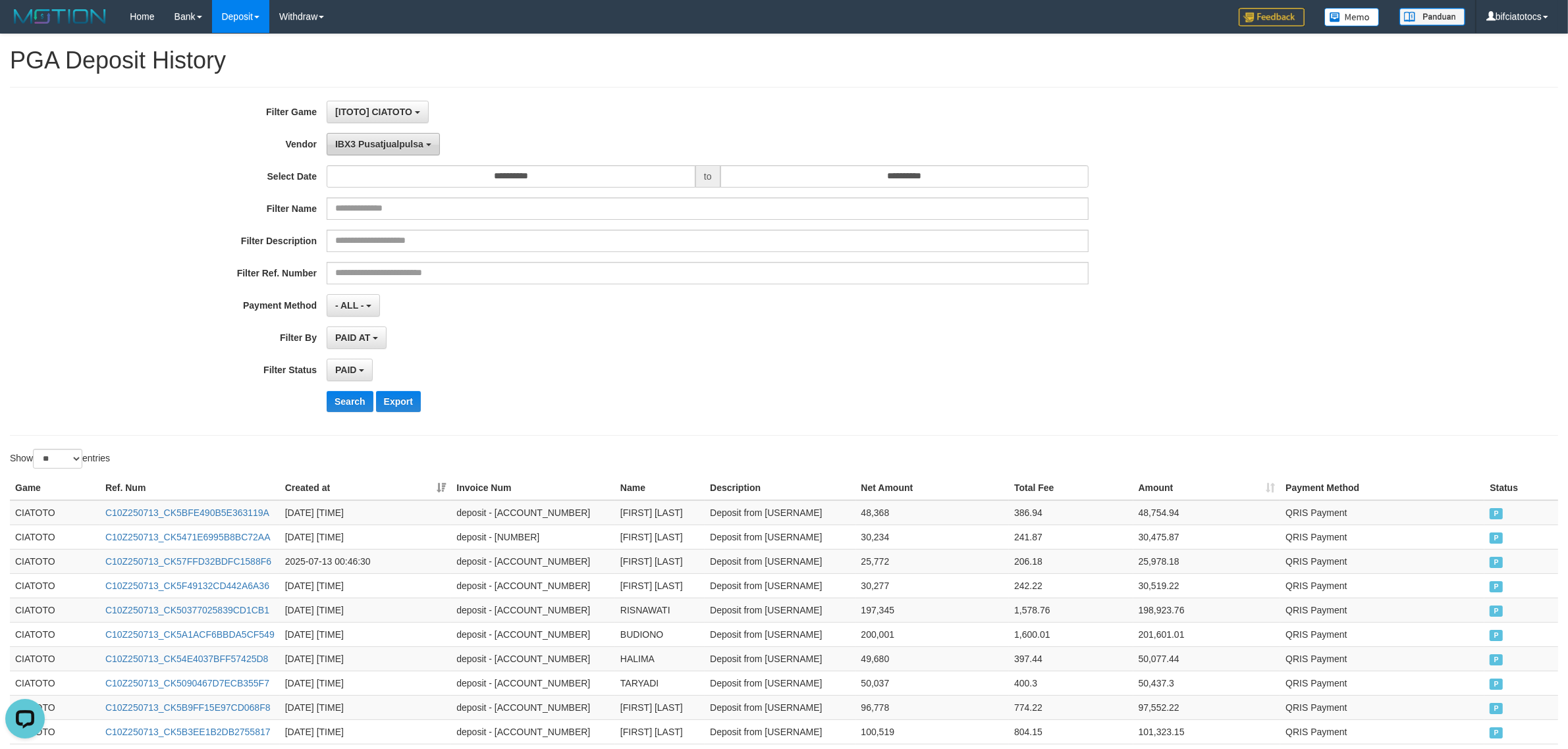 click on "IBX3 Pusatjualpulsa" at bounding box center (379, 144) 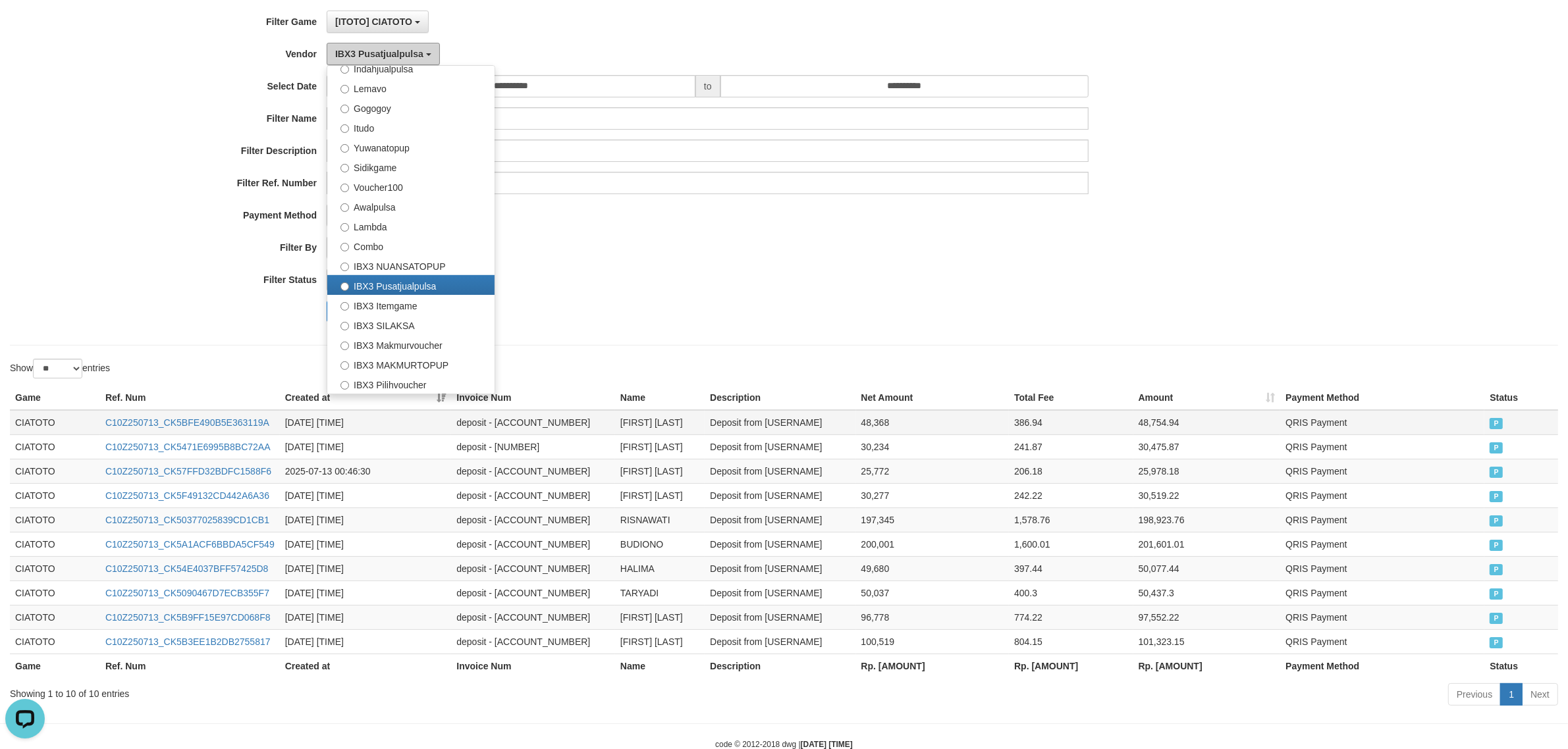 scroll, scrollTop: 180, scrollLeft: 0, axis: vertical 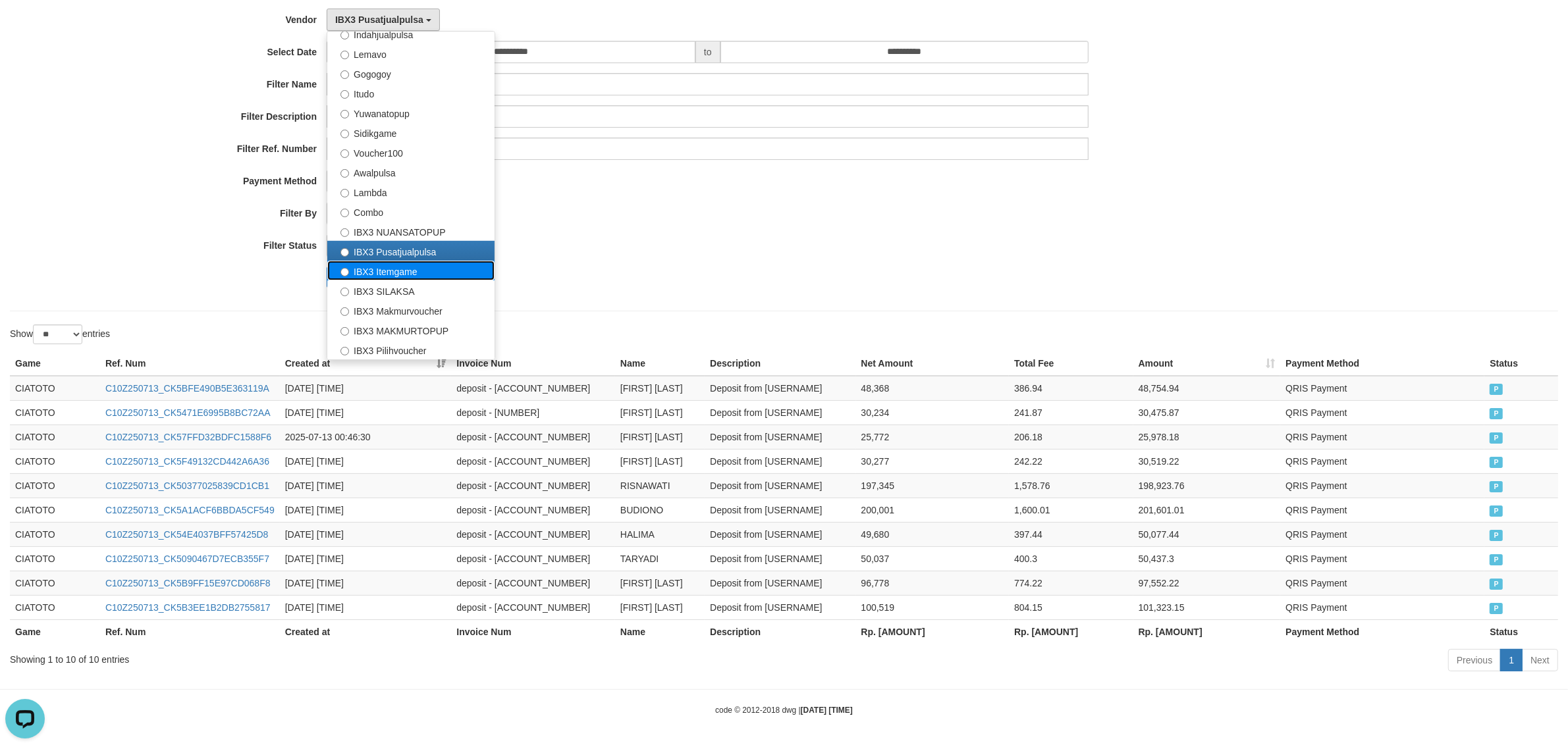 click on "IBX3 Itemgame" at bounding box center [411, 271] 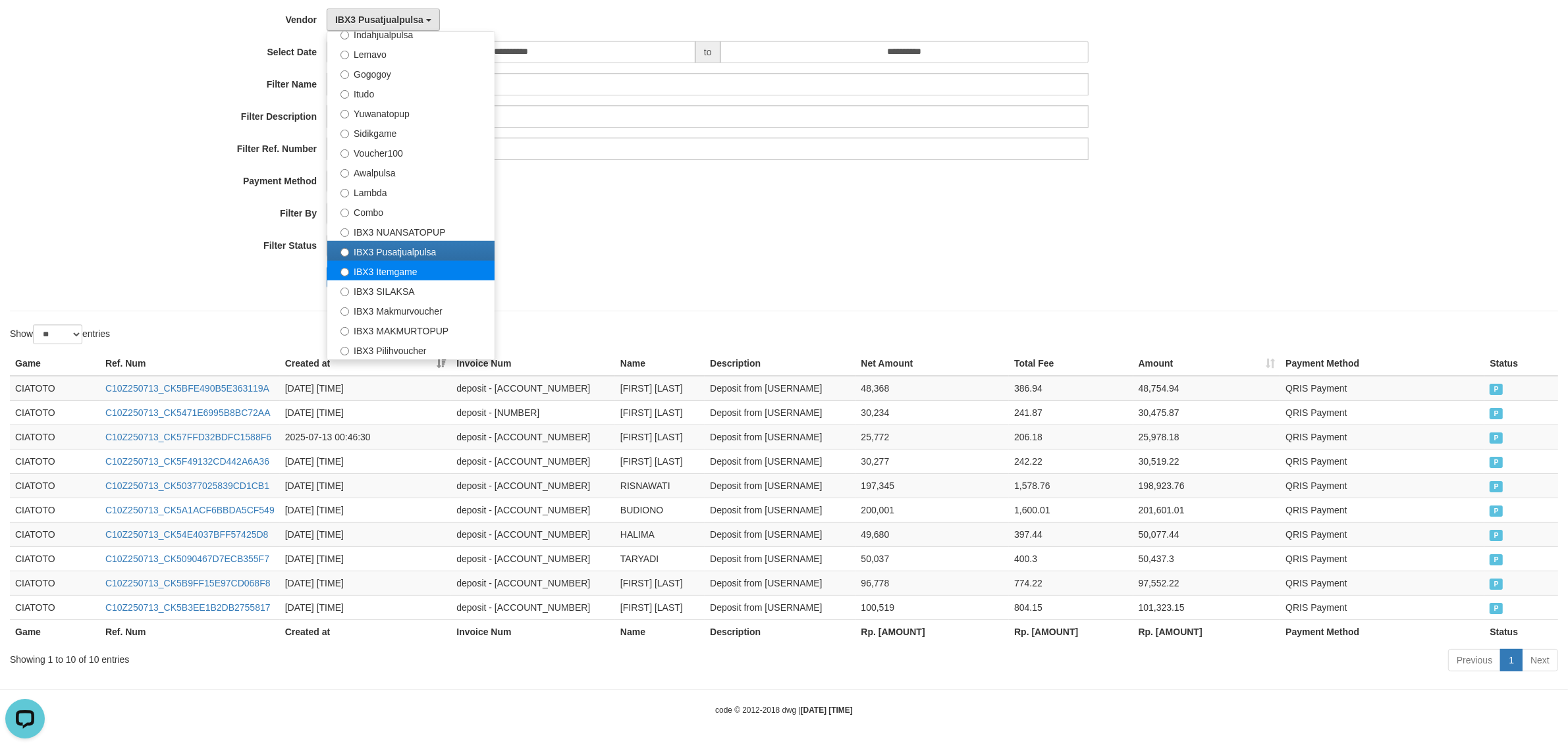 select on "**********" 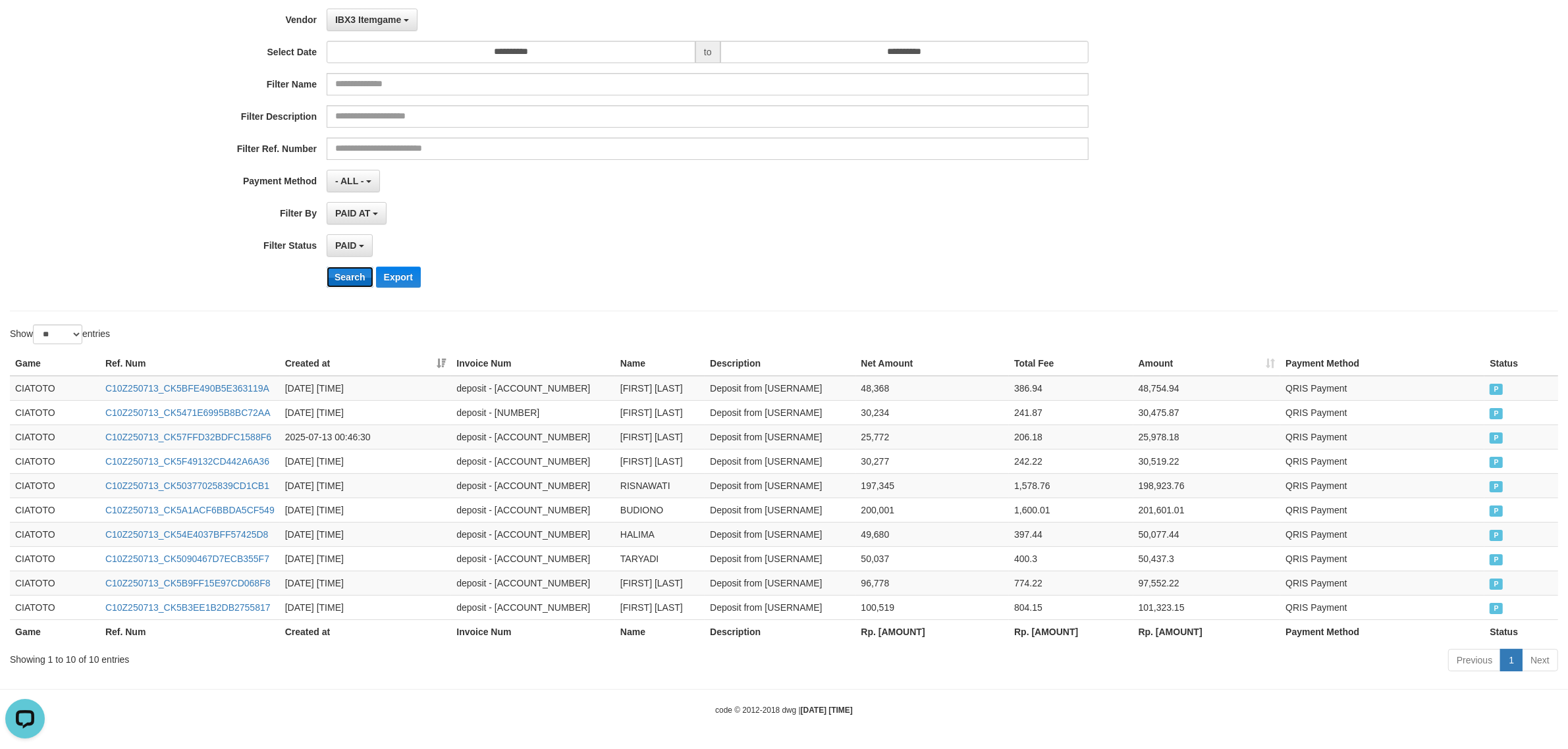 click on "Search" at bounding box center (350, 277) 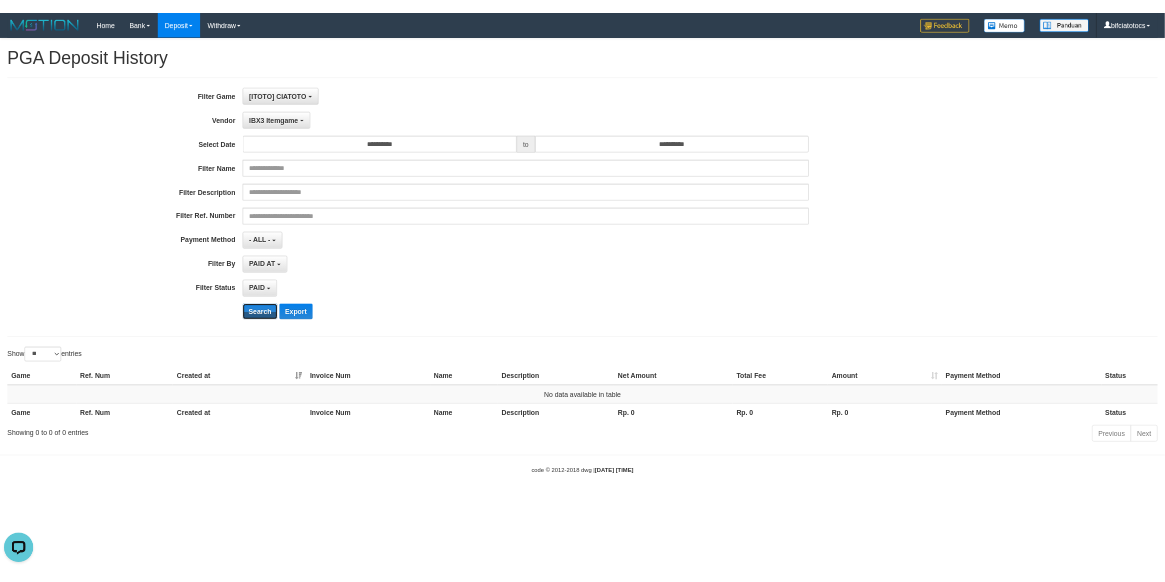 scroll, scrollTop: 0, scrollLeft: 0, axis: both 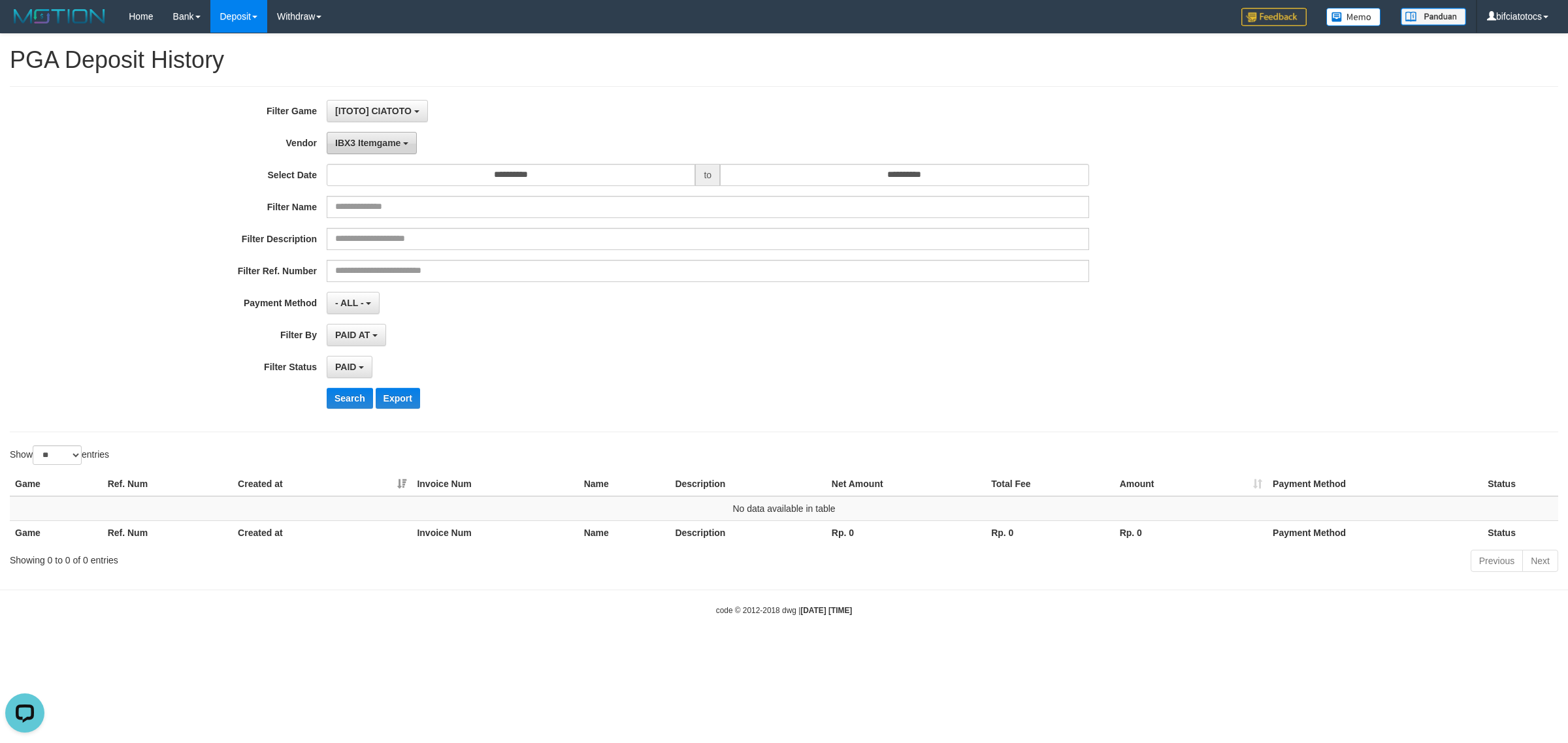 click on "IBX3 Itemgame" at bounding box center (368, 143) 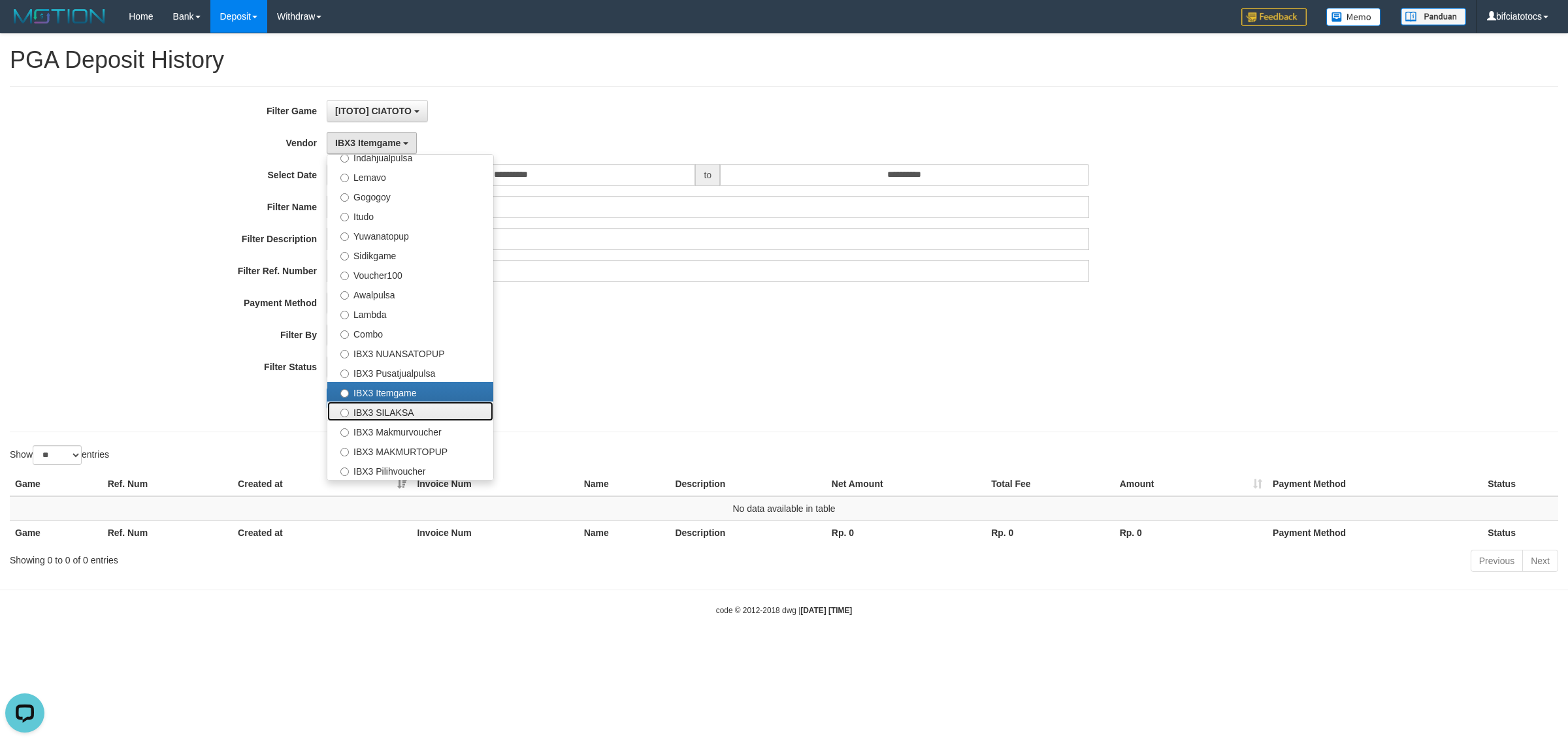 click on "IBX3 SILAKSA" at bounding box center [410, 411] 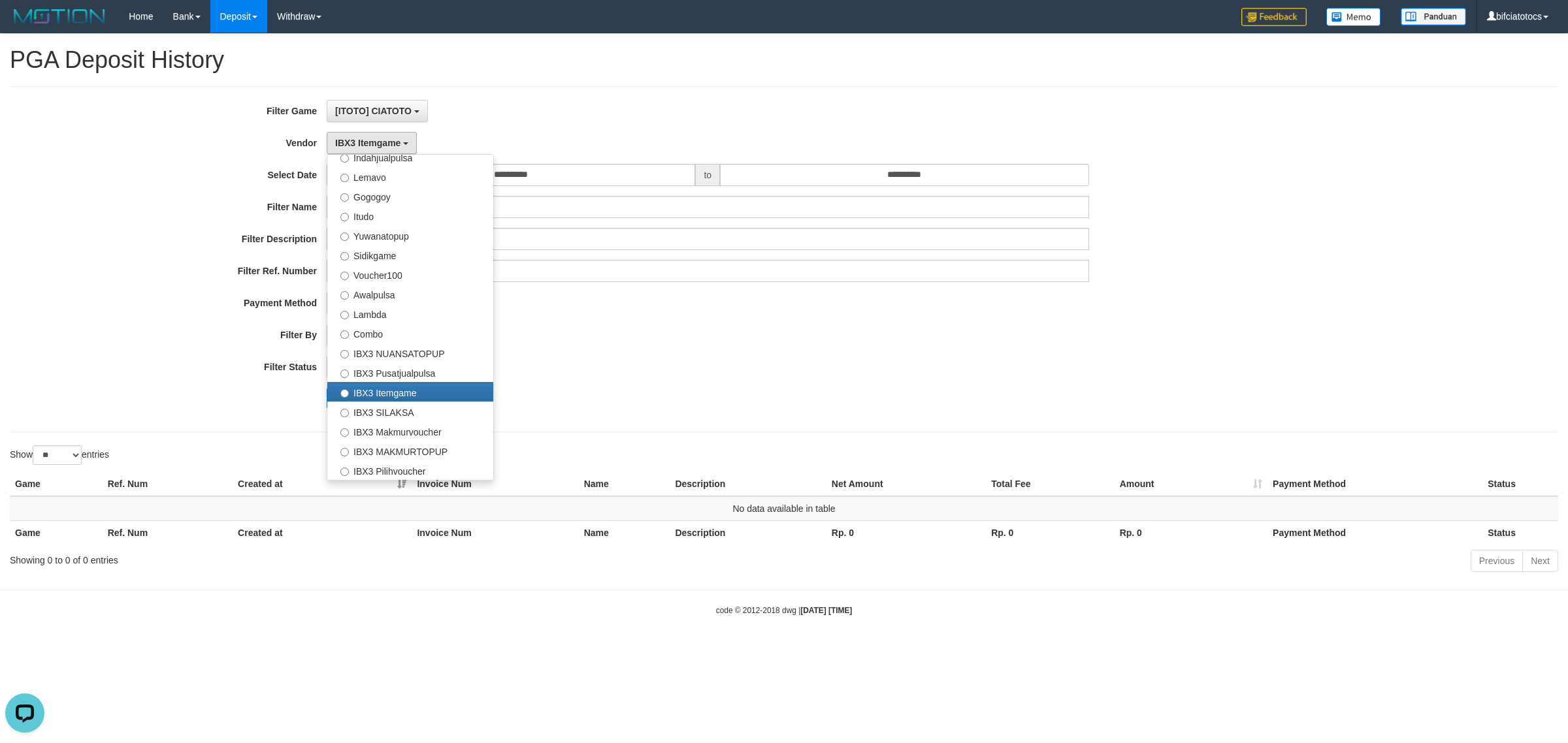 select on "**********" 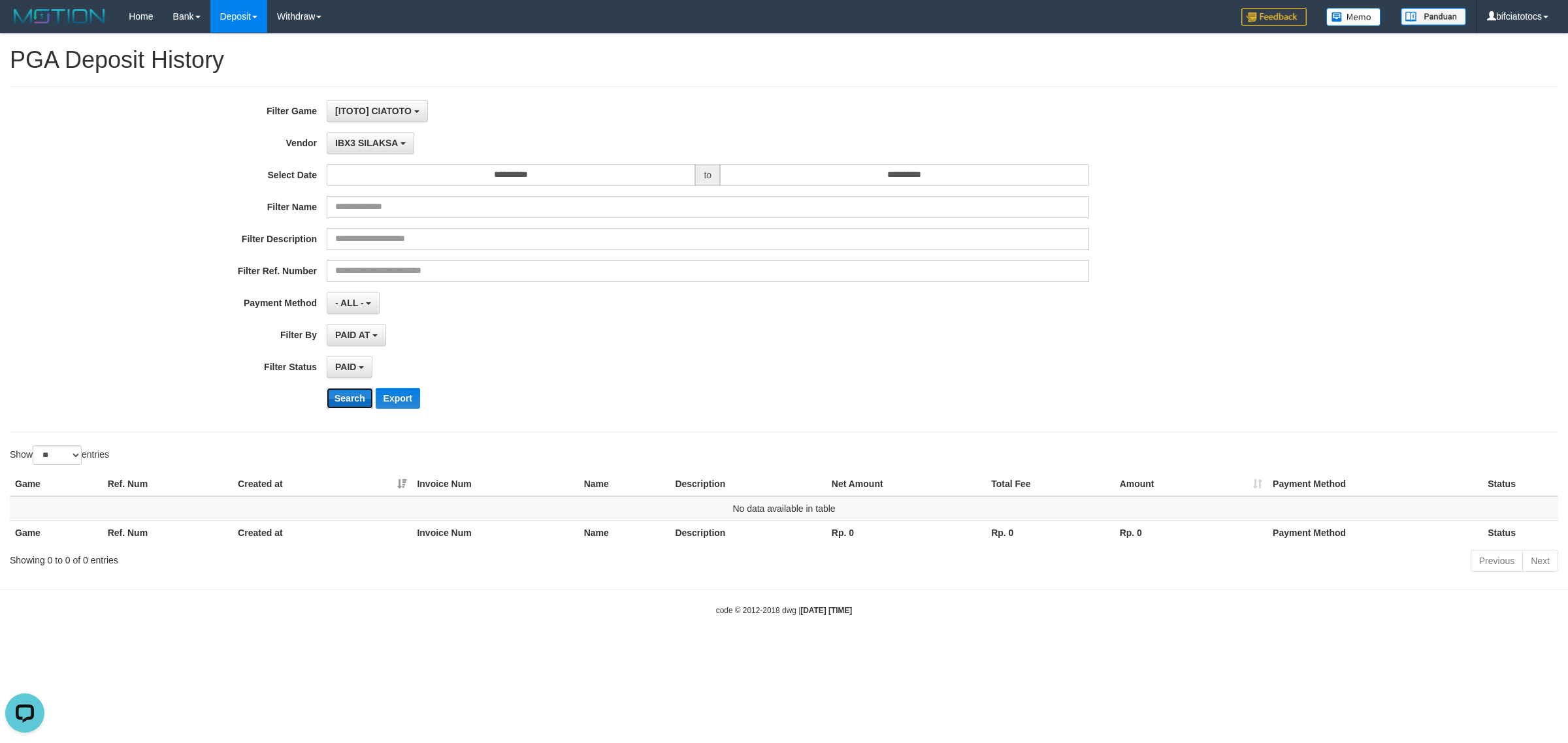 click on "Search" at bounding box center (350, 398) 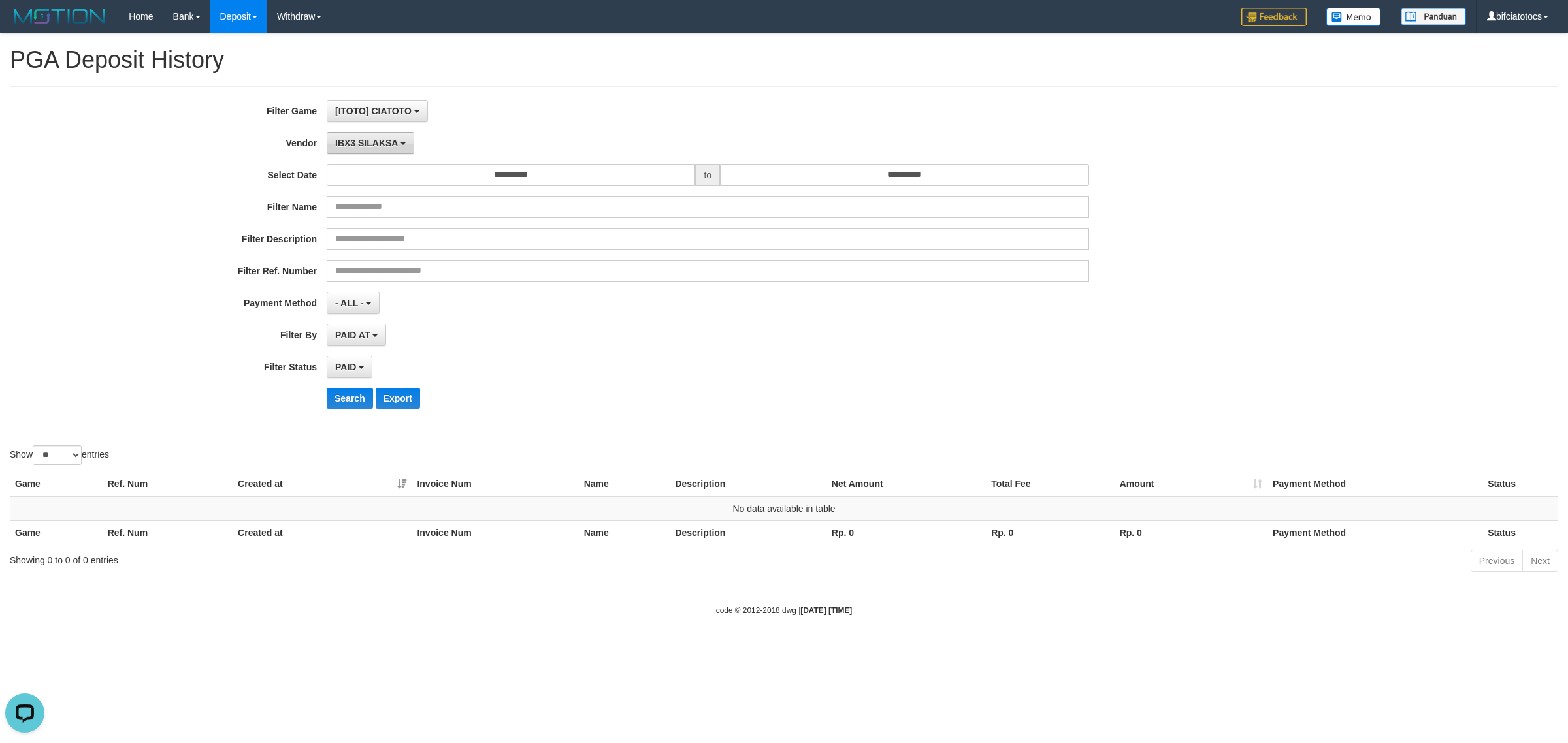 click on "IBX3 SILAKSA" at bounding box center [367, 143] 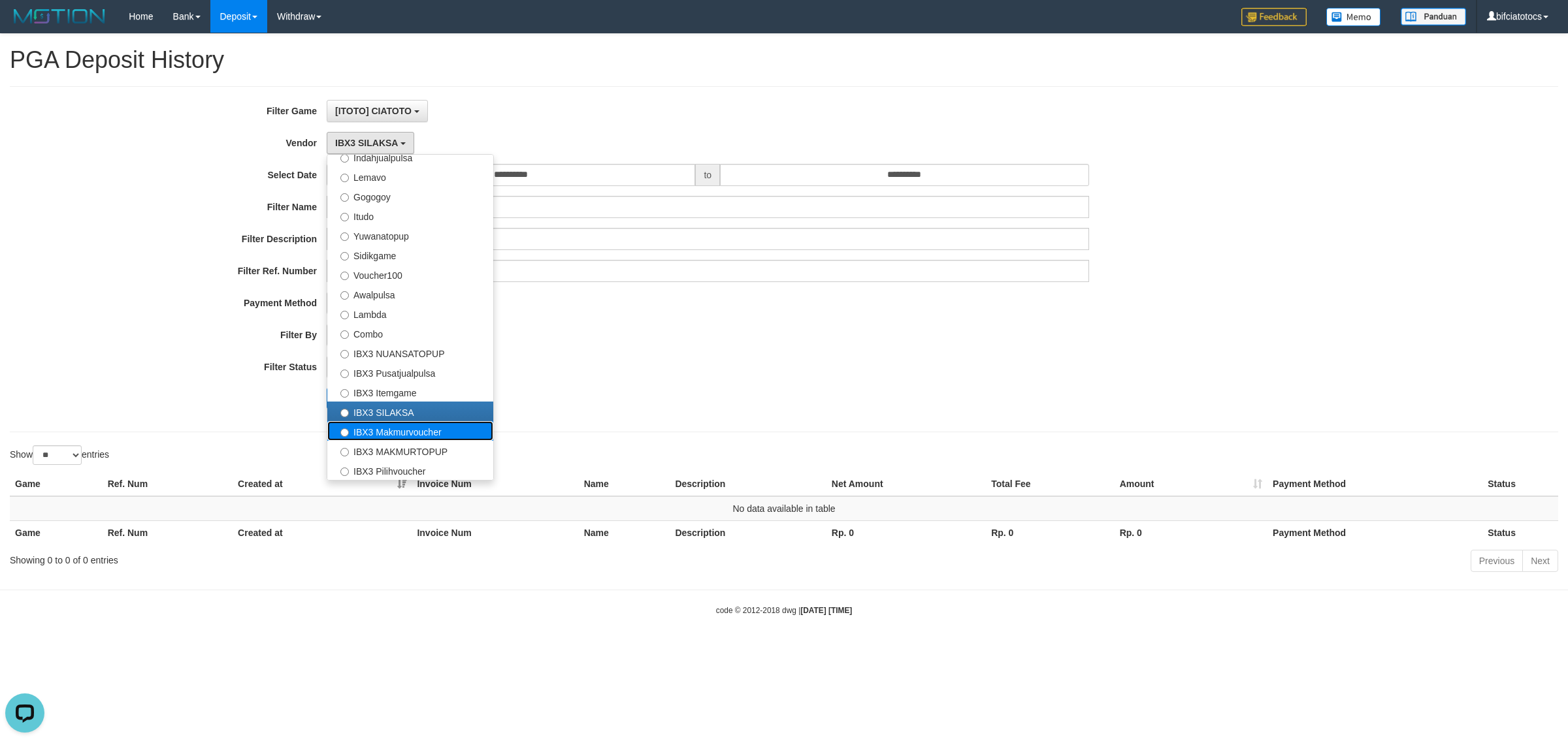 click on "IBX3 Makmurvoucher" at bounding box center [410, 431] 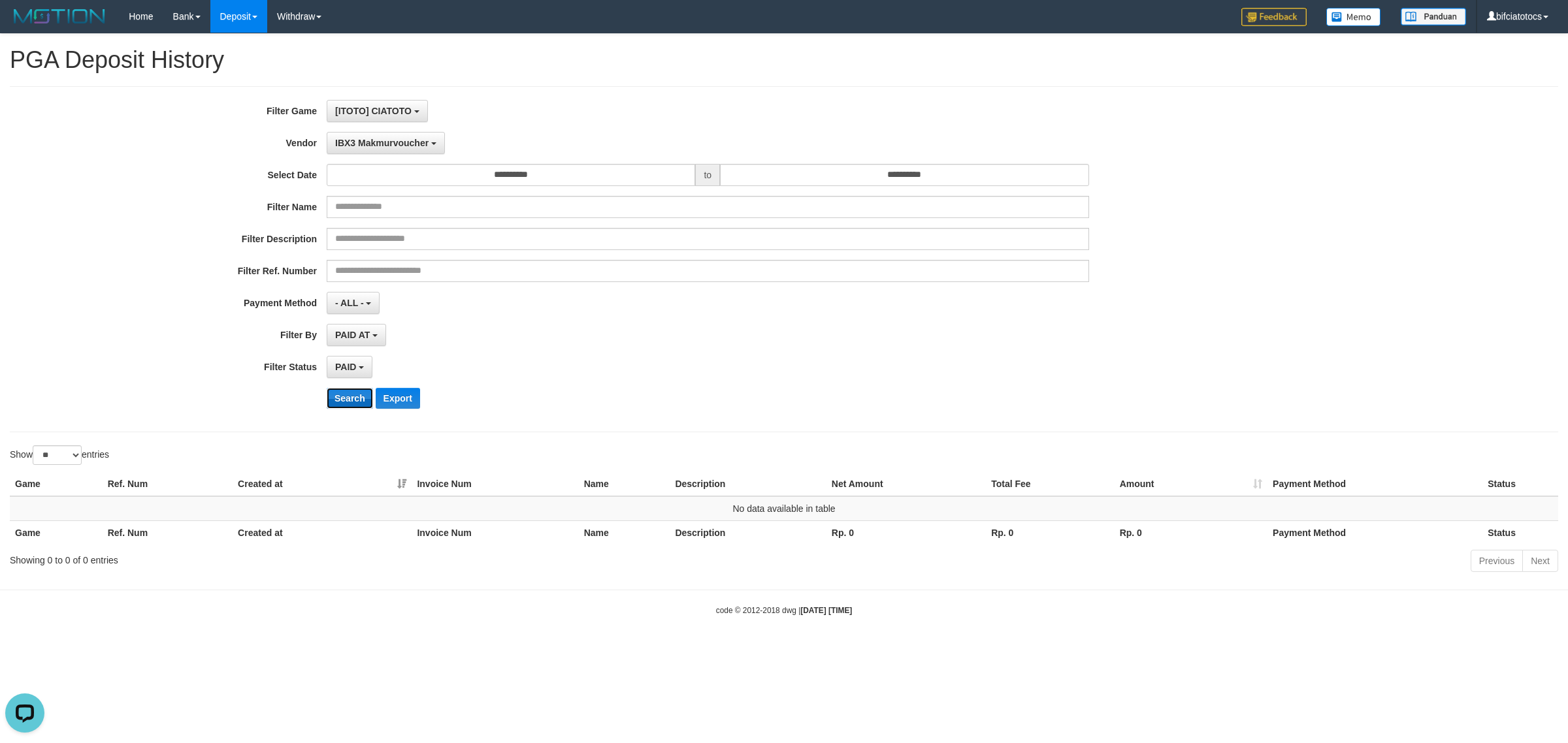 click on "Search" at bounding box center (350, 398) 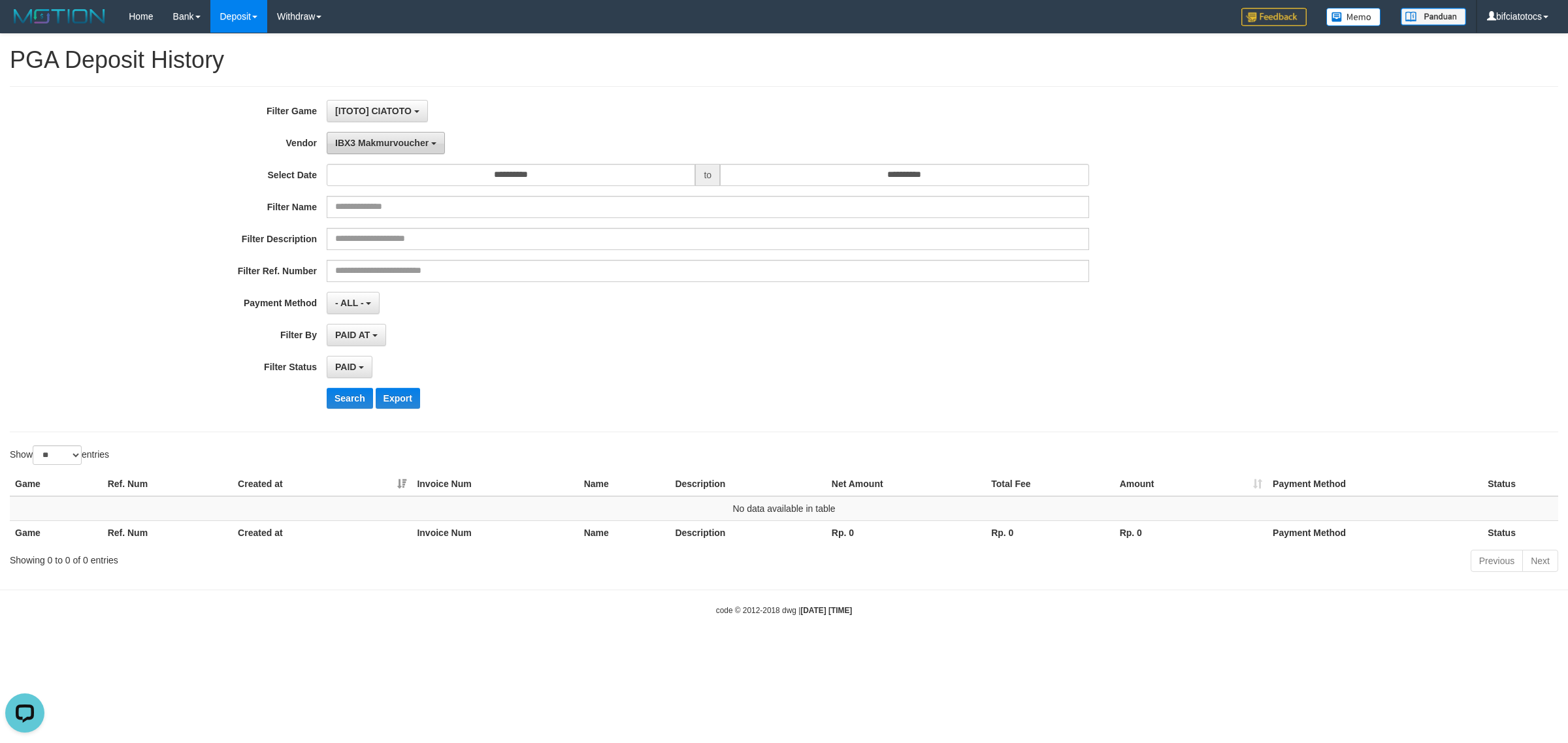 click on "IBX3 Makmurvoucher" at bounding box center [385, 143] 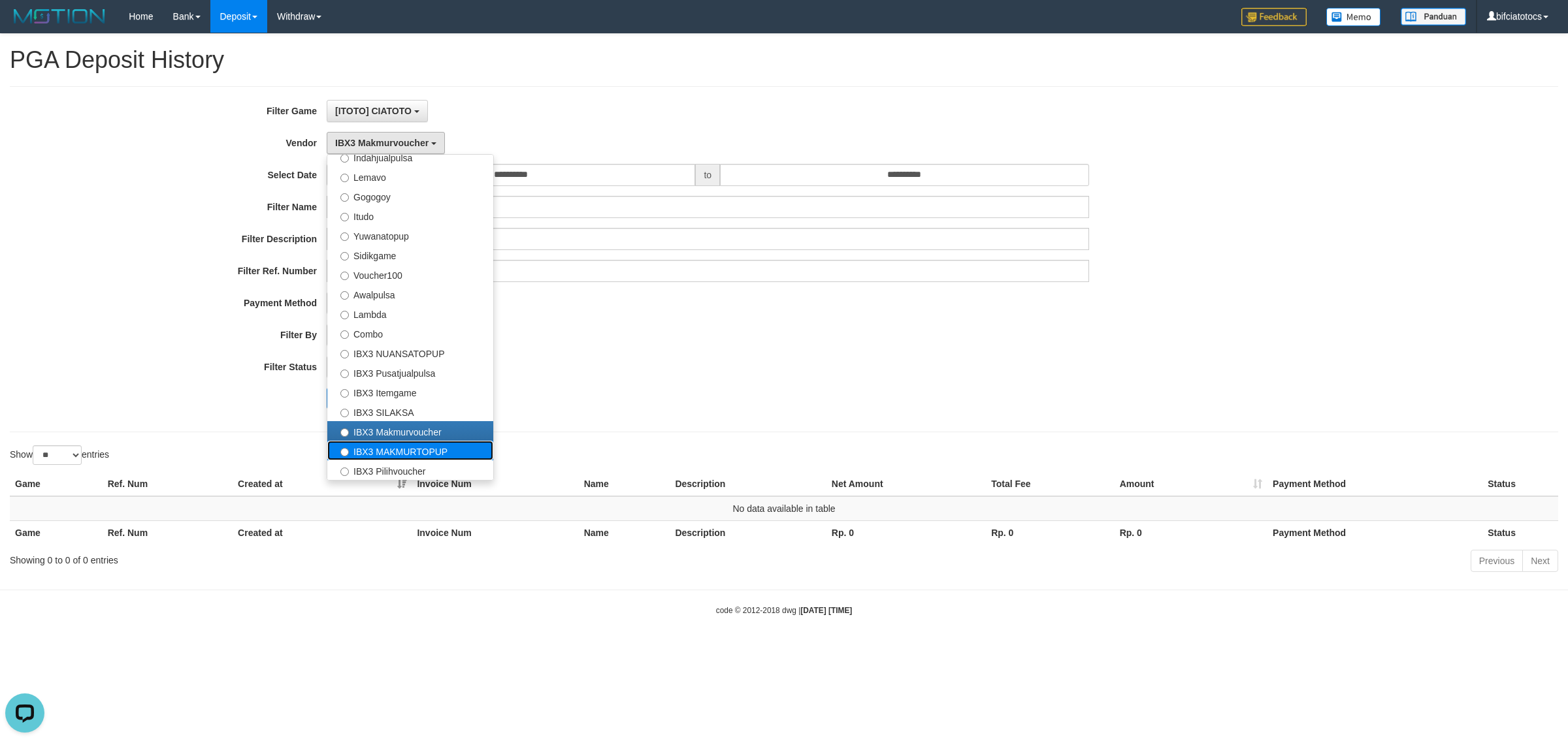click on "IBX3 MAKMURTOPUP" at bounding box center (410, 451) 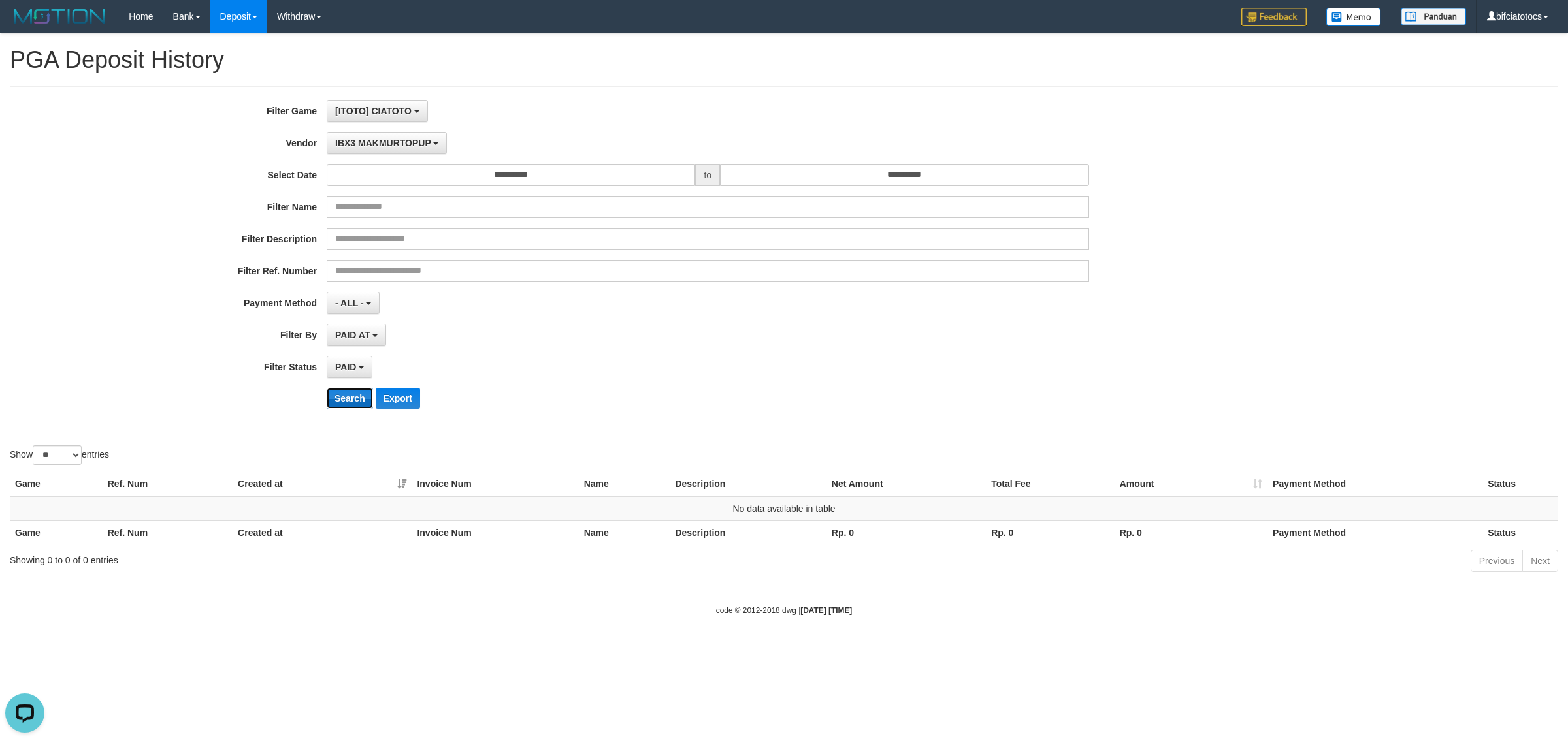 click on "Search" at bounding box center [350, 398] 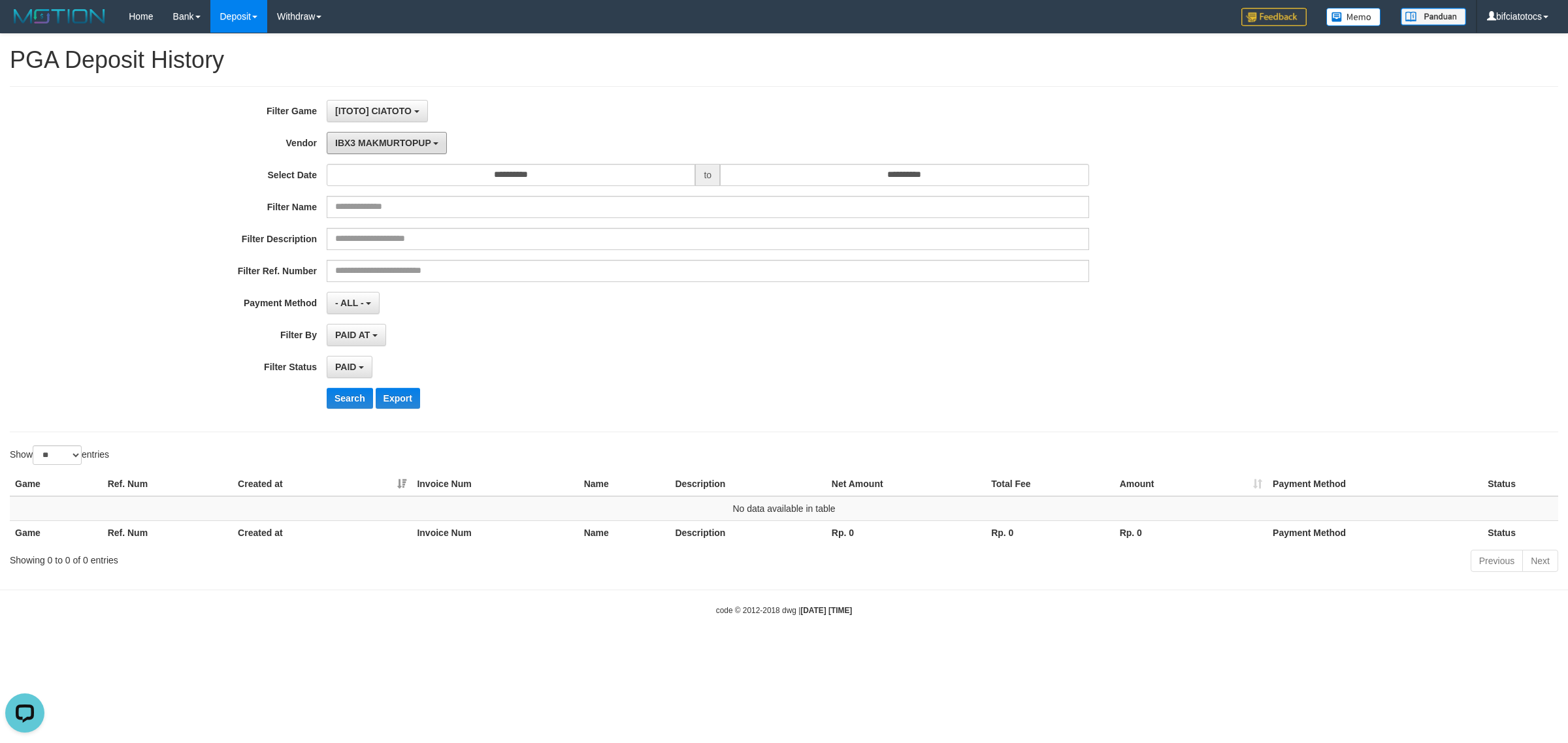 drag, startPoint x: 391, startPoint y: 140, endPoint x: 371, endPoint y: 211, distance: 73.76313 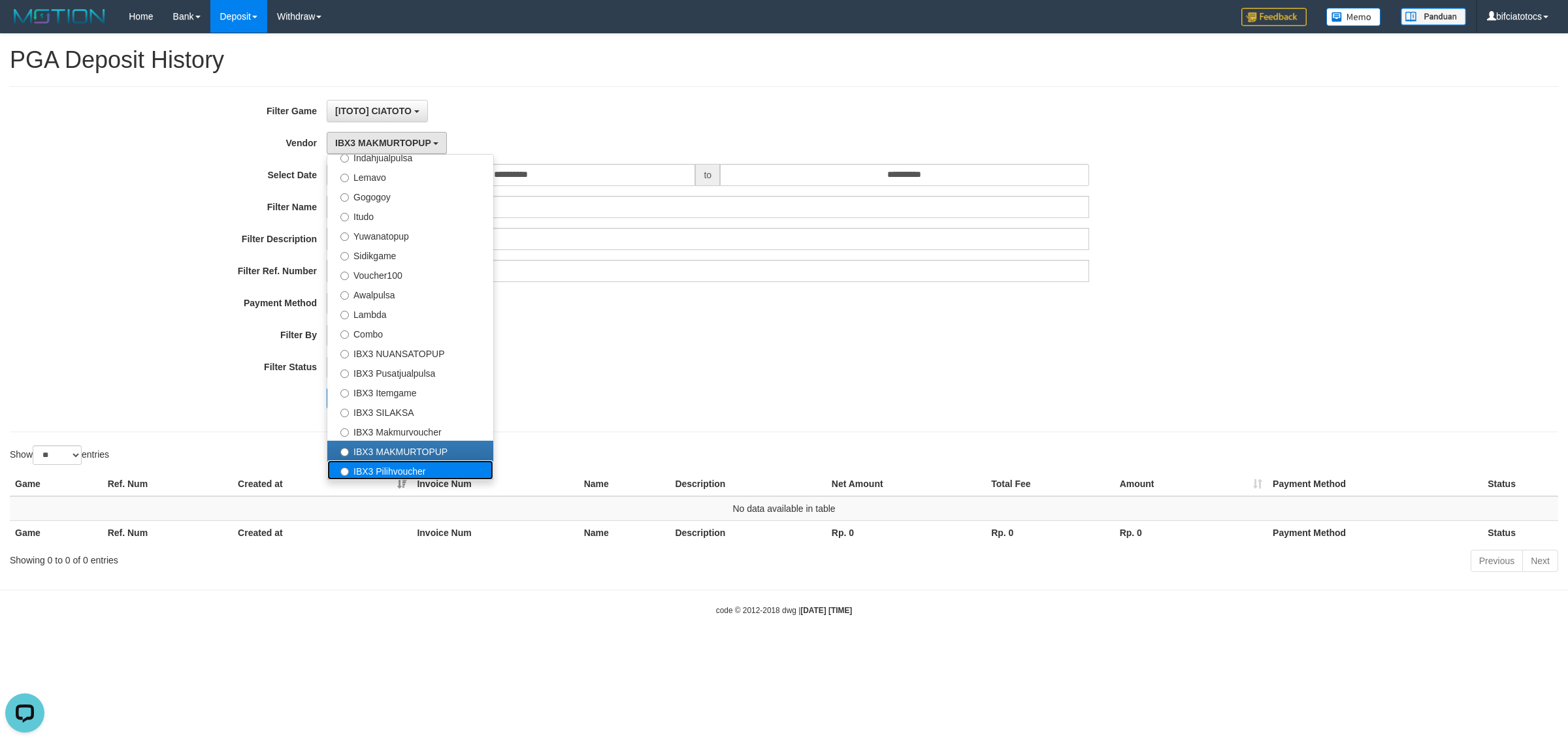 click on "IBX3 Pilihvoucher" at bounding box center [410, 470] 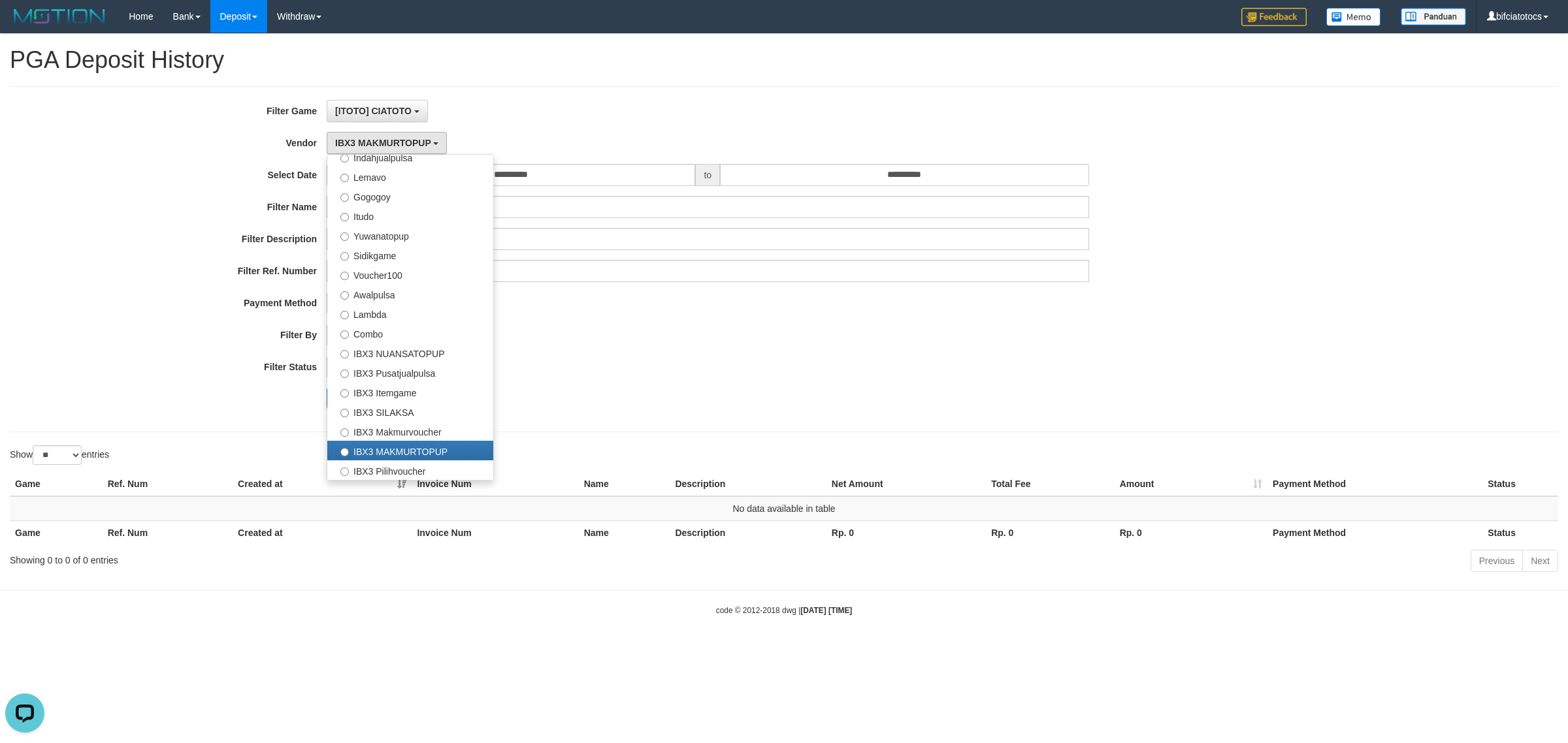 select on "**********" 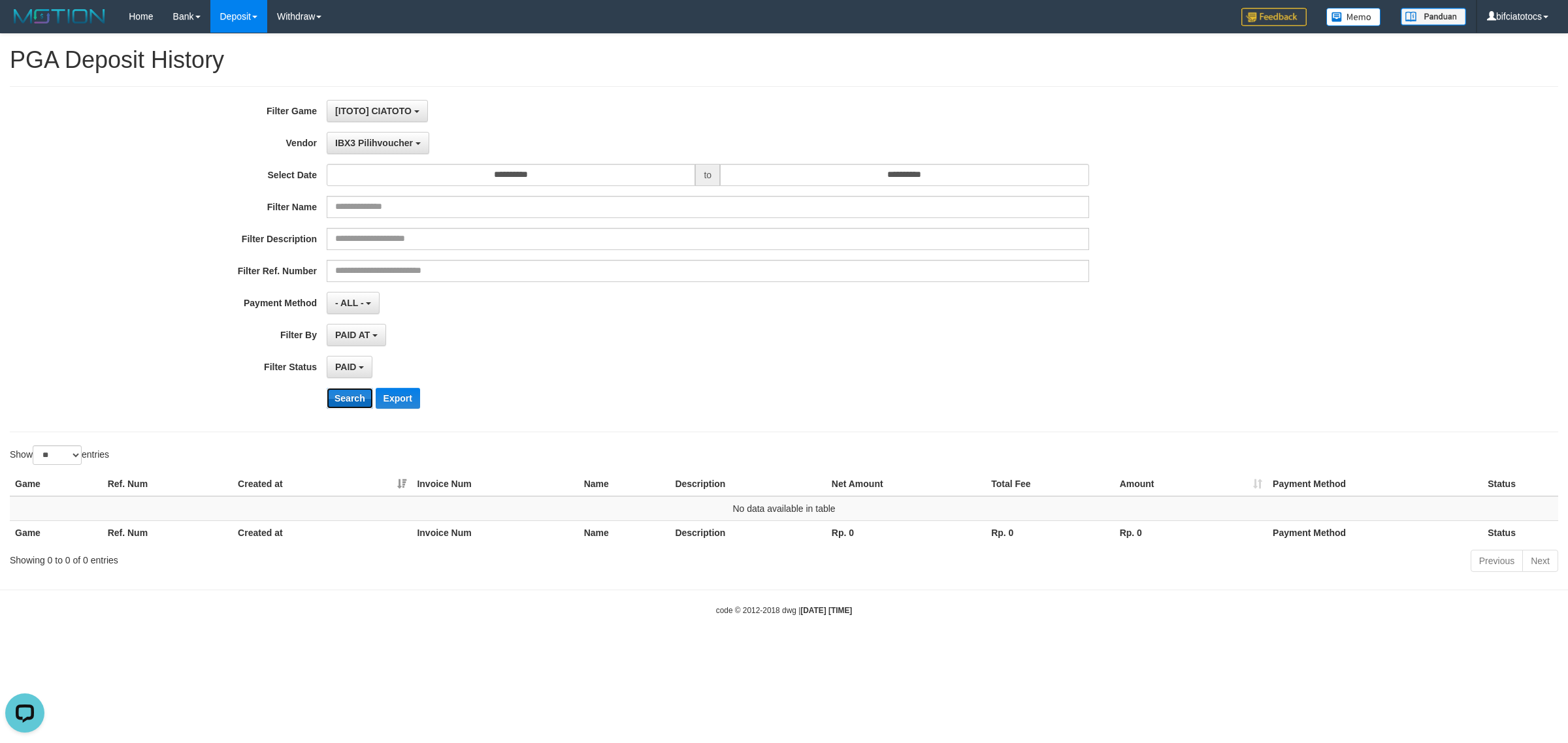 click on "Search" at bounding box center [350, 398] 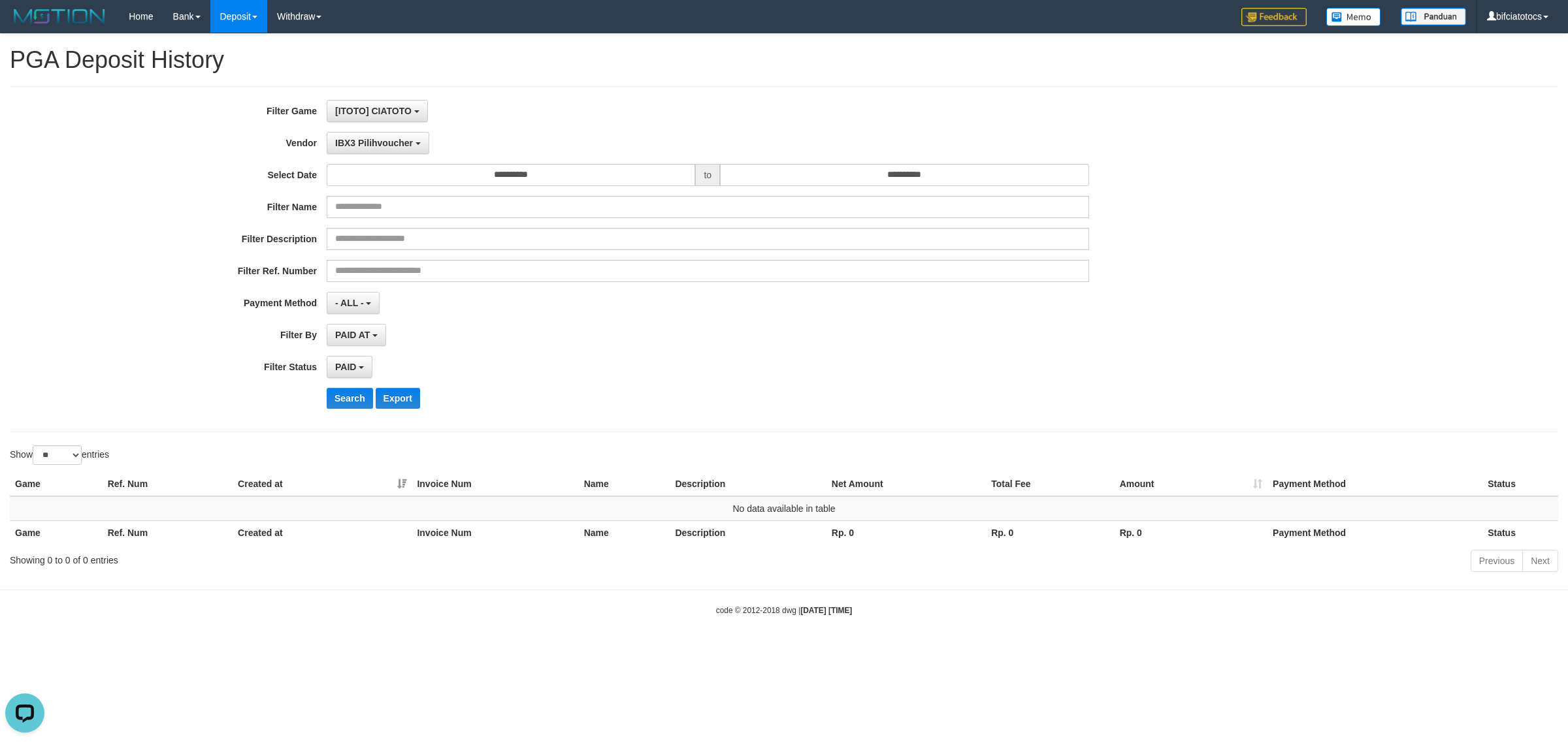 drag, startPoint x: 745, startPoint y: 322, endPoint x: 689, endPoint y: 330, distance: 56.568542 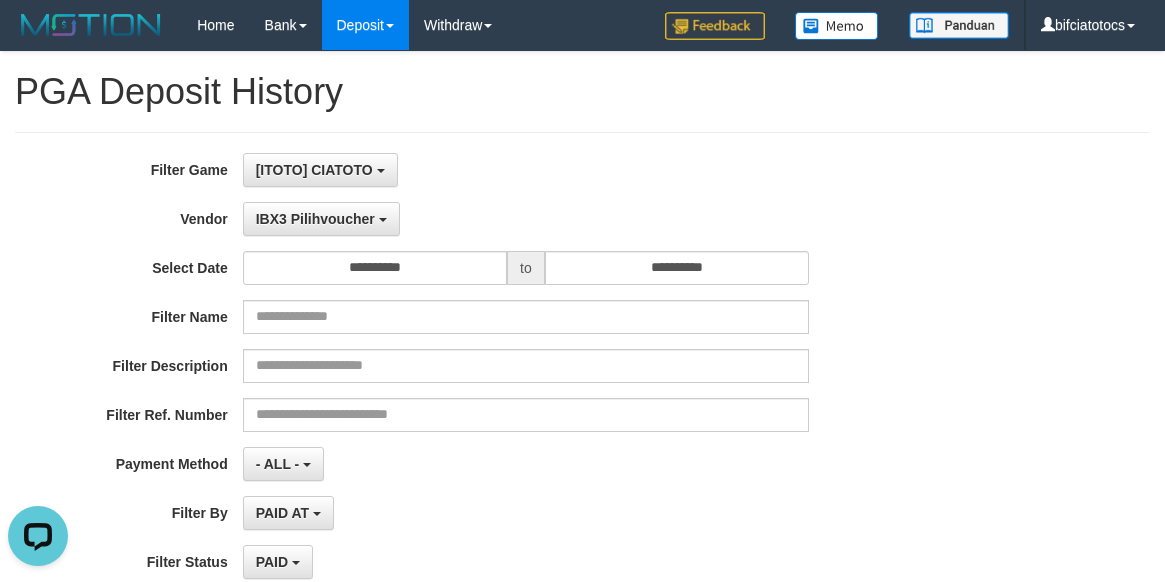 drag, startPoint x: 977, startPoint y: 241, endPoint x: 1167, endPoint y: 162, distance: 205.76929 